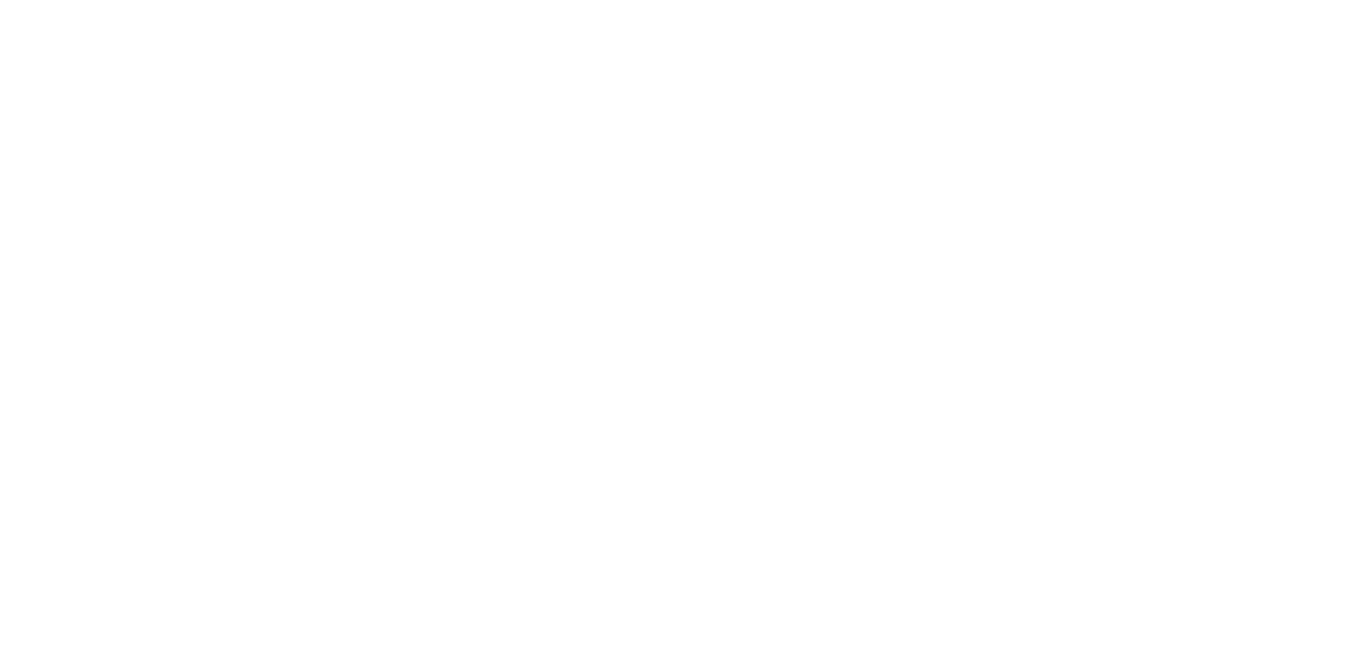 scroll, scrollTop: 0, scrollLeft: 0, axis: both 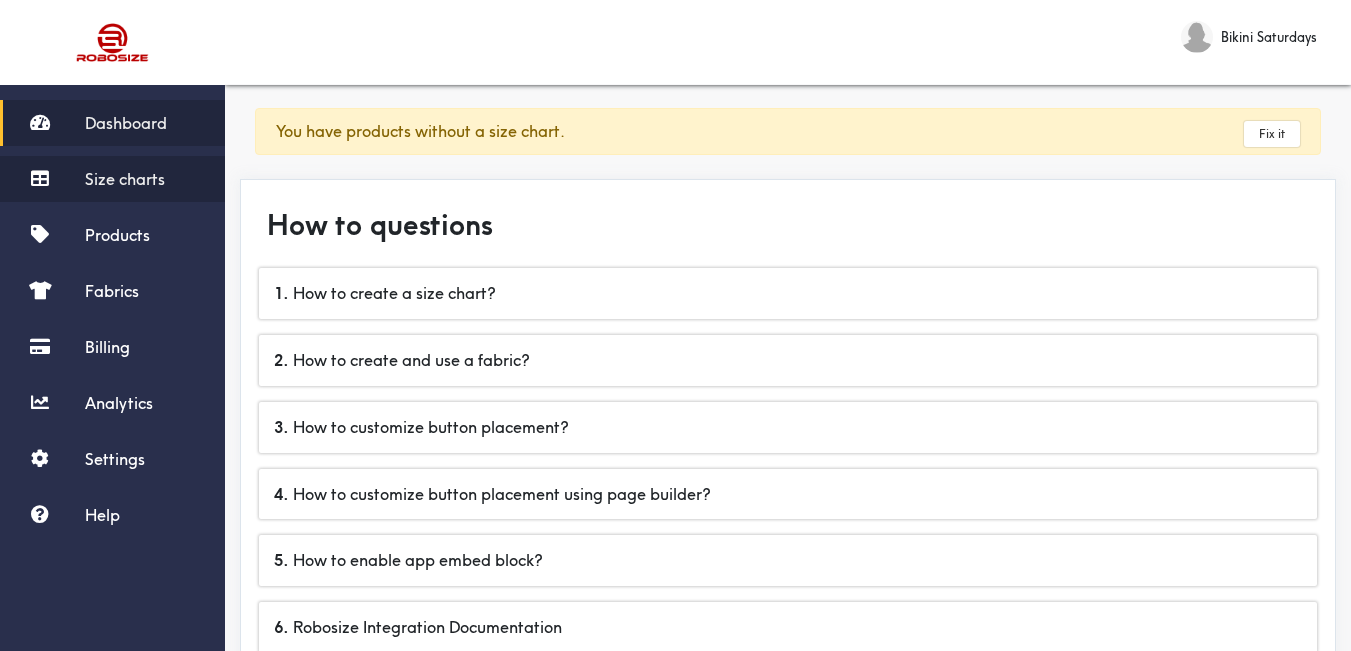 click on "Size charts" at bounding box center (125, 179) 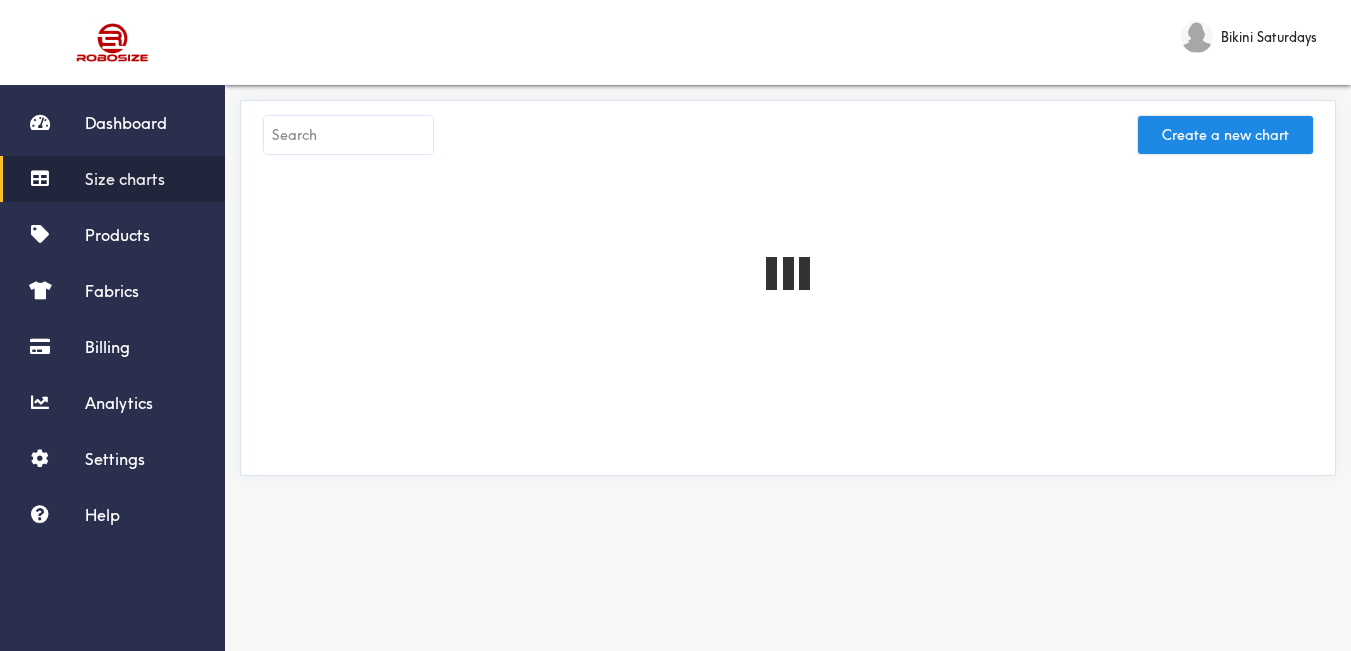 click at bounding box center [348, 135] 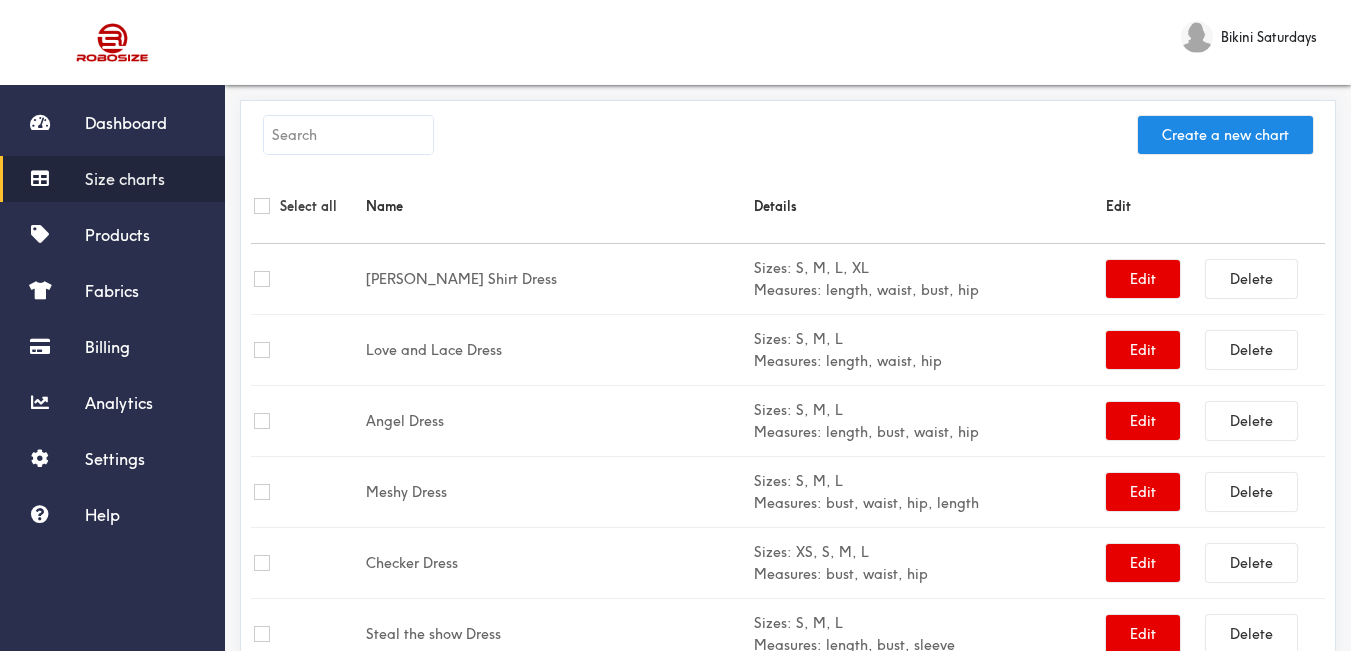paste on "Celeste Ruffle Dress" 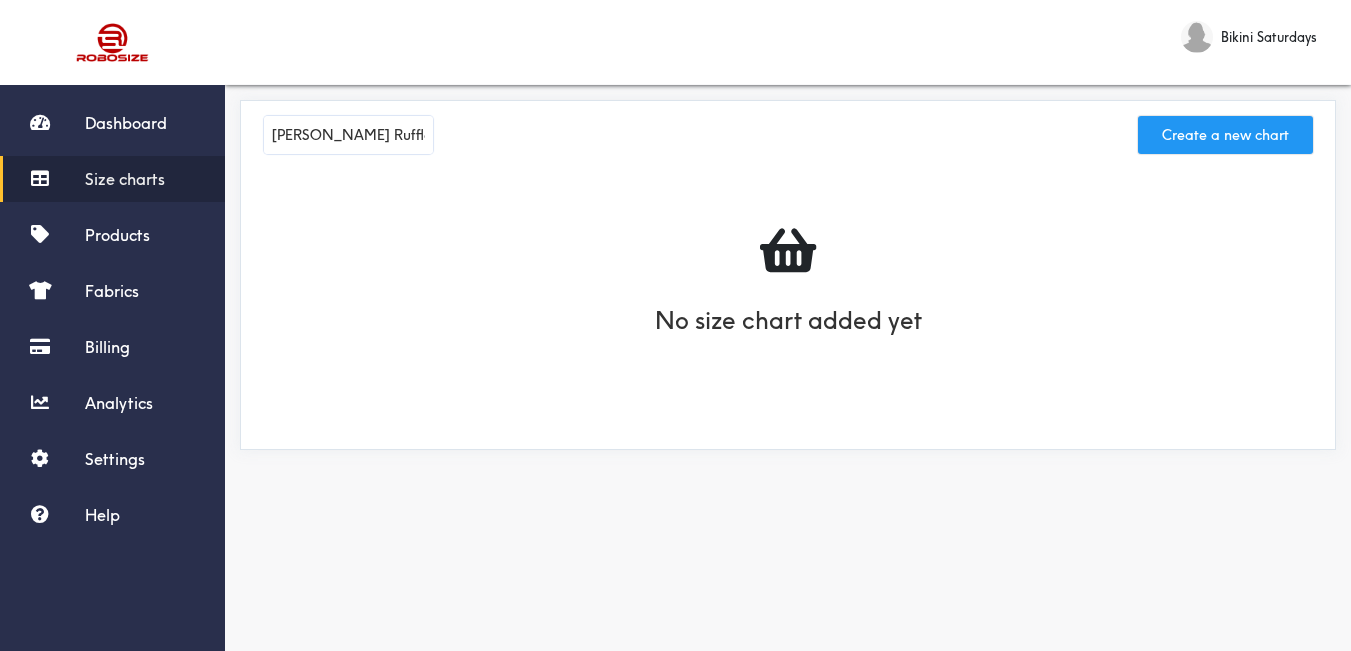 type on "Celeste Ruffle Dress" 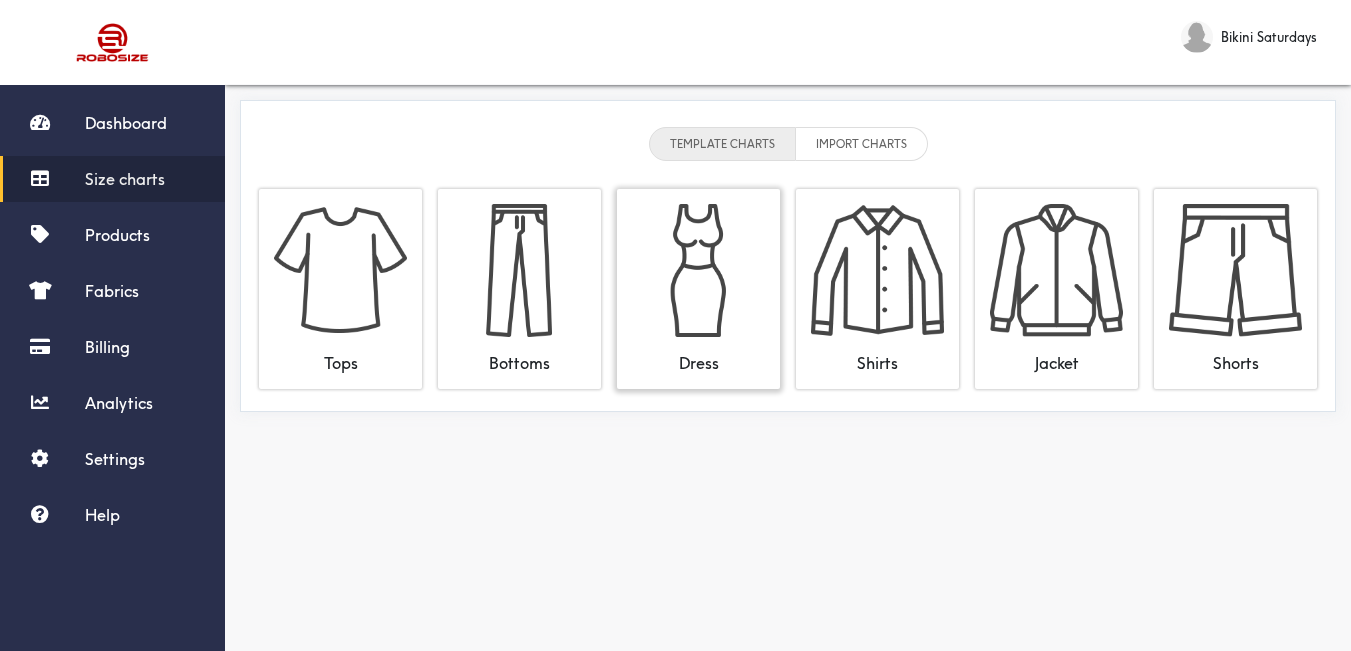 click at bounding box center [698, 270] 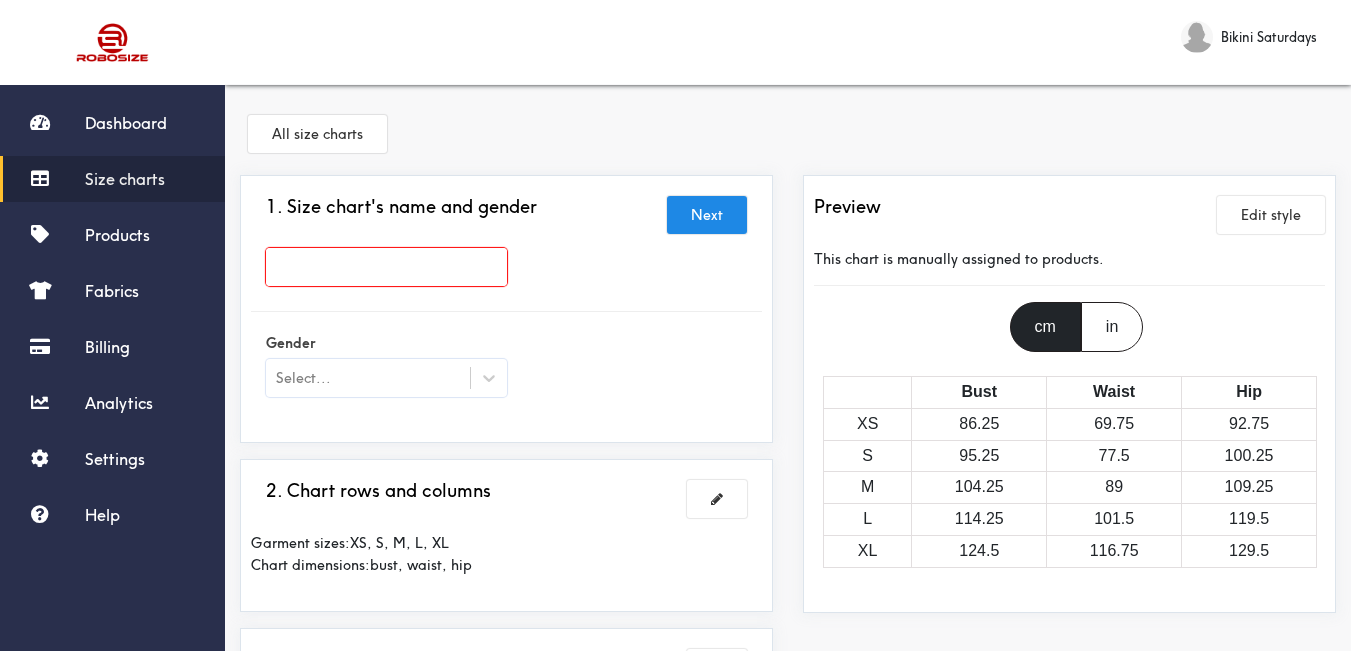 click at bounding box center (386, 267) 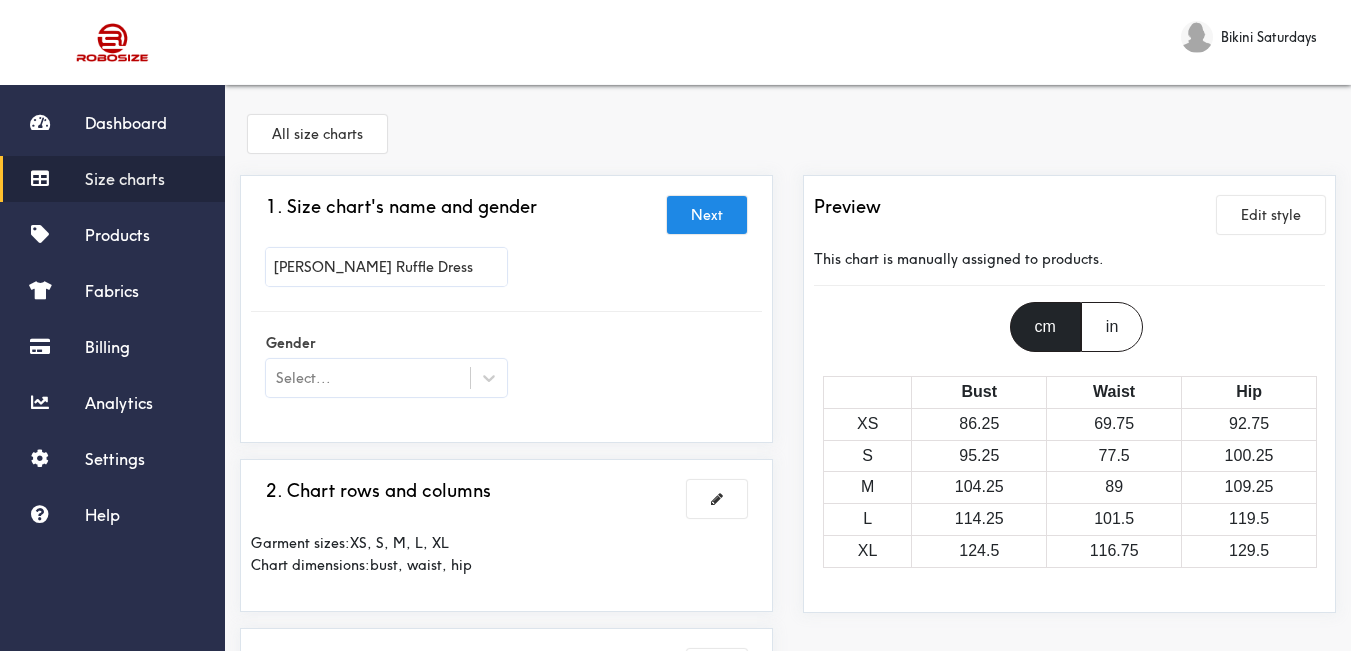 type on "Celeste Ruffle Dress" 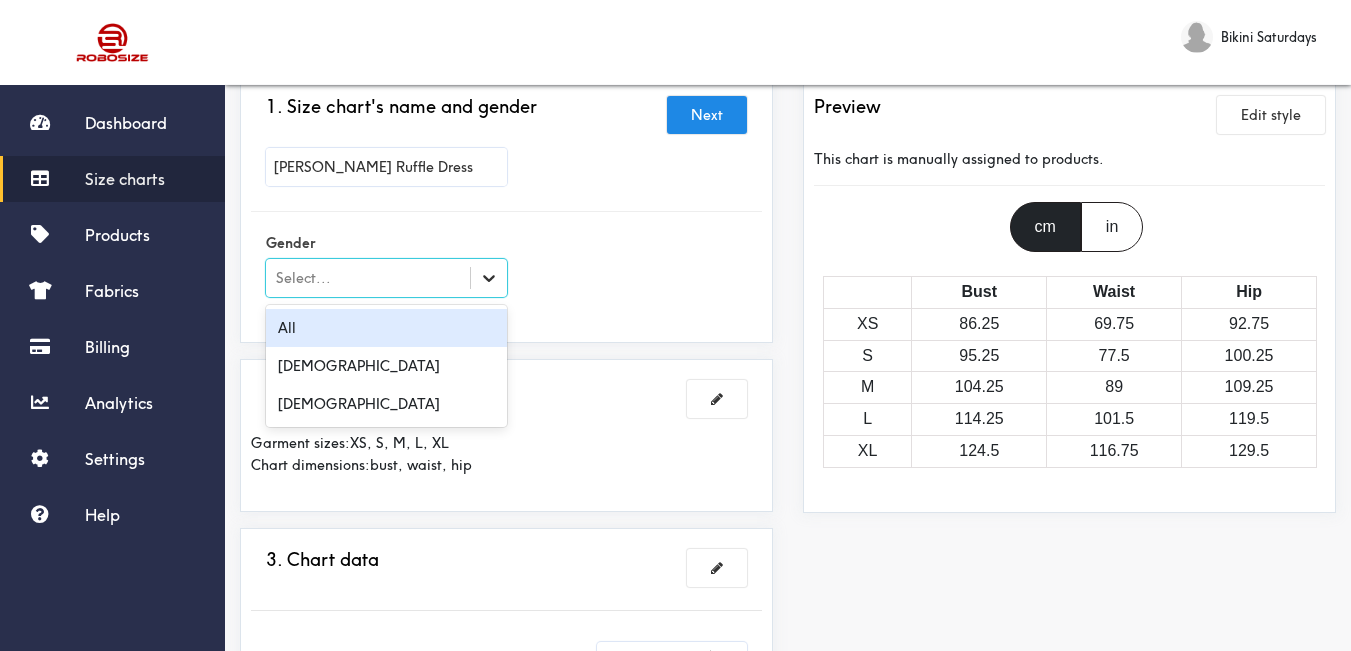 click at bounding box center (489, 278) 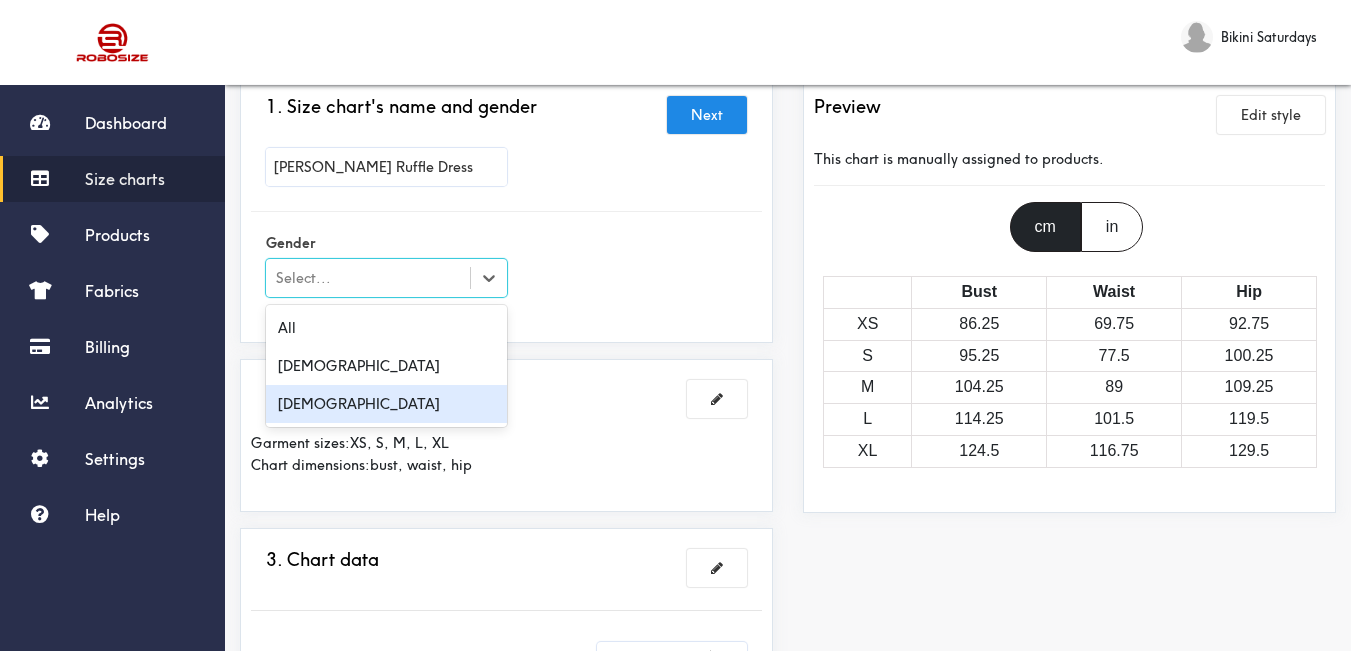 click on "[DEMOGRAPHIC_DATA]" at bounding box center [386, 404] 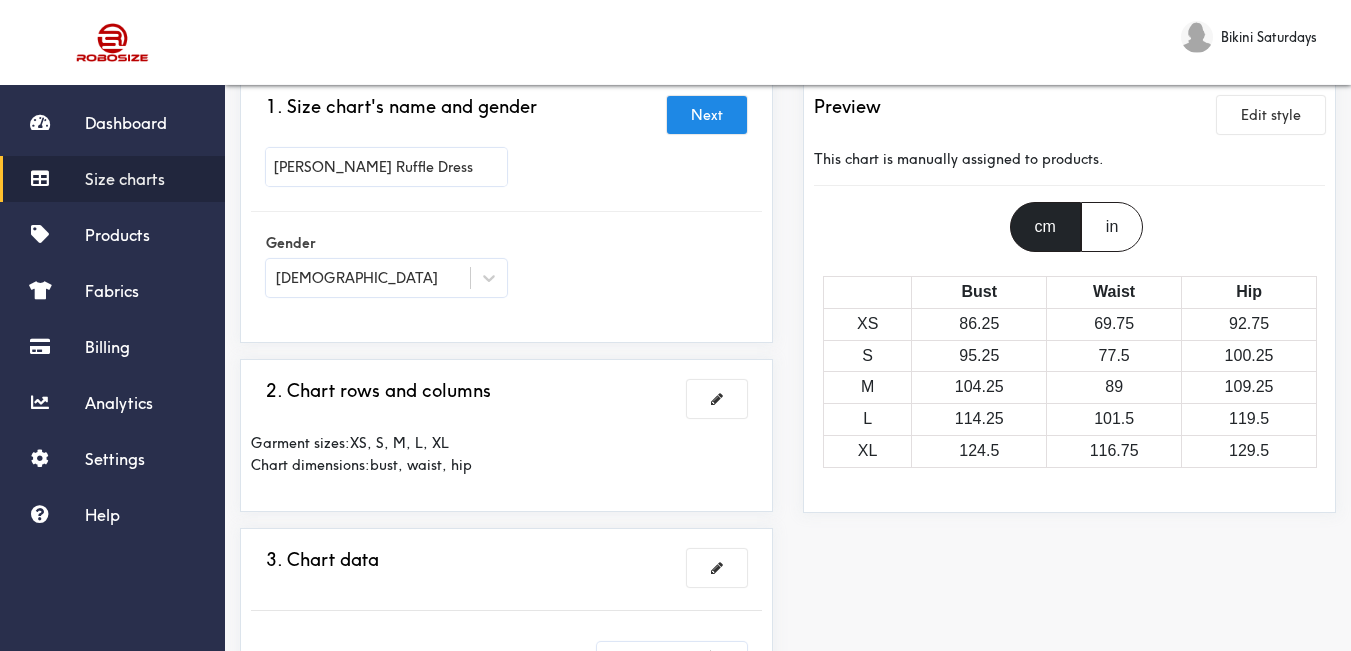 drag, startPoint x: 623, startPoint y: 350, endPoint x: 650, endPoint y: 339, distance: 29.15476 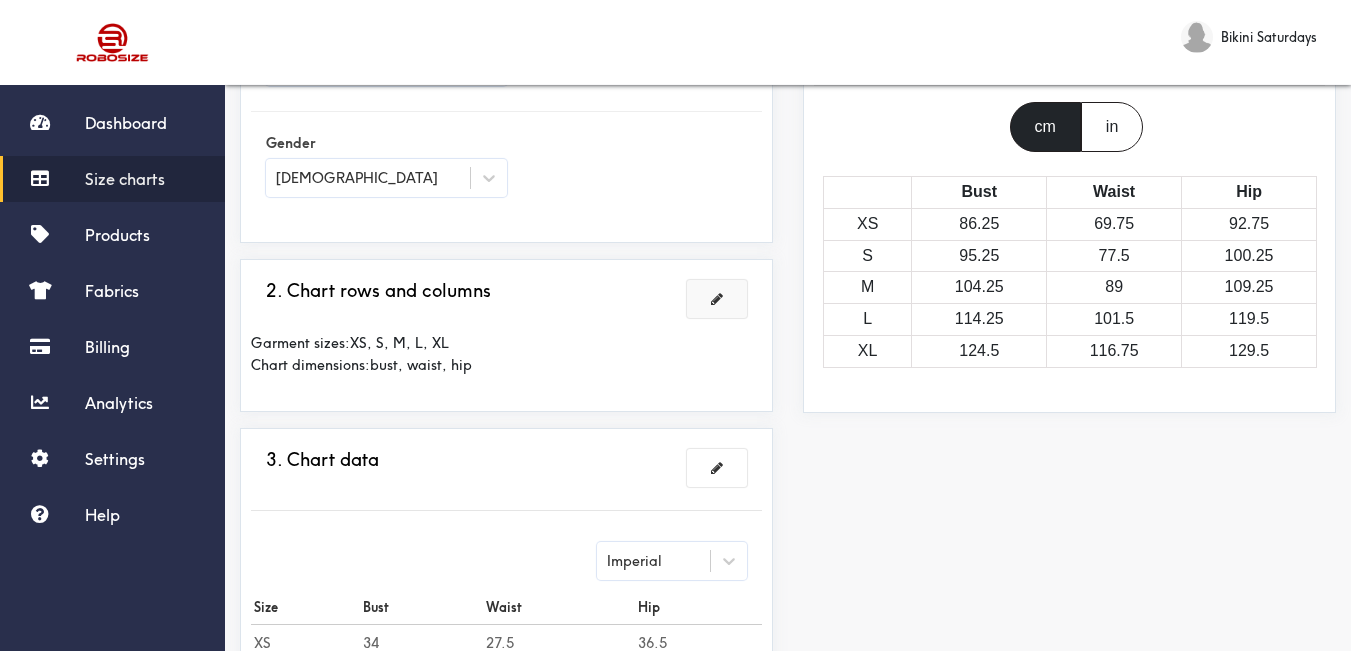 click at bounding box center (717, 299) 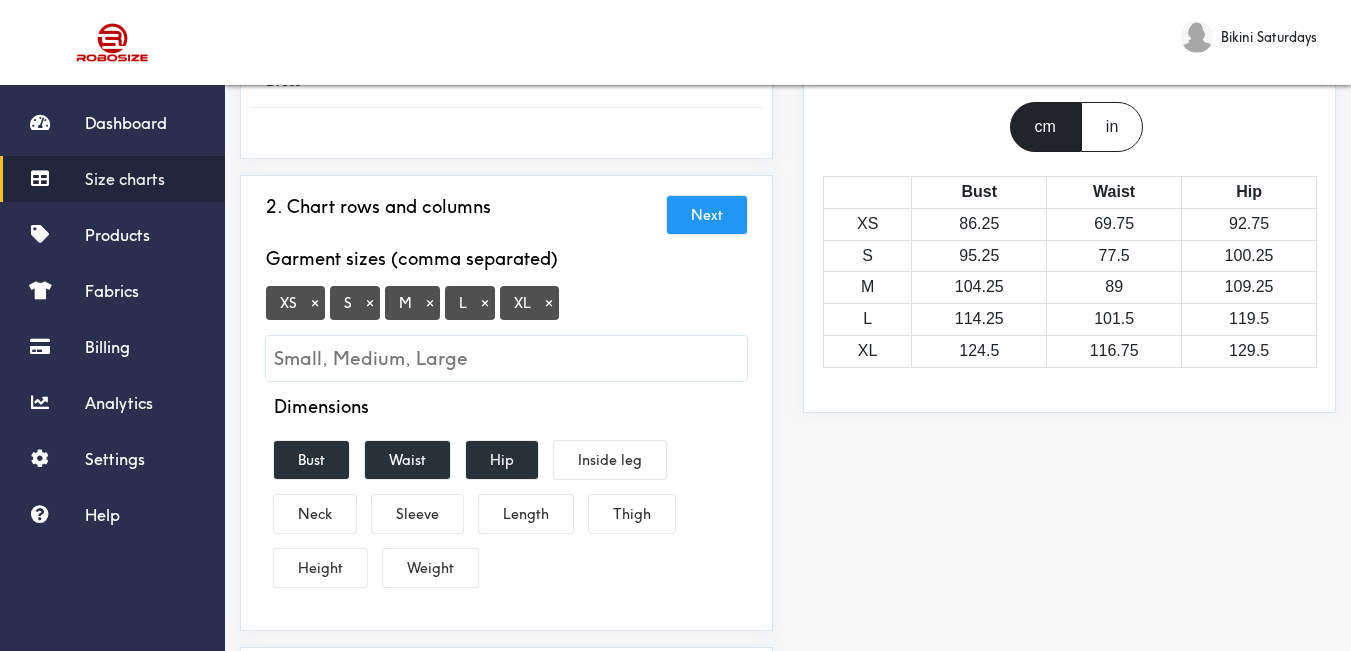 click on "×" at bounding box center [315, 303] 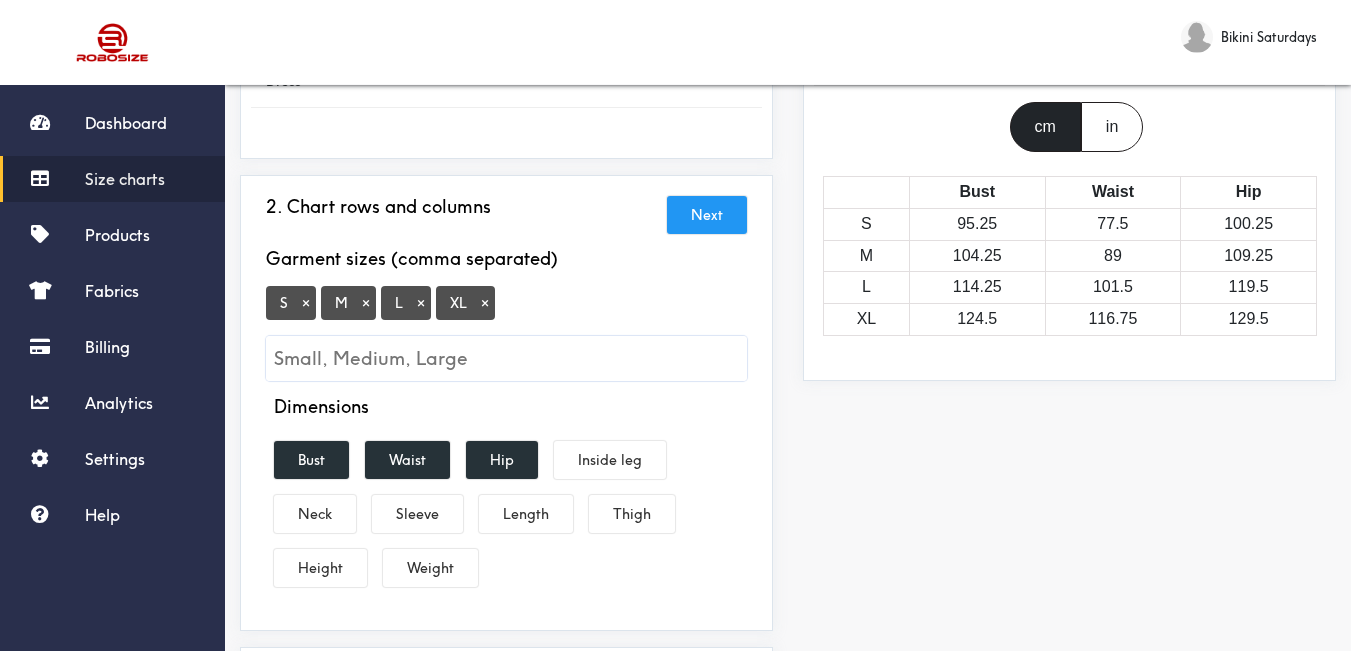 click on "×" at bounding box center [485, 303] 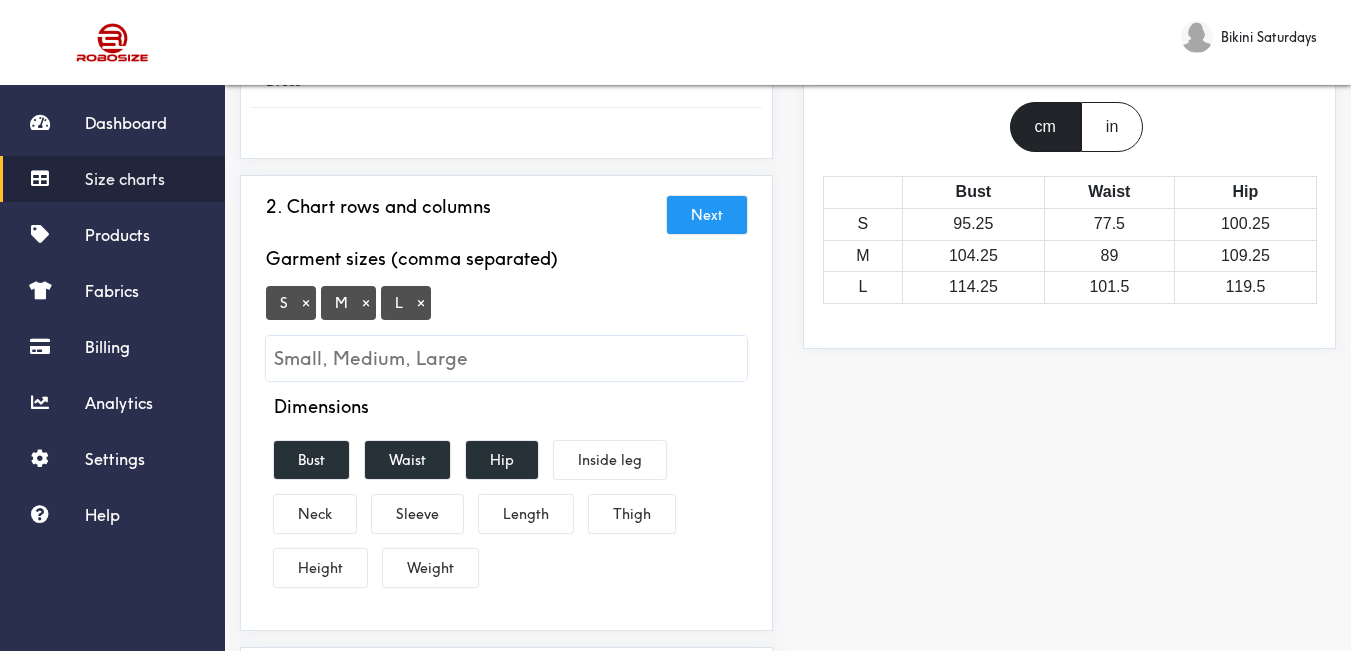 click on "Bust" at bounding box center (311, 460) 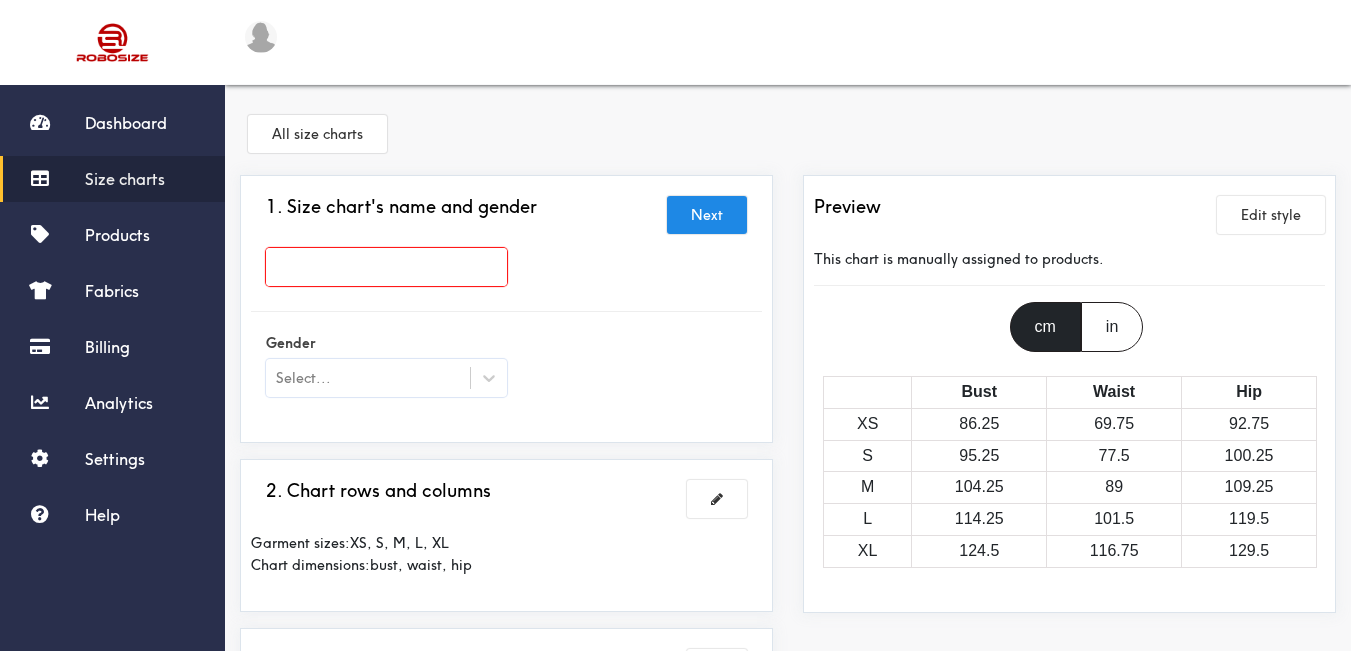 scroll, scrollTop: 0, scrollLeft: 0, axis: both 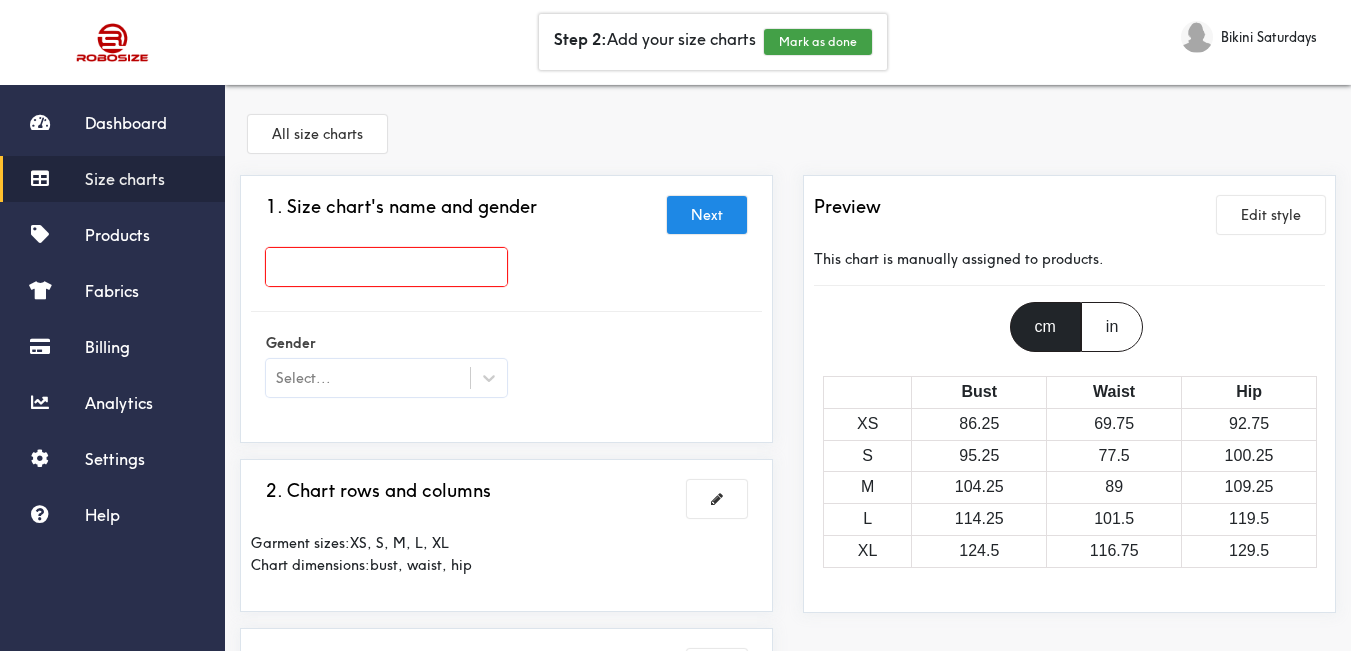 click at bounding box center (386, 267) 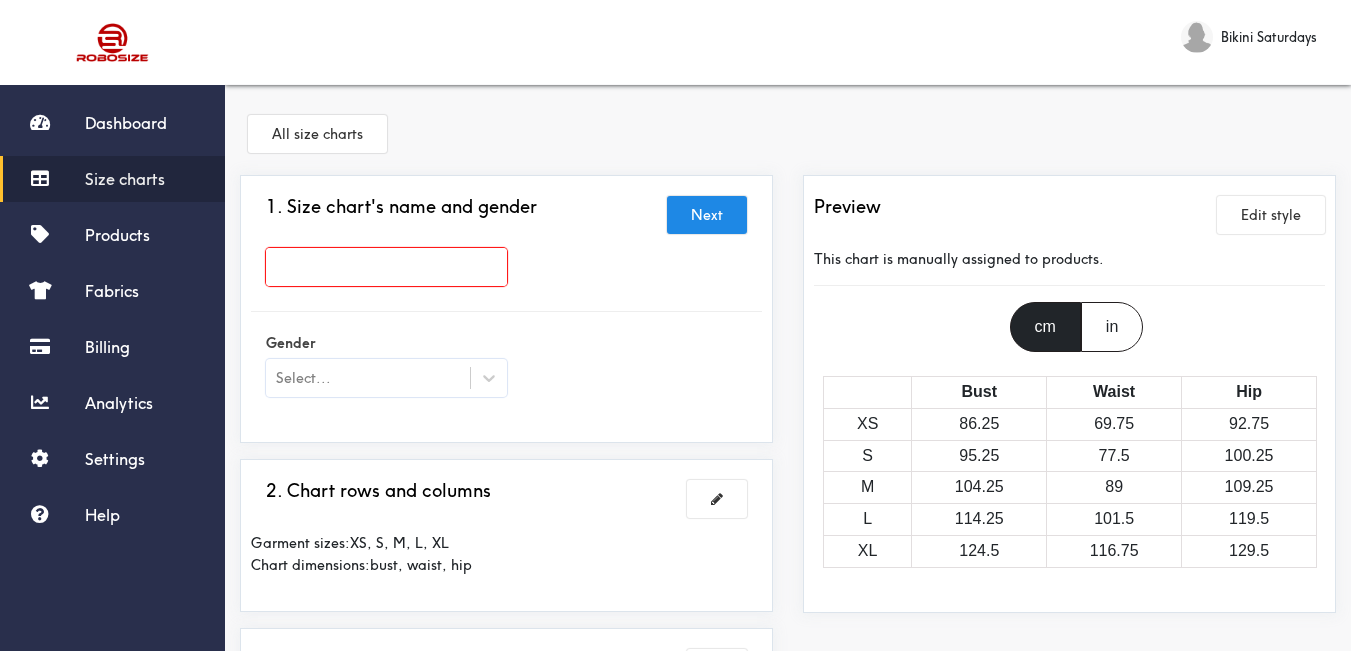 paste on "[PERSON_NAME] Ruffle Dress" 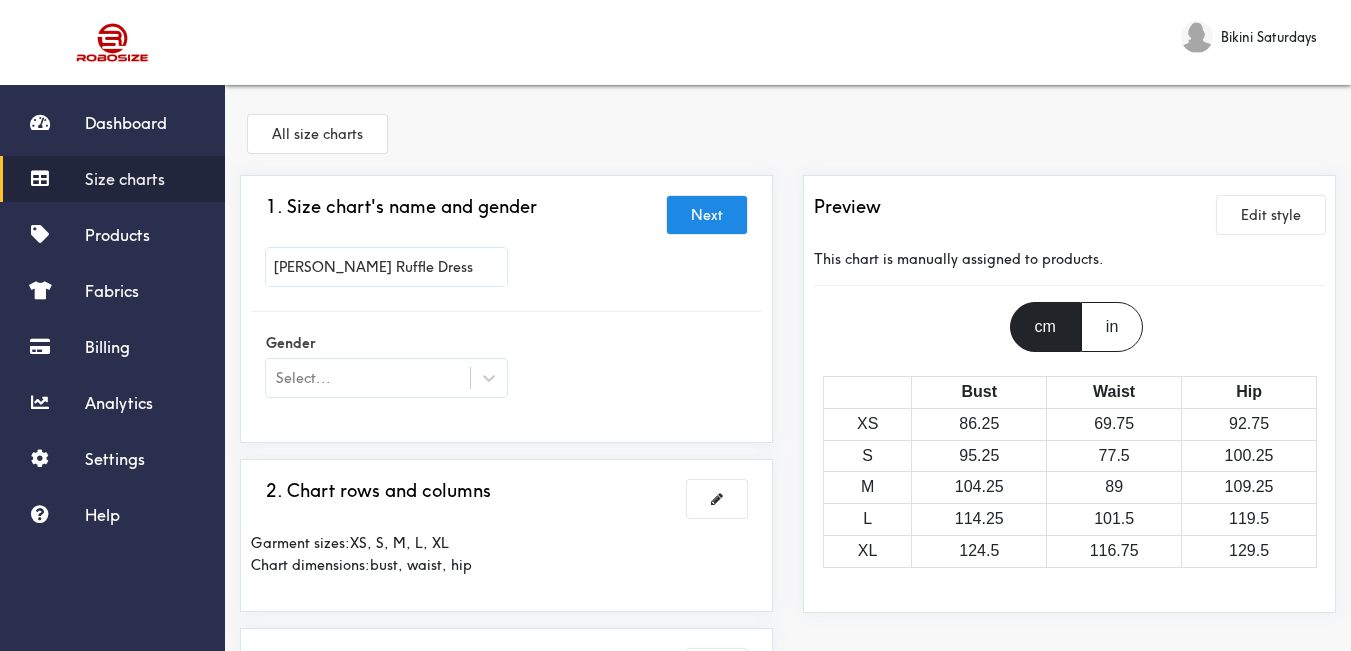 type on "[PERSON_NAME] Ruffle Dress" 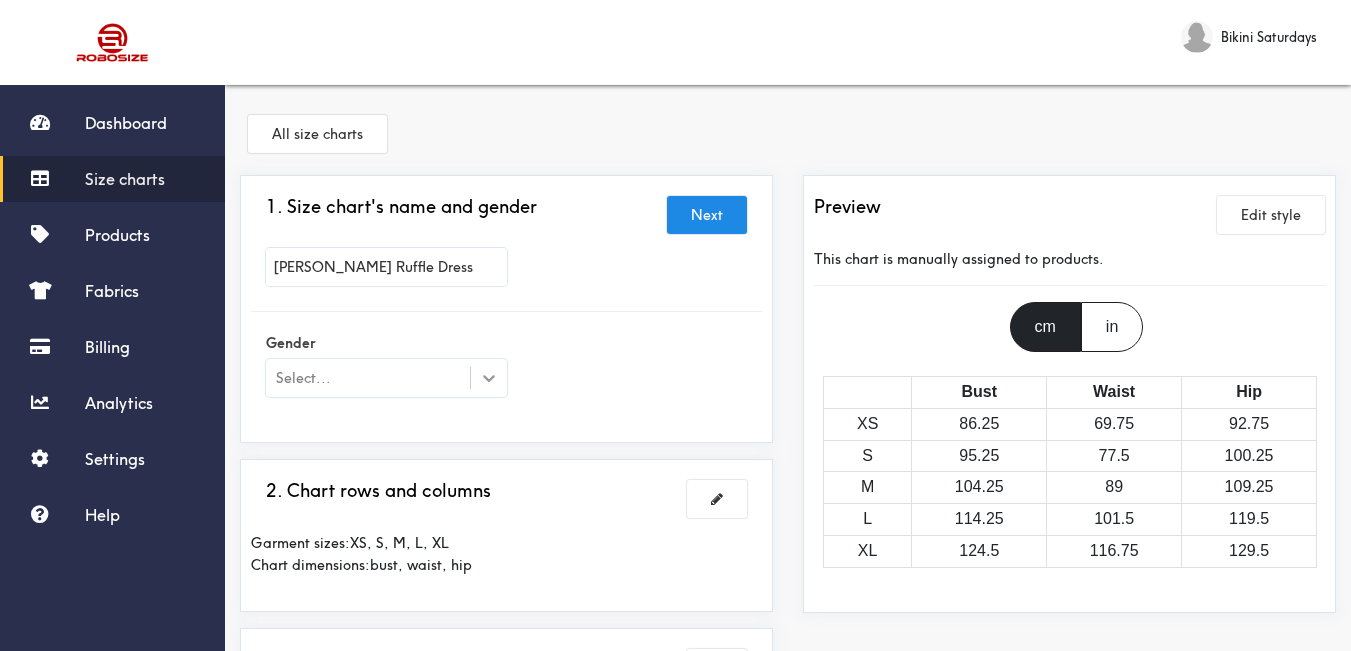 click 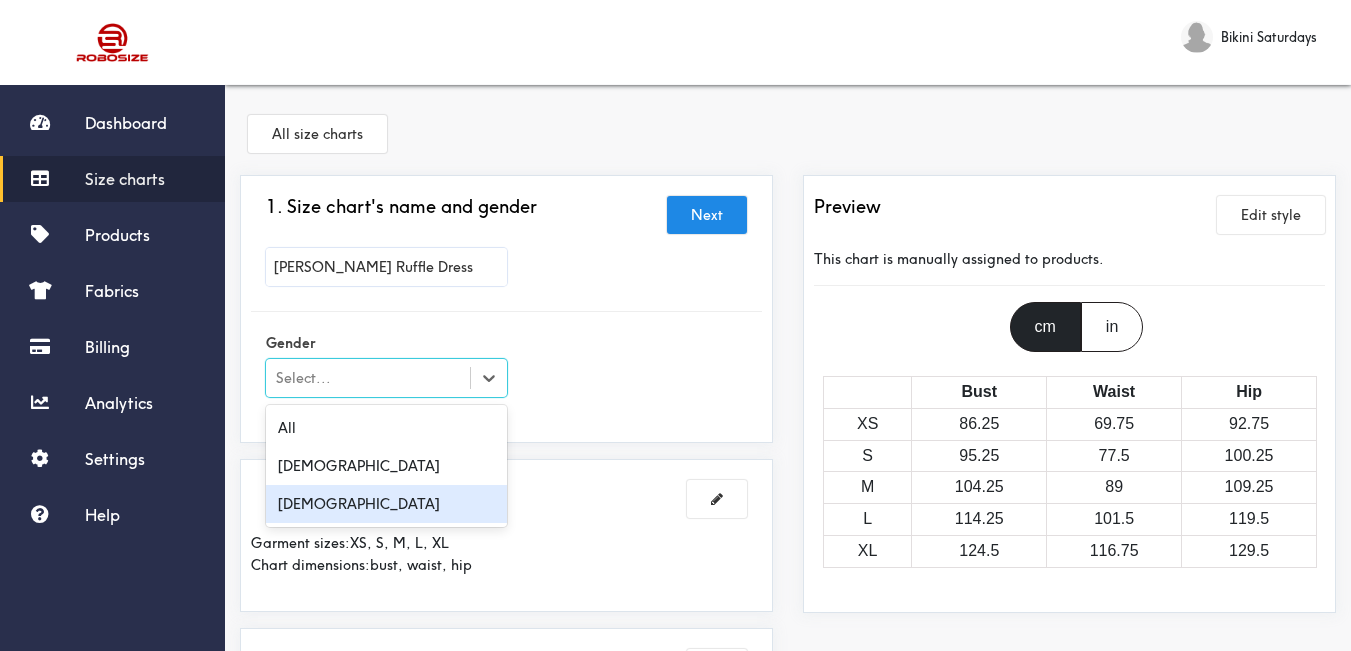 click on "[DEMOGRAPHIC_DATA]" at bounding box center [386, 504] 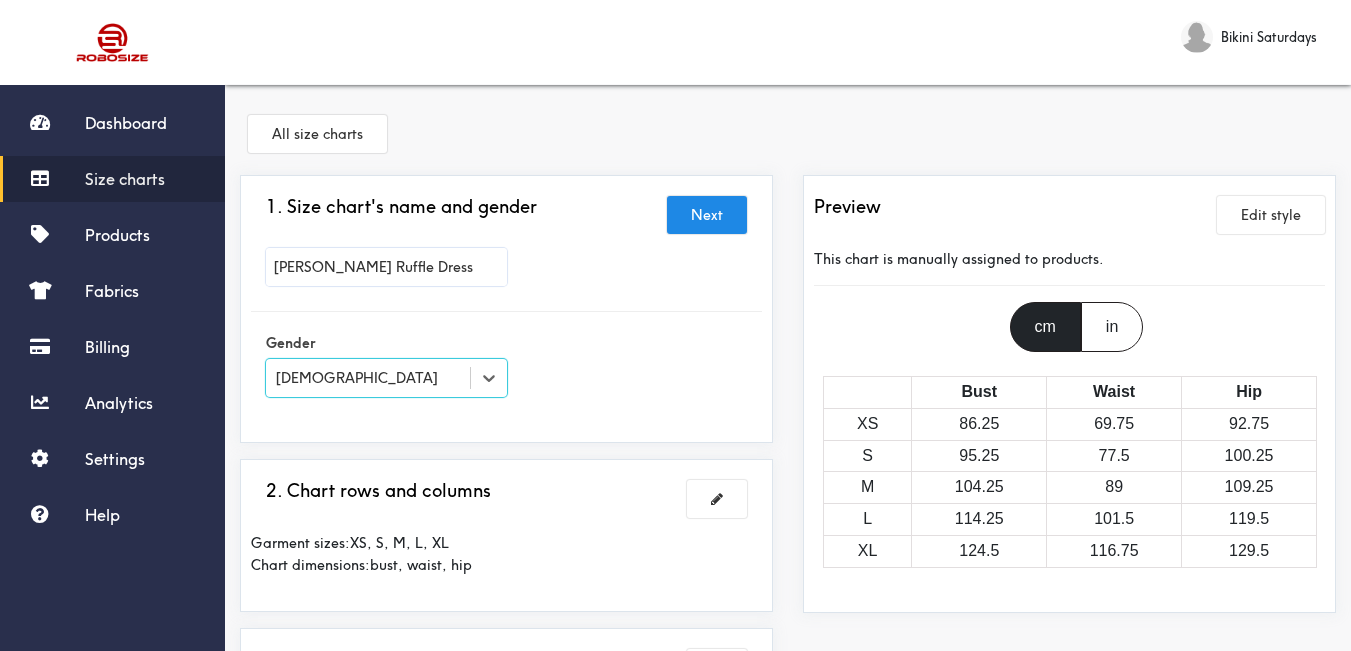 click on "1. Size chart's name and gender Next [PERSON_NAME] Dress Gender option [DEMOGRAPHIC_DATA], selected.   Select is focused , press Down to open the menu,  [DEMOGRAPHIC_DATA]" at bounding box center (506, 309) 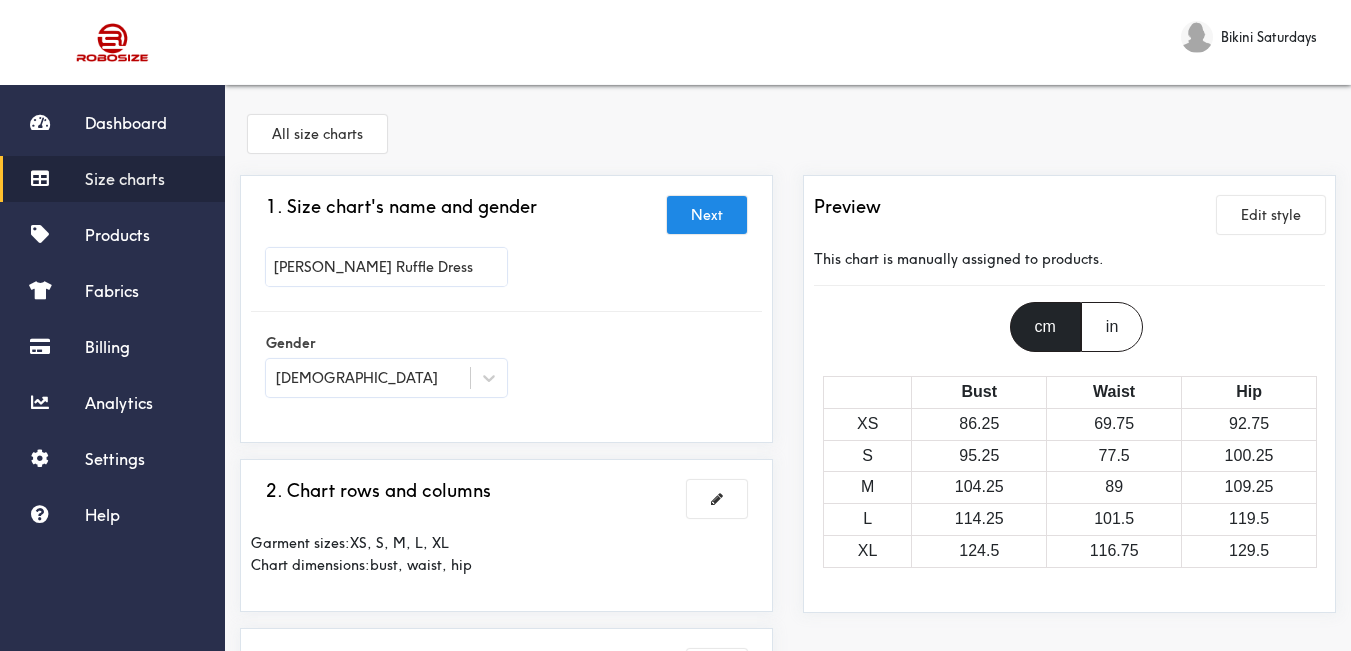 scroll, scrollTop: 200, scrollLeft: 0, axis: vertical 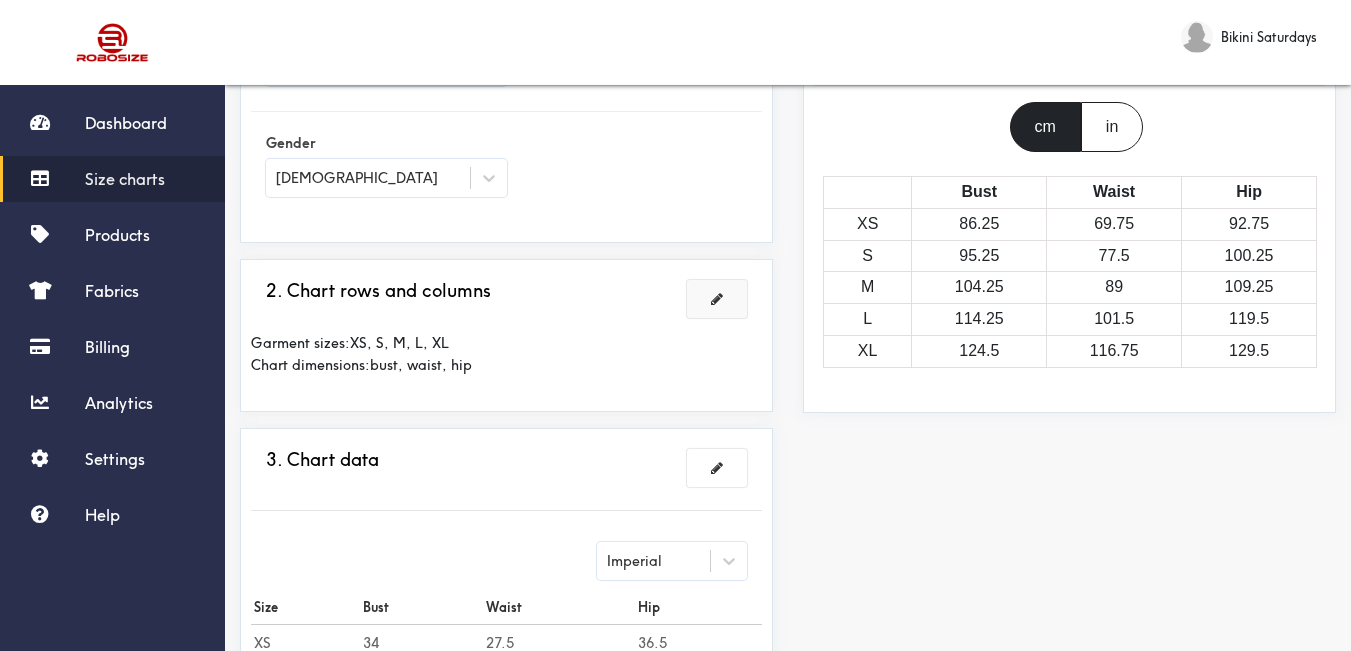 click at bounding box center [717, 299] 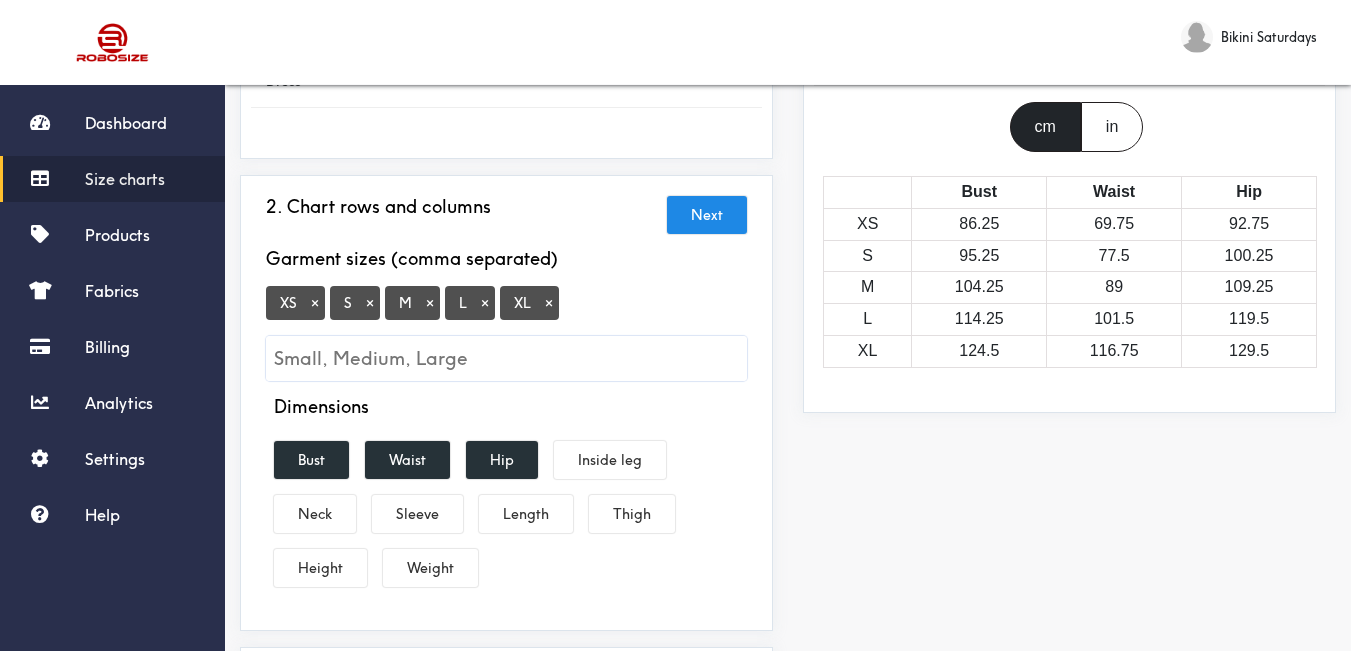 click on "XS × S × M × L × XL ×" at bounding box center (506, 333) 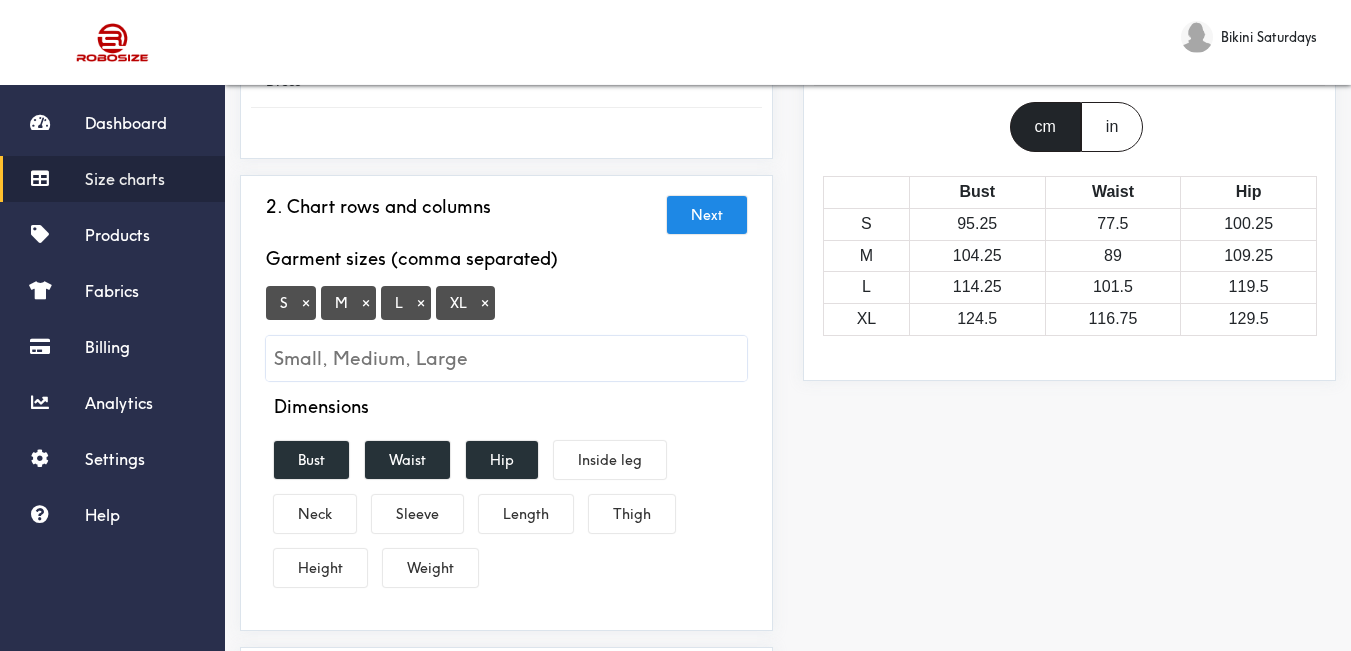 click on "×" at bounding box center [485, 303] 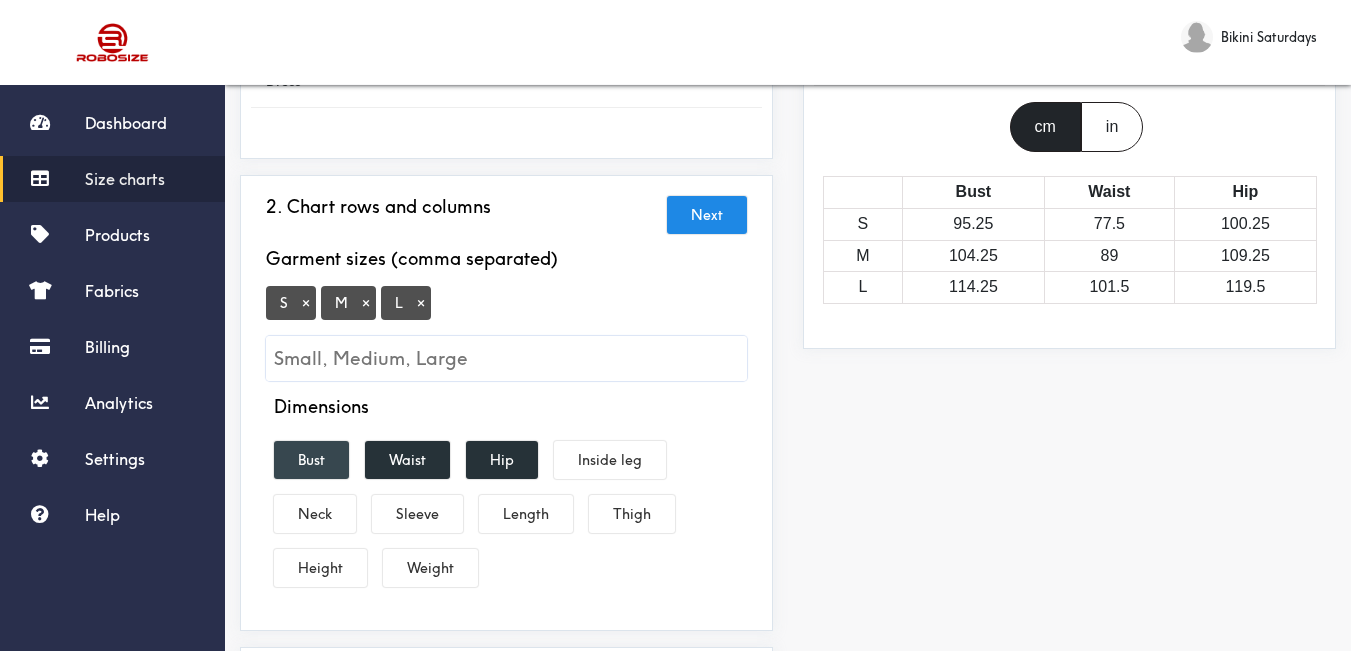 click on "Bust" at bounding box center (311, 460) 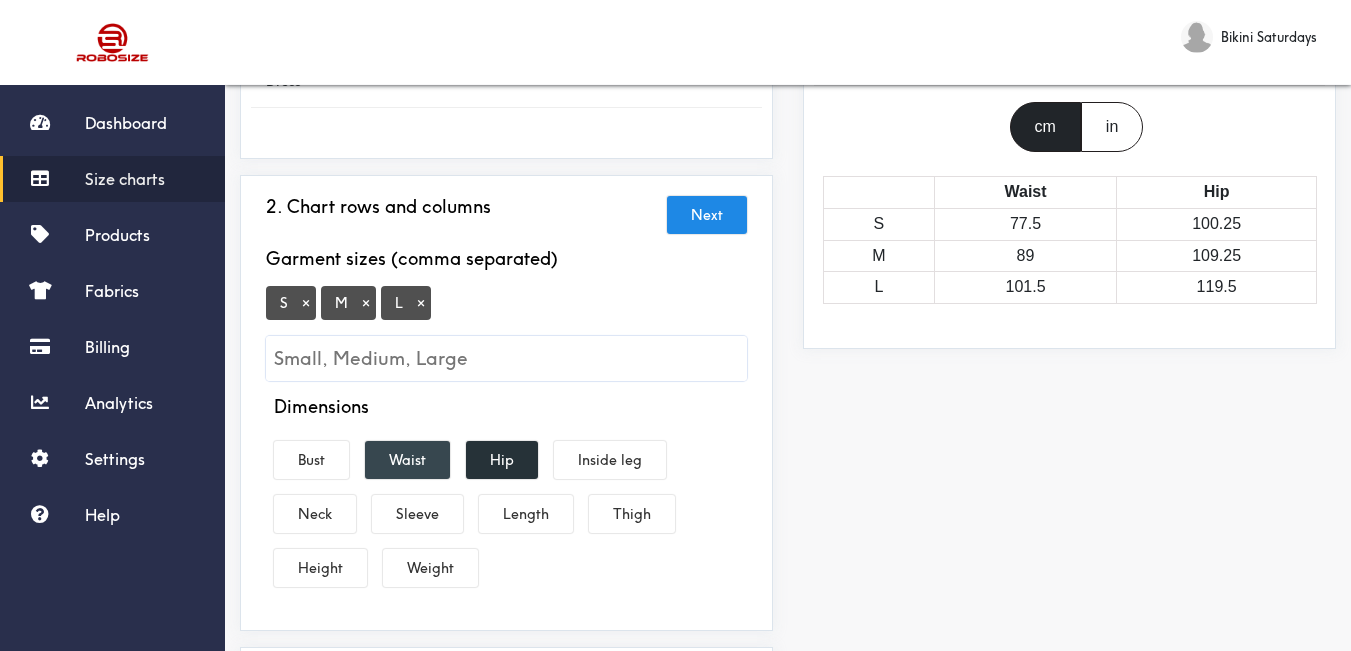 click on "Waist" at bounding box center (407, 460) 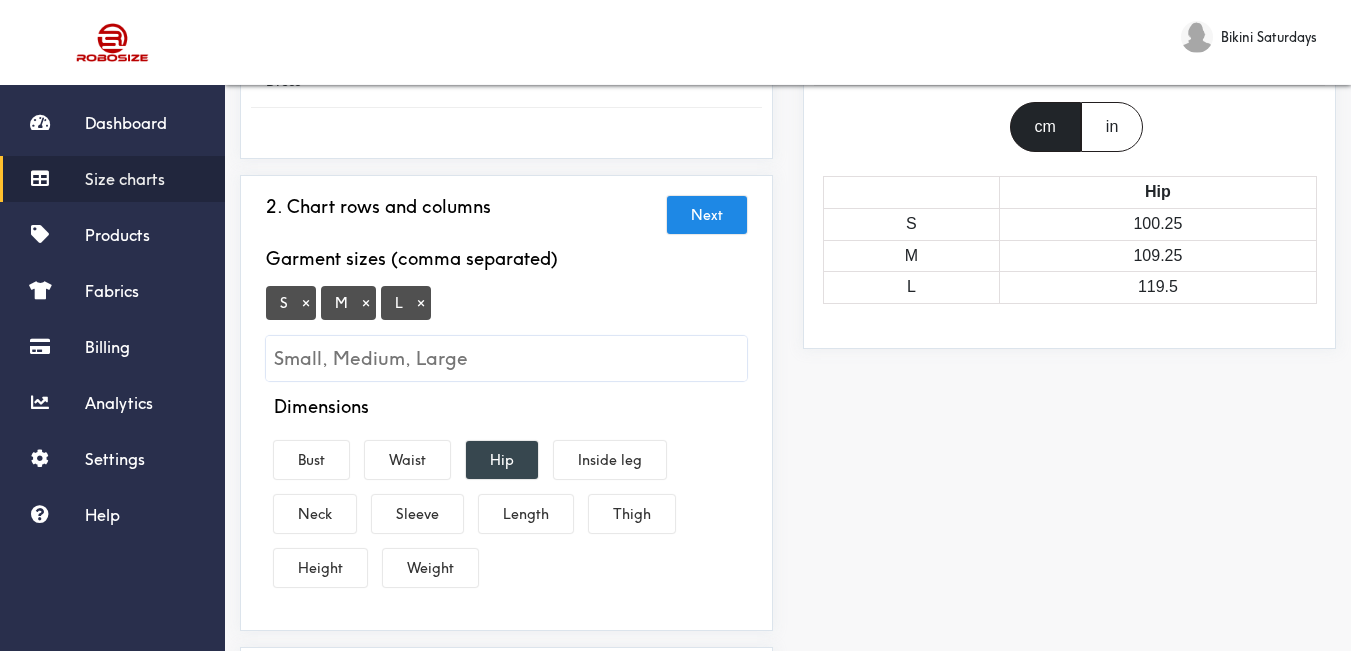 click on "Hip" at bounding box center (502, 460) 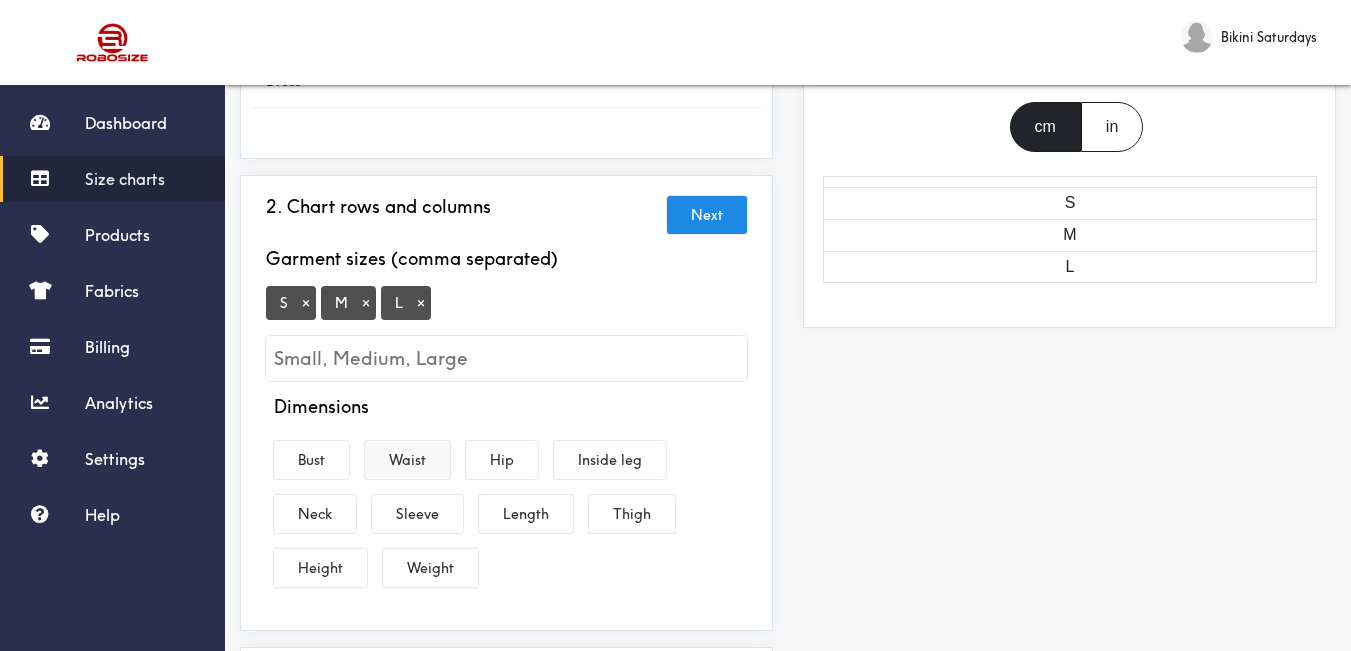 click on "Waist" at bounding box center [407, 460] 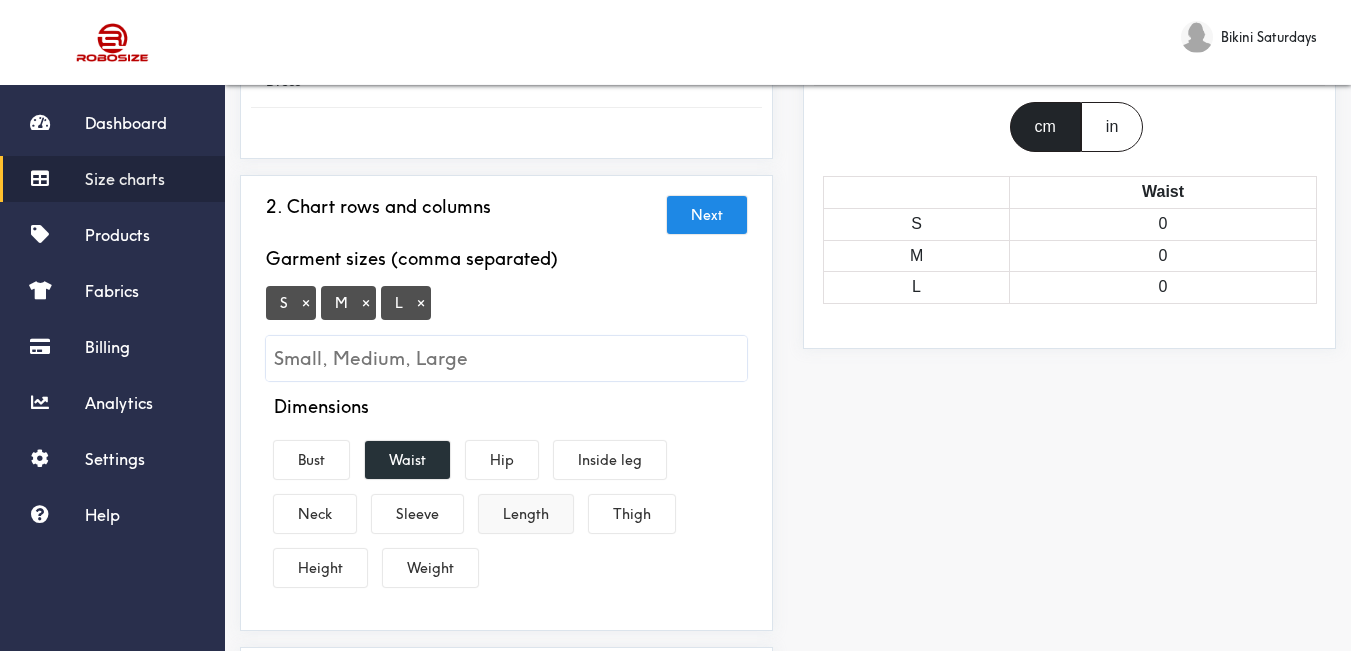 click on "Length" at bounding box center (526, 514) 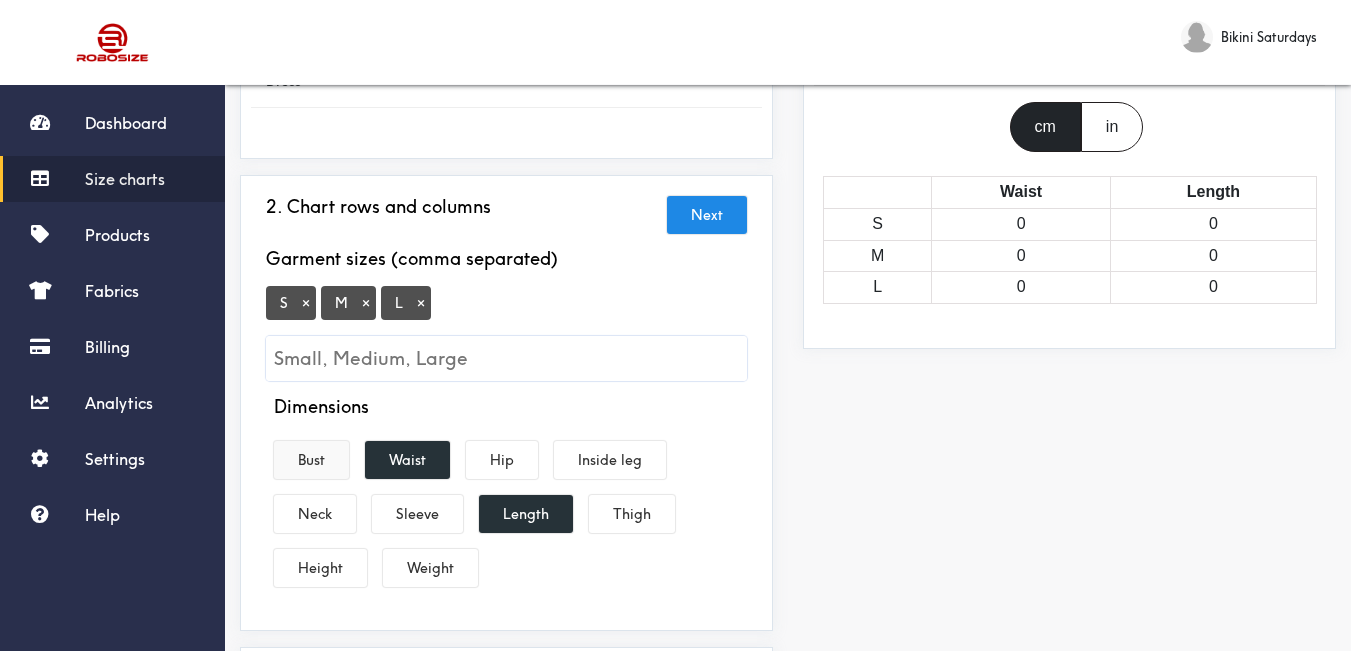 click on "Bust" at bounding box center [311, 460] 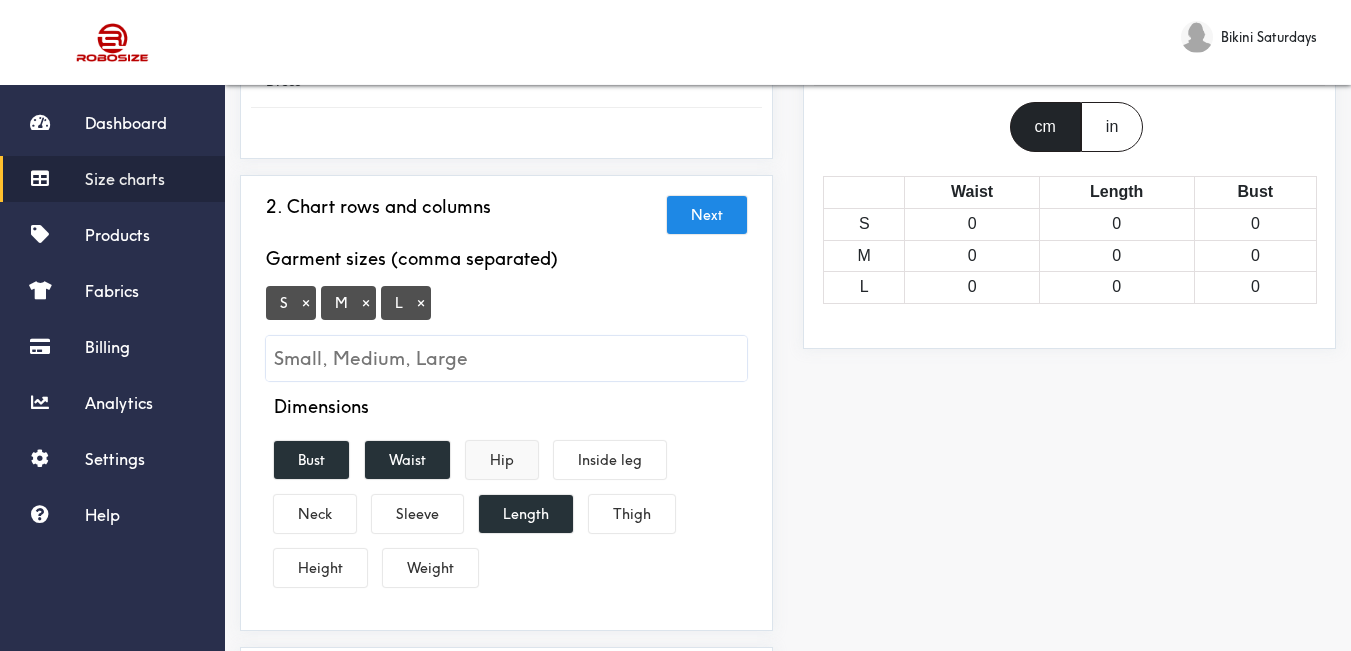 click on "Hip" at bounding box center (502, 460) 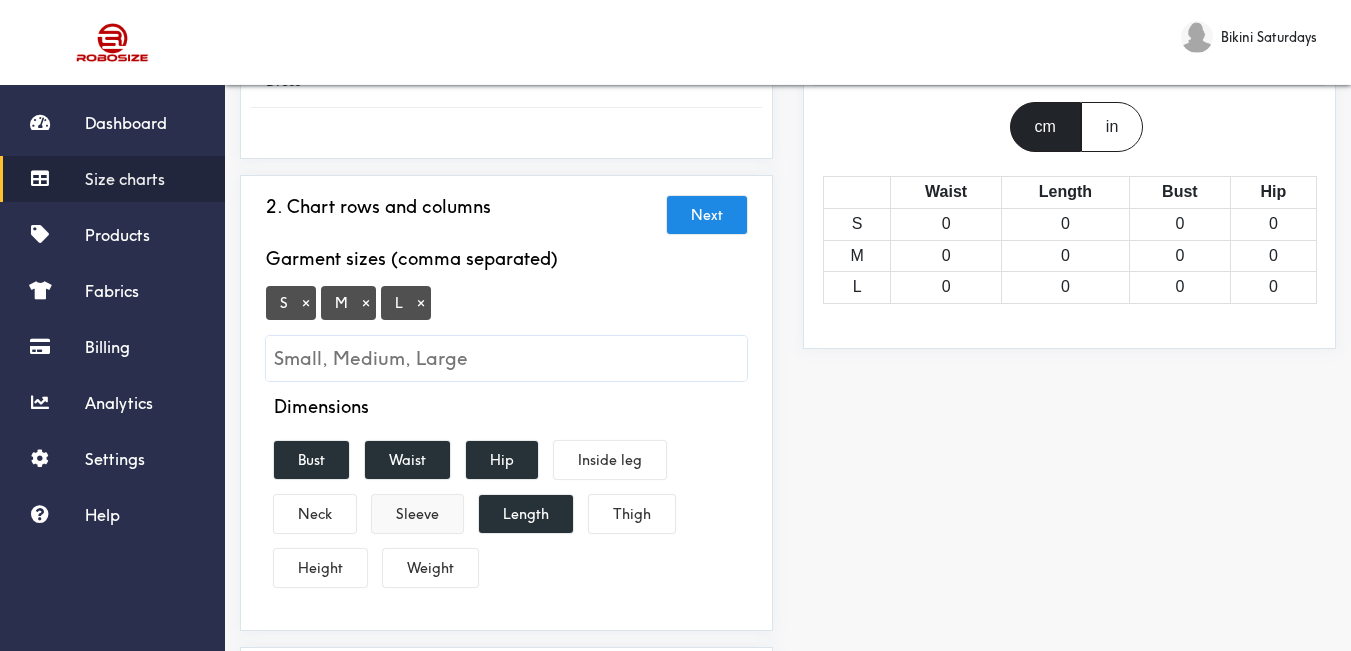 click on "Sleeve" at bounding box center [417, 514] 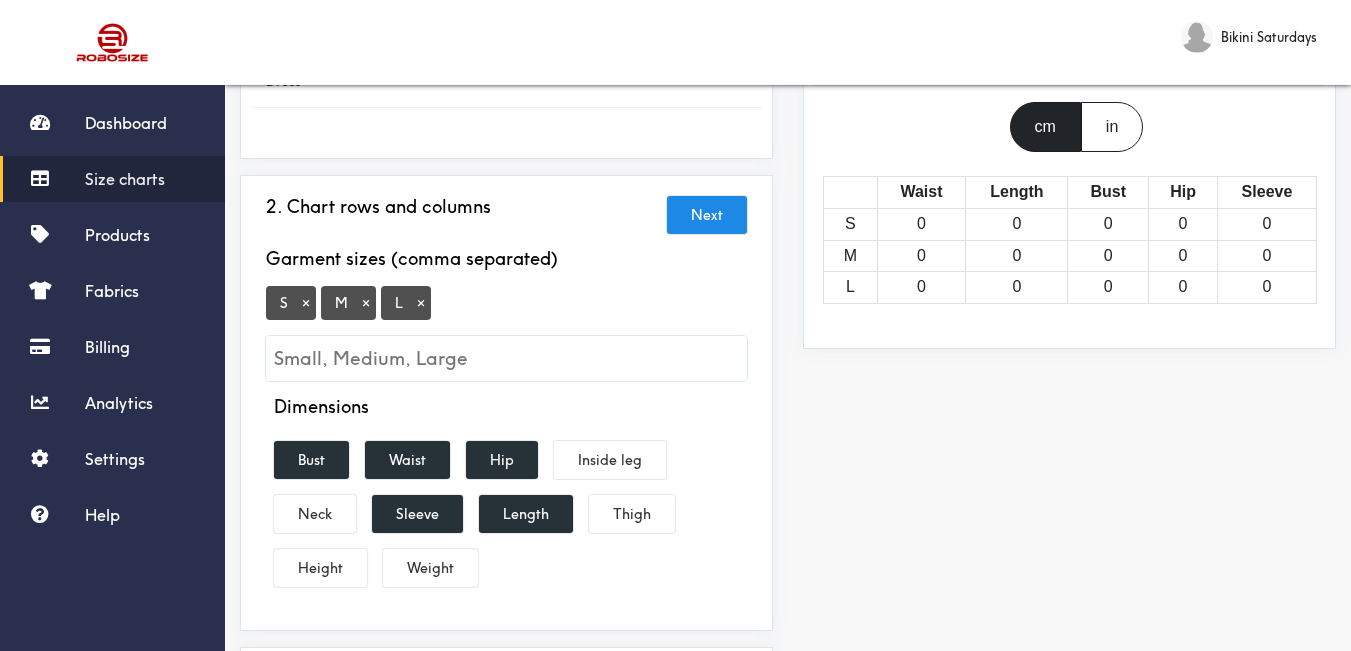 click on "Preview Edit style This chart is manually assigned to products. cm in Waist Length Bust Hip Sleeve S 0 0 0 0 0 M 0 0 0 0 0 L 0 0 0 0 0" at bounding box center (1069, 478) 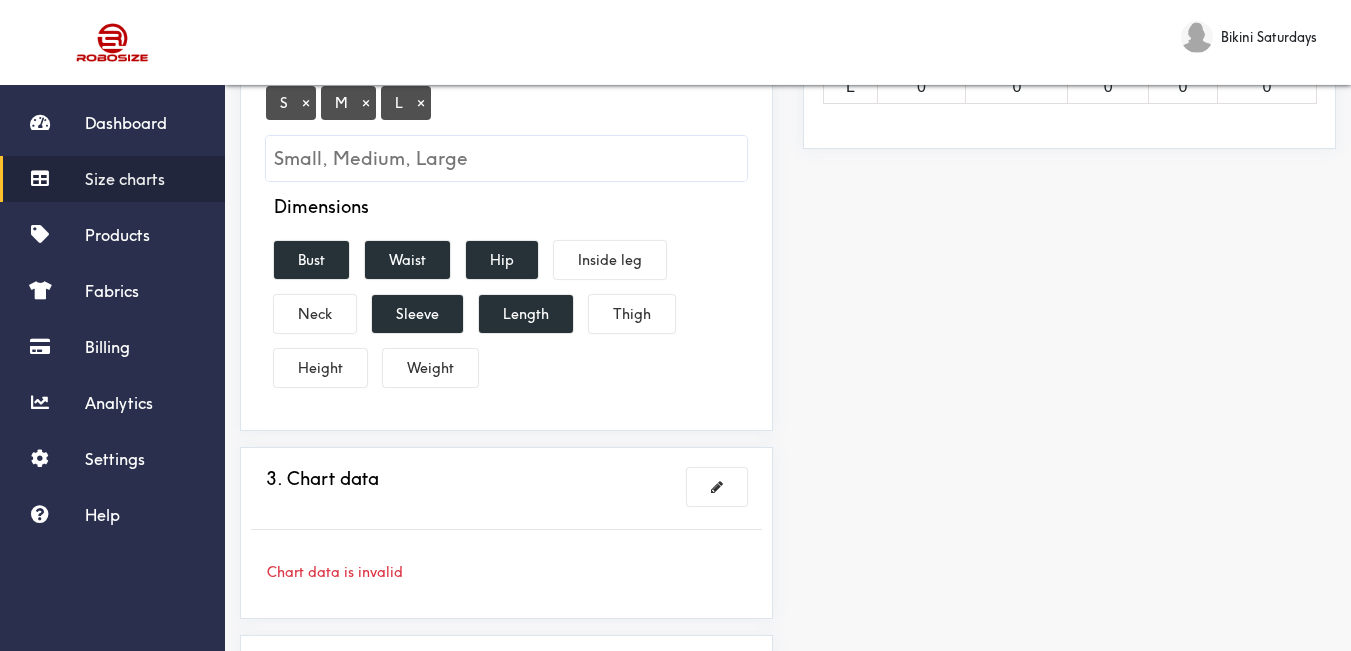 scroll, scrollTop: 500, scrollLeft: 0, axis: vertical 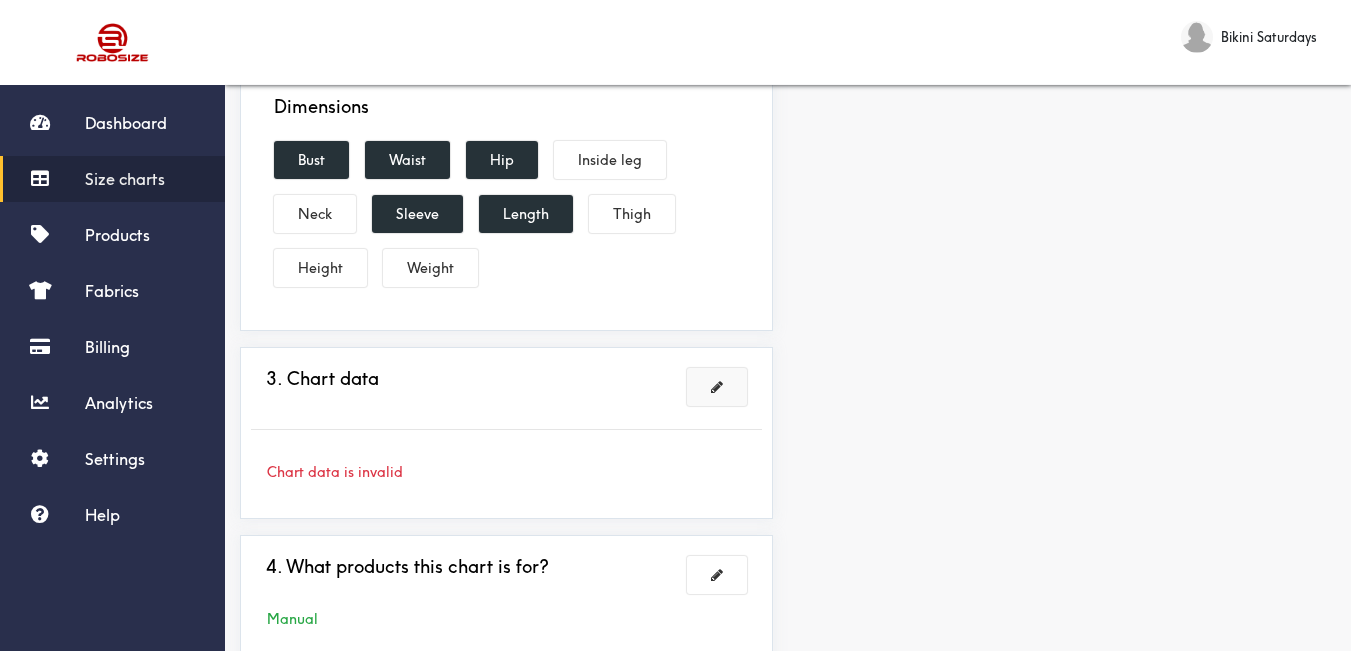 click at bounding box center [717, 387] 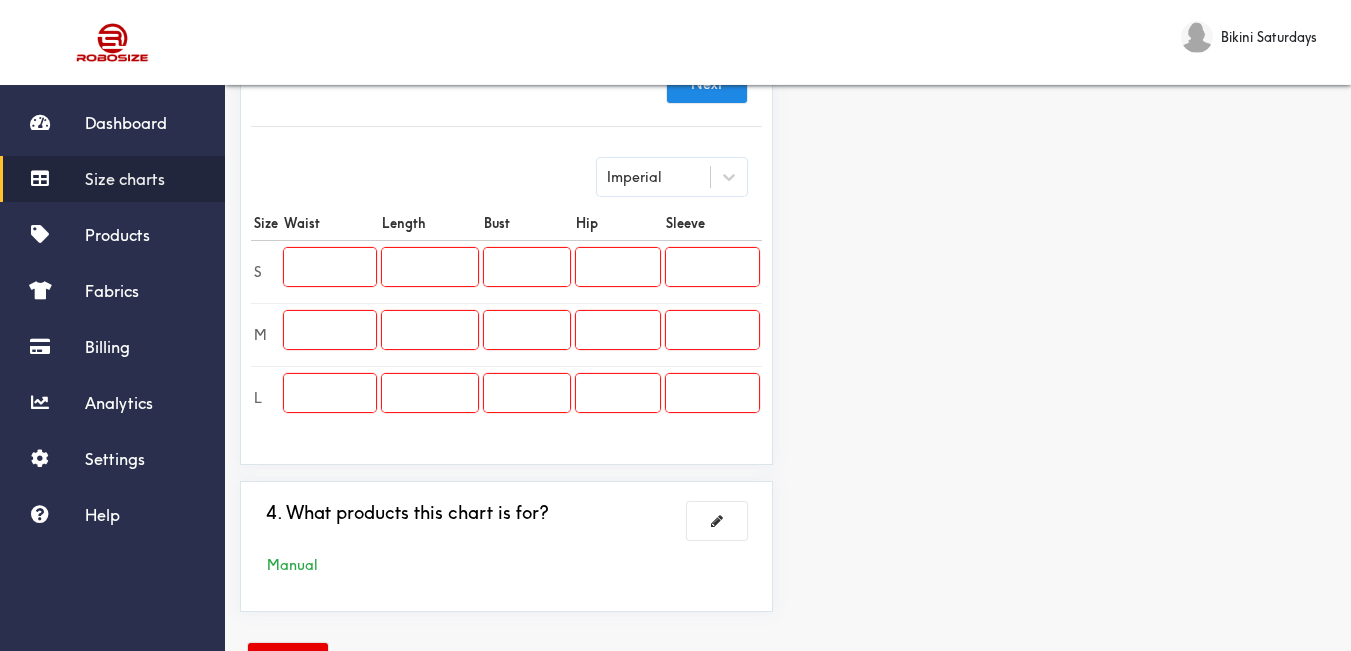 click at bounding box center (330, 267) 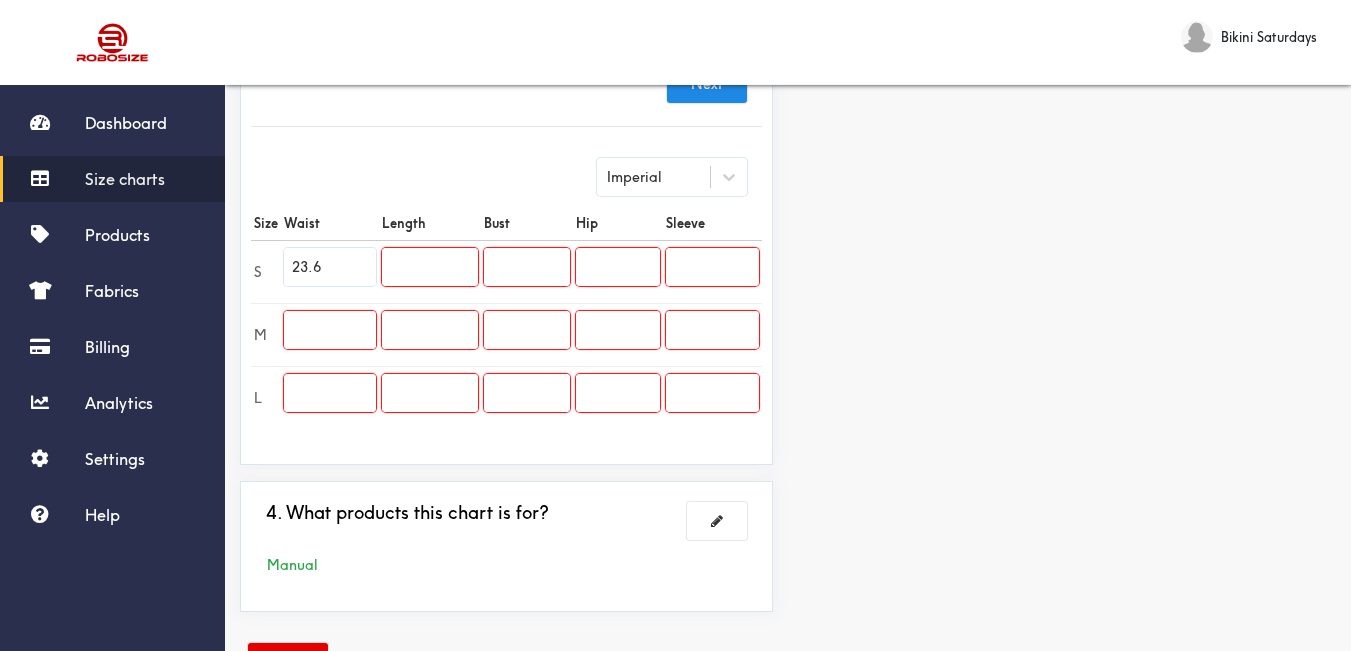 type on "23.6" 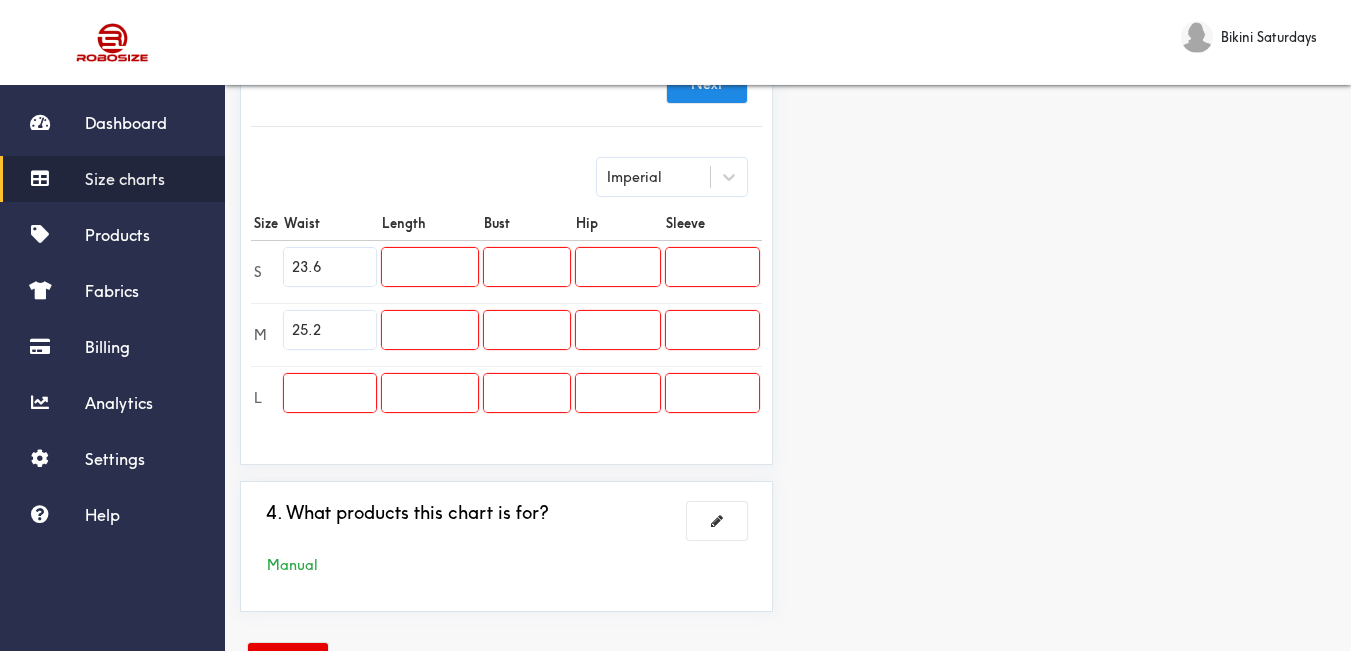 type on "25.2" 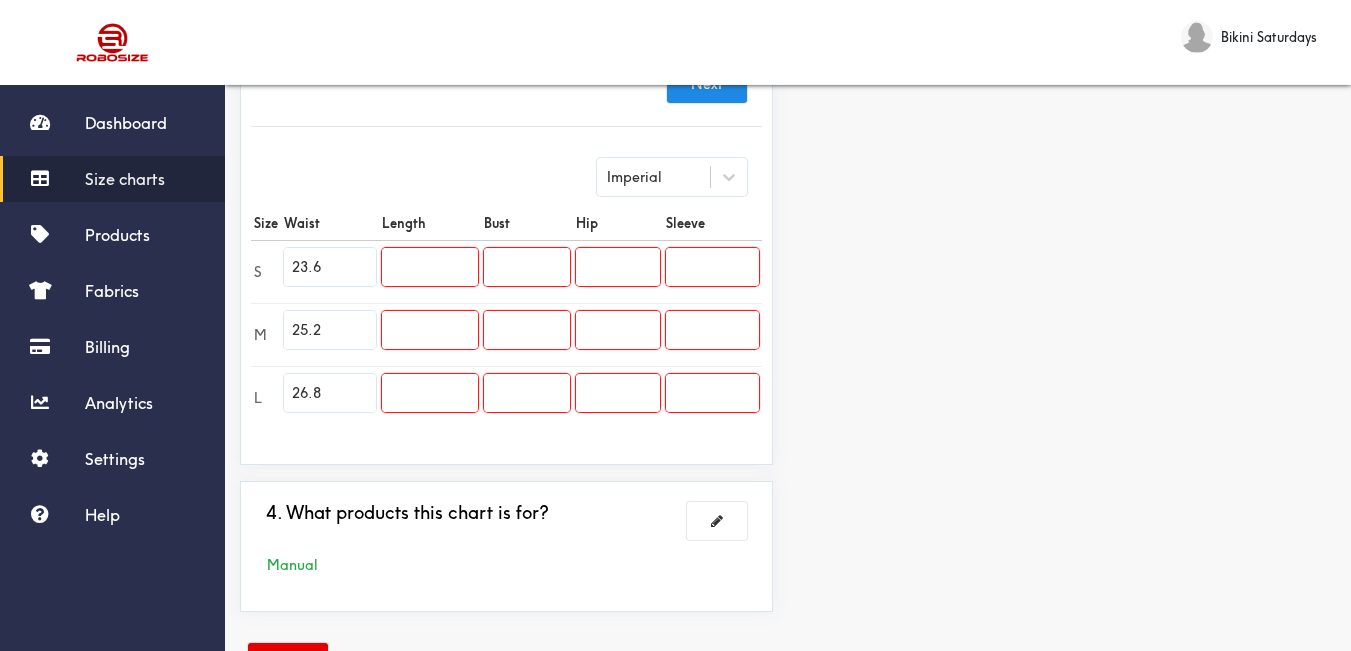 type on "26.8" 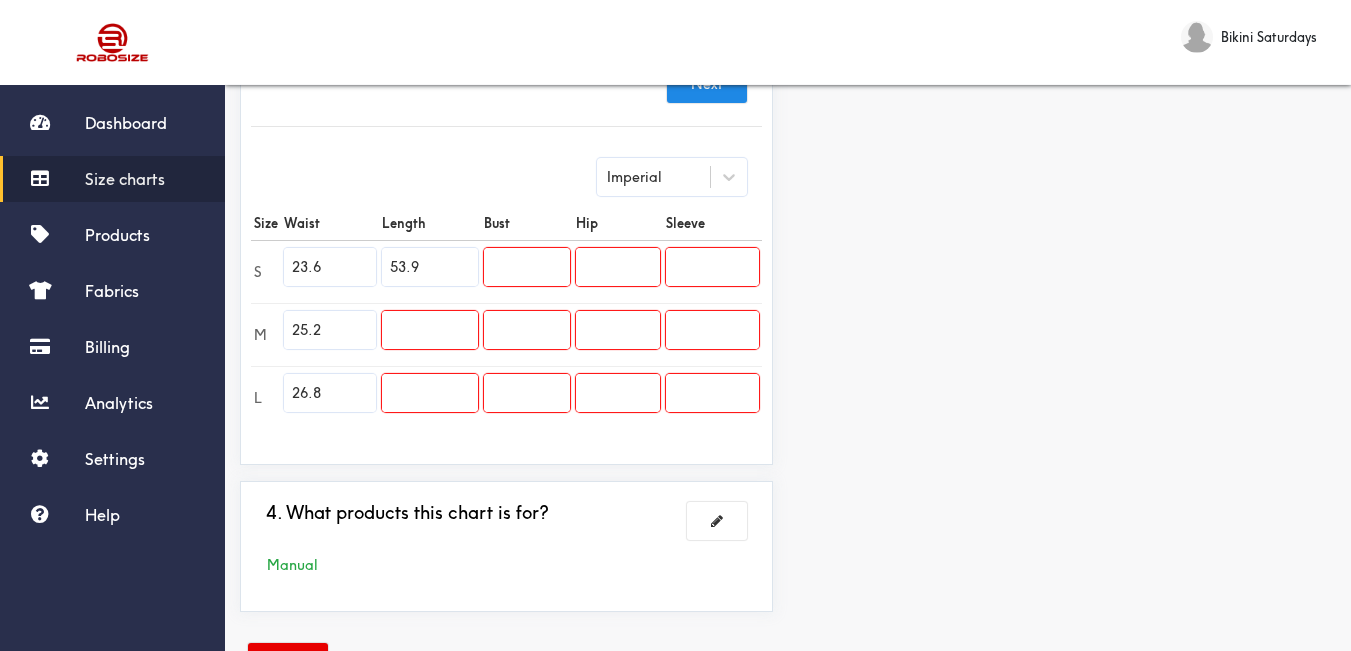 type on "53.9" 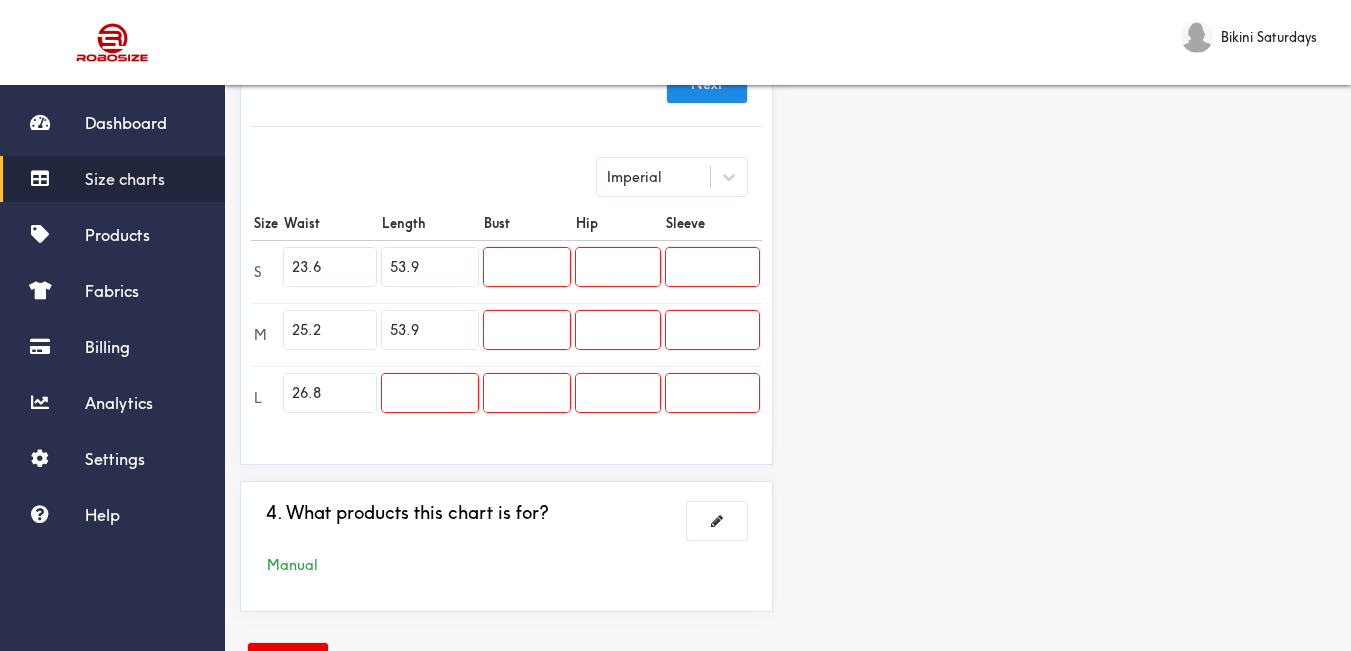 type on "53.9" 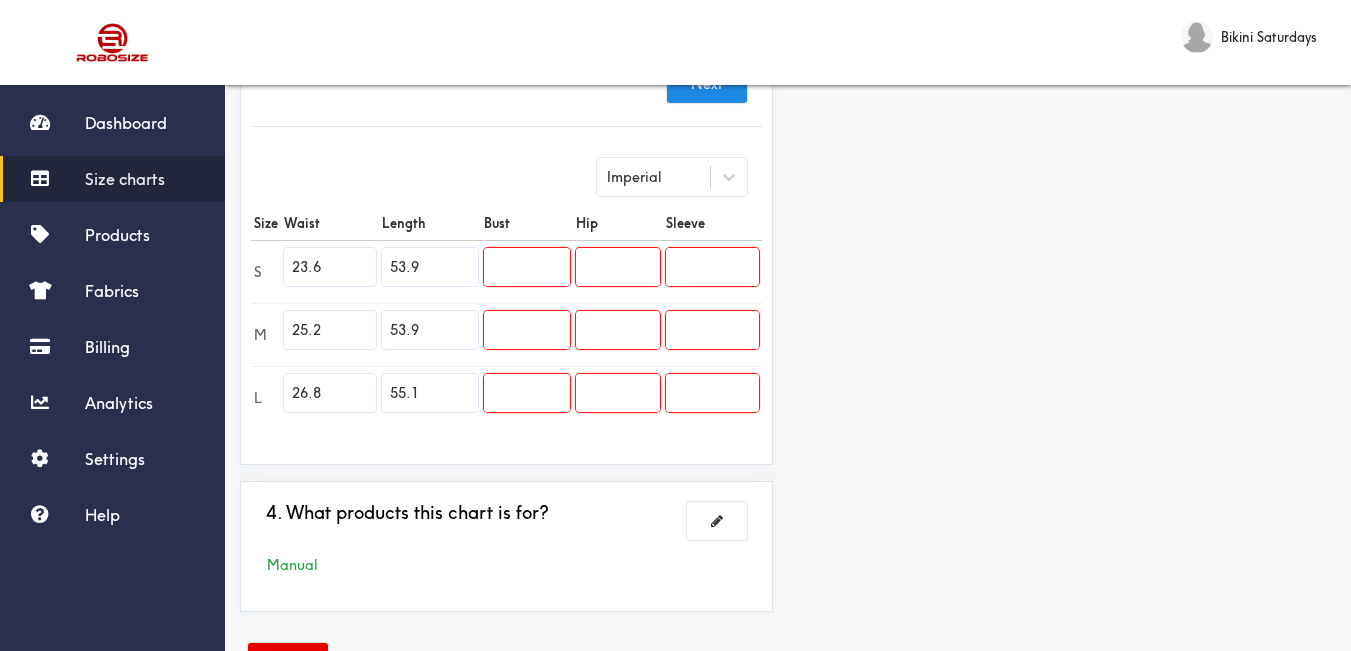 type on "55.1" 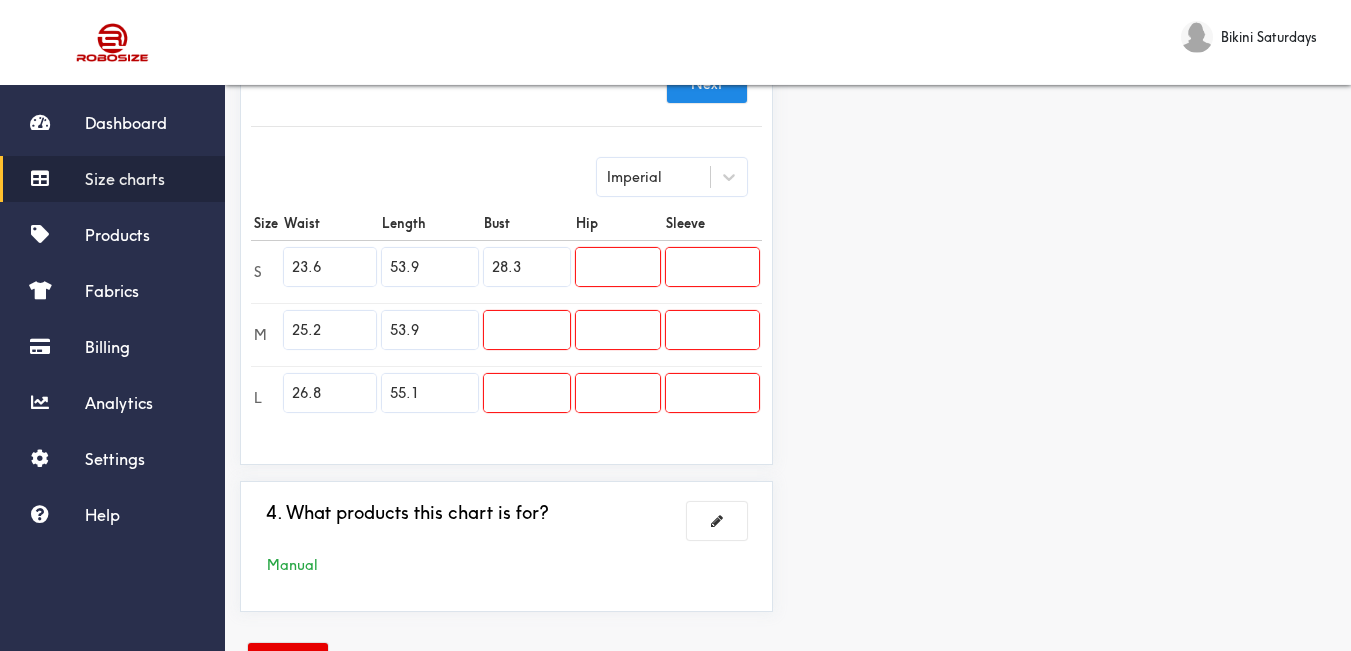 type on "28.3" 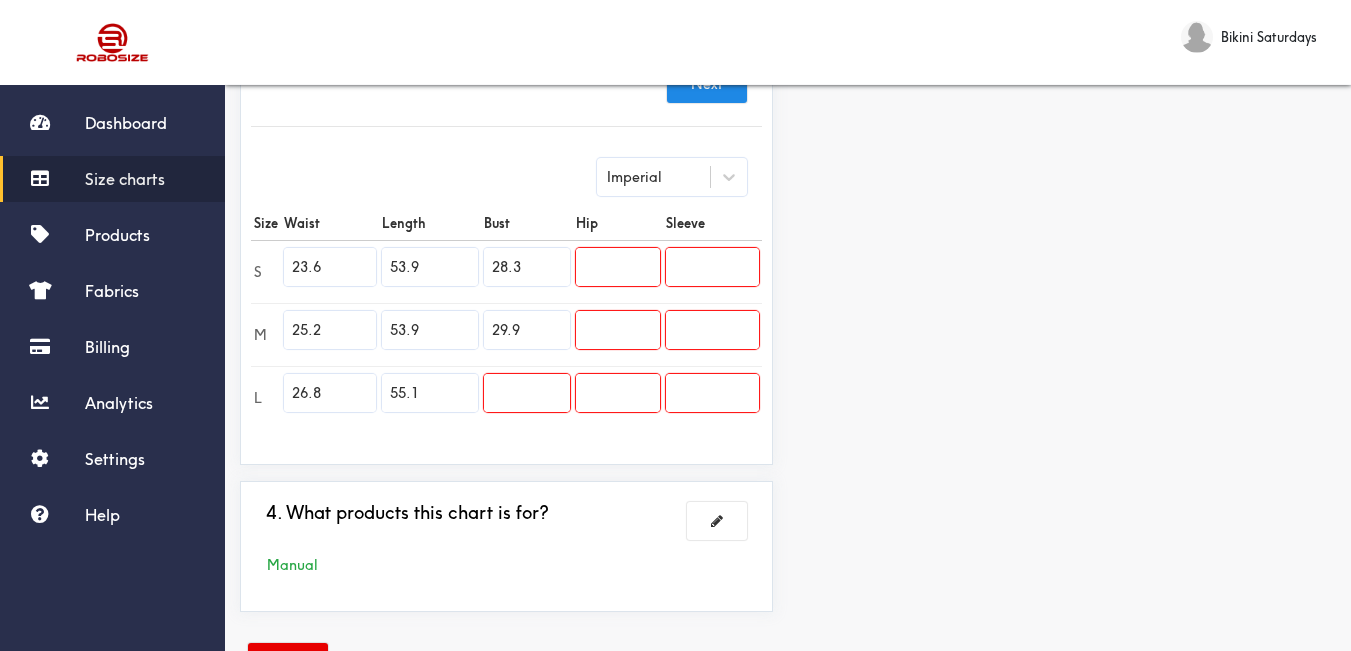 type on "29.9" 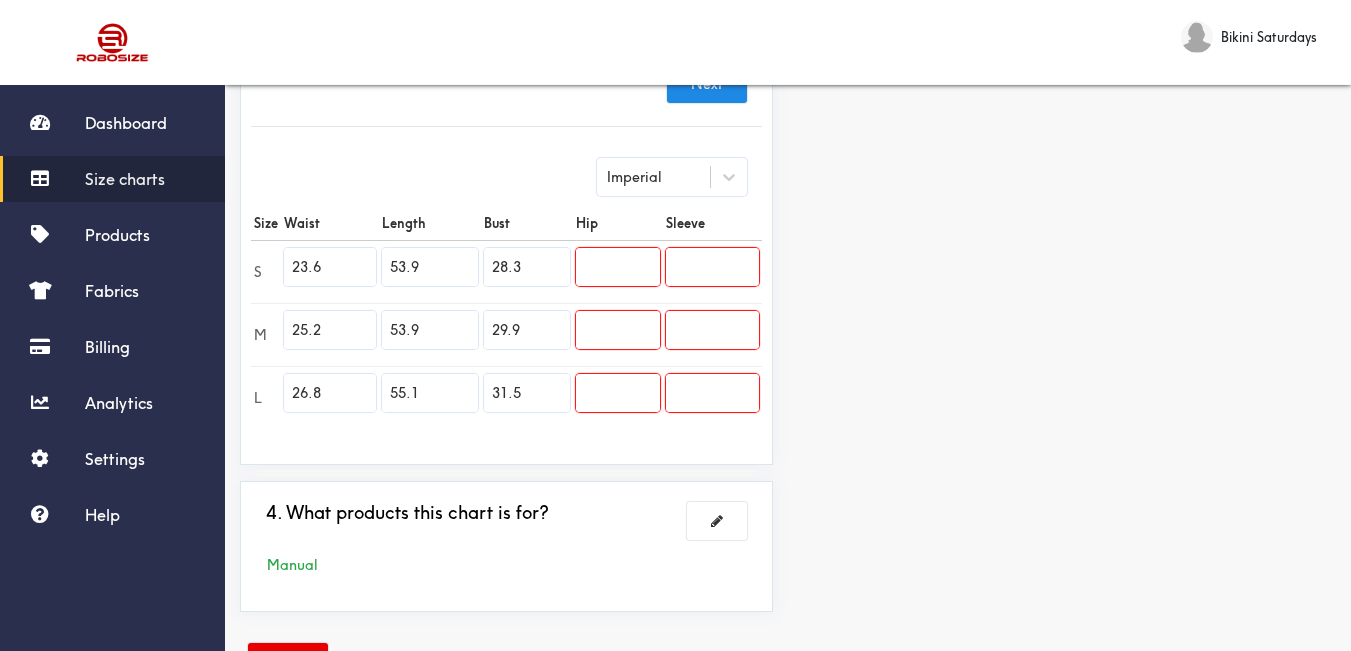 type on "31.5" 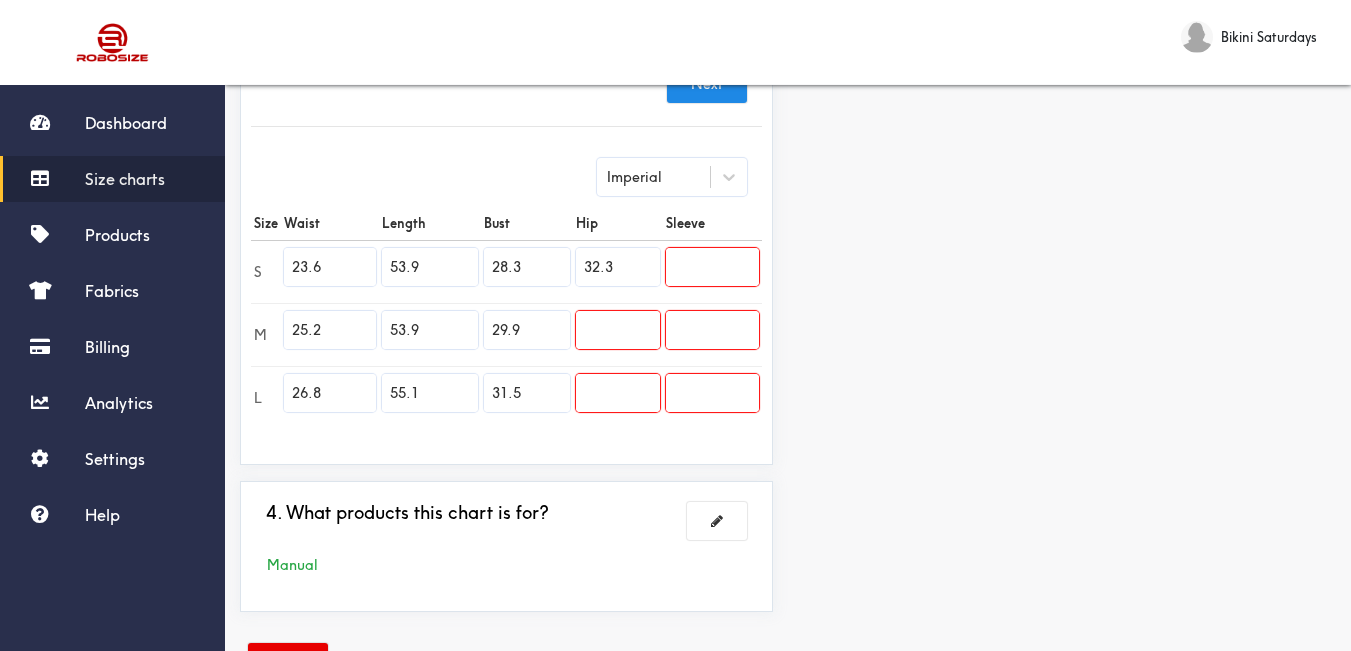 type on "32.3" 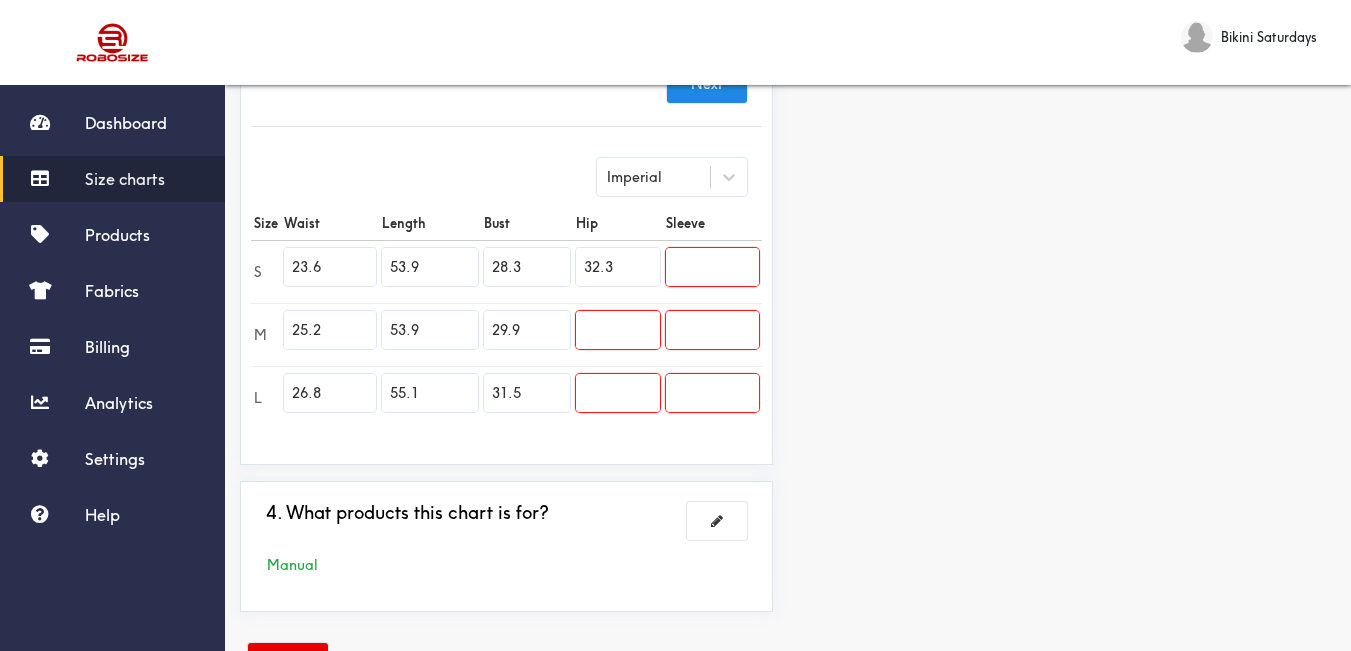 drag, startPoint x: 1214, startPoint y: 303, endPoint x: 1182, endPoint y: 298, distance: 32.38827 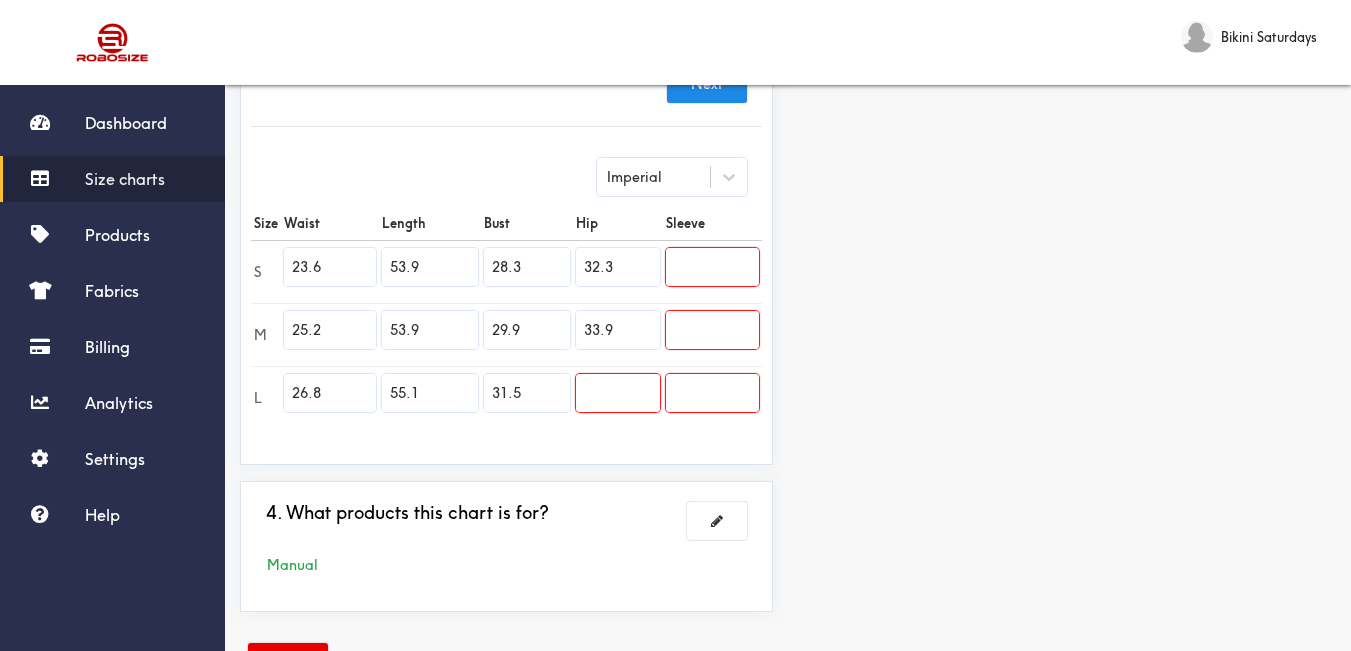 type on "33.9" 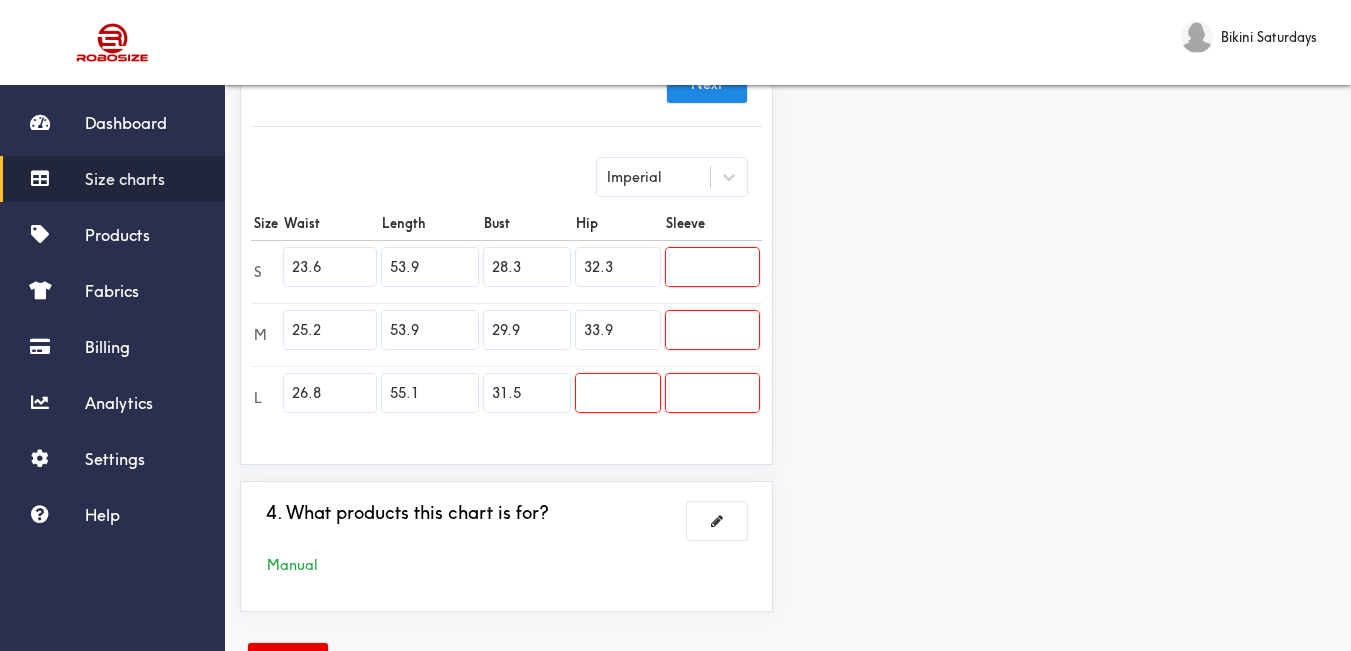 drag, startPoint x: 1235, startPoint y: 348, endPoint x: 1201, endPoint y: 331, distance: 38.013157 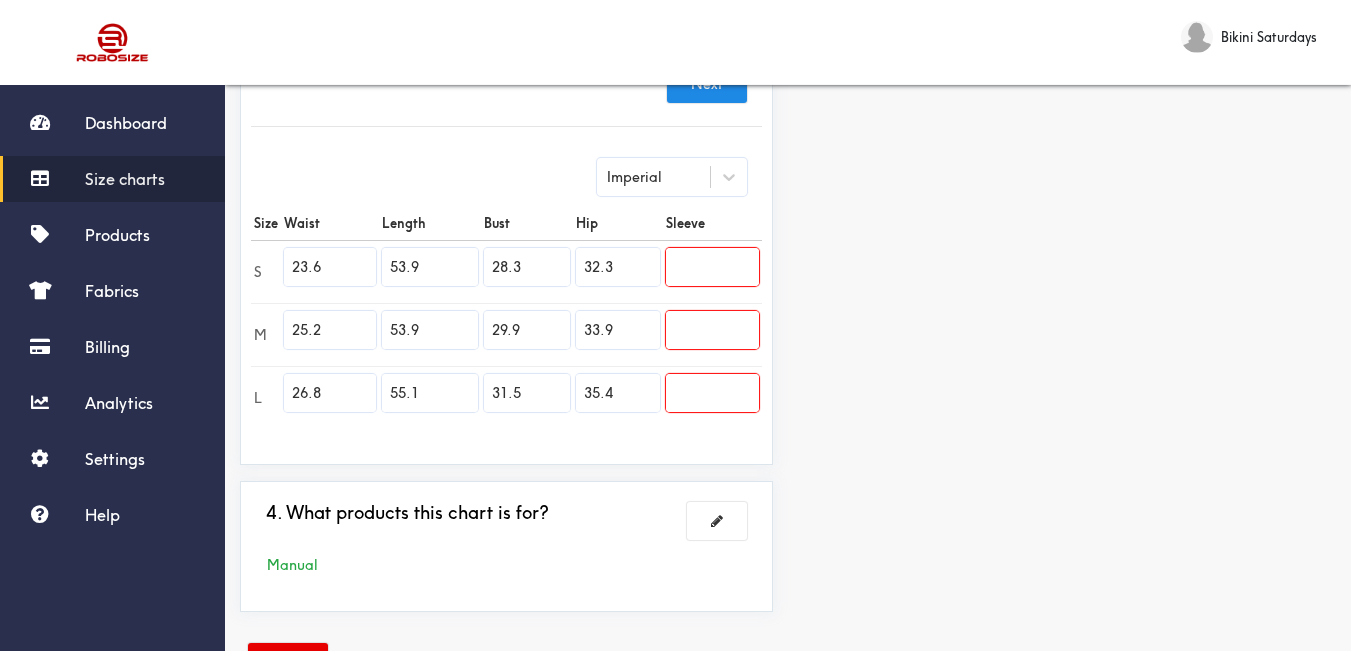 type on "35.4" 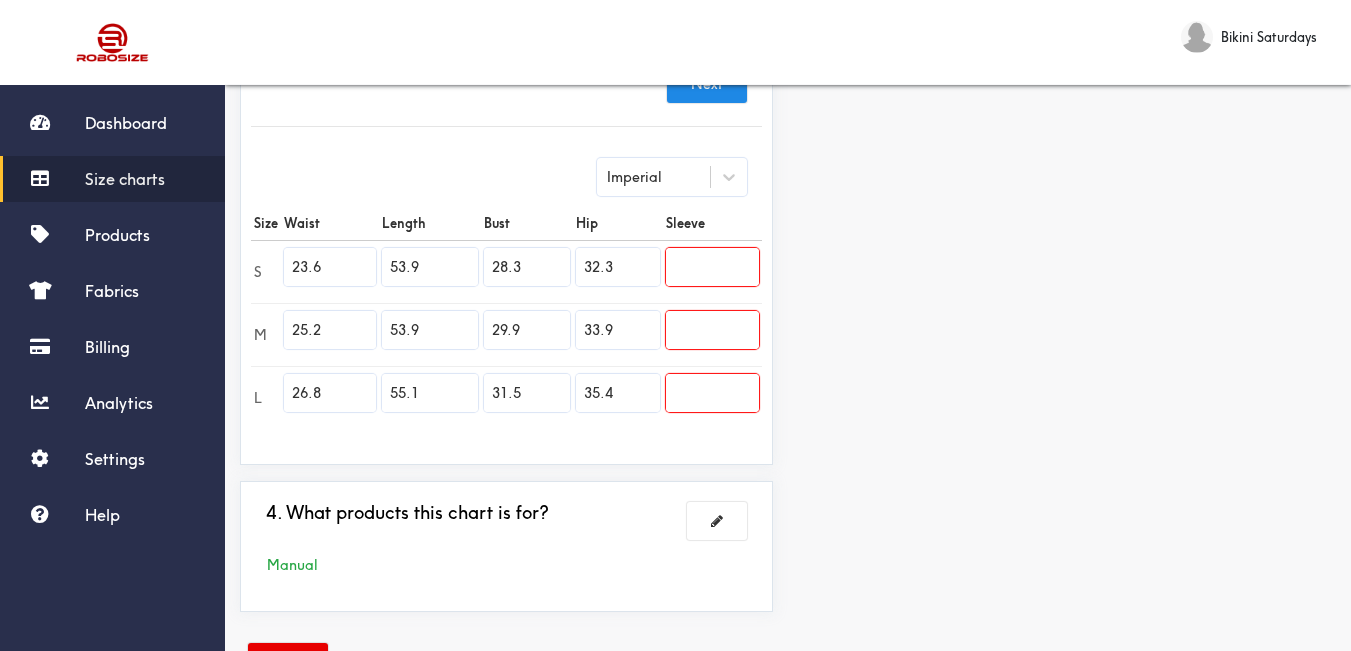 click on "Preview Edit style This chart is manually assigned to products. cm in Waist Length Bust Hip Sleeve S 60 137 72 82 0 M 64 137 76 86 0 L 68 140 80 90 0" at bounding box center [1069, 151] 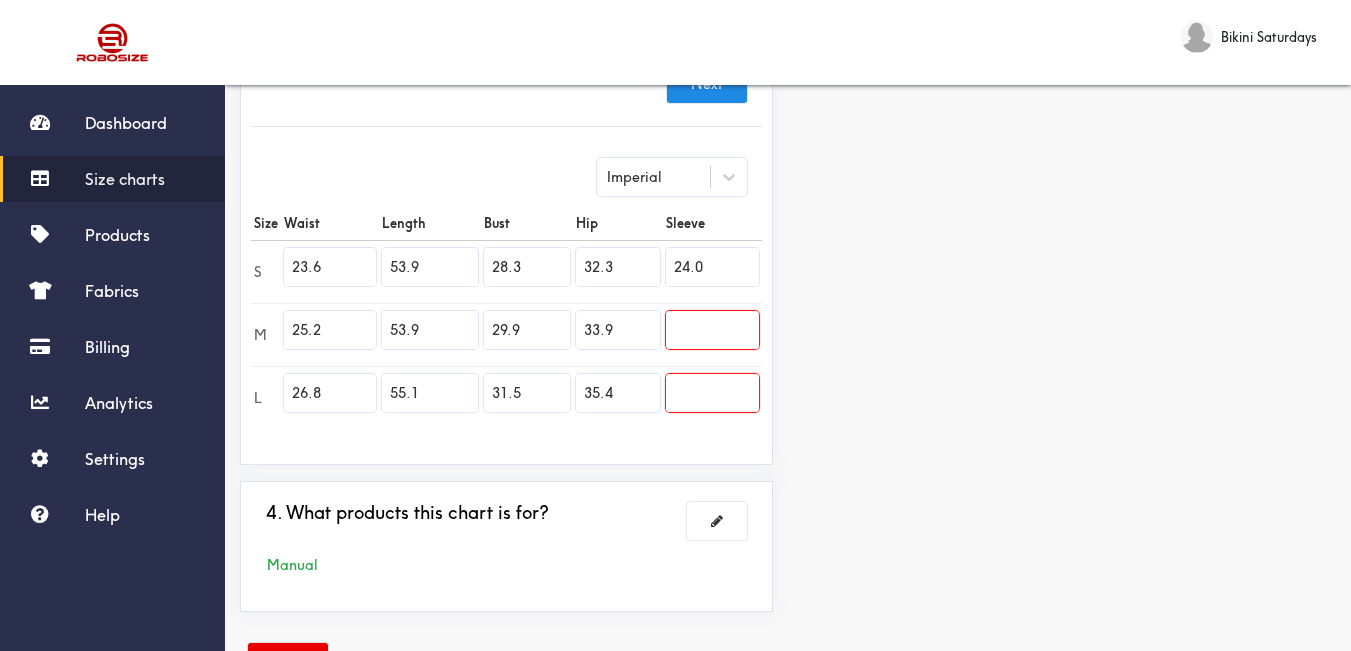type on "24.0" 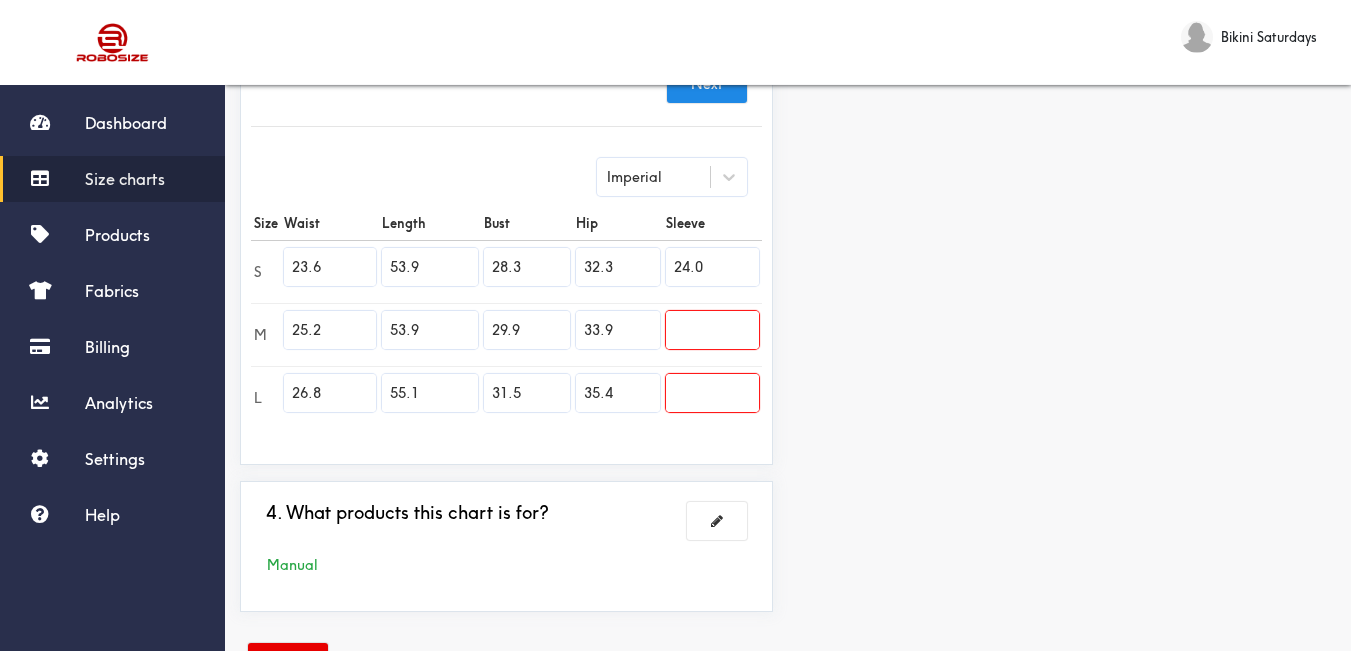 click at bounding box center [712, 330] 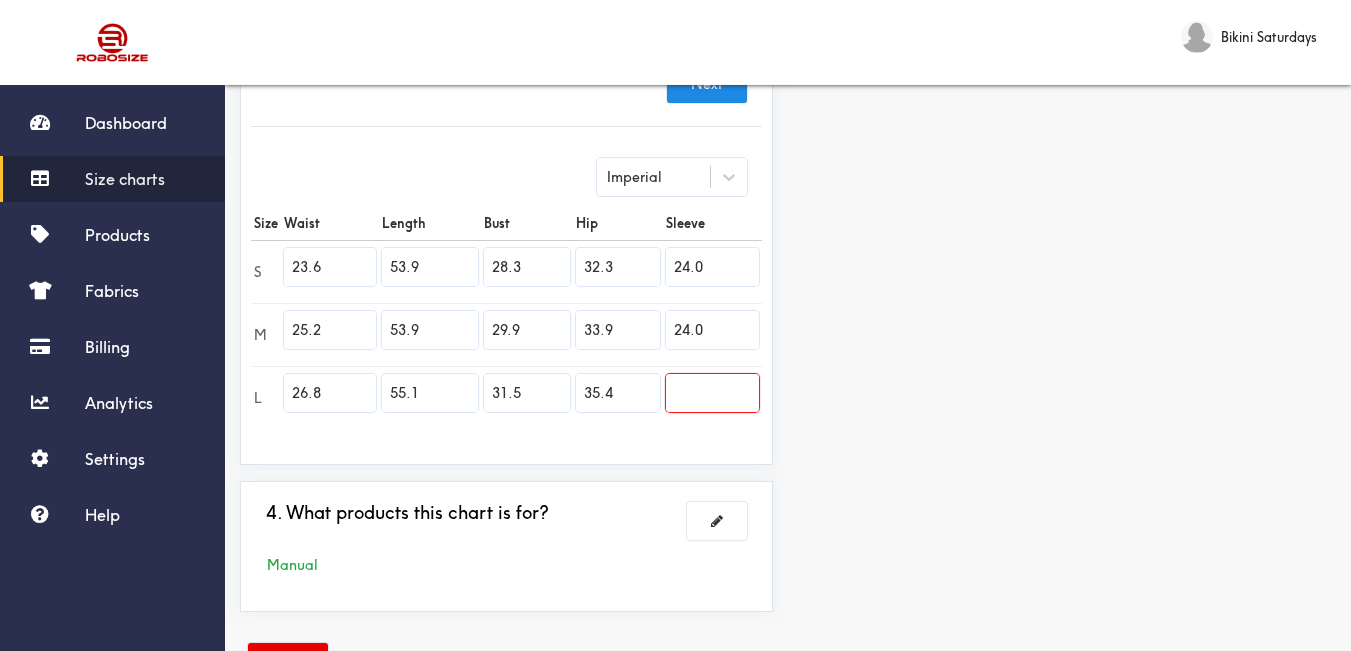 type on "24.0" 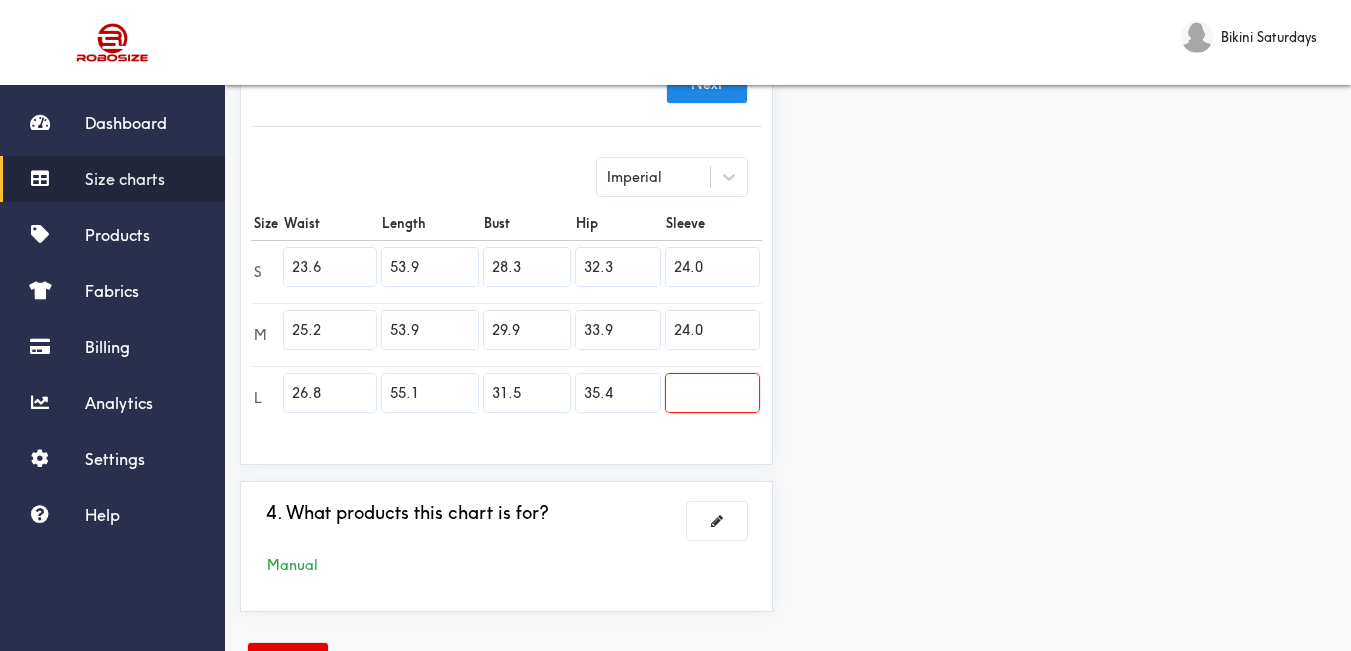 click at bounding box center (712, 393) 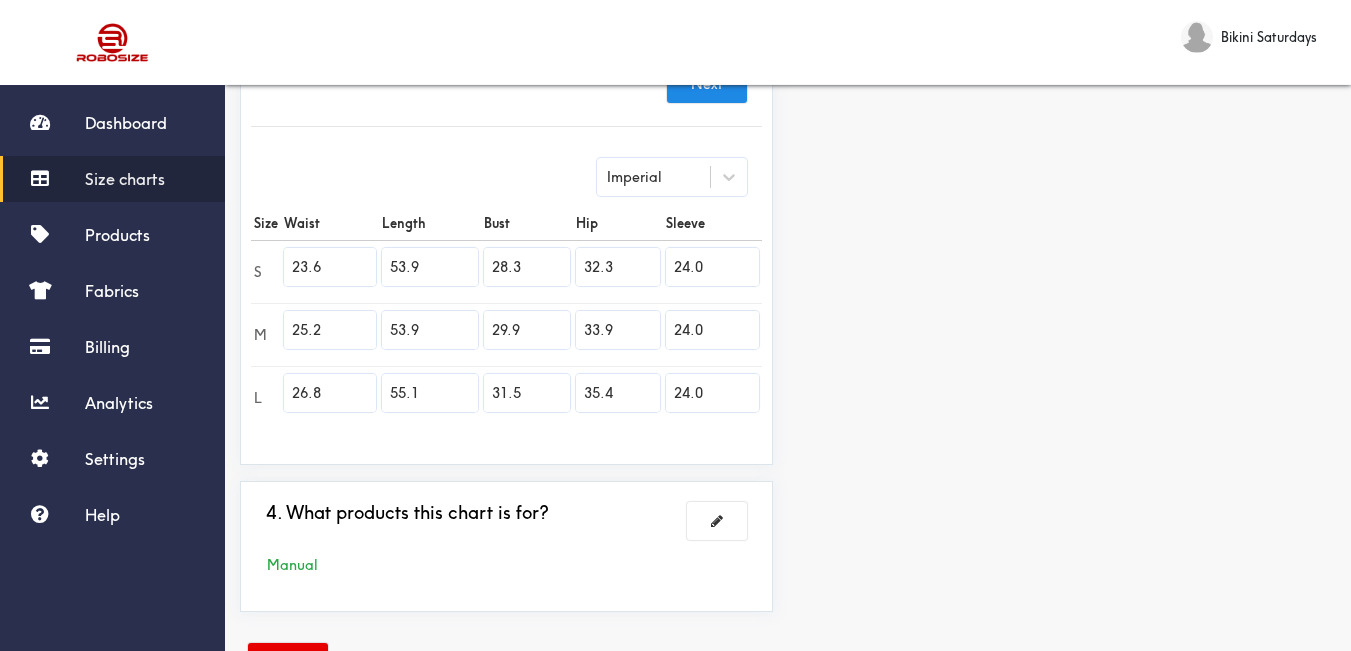 type on "24.0" 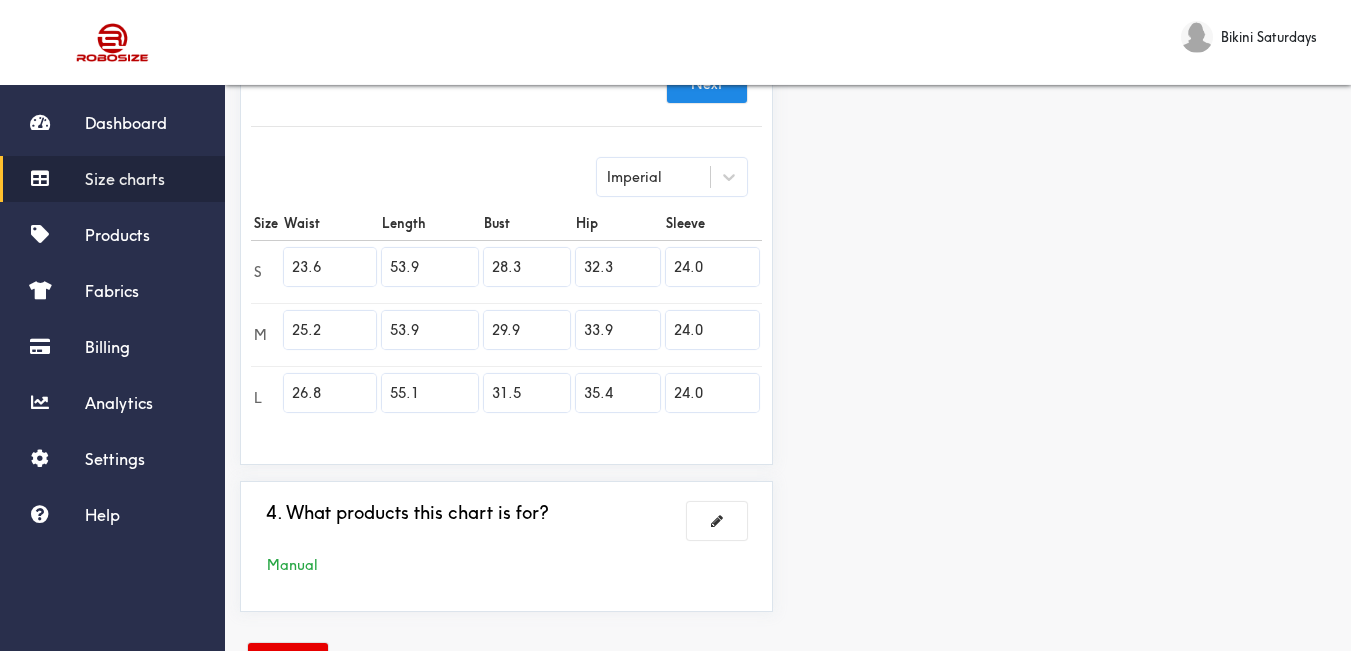 click on "Preview Edit style This chart is manually assigned to products. cm in Waist Length Bust Hip Sleeve S 60 137 72 82 61 M 64 137 76 86 61 L 68 140 80 90 61" at bounding box center [1069, 151] 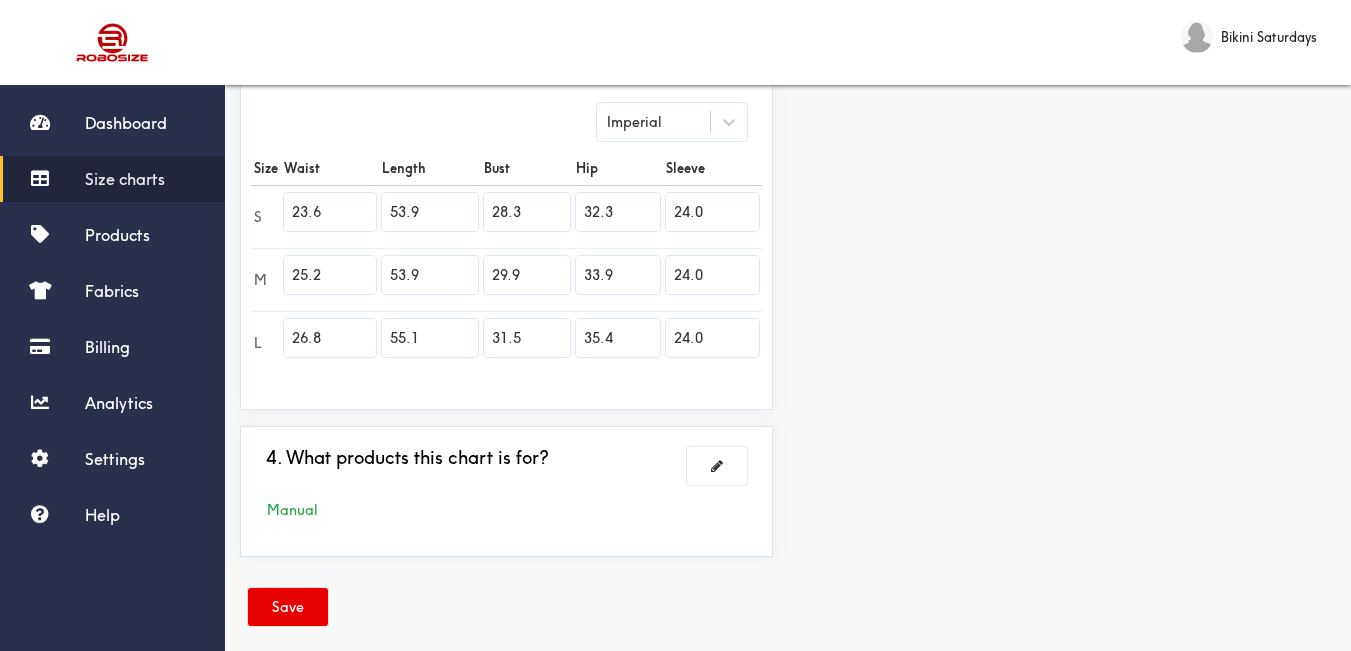 click on "4. What products this chart is for? Manual" at bounding box center [506, 491] 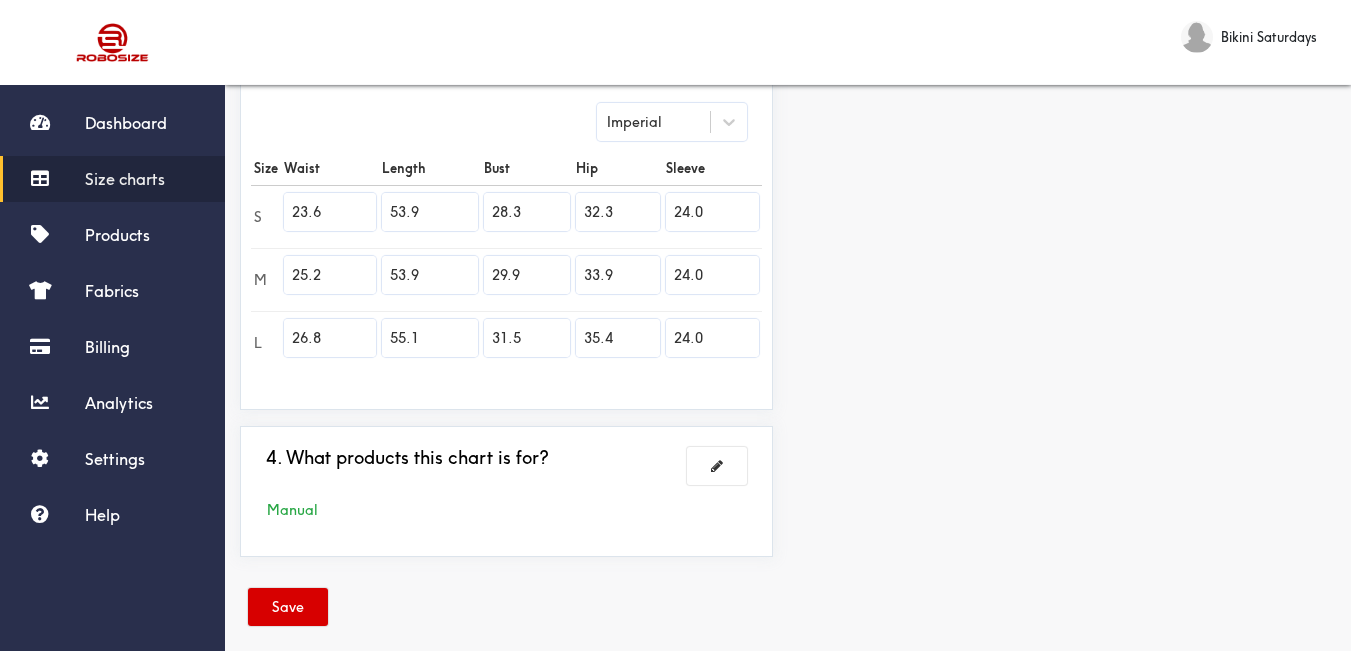 click on "Save" at bounding box center [288, 607] 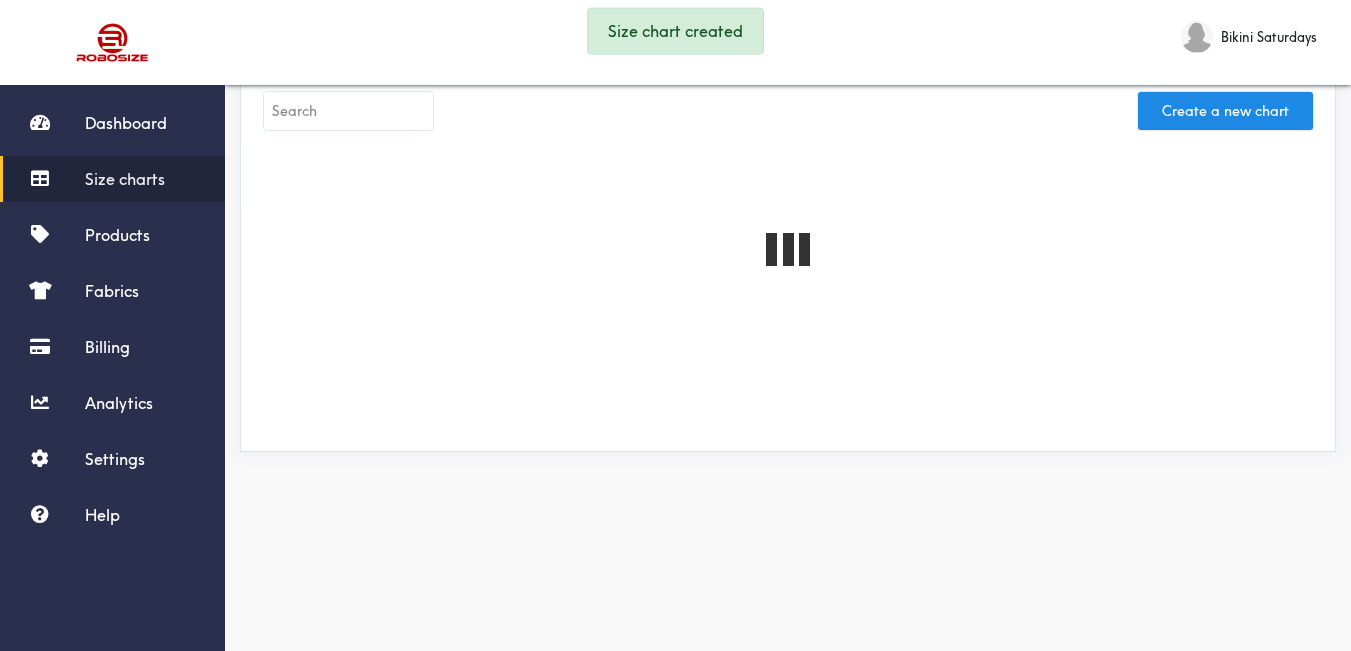scroll, scrollTop: 555, scrollLeft: 0, axis: vertical 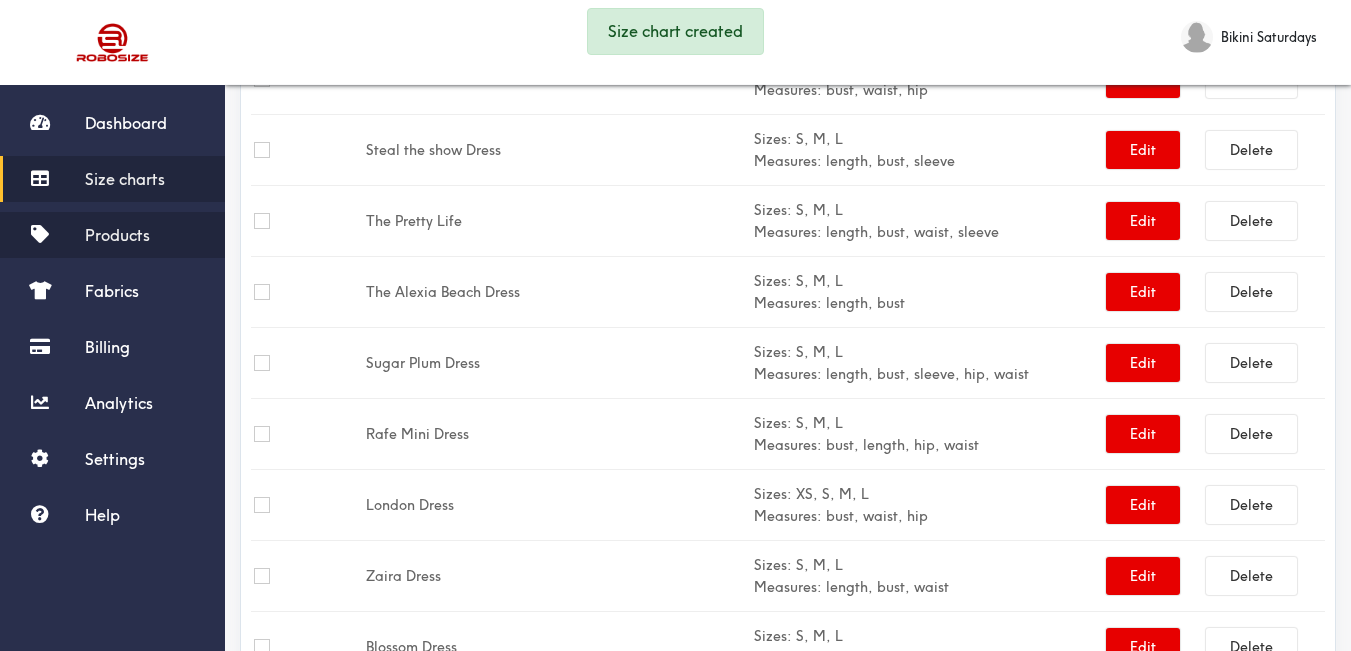 click on "Products" at bounding box center [117, 235] 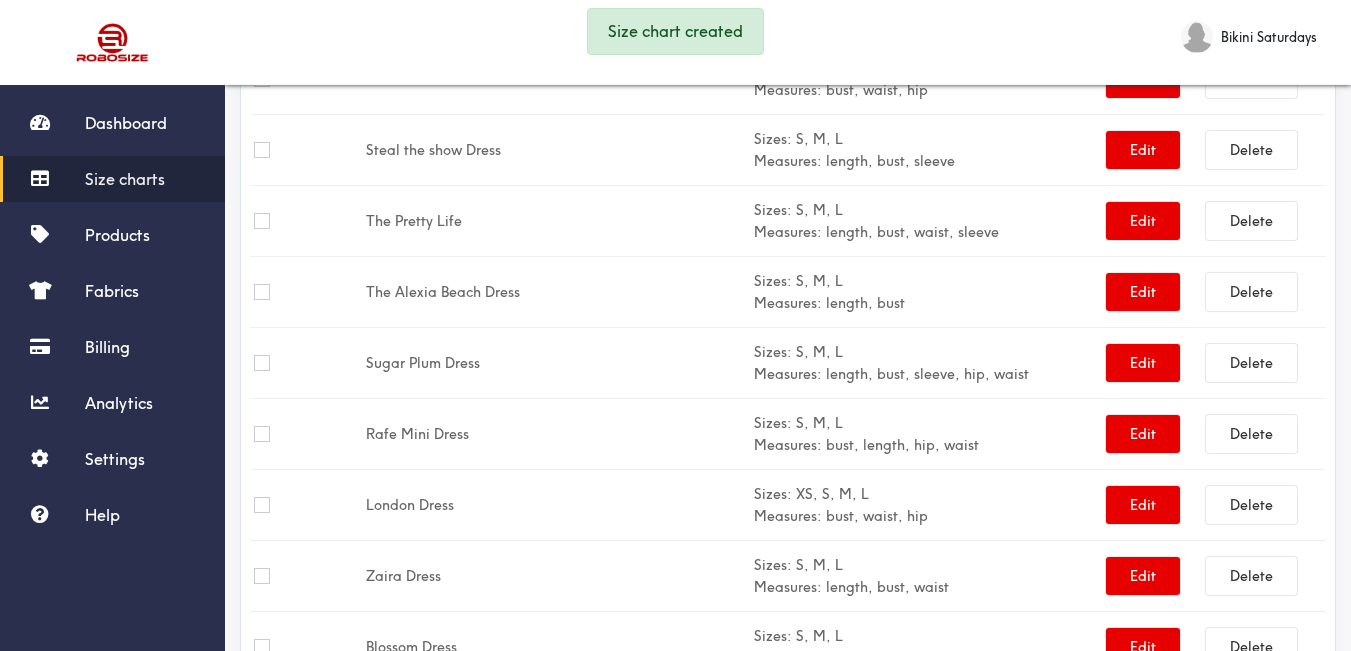 scroll, scrollTop: 24, scrollLeft: 0, axis: vertical 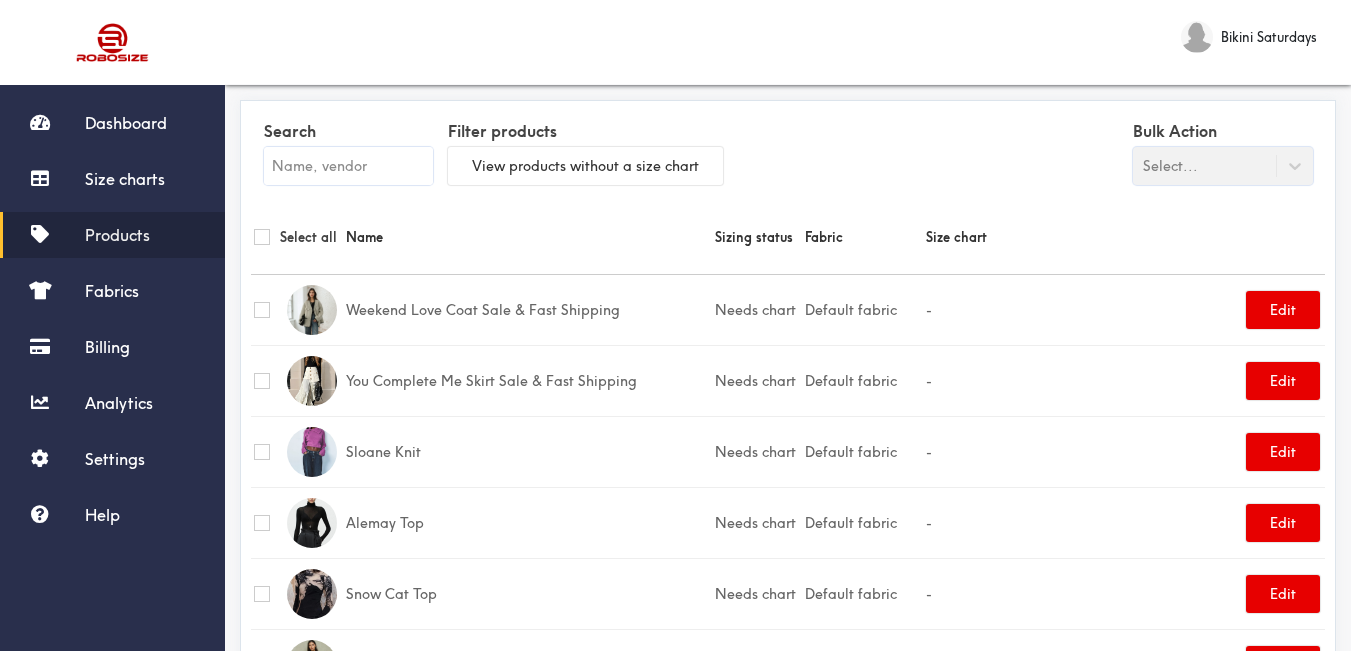 click at bounding box center [348, 166] 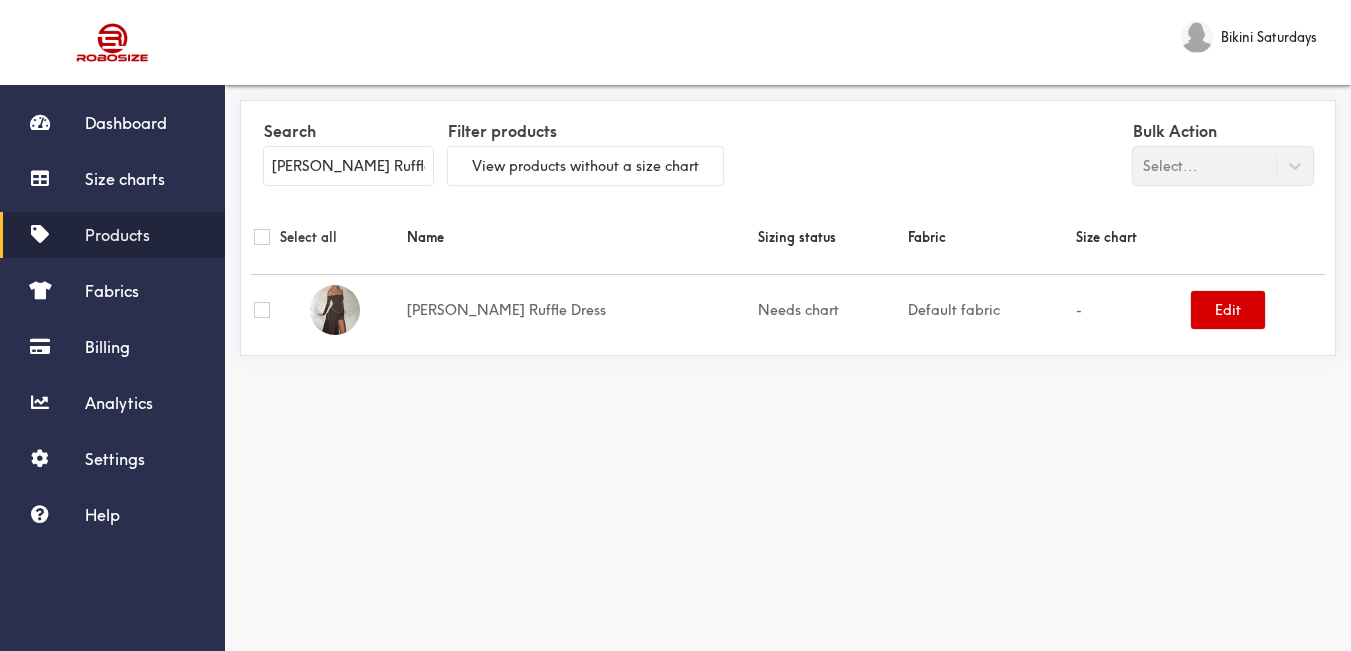 type on "[PERSON_NAME] Ruffle Dress" 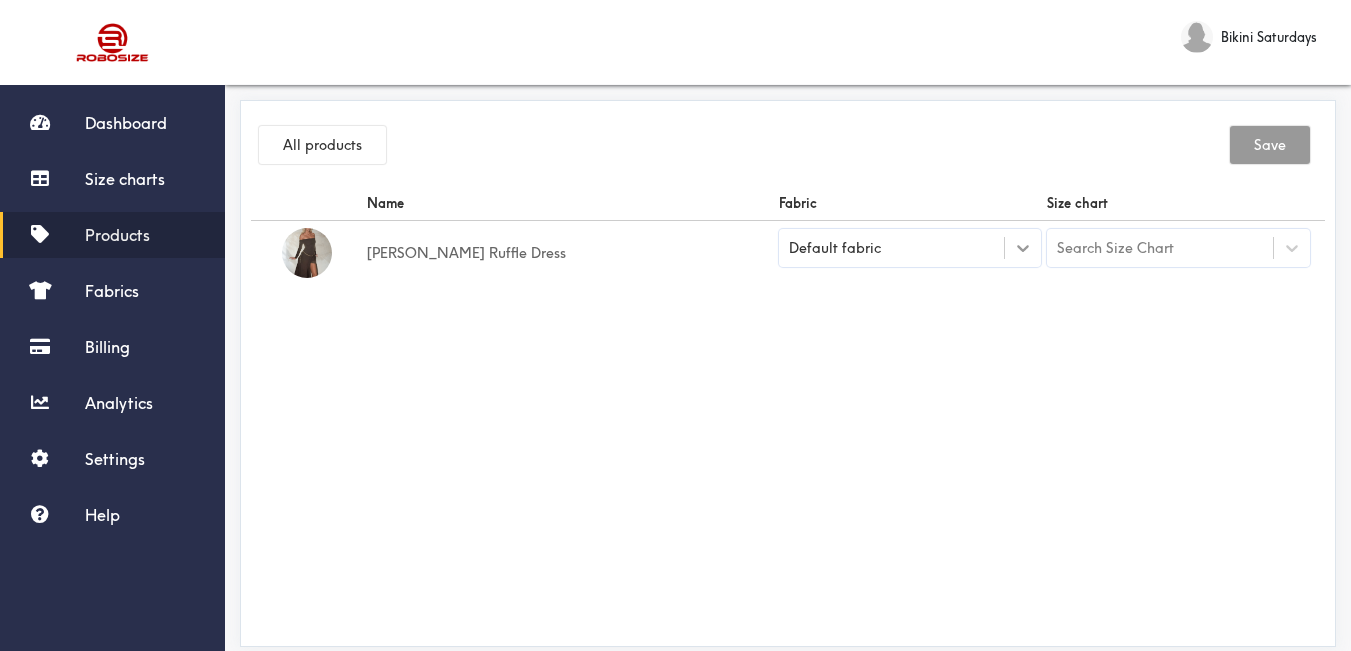 click at bounding box center [1023, 248] 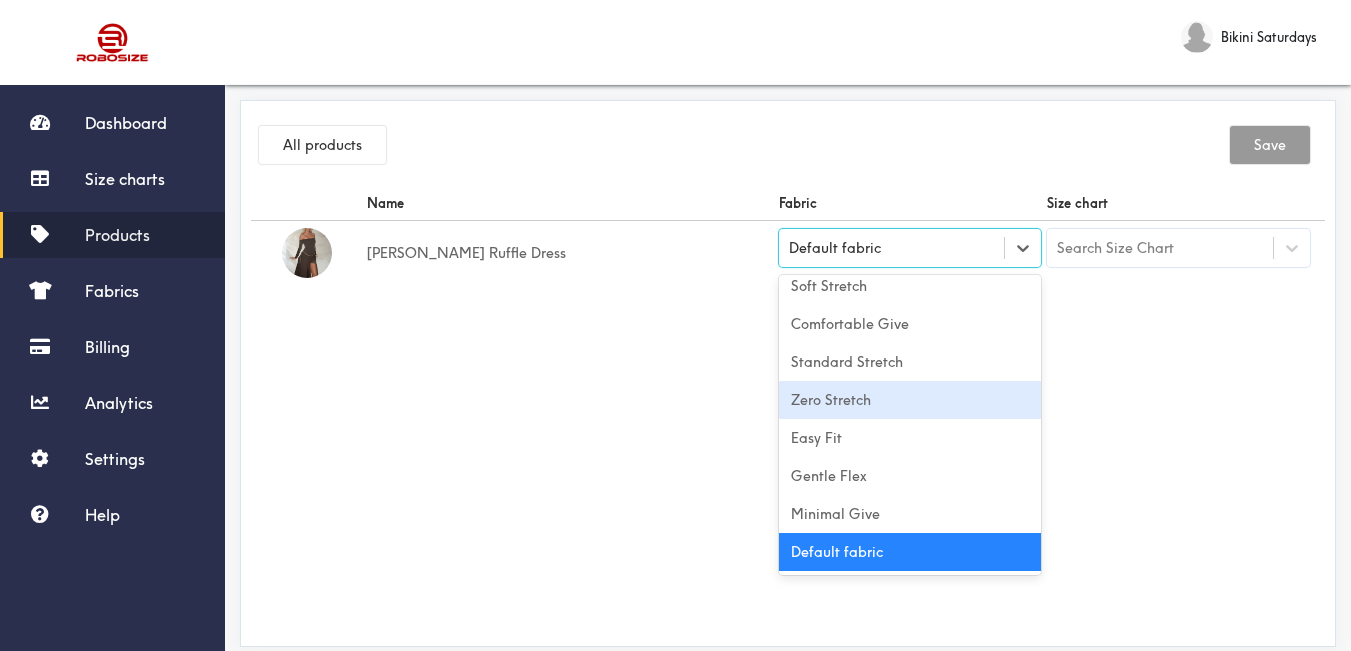 scroll, scrollTop: 0, scrollLeft: 0, axis: both 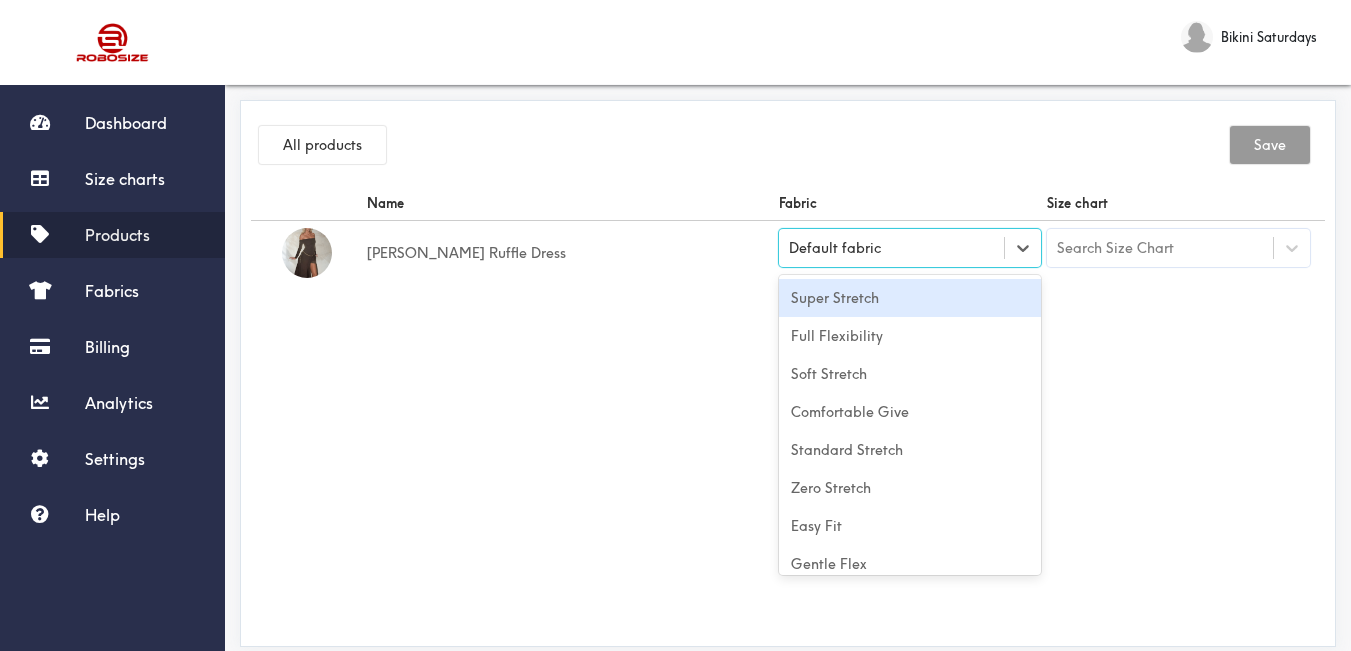click on "Super Stretch" at bounding box center (910, 298) 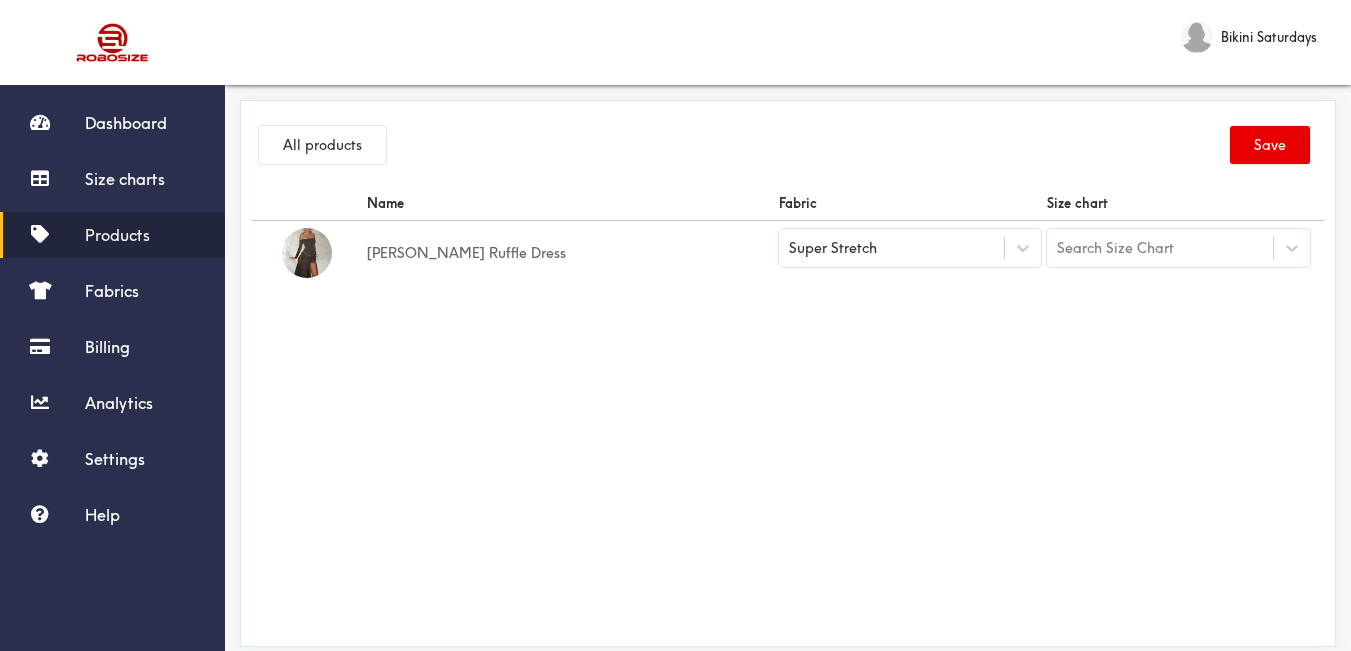 click on "Name Fabric Size chart [PERSON_NAME] Ruffle Dress Super Stretch Search Size Chart" at bounding box center (788, 411) 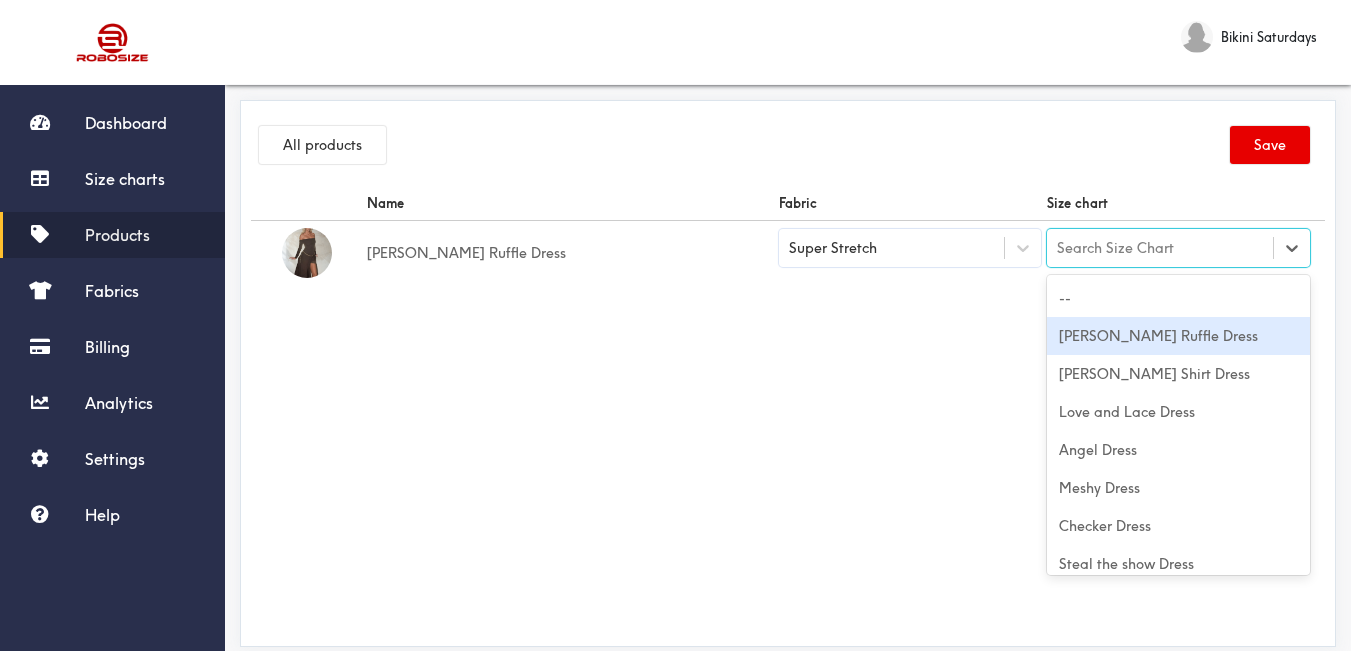drag, startPoint x: 1111, startPoint y: 338, endPoint x: 998, endPoint y: 338, distance: 113 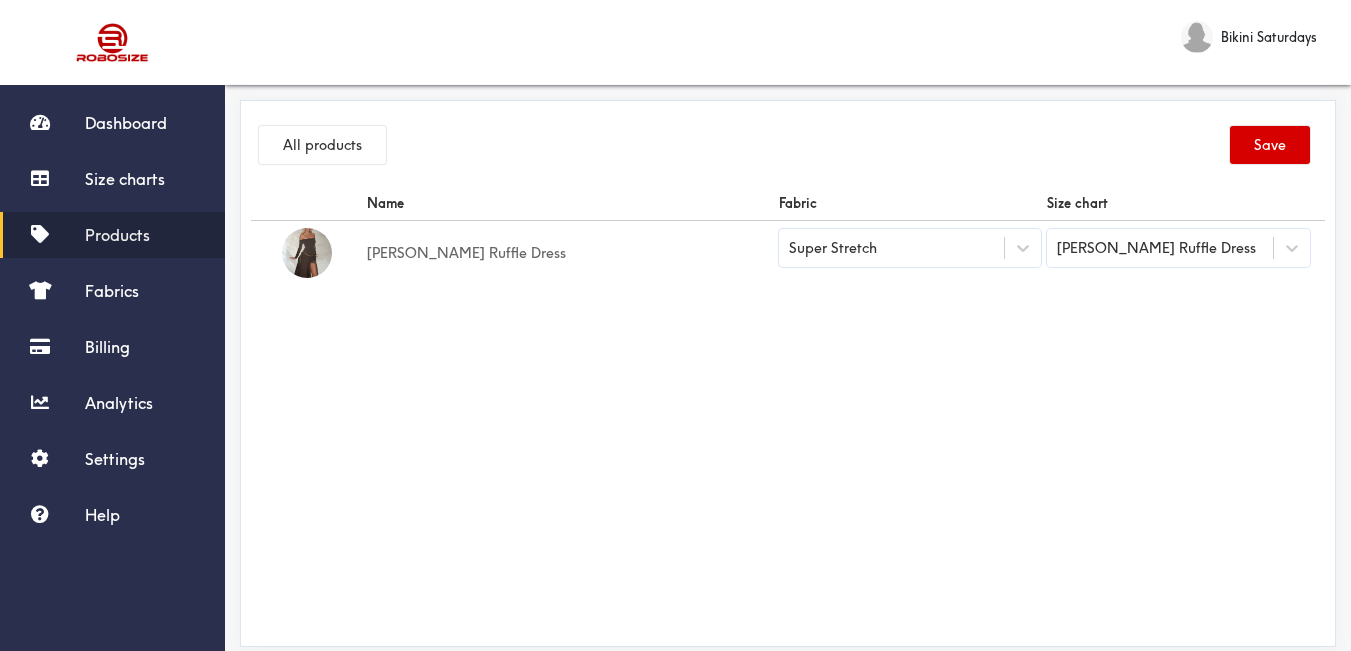 click on "Save" at bounding box center (1270, 145) 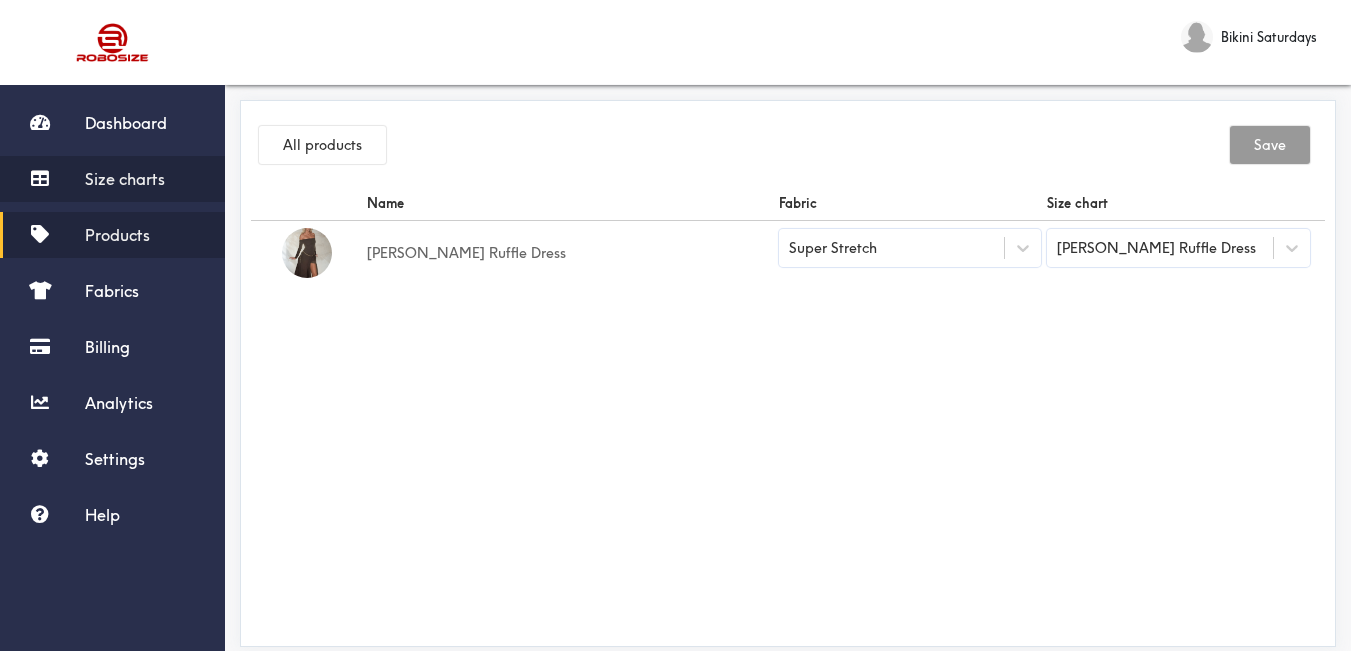 click on "Size charts" at bounding box center [112, 179] 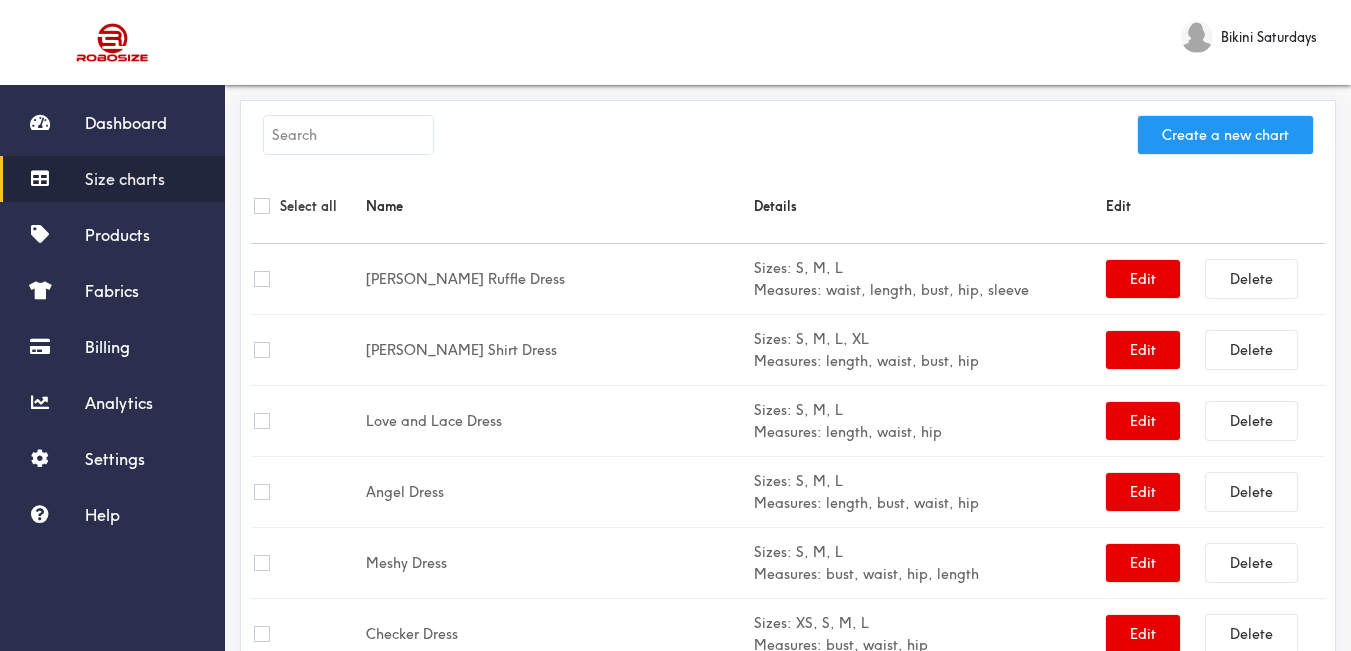 click on "Create a new chart" at bounding box center (1225, 135) 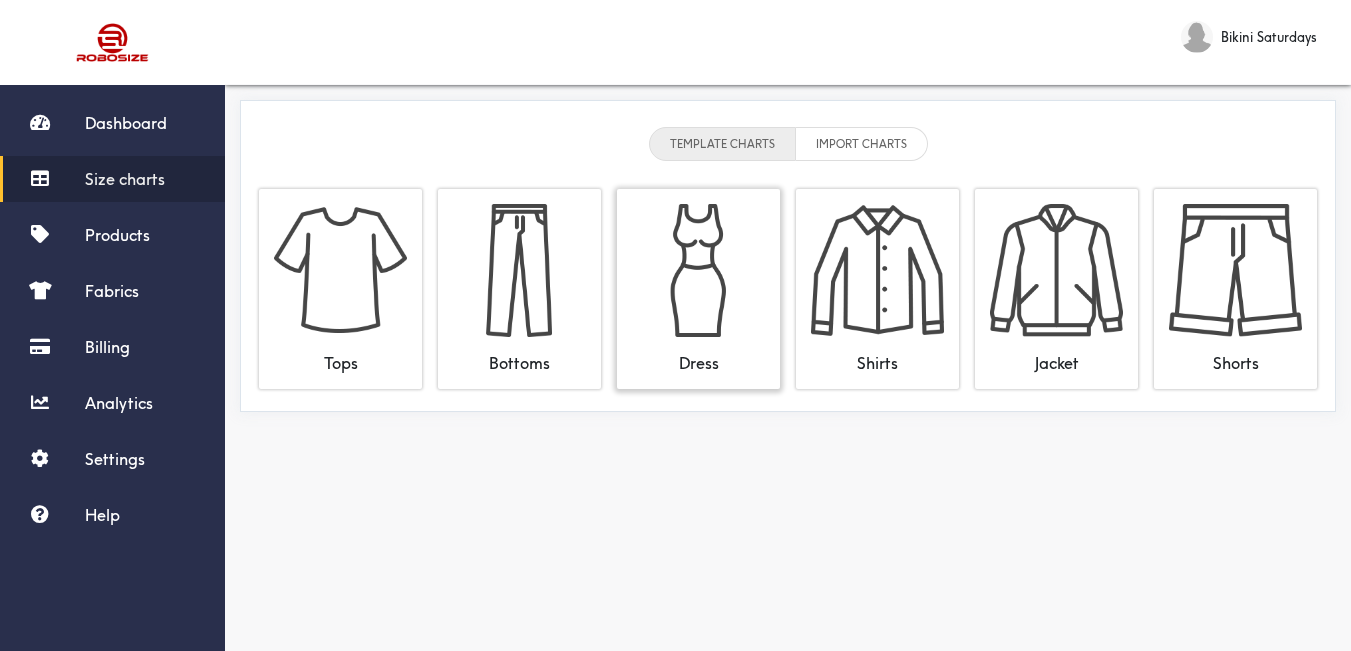 click at bounding box center [698, 270] 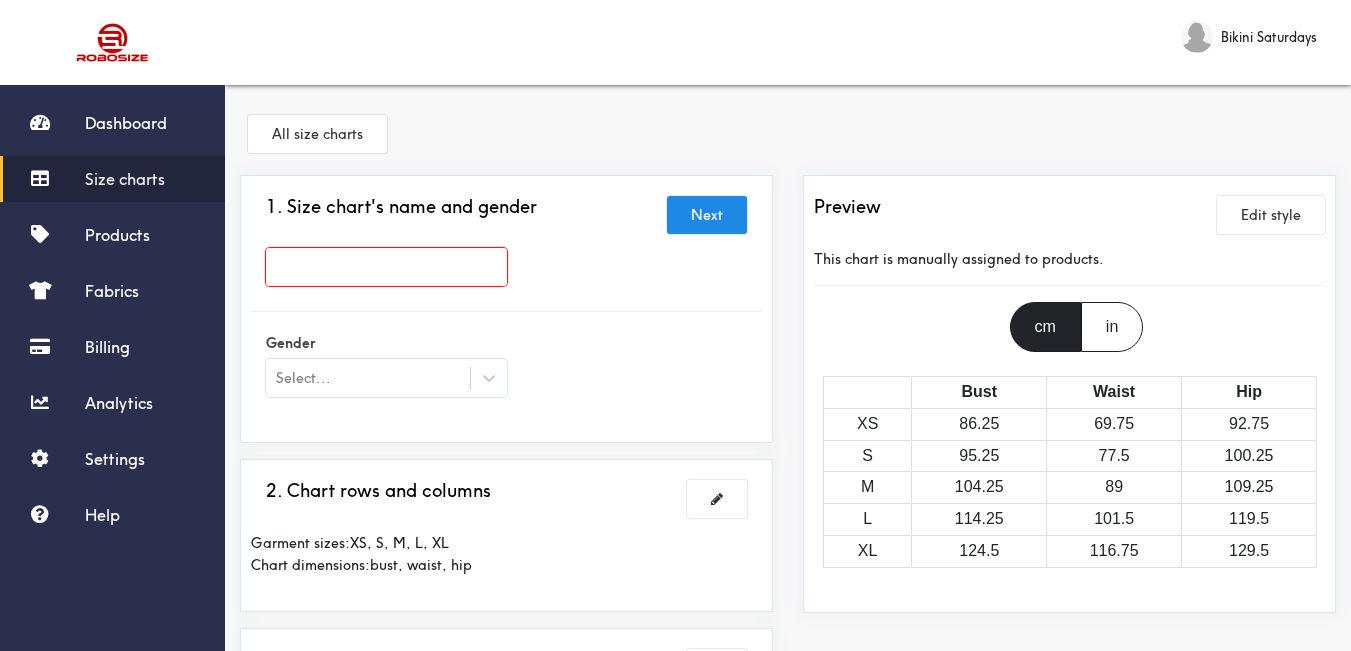 click at bounding box center (386, 267) 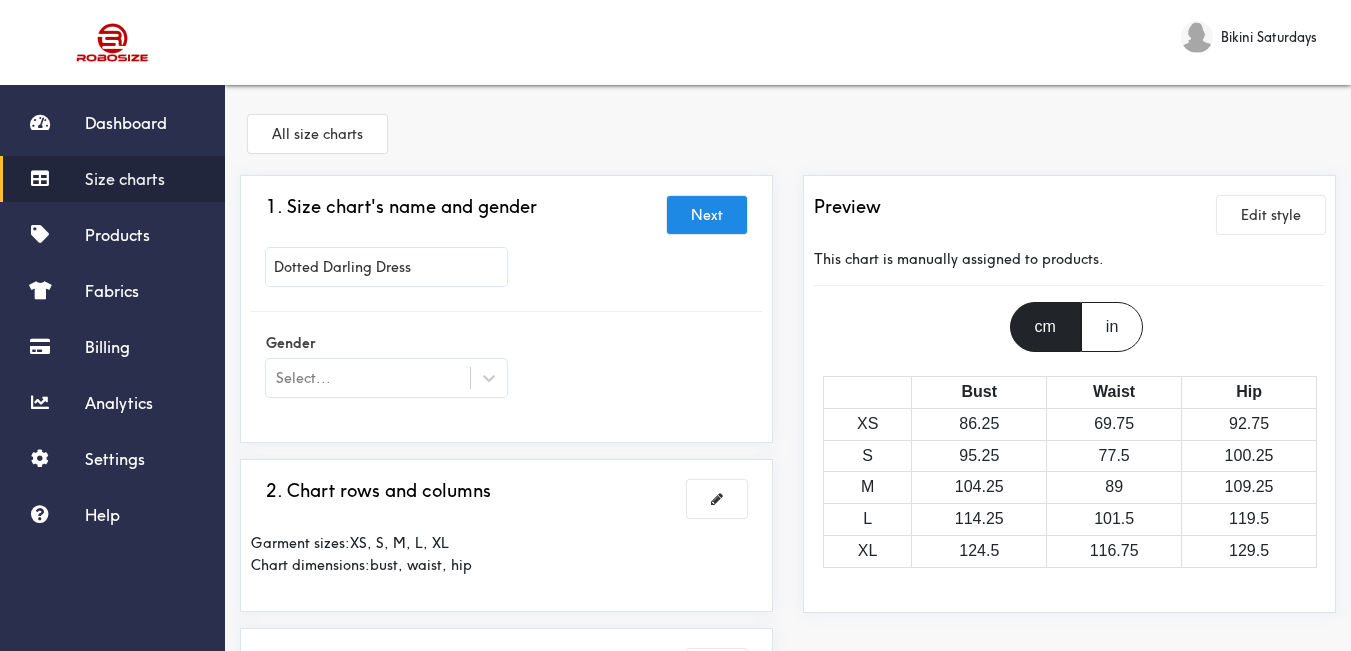 scroll, scrollTop: 100, scrollLeft: 0, axis: vertical 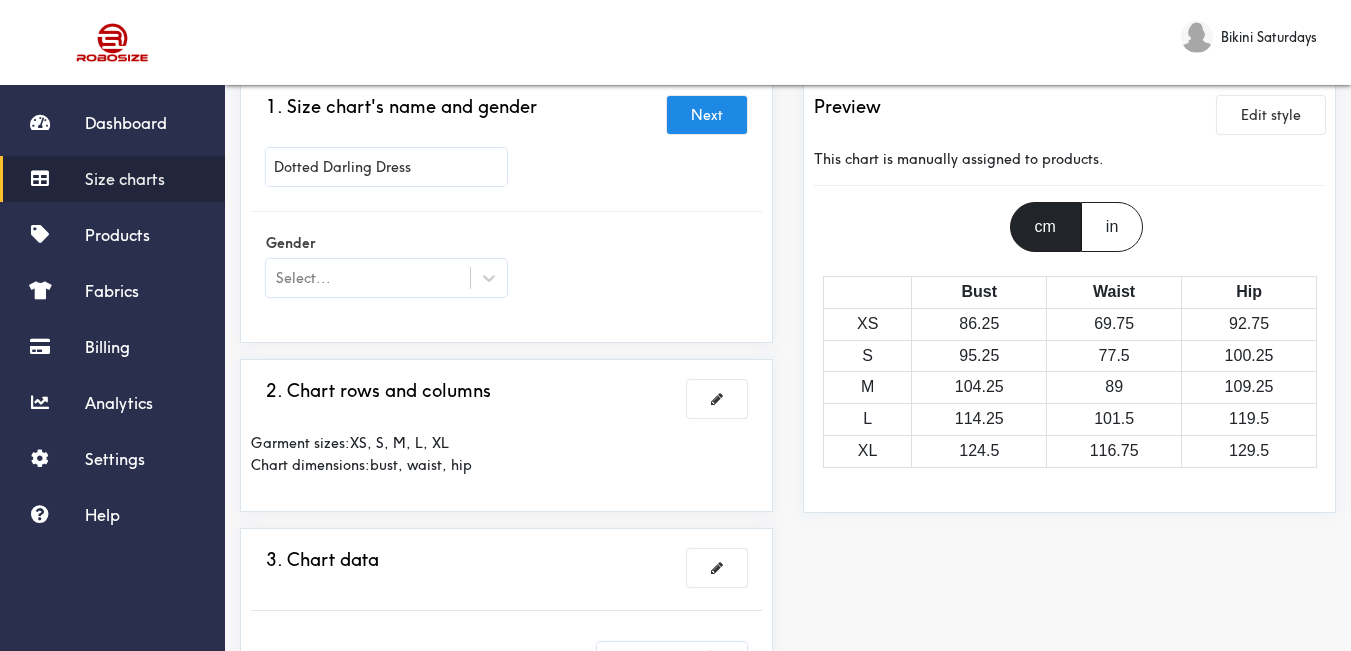 type on "Dotted Darling Dress" 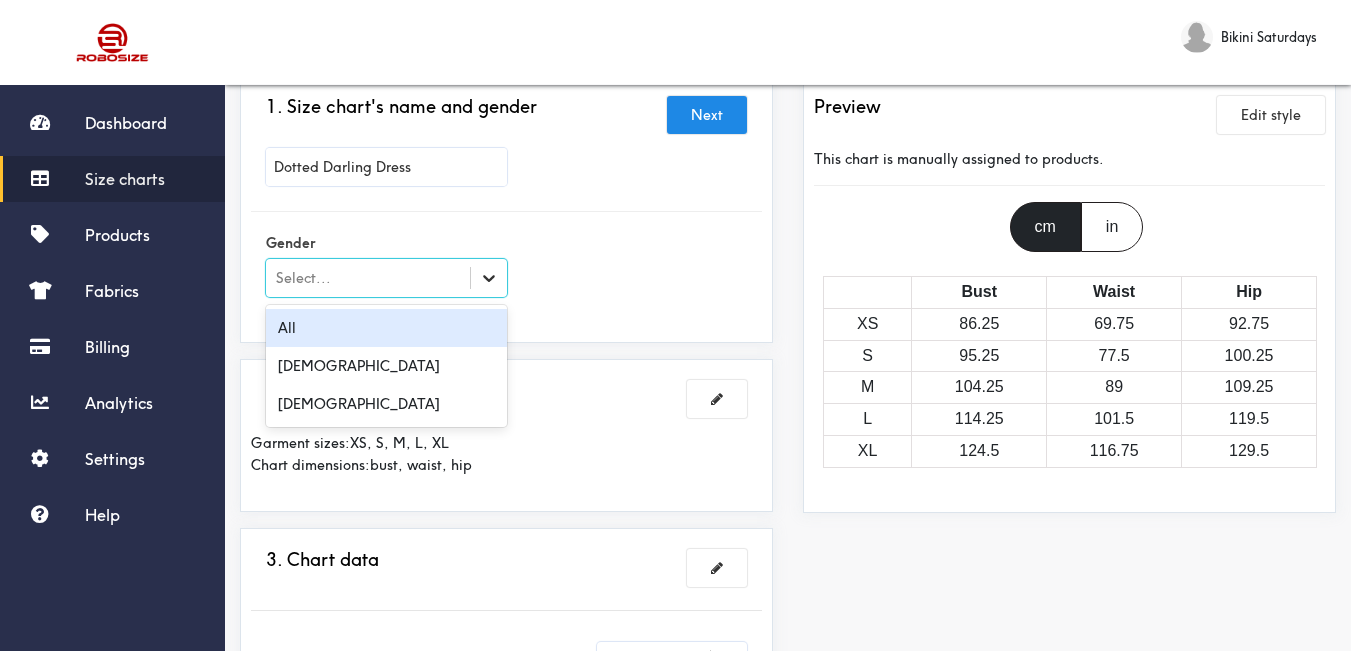 click 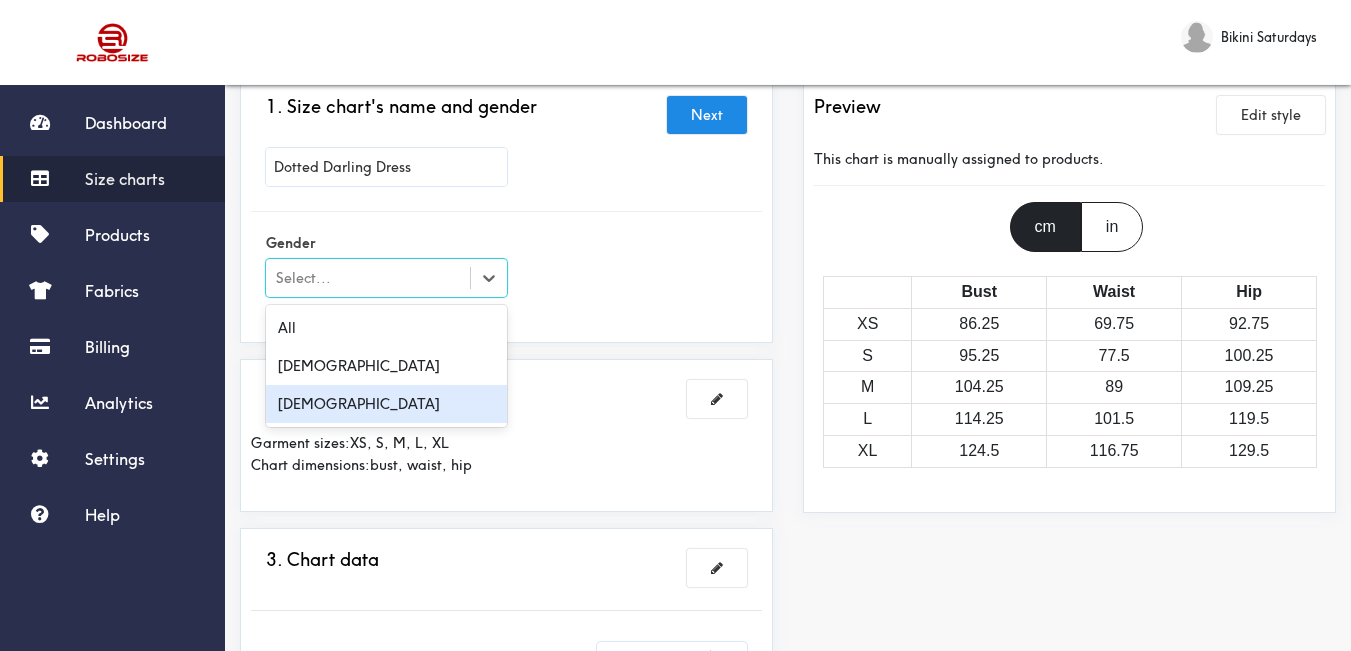 click on "[DEMOGRAPHIC_DATA]" at bounding box center [386, 404] 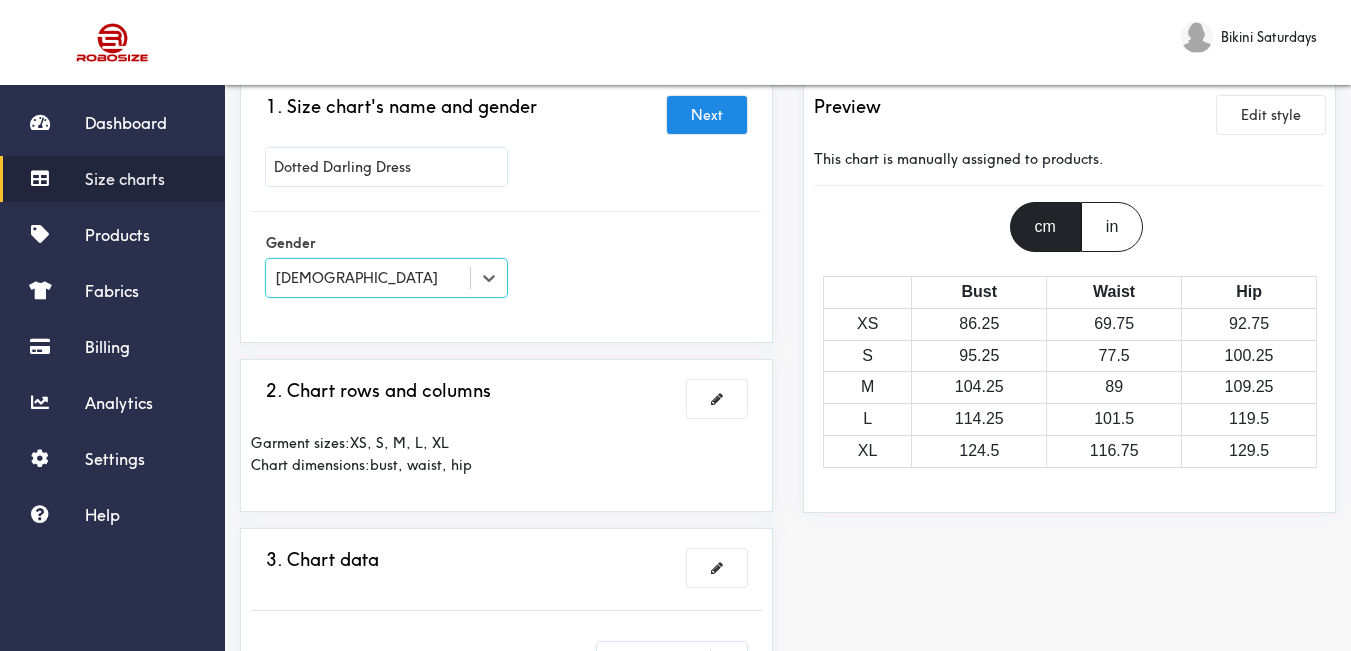 click on "Gender option [DEMOGRAPHIC_DATA], selected.   Select is focused , press Down to open the menu,  [DEMOGRAPHIC_DATA]" at bounding box center [506, 267] 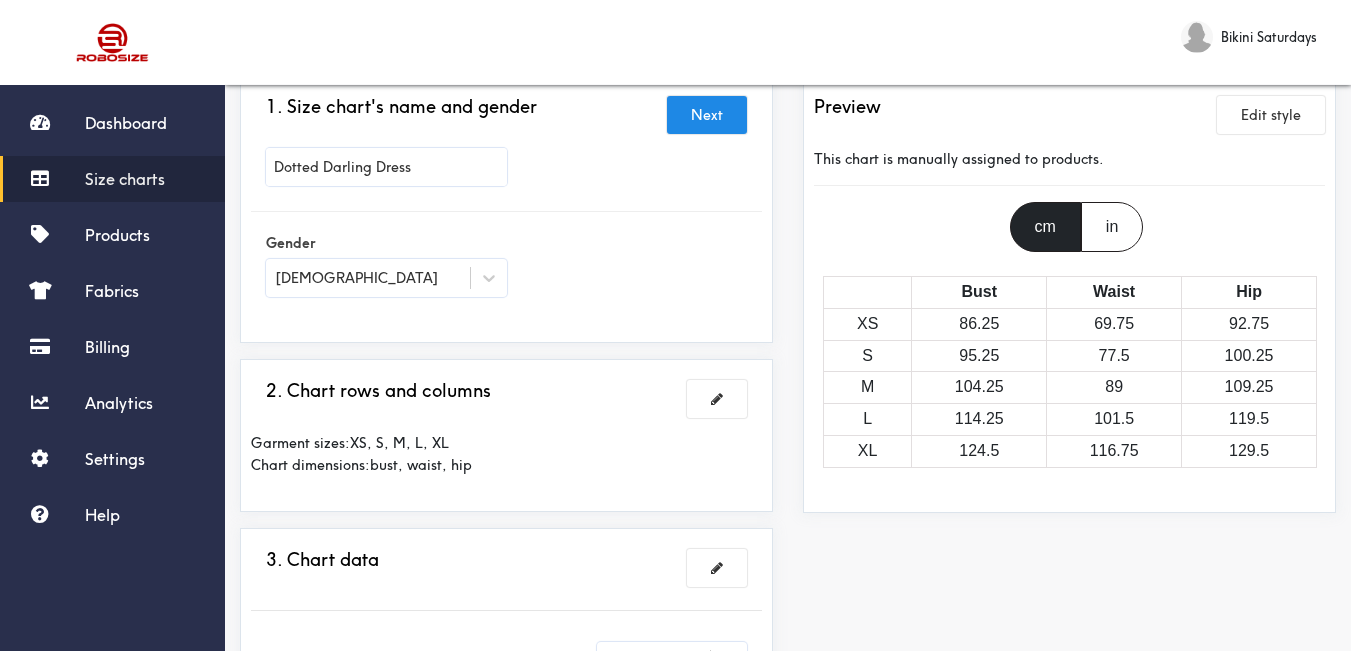 scroll, scrollTop: 200, scrollLeft: 0, axis: vertical 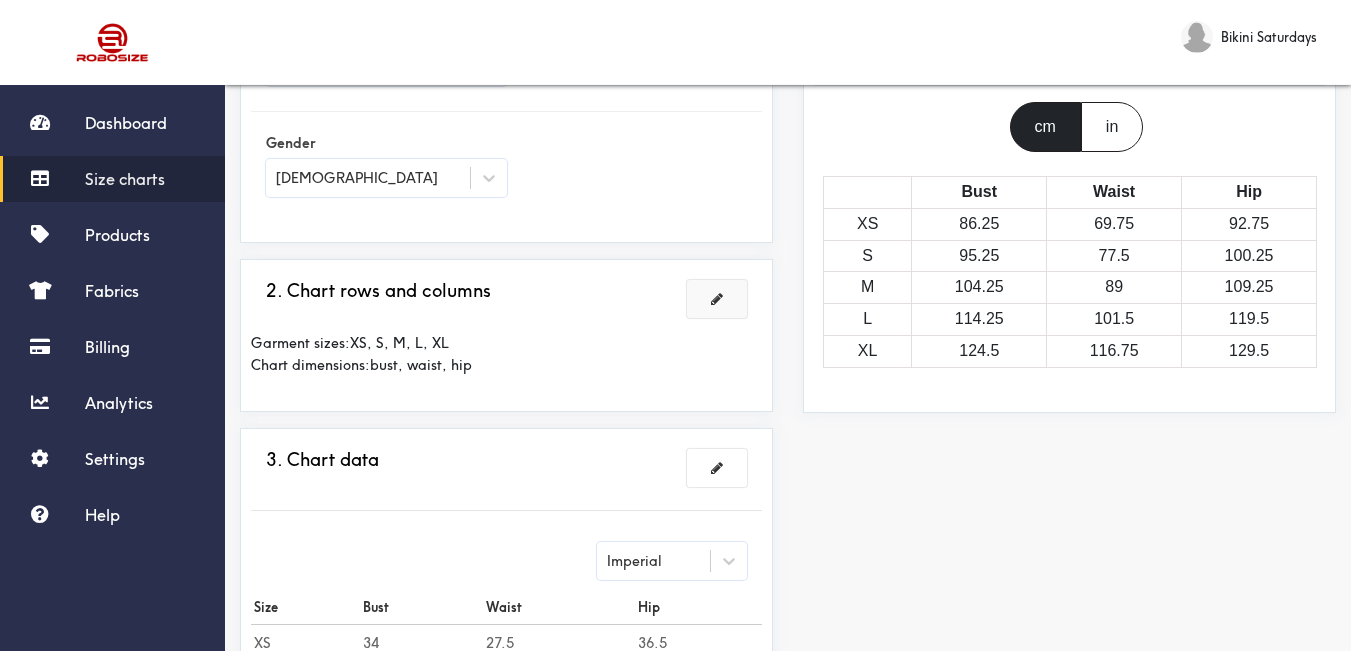 click at bounding box center (717, 299) 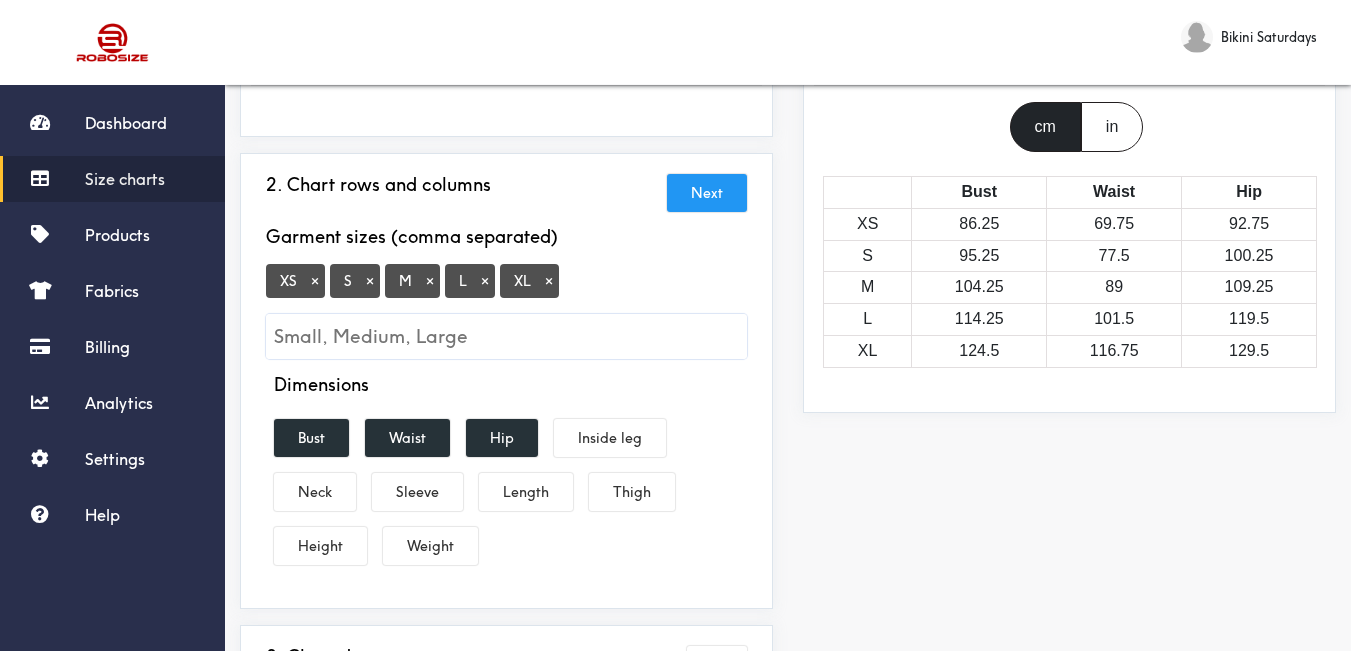click on "×" at bounding box center (315, 281) 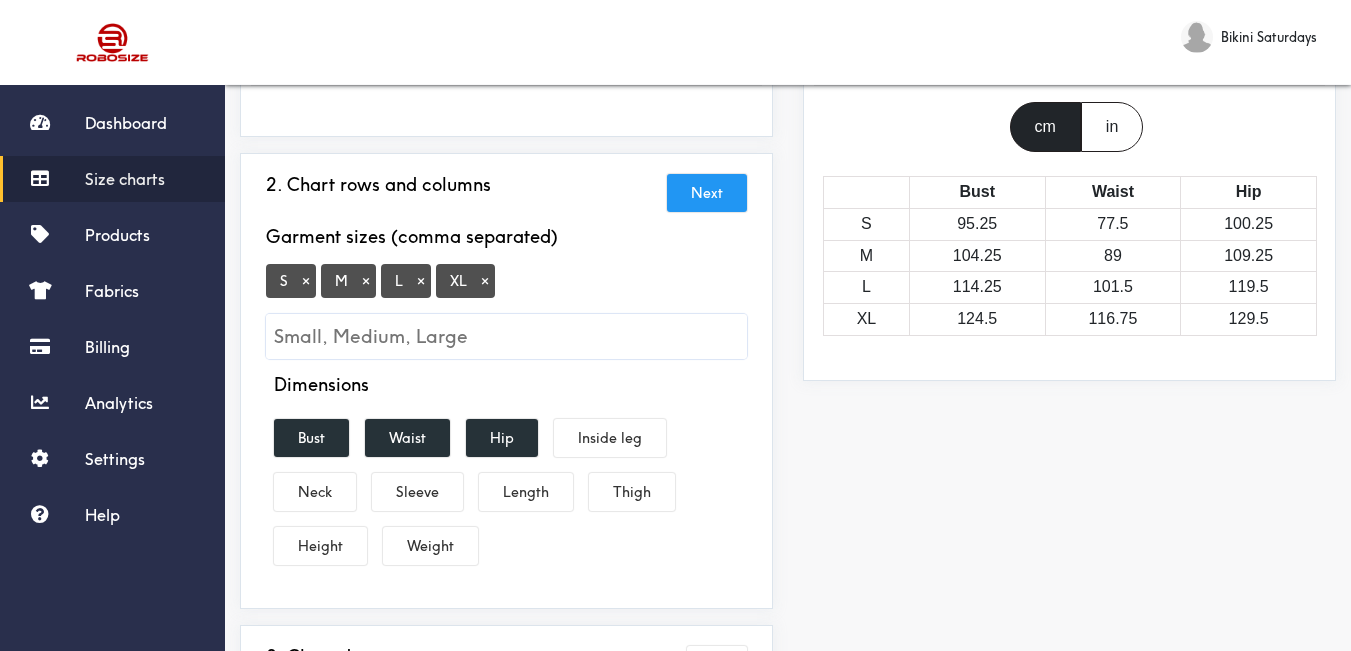 click at bounding box center [506, 336] 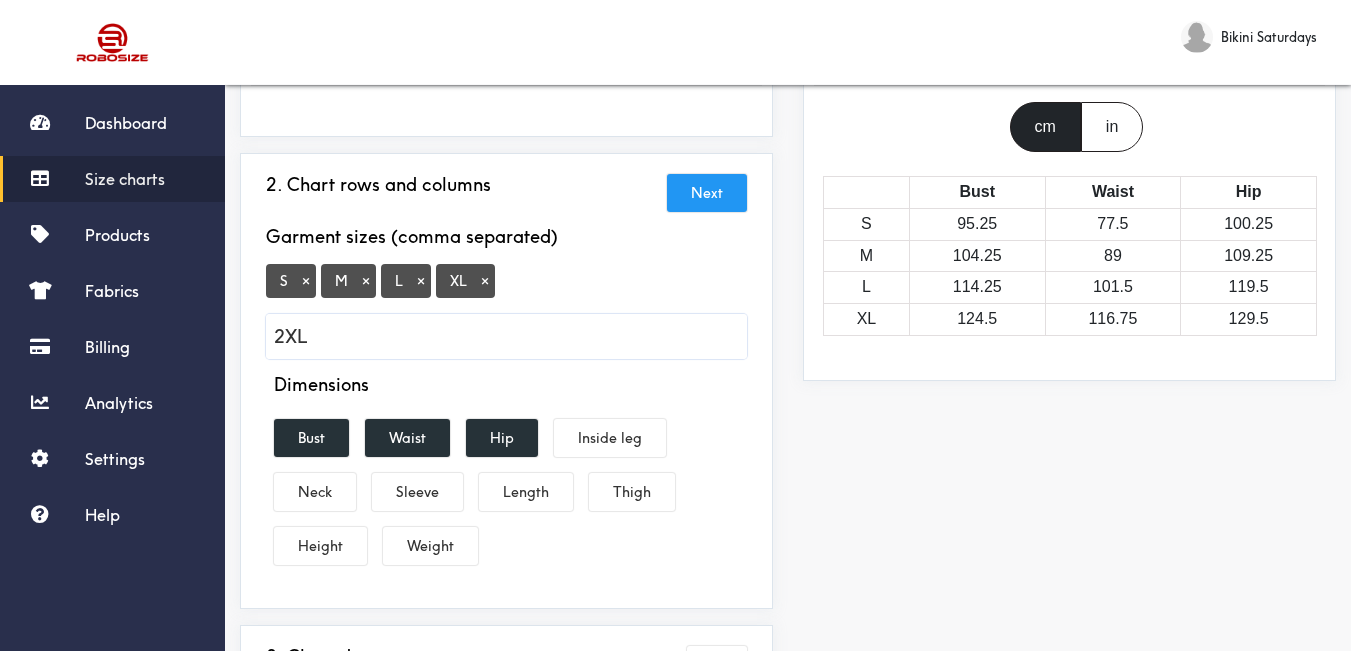 type on "2XL" 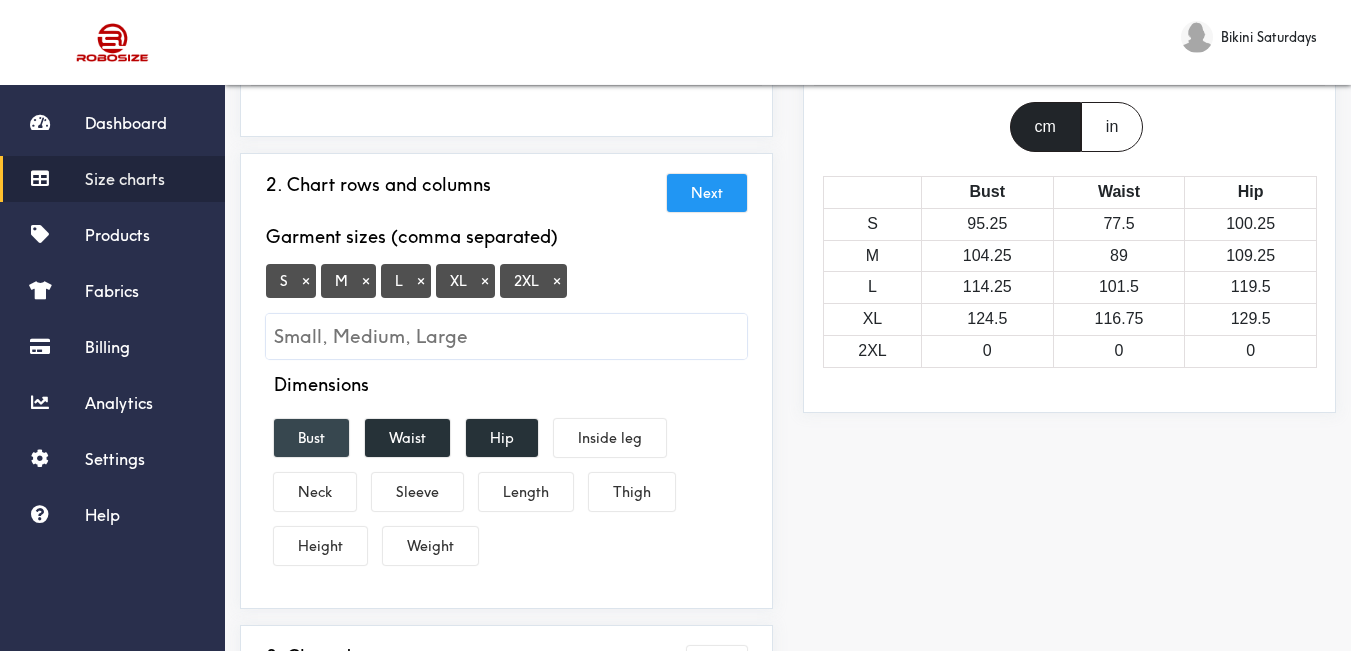 click on "Bust" at bounding box center [311, 438] 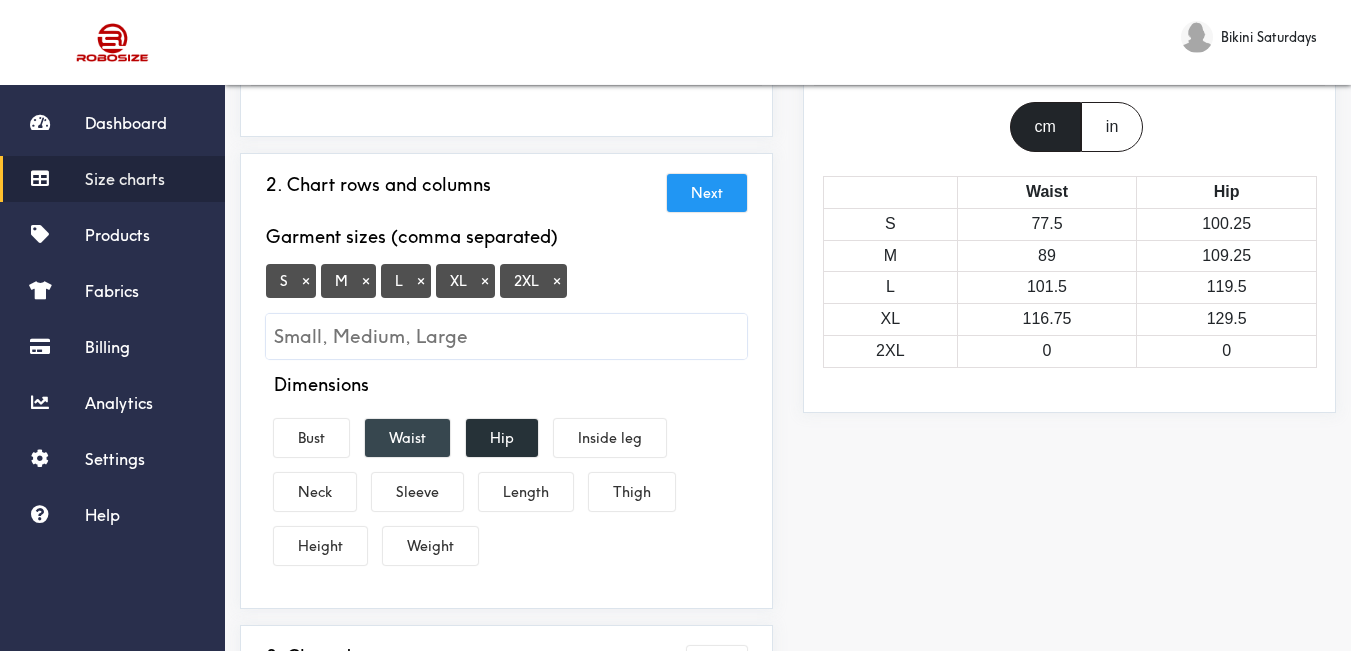 click on "Waist" at bounding box center [407, 438] 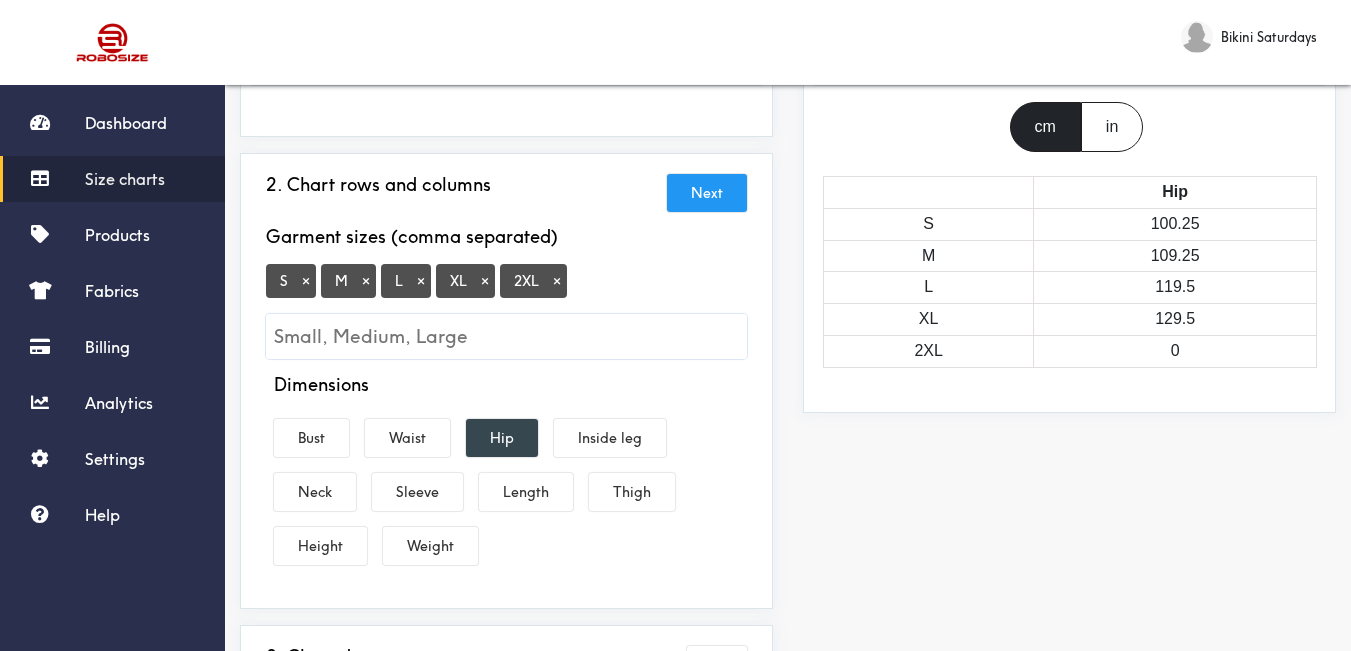 drag, startPoint x: 473, startPoint y: 433, endPoint x: 469, endPoint y: 444, distance: 11.7046995 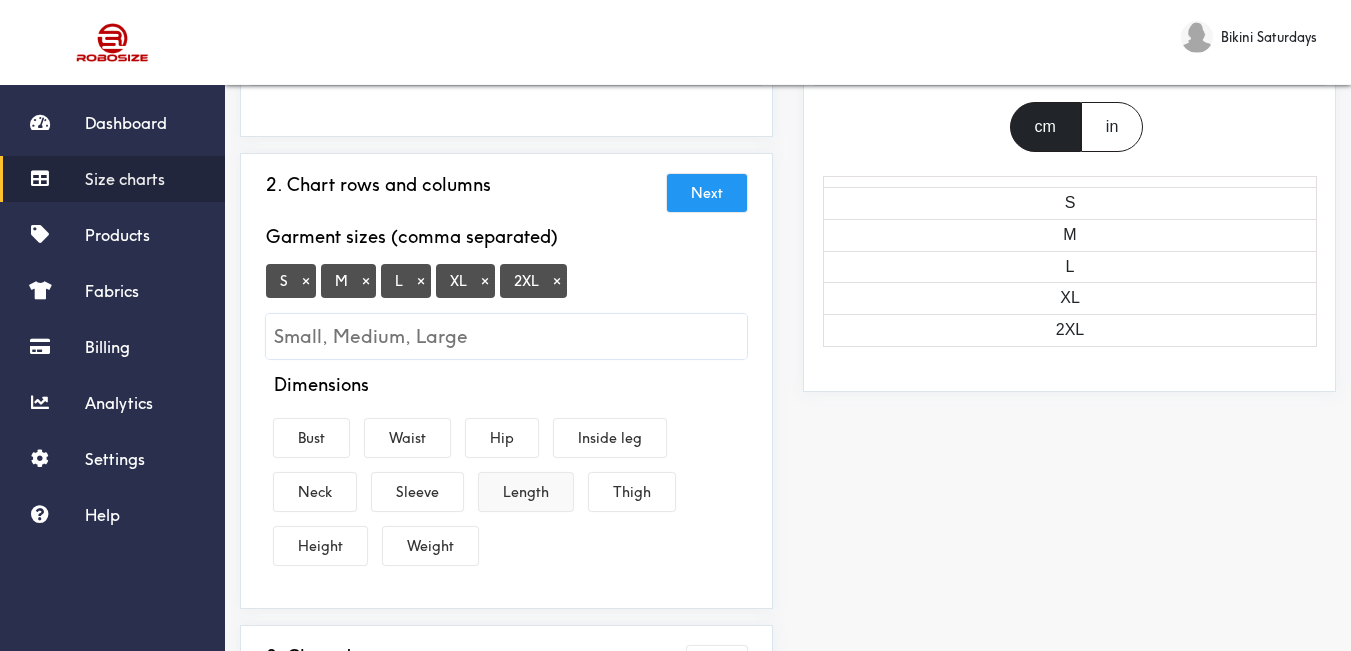 click on "Length" at bounding box center (526, 492) 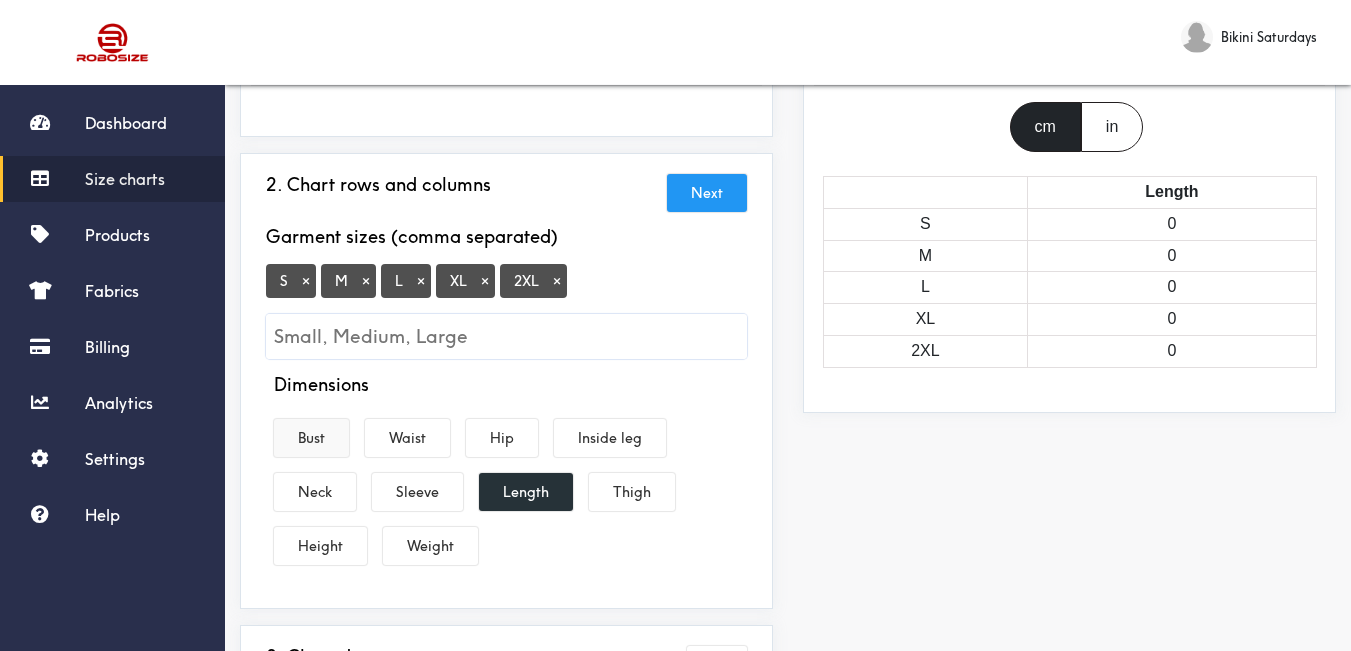 click on "Bust" at bounding box center (311, 438) 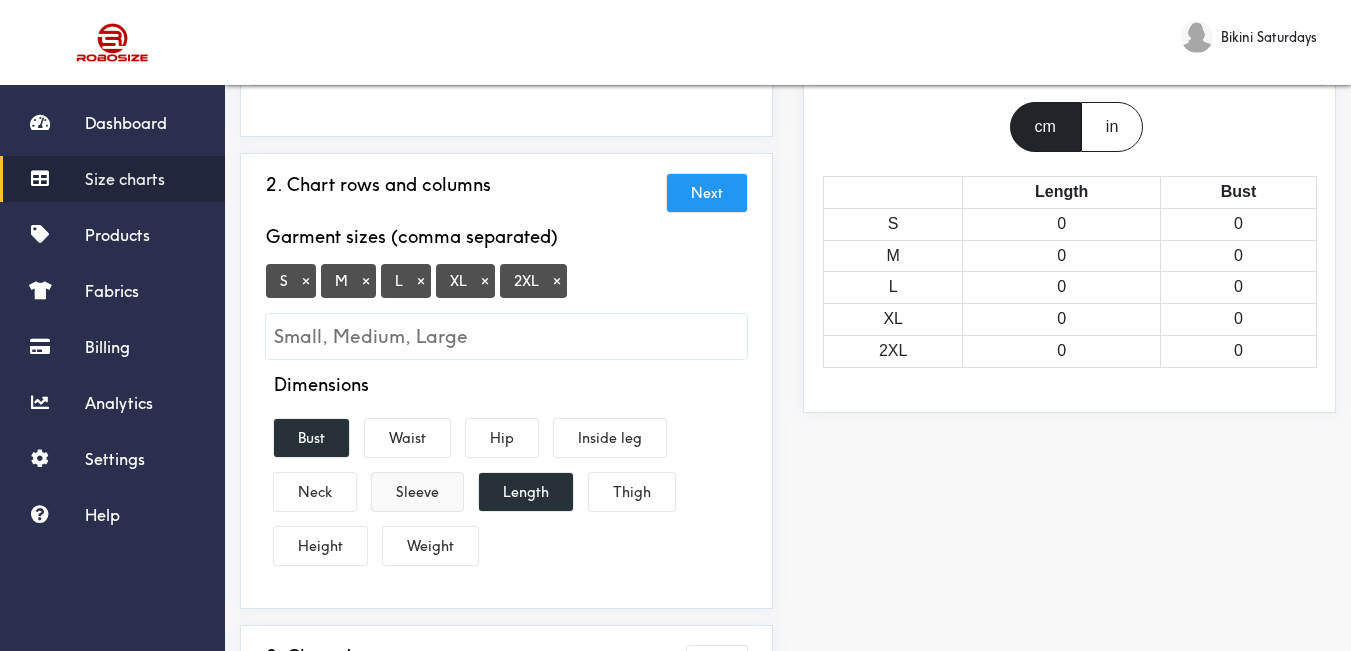 click on "Sleeve" at bounding box center [417, 492] 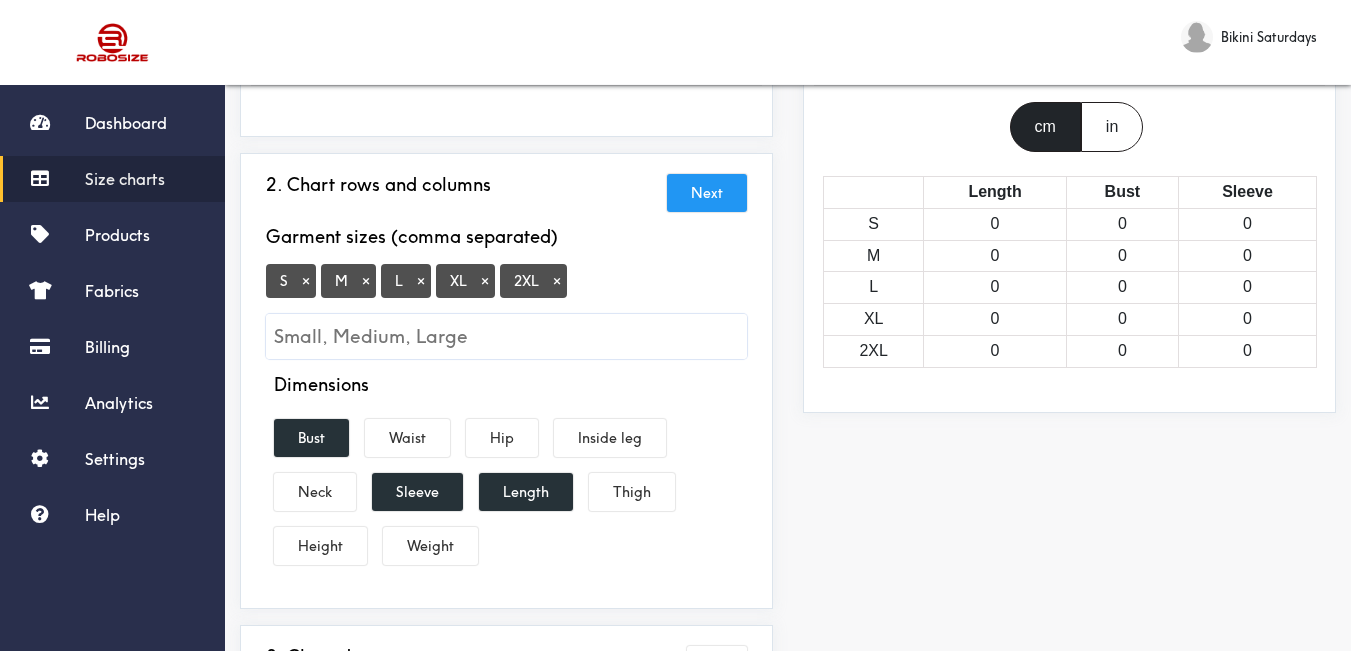 click on "Preview Edit style This chart is manually assigned to products. cm in Length Bust Sleeve S 0 0 0 M 0 0 0 L 0 0 0 XL 0 0 0 2XL 0 0 0" at bounding box center [1069, 467] 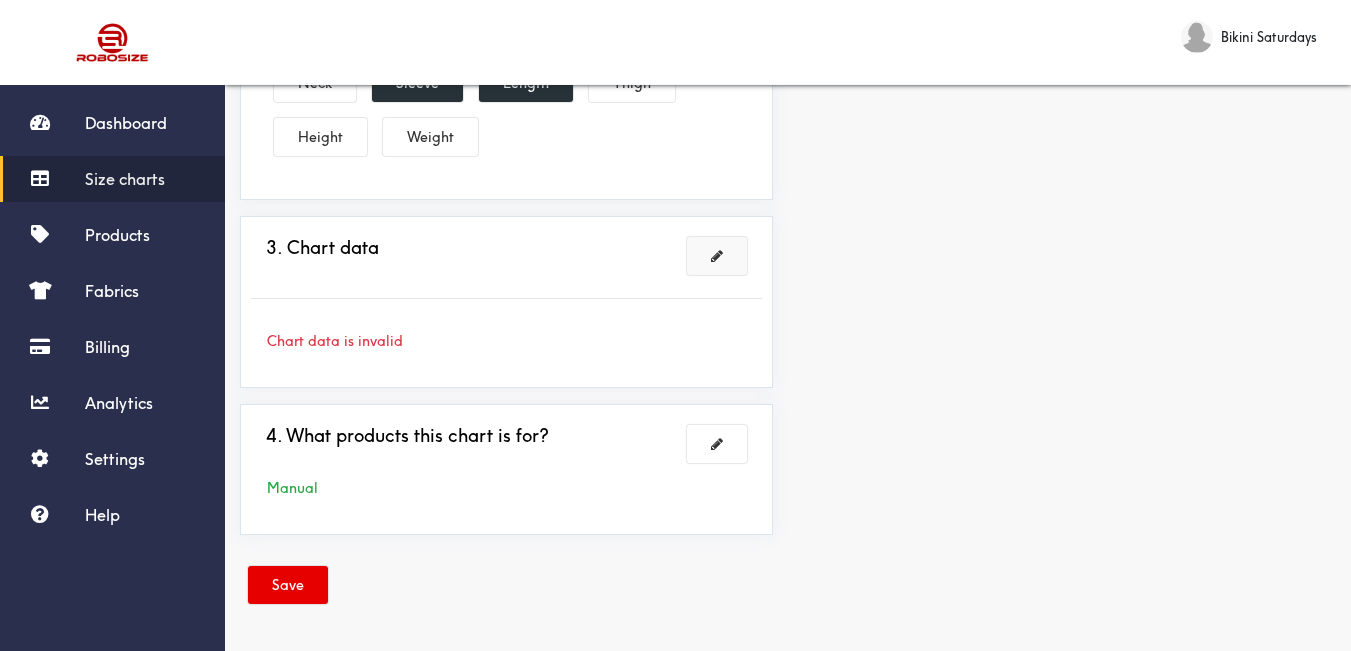 click at bounding box center [717, 256] 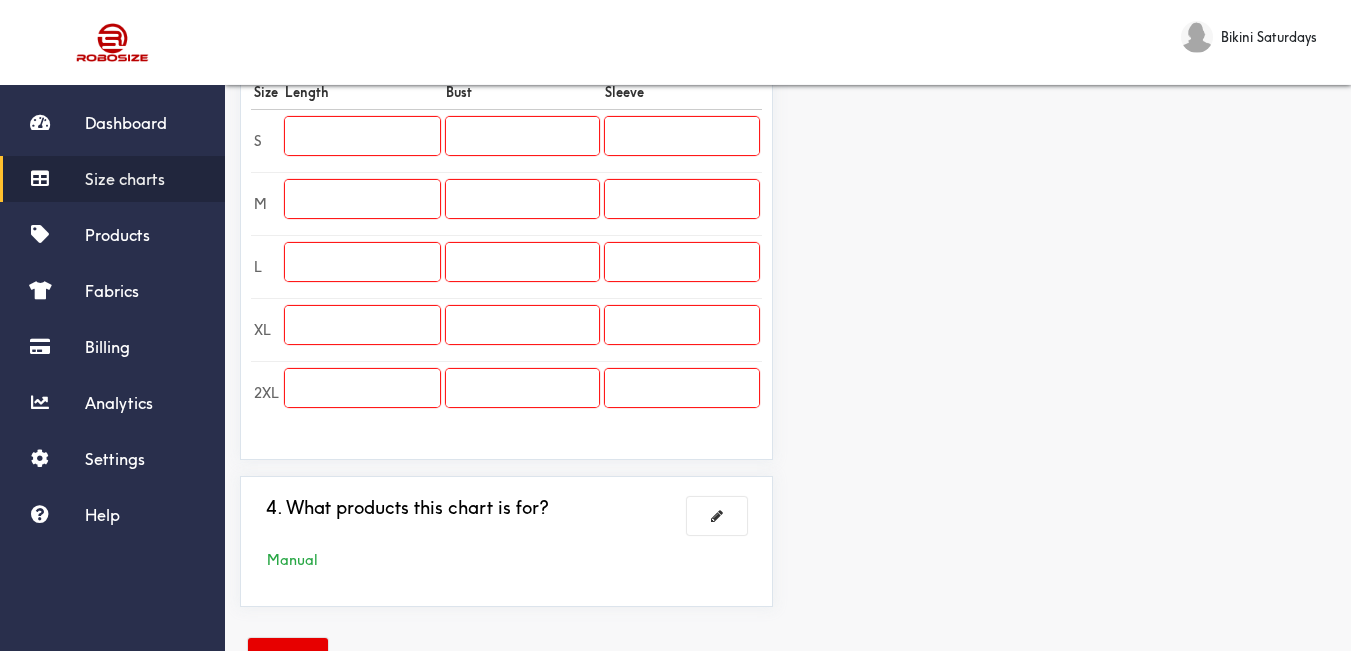 click at bounding box center [362, 140] 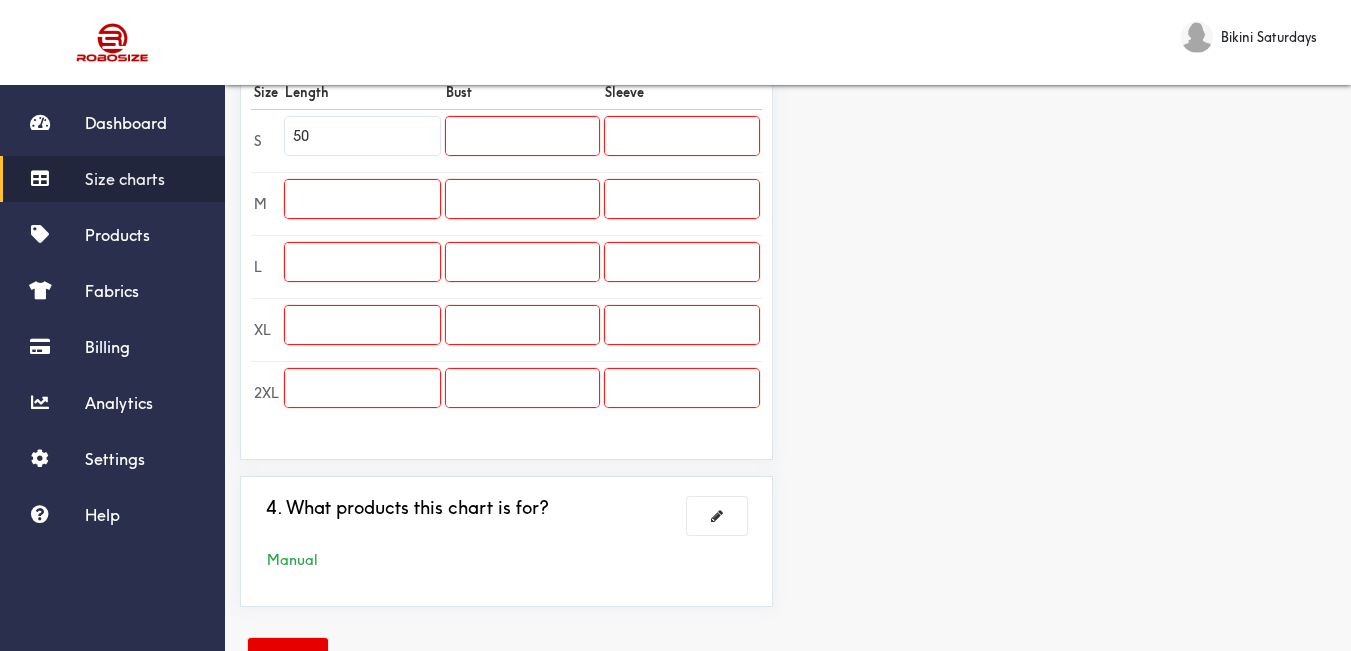 type on "50" 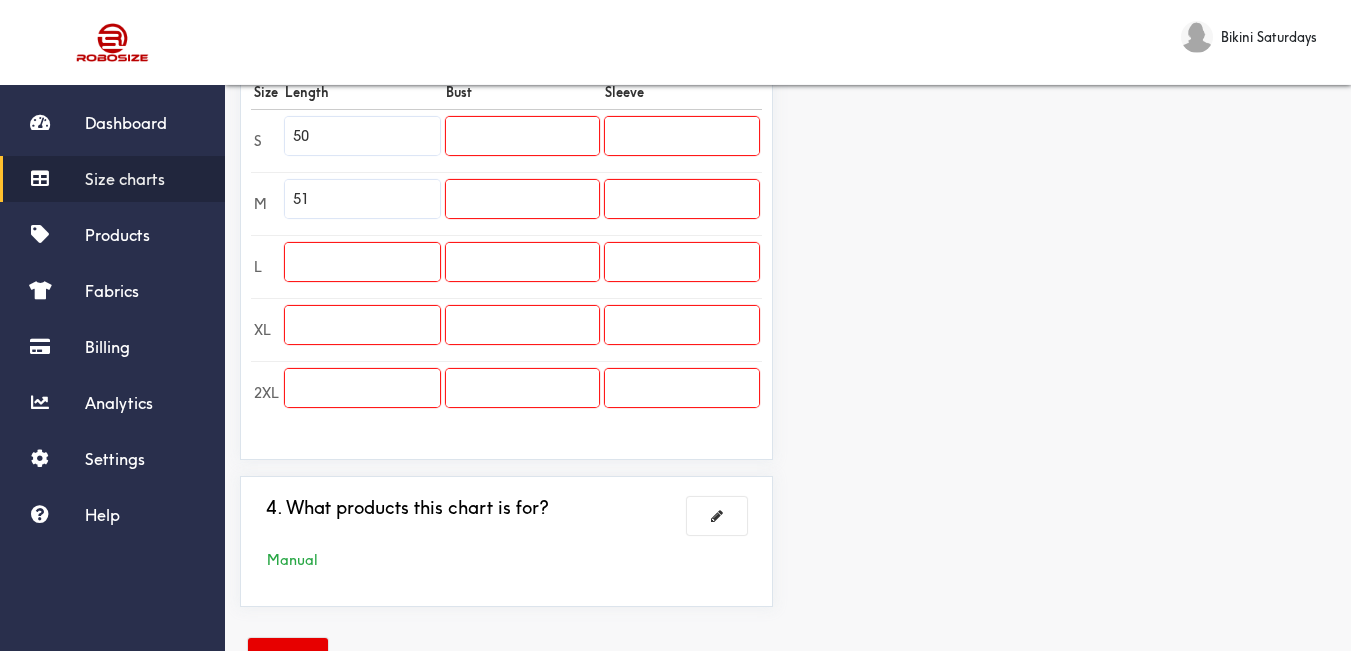 type on "51" 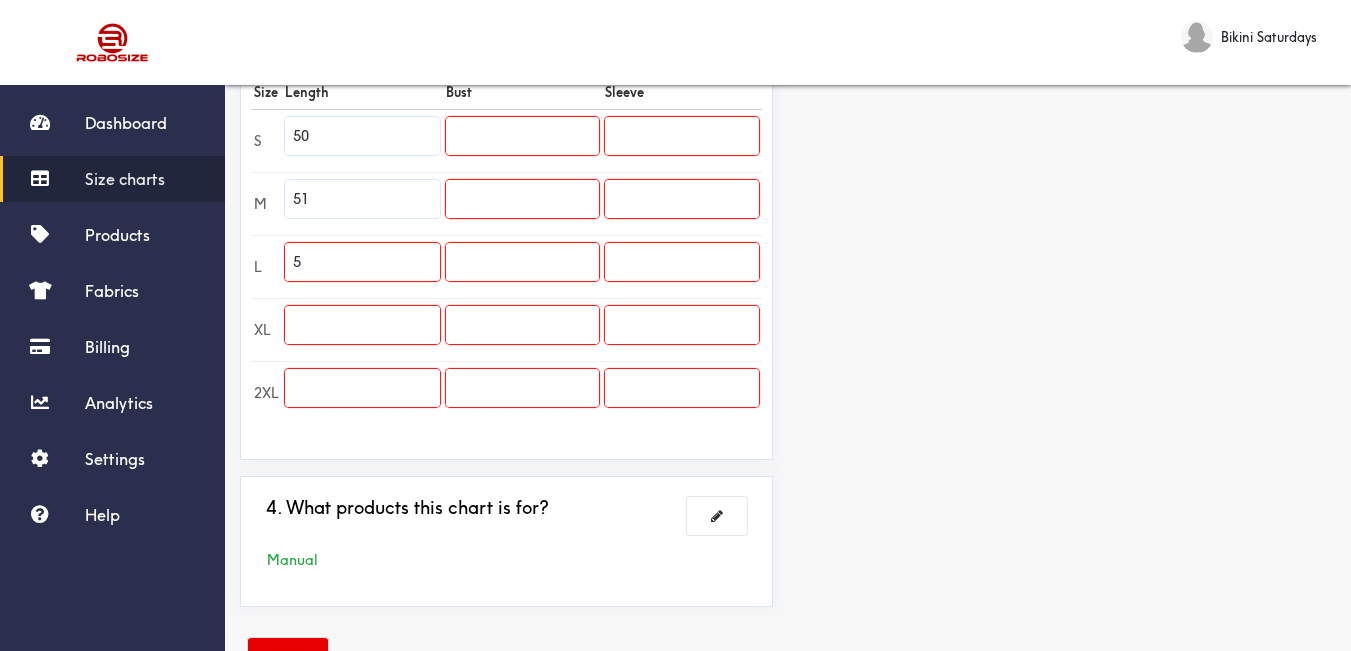 click on "5" at bounding box center [362, 262] 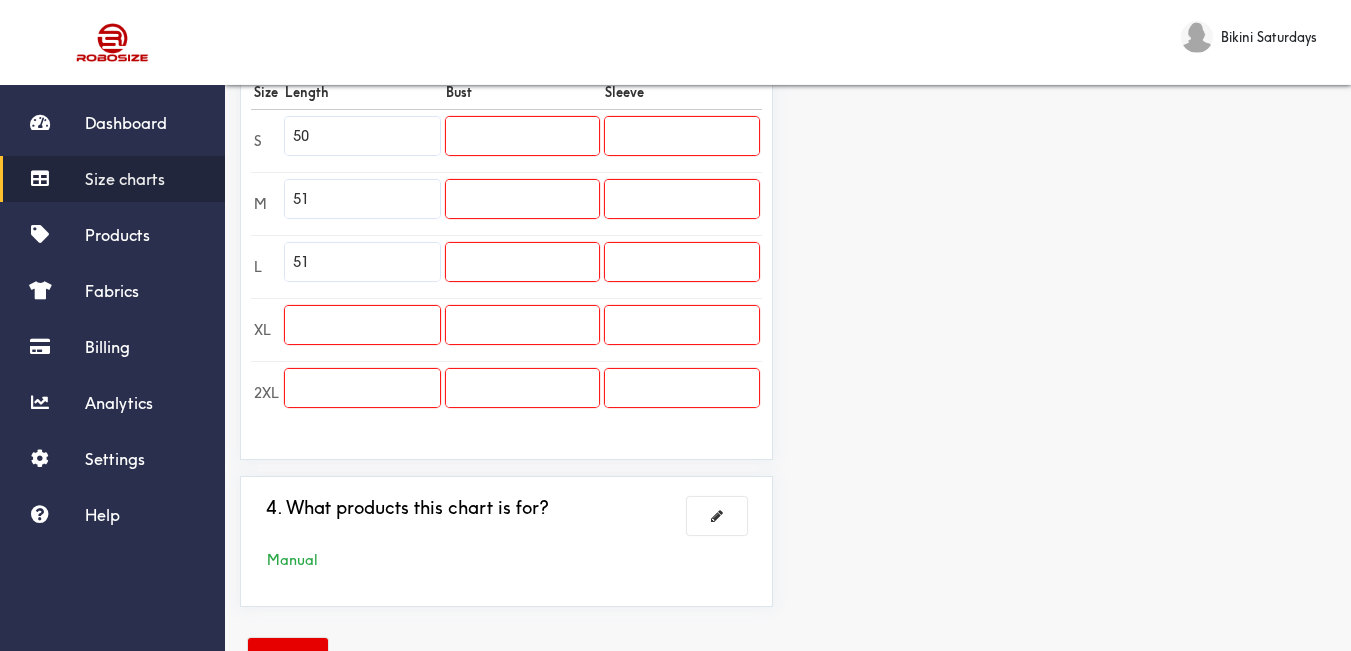 type on "51" 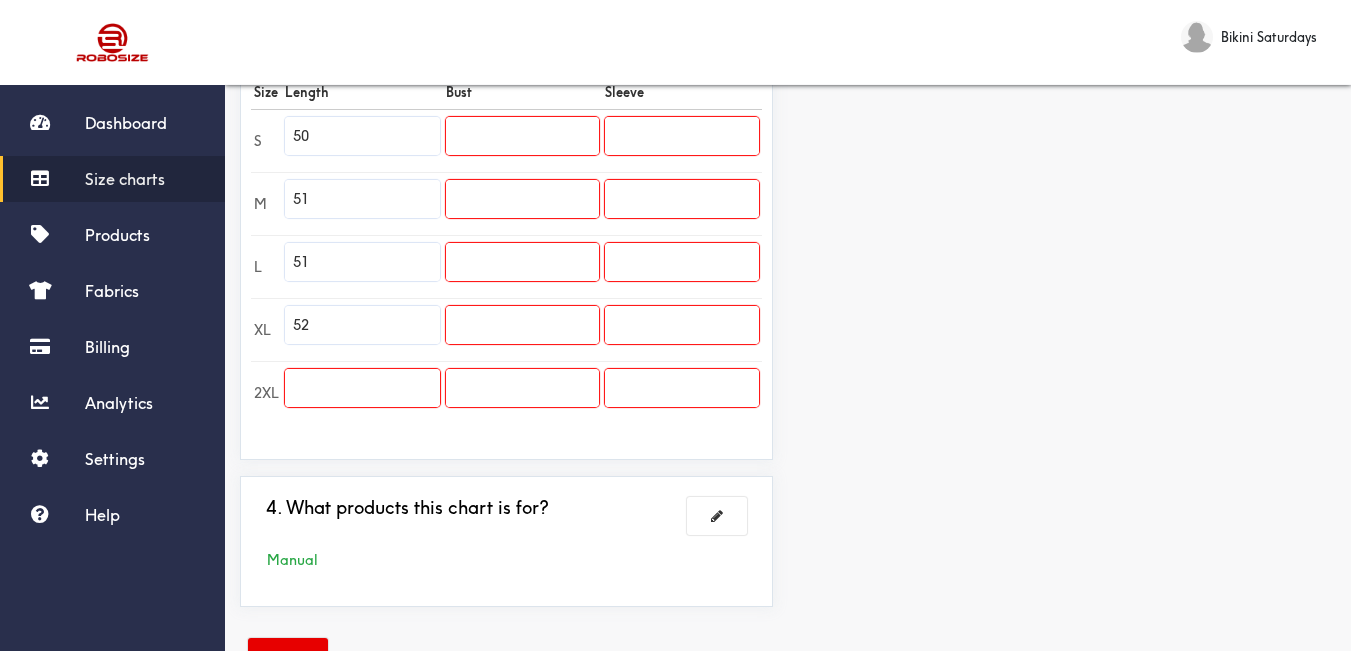 type on "52" 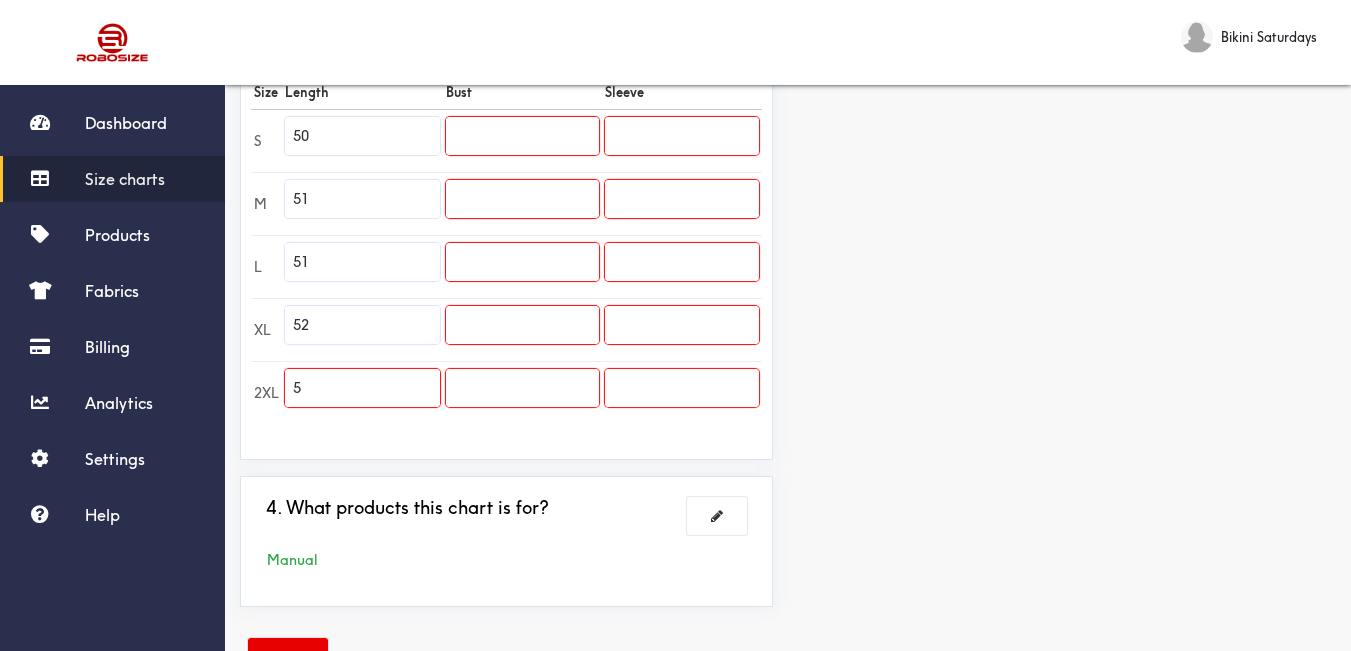 click on "5" at bounding box center (362, 388) 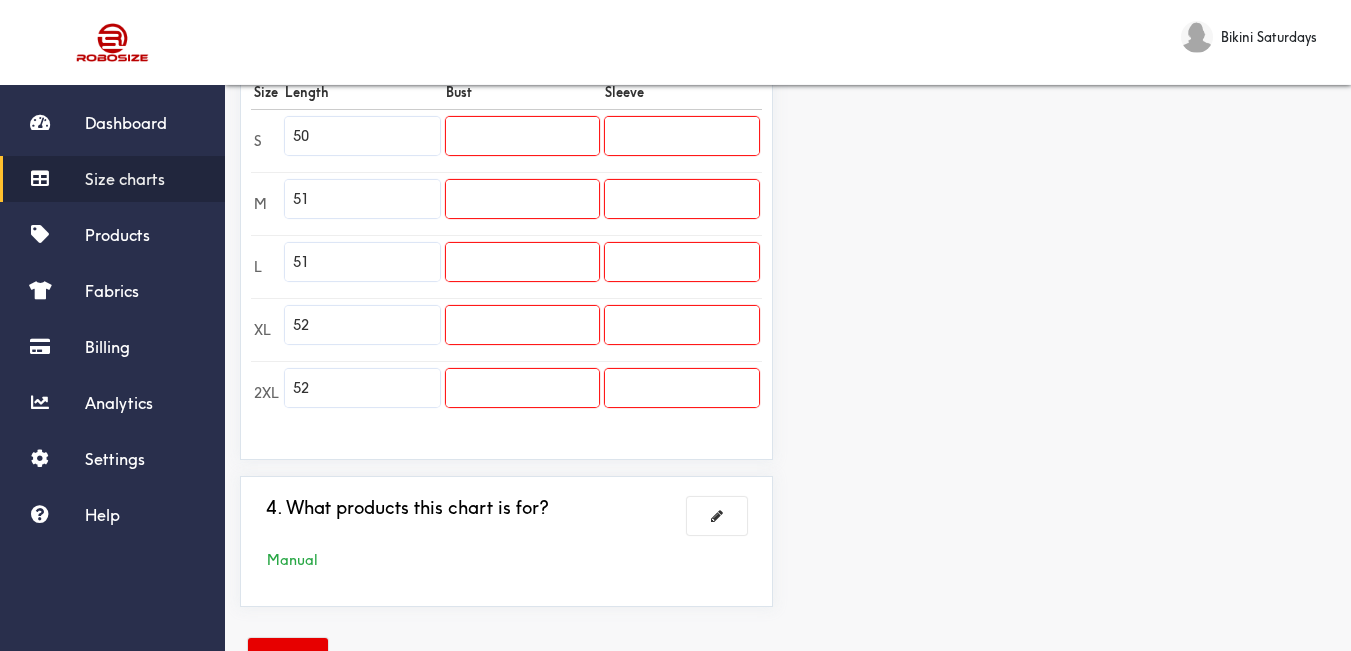 type on "52" 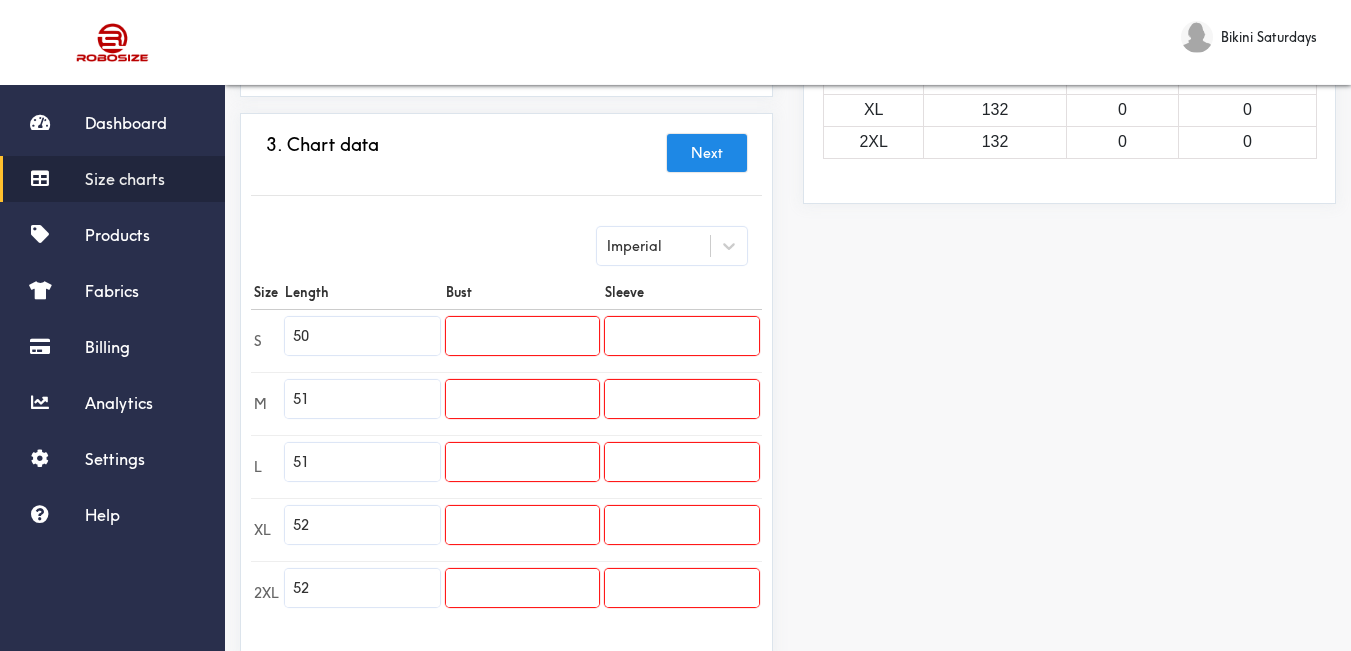 click at bounding box center (522, 336) 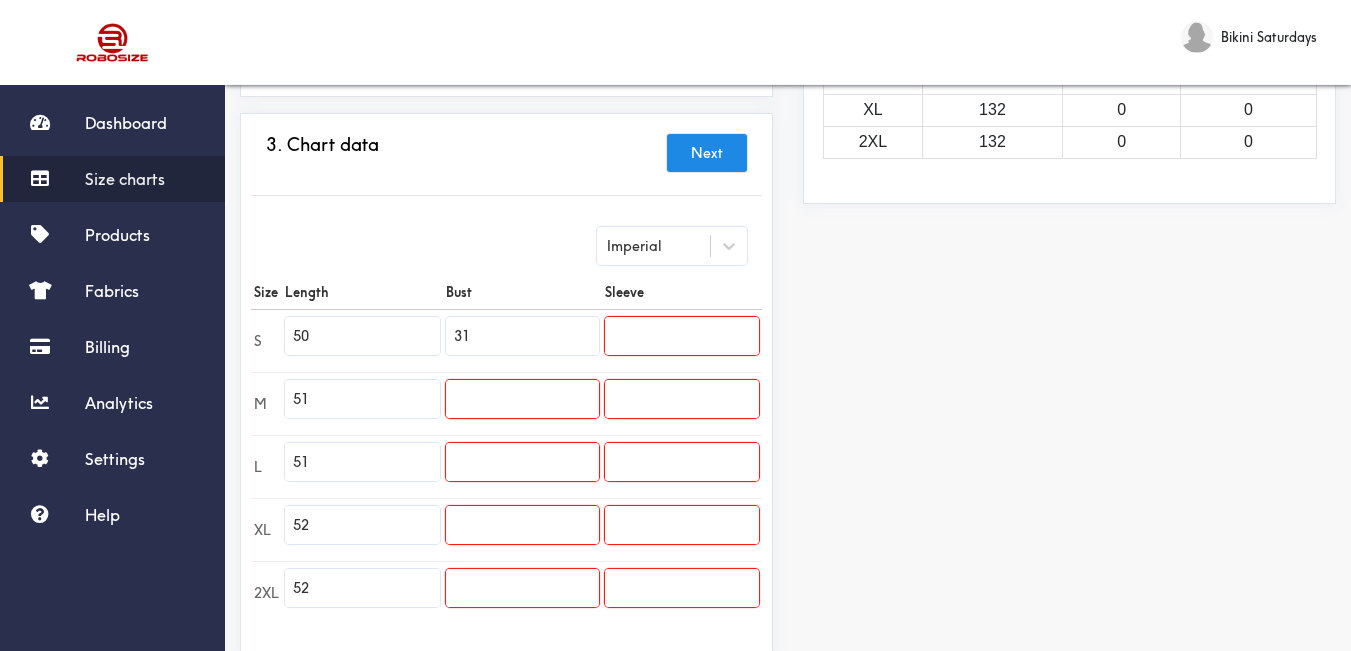 type on "31" 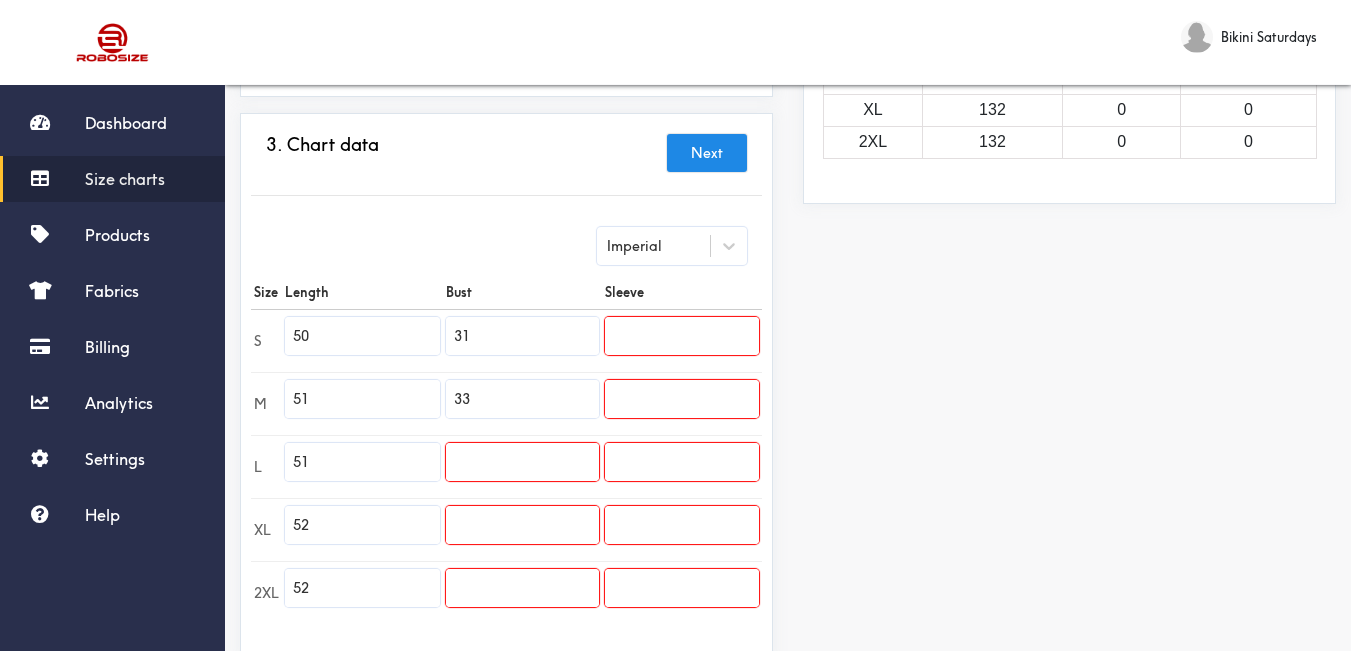type on "33" 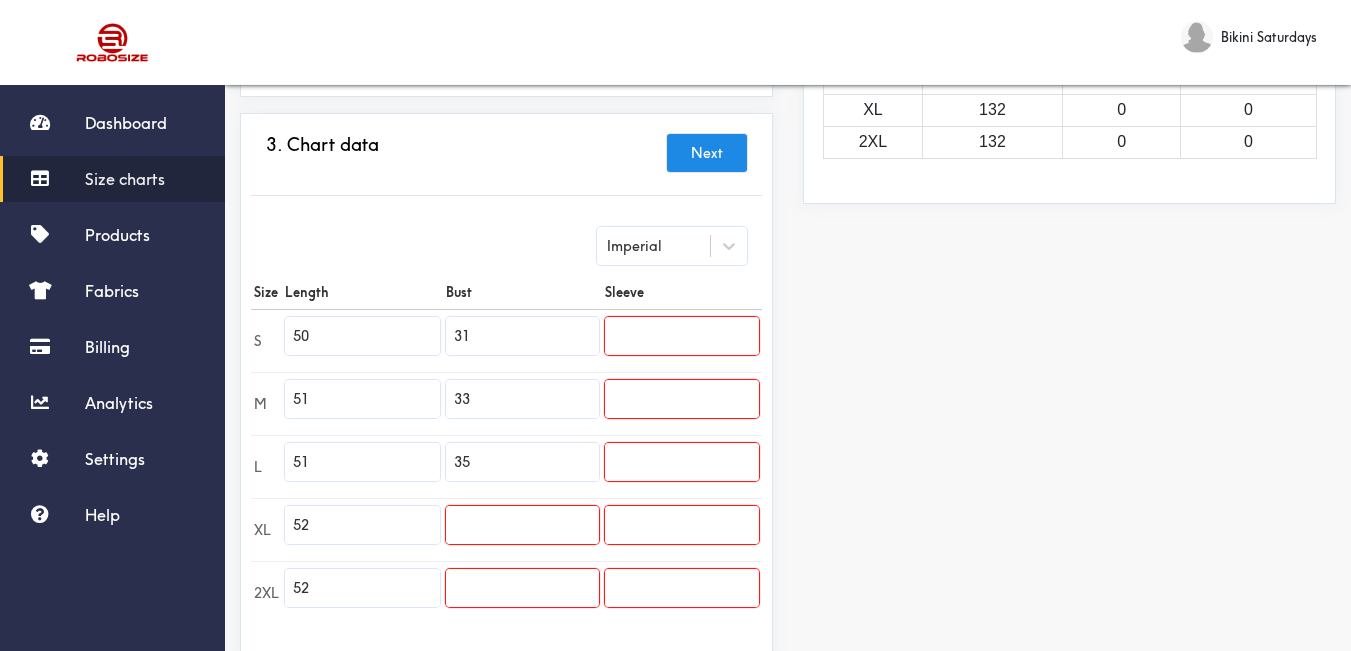 type on "35" 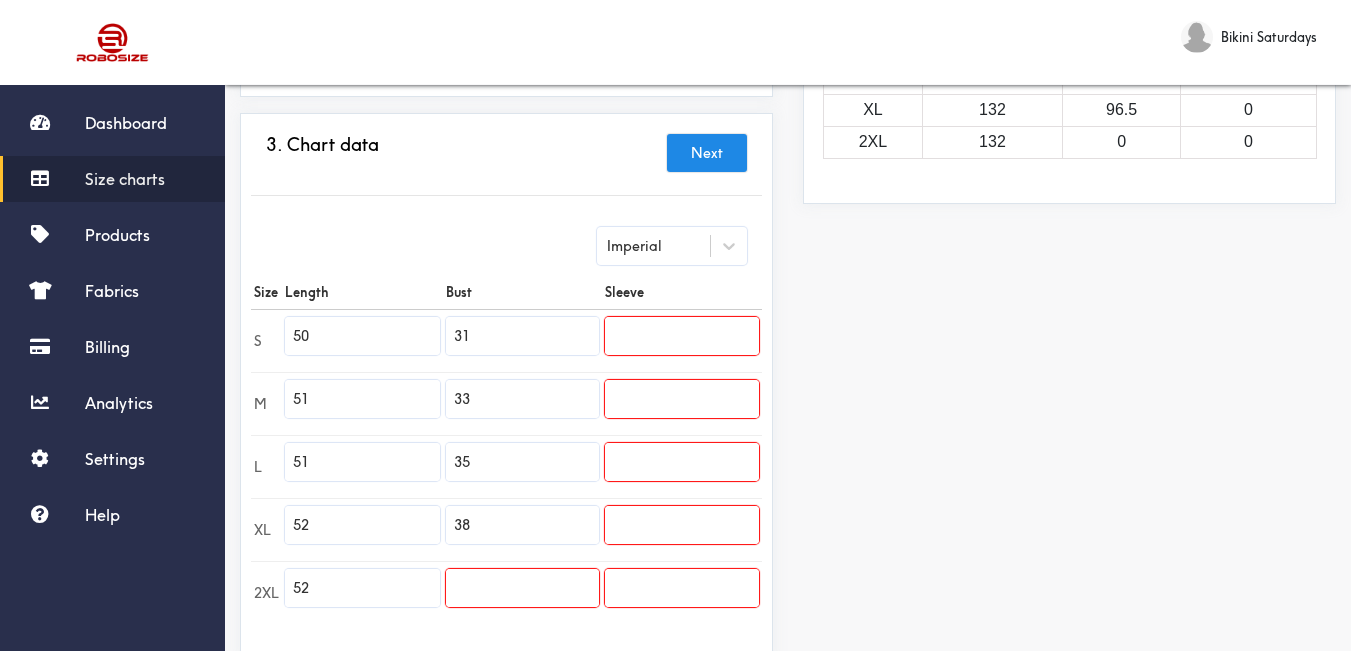 type on "38" 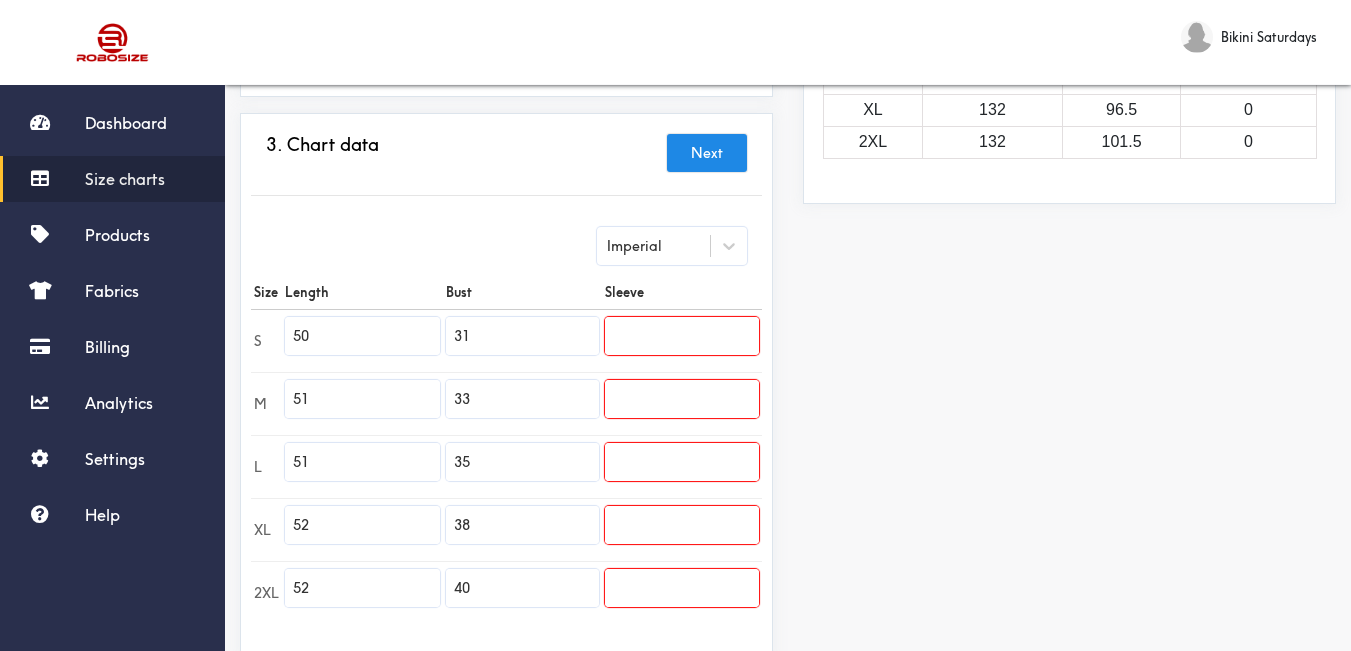 type on "40" 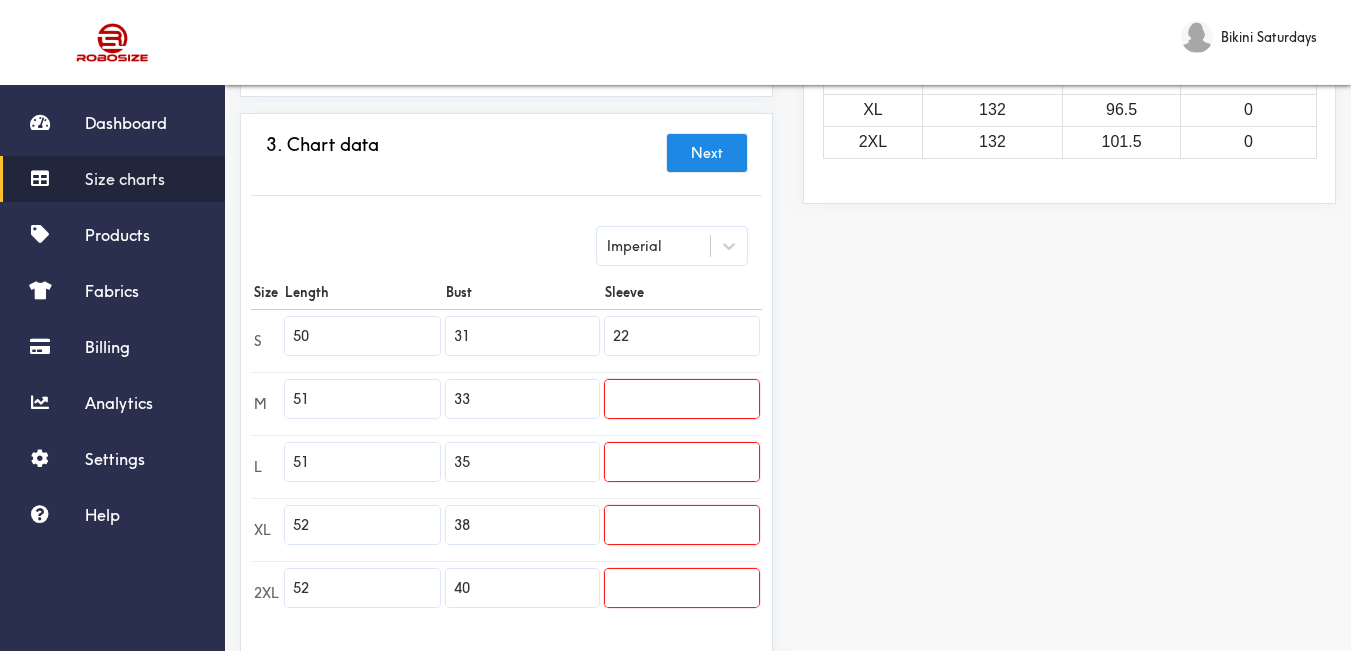 type on "22" 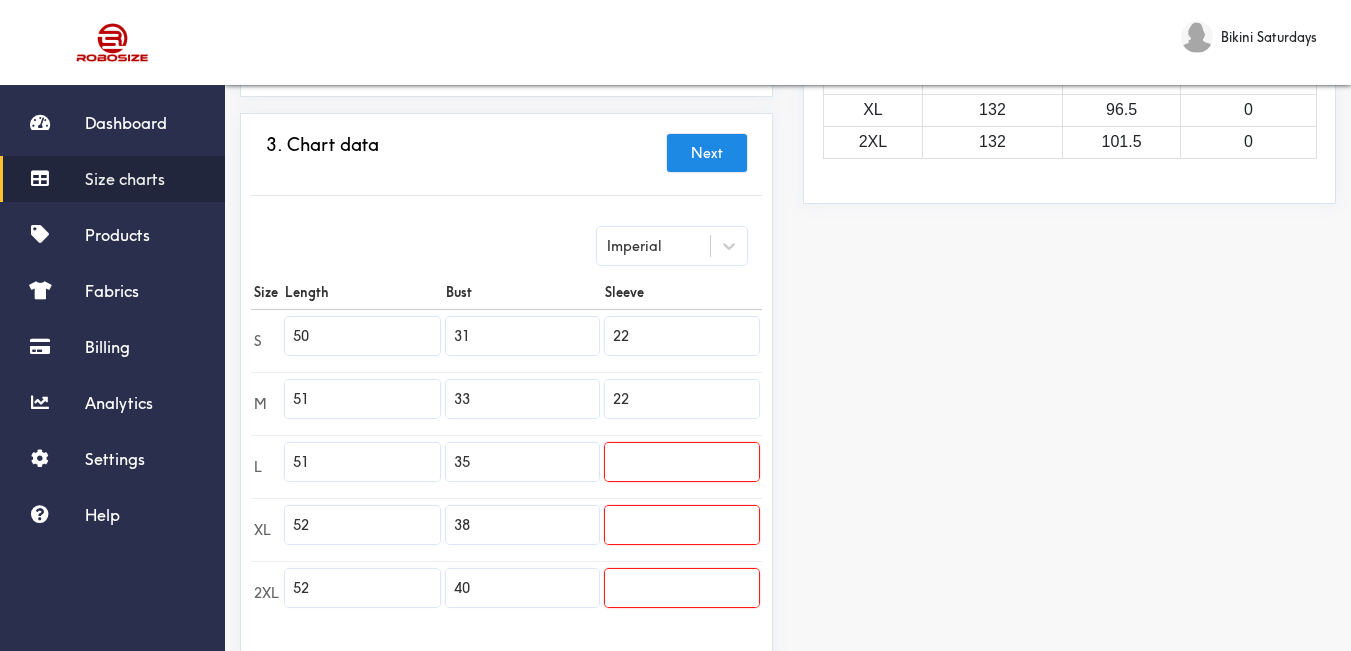 type on "22" 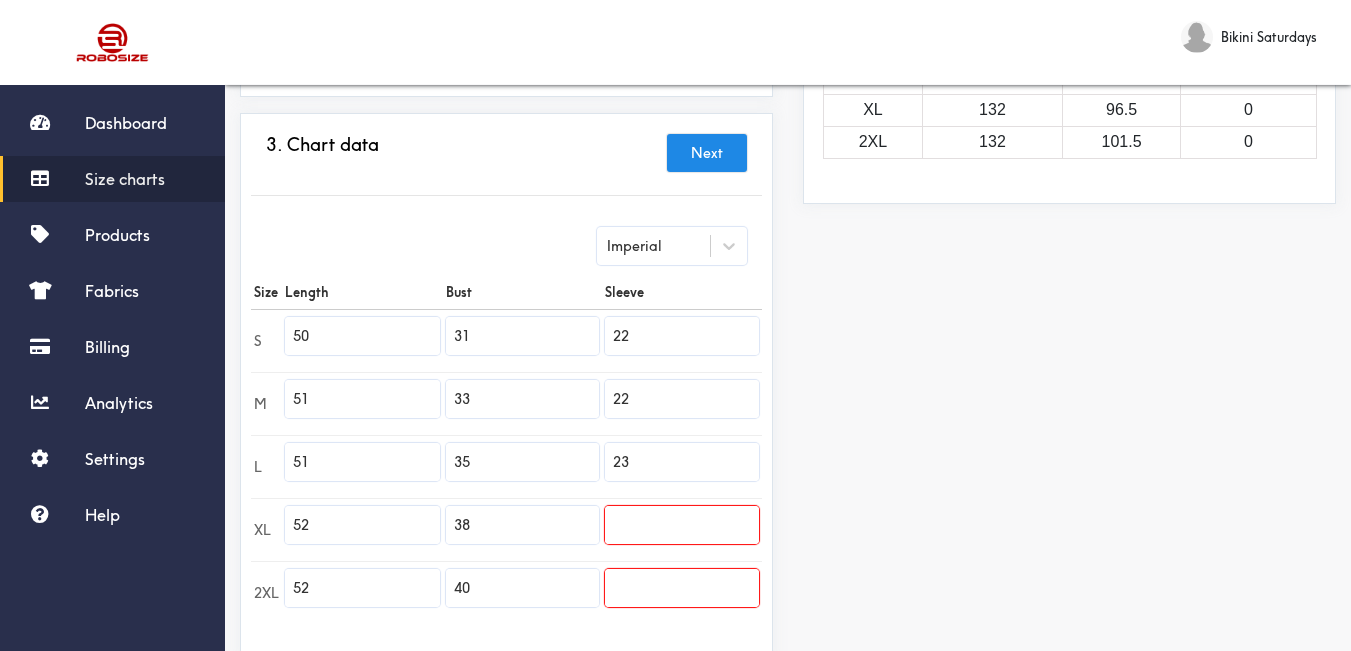 type on "23" 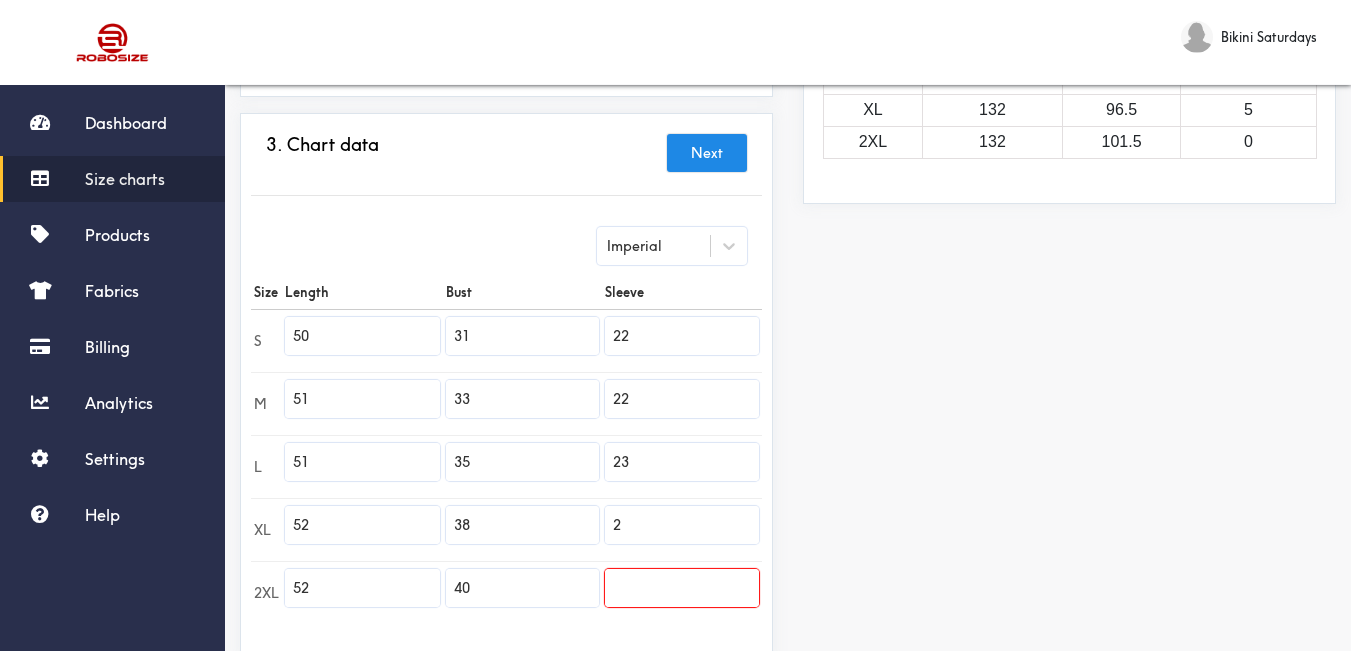 click on "2" at bounding box center [682, 525] 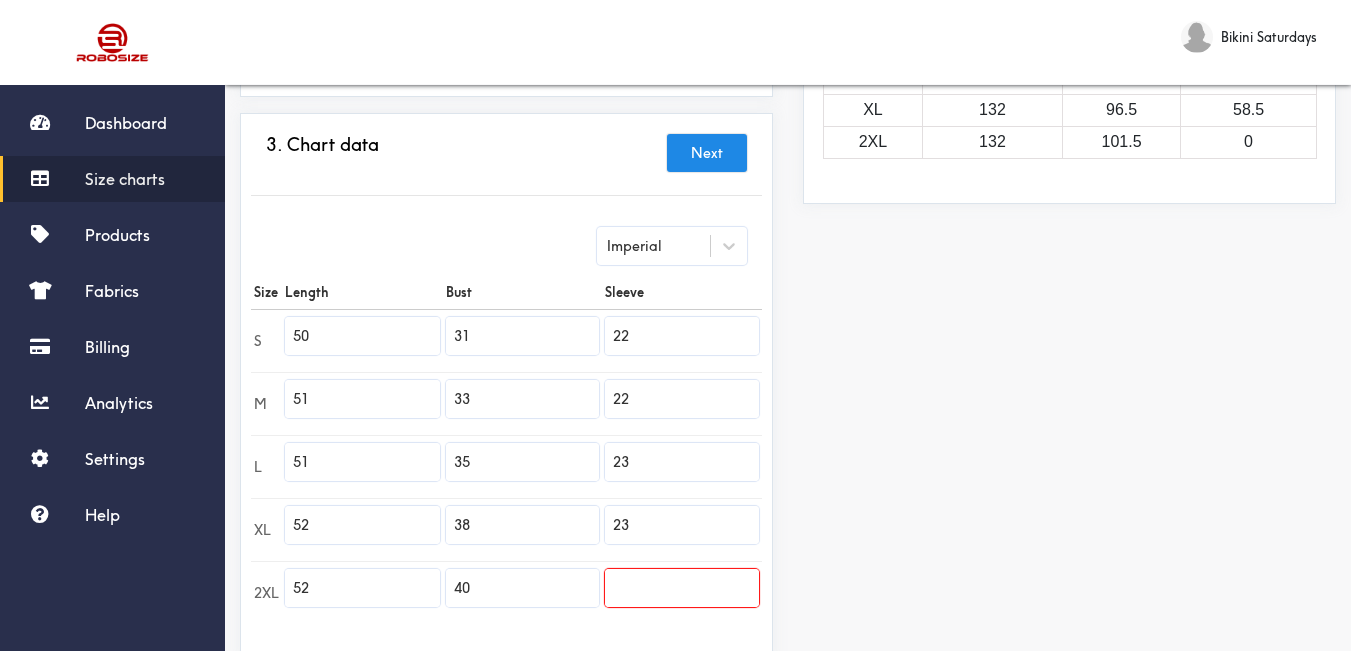 type on "23" 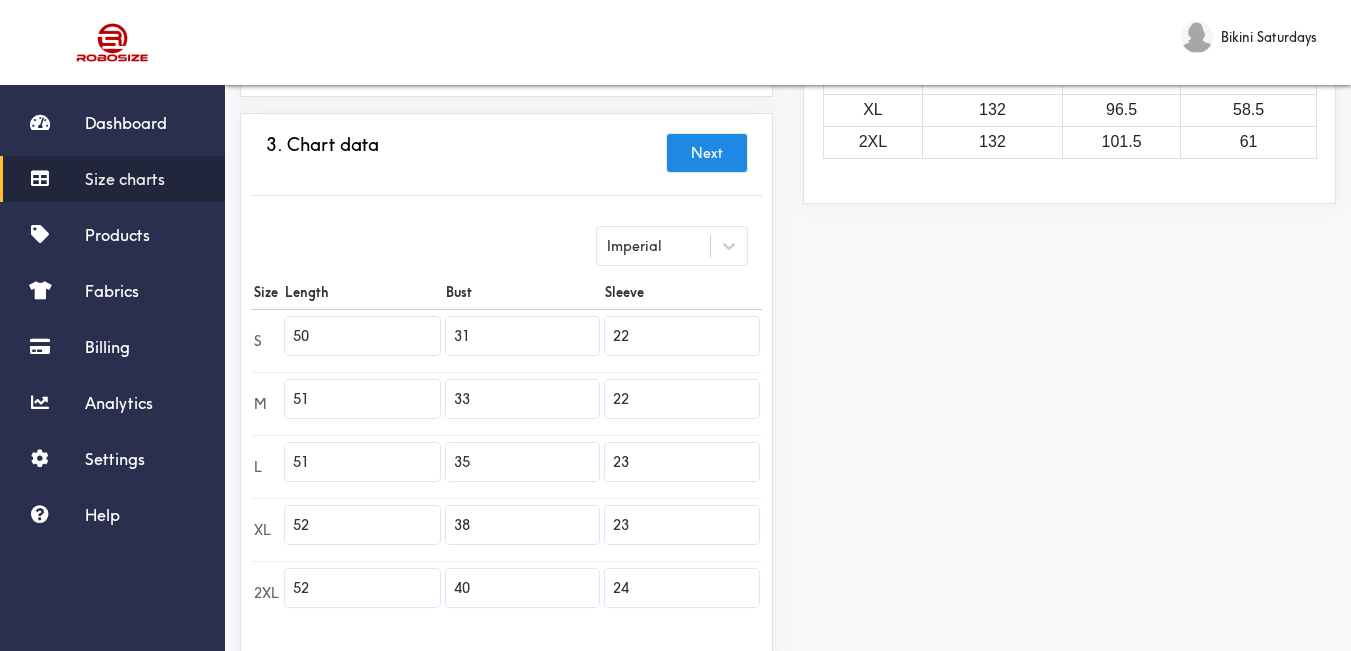 type on "24" 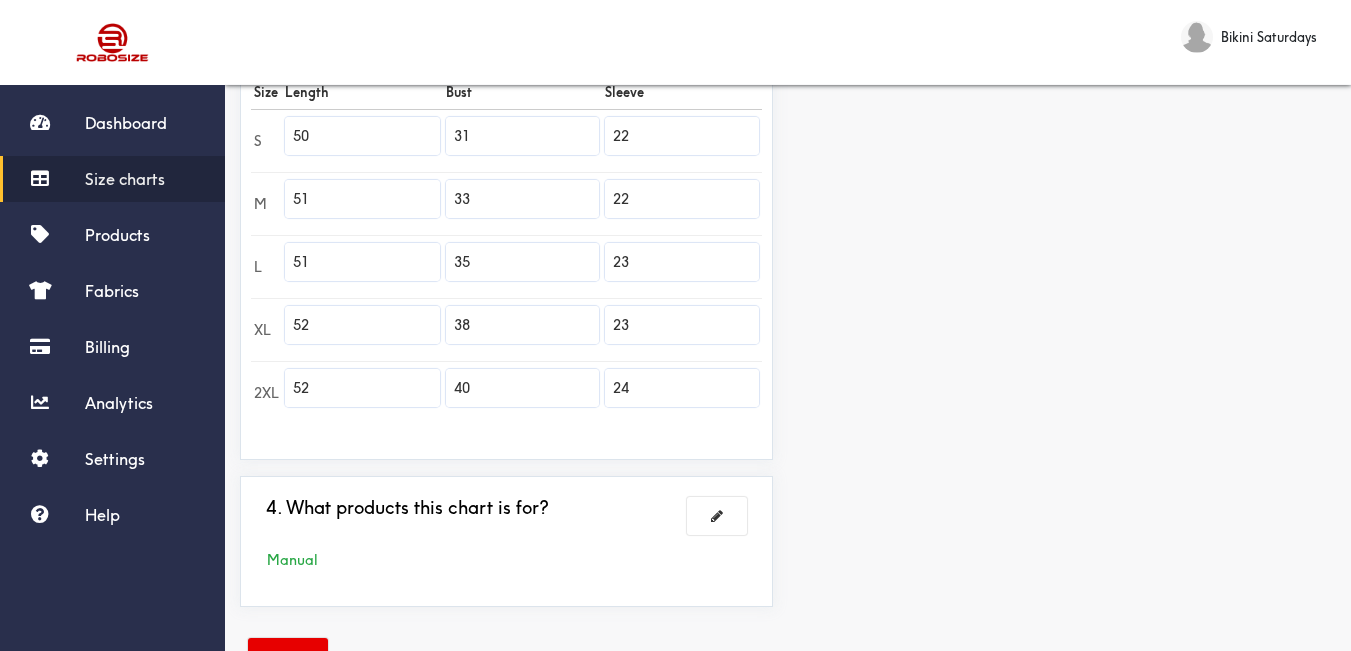scroll, scrollTop: 681, scrollLeft: 0, axis: vertical 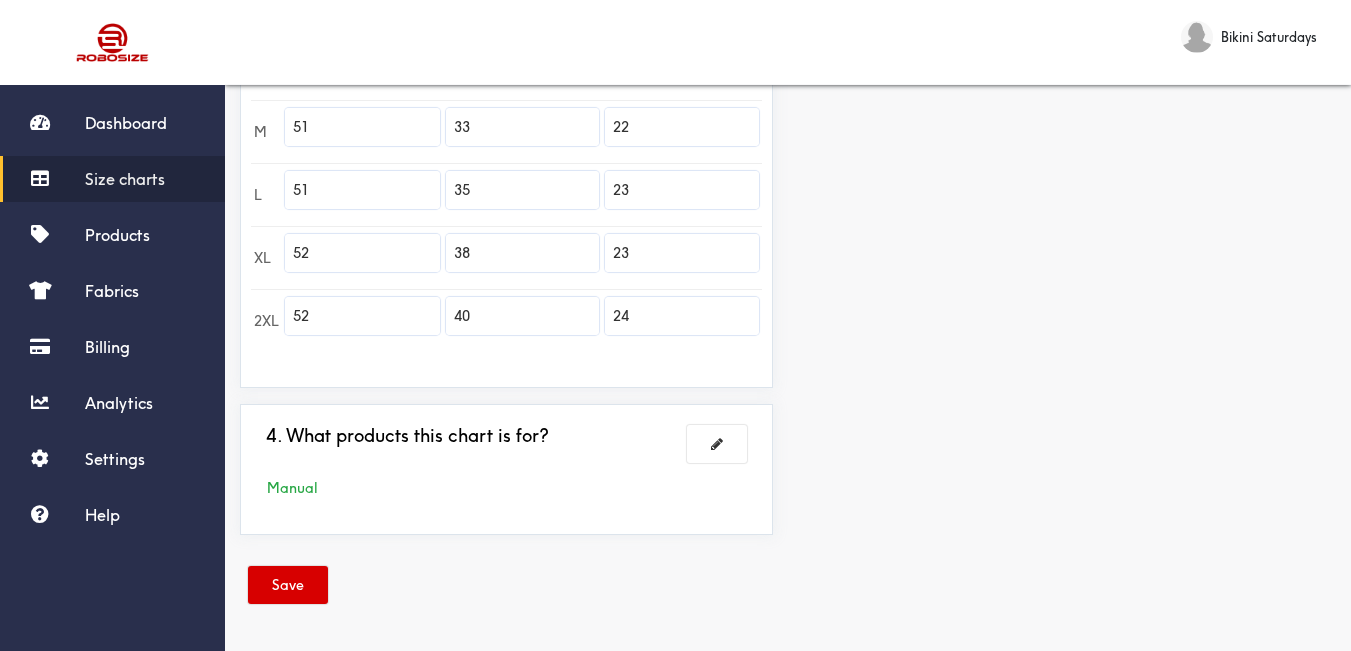 click on "Save" at bounding box center [288, 585] 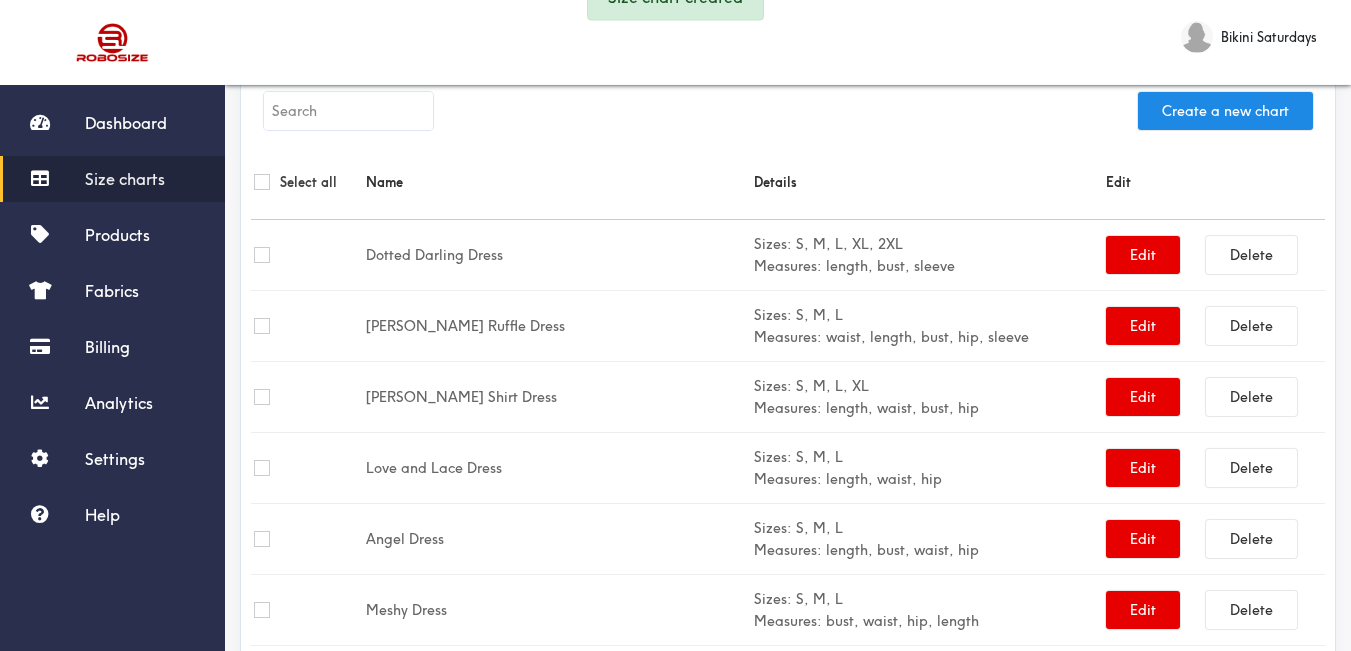 scroll, scrollTop: 681, scrollLeft: 0, axis: vertical 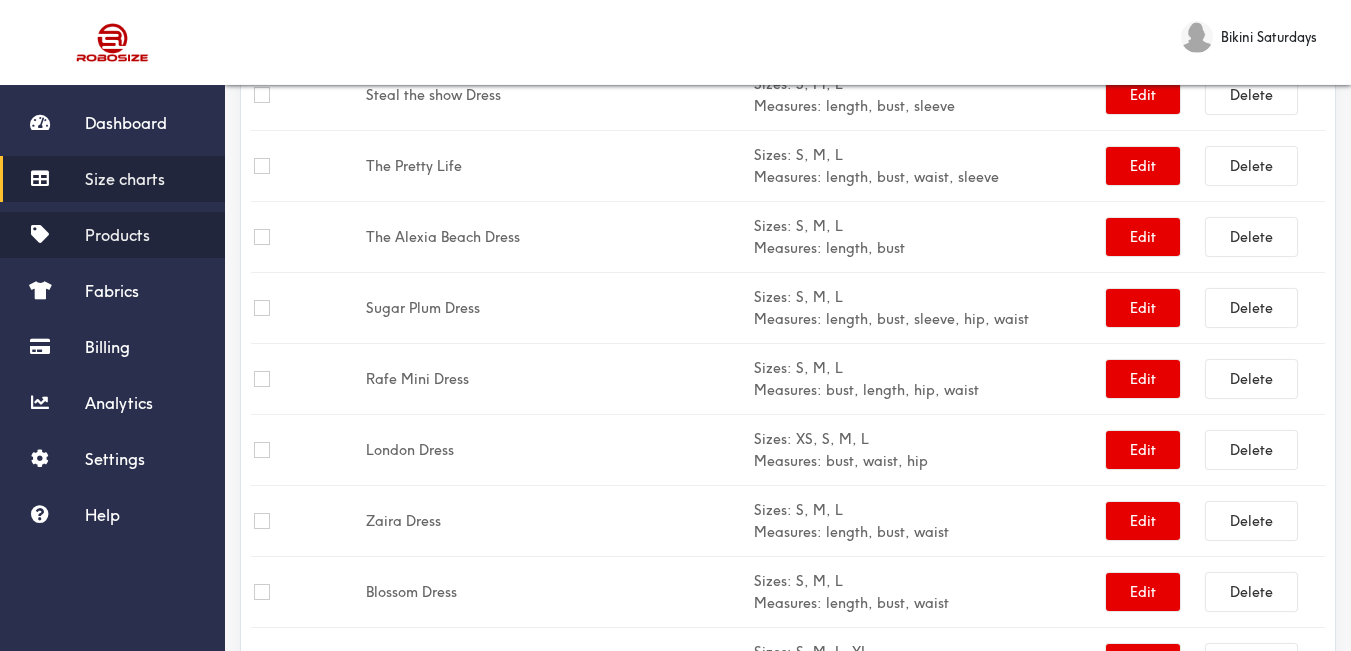 click on "Products" at bounding box center [117, 235] 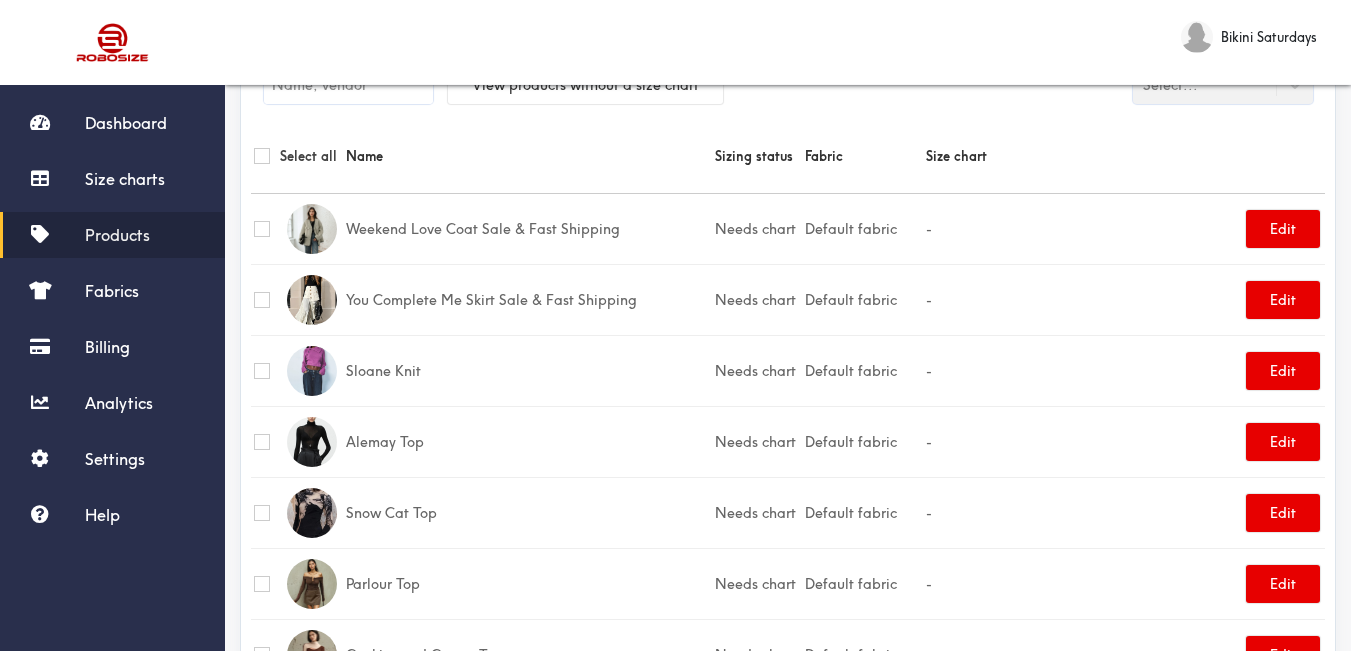 scroll, scrollTop: 0, scrollLeft: 0, axis: both 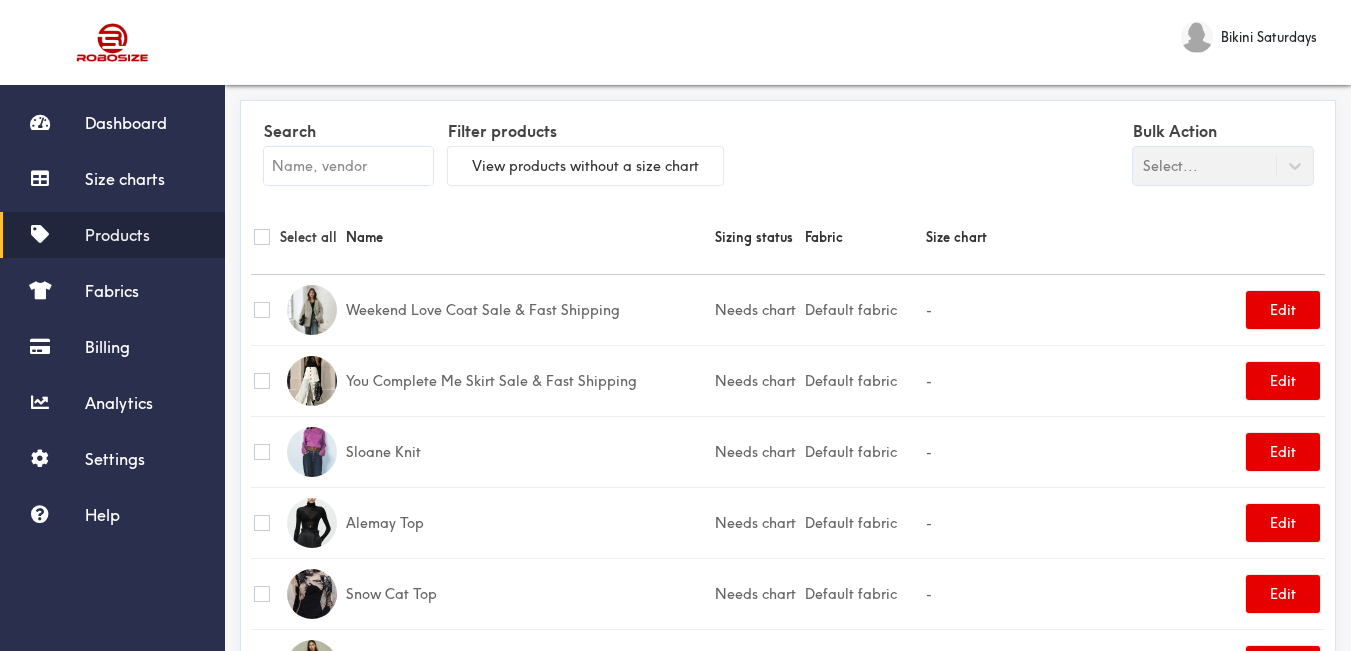 click at bounding box center (348, 166) 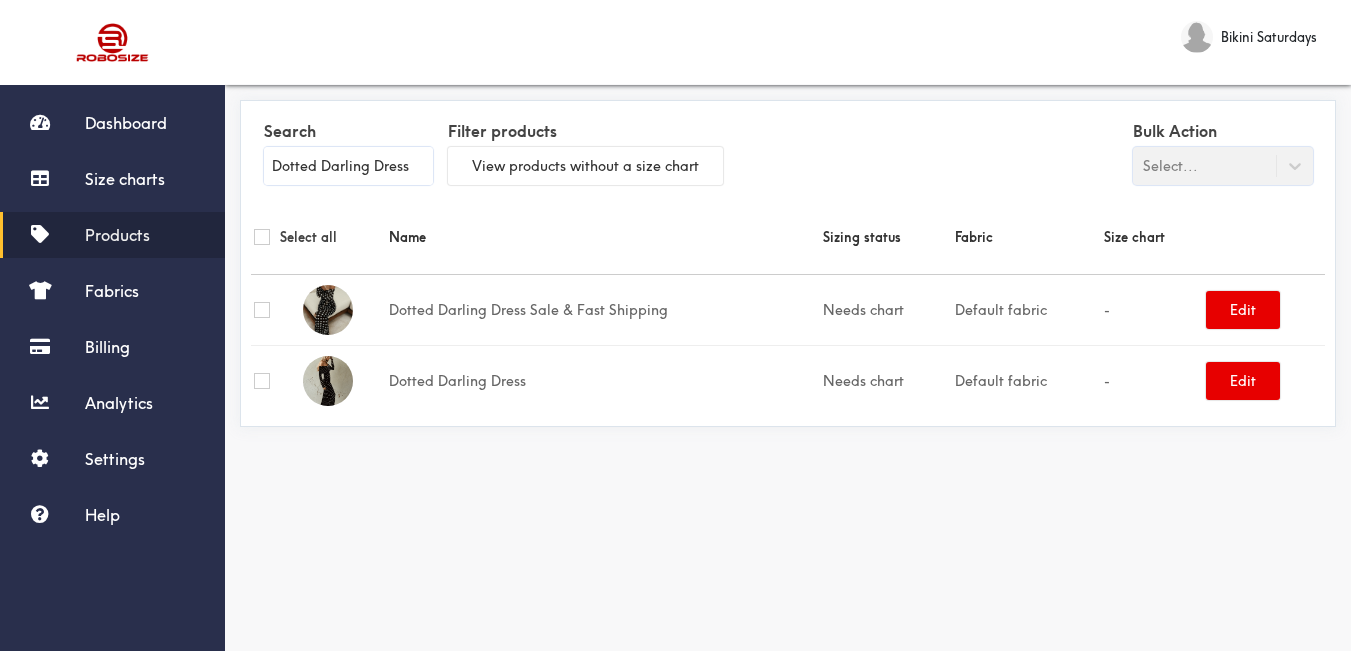 type on "Dotted Darling Dress" 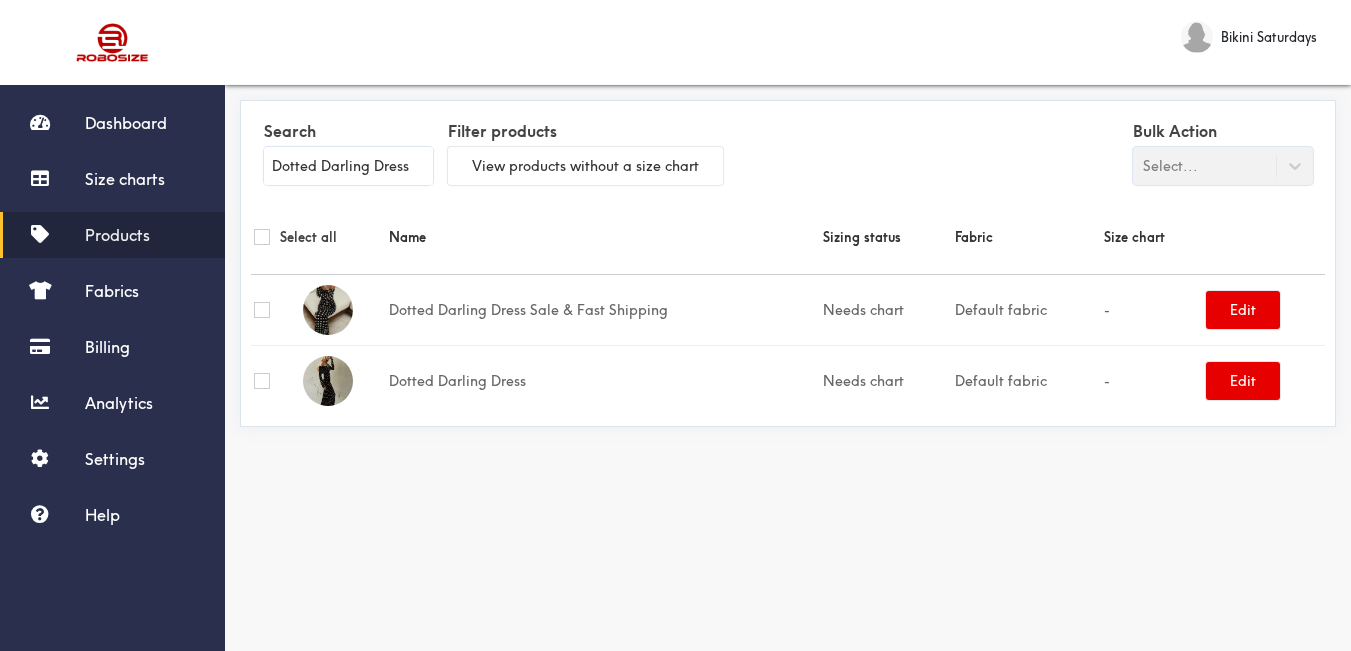 click at bounding box center (262, 381) 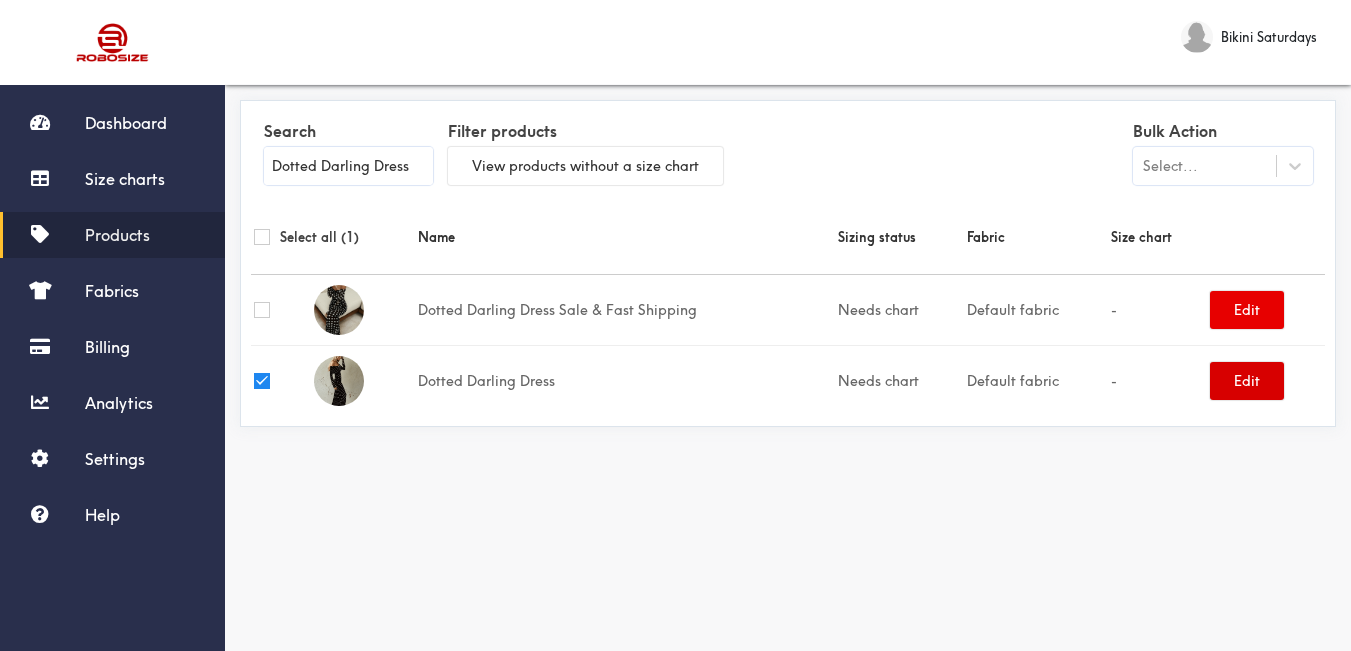 click on "Edit" at bounding box center (1247, 381) 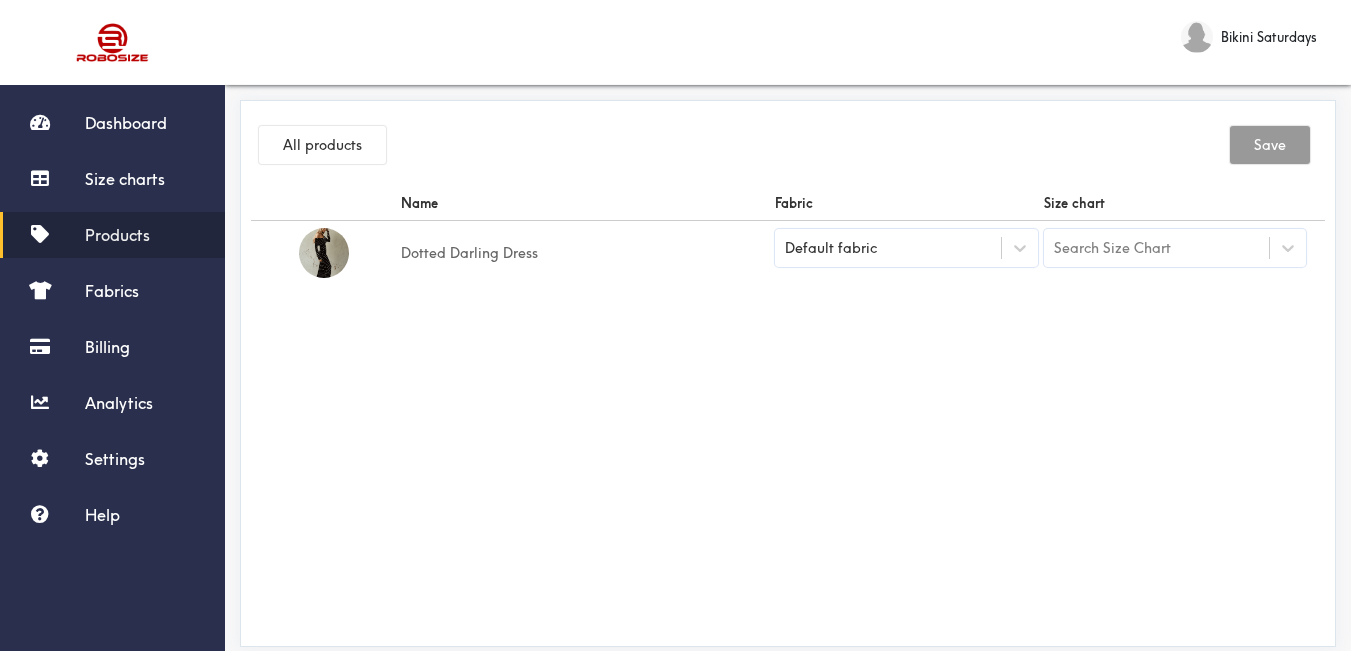 click on "Default fabric" at bounding box center [888, 248] 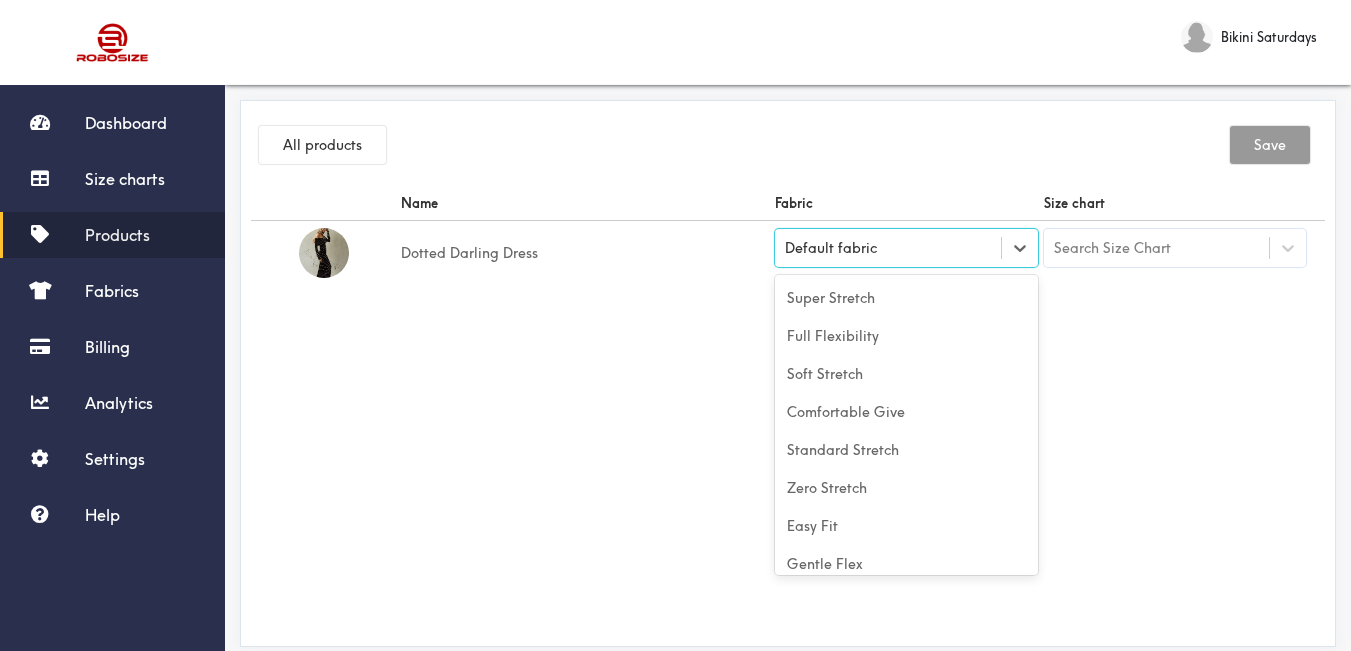 scroll, scrollTop: 88, scrollLeft: 0, axis: vertical 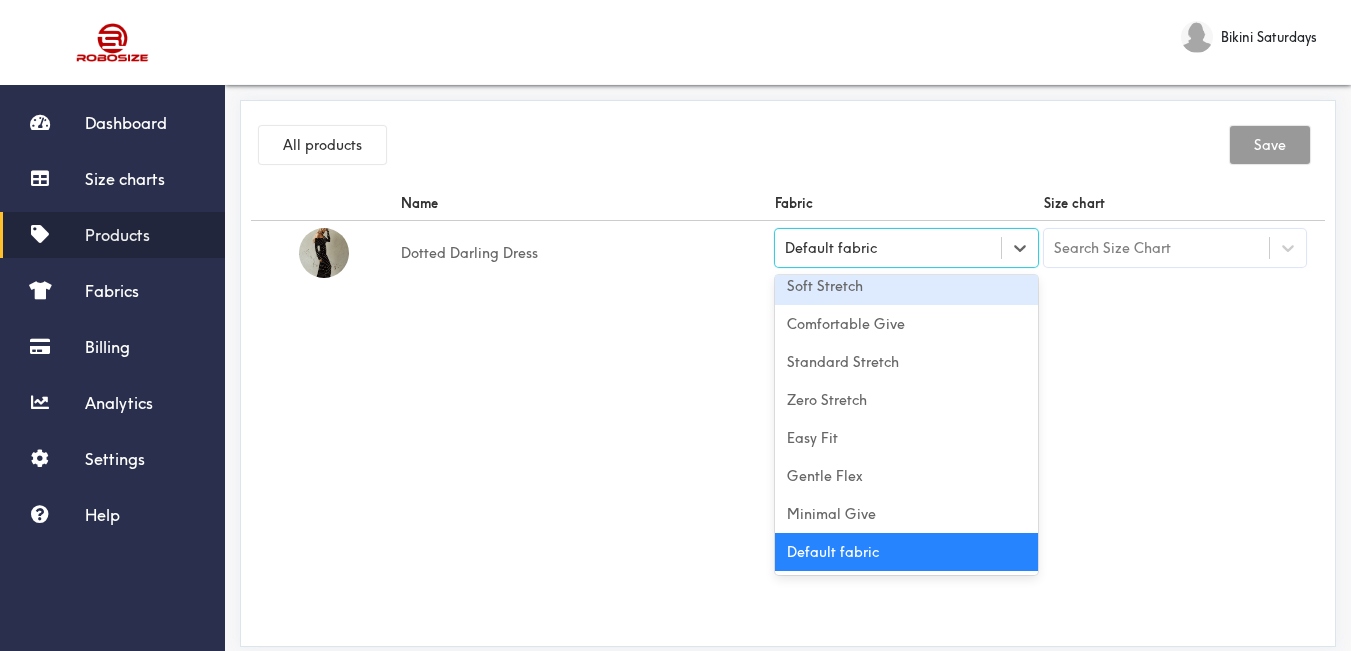 click on "Soft Stretch" at bounding box center [906, 286] 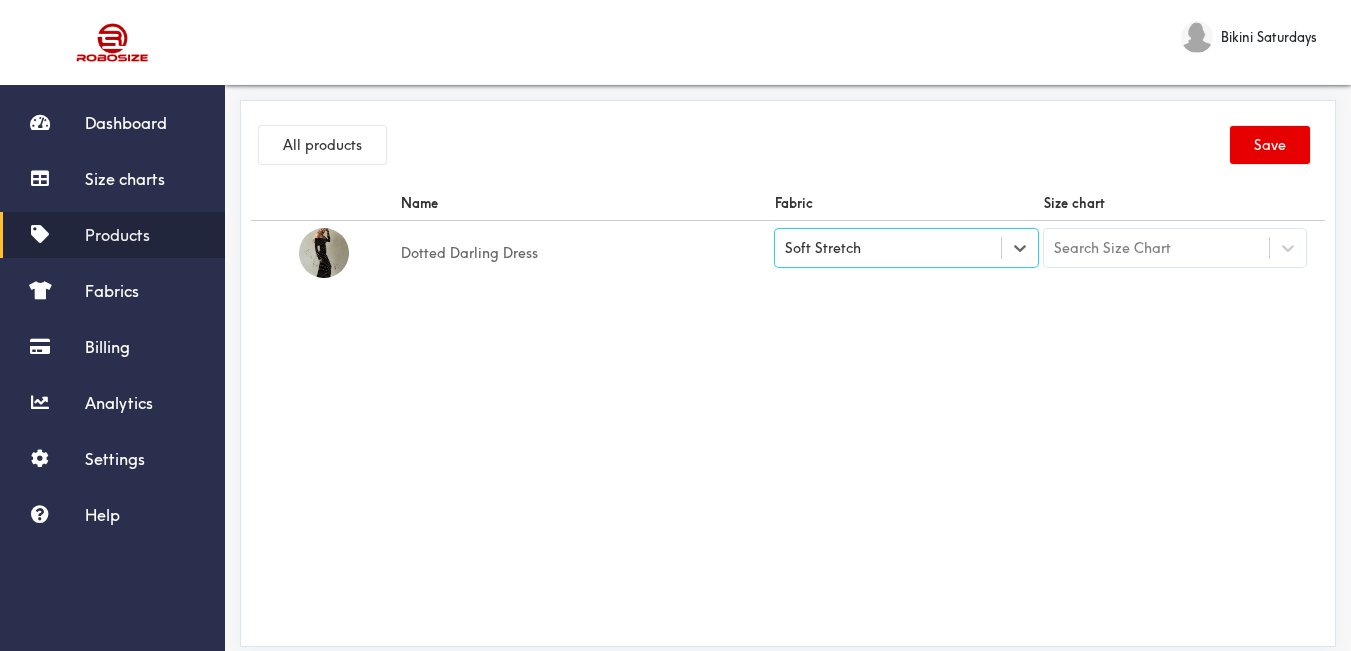 drag, startPoint x: 1067, startPoint y: 342, endPoint x: 1163, endPoint y: 279, distance: 114.82596 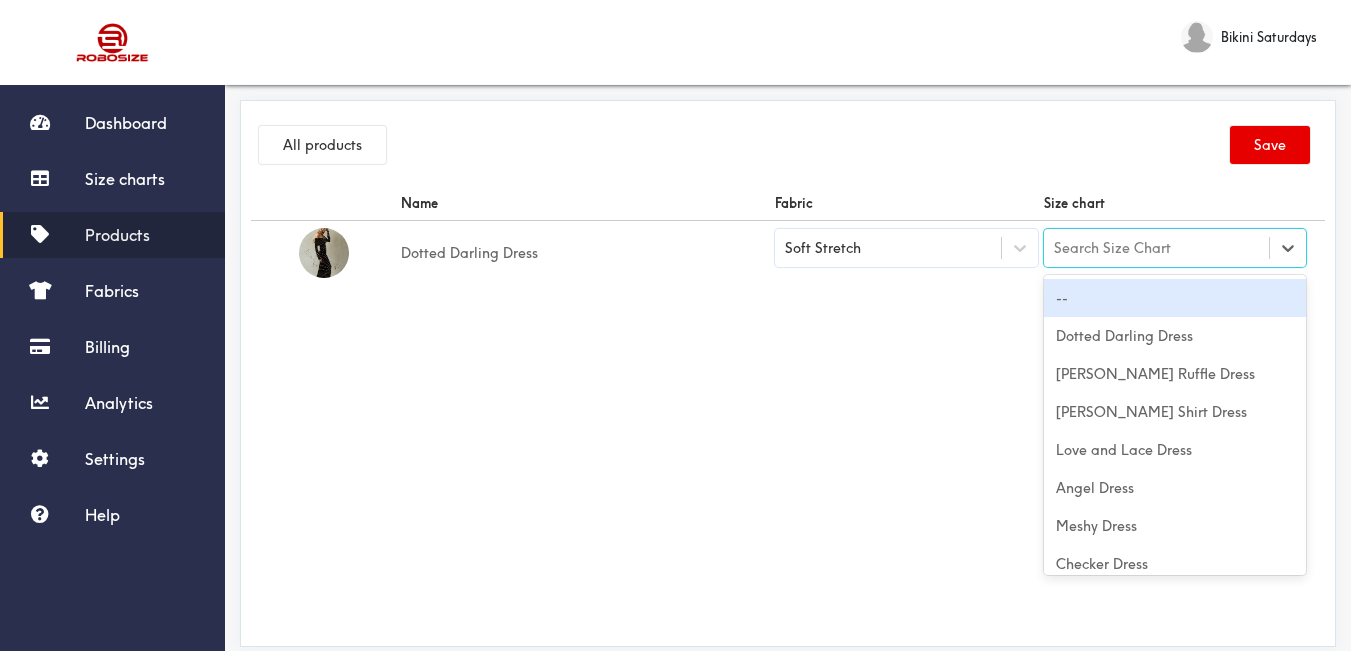 click on "Search Size Chart" at bounding box center [1157, 248] 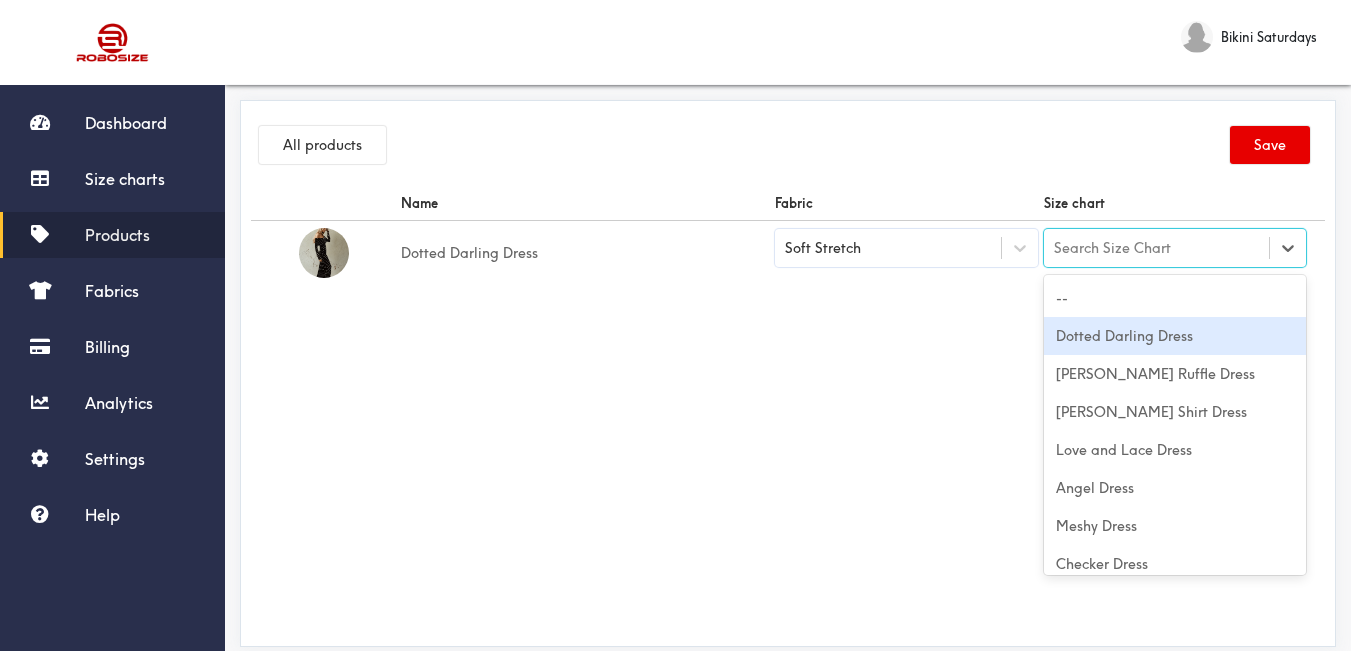 click on "Dotted Darling Dress" at bounding box center (1175, 336) 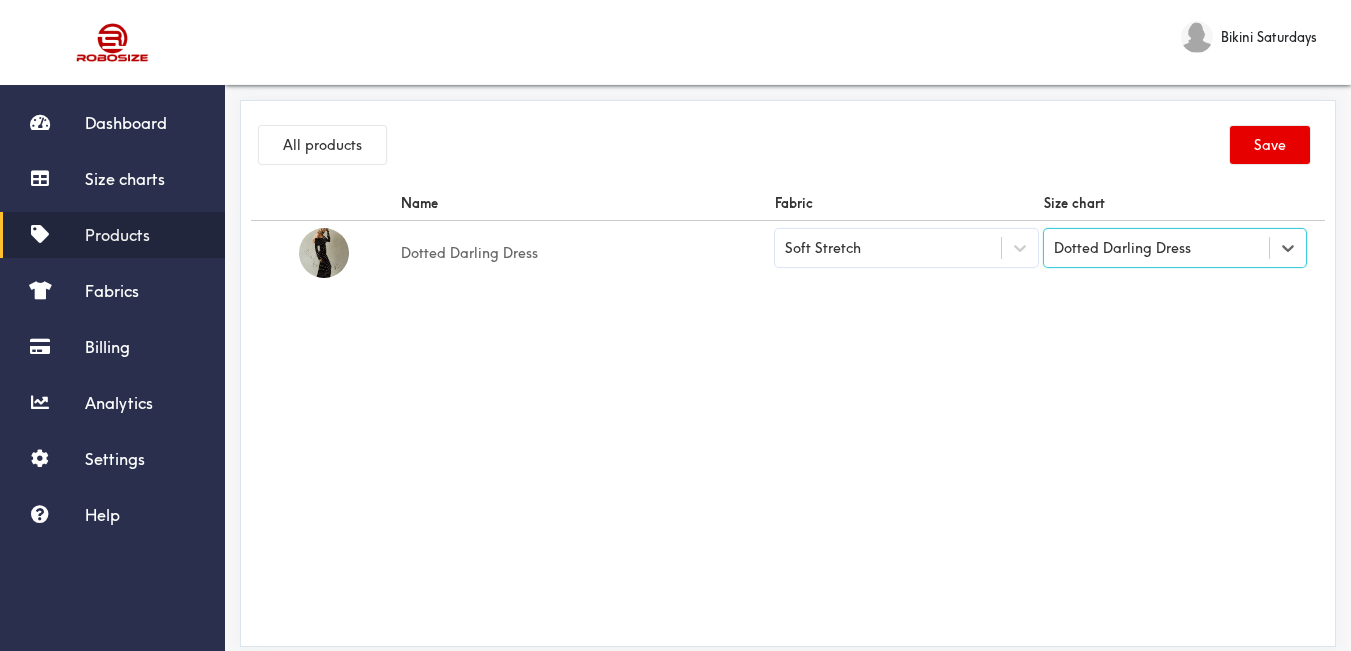 drag, startPoint x: 1004, startPoint y: 294, endPoint x: 1229, endPoint y: 197, distance: 245.01837 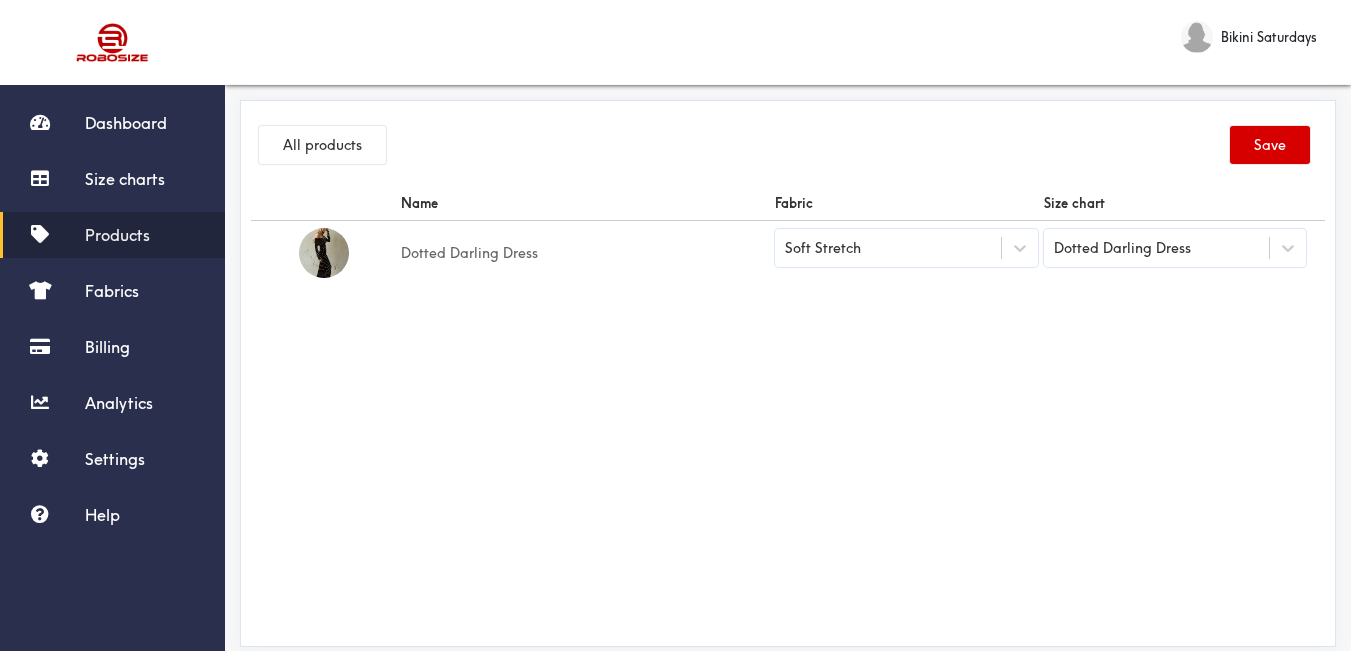 click on "Save" at bounding box center (1270, 145) 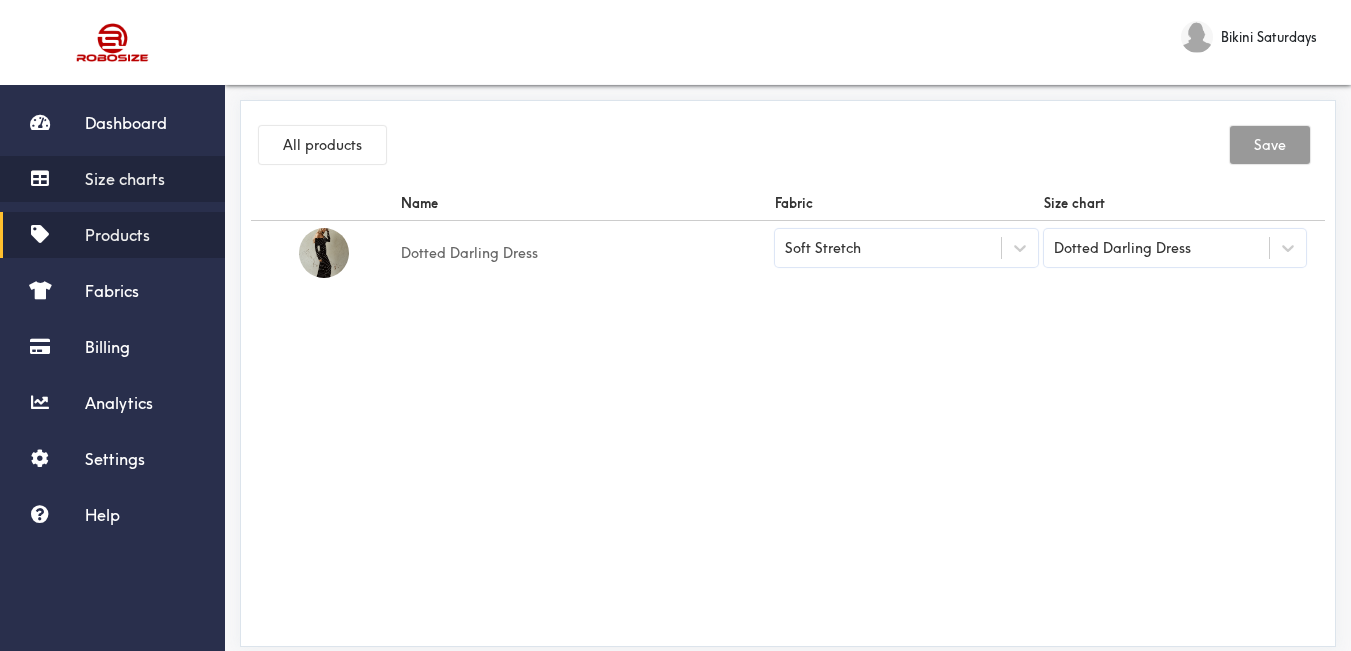 click on "Size charts" at bounding box center (125, 179) 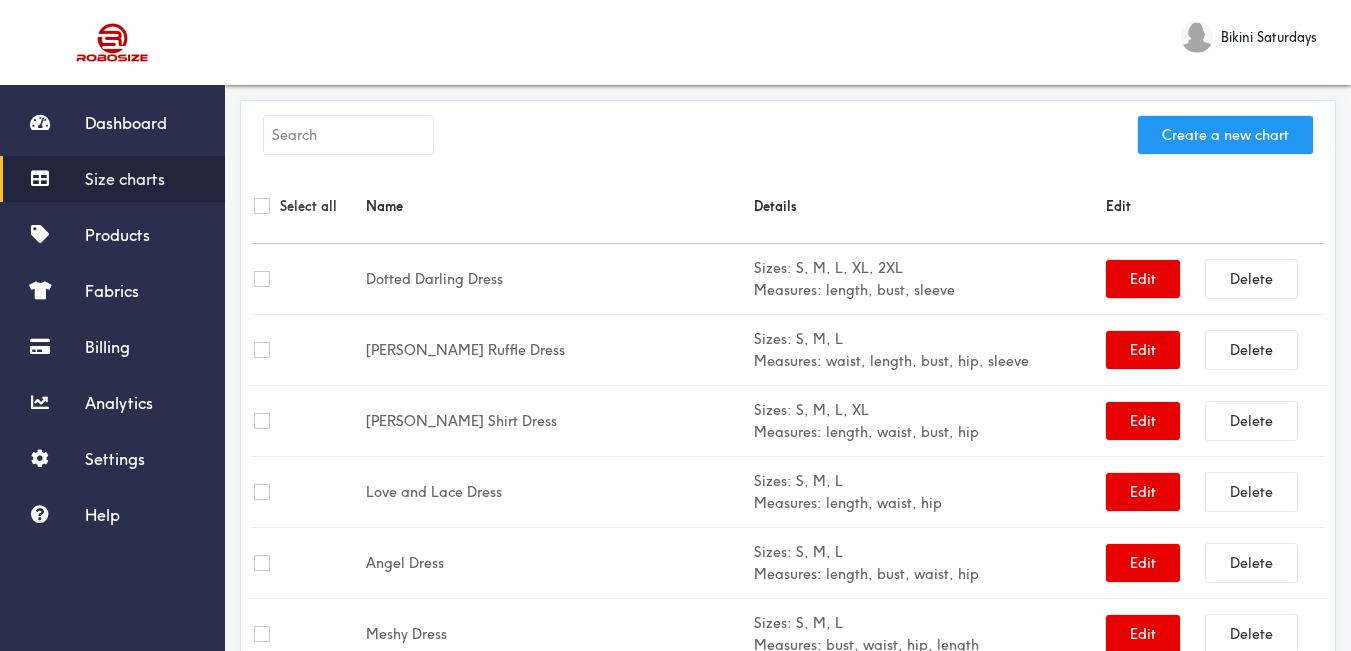 click on "Create a new chart" at bounding box center [1225, 135] 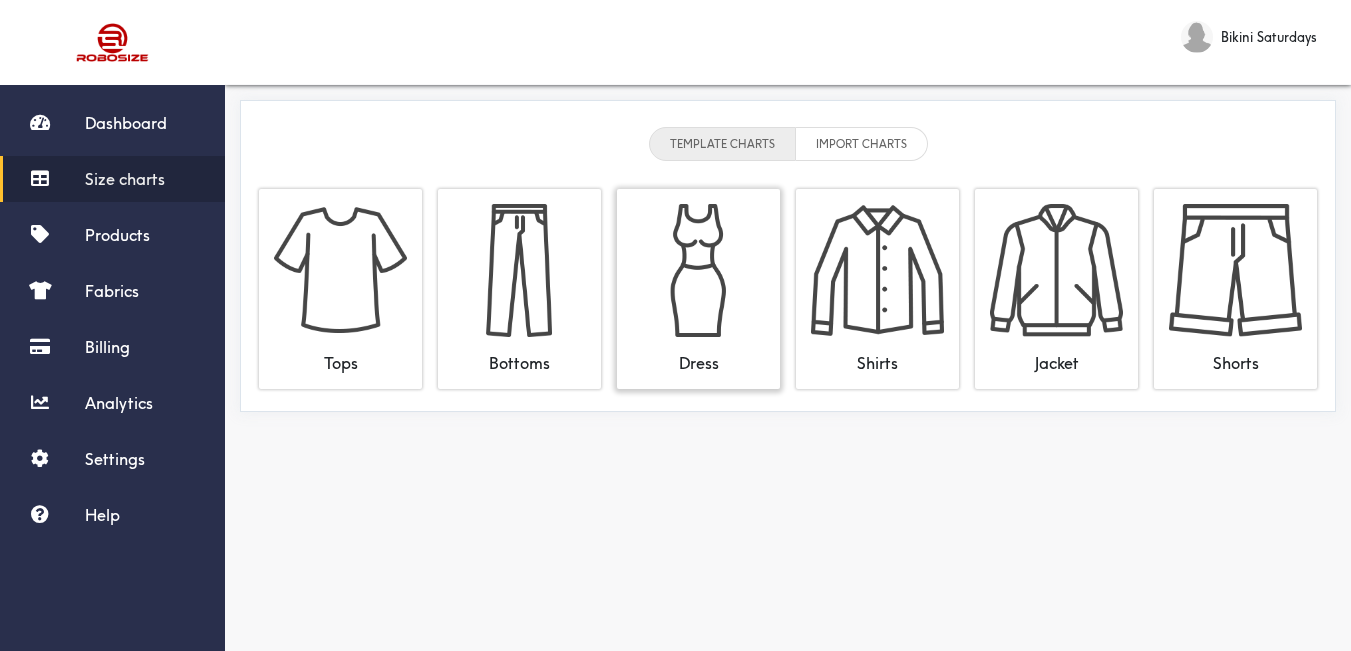 click at bounding box center [698, 270] 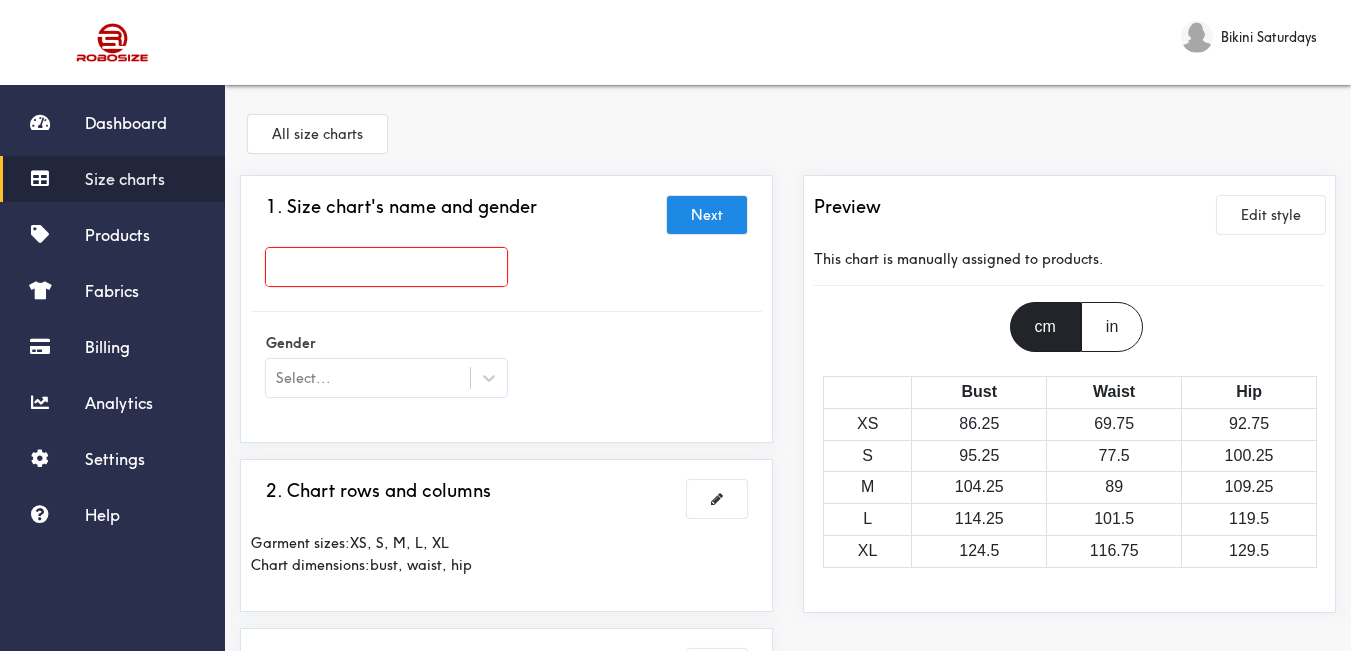 click at bounding box center [386, 267] 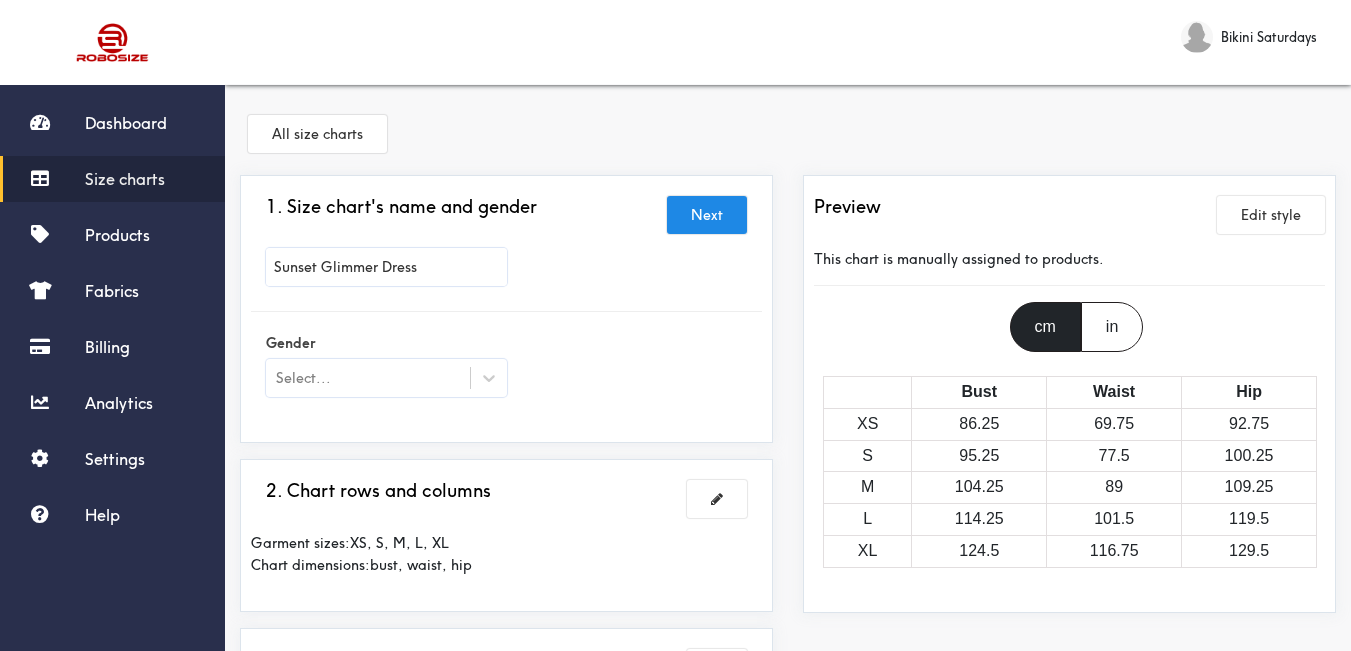type on "Sunset Glimmer Dress" 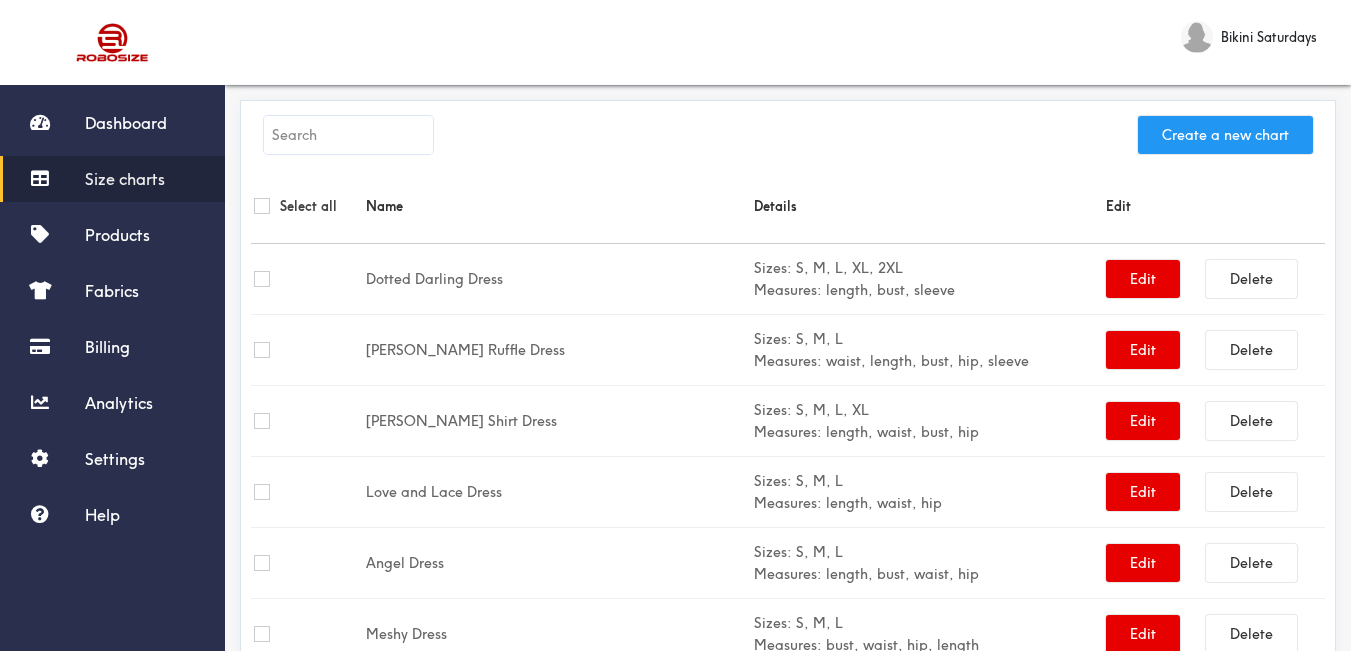 click on "Create a new chart" at bounding box center [1225, 135] 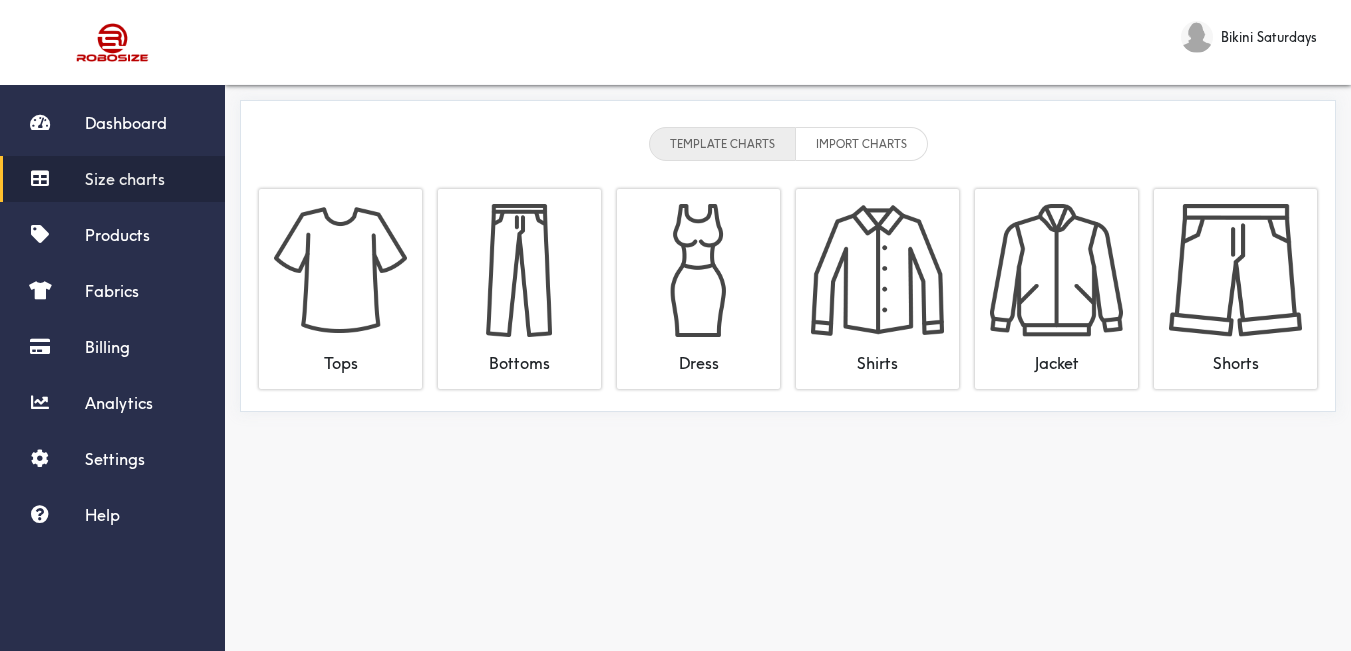 click on "Find on AliExpress Don’t show on this site Configure search by image" at bounding box center (675, 727) 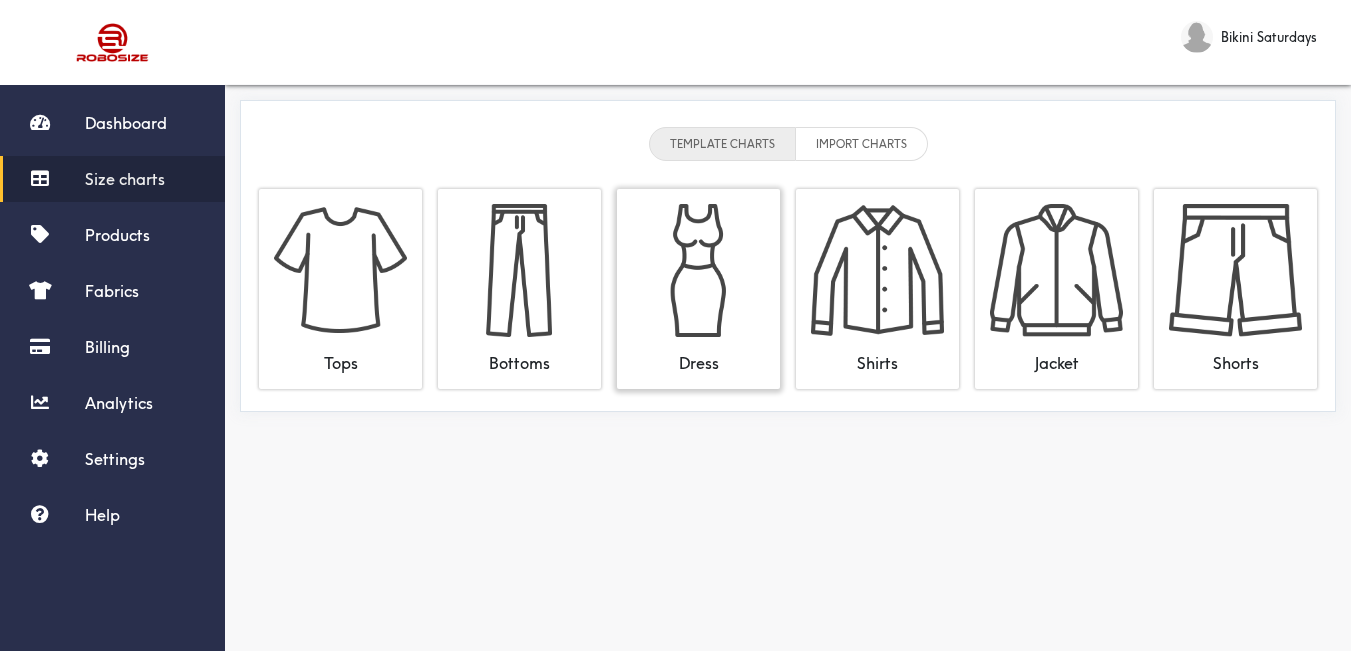 click at bounding box center [698, 270] 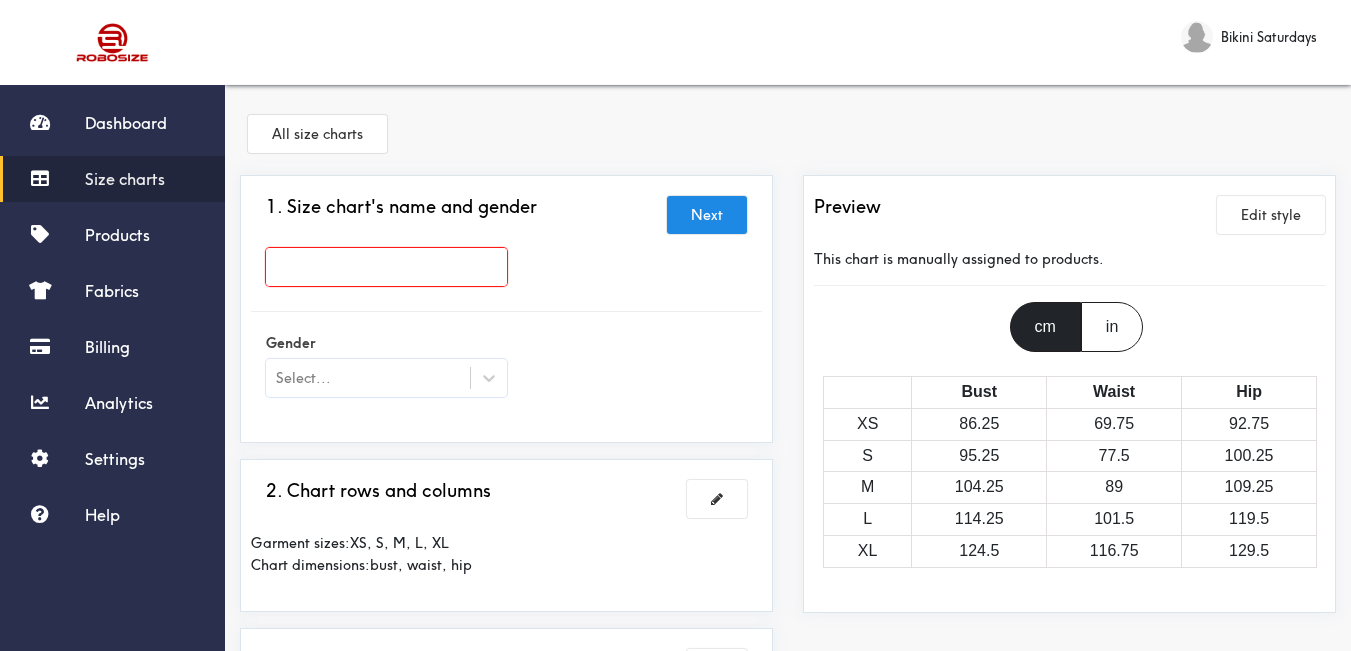 click at bounding box center (386, 267) 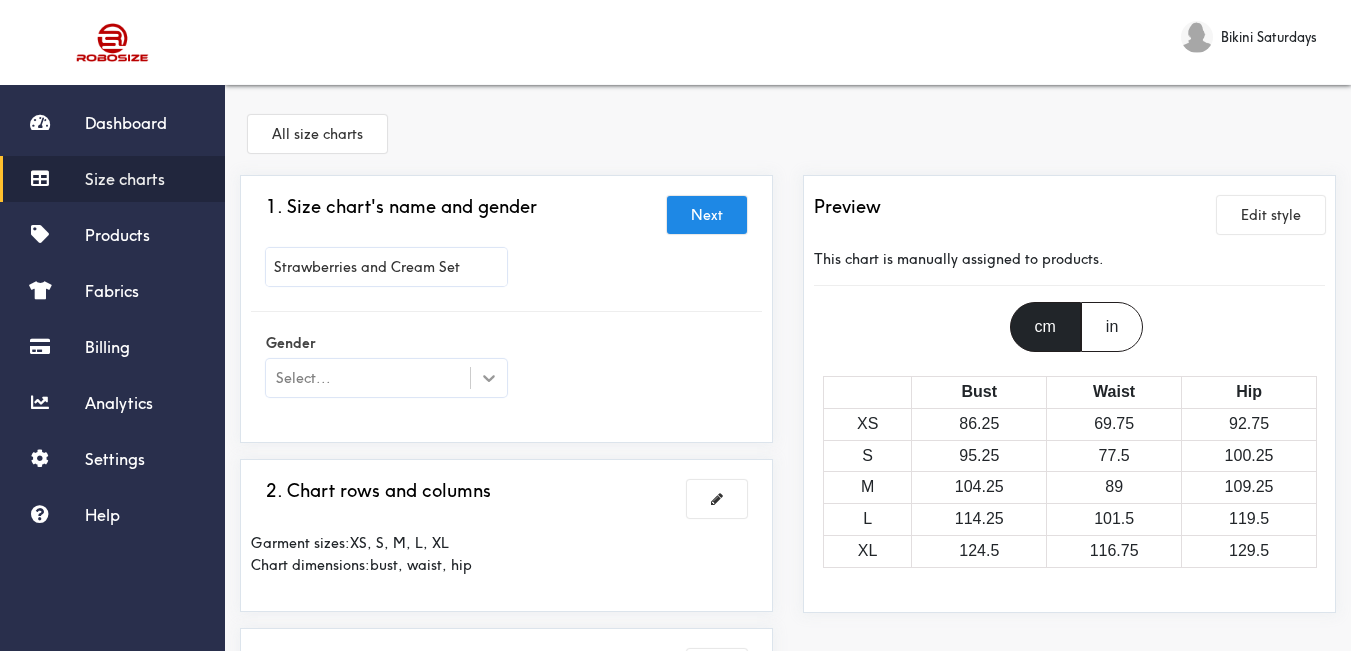 type on "Strawberries and Cream Set" 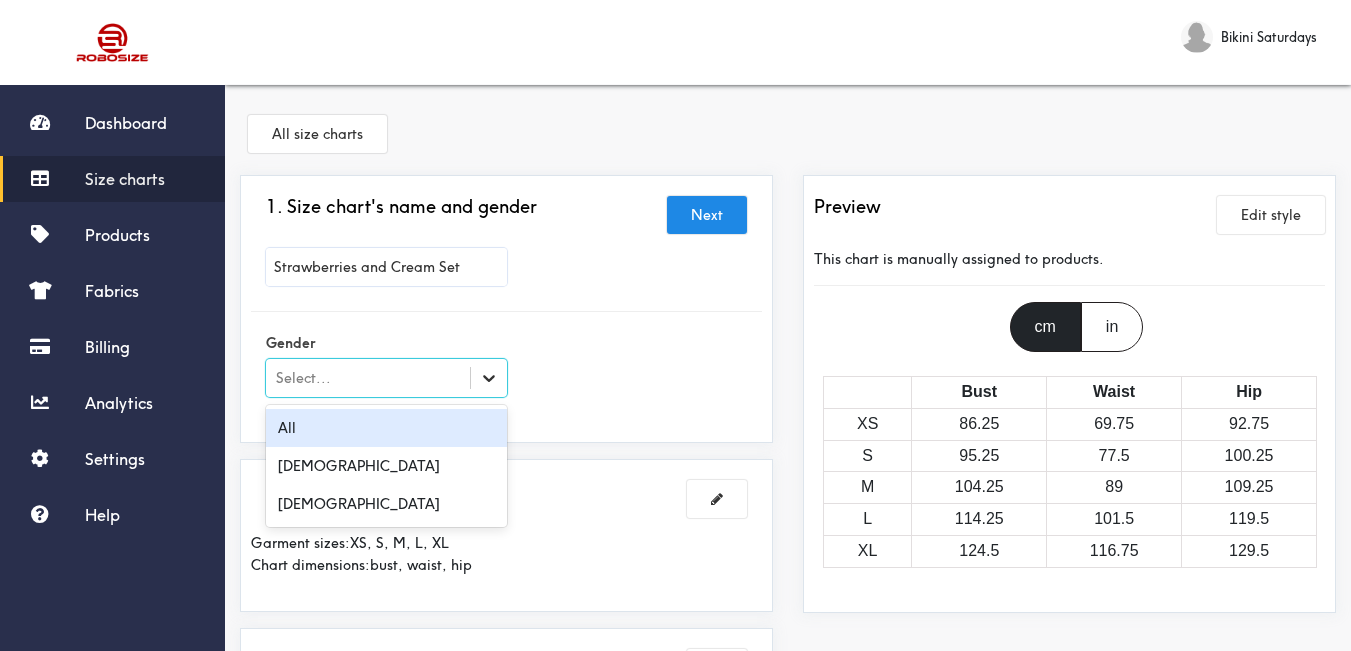 click 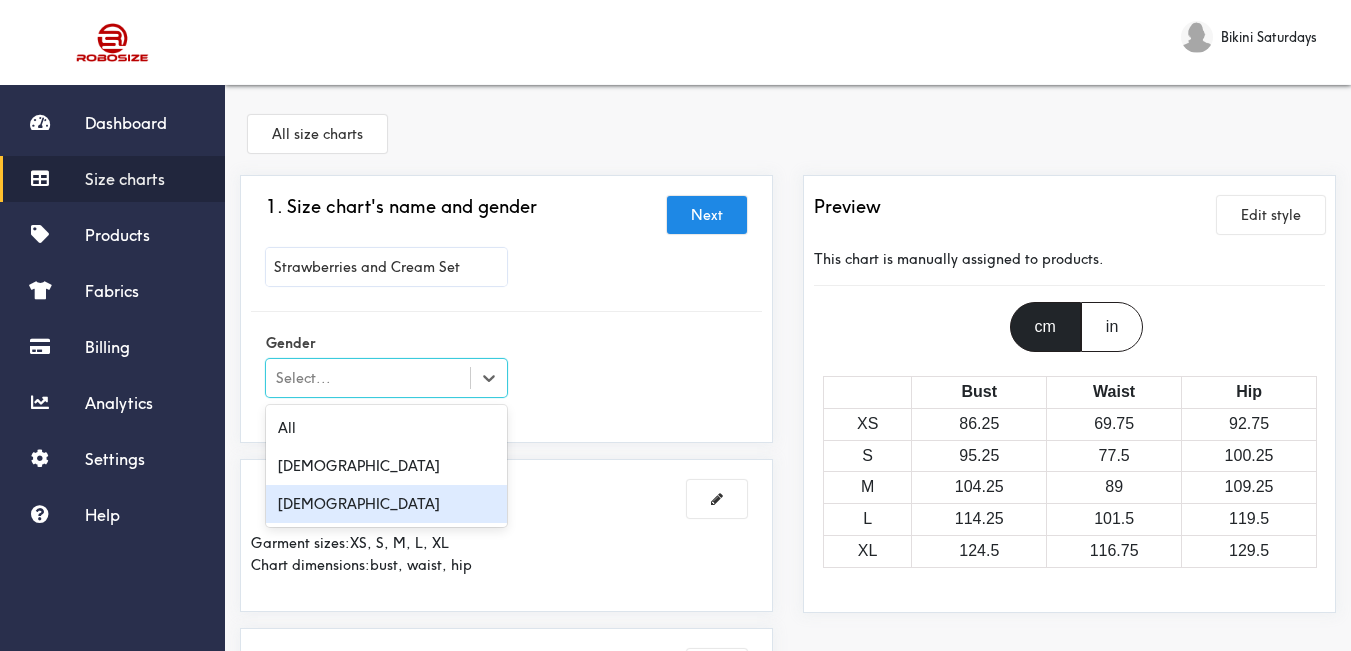click on "[DEMOGRAPHIC_DATA]" at bounding box center [386, 504] 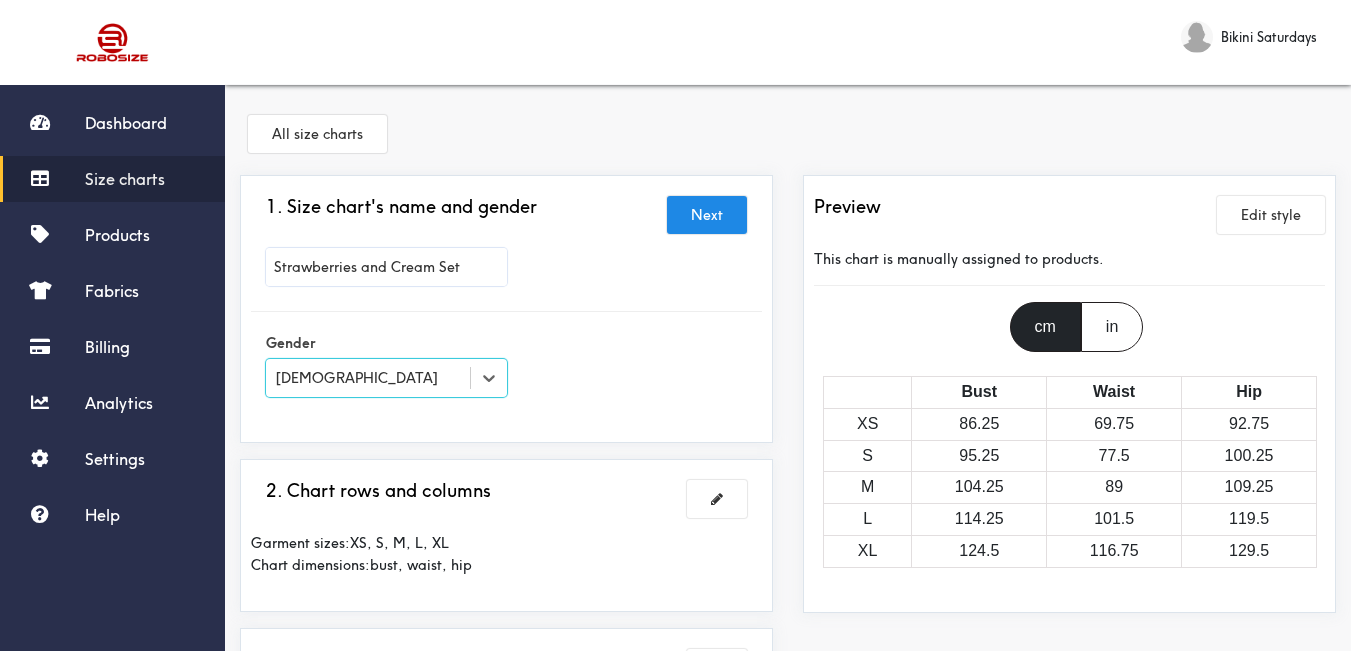 drag, startPoint x: 721, startPoint y: 423, endPoint x: 774, endPoint y: 45, distance: 381.6975 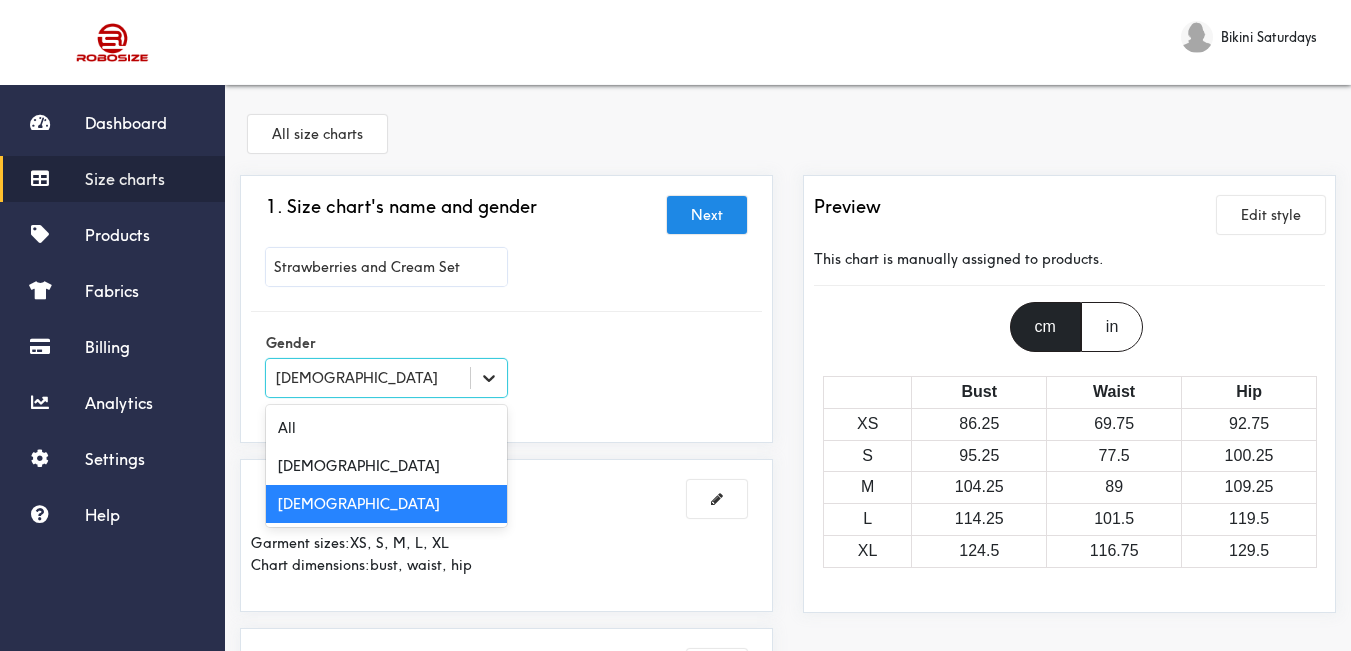click 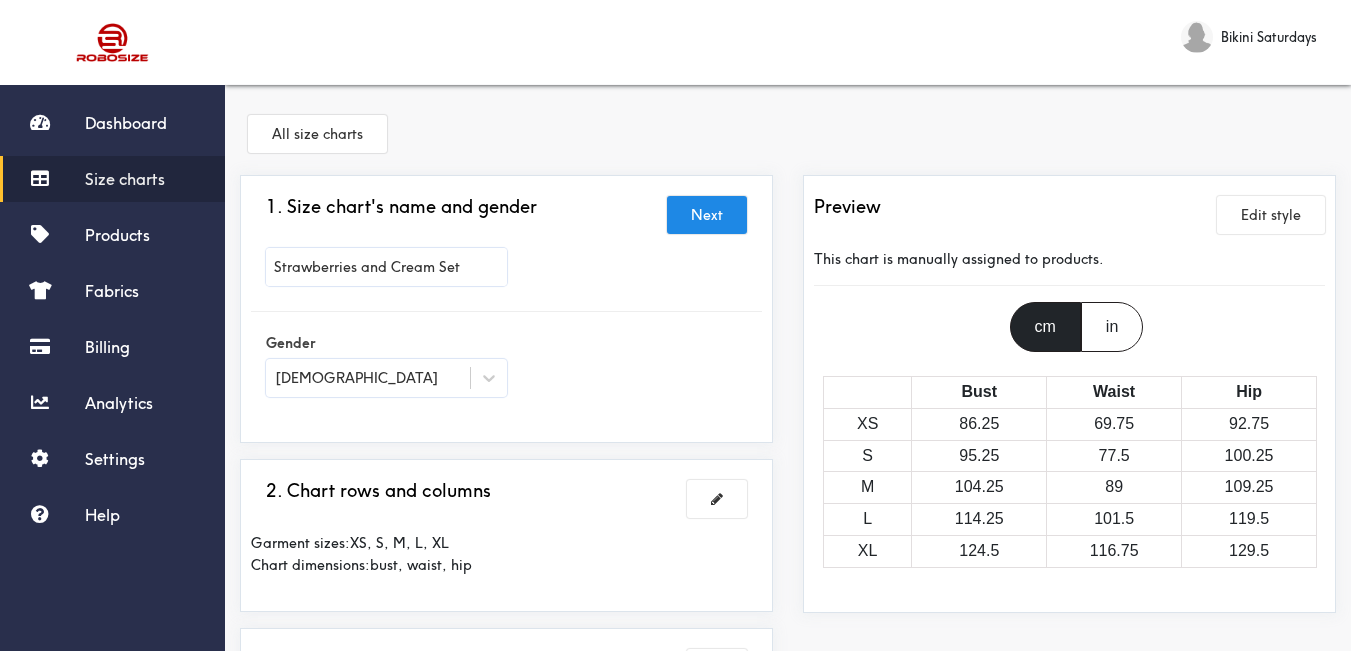 click on "Gender [DEMOGRAPHIC_DATA]" at bounding box center [506, 367] 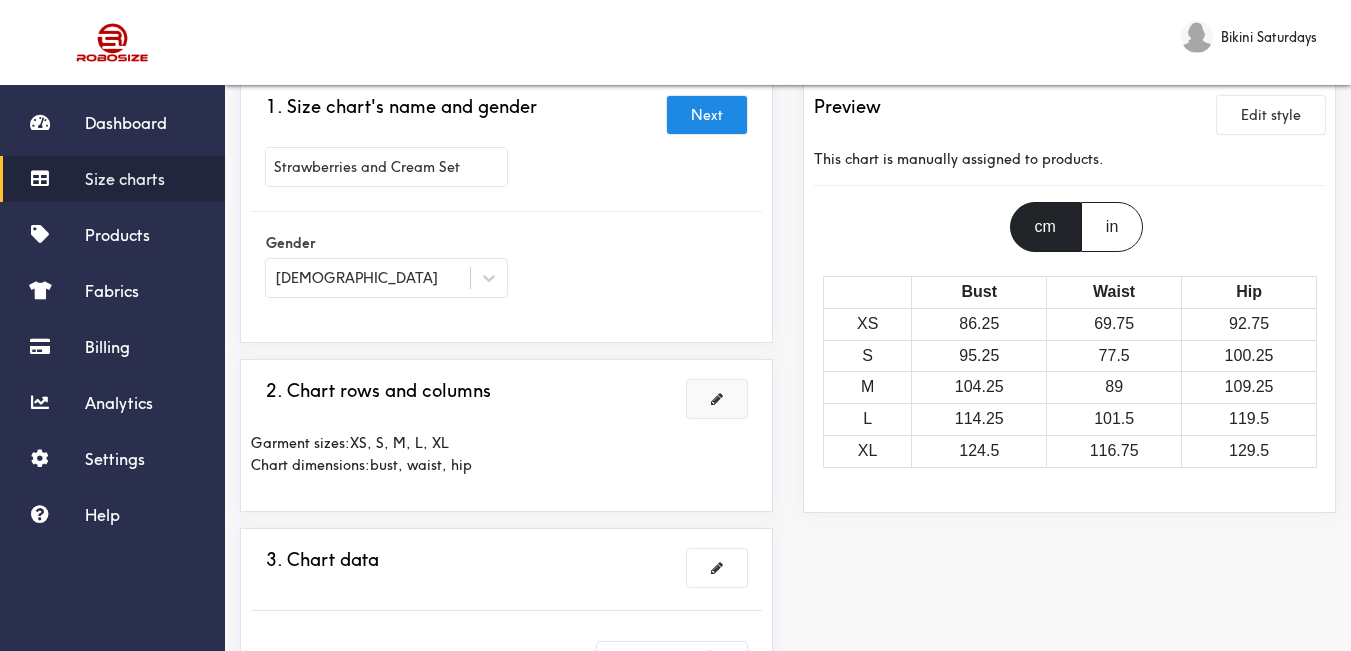 click at bounding box center (717, 399) 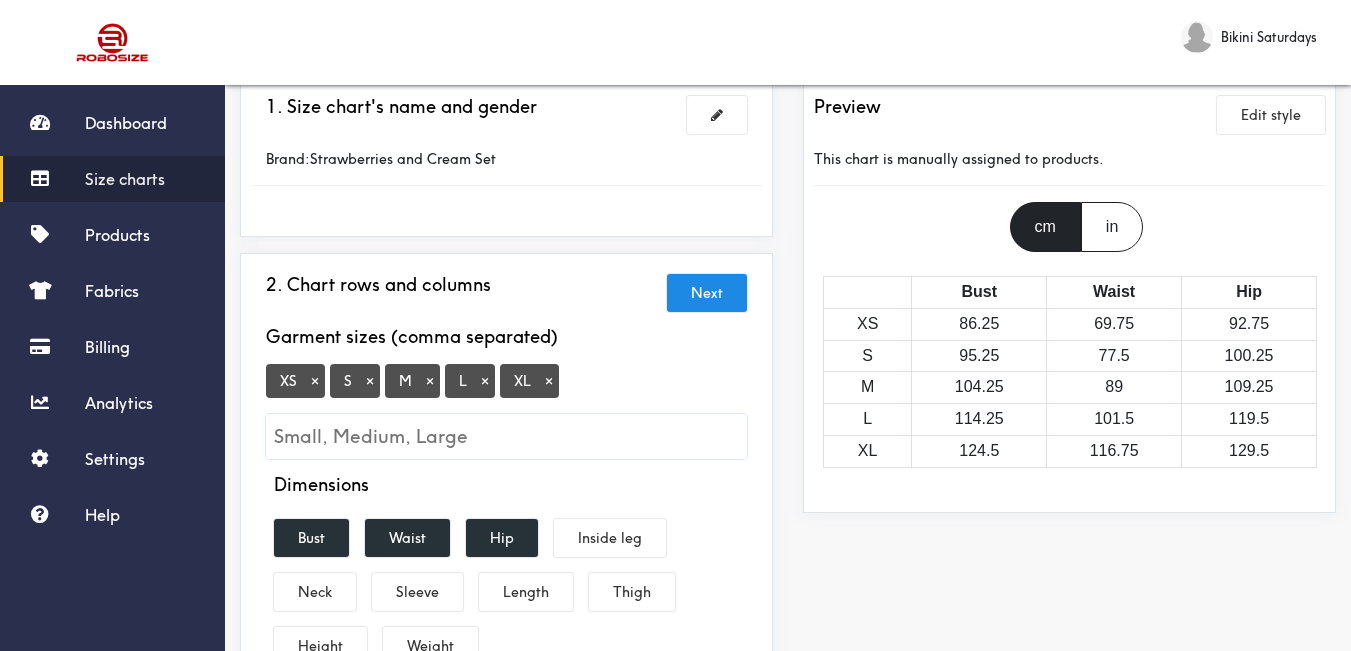 scroll, scrollTop: 200, scrollLeft: 0, axis: vertical 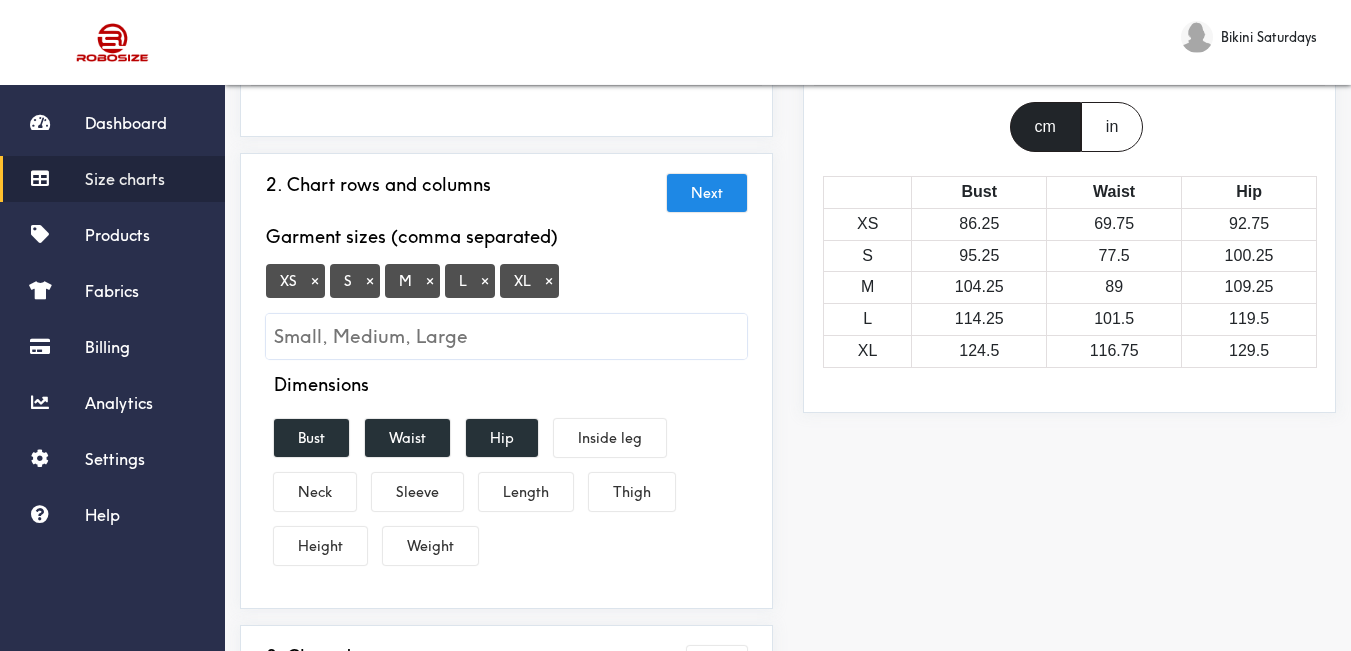 click on "×" at bounding box center (315, 281) 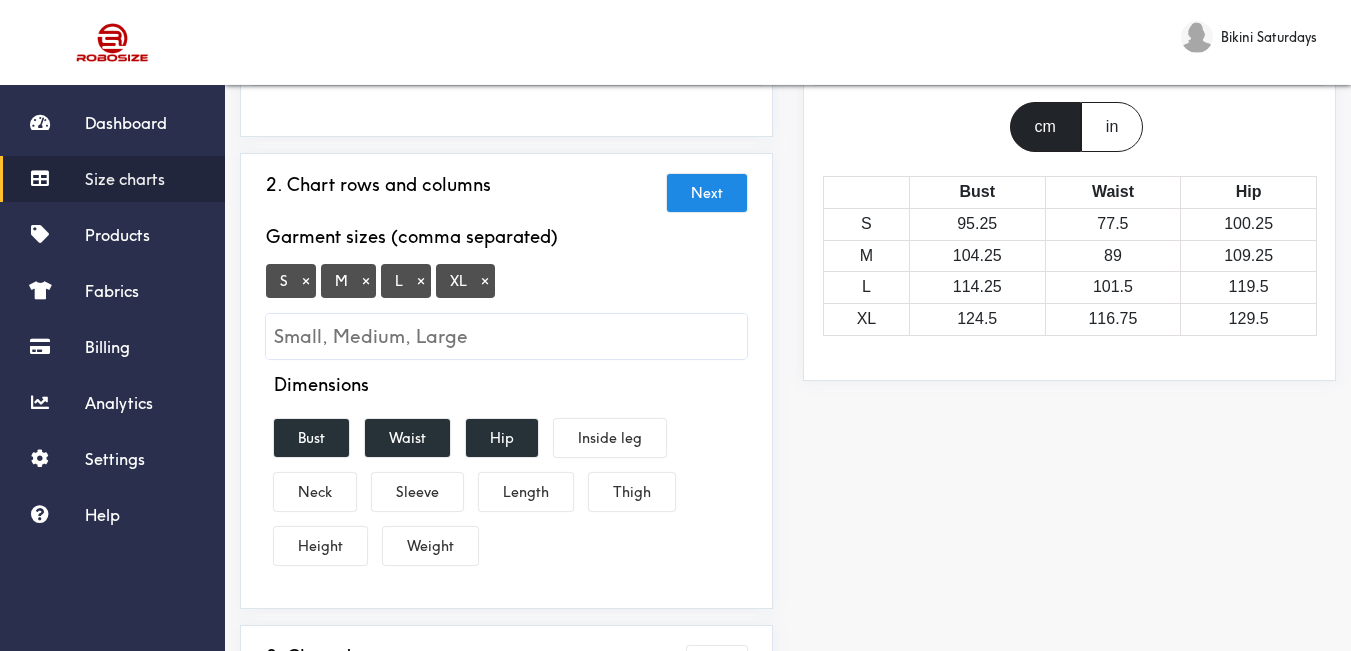 click on "×" at bounding box center [485, 281] 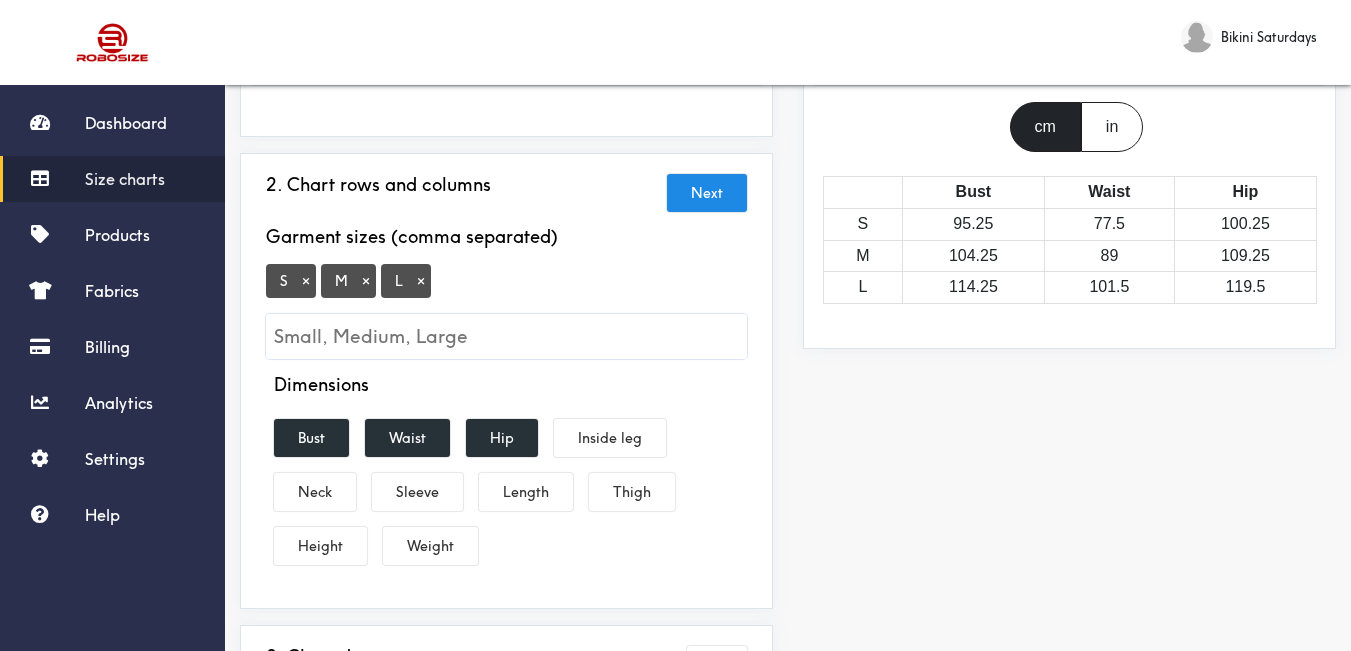 click on "S × M × L ×" at bounding box center [506, 311] 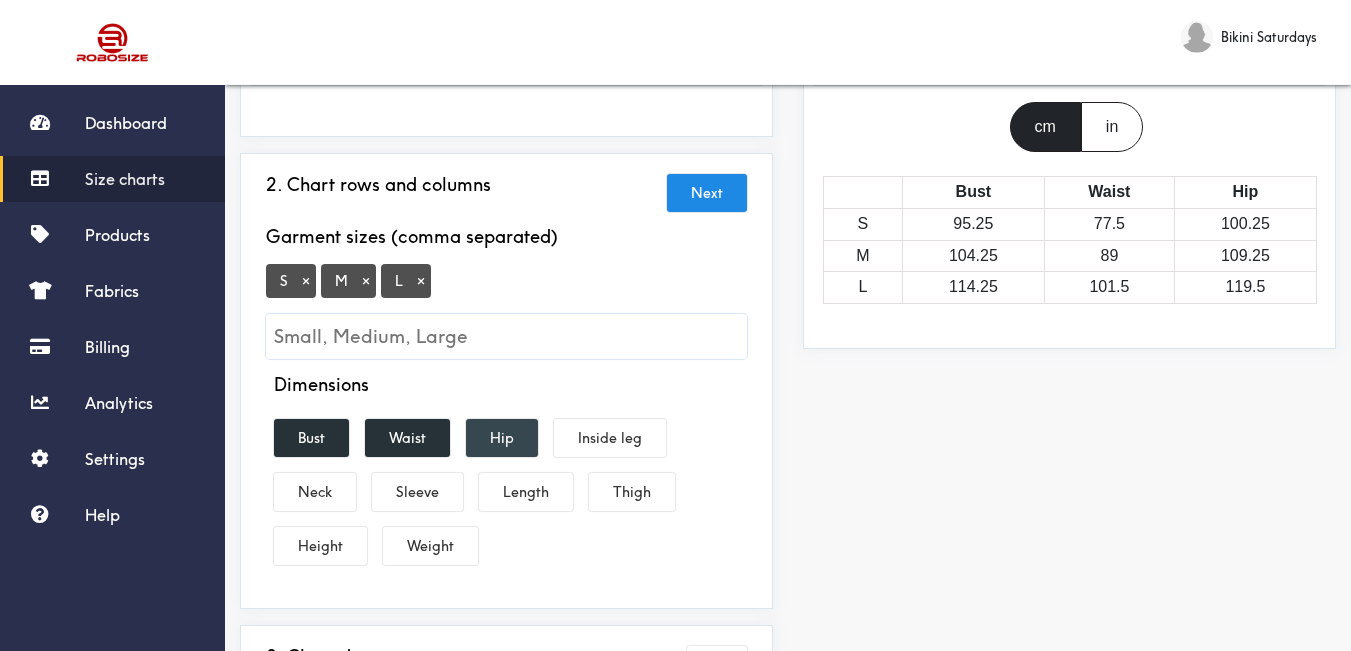scroll, scrollTop: 300, scrollLeft: 0, axis: vertical 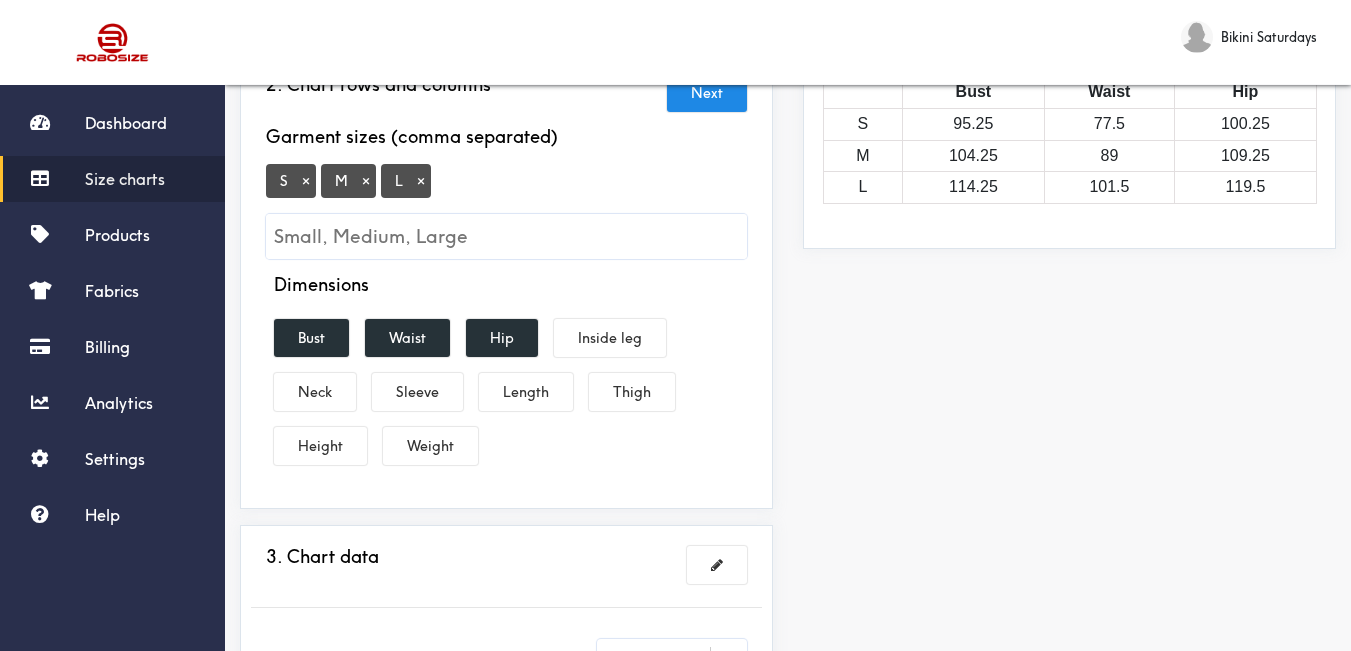 click on "Dimensions Bust Waist Hip Inside leg Neck Sleeve Length Thigh Height Weight" at bounding box center [506, 373] 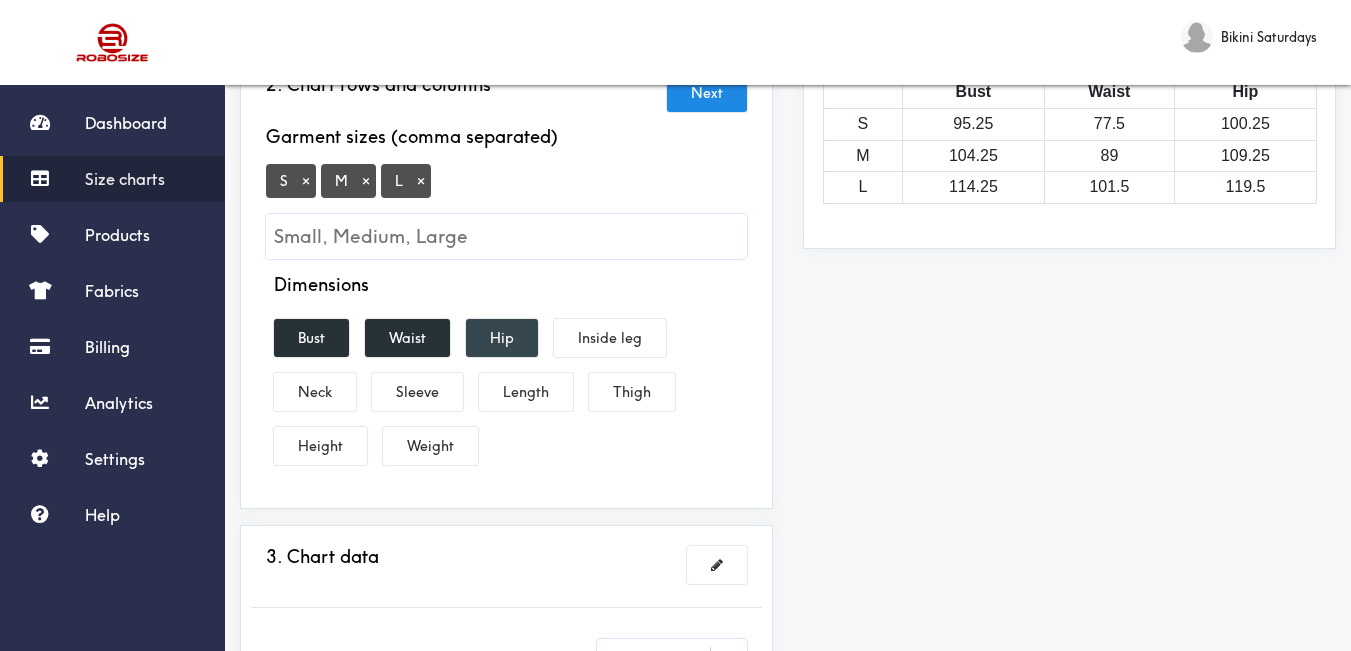 click on "Hip" at bounding box center (502, 338) 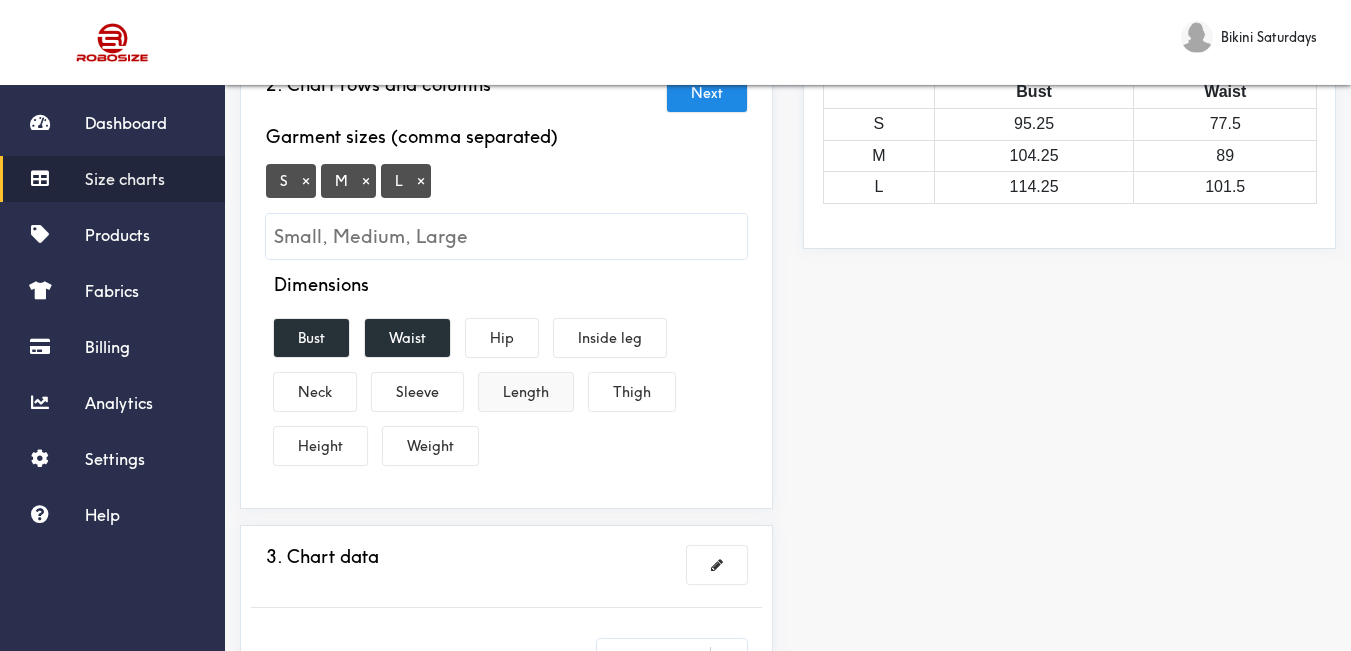 click on "Length" at bounding box center [526, 392] 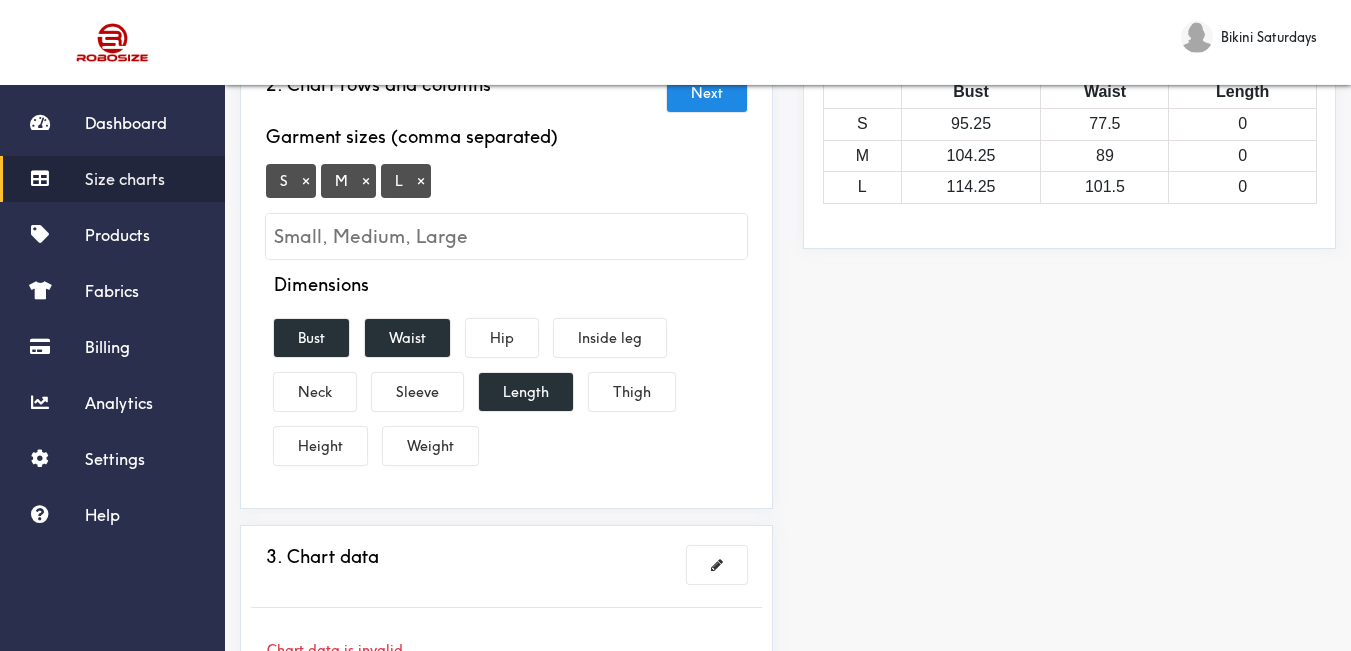scroll, scrollTop: 500, scrollLeft: 0, axis: vertical 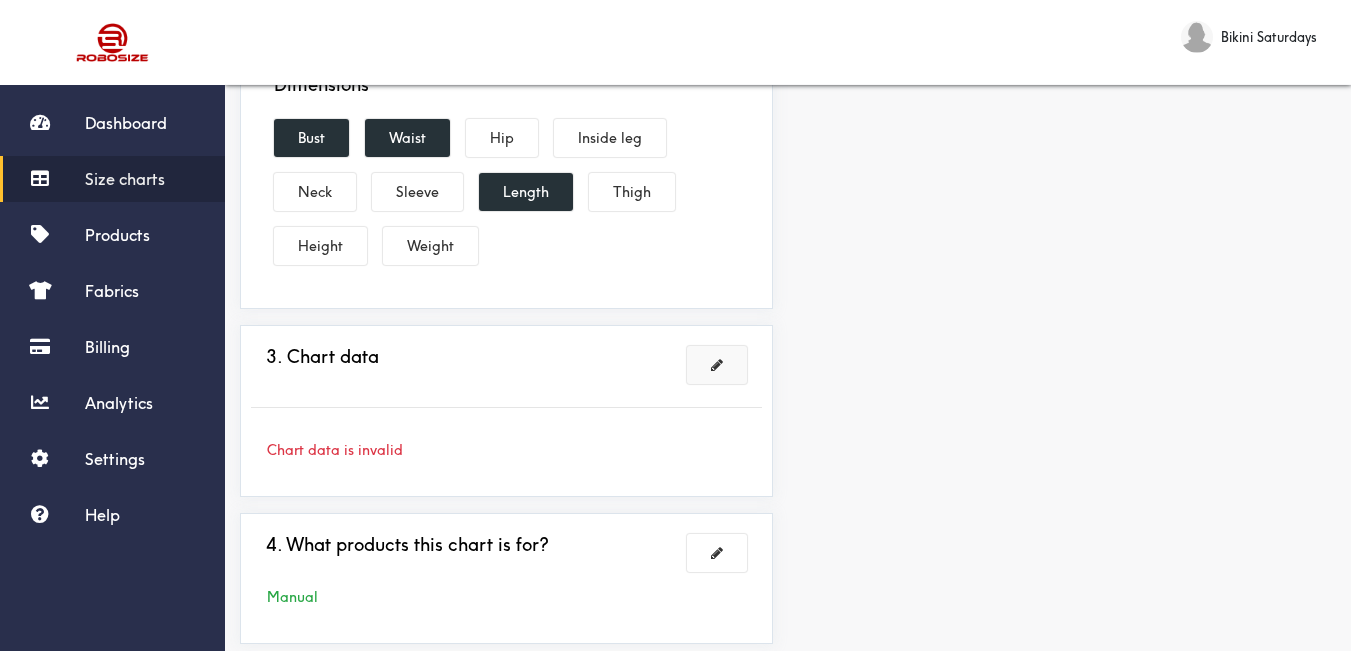 click at bounding box center [717, 365] 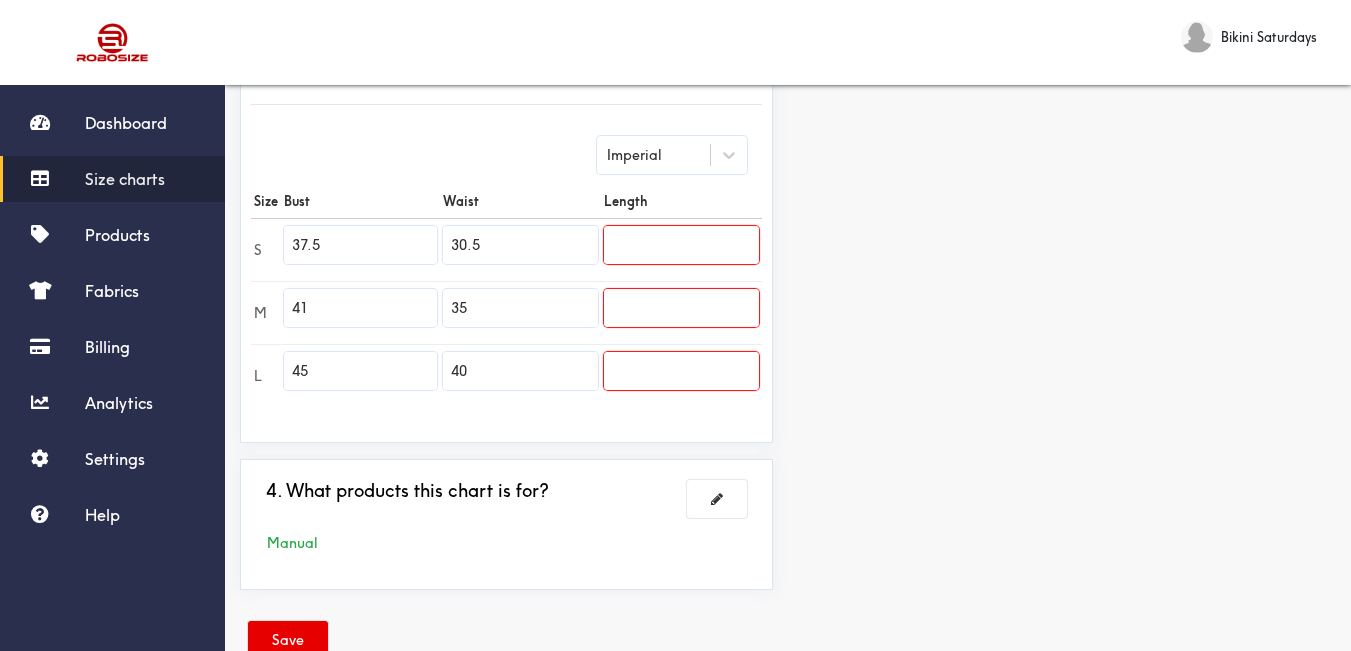 drag, startPoint x: 367, startPoint y: 244, endPoint x: 270, endPoint y: 244, distance: 97 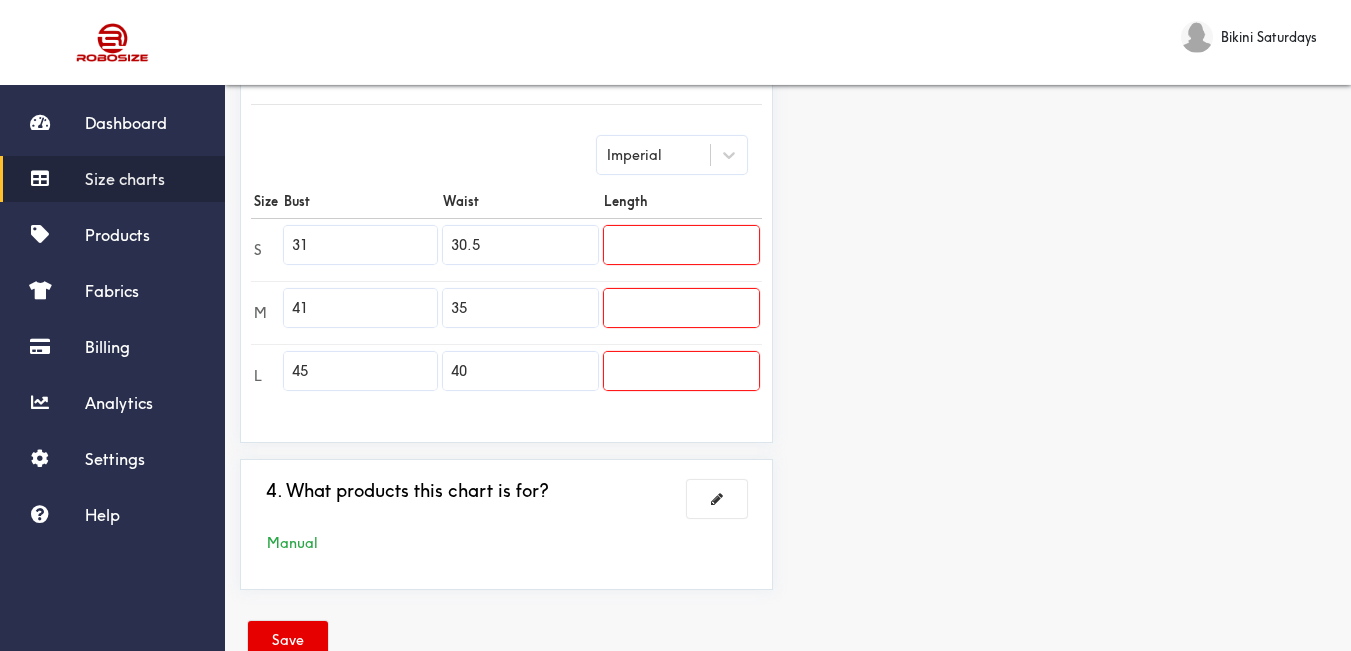 type on "31" 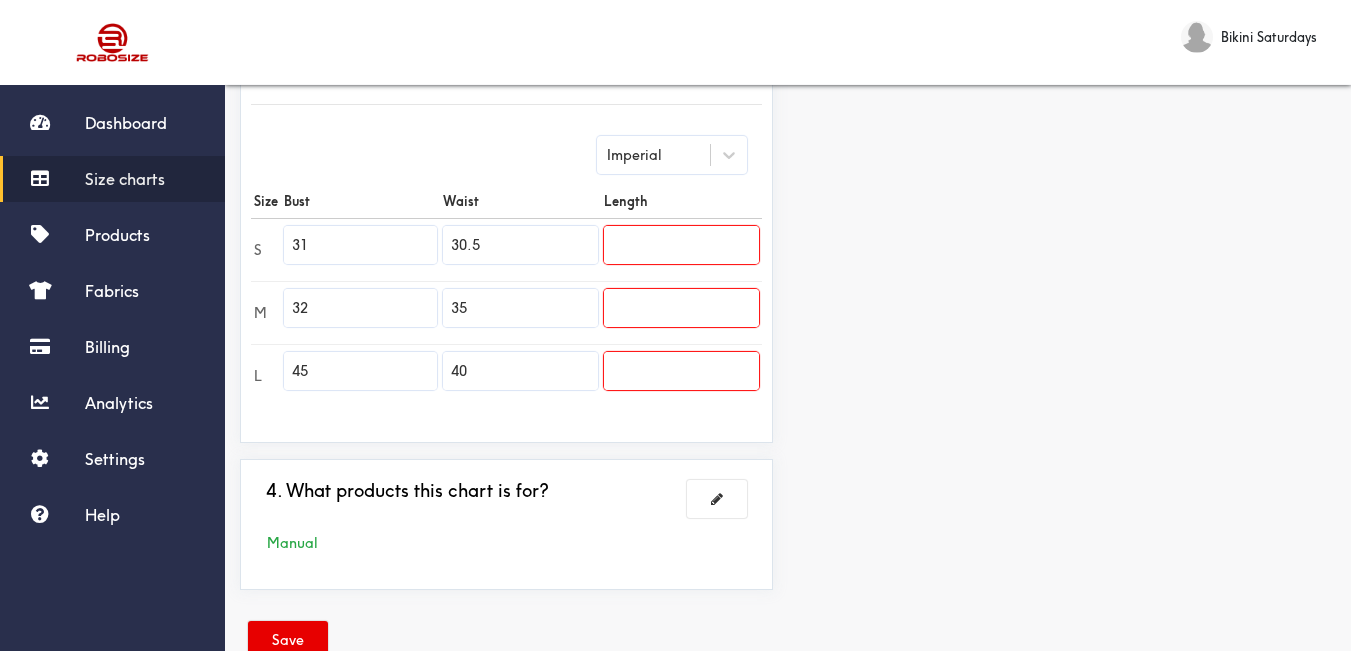 type on "32" 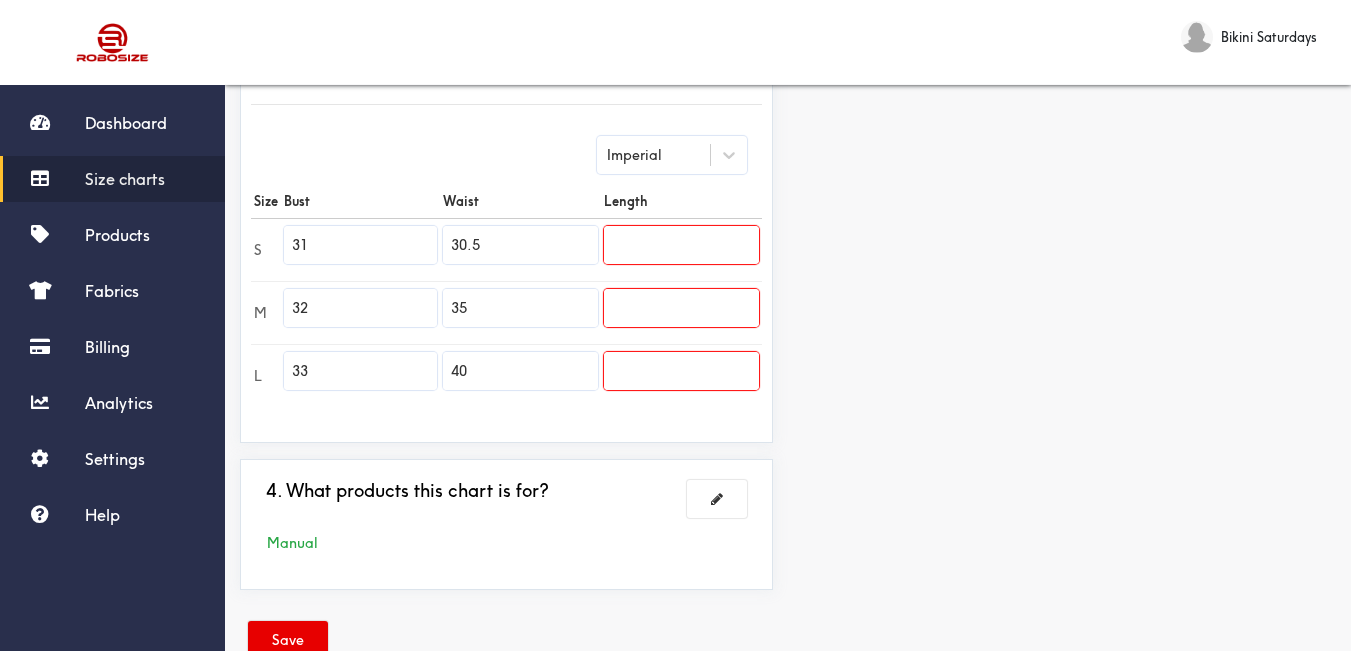type on "33" 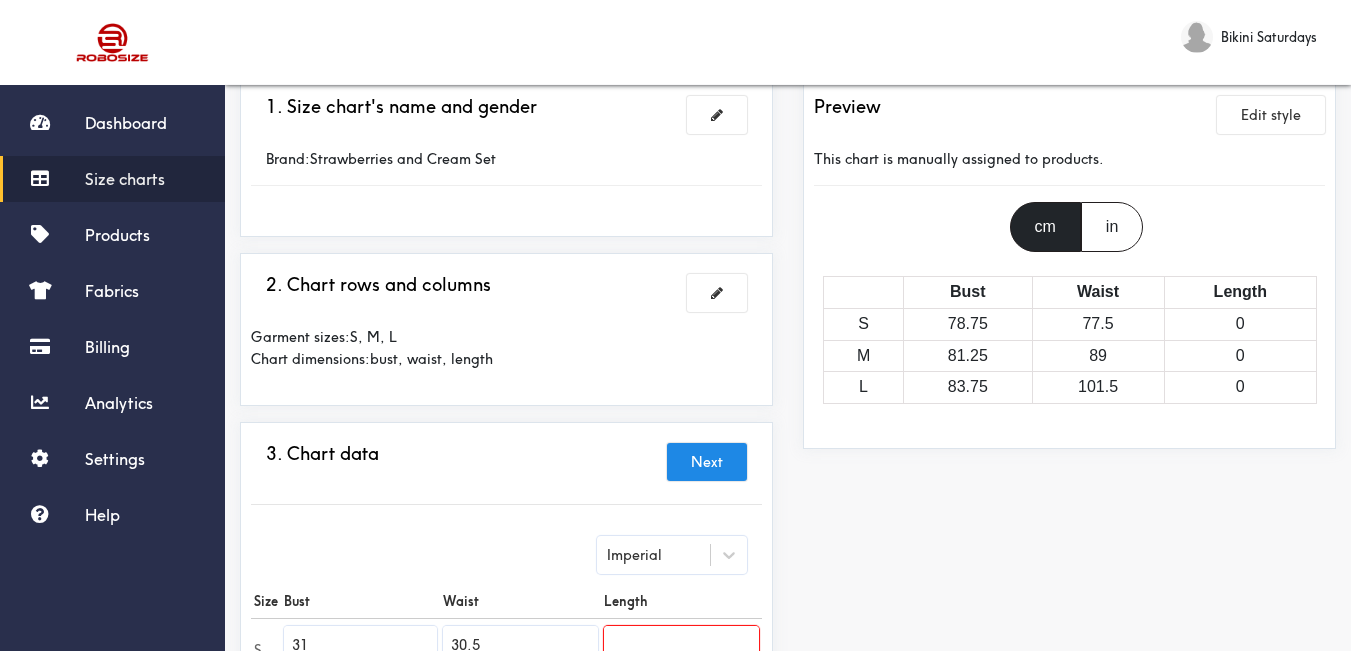 scroll, scrollTop: 0, scrollLeft: 0, axis: both 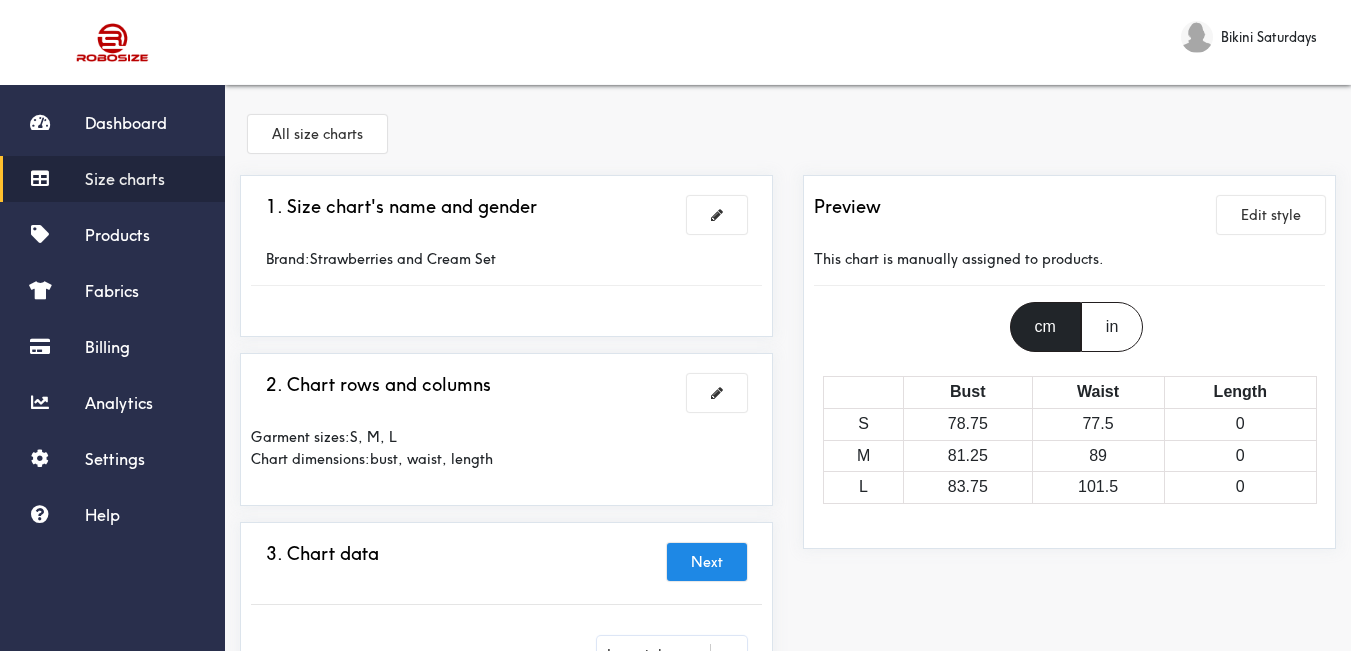 click on "Brand:  Strawberries and Cream Set" at bounding box center [386, 259] 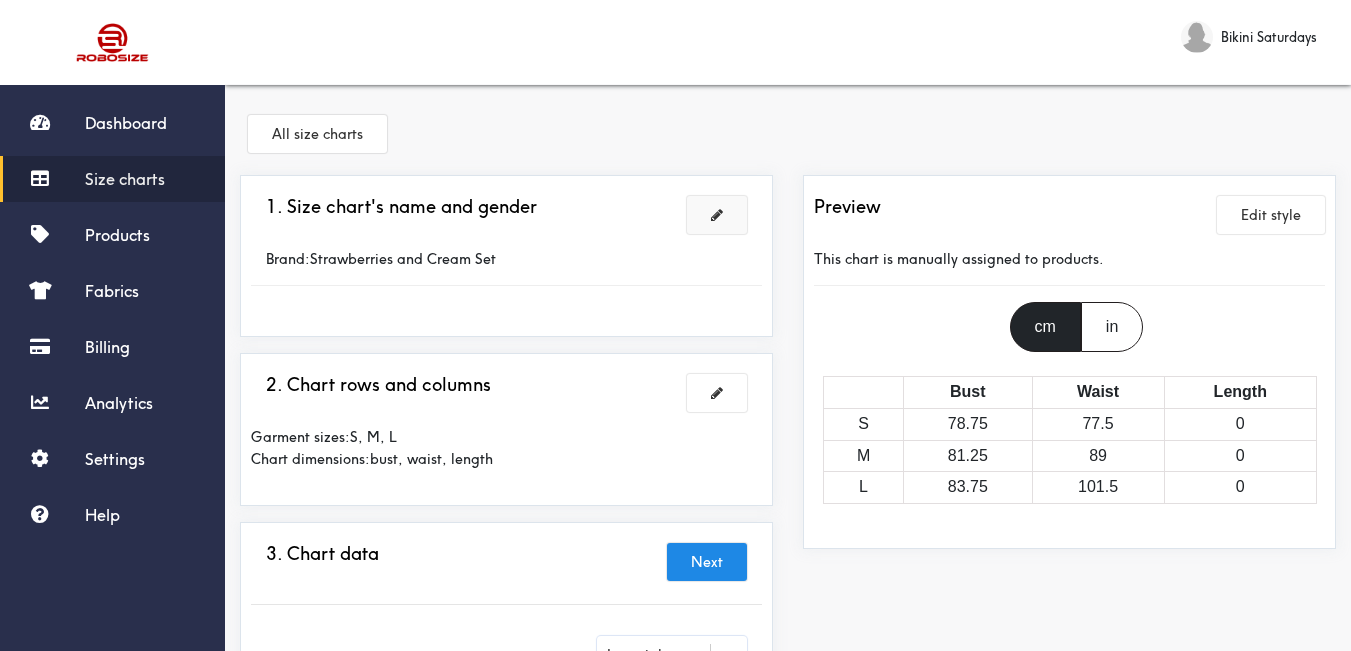 click at bounding box center [717, 215] 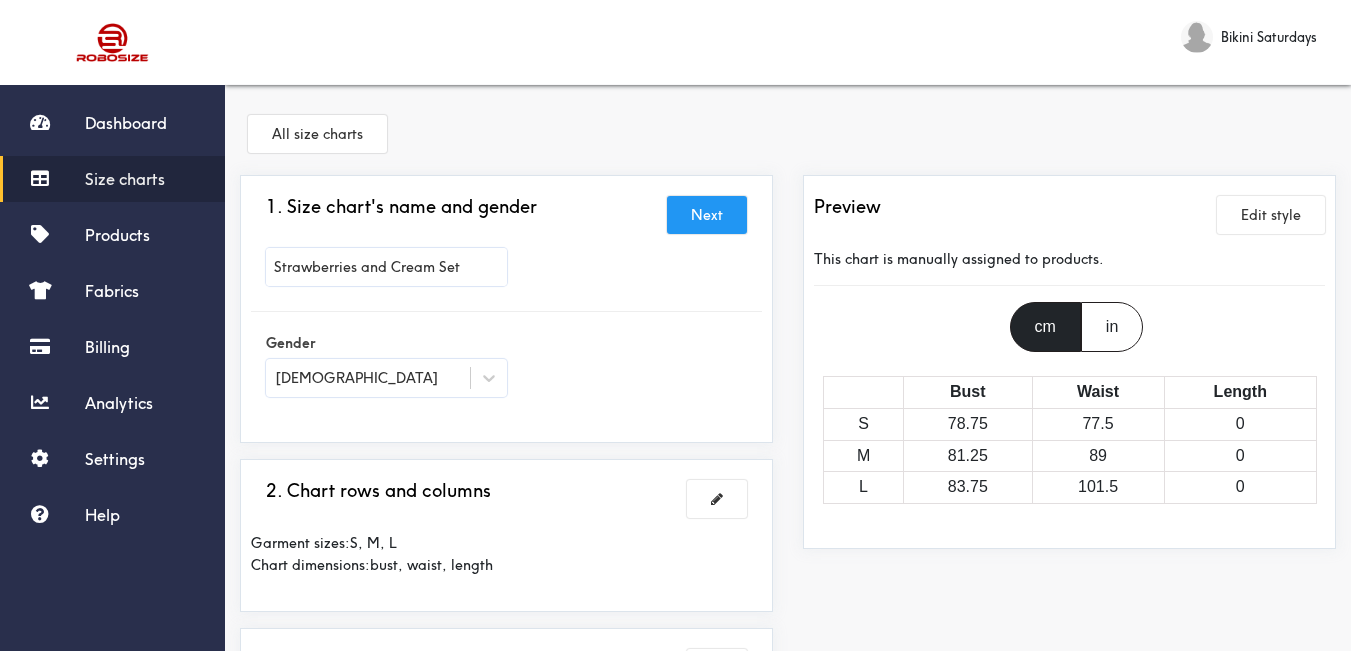 click on "Strawberries and Cream Set" at bounding box center (386, 267) 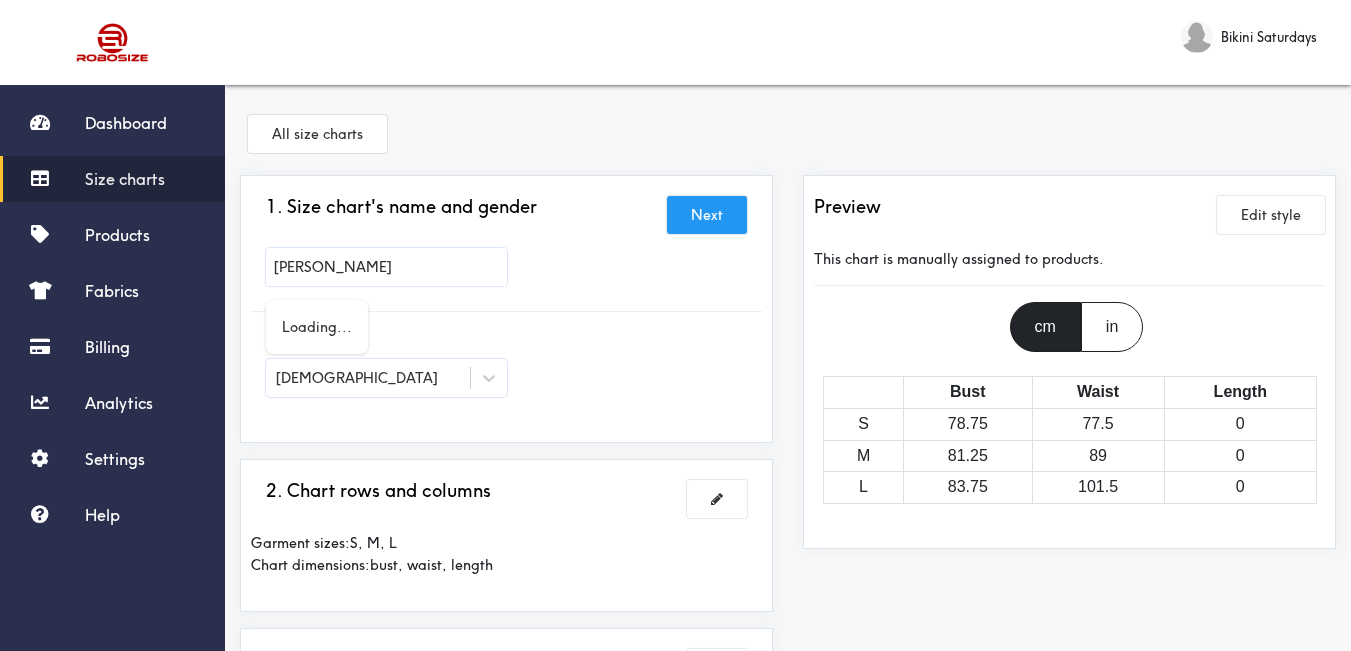 click at bounding box center [675, 325] 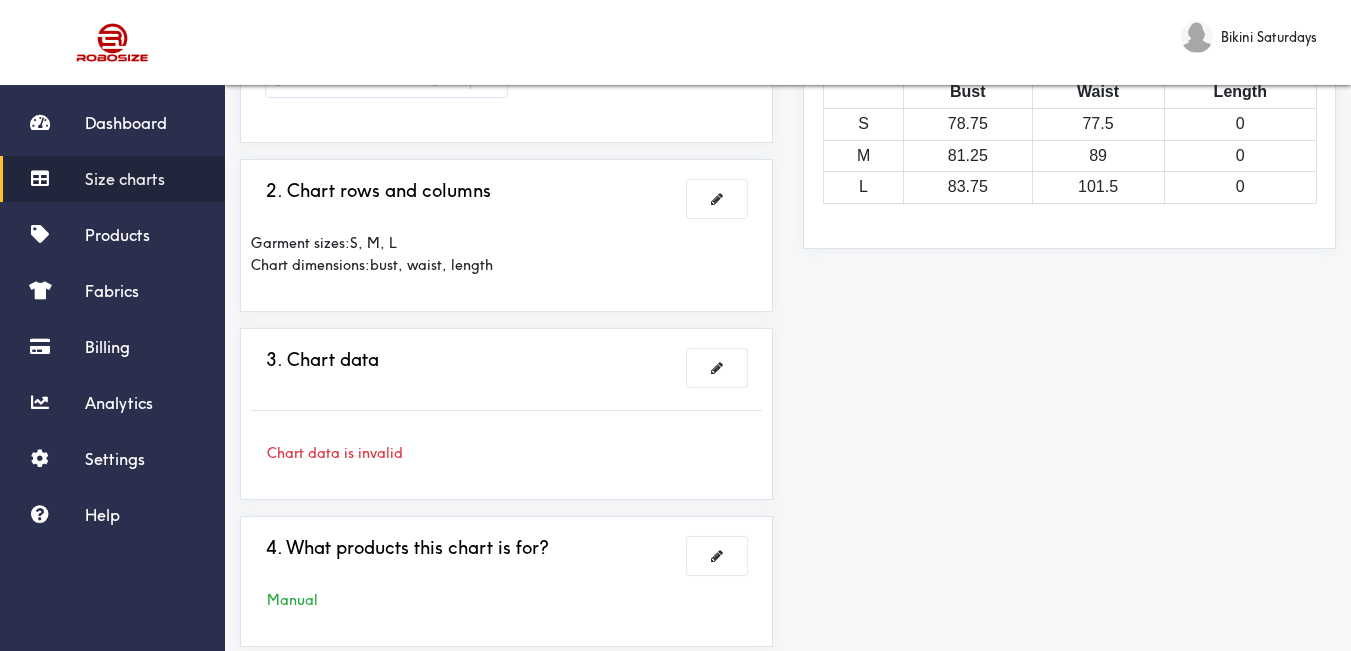 scroll, scrollTop: 0, scrollLeft: 0, axis: both 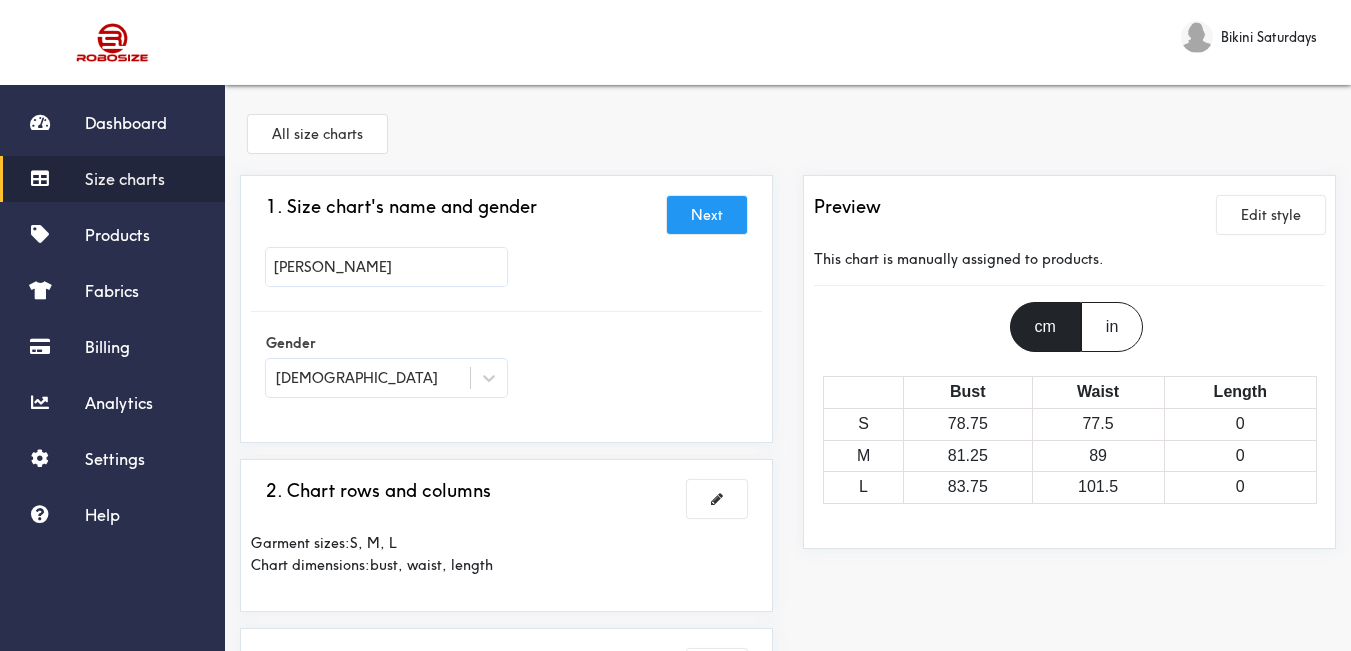 click on "[PERSON_NAME]" at bounding box center [386, 267] 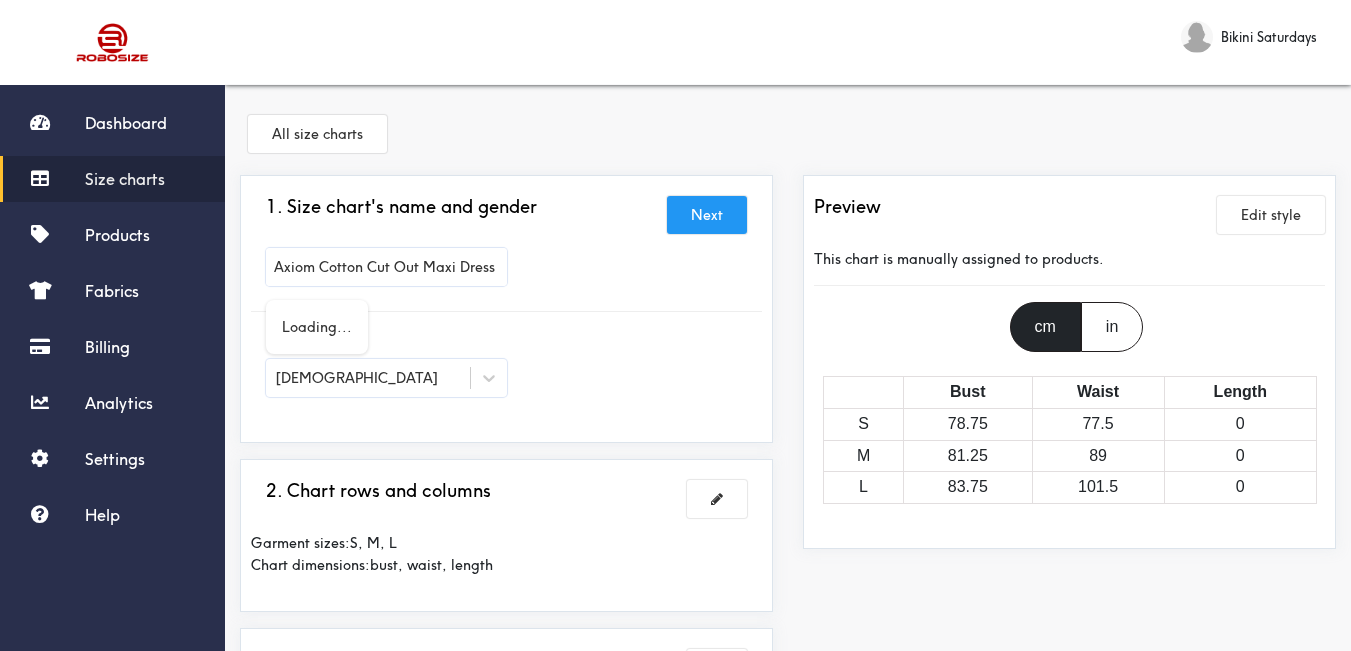 type on "Axiom Cotton Cut Out Maxi Dress" 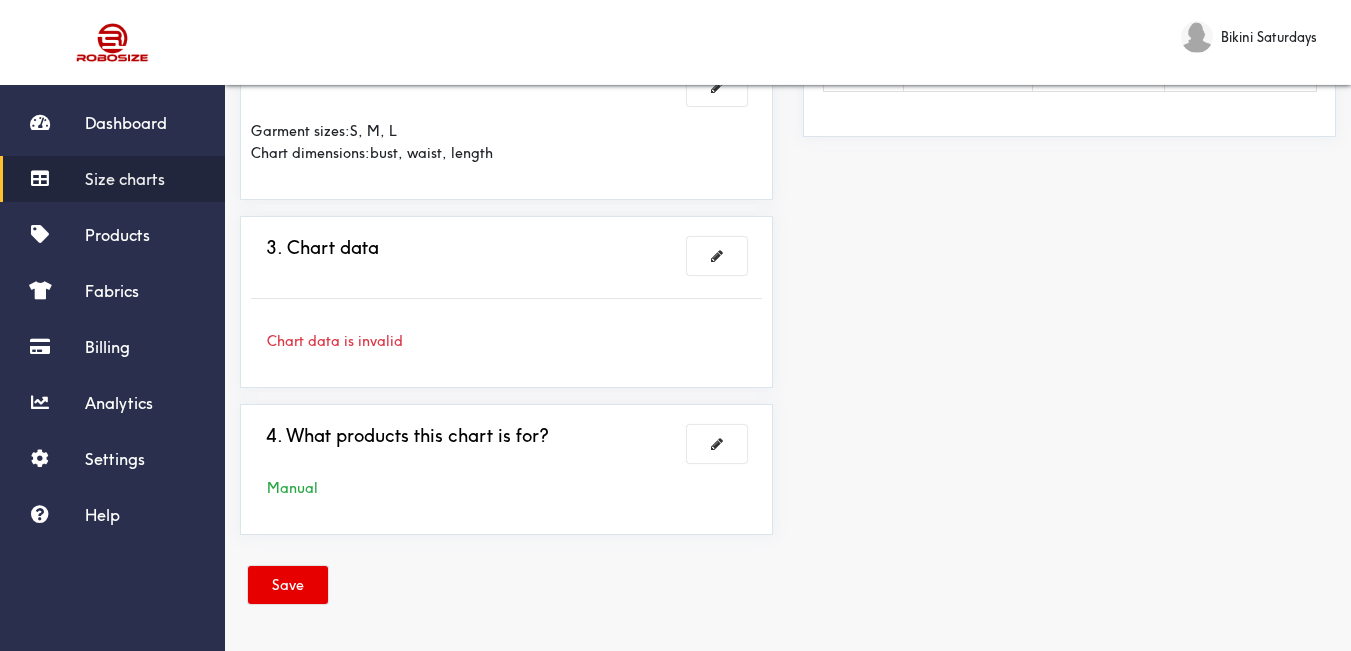 scroll, scrollTop: 212, scrollLeft: 0, axis: vertical 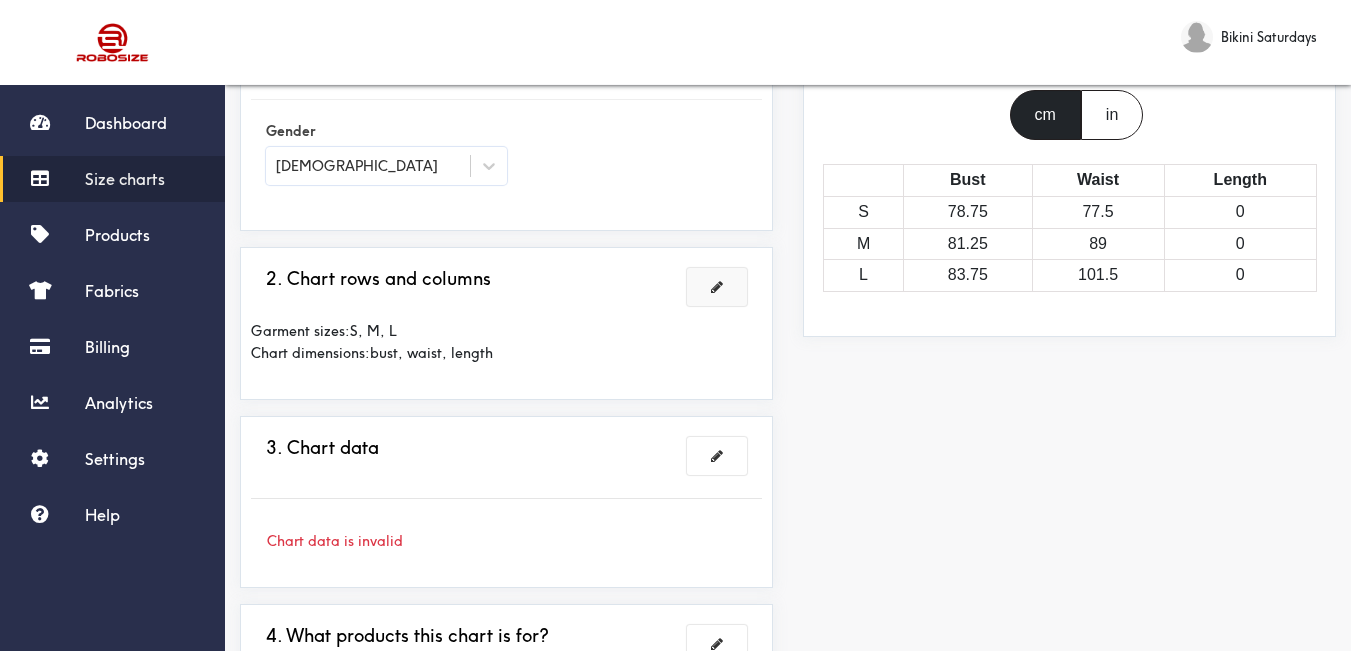 click at bounding box center [717, 287] 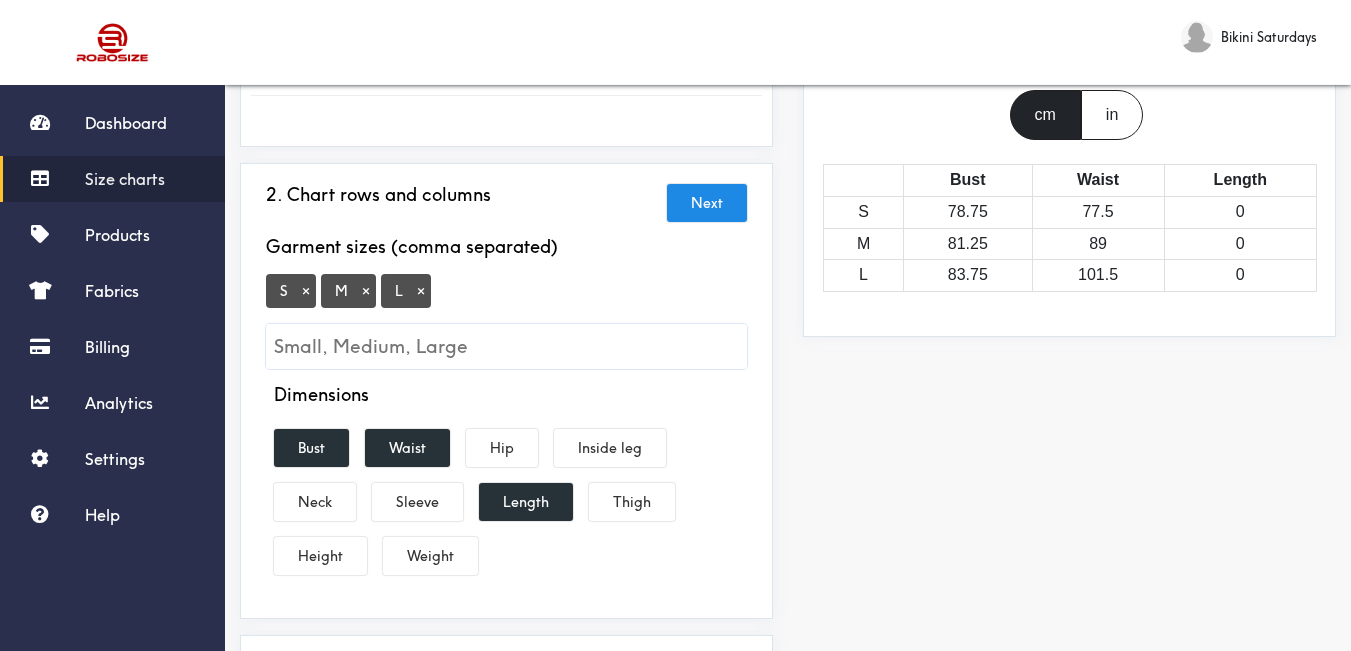 click at bounding box center (506, 346) 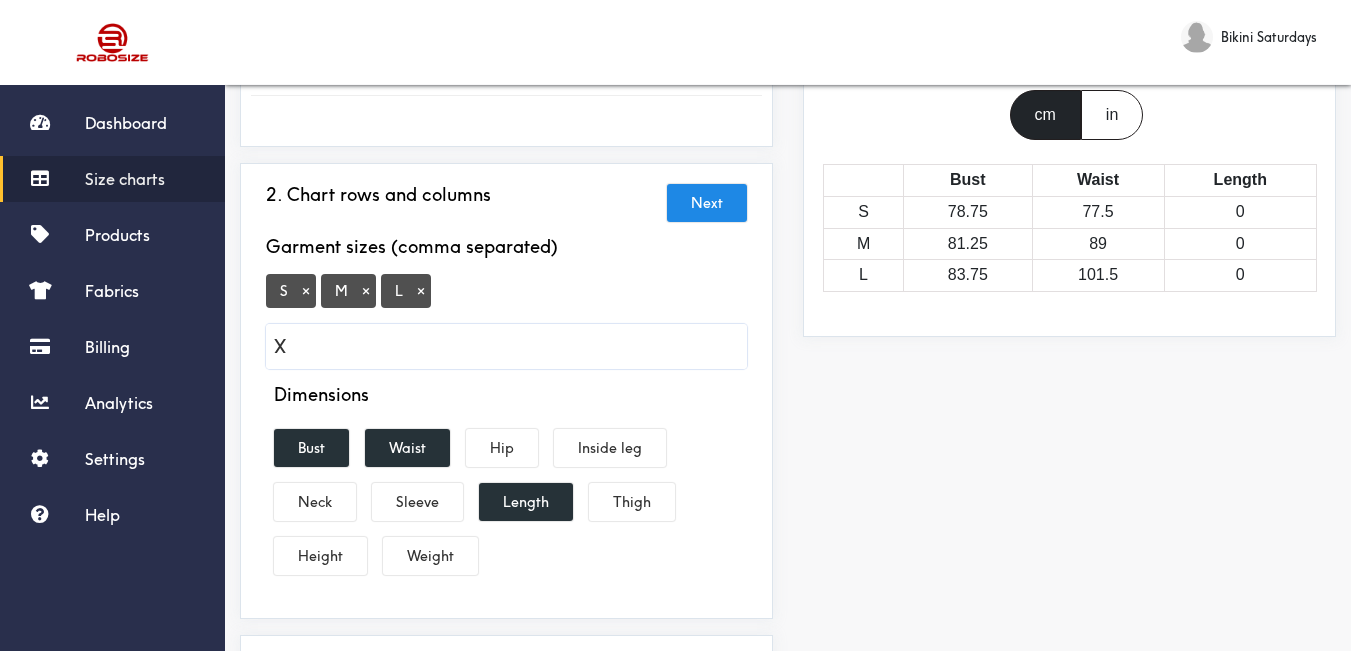 type on "XL" 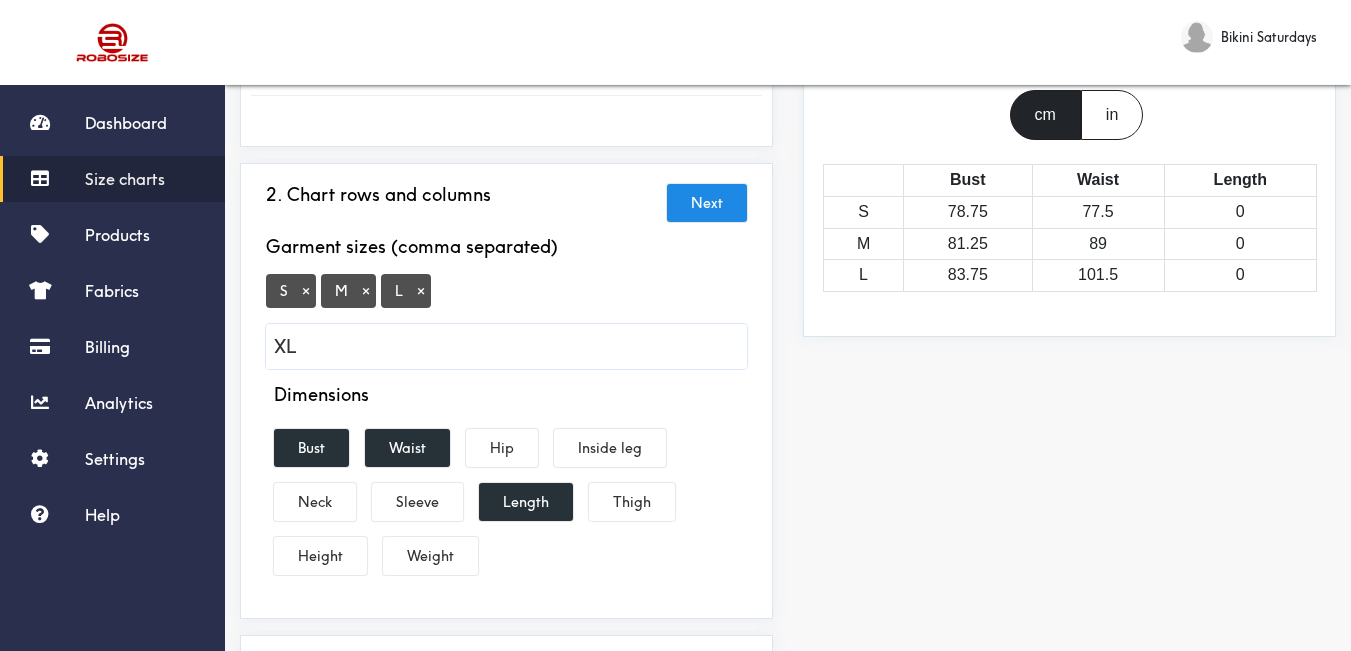 type 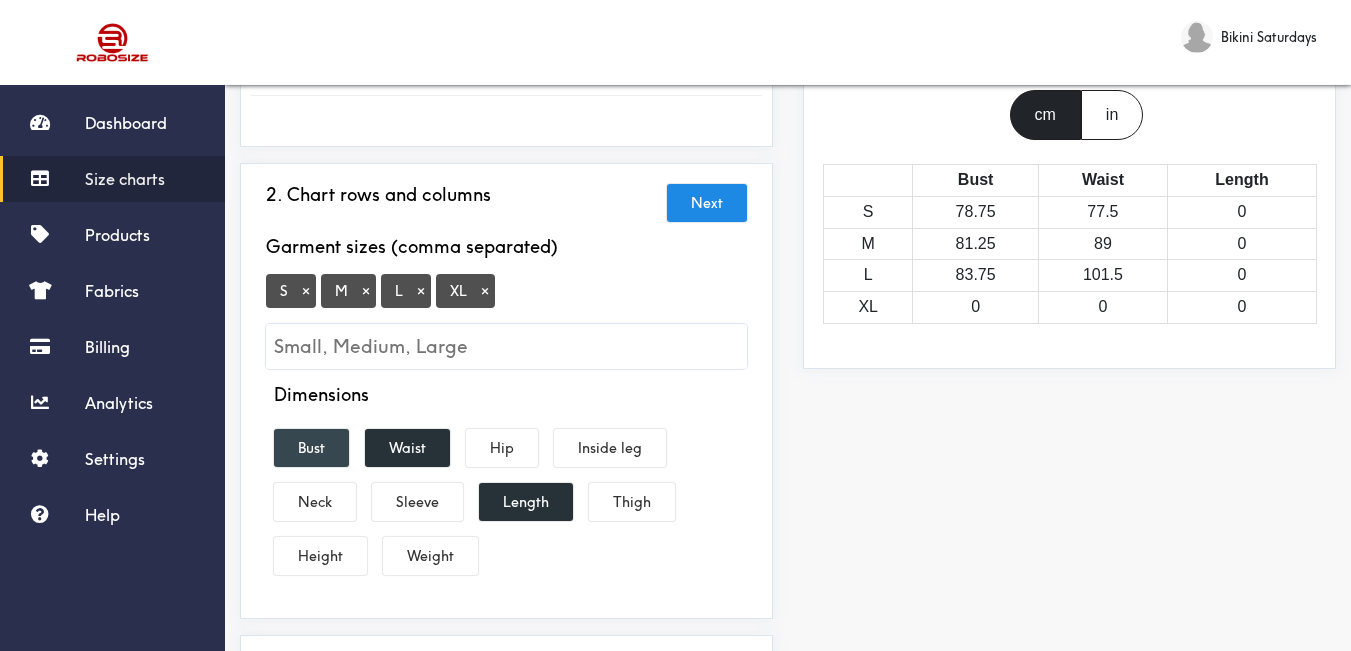 click on "Bust" at bounding box center [311, 448] 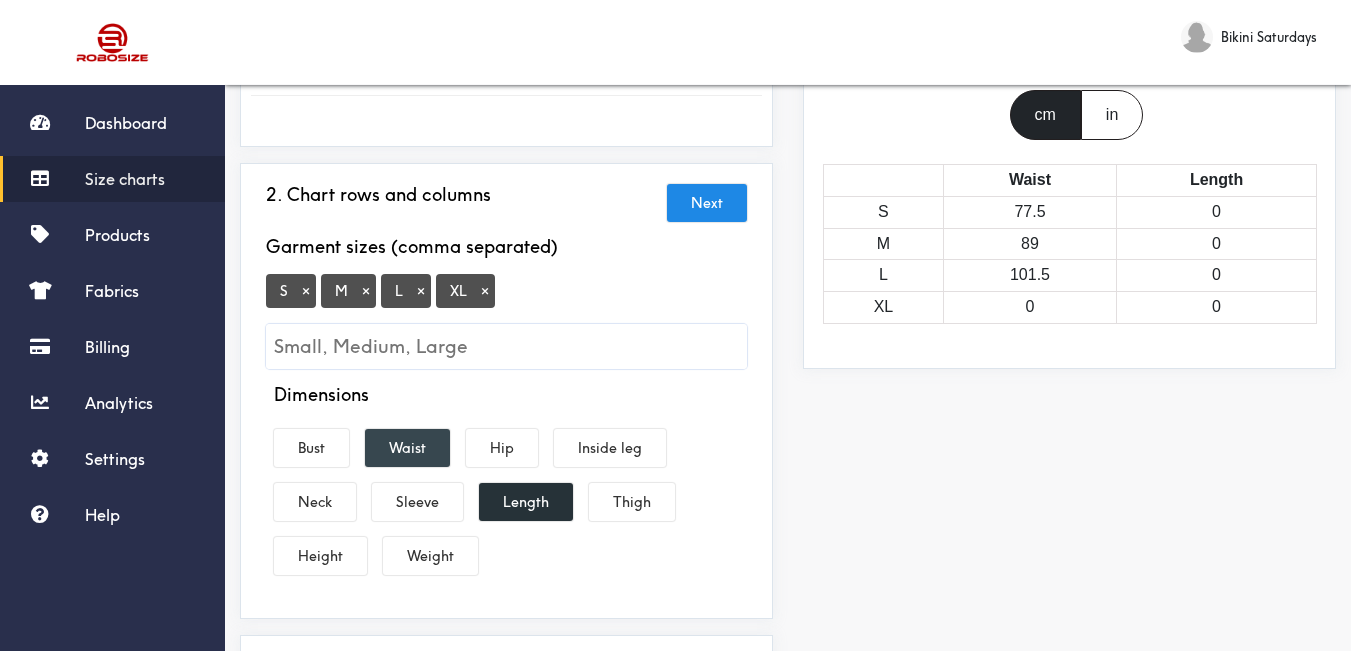 click on "Waist" at bounding box center [407, 448] 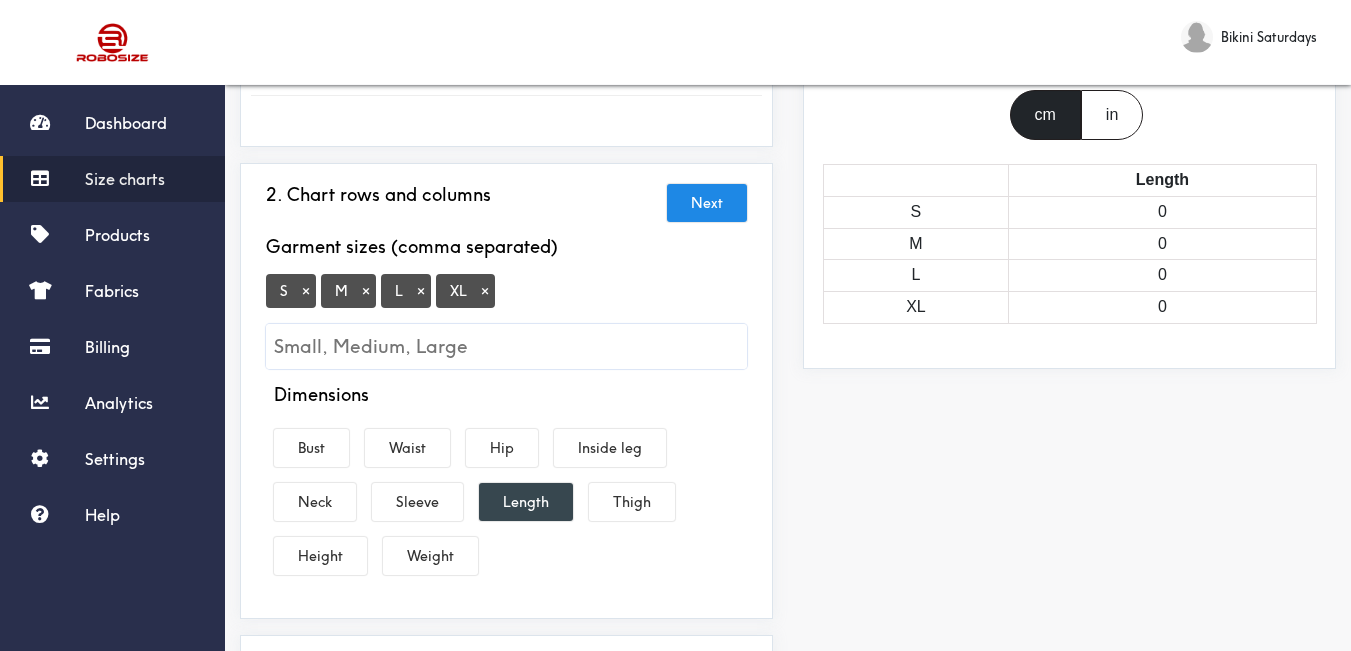 click on "Length" at bounding box center [526, 502] 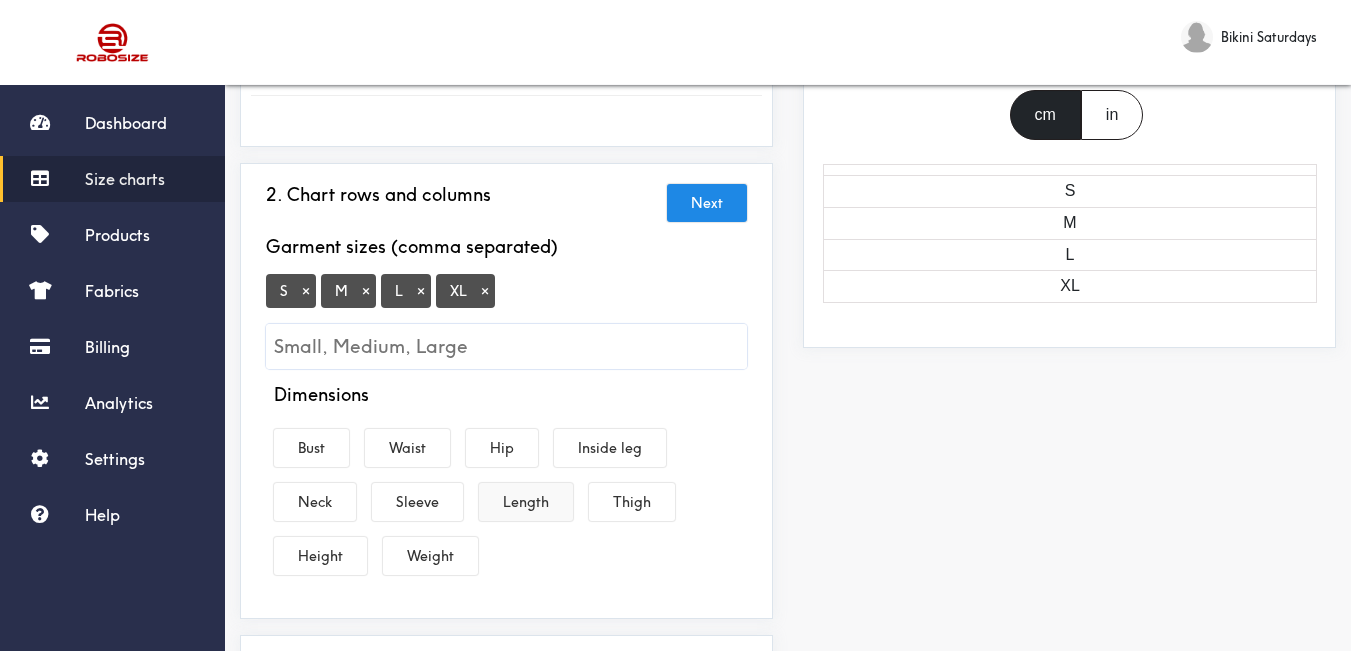 click on "Length" at bounding box center (526, 502) 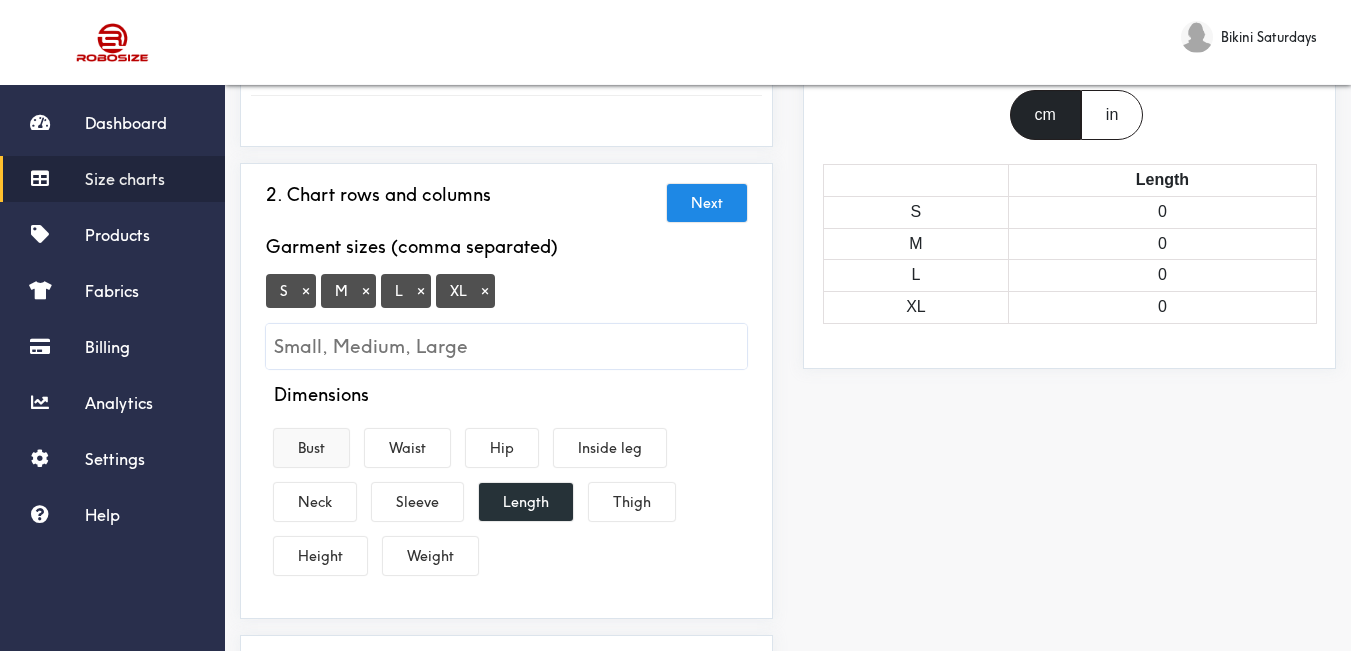click on "Bust" at bounding box center [311, 448] 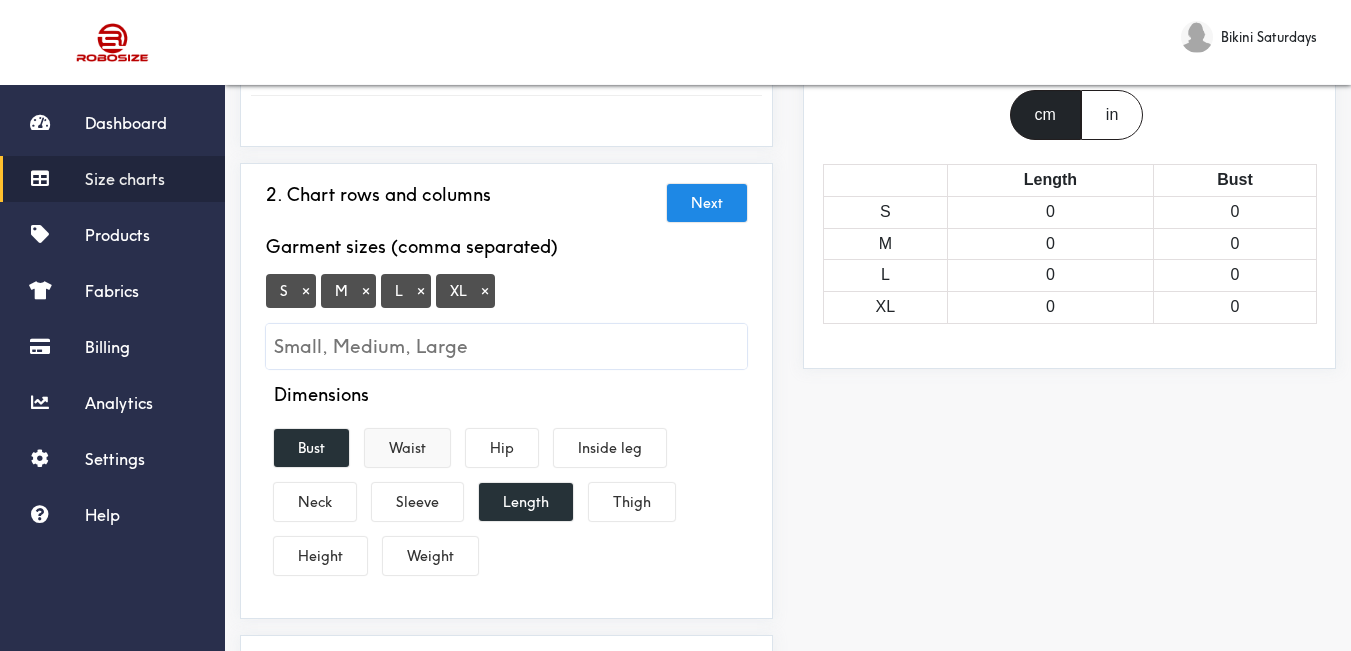 click on "Waist" at bounding box center [407, 448] 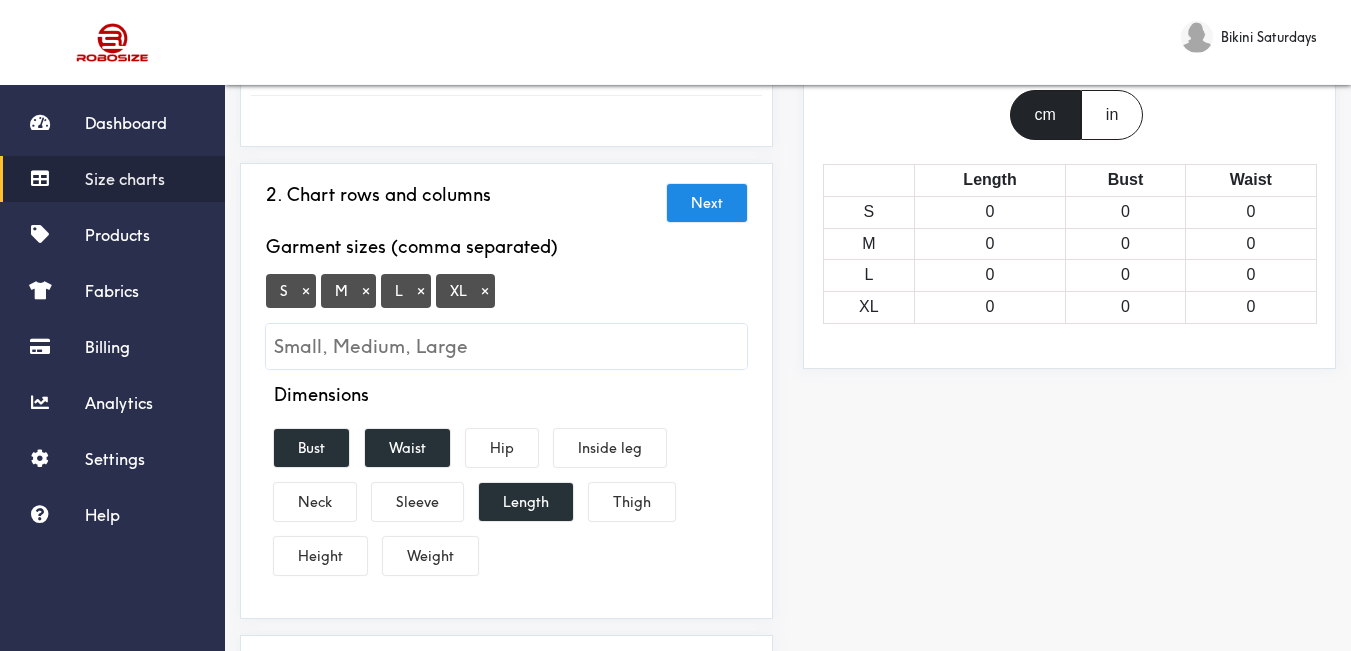 scroll, scrollTop: 612, scrollLeft: 0, axis: vertical 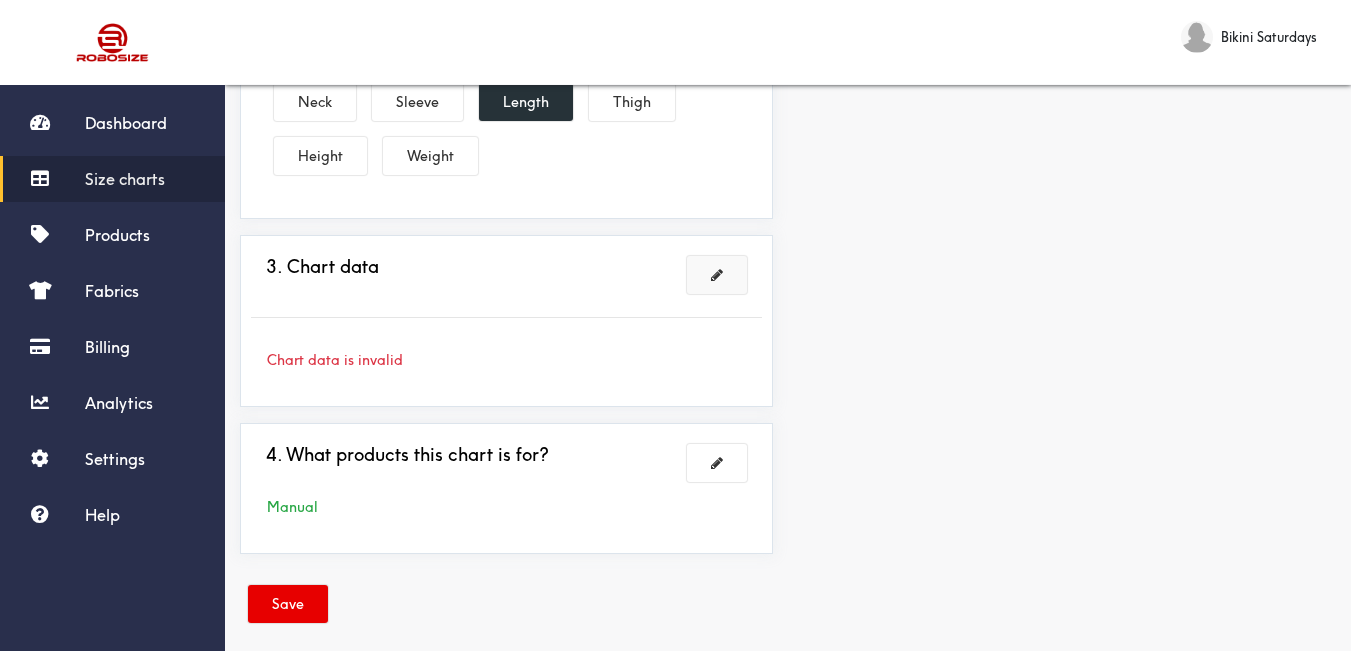 click at bounding box center [717, 275] 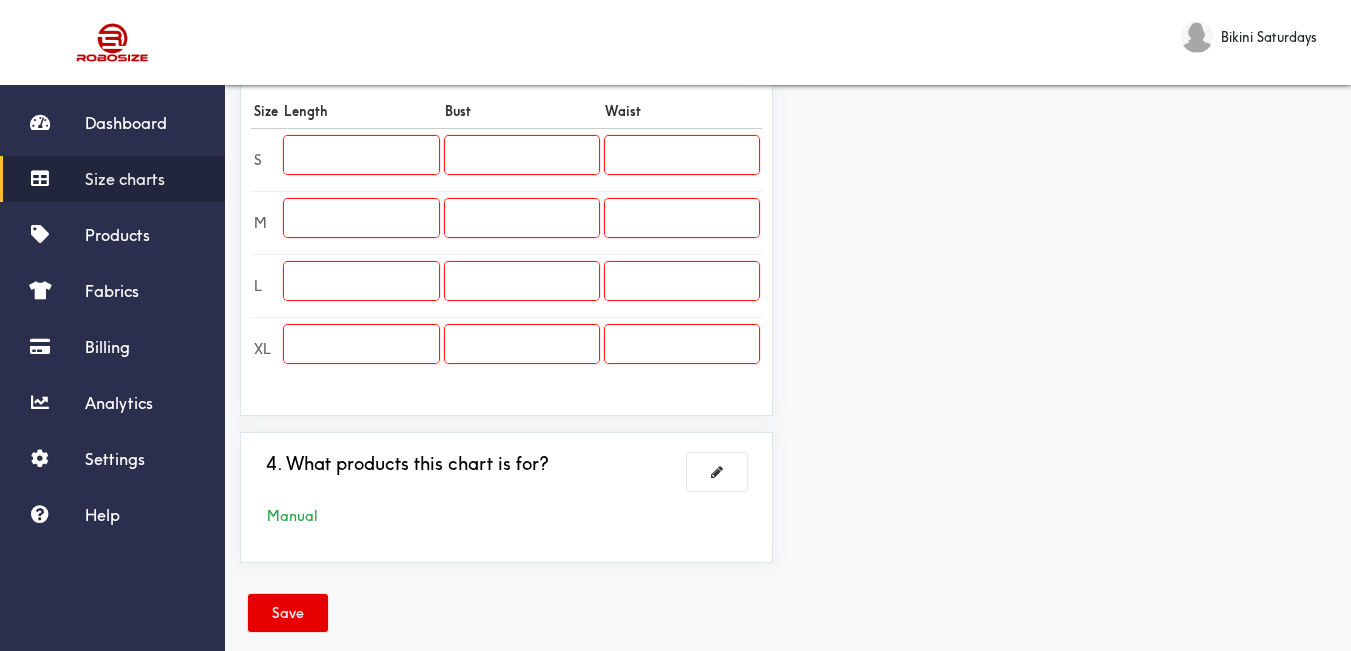 click at bounding box center (361, 155) 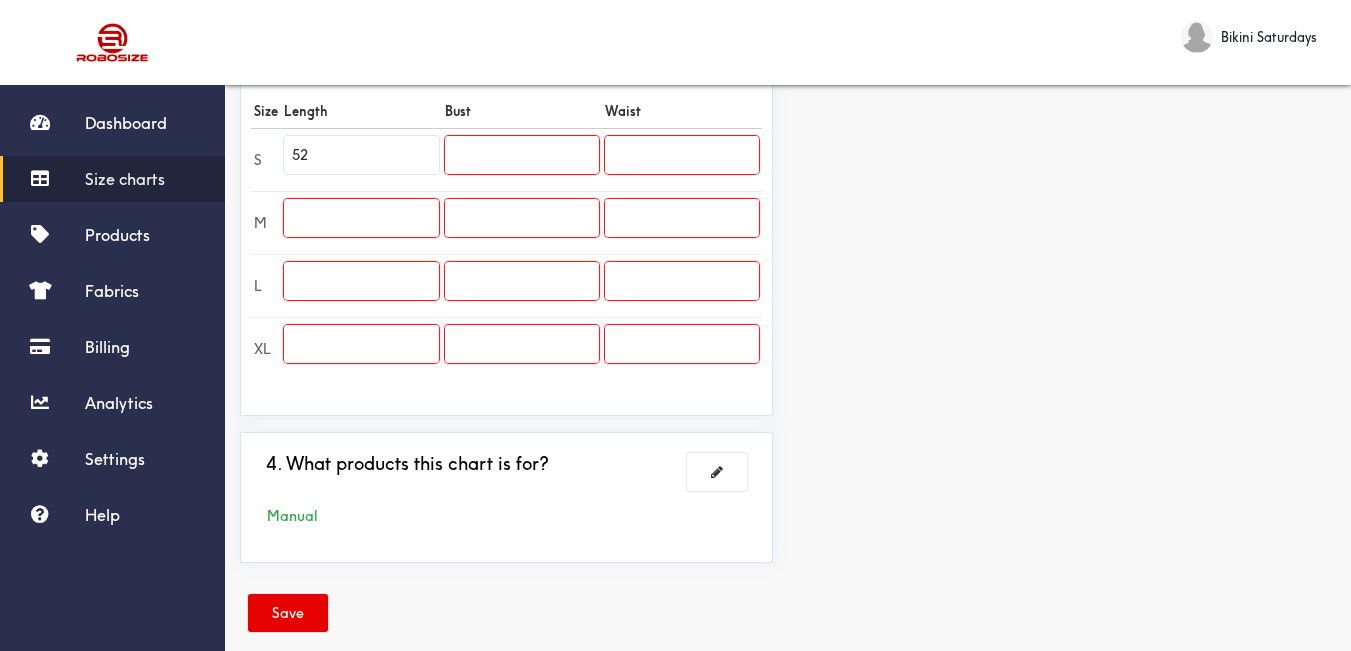 type on "52" 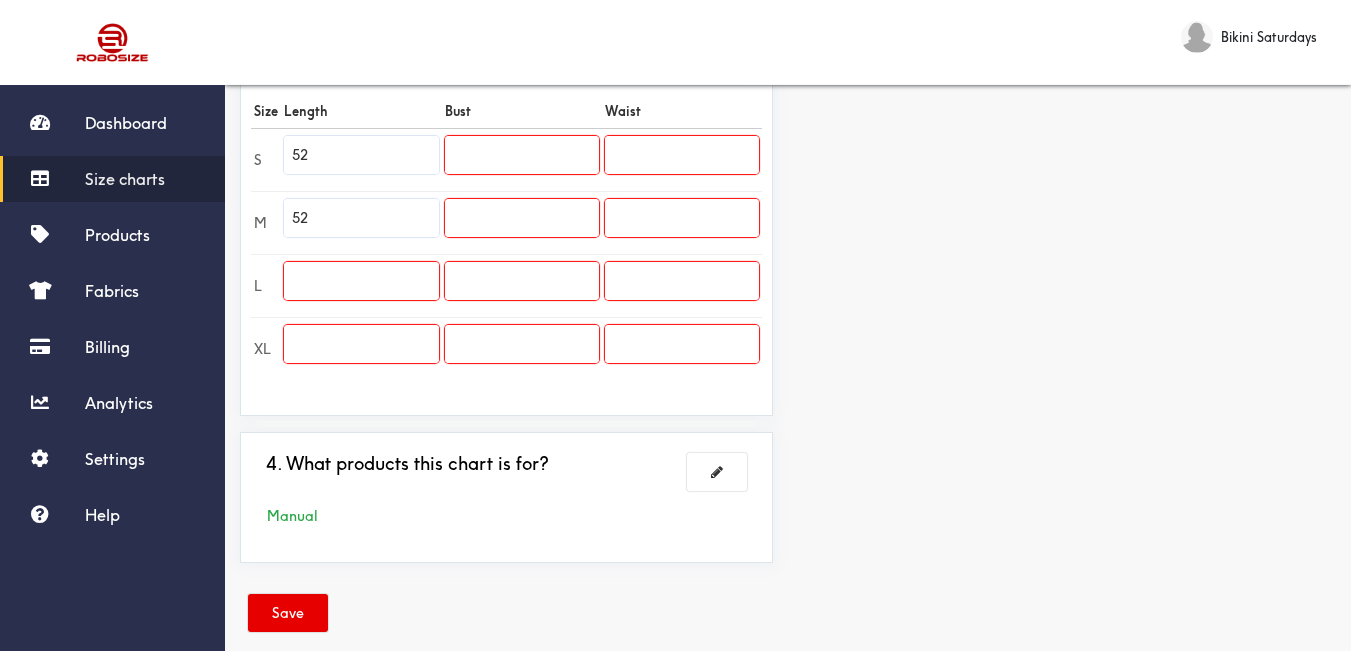 type on "52" 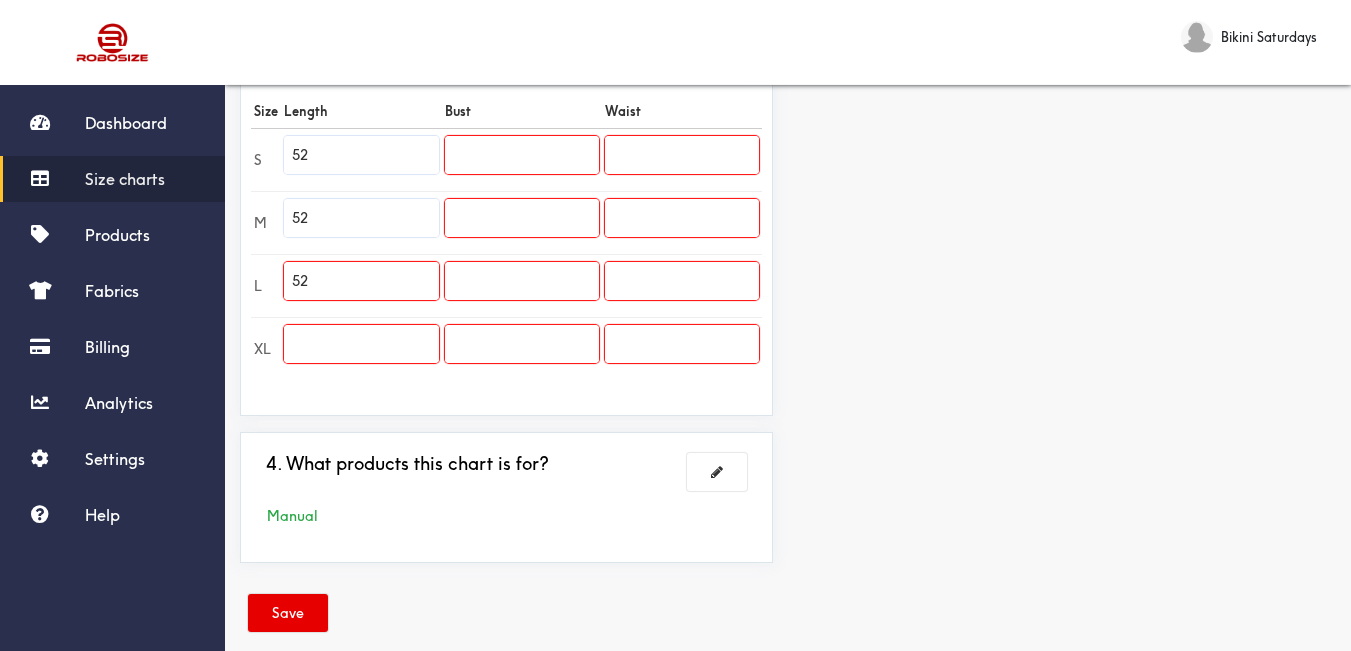 click on "52" at bounding box center [361, 281] 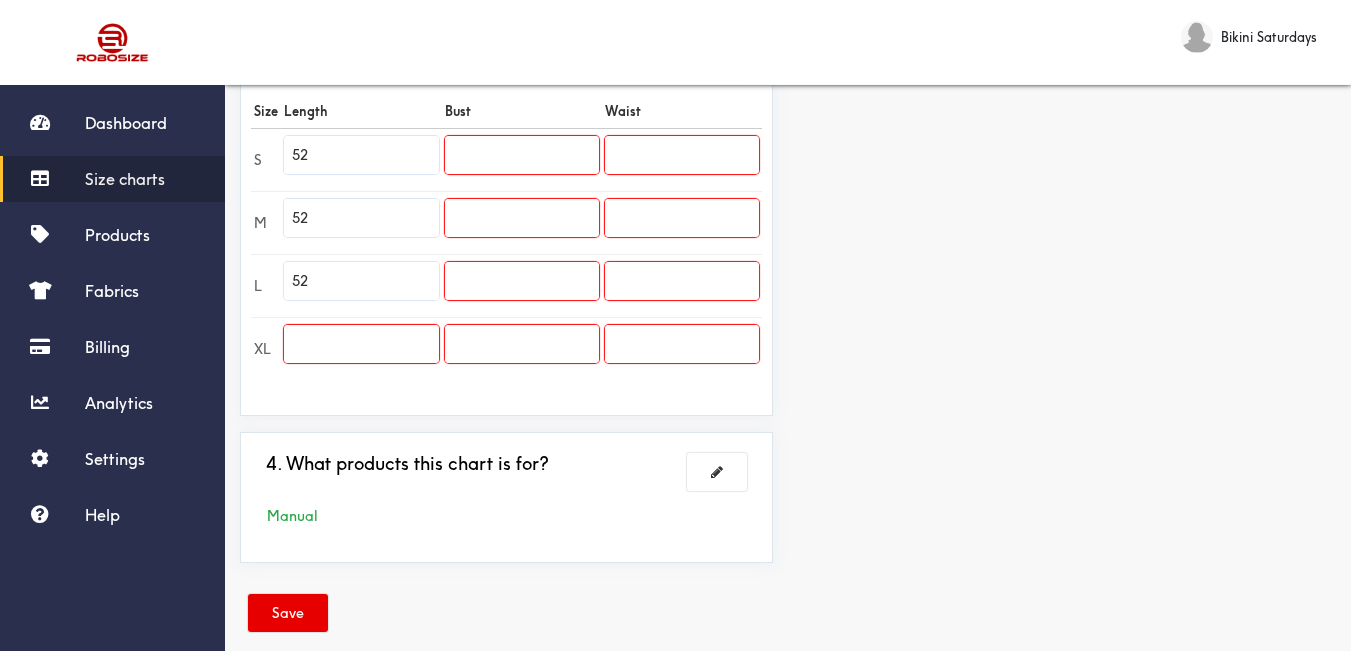 type on "52" 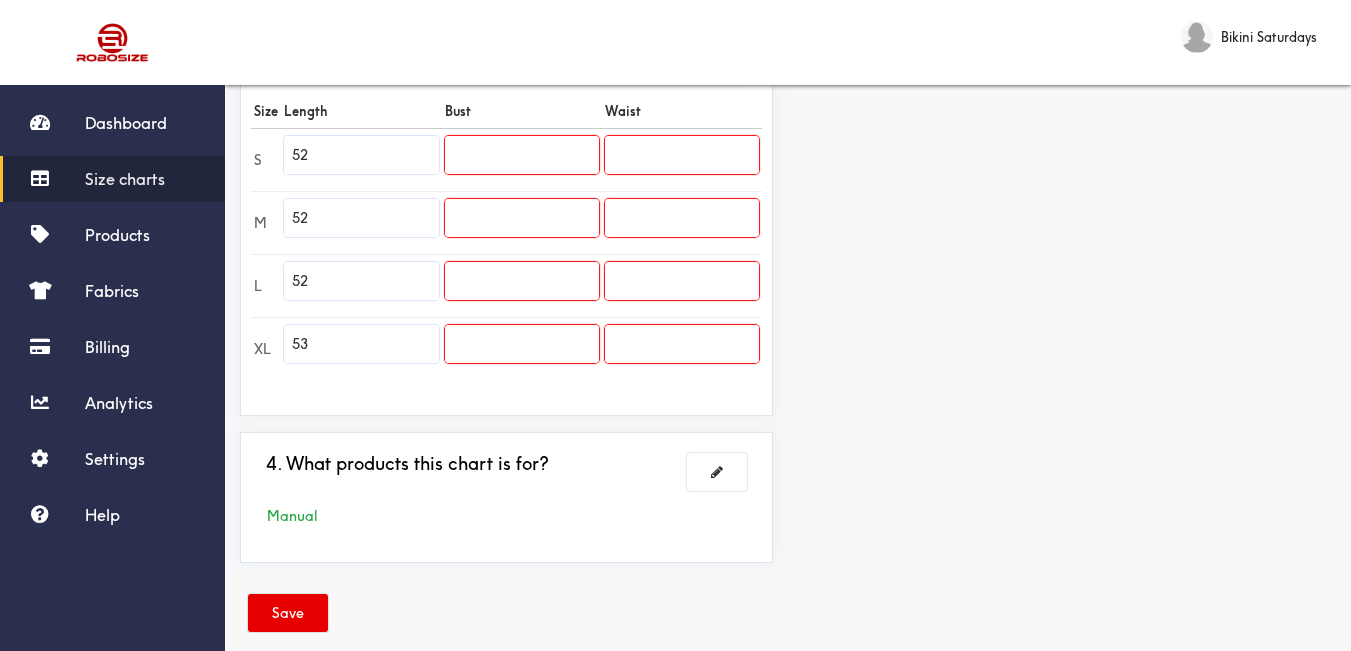 type on "53" 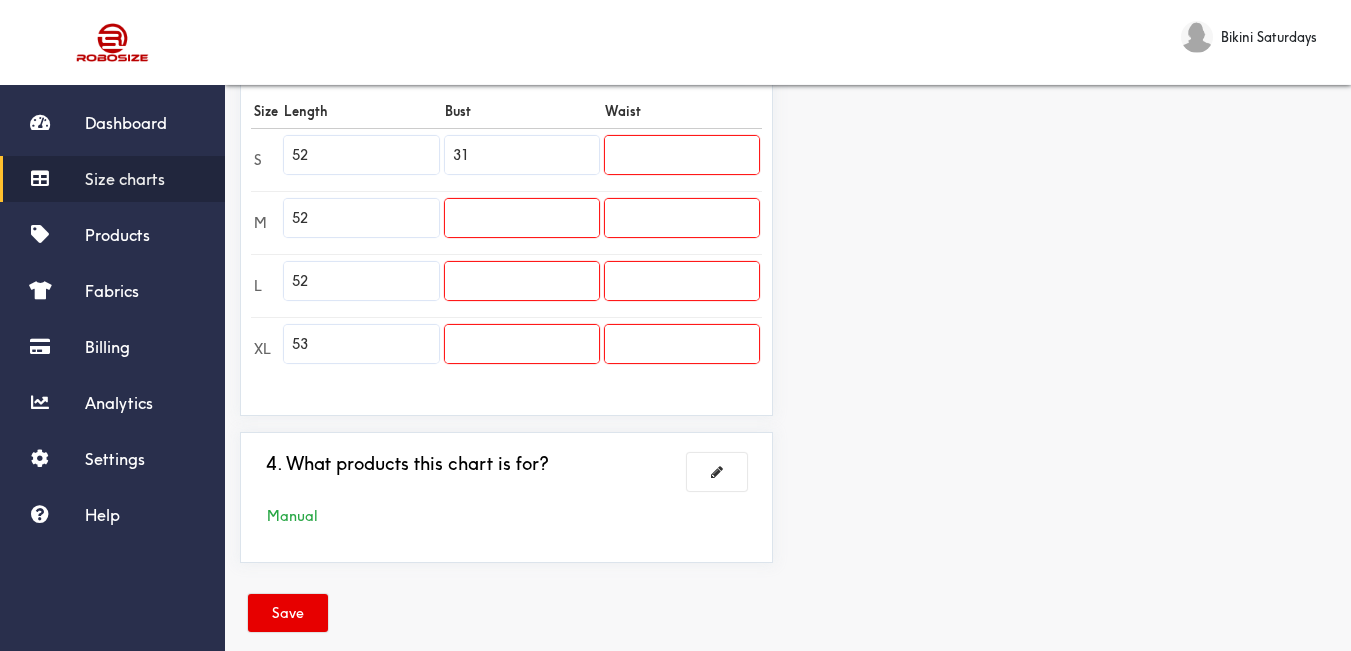 type on "31" 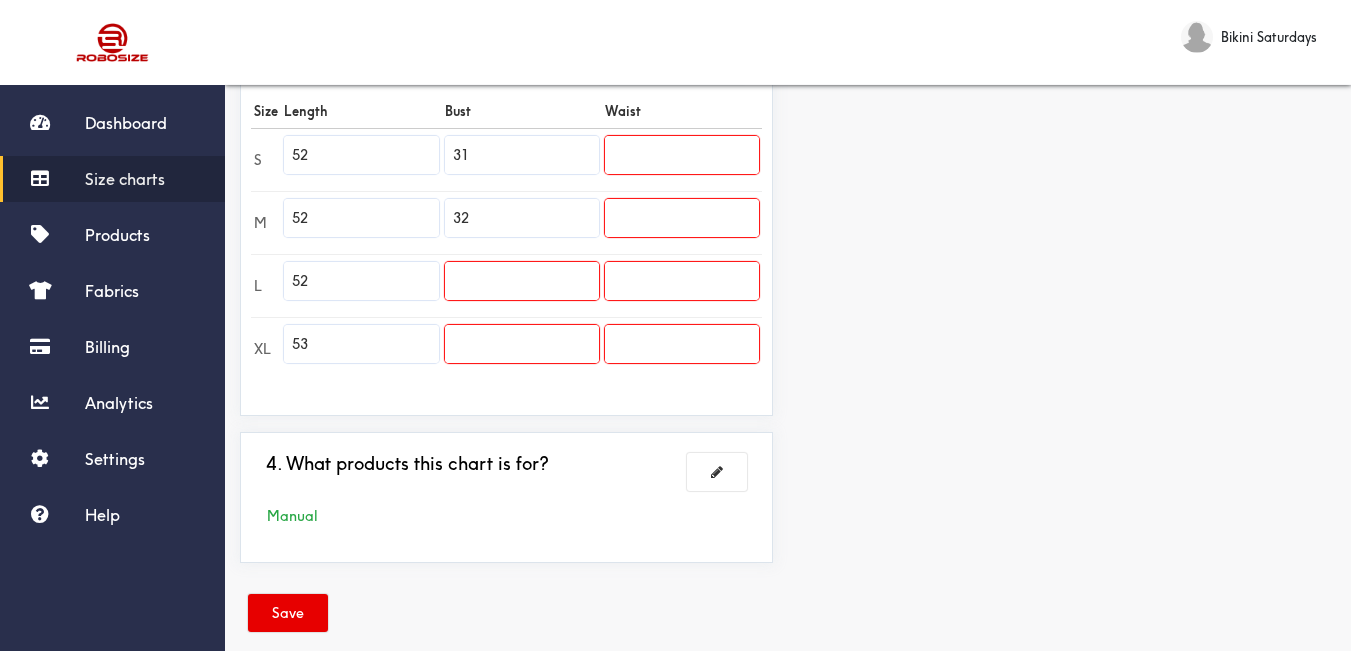 type on "32" 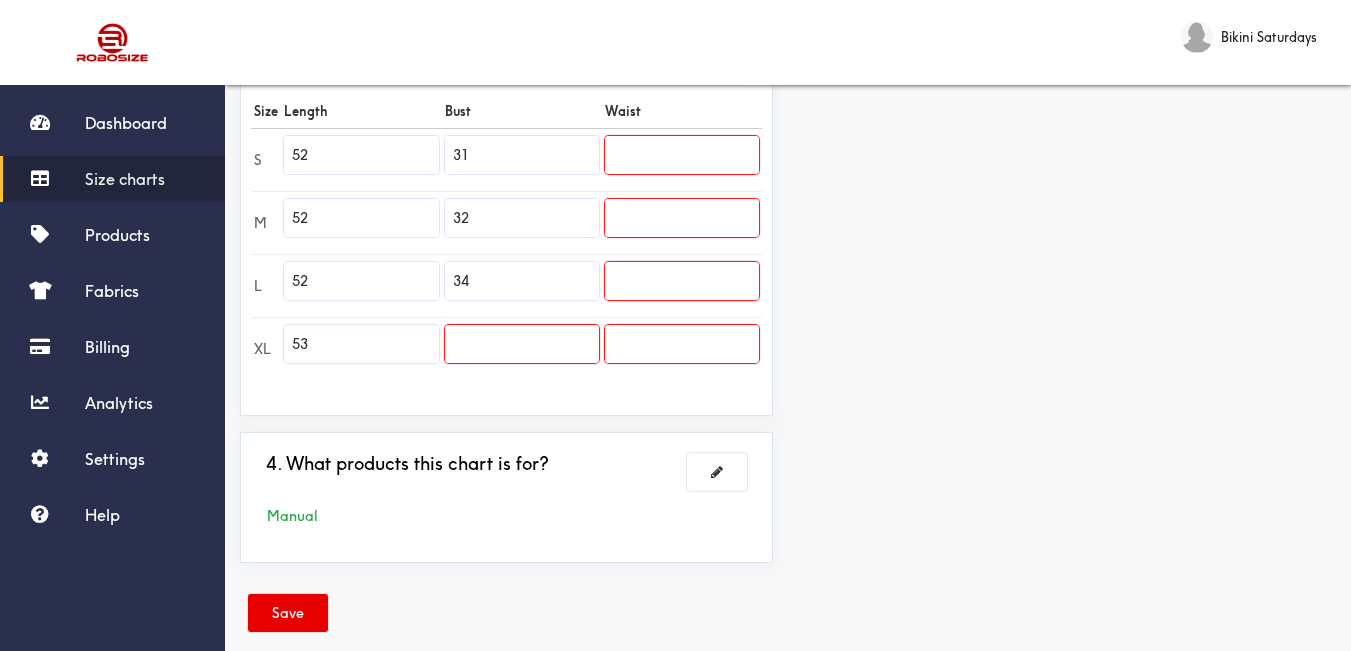 type on "34" 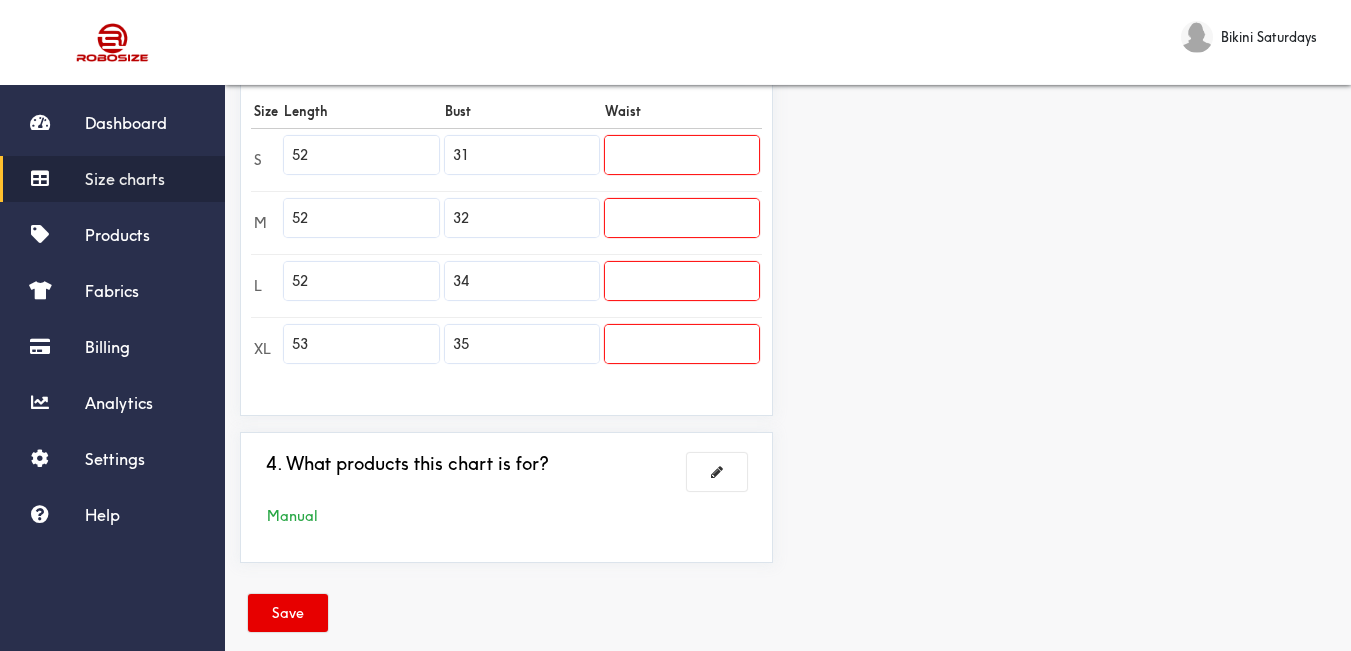 type on "35" 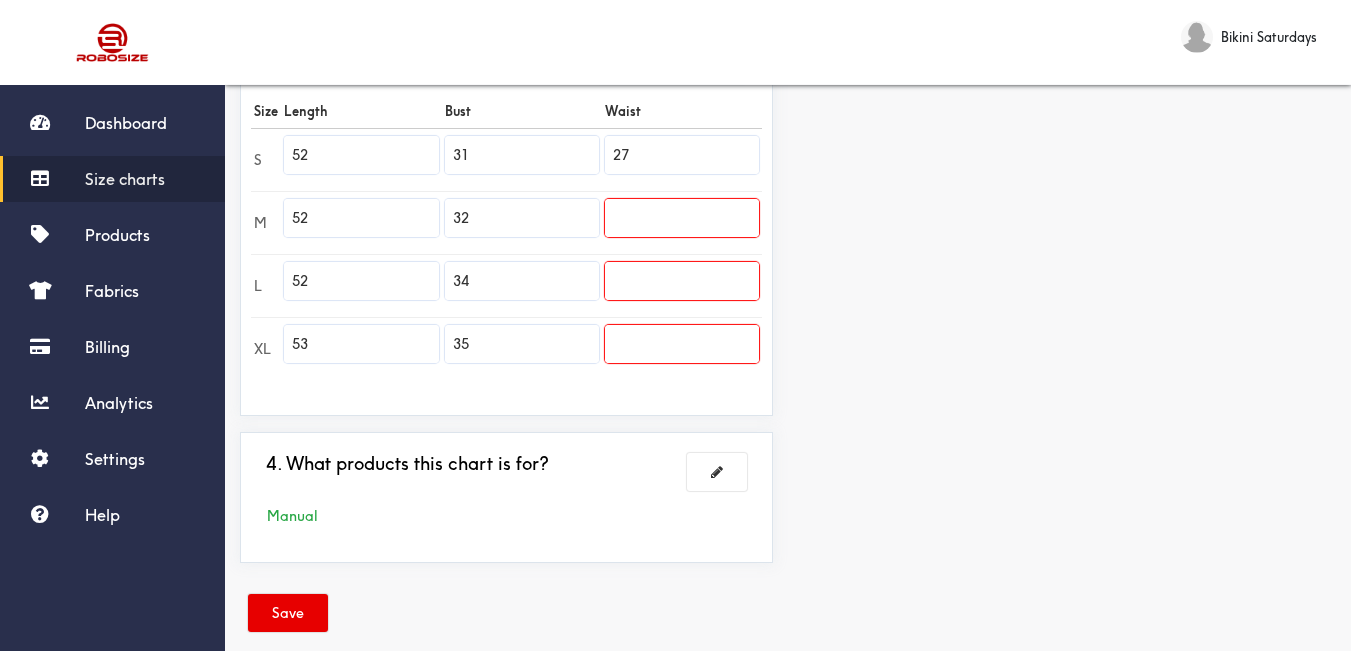 type on "27" 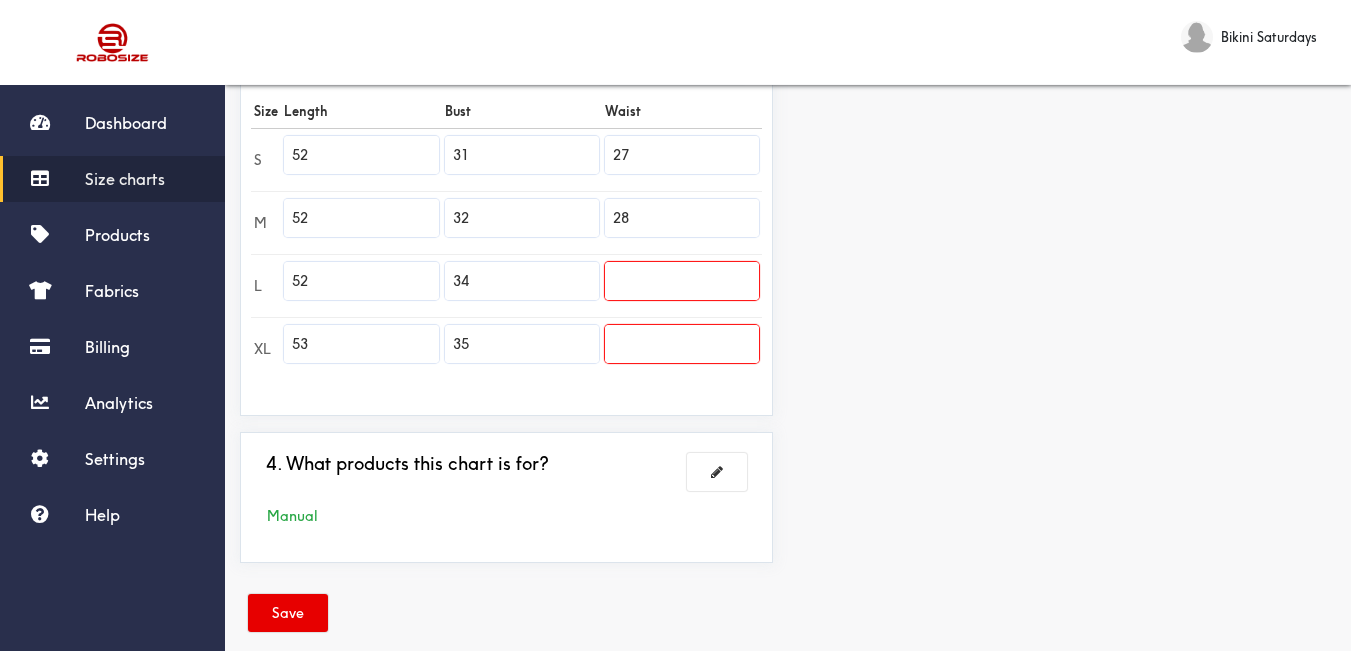type on "28" 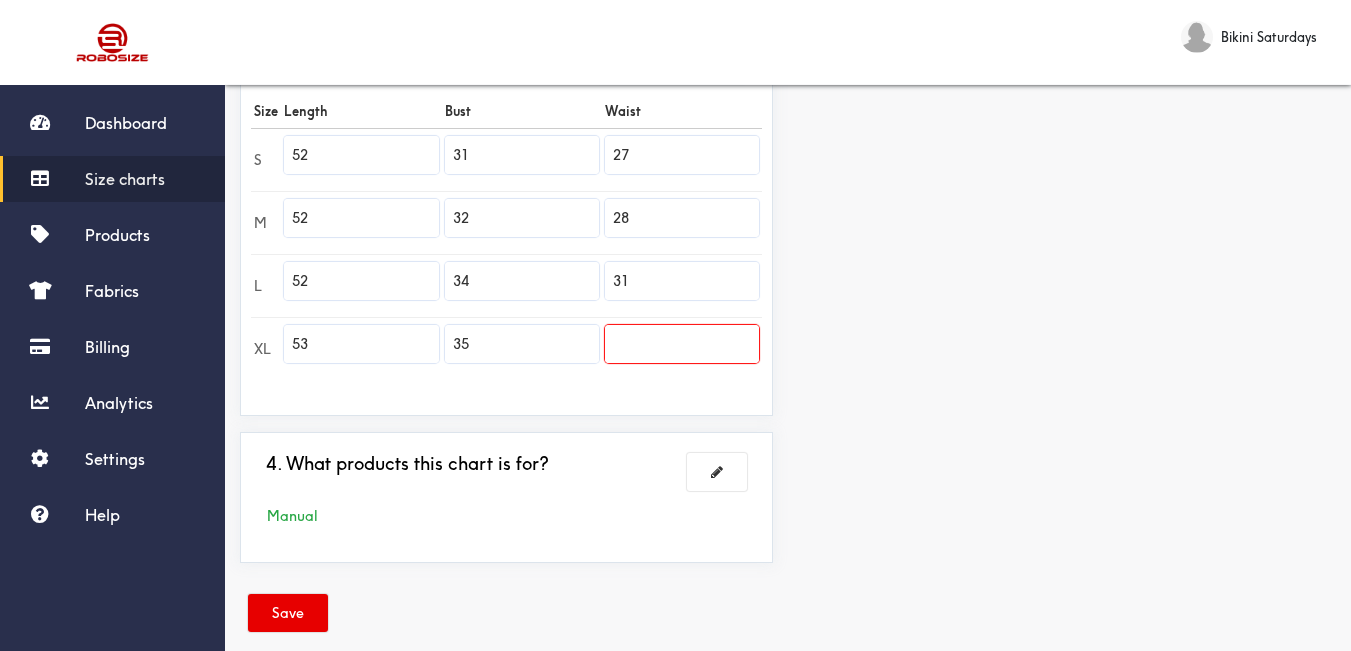 type on "31" 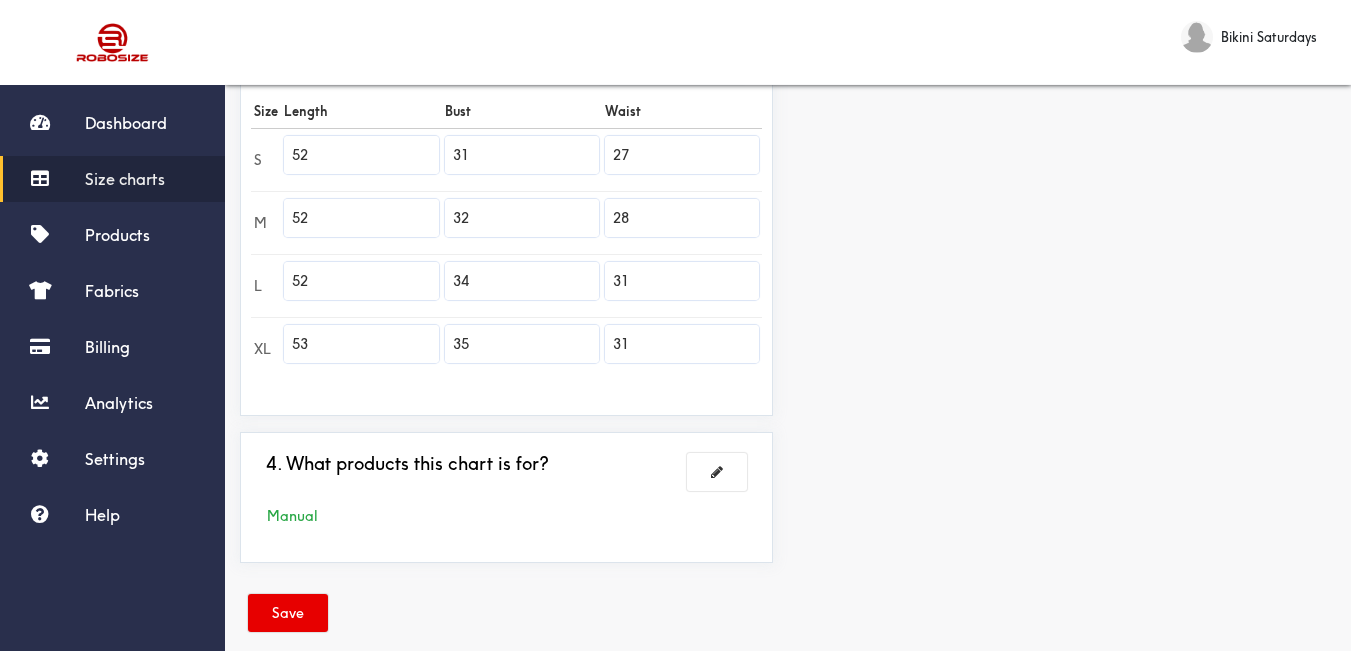 type on "31" 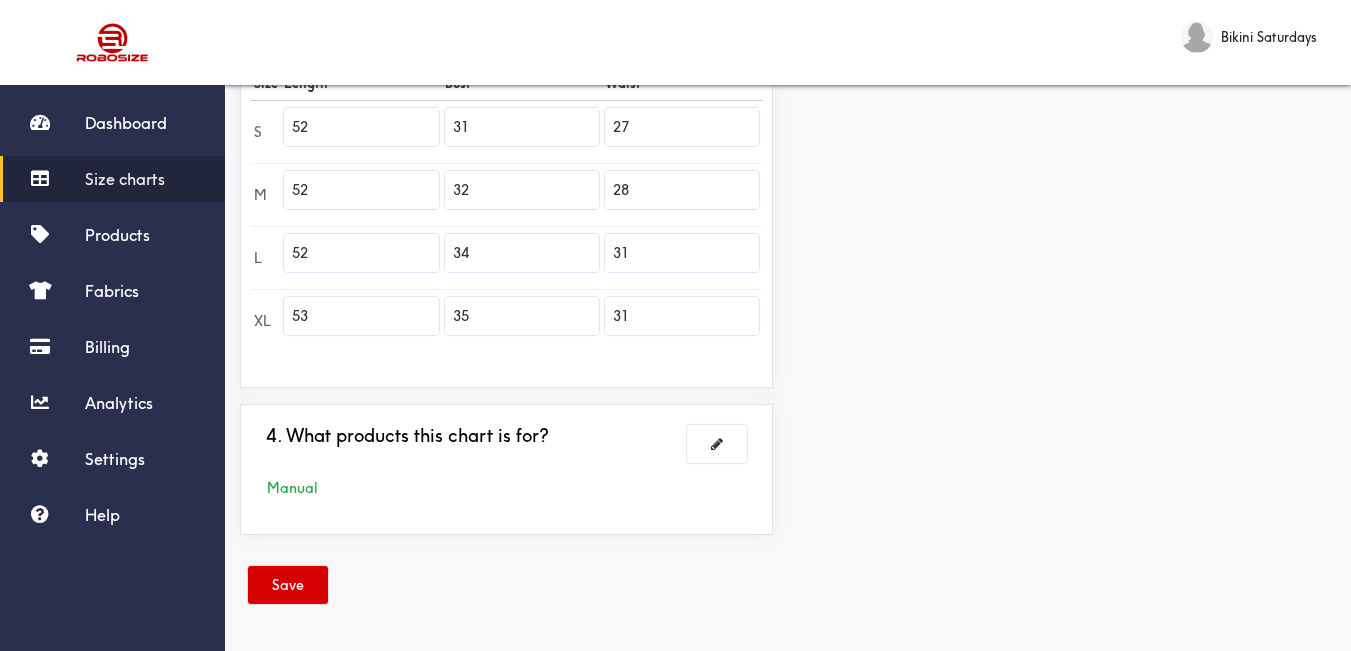 click on "Save" at bounding box center [288, 585] 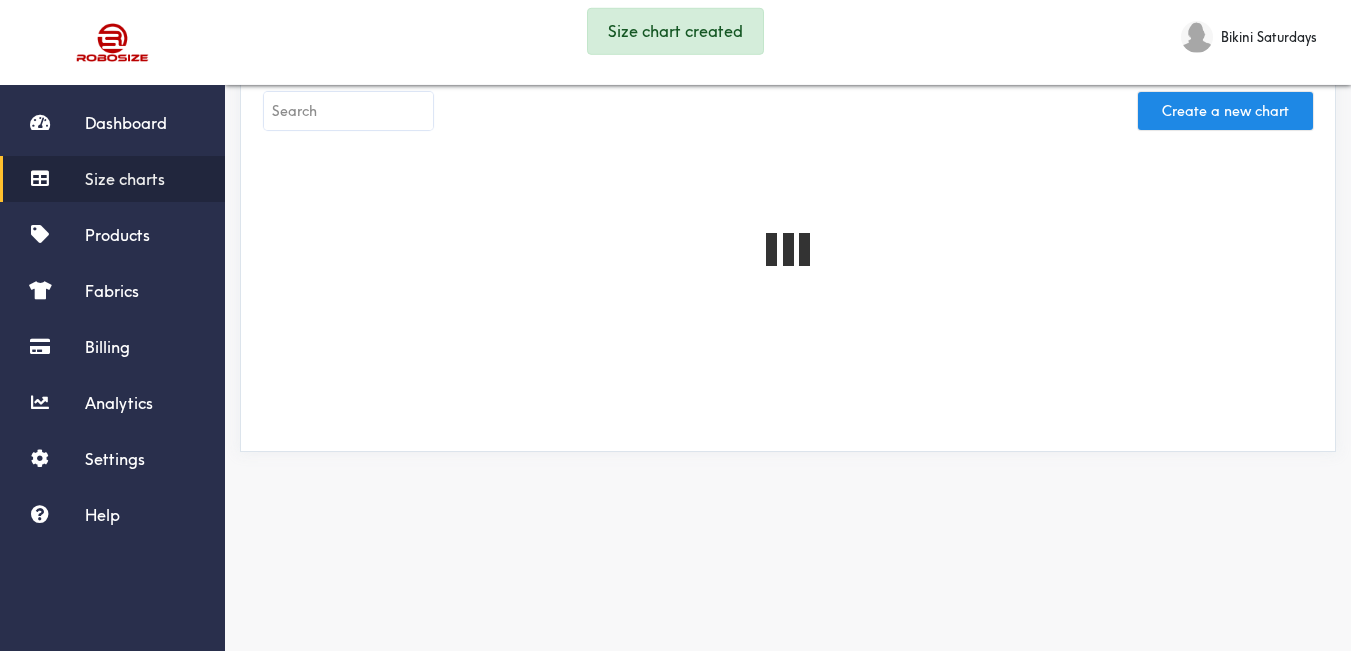 scroll, scrollTop: 540, scrollLeft: 0, axis: vertical 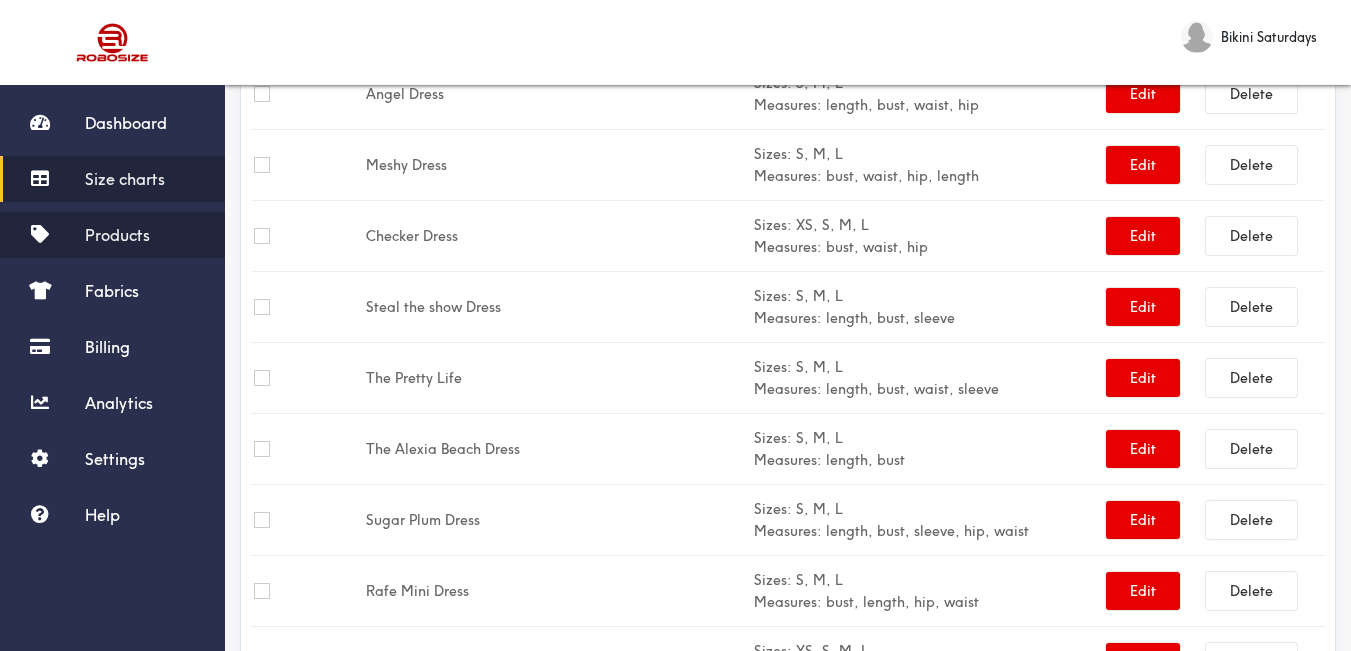 click on "Products" at bounding box center [112, 235] 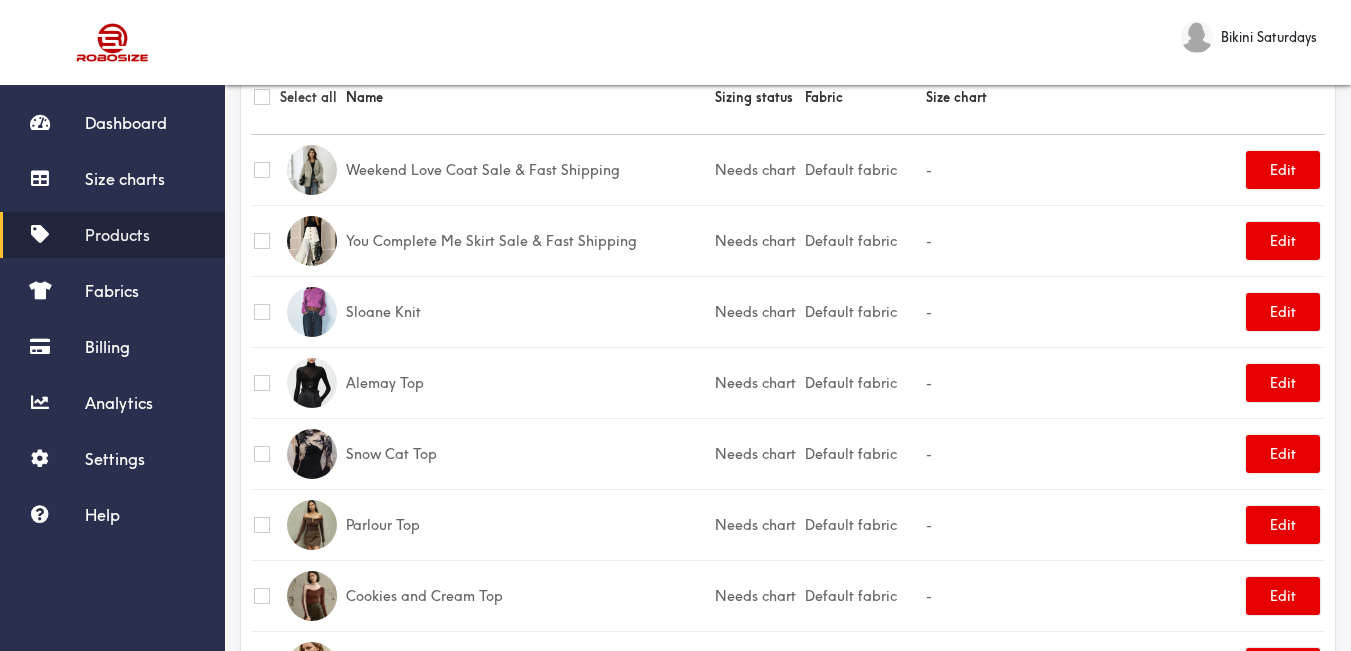 scroll, scrollTop: 0, scrollLeft: 0, axis: both 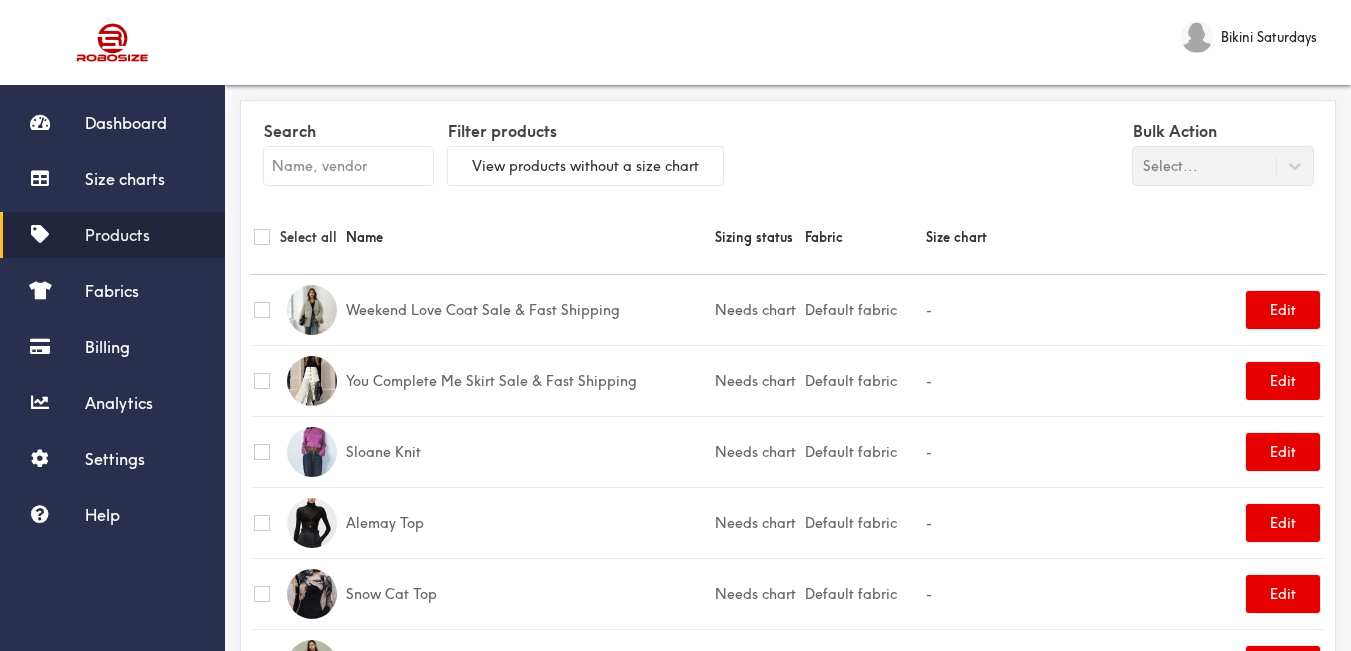 click at bounding box center (348, 166) 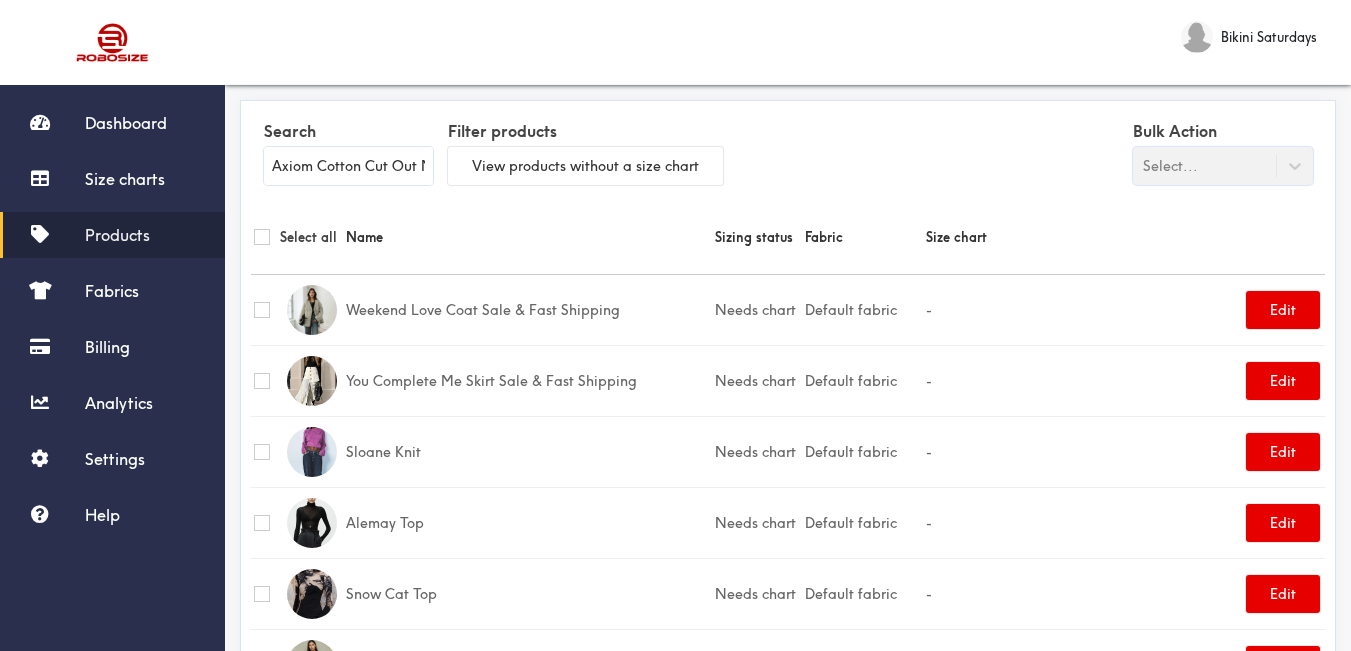 scroll, scrollTop: 0, scrollLeft: 68, axis: horizontal 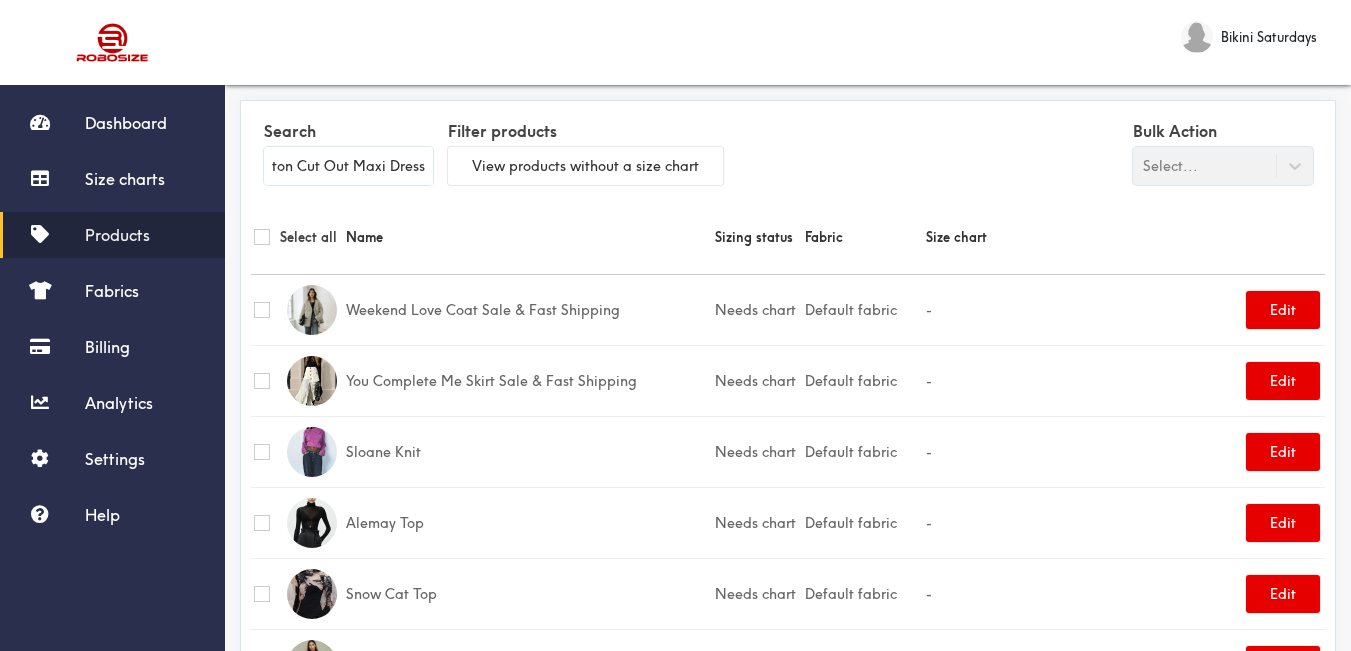 type on "Axiom Cotton Cut Out Maxi Dress" 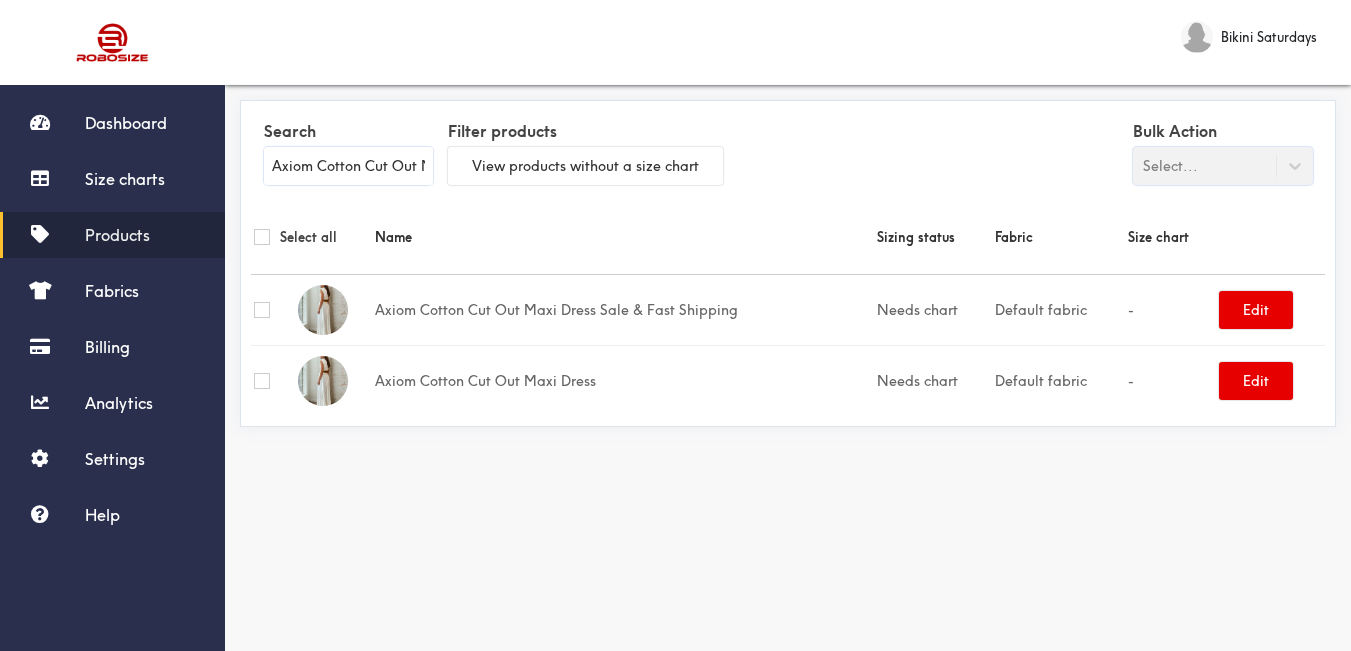 click at bounding box center [262, 381] 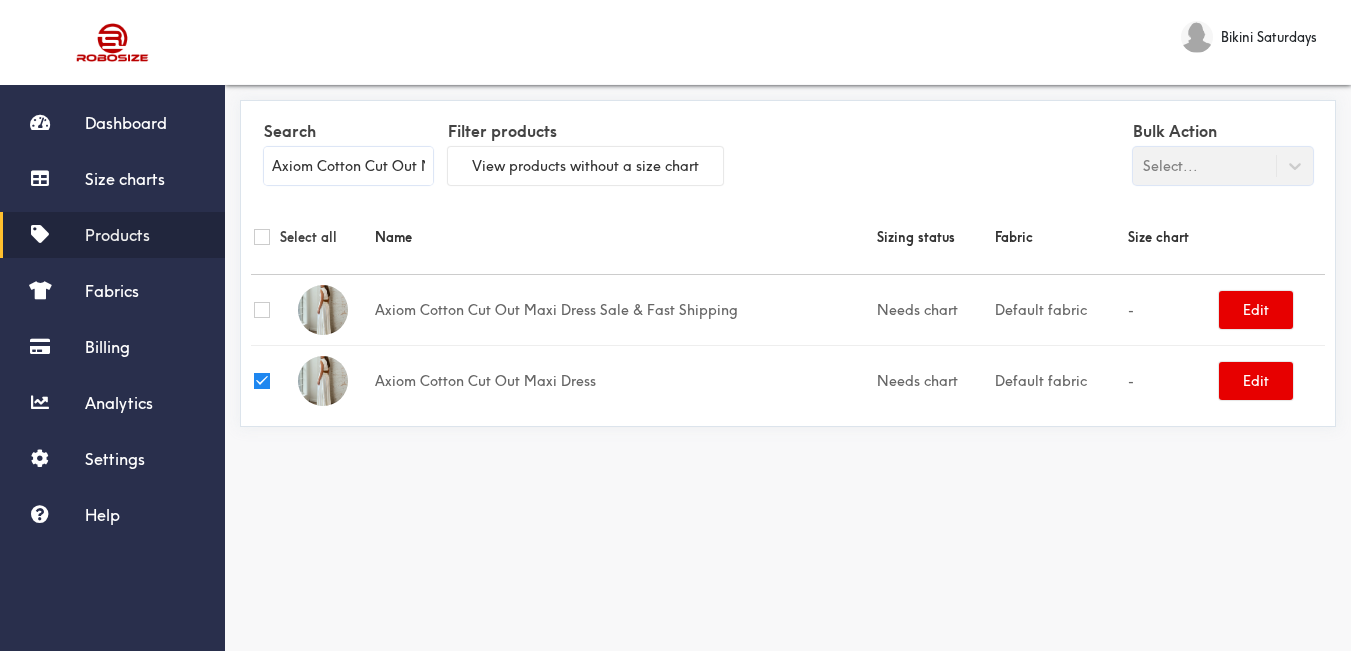 checkbox on "true" 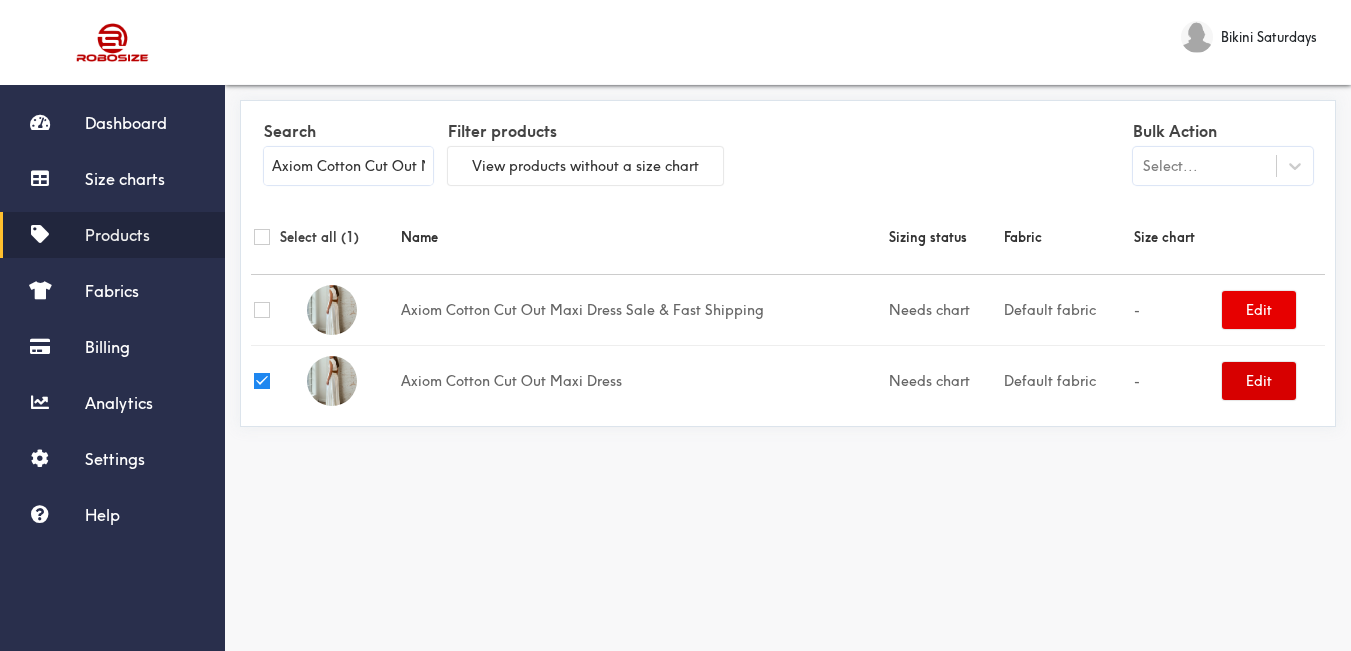 click on "Edit" at bounding box center [1259, 381] 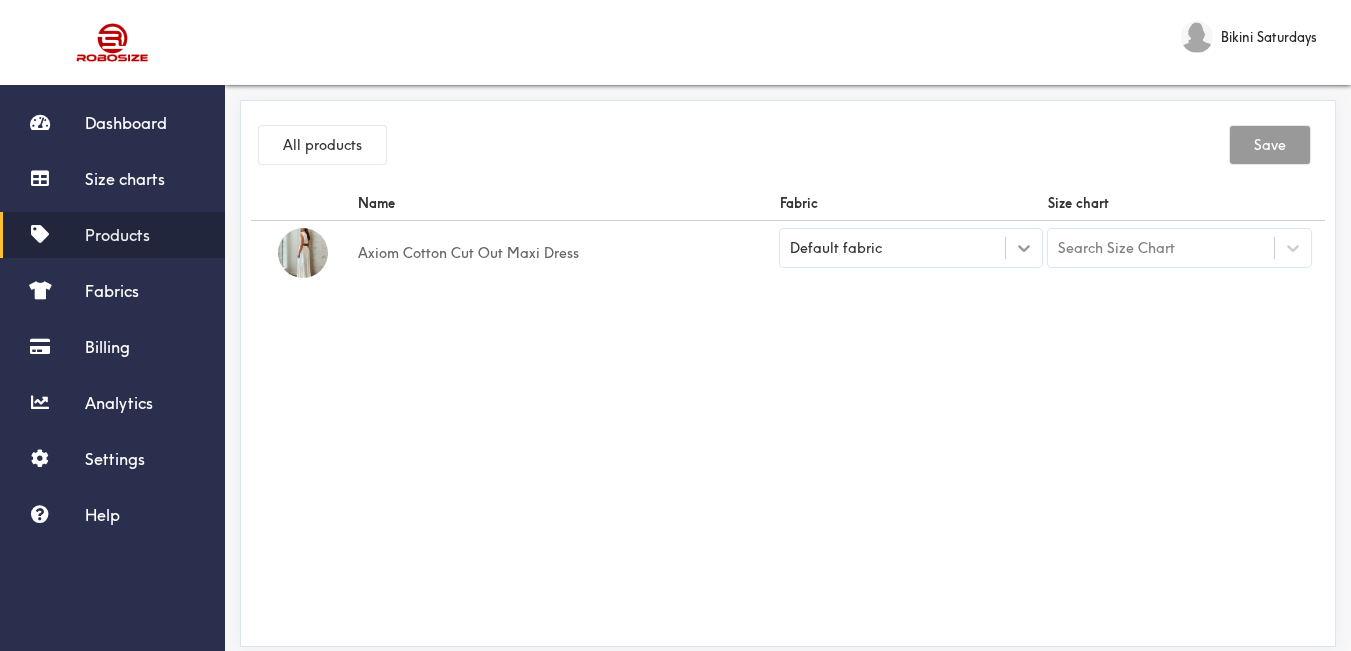 click 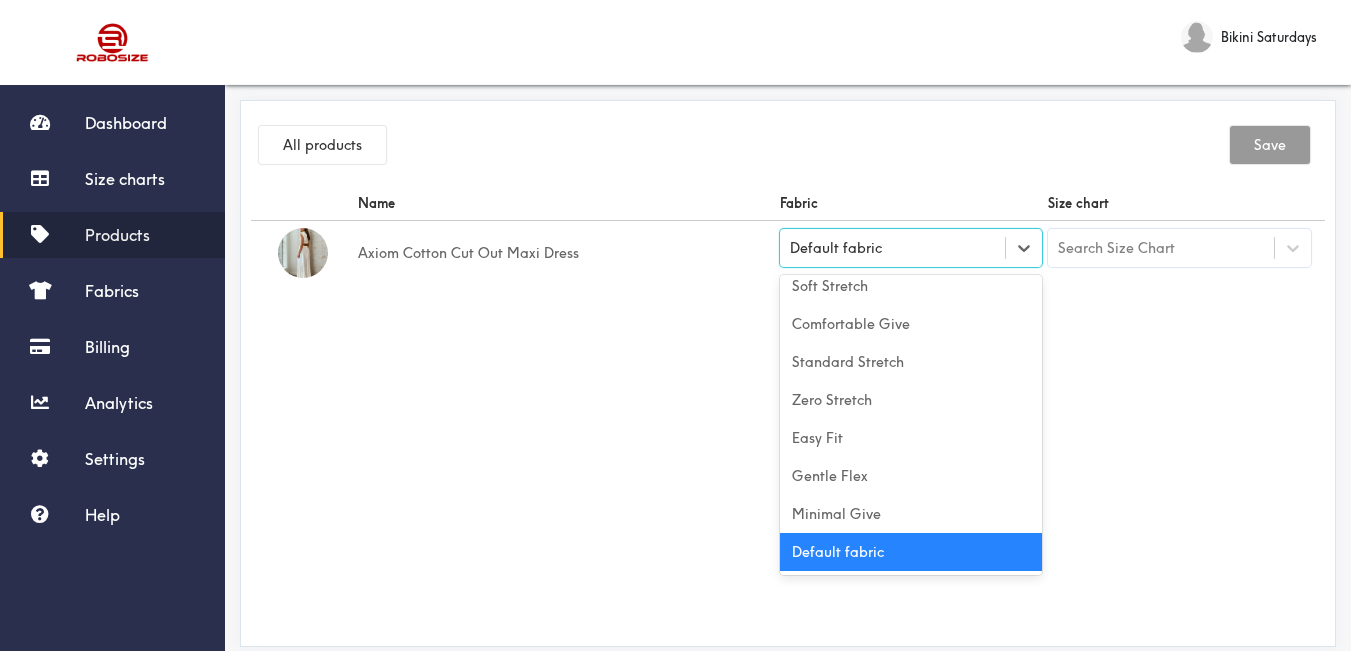 scroll, scrollTop: 0, scrollLeft: 0, axis: both 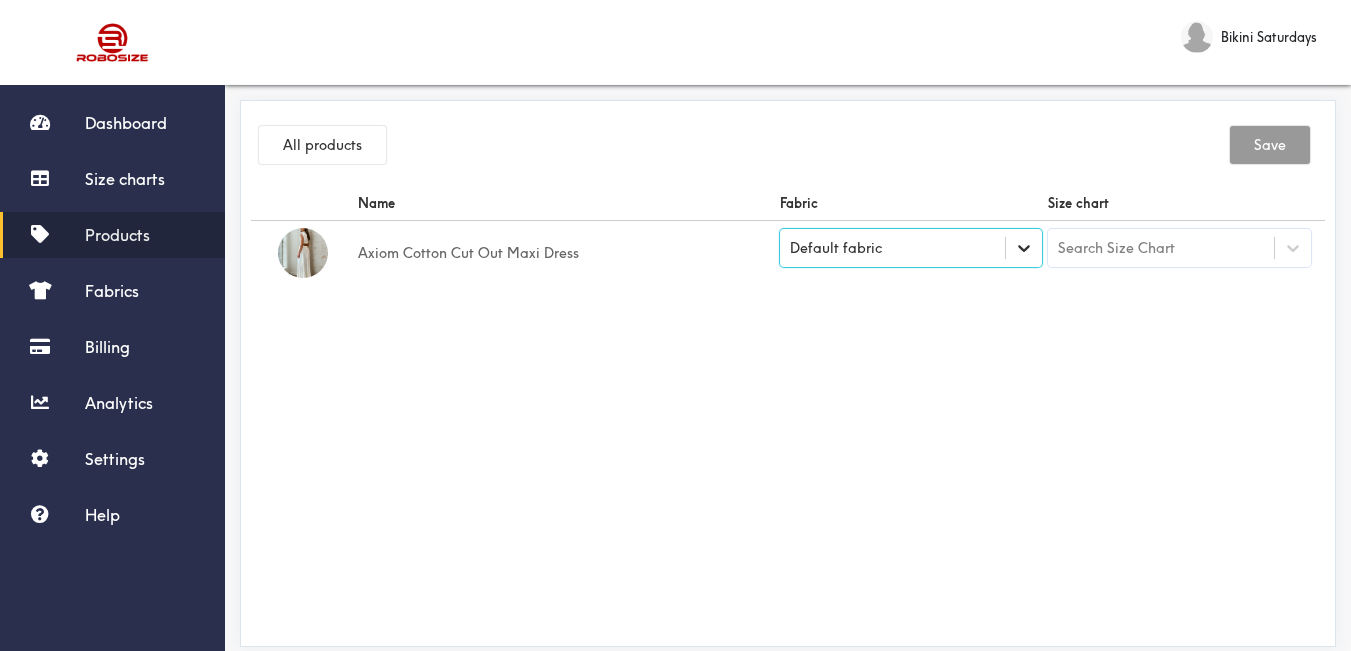click at bounding box center [1024, 248] 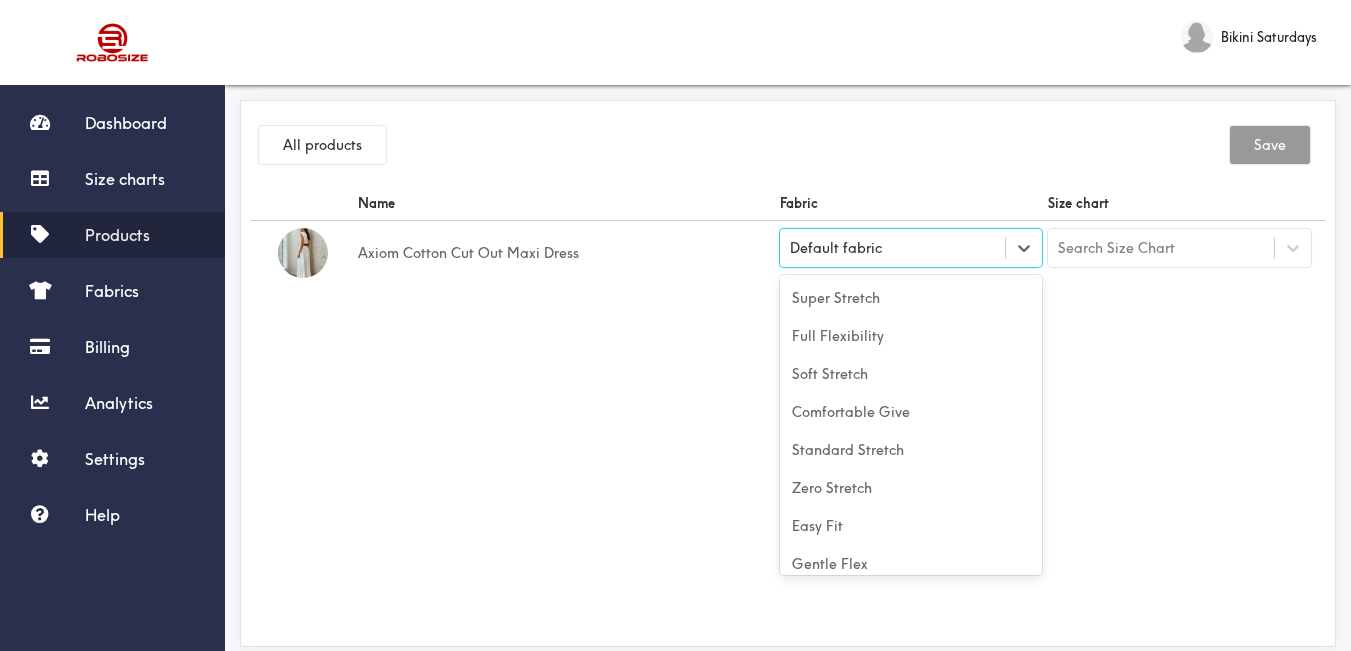 scroll, scrollTop: 88, scrollLeft: 0, axis: vertical 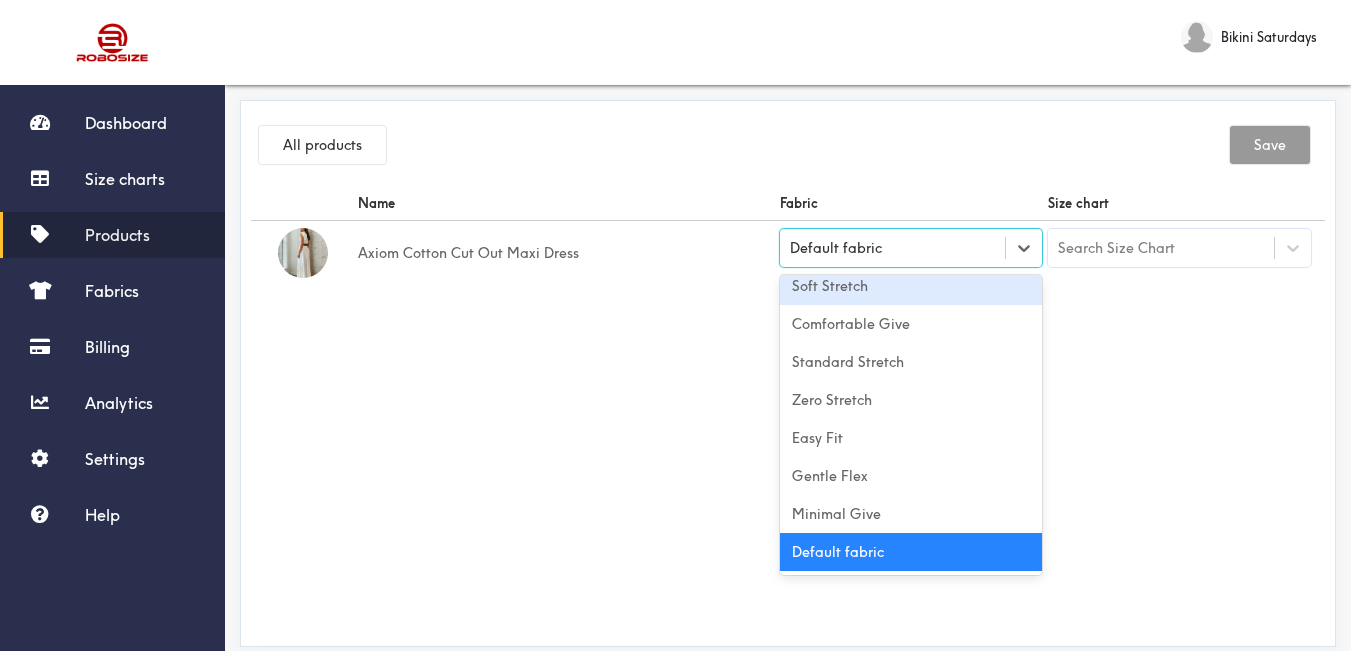 click on "Soft Stretch" at bounding box center [911, 286] 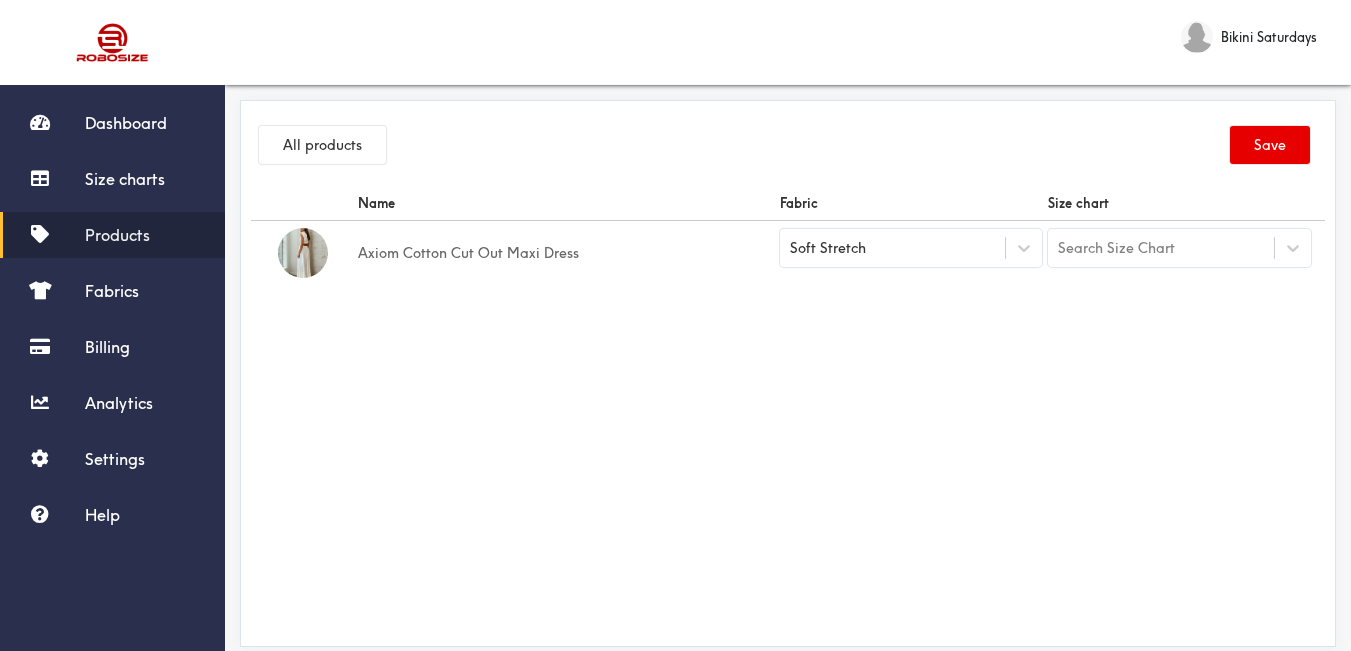 drag, startPoint x: 780, startPoint y: 301, endPoint x: 795, endPoint y: 304, distance: 15.297058 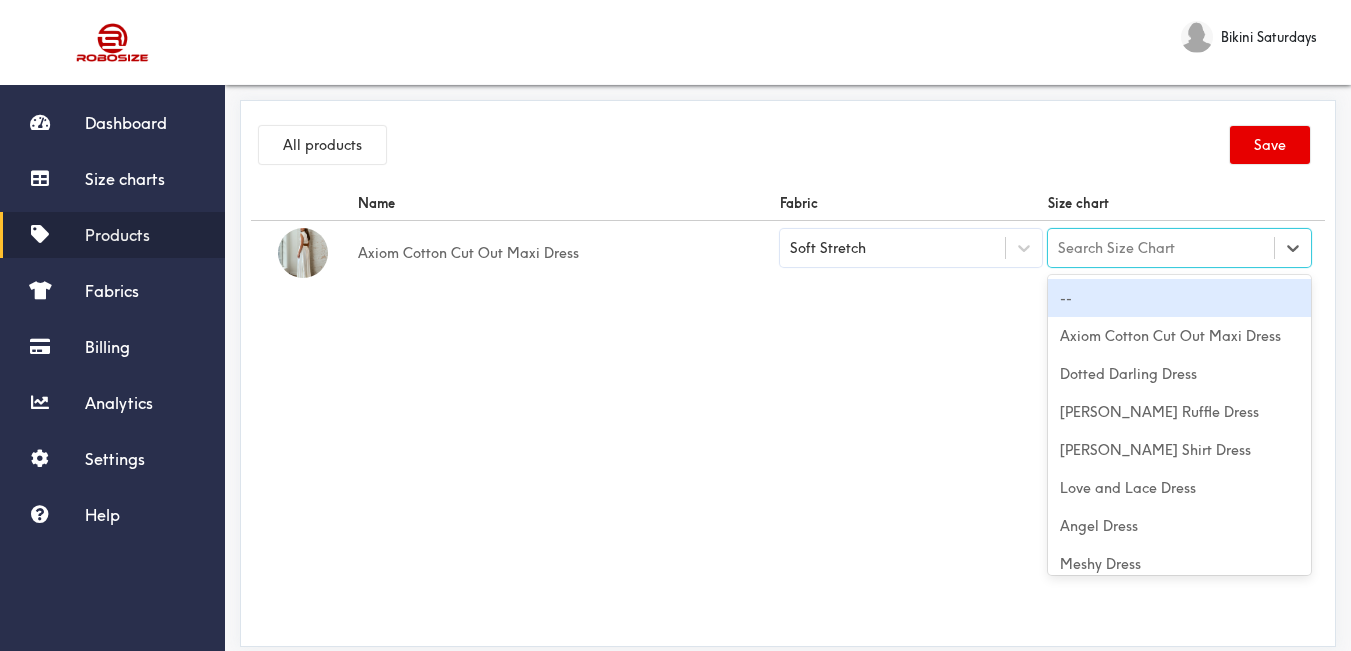 click on "Search Size Chart" at bounding box center [1161, 248] 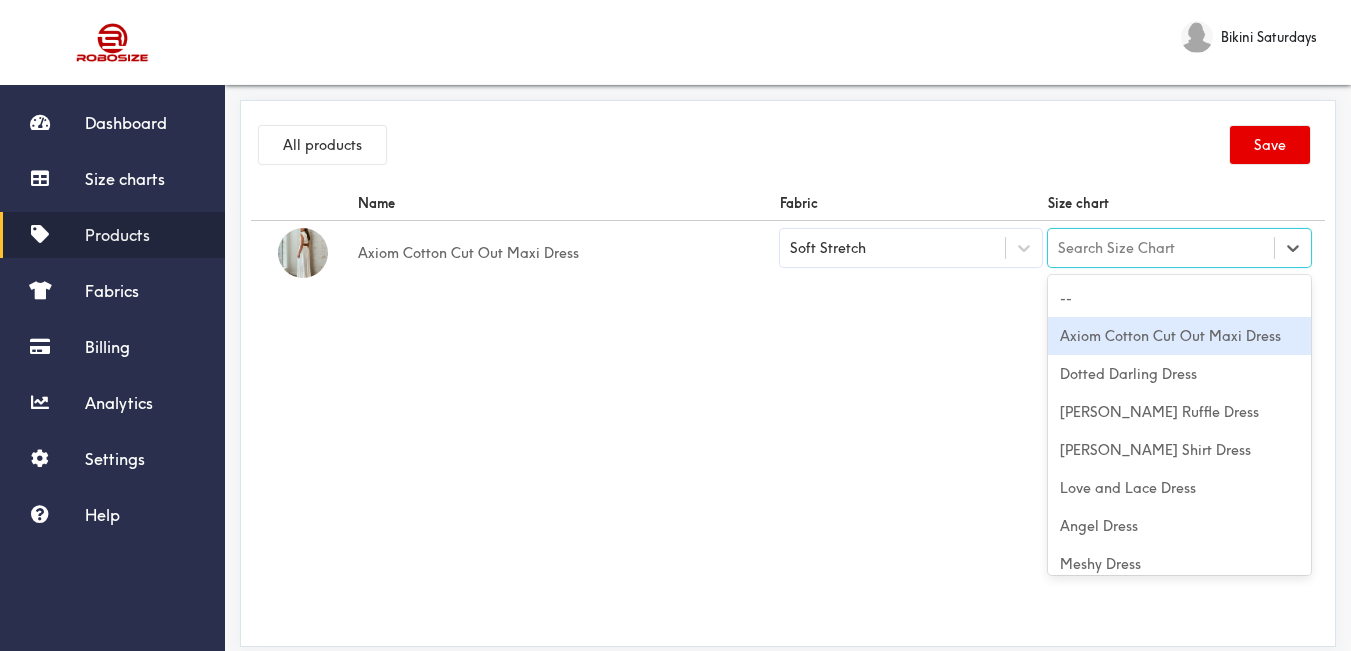 click on "Axiom Cotton Cut Out Maxi Dress" at bounding box center [1179, 336] 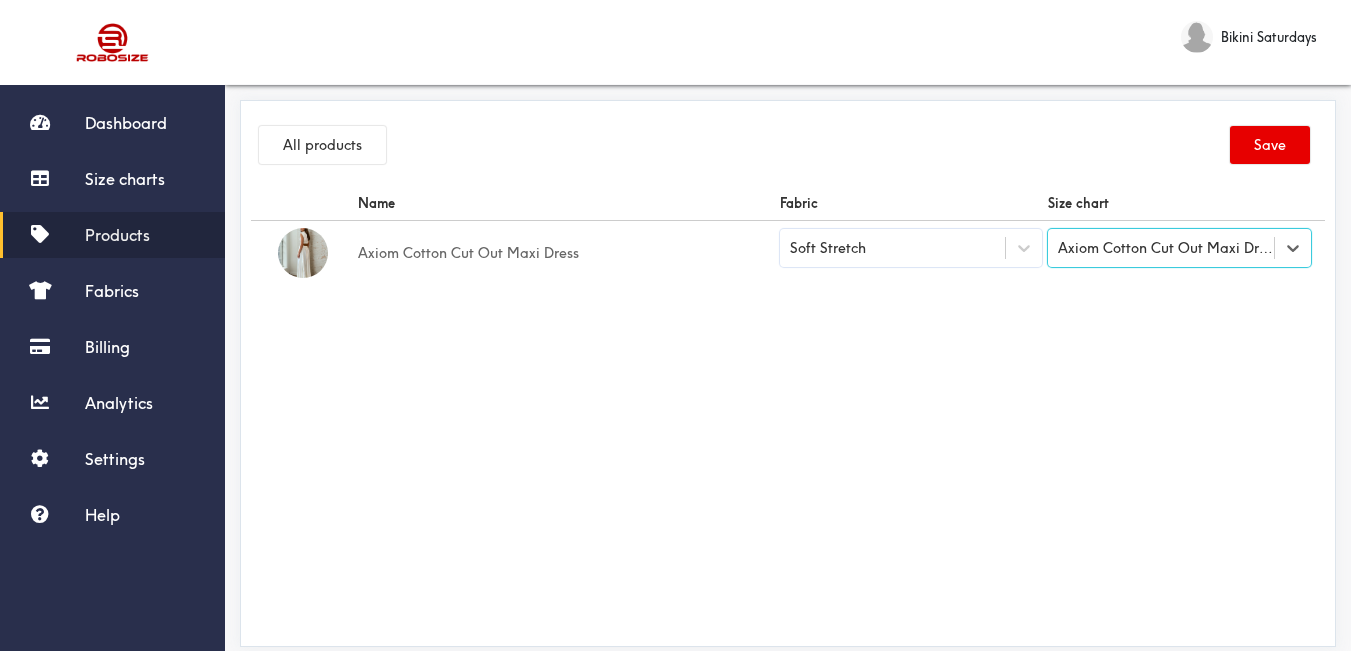 click on "Name Fabric Size chart Axiom Cotton Cut Out Maxi Dress Soft Stretch option Axiom Cotton Cut Out Maxi Dress, selected.   Select is focused ,type to refine list, press Down to open the menu,  Axiom Cotton Cut Out Maxi Dress" at bounding box center [788, 411] 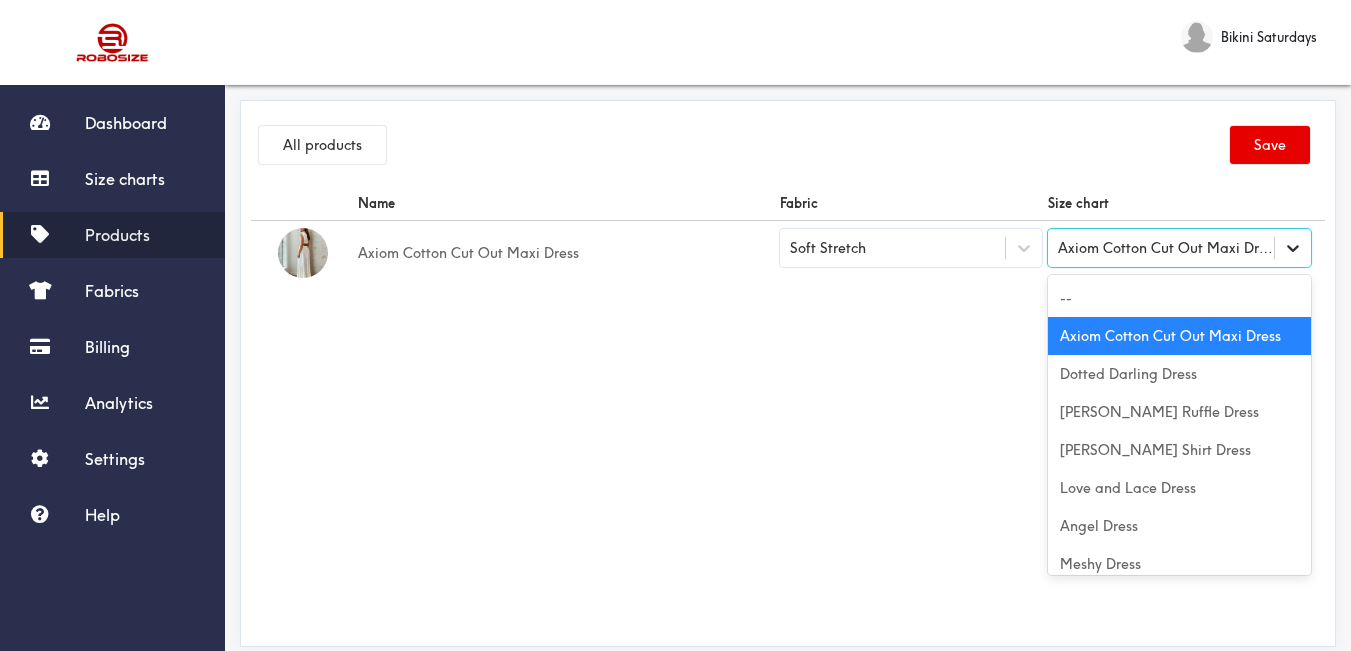 click 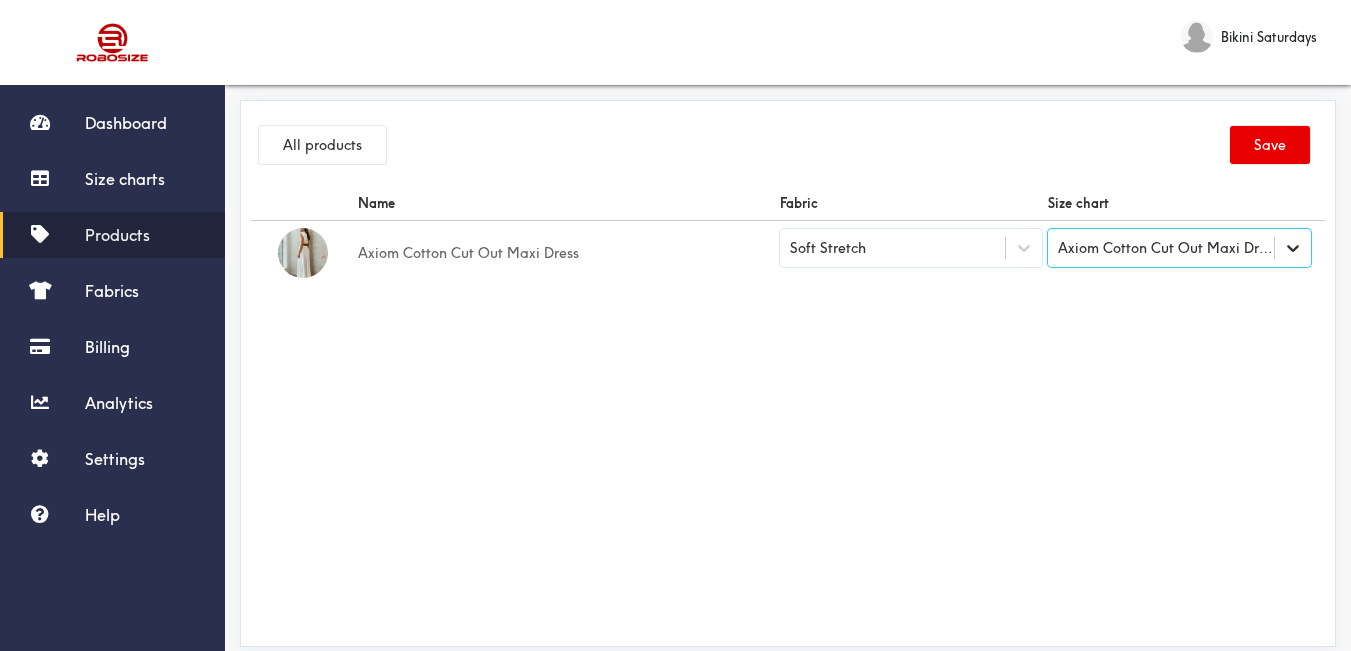 click 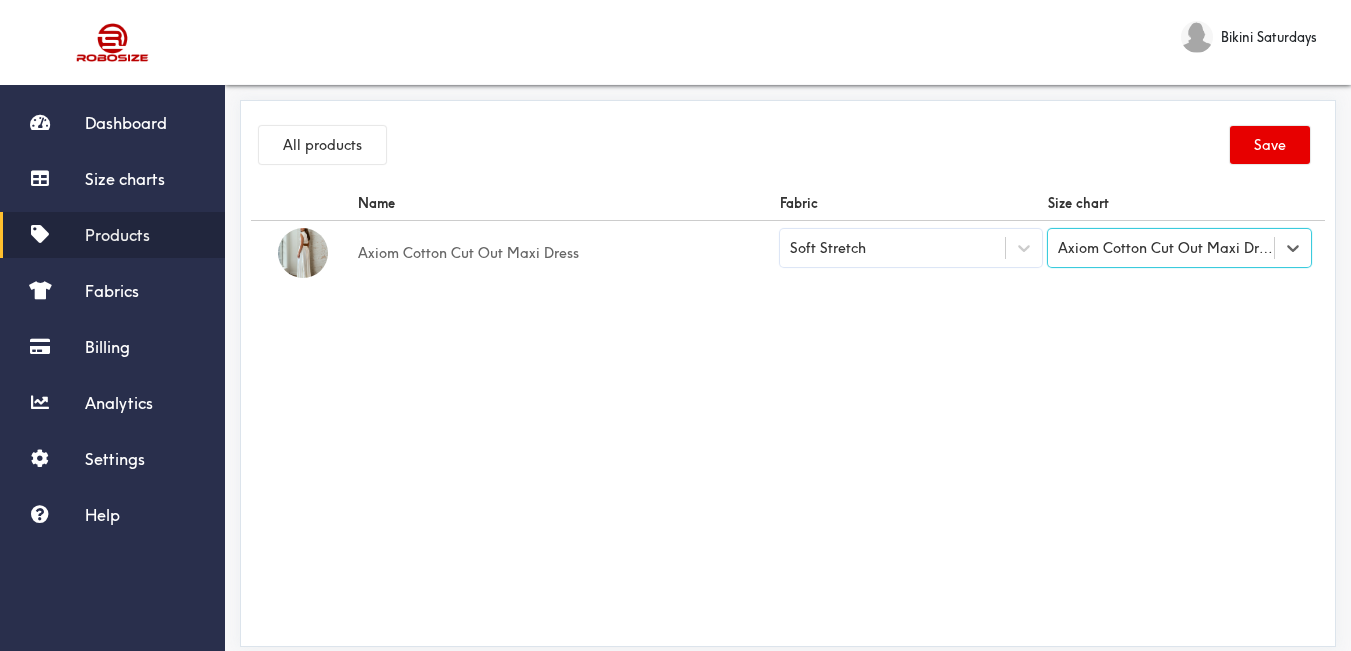 click on "All products Save" at bounding box center (788, 148) 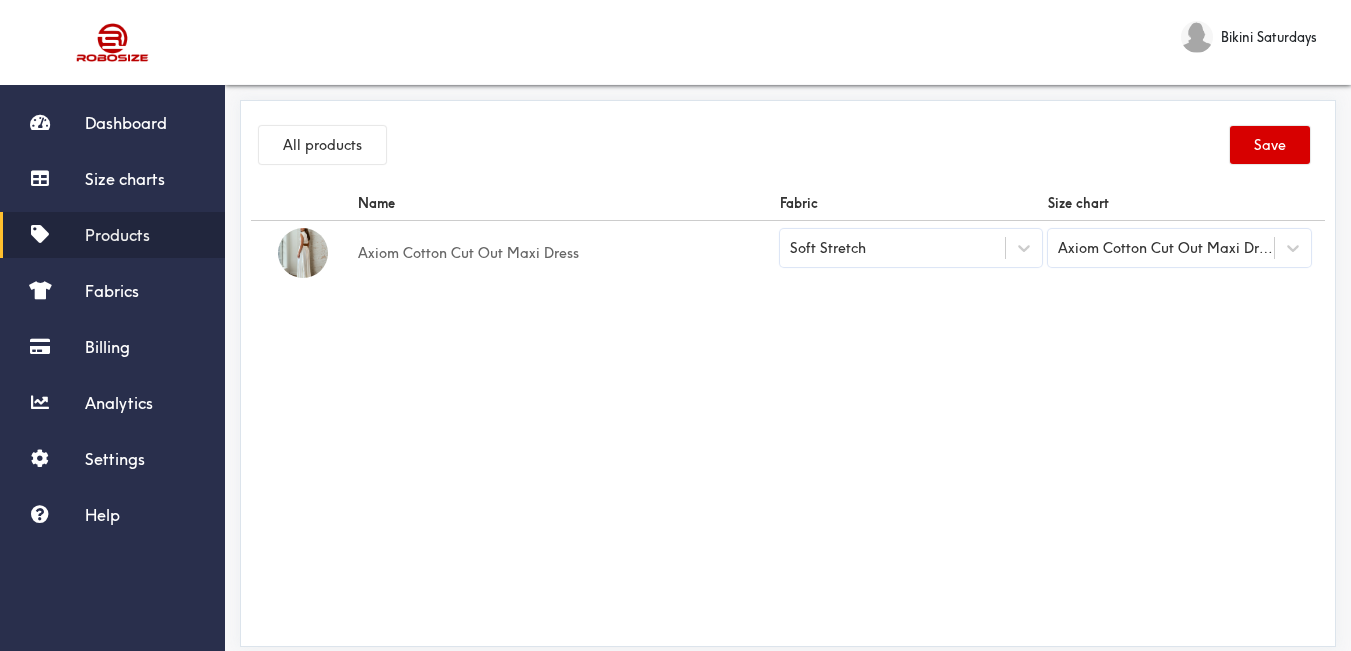 click on "Save" at bounding box center (1270, 145) 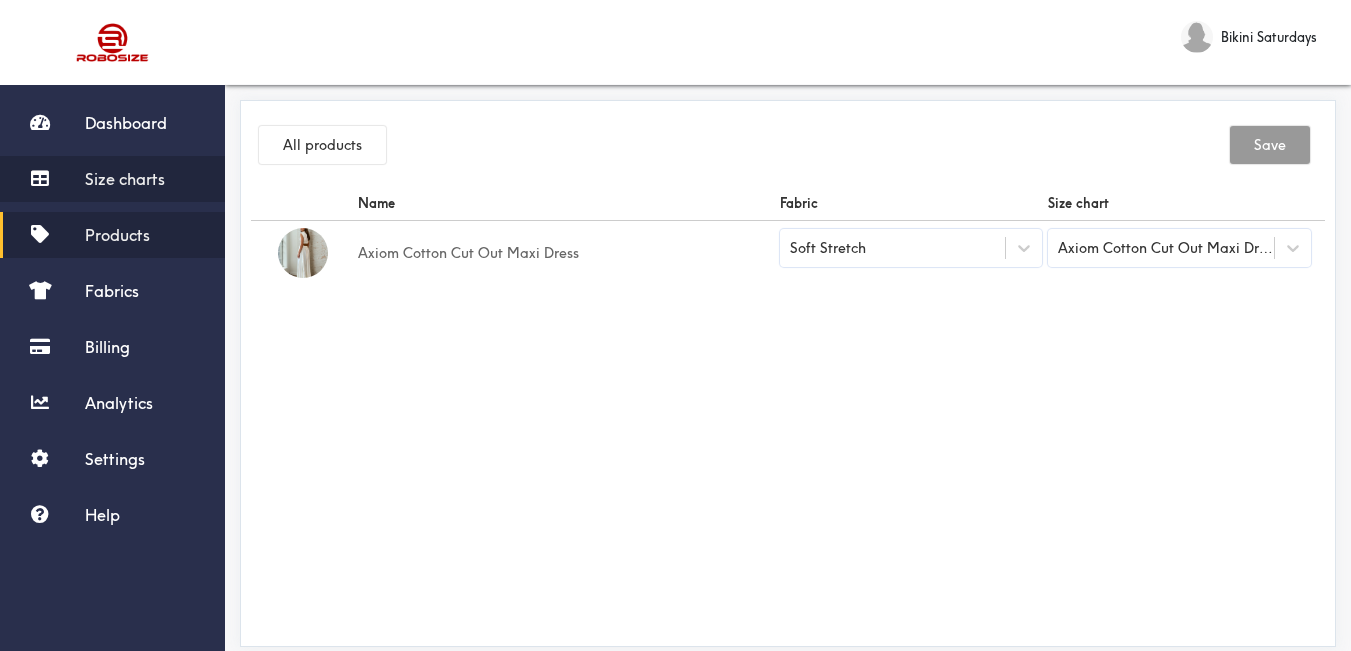 click on "Size charts" at bounding box center (112, 179) 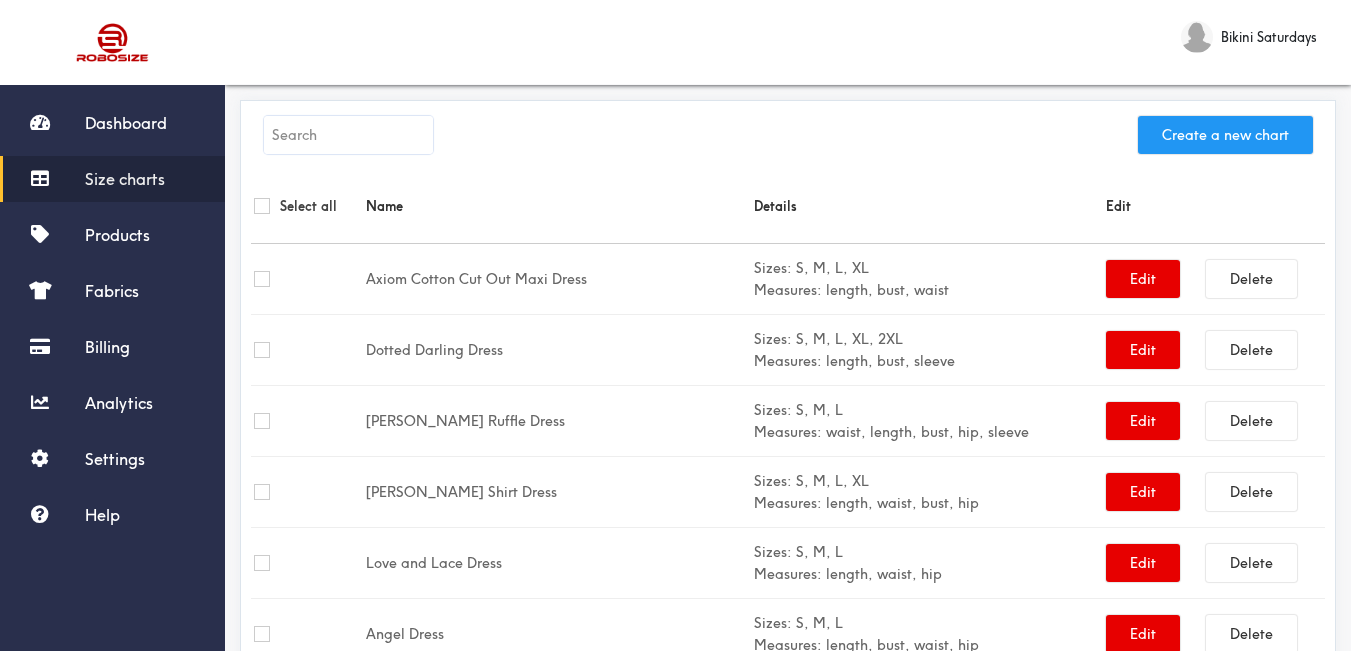 click on "Create a new chart" at bounding box center [1225, 135] 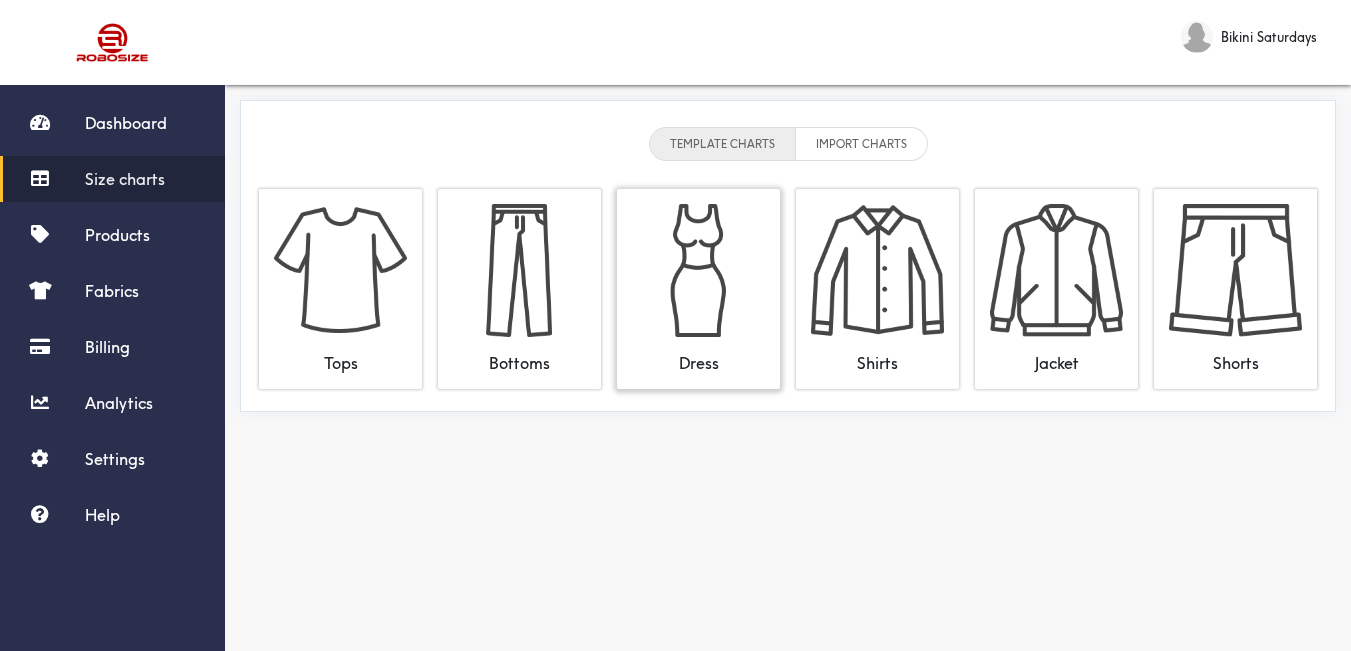 click at bounding box center (698, 270) 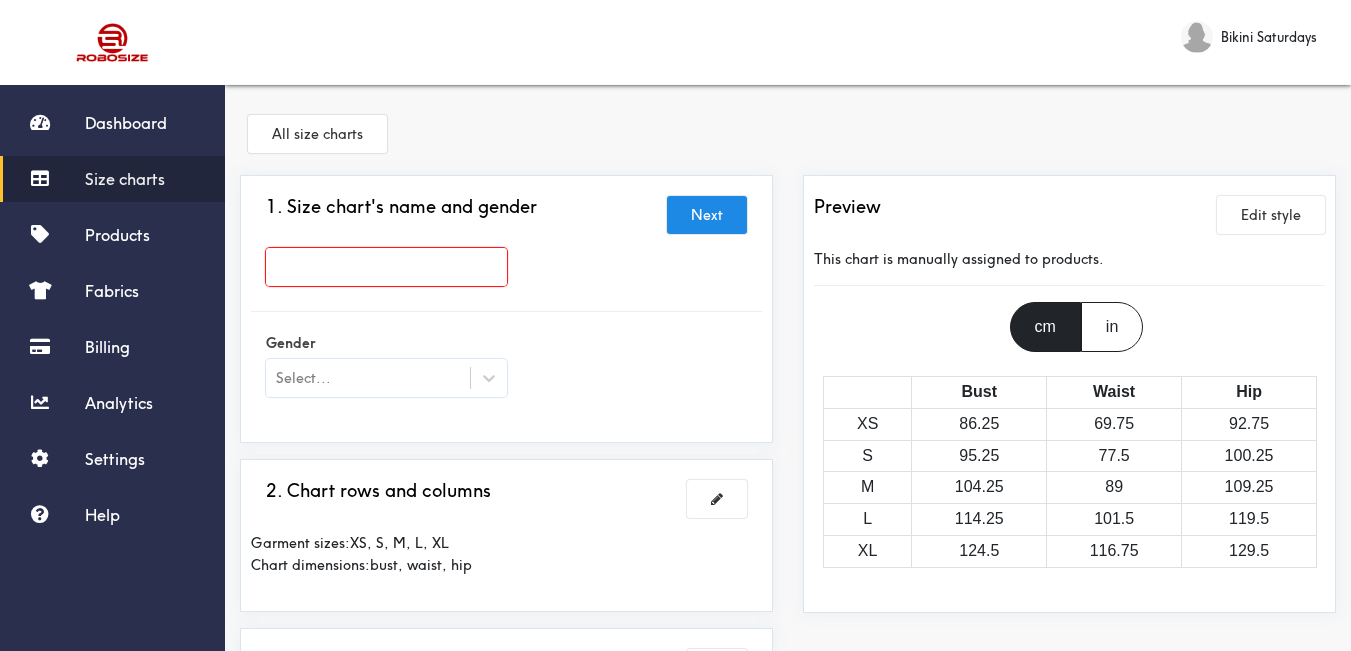 click at bounding box center (386, 267) 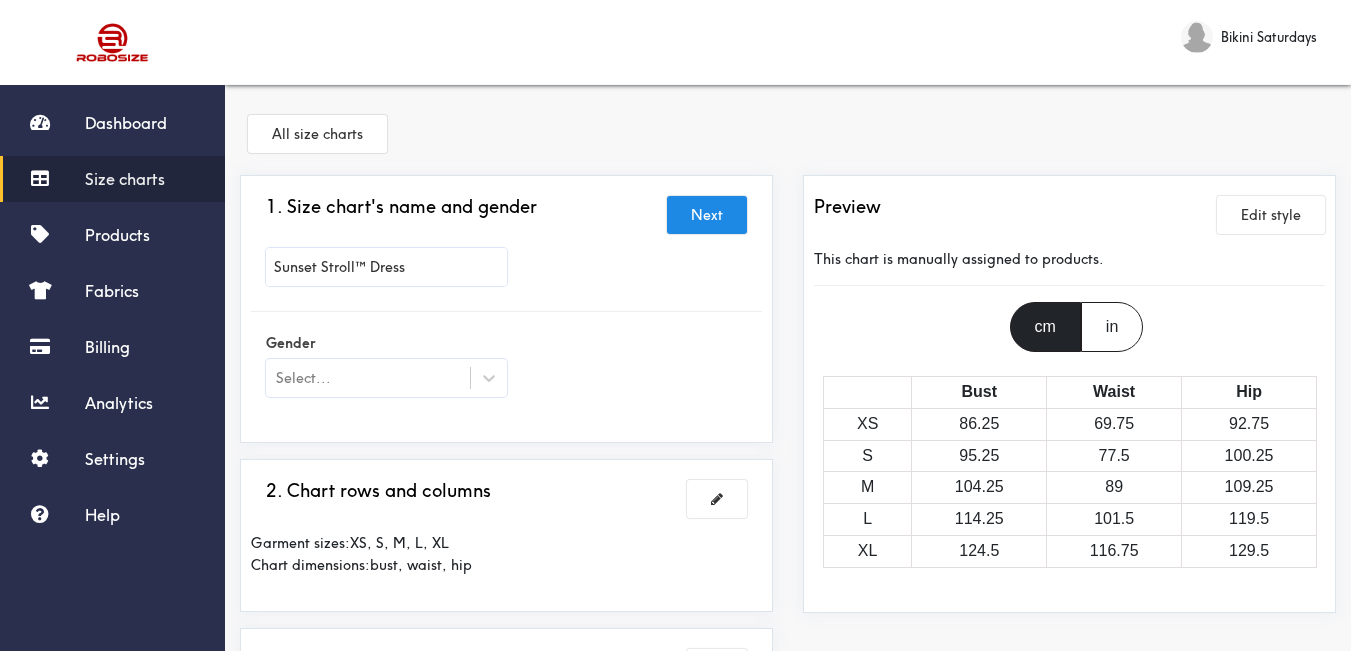 type on "Sunset Stroll™ Dress" 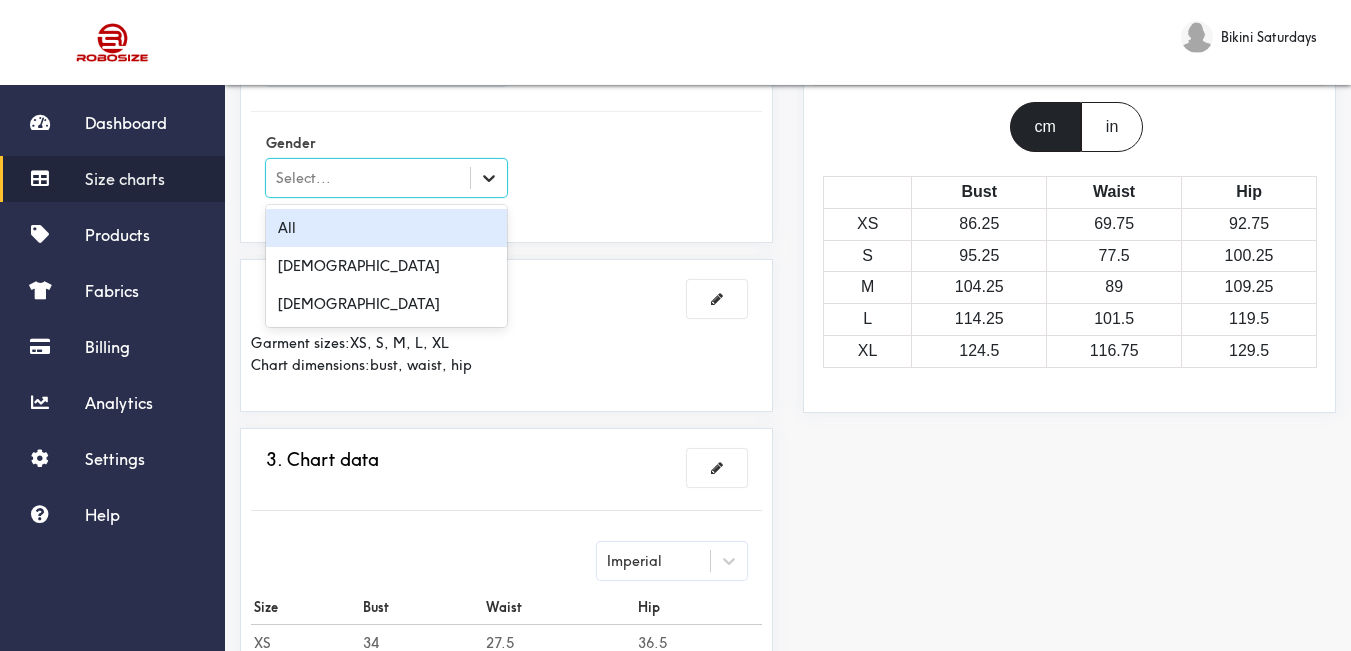 click 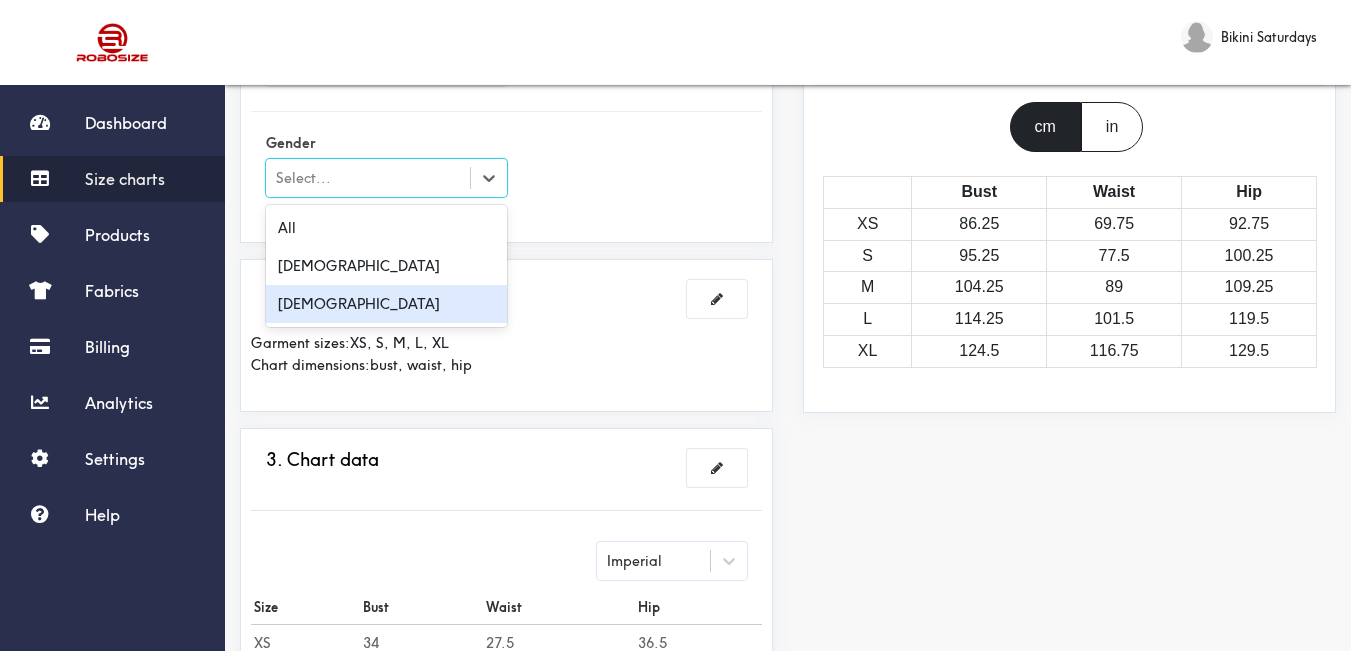 click on "[DEMOGRAPHIC_DATA]" at bounding box center (386, 304) 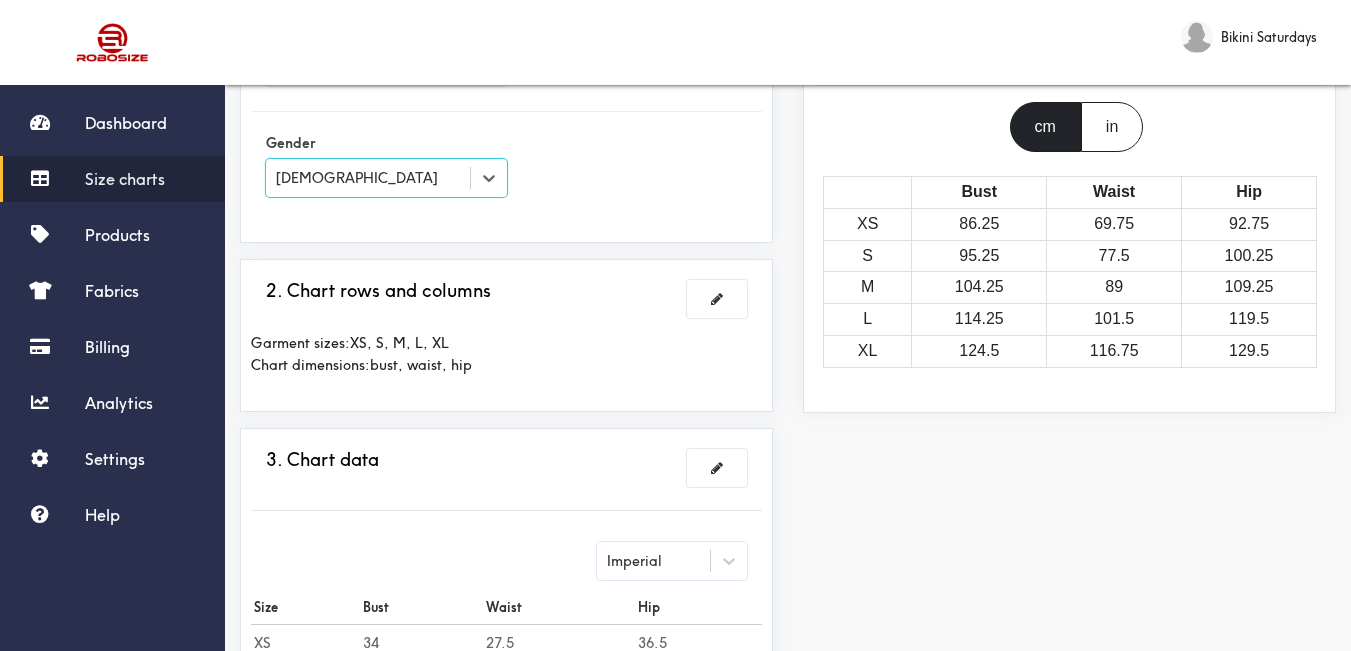 click on "1. Size chart's name and gender Next Sunset Stroll™ Dress Gender option [DEMOGRAPHIC_DATA], selected.   Select is focused , press Down to open the menu,  [DEMOGRAPHIC_DATA] 2. Chart rows and columns Garment sizes:  XS, S, M, L, XL Chart dimensions:  bust, waist, hip 3. Chart data Imperial Size Bust Waist Hip XS 34 27.5 36.5 S 37.5 30.5 39.5 M 41 35 43 L 45 40 47 XL 49 46 51 4. What products this chart is for? Manual" at bounding box center [506, 491] 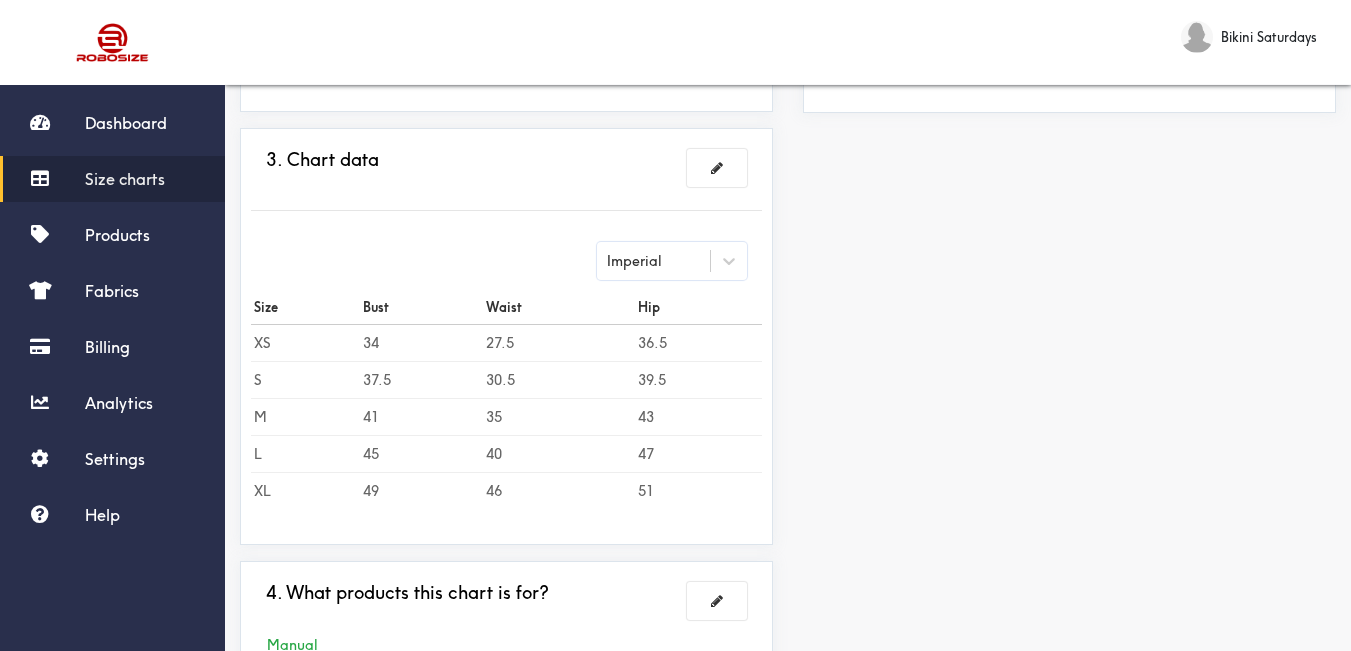 scroll, scrollTop: 300, scrollLeft: 0, axis: vertical 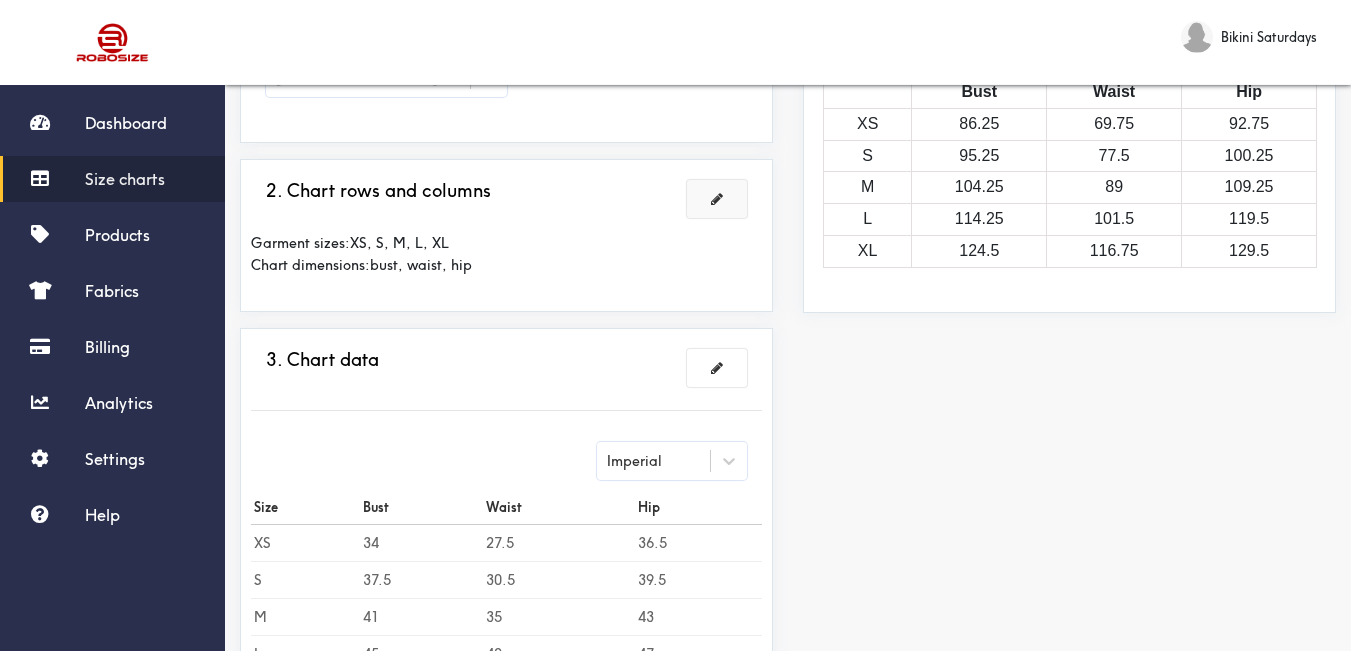 click at bounding box center (717, 199) 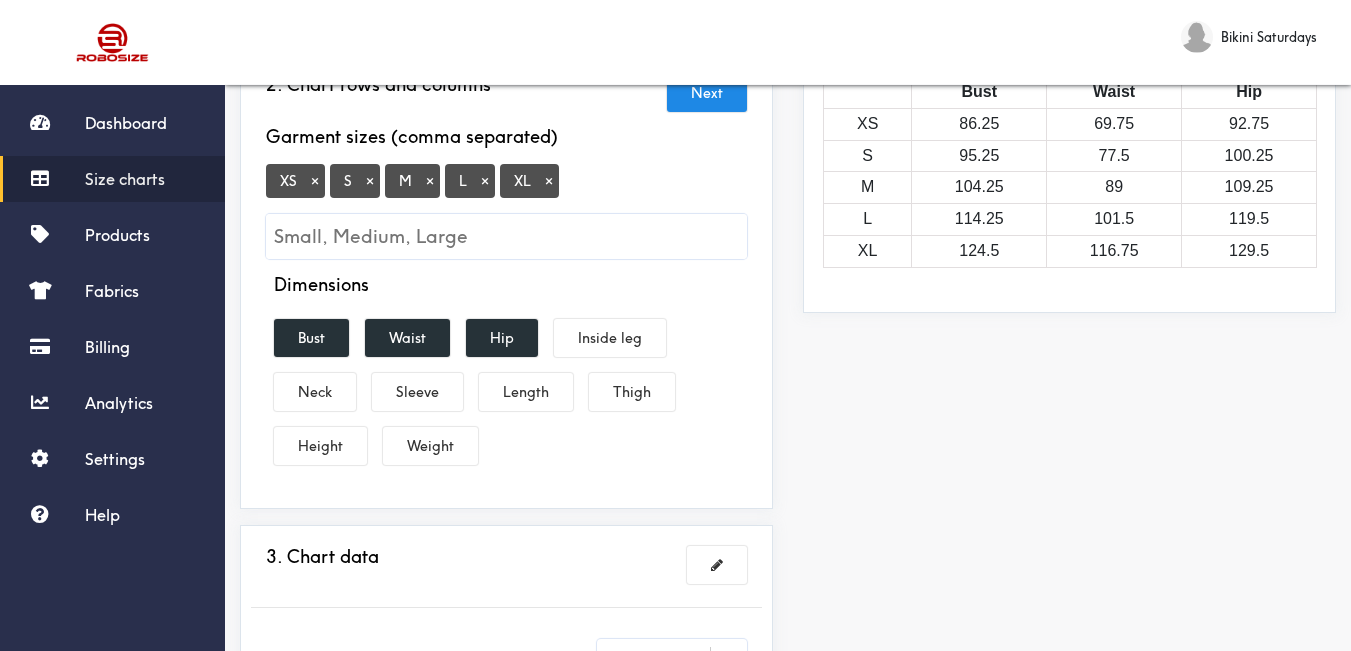 click on "×" at bounding box center (315, 181) 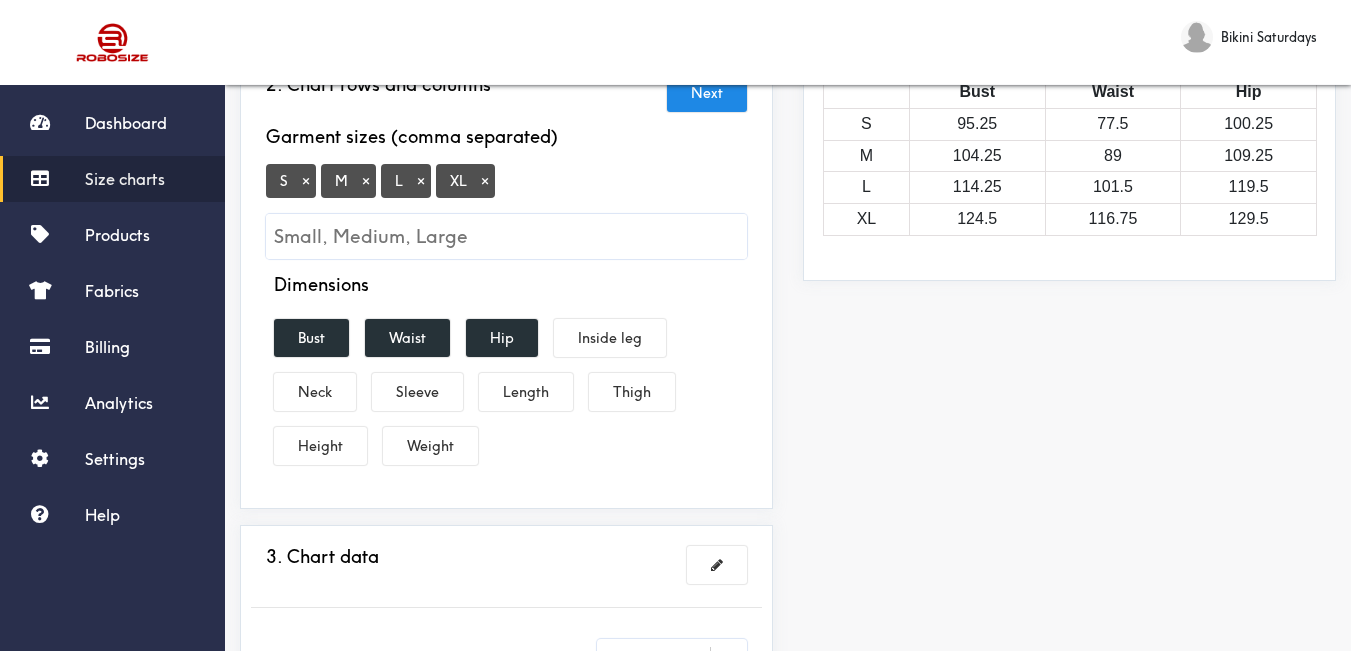 click on "×" at bounding box center (485, 181) 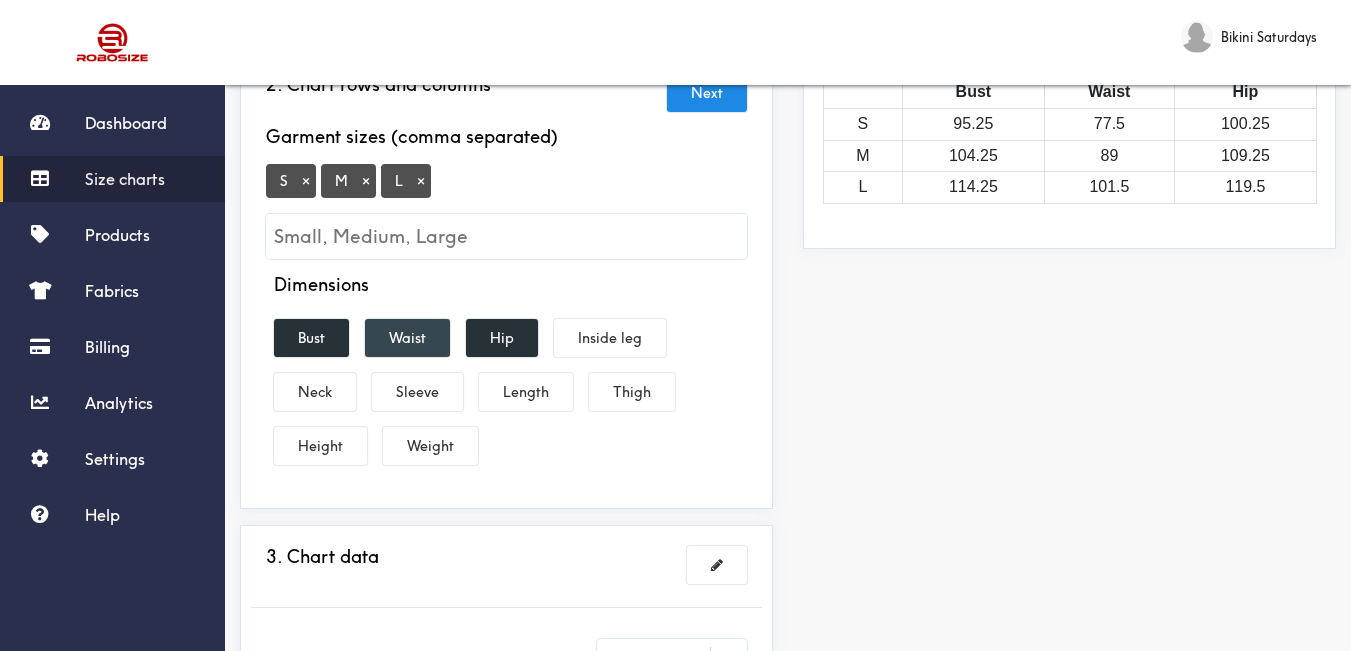 drag, startPoint x: 332, startPoint y: 337, endPoint x: 403, endPoint y: 326, distance: 71.84706 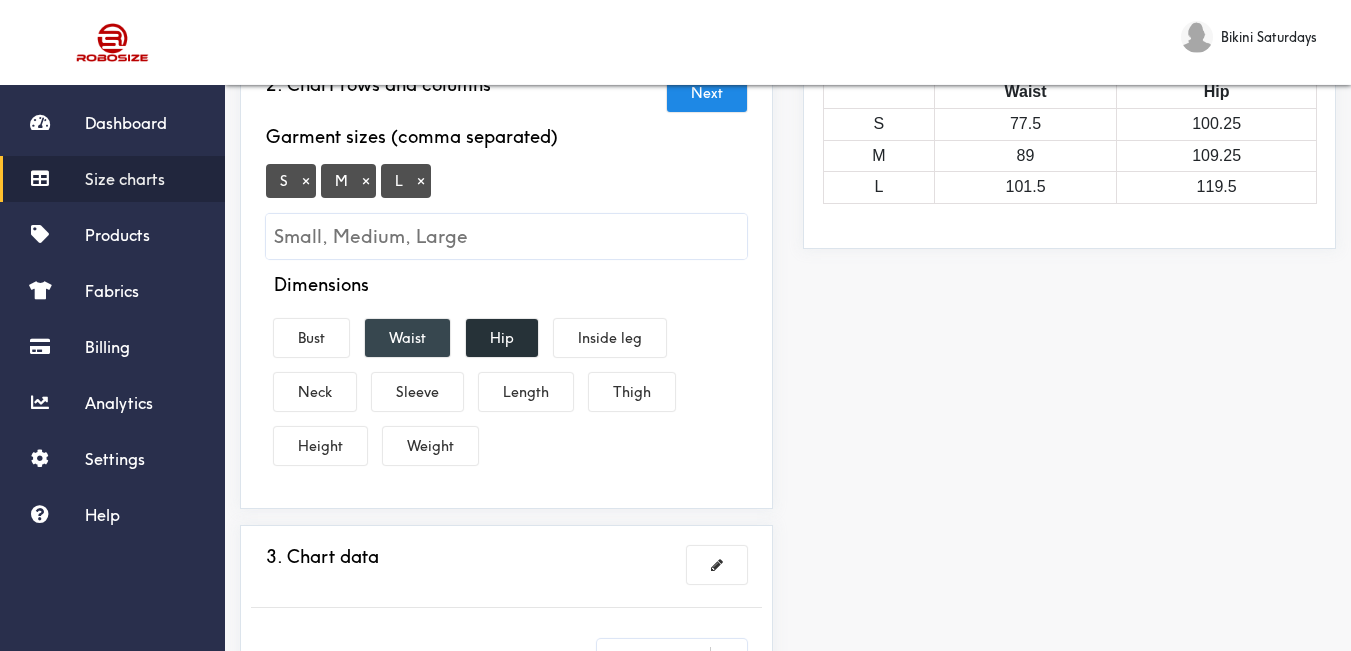 click on "Waist" at bounding box center [407, 338] 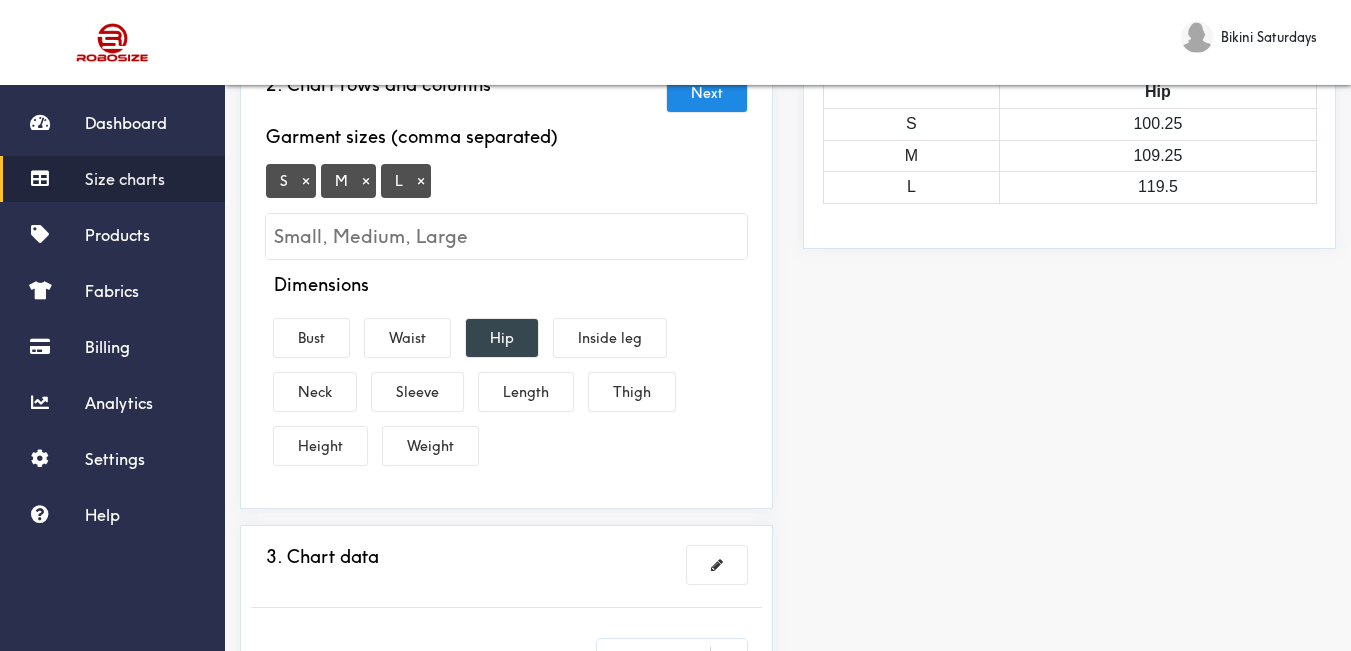 click on "Hip" at bounding box center (502, 338) 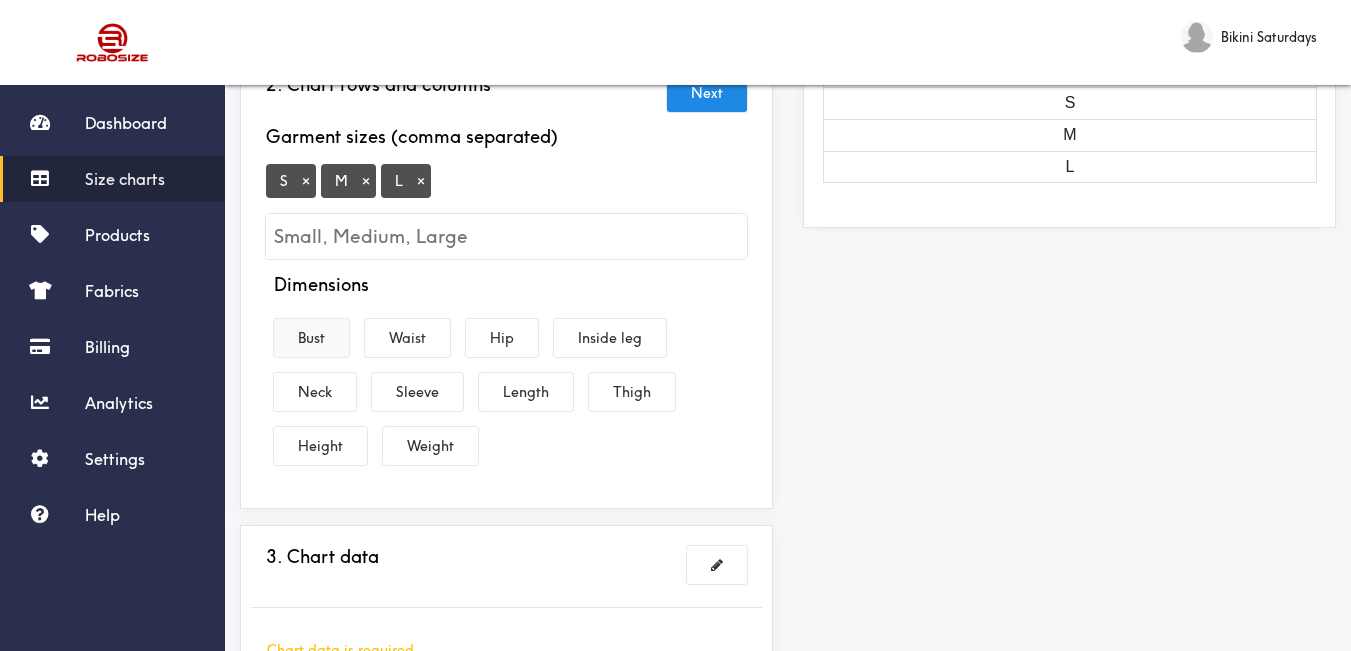 drag, startPoint x: 515, startPoint y: 399, endPoint x: 339, endPoint y: 342, distance: 185 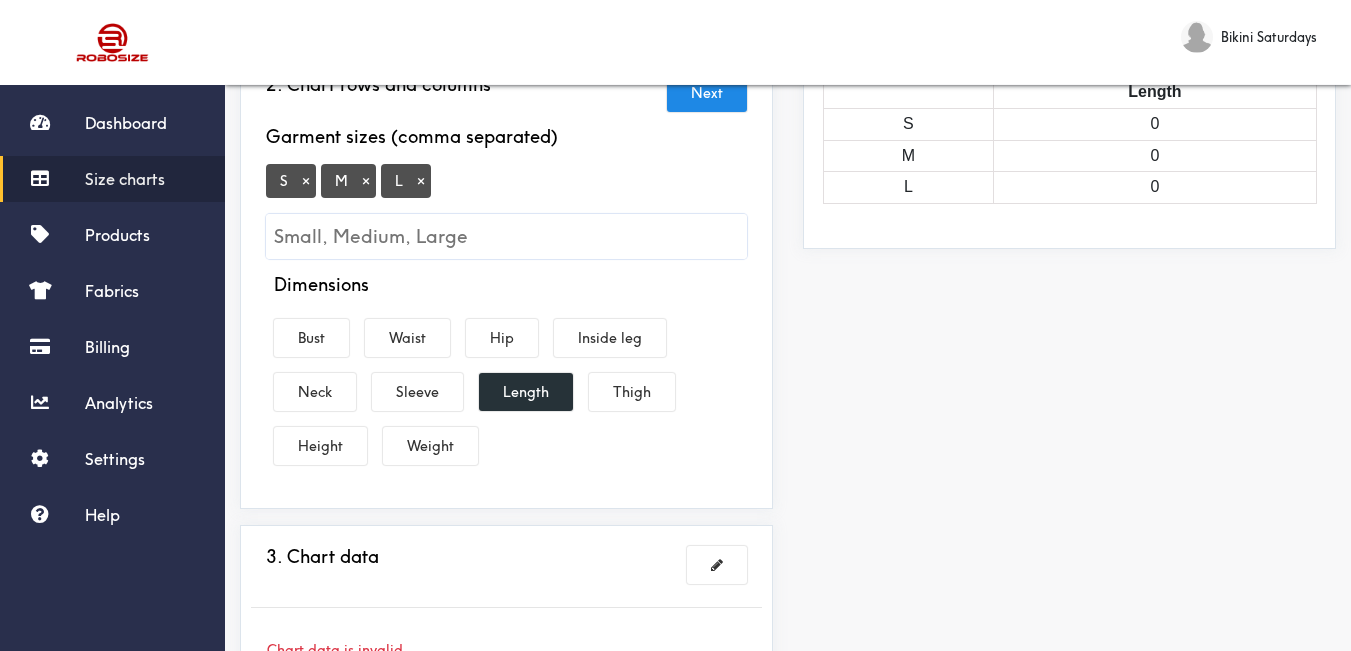 drag, startPoint x: 305, startPoint y: 340, endPoint x: 440, endPoint y: 370, distance: 138.29317 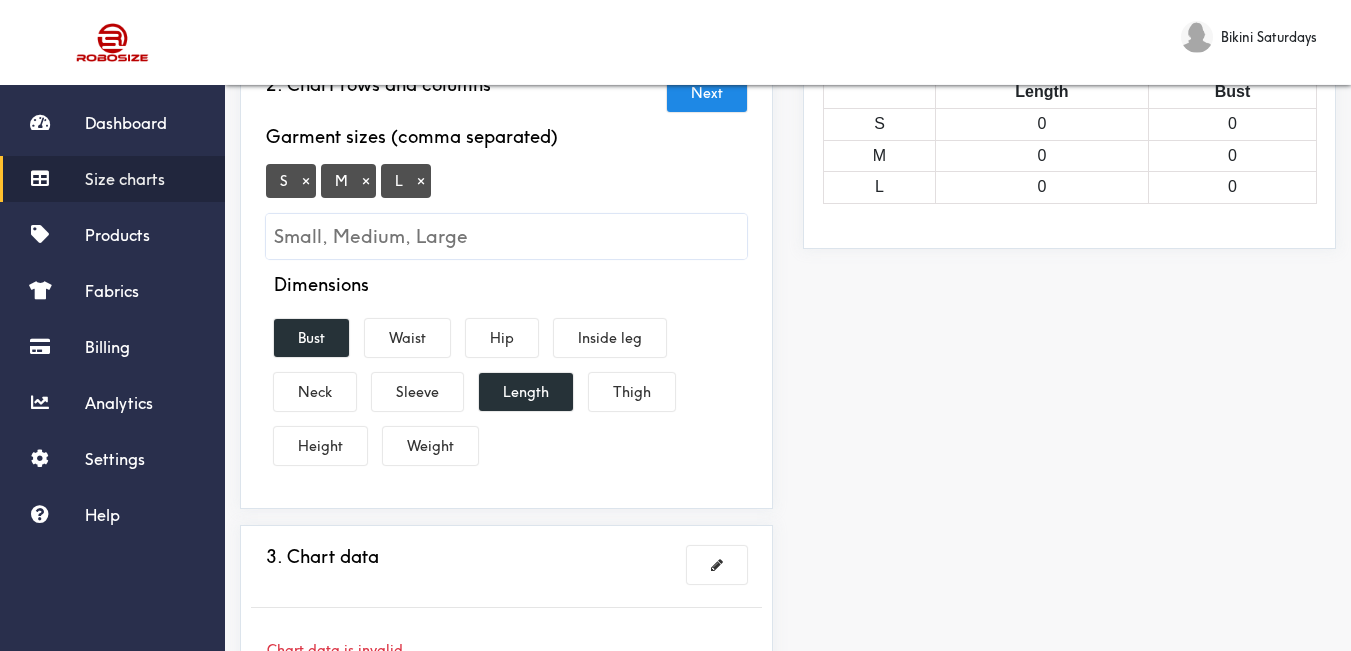 scroll, scrollTop: 400, scrollLeft: 0, axis: vertical 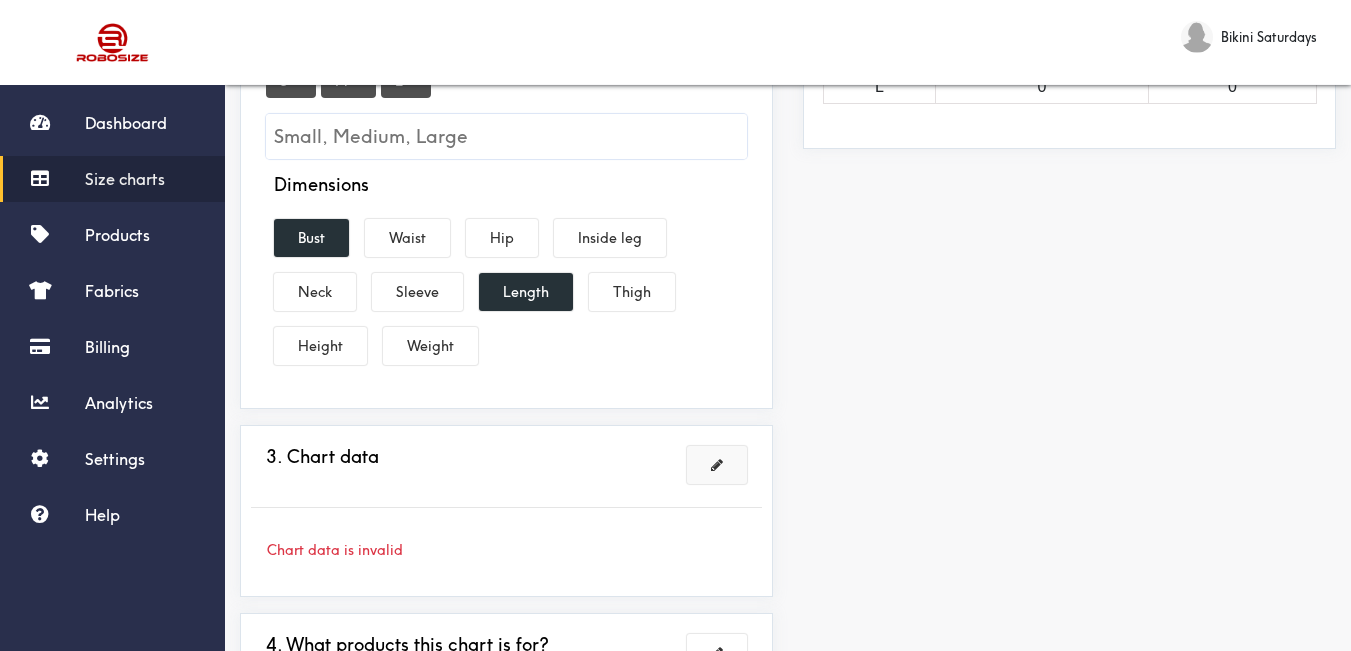 click at bounding box center (717, 465) 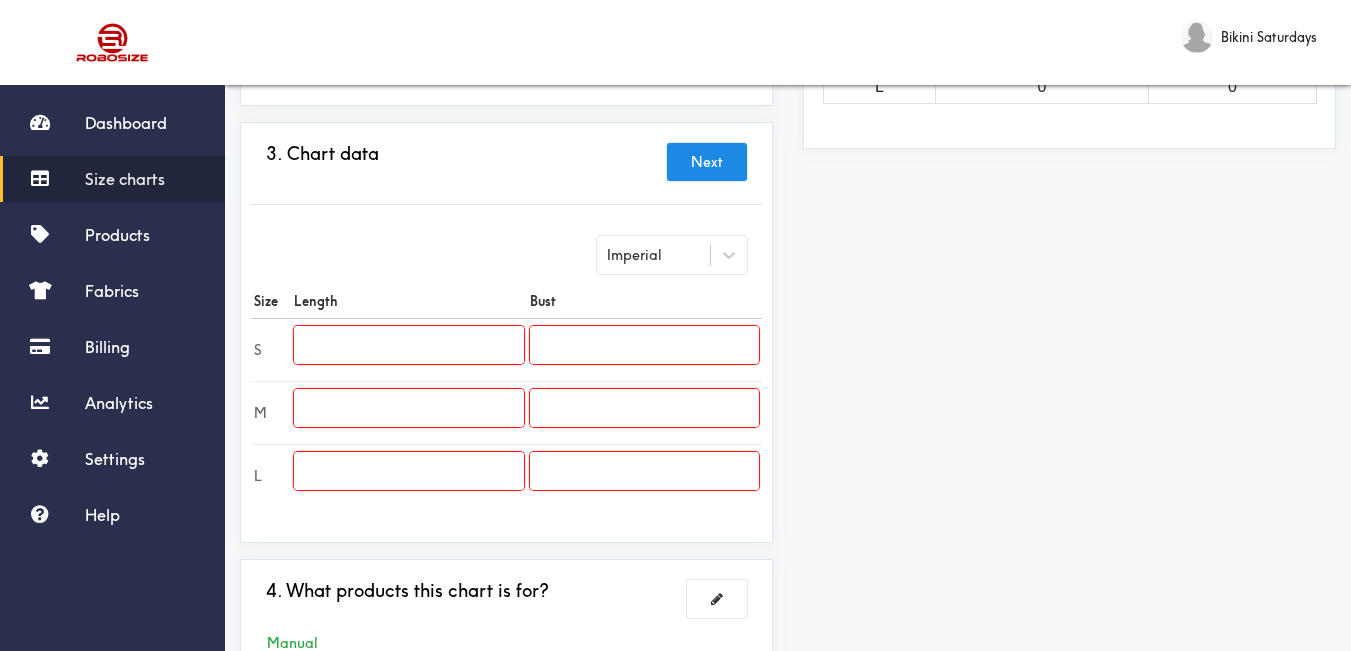 scroll, scrollTop: 555, scrollLeft: 0, axis: vertical 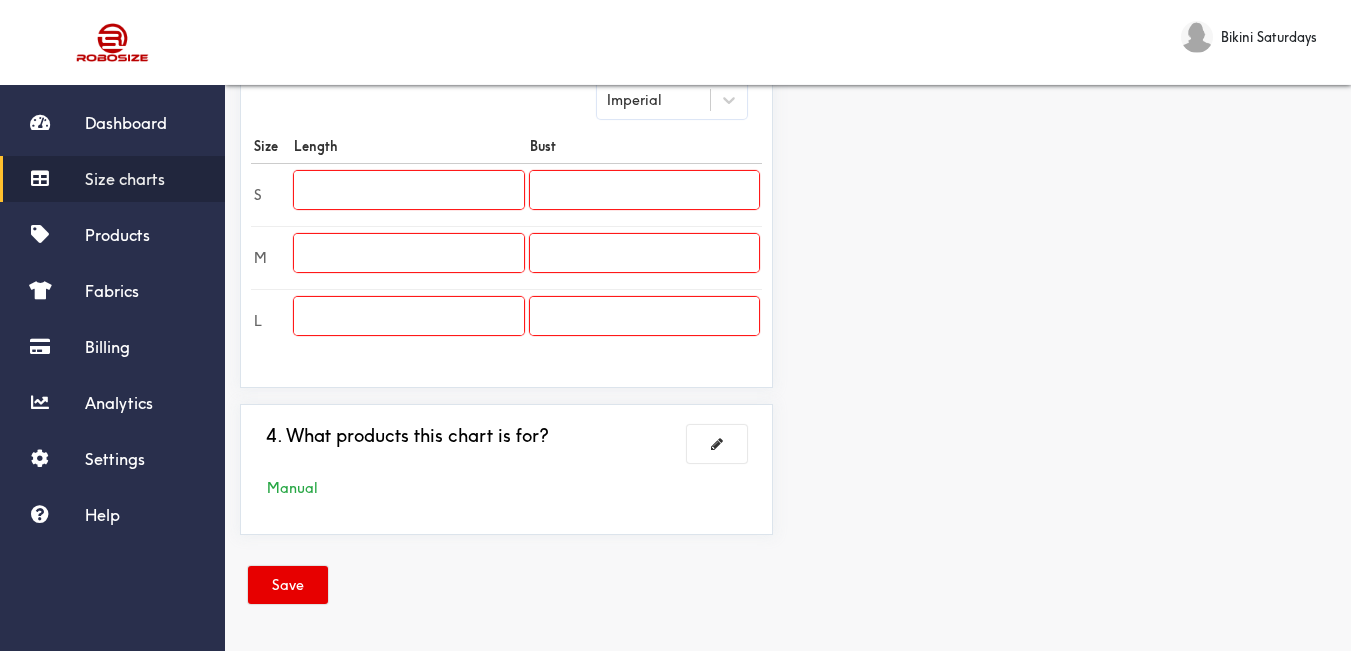 click at bounding box center (408, 190) 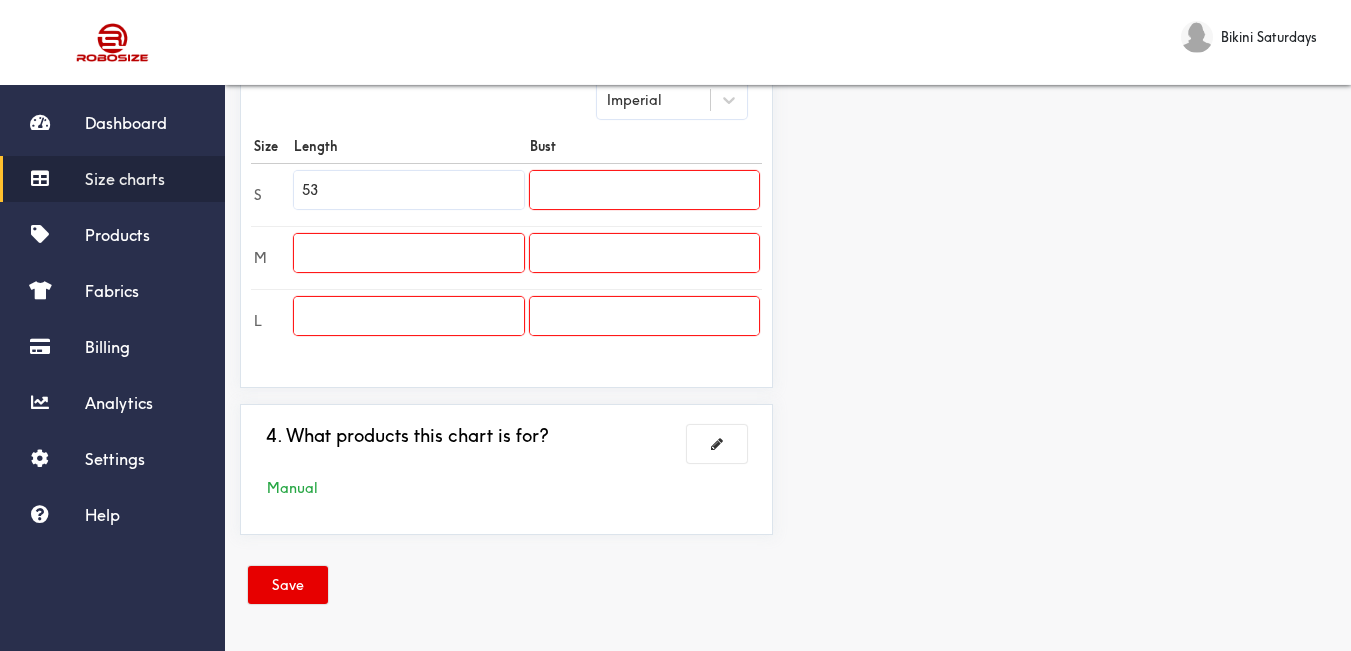 type on "53" 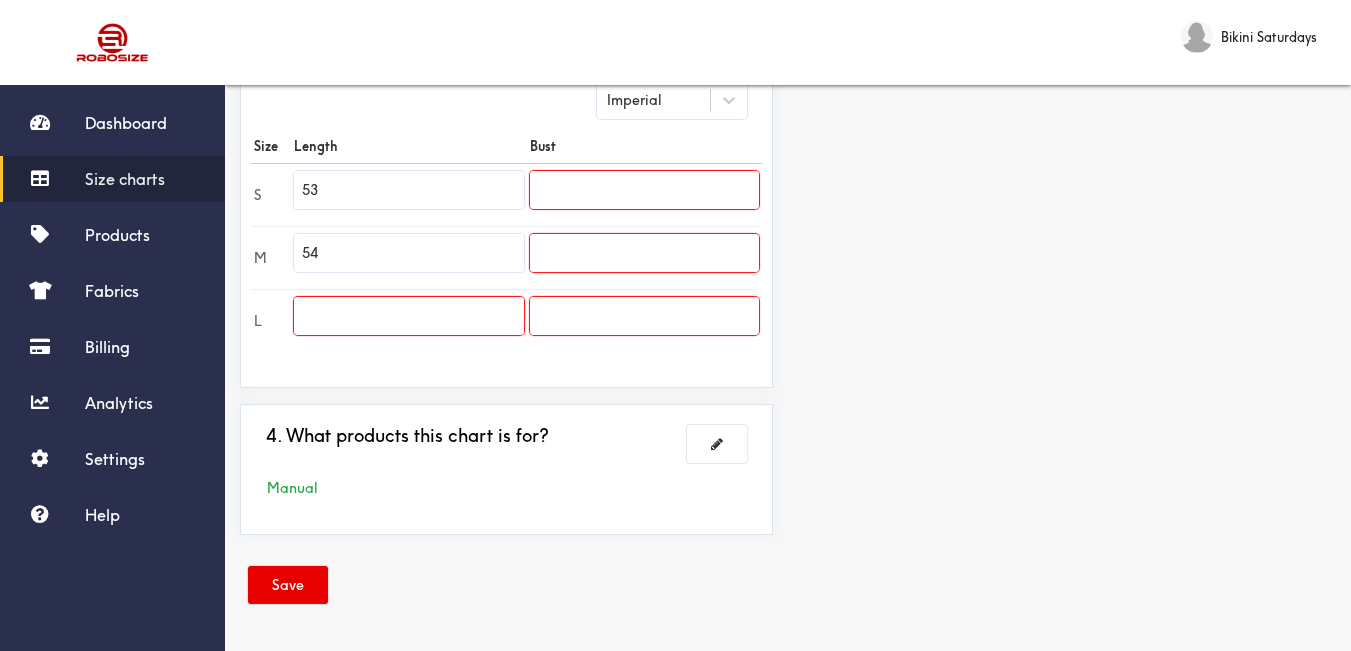 type on "54" 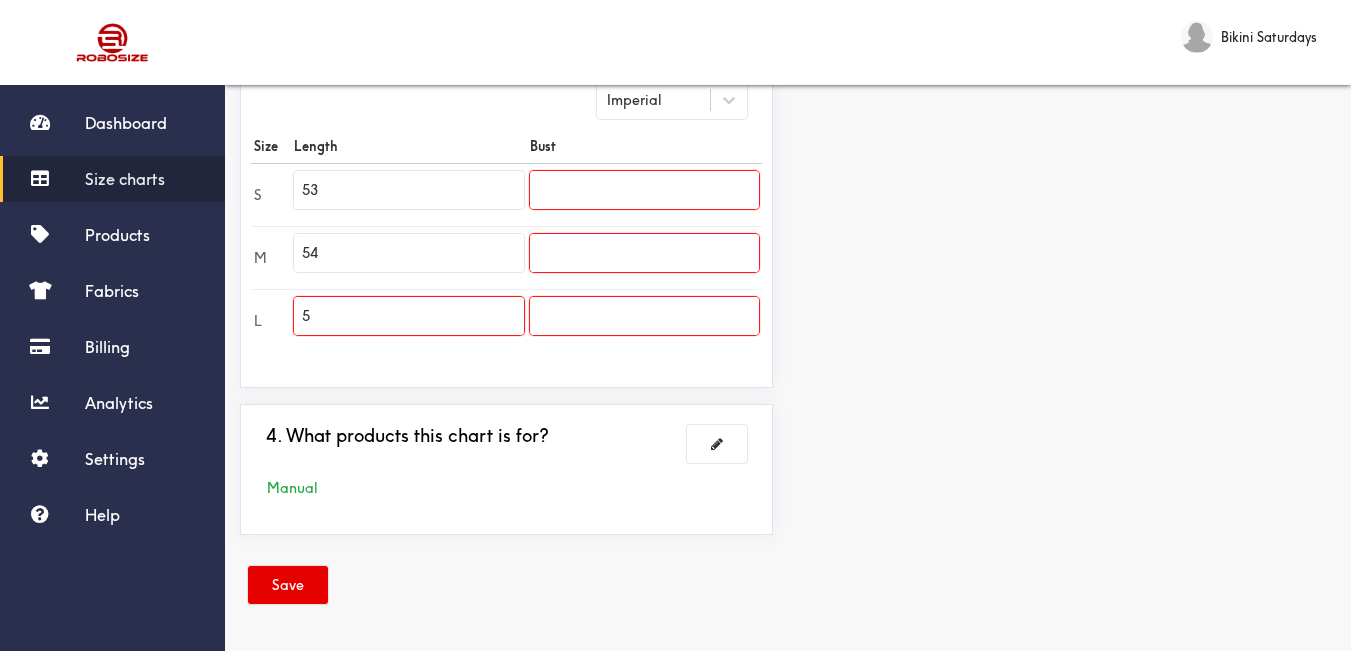 click on "5" at bounding box center (408, 316) 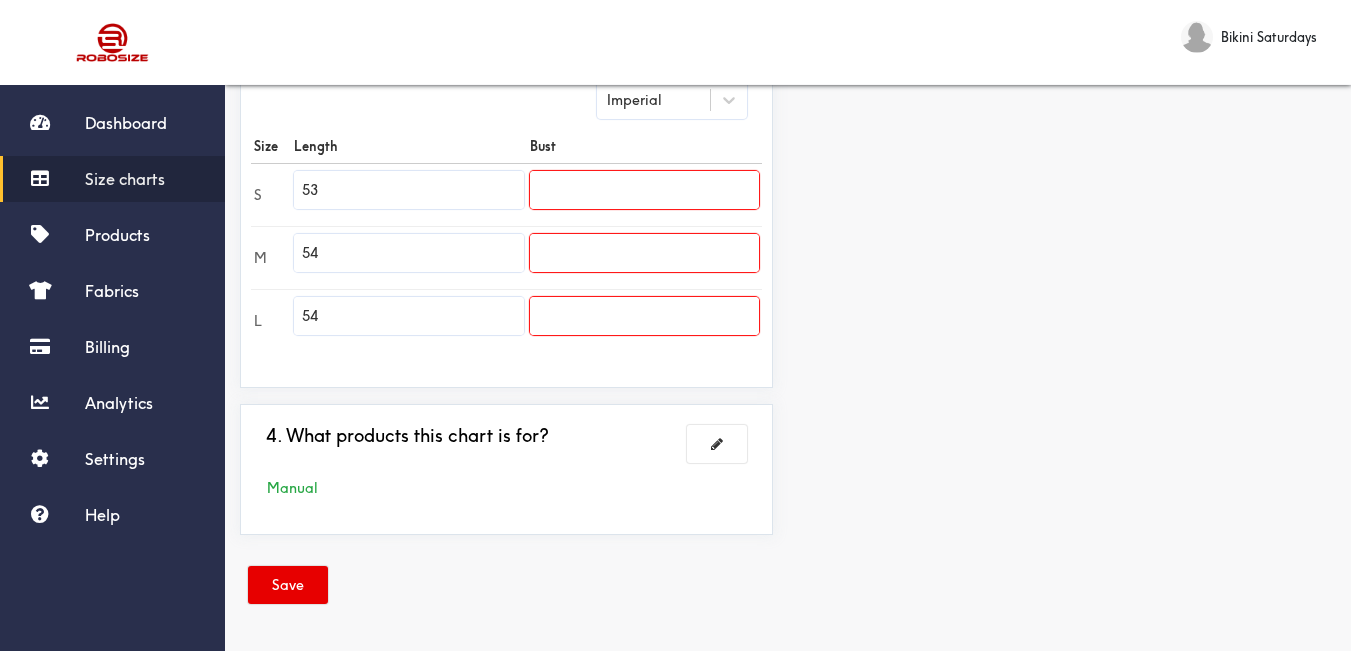 type on "54" 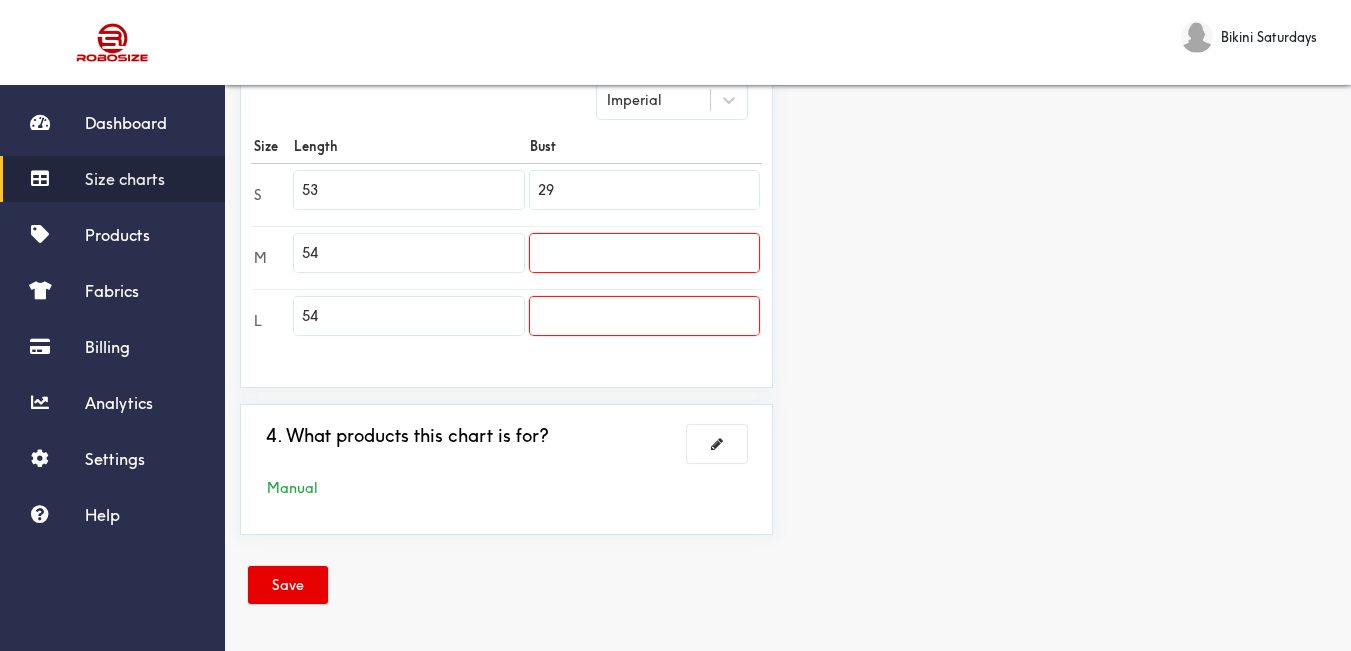 type on "29" 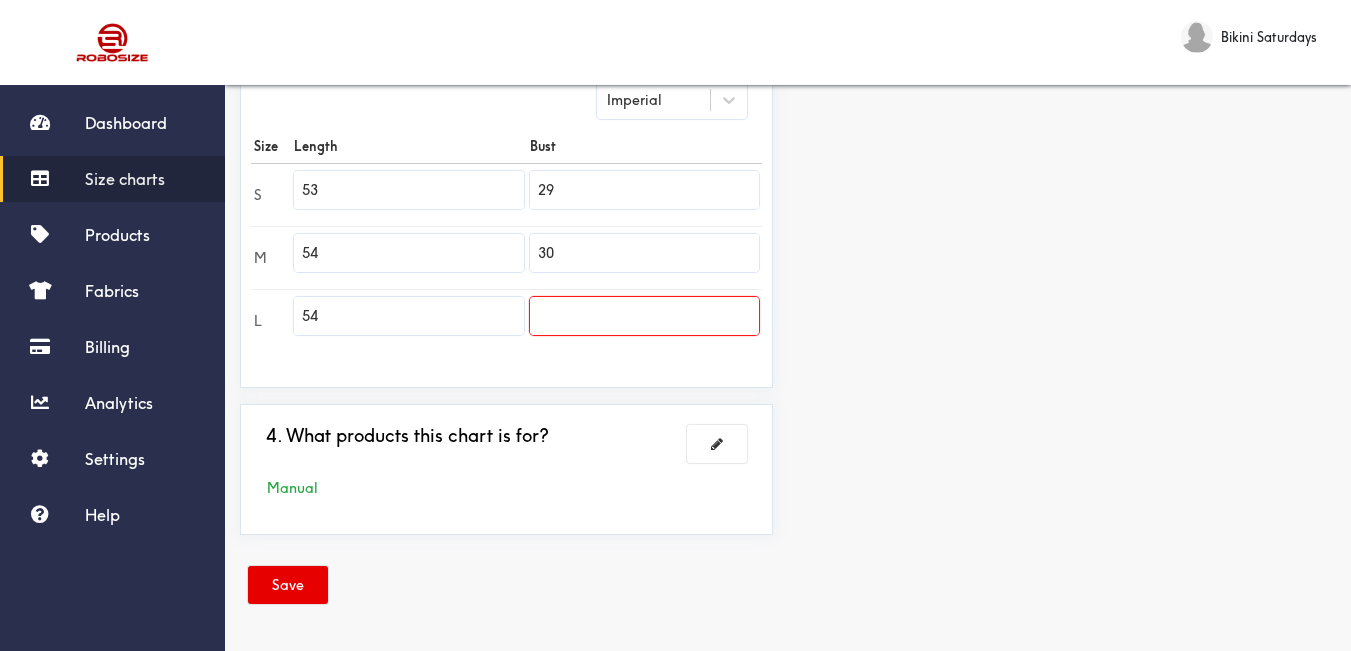 type on "30" 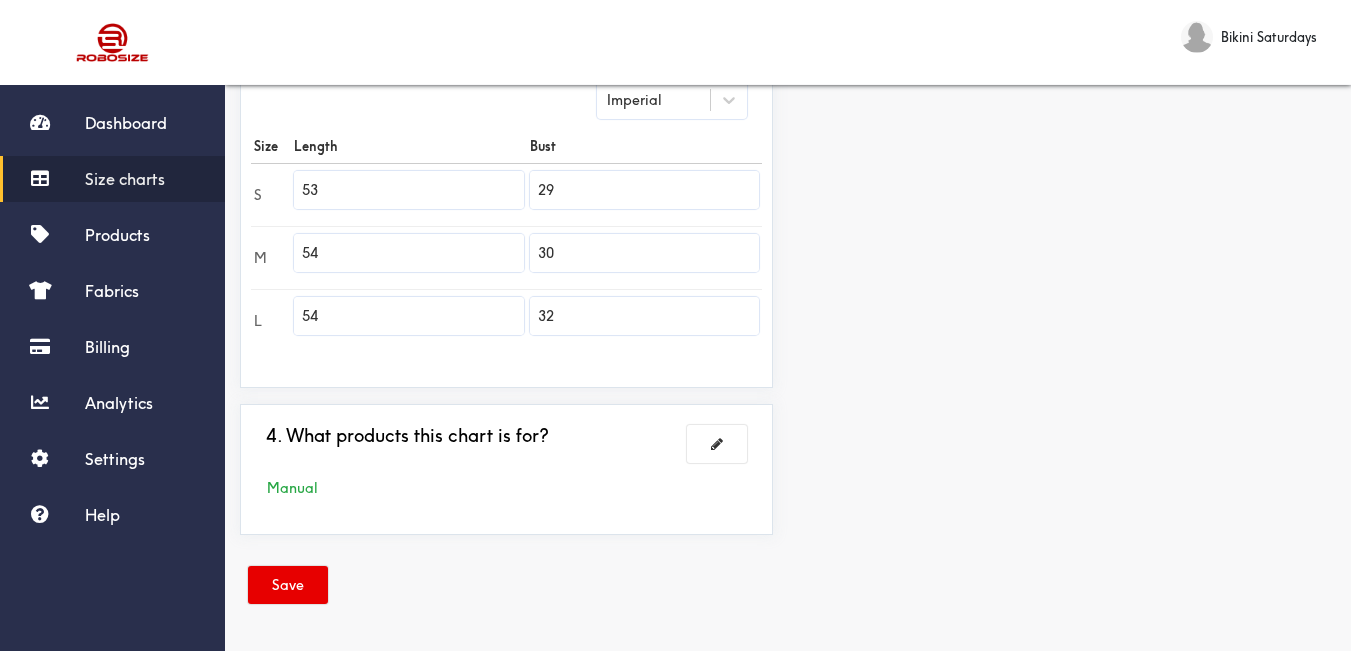 type on "32" 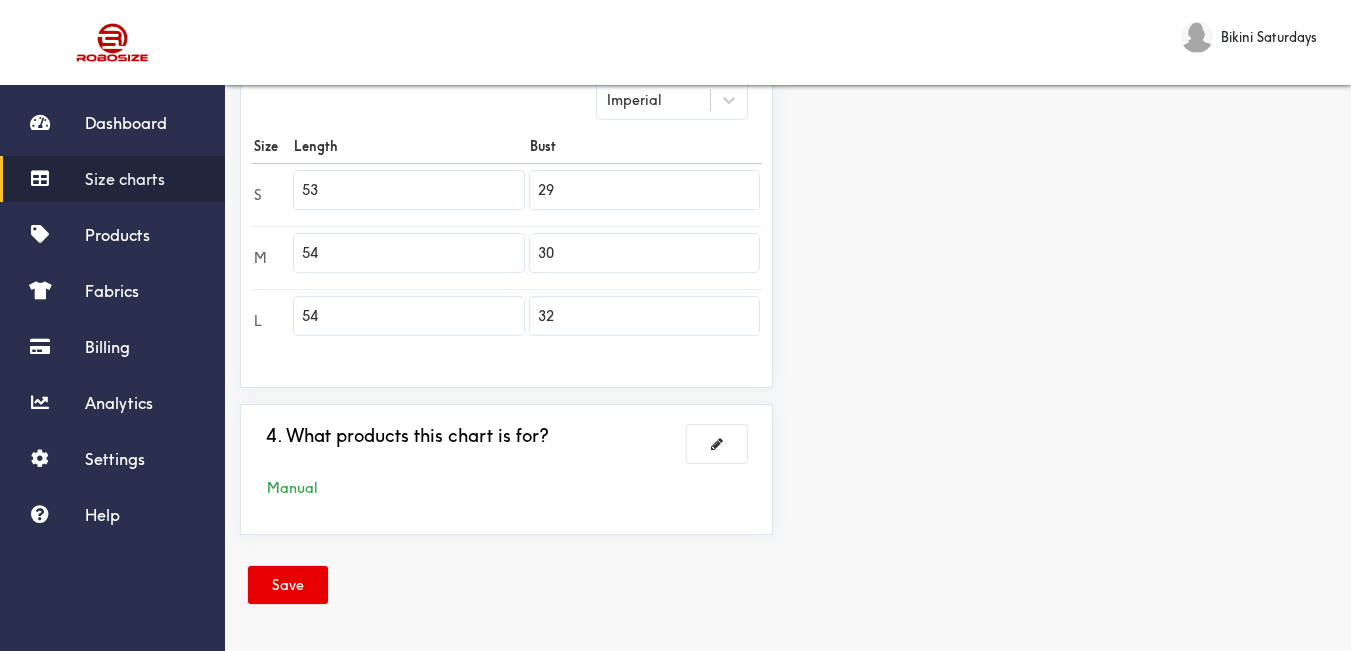 drag, startPoint x: 291, startPoint y: 582, endPoint x: 565, endPoint y: 431, distance: 312.853 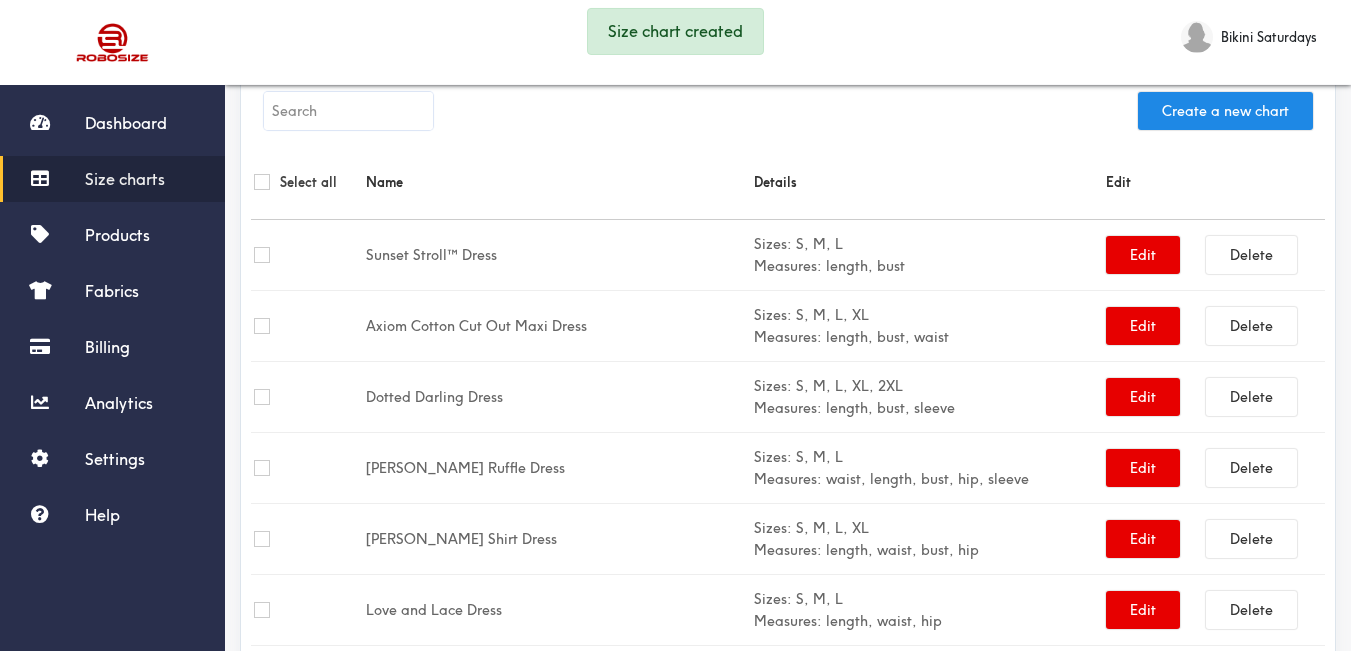 scroll, scrollTop: 555, scrollLeft: 0, axis: vertical 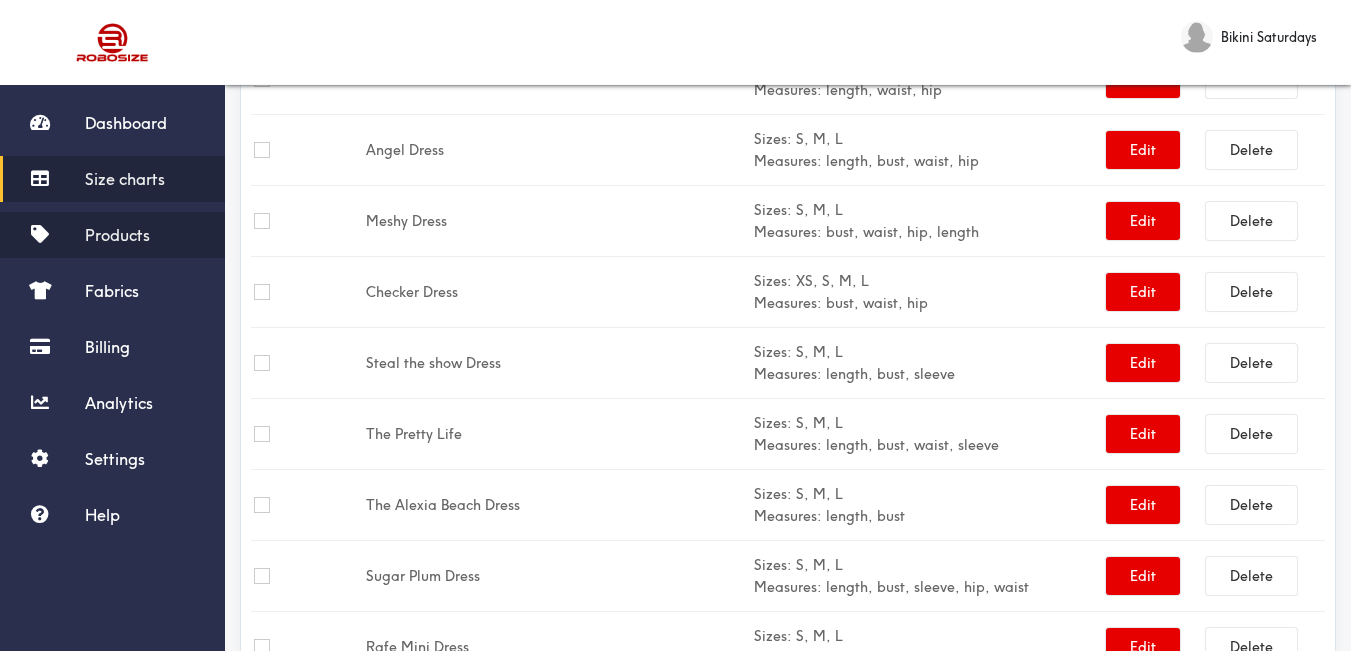 click on "Products" at bounding box center (117, 235) 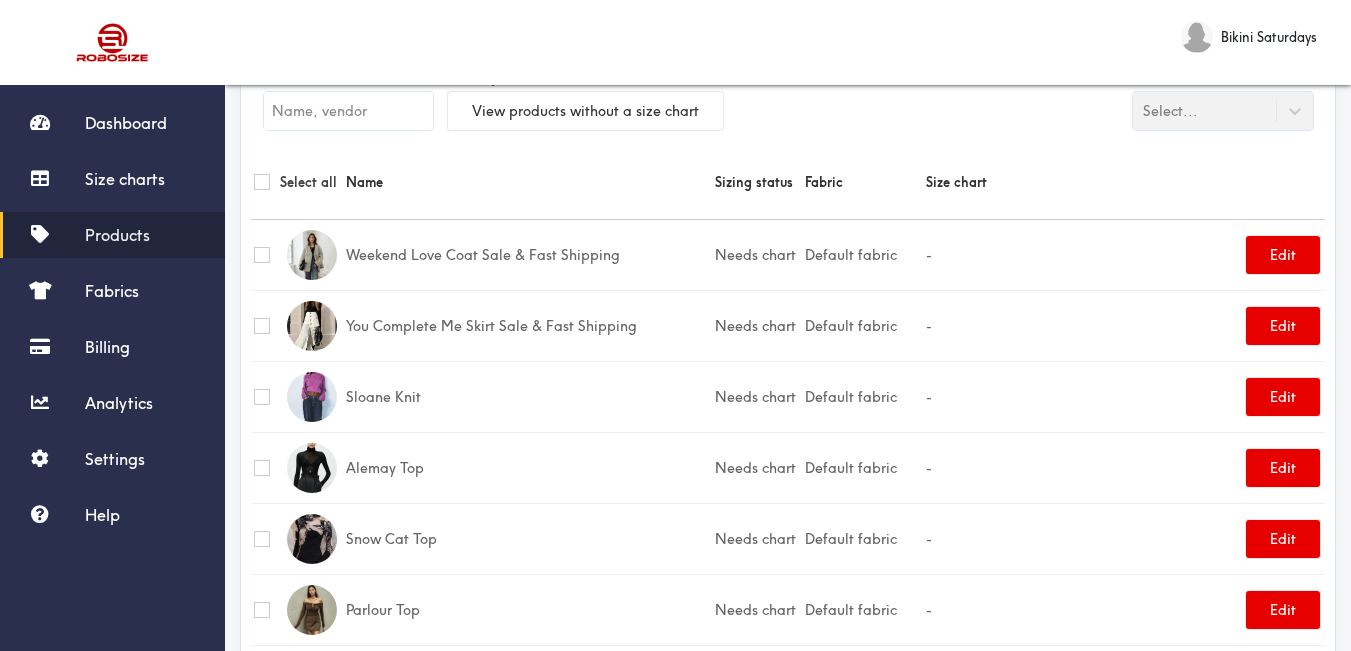 scroll, scrollTop: 0, scrollLeft: 0, axis: both 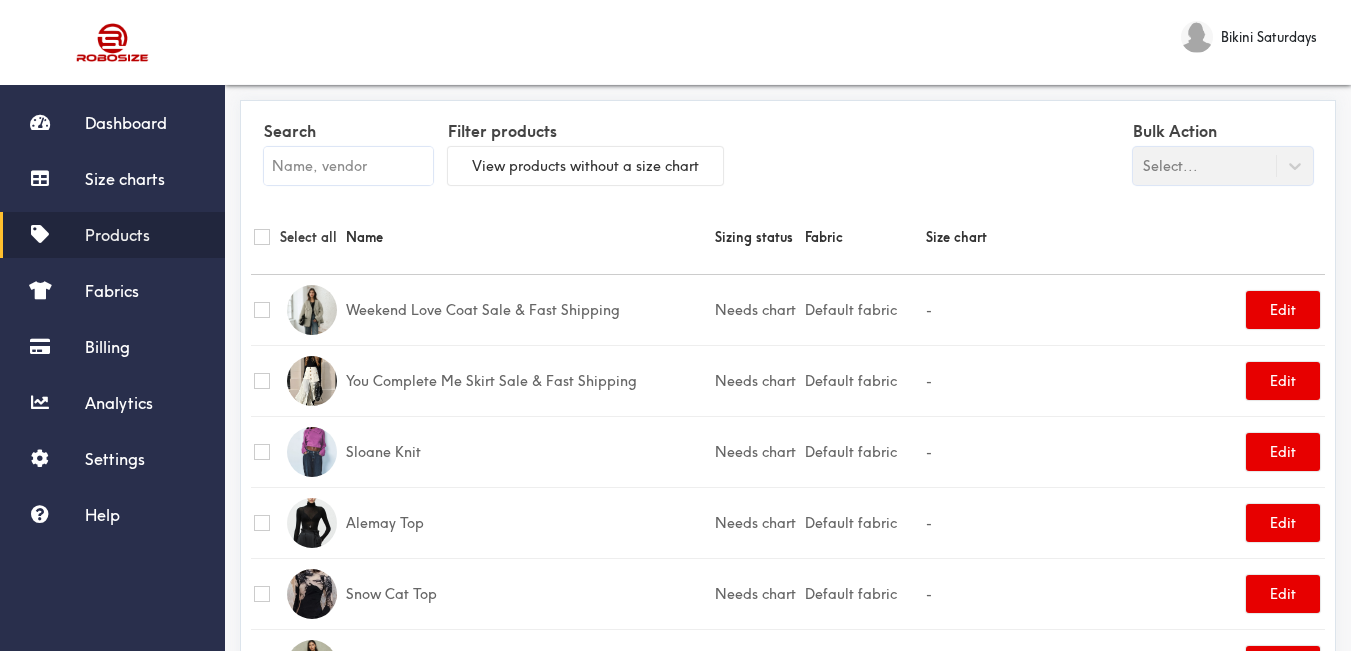 click at bounding box center [348, 166] 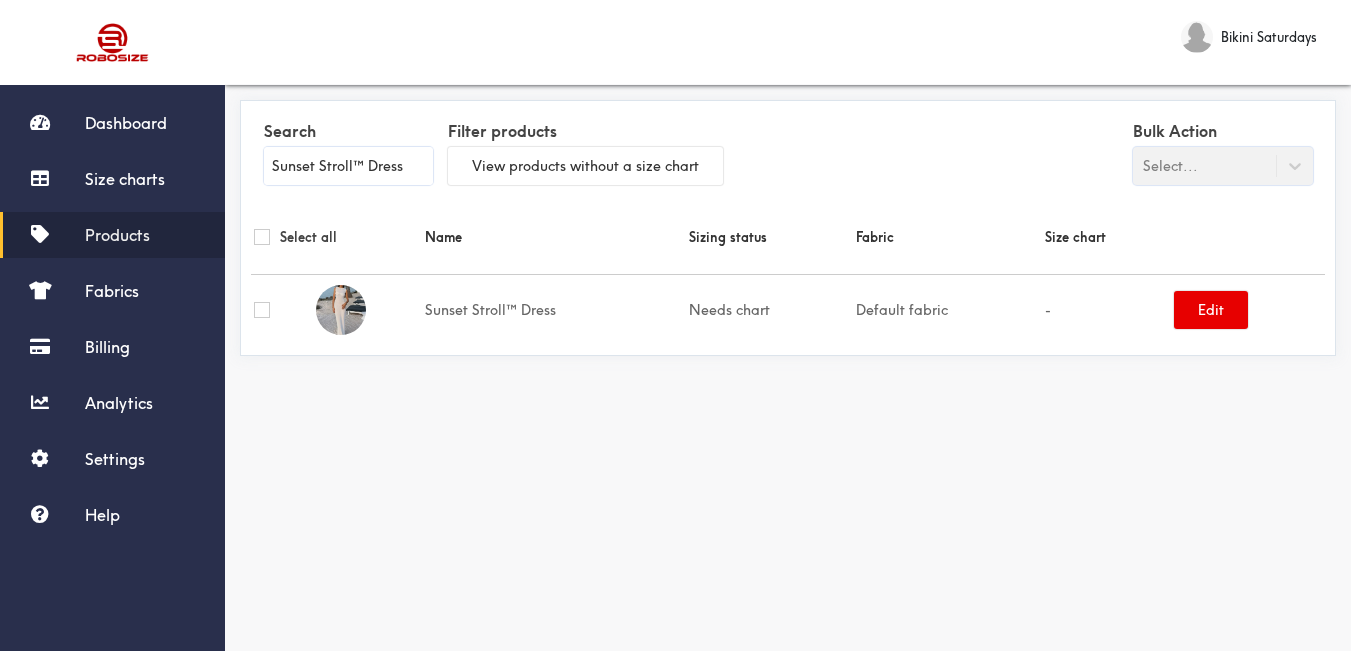 type on "Sunset Stroll™ Dress" 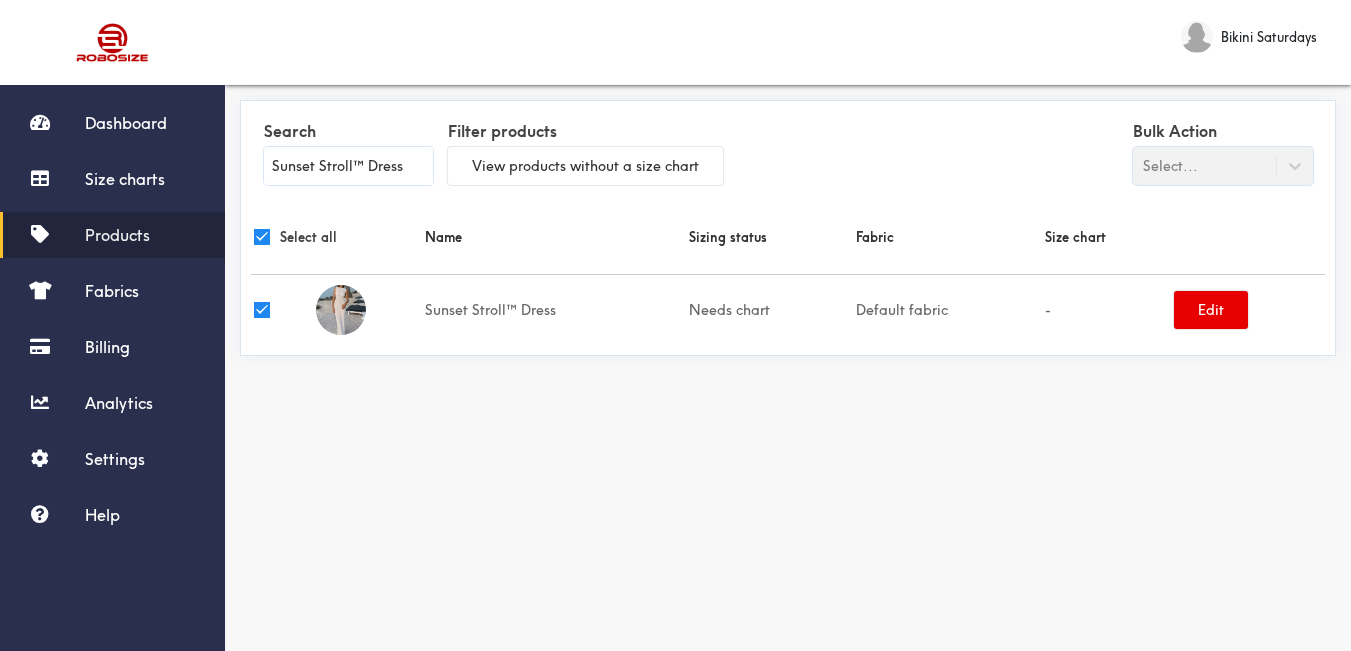 checkbox on "true" 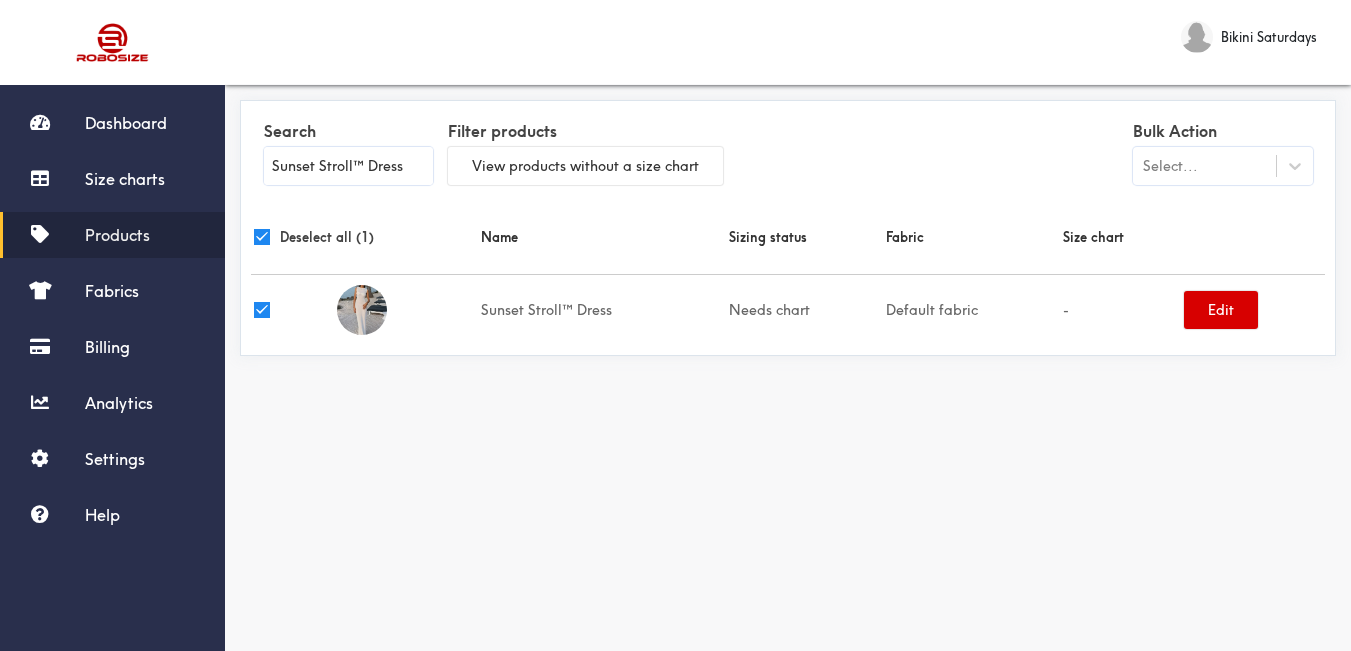 click on "Edit" at bounding box center [1221, 310] 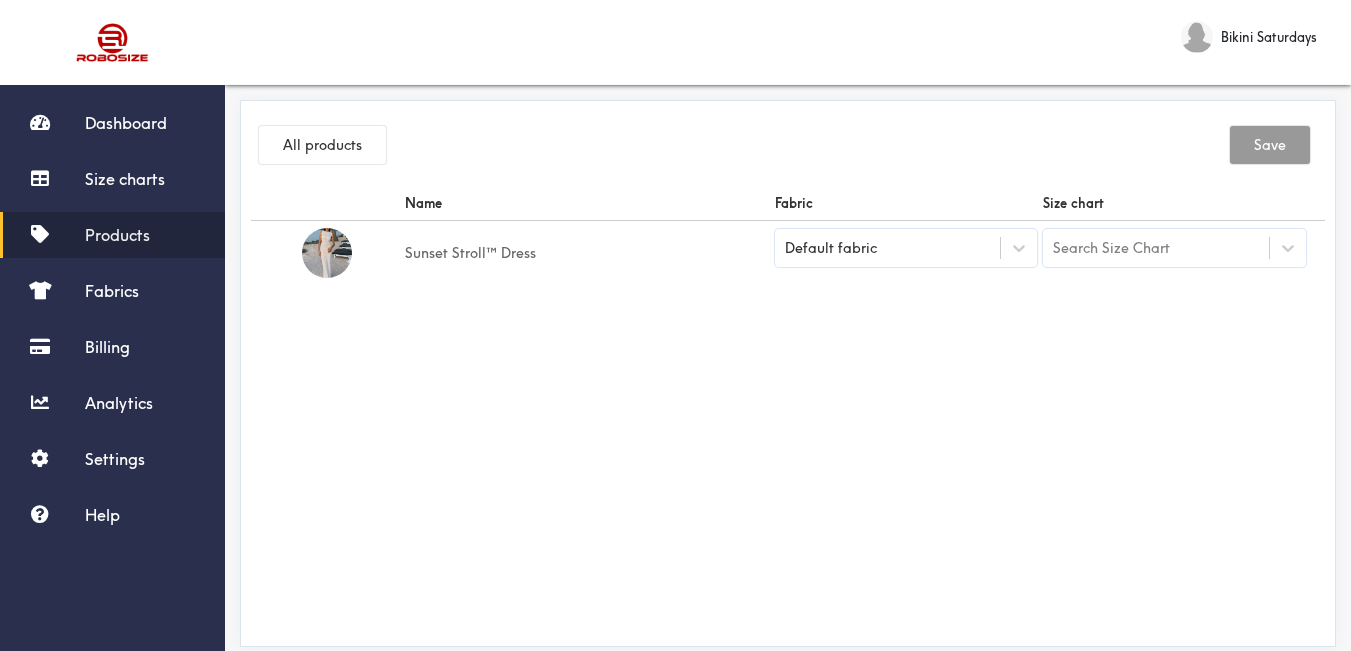 click on "Default fabric" at bounding box center [888, 248] 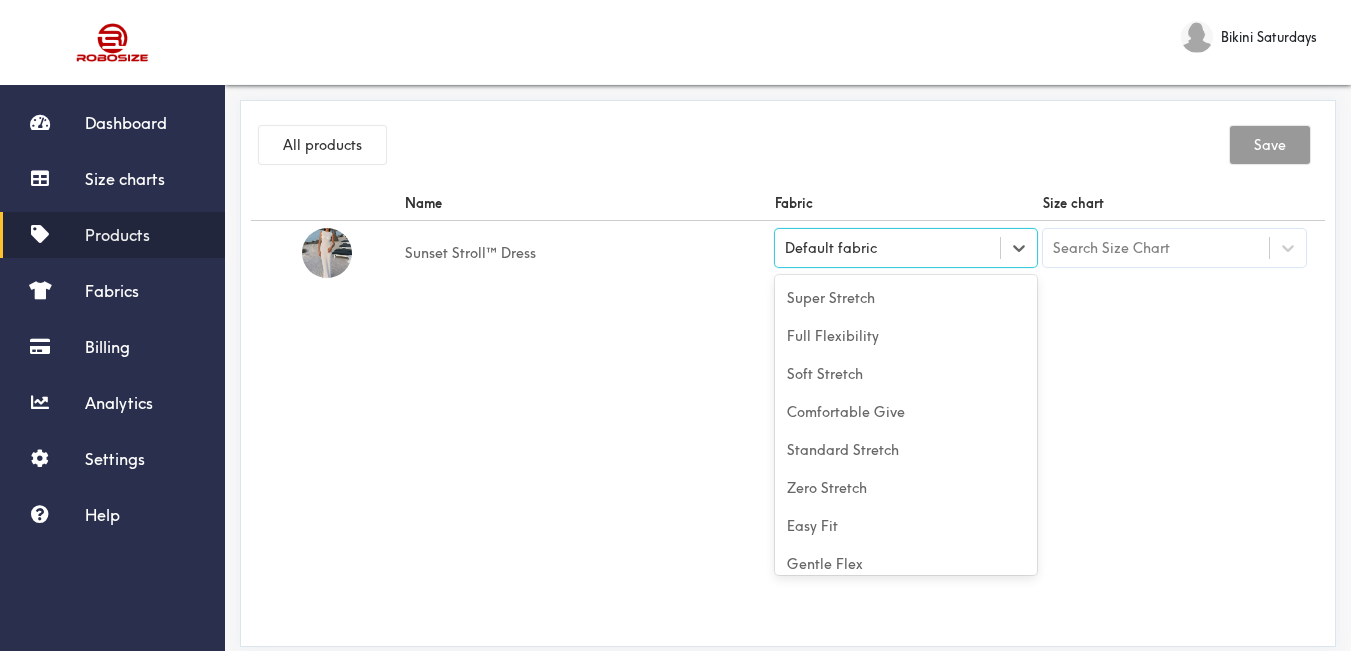 scroll, scrollTop: 88, scrollLeft: 0, axis: vertical 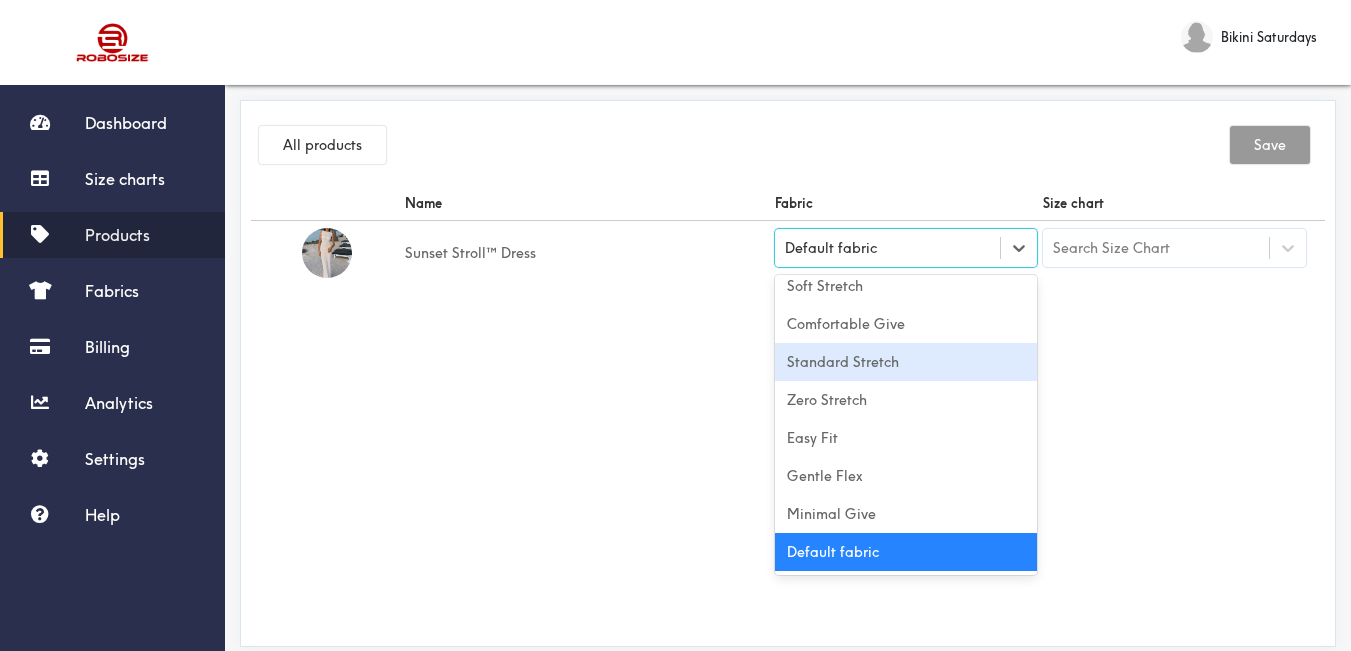 click on "Standard Stretch" at bounding box center [906, 362] 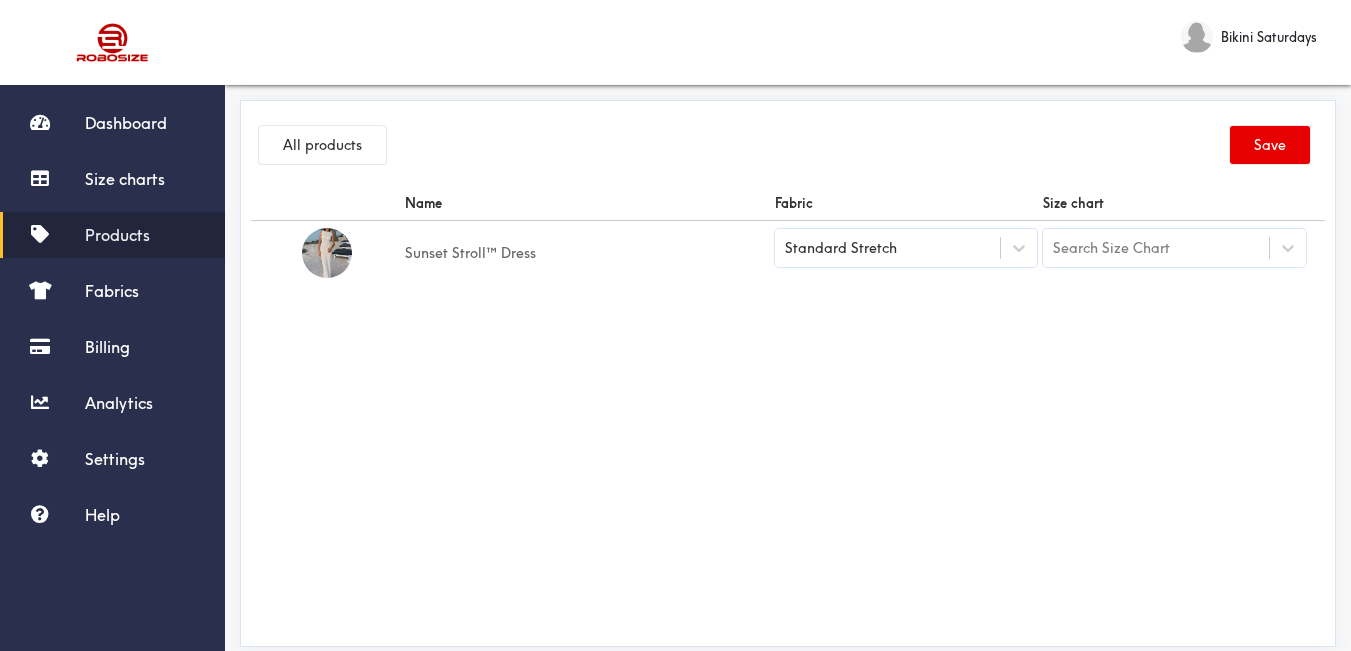 click on "Search Size Chart" at bounding box center [1156, 248] 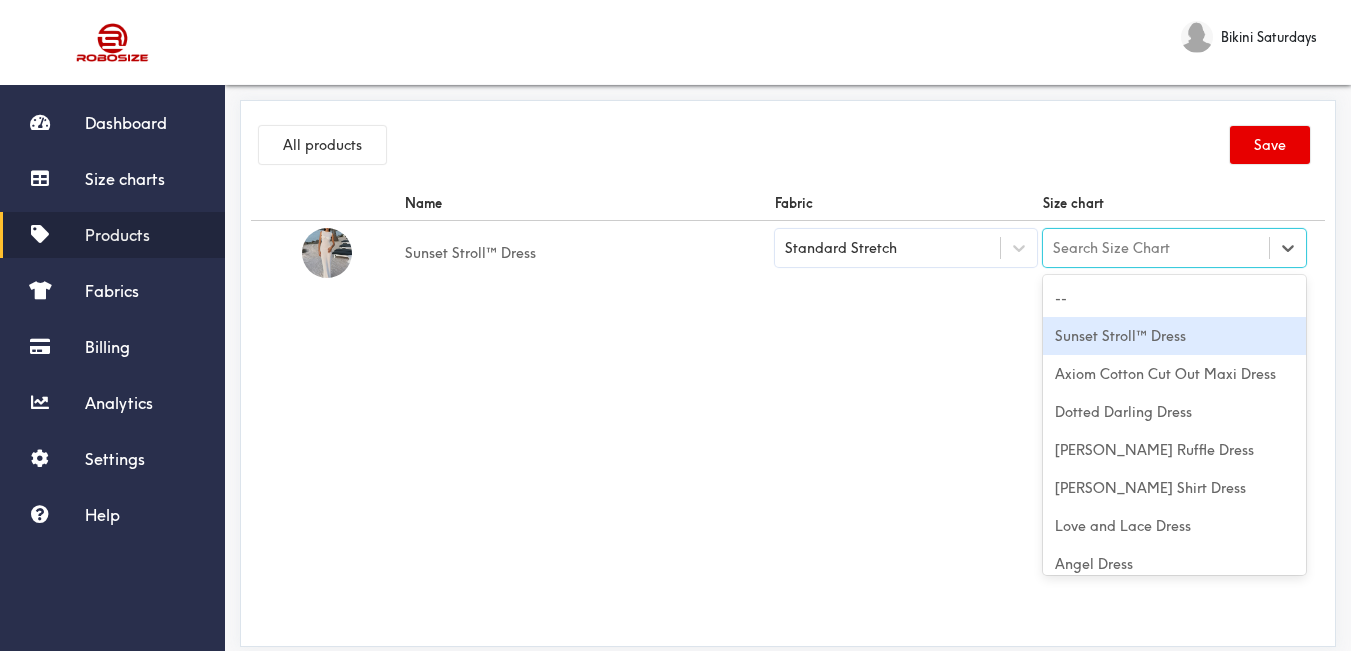 click on "Sunset Stroll™ Dress" at bounding box center (1174, 336) 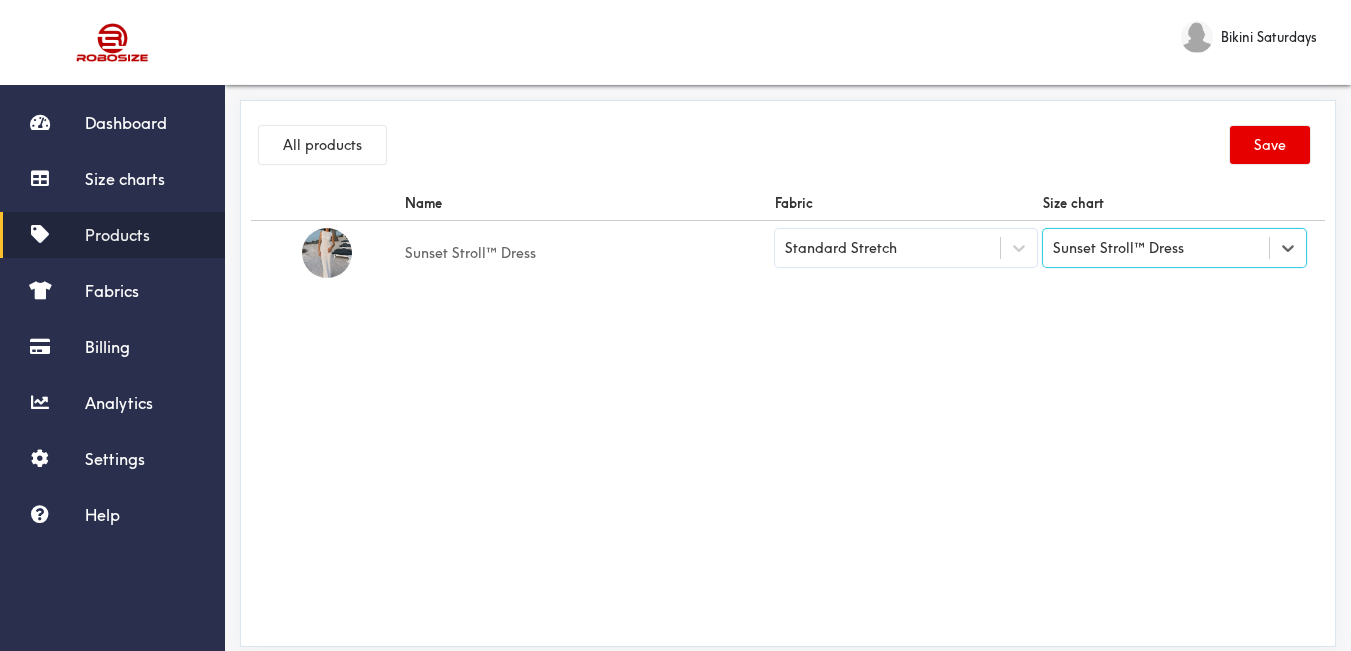 drag, startPoint x: 1058, startPoint y: 302, endPoint x: 1181, endPoint y: 233, distance: 141.0319 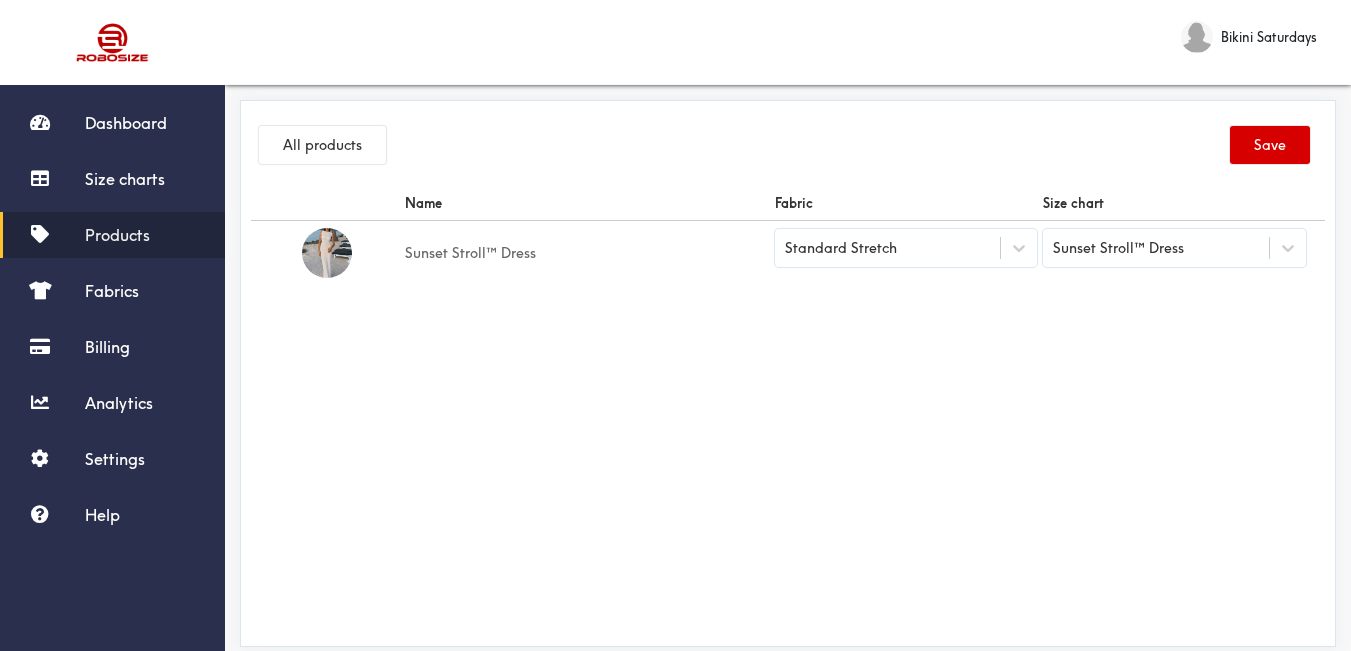 click on "Save" at bounding box center (1270, 145) 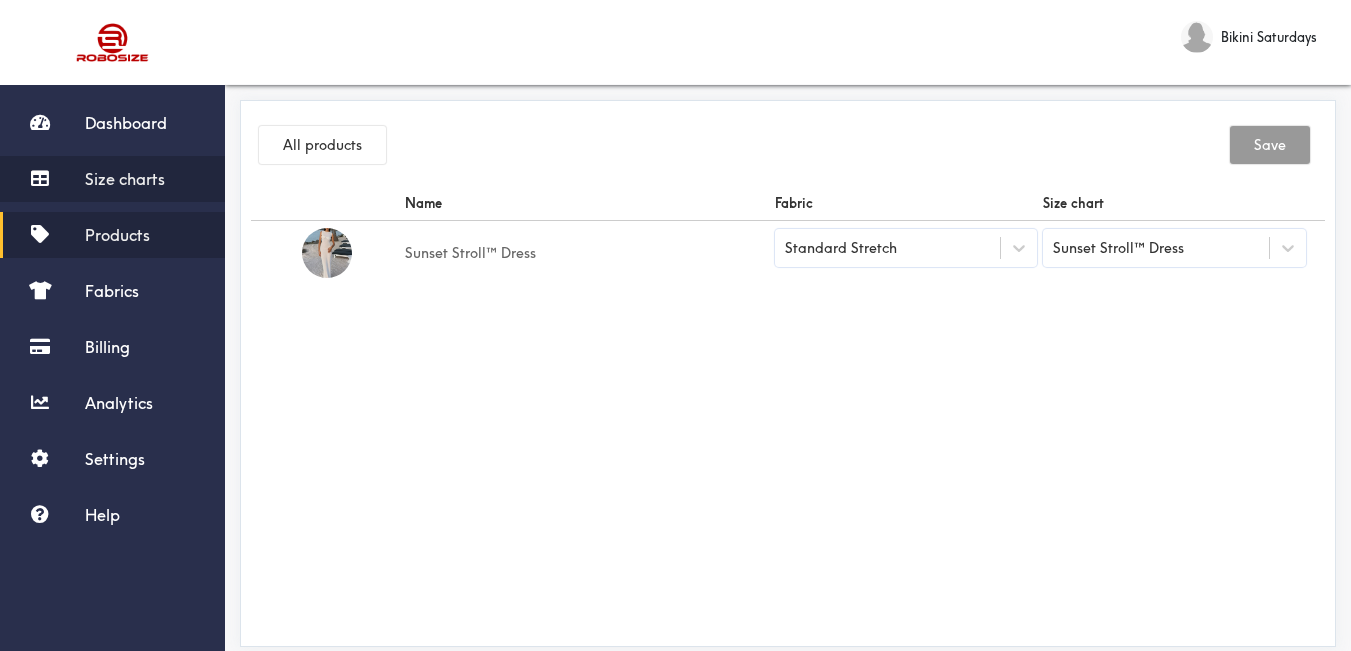 click on "Size charts" at bounding box center [112, 179] 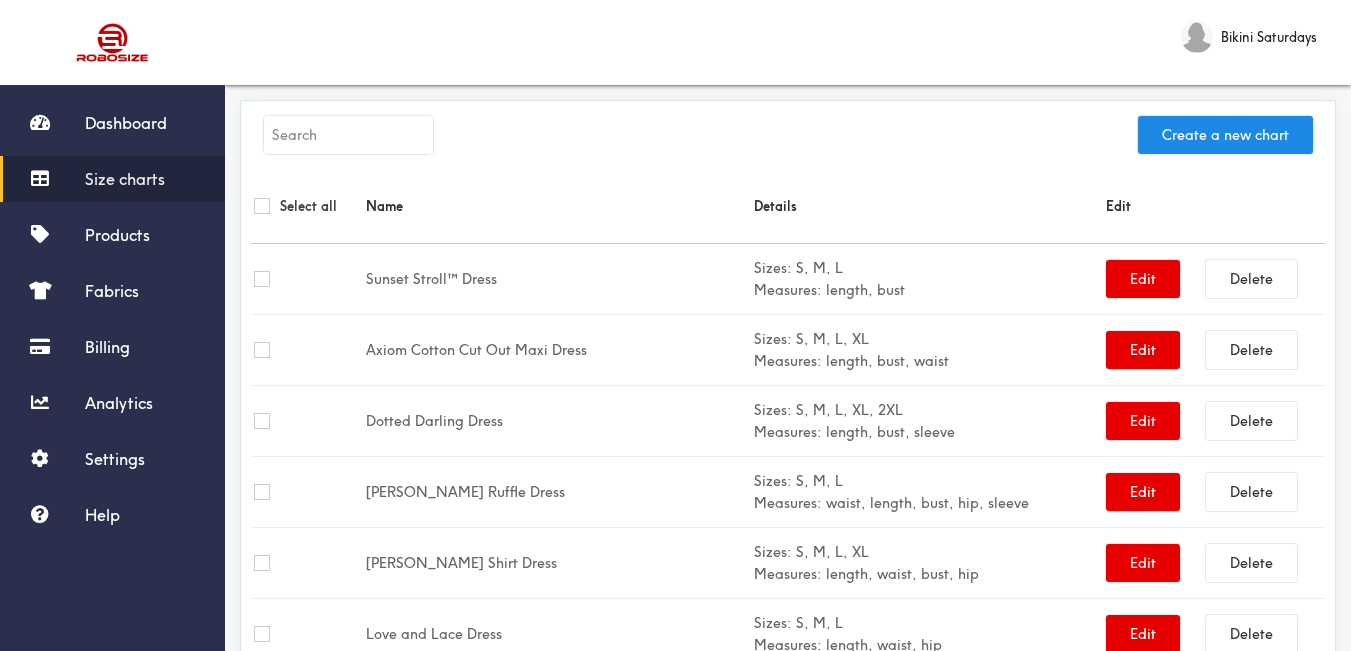 click at bounding box center [348, 135] 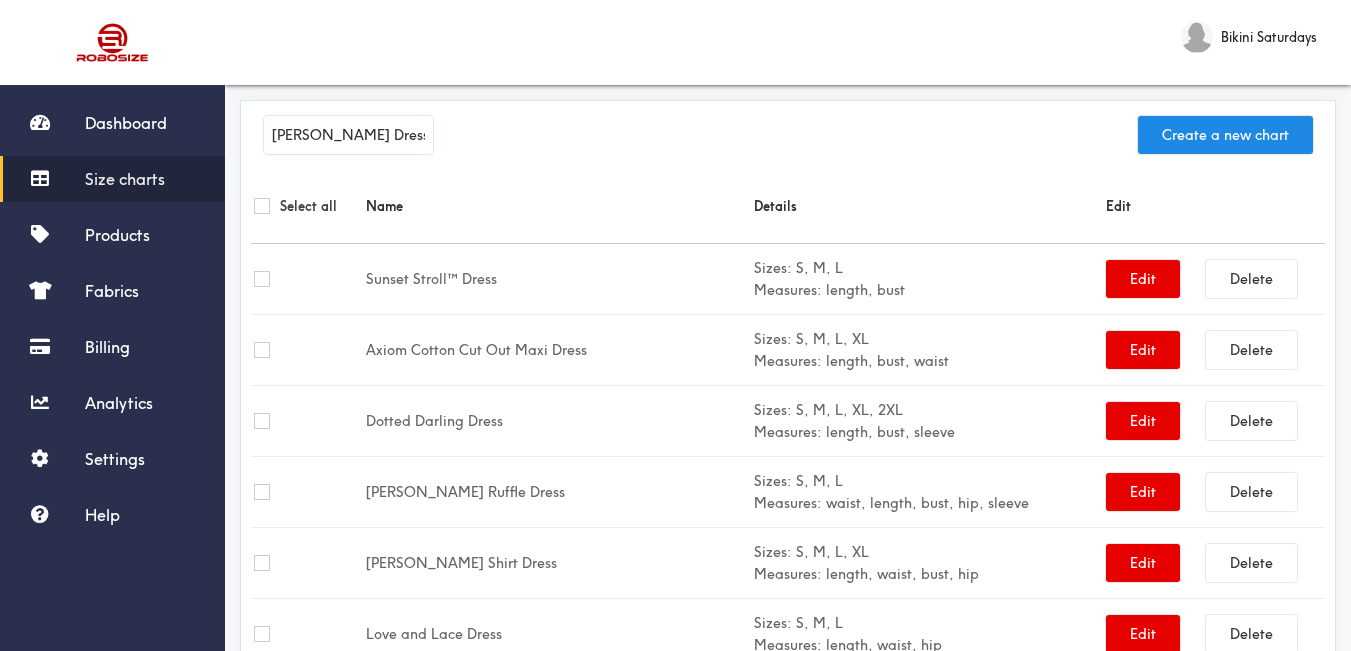 type on "[PERSON_NAME] Dress" 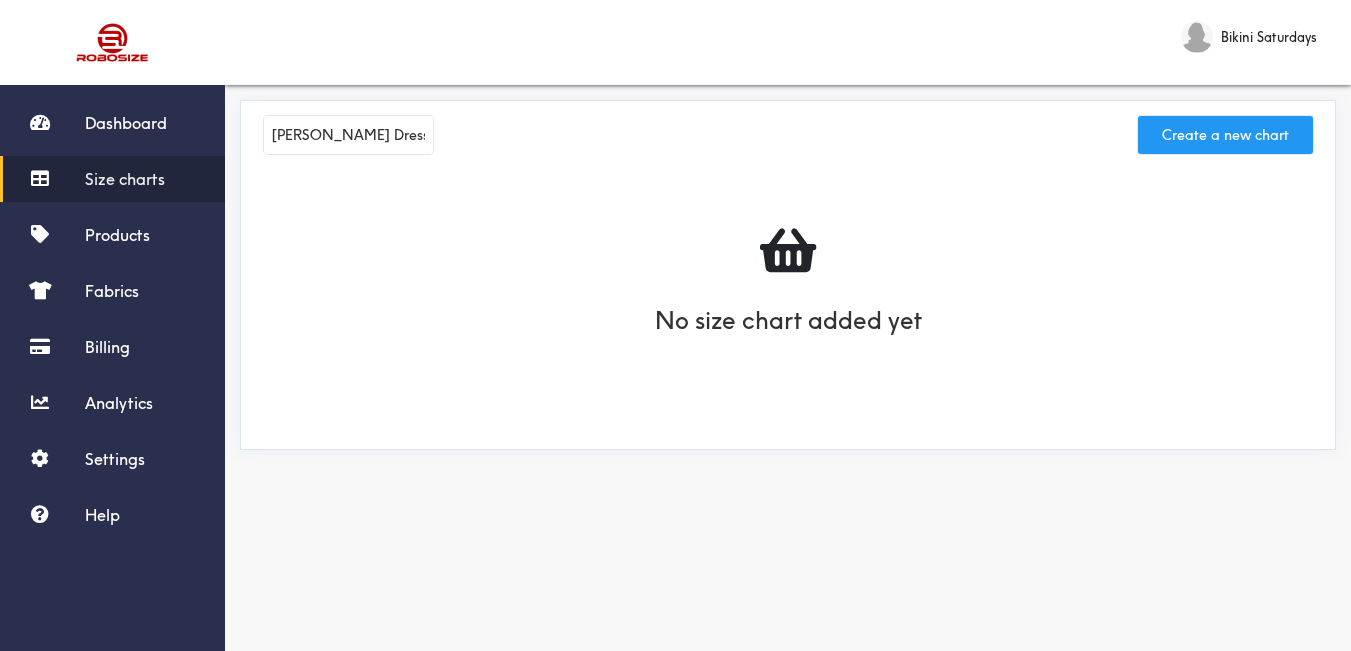 click on "Create a new chart" at bounding box center [1225, 135] 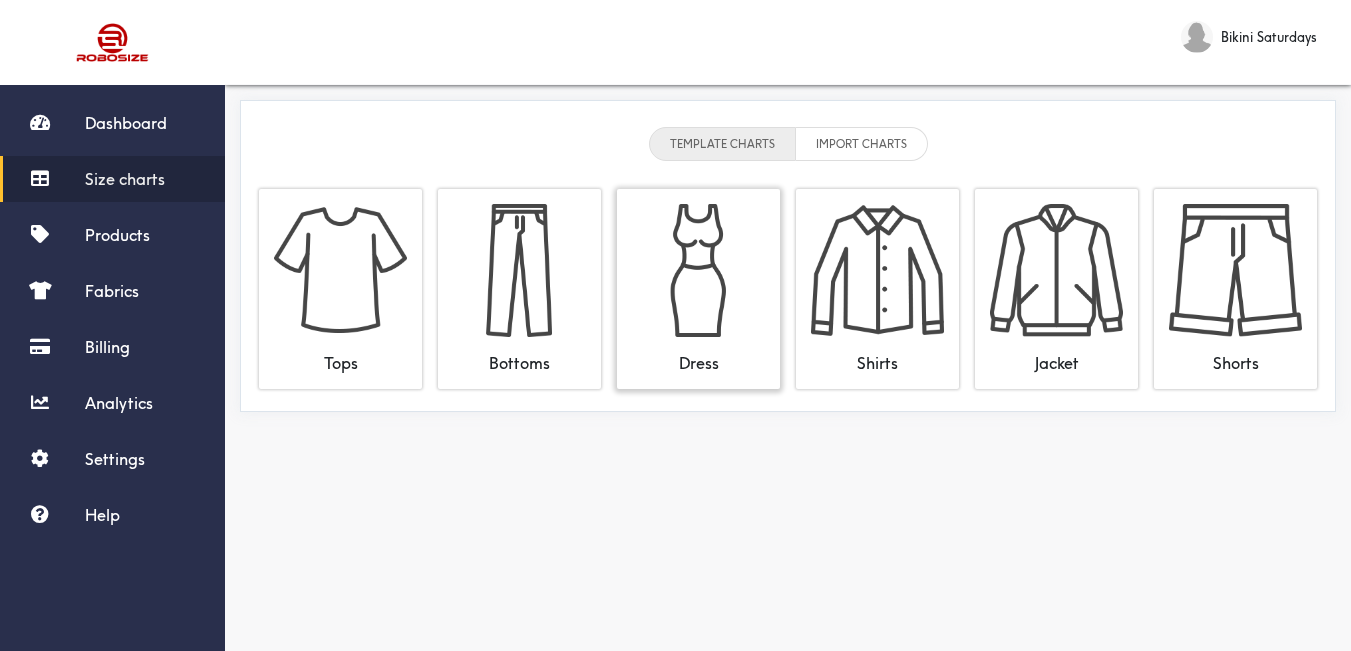 click at bounding box center (698, 270) 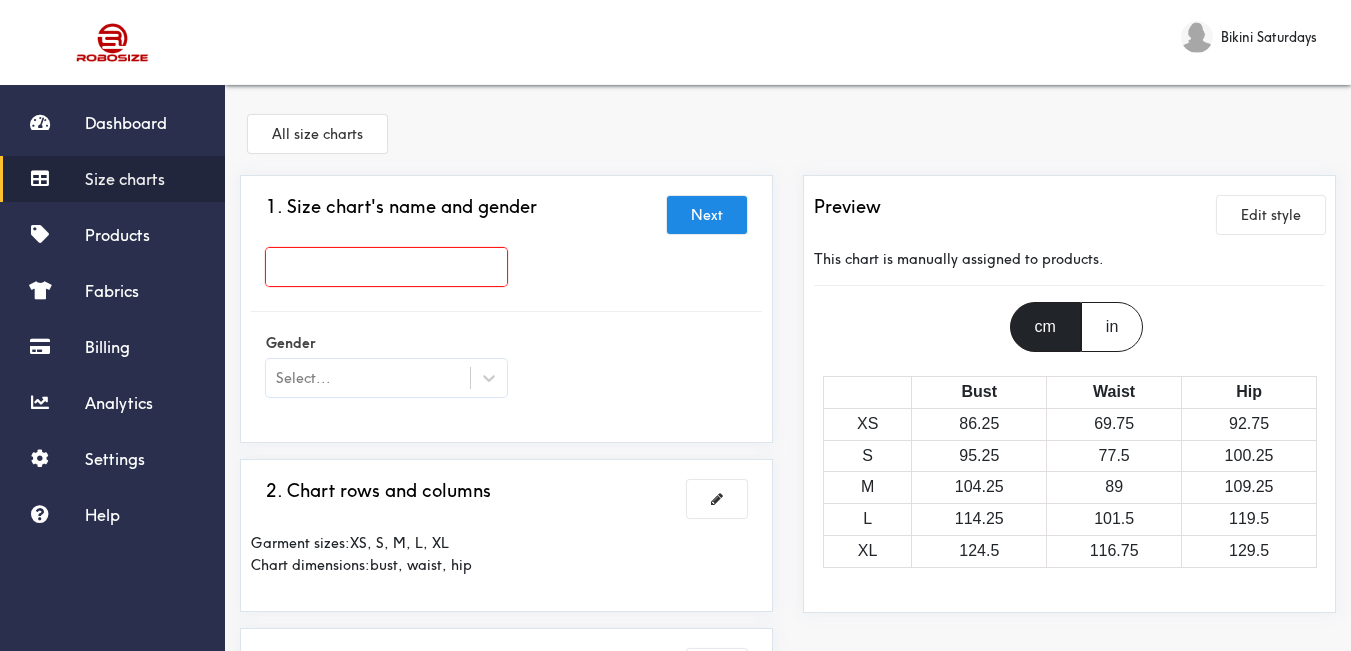 click at bounding box center [386, 267] 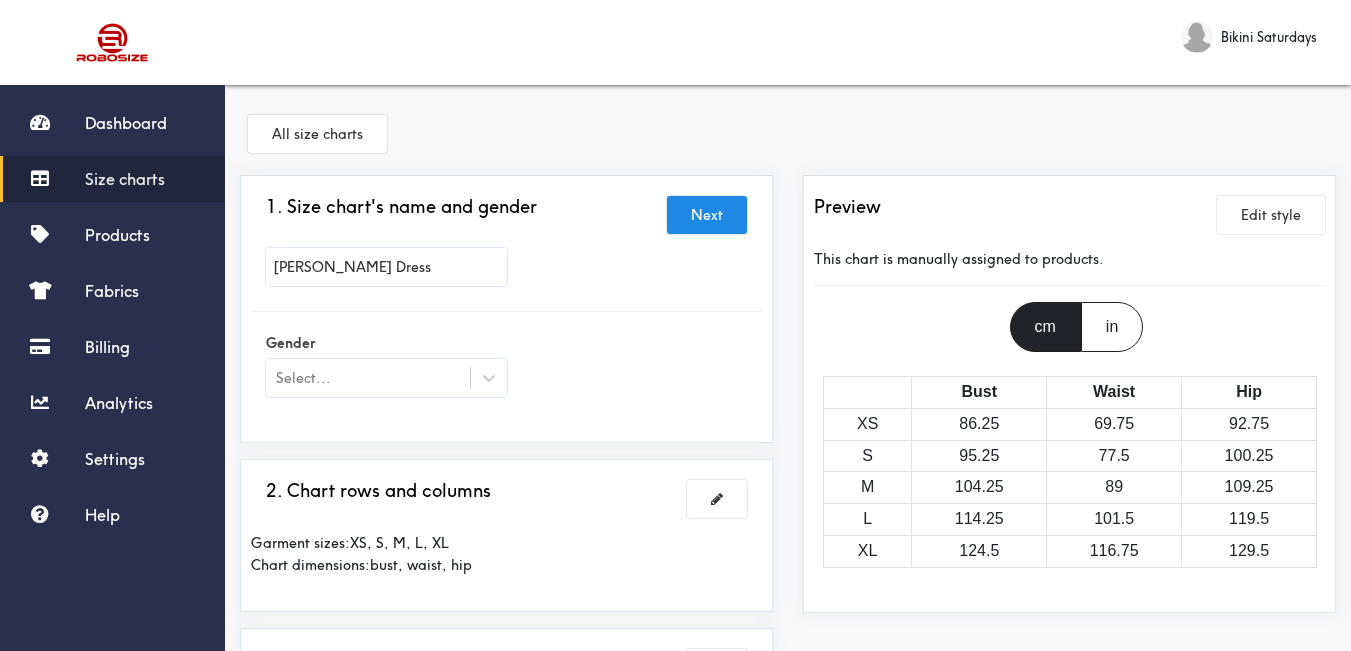 type on "[PERSON_NAME] Dress" 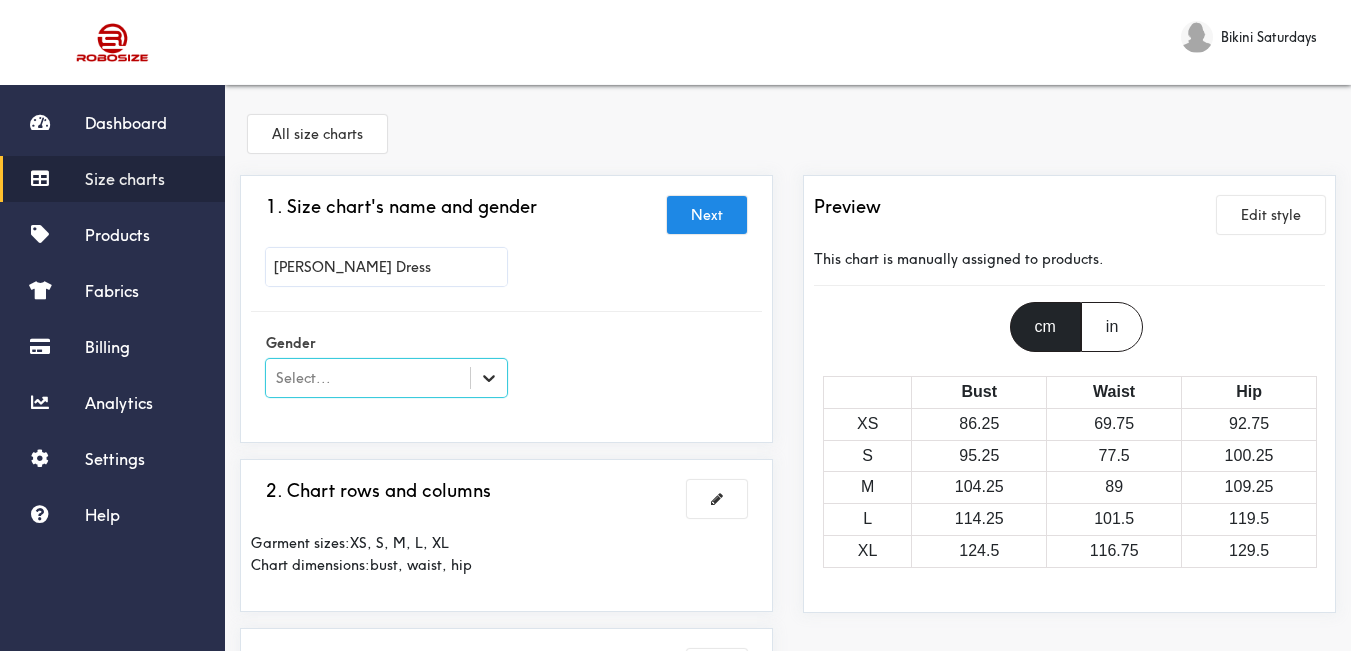 click 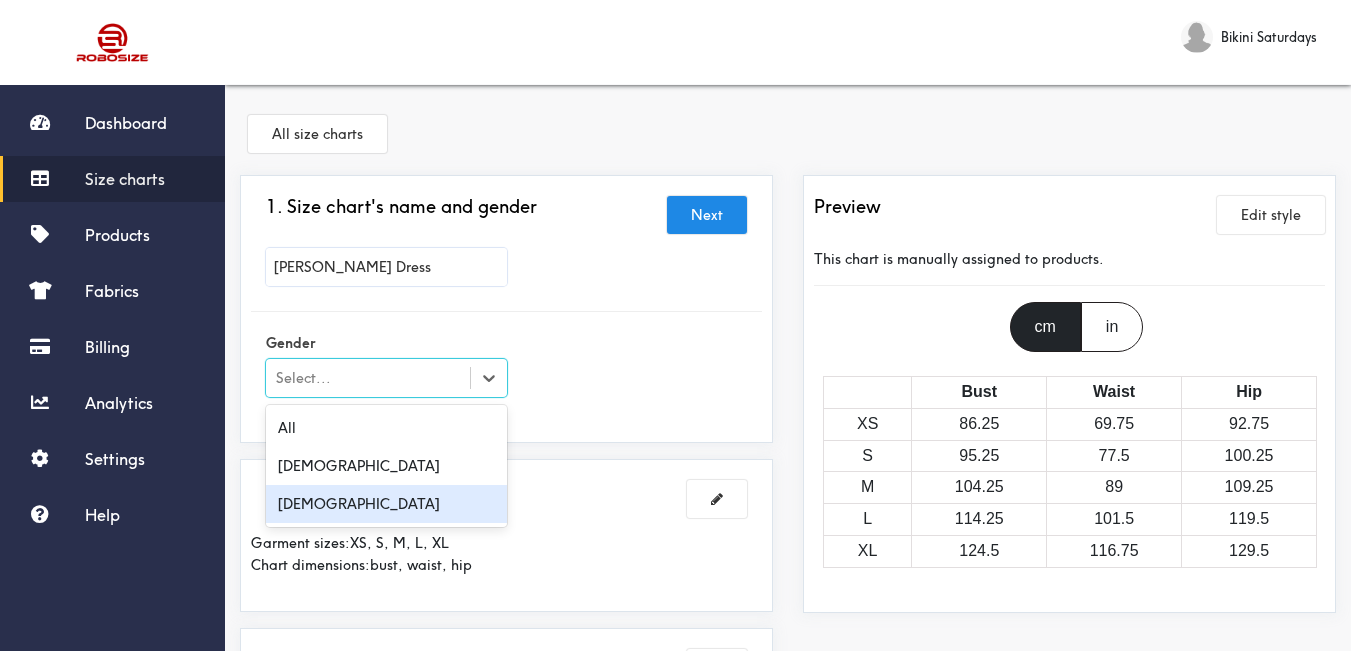 click on "[DEMOGRAPHIC_DATA]" at bounding box center (386, 504) 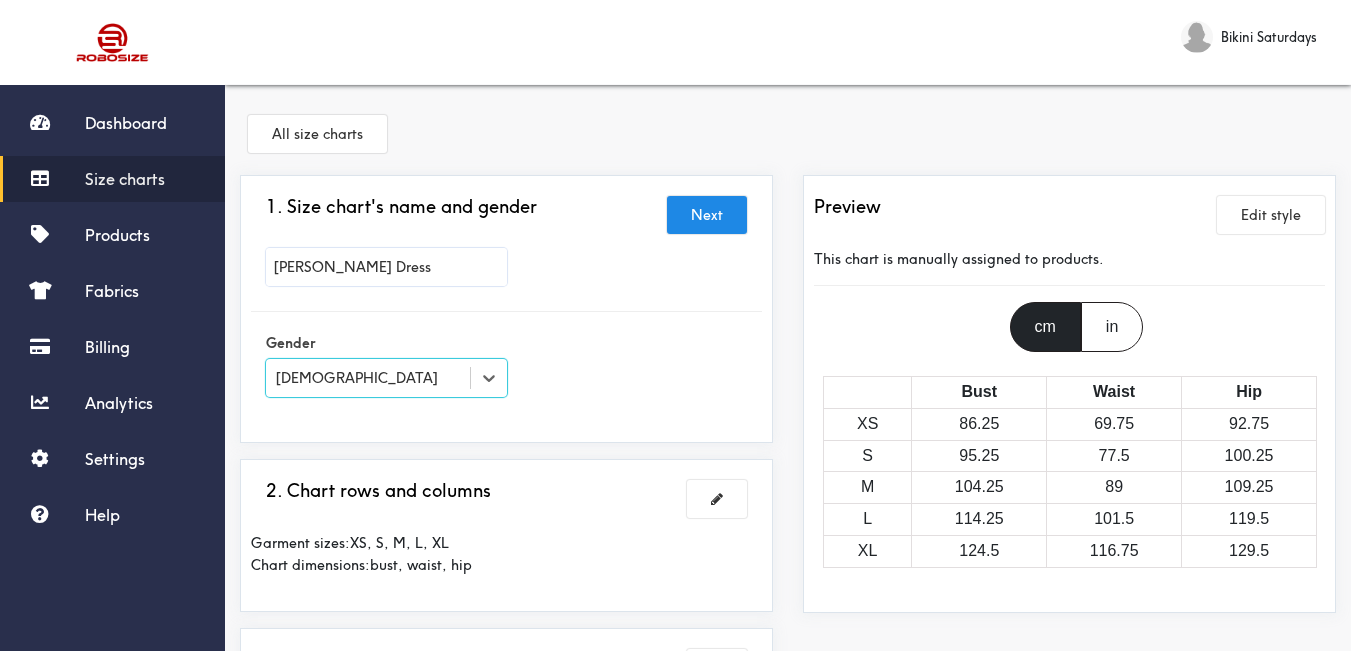 click on "2. Chart rows and columns Garment sizes:  XS, S, M, L, XL Chart dimensions:  bust, waist, hip" at bounding box center (506, 535) 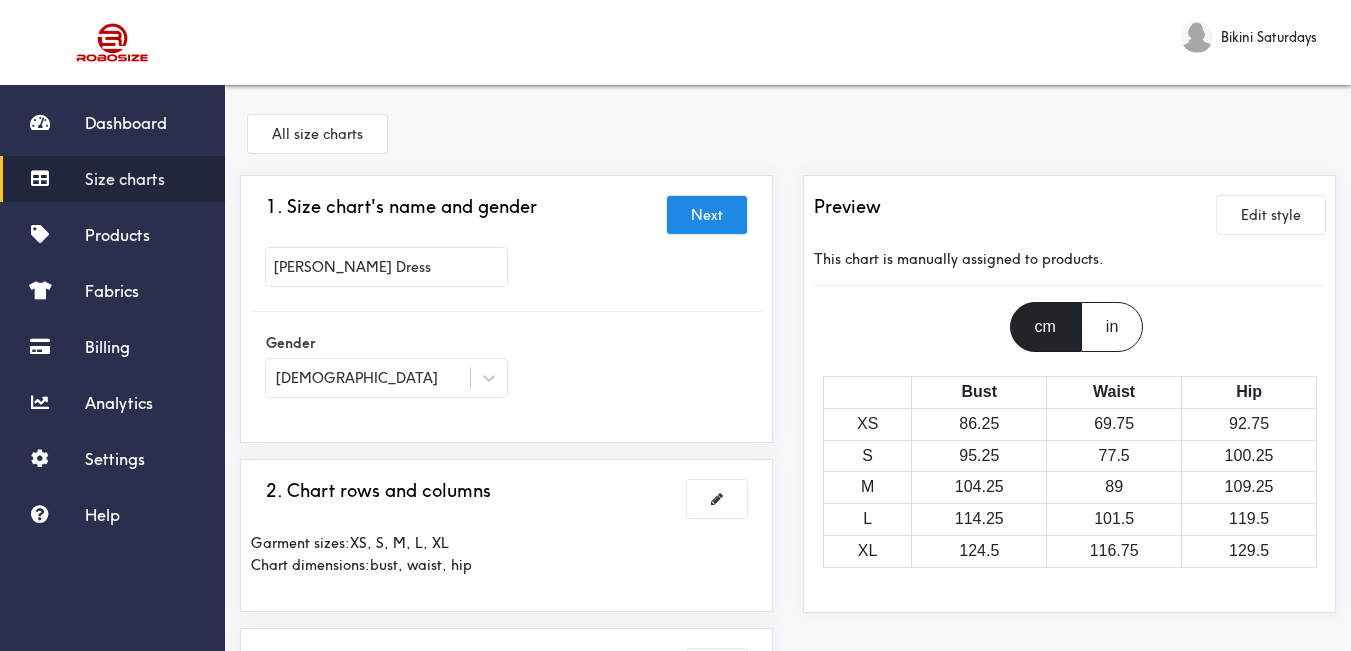 scroll, scrollTop: 100, scrollLeft: 0, axis: vertical 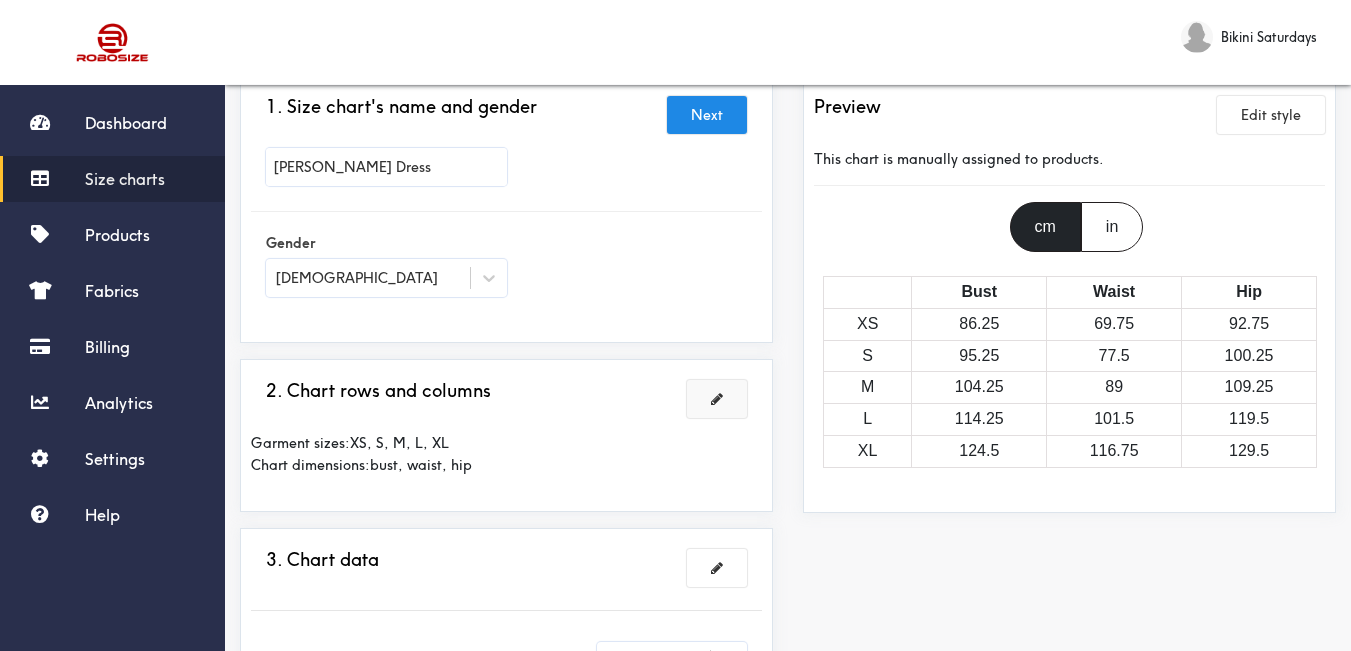 click at bounding box center (717, 399) 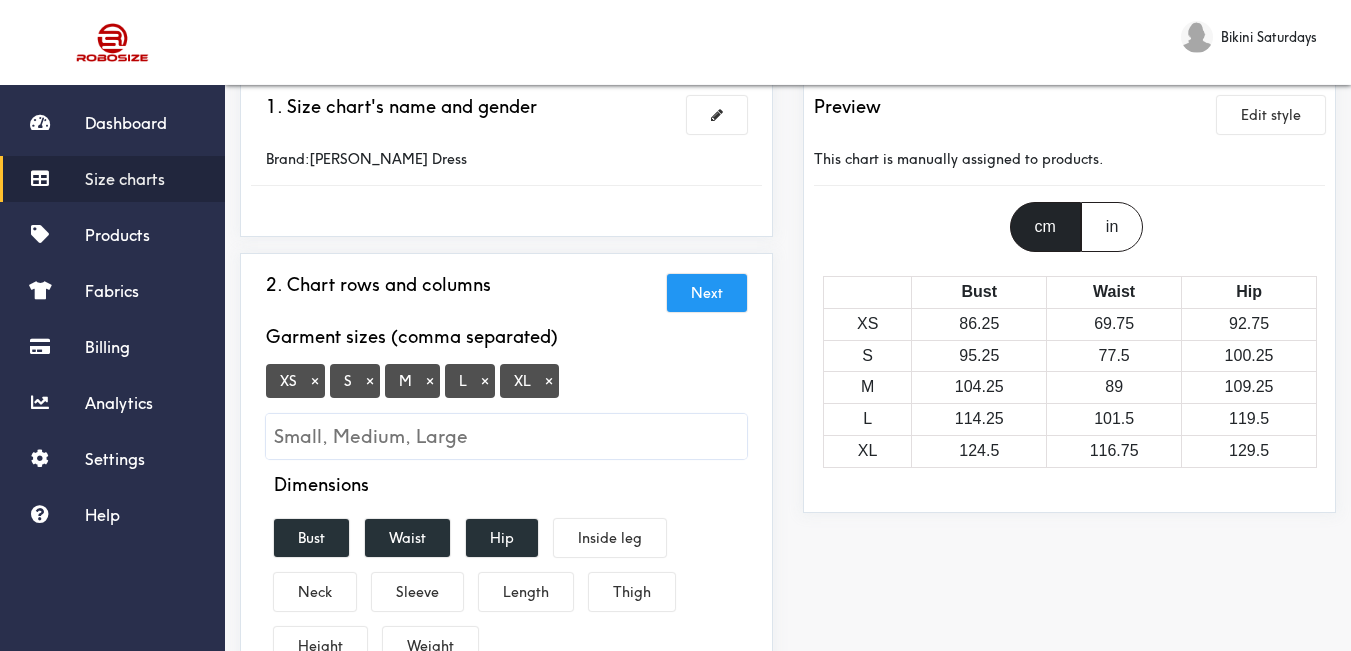 click on "×" at bounding box center (315, 381) 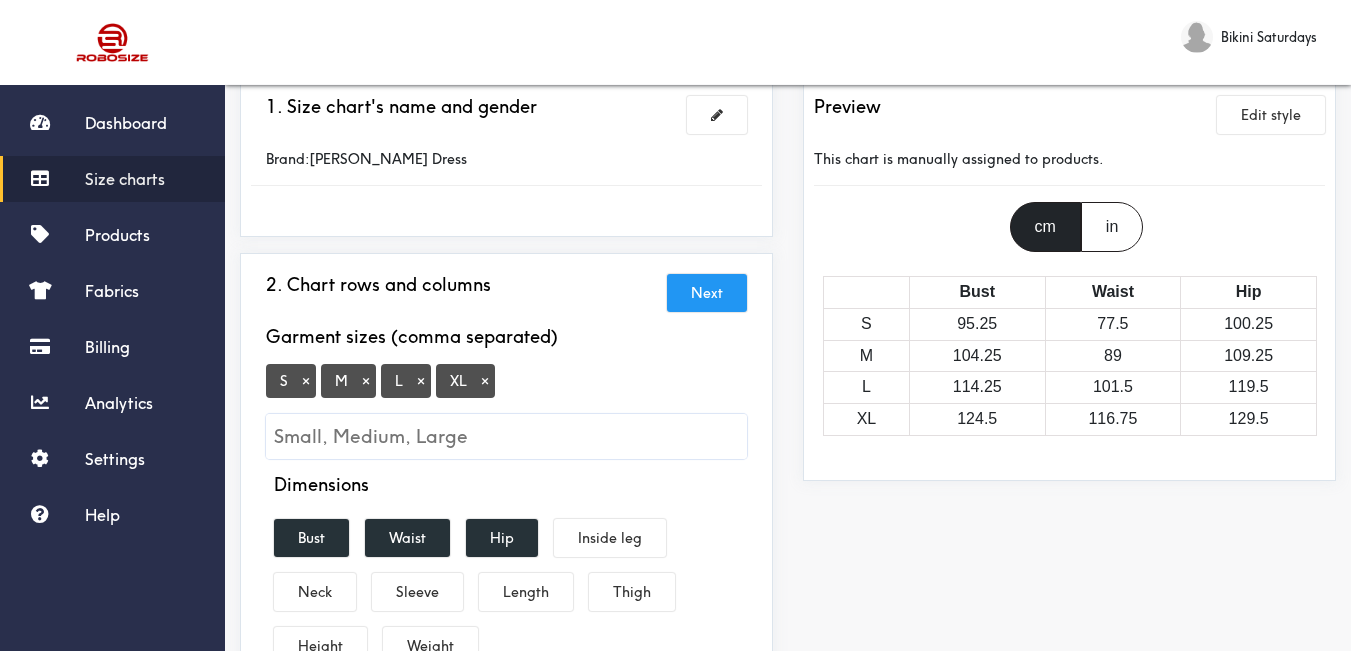 click on "S × M × L × XL ×" at bounding box center [506, 411] 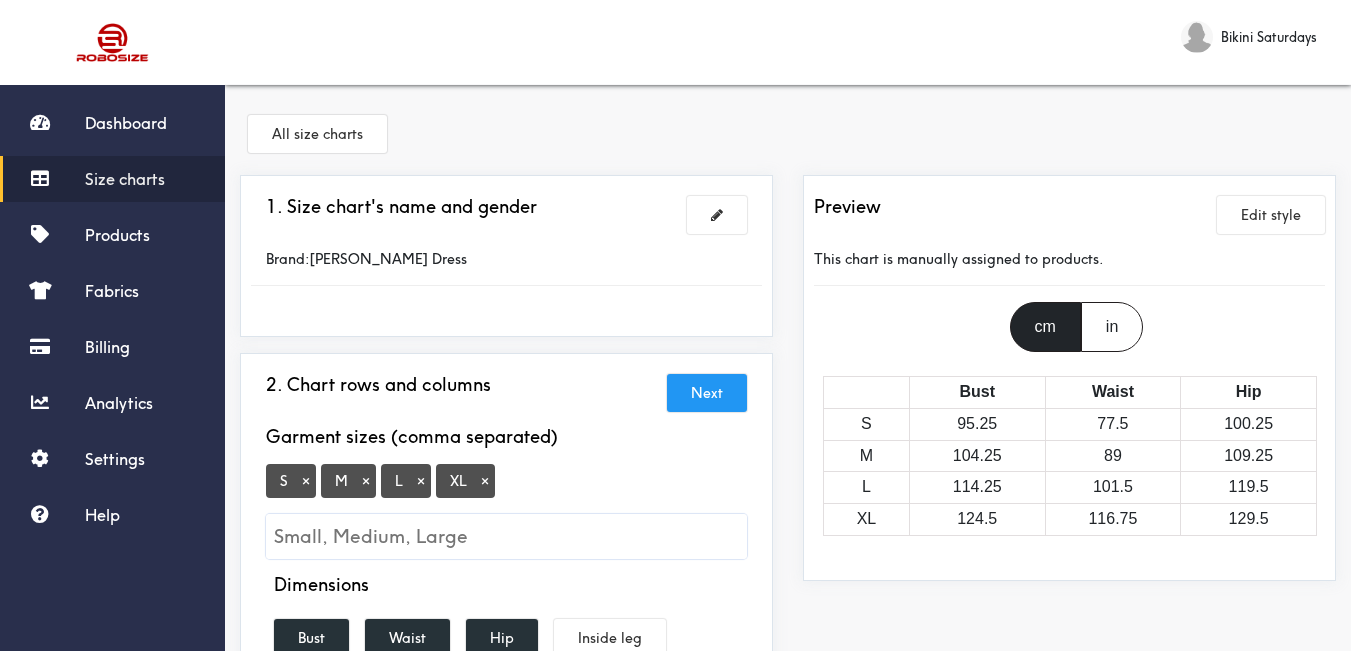 click on "Size charts" at bounding box center (125, 179) 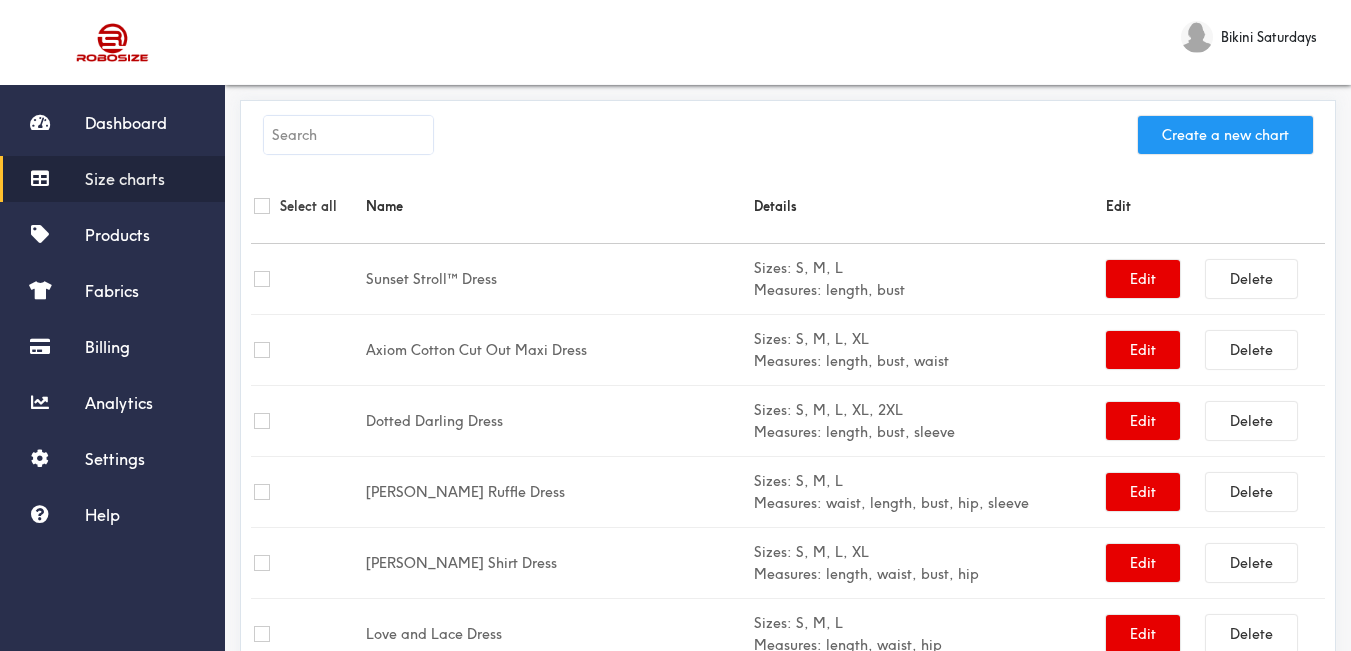 click on "Create a new chart" at bounding box center [1225, 135] 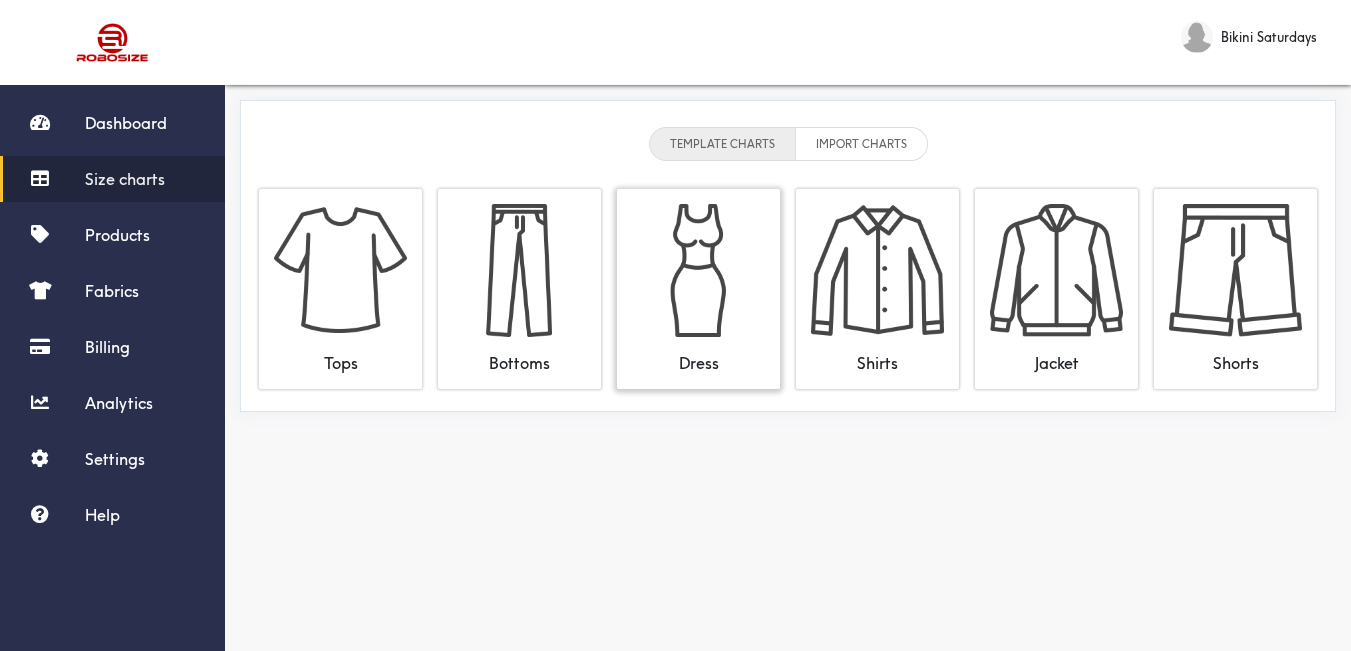 click at bounding box center [698, 270] 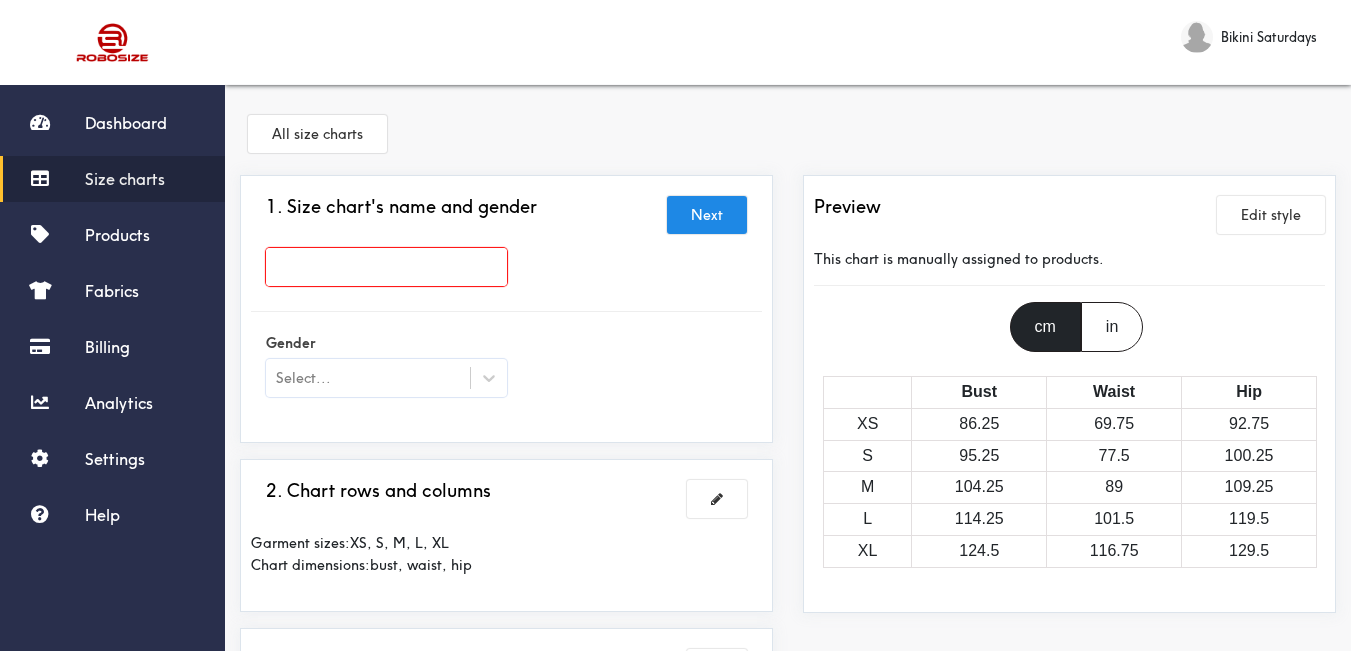 click at bounding box center (386, 267) 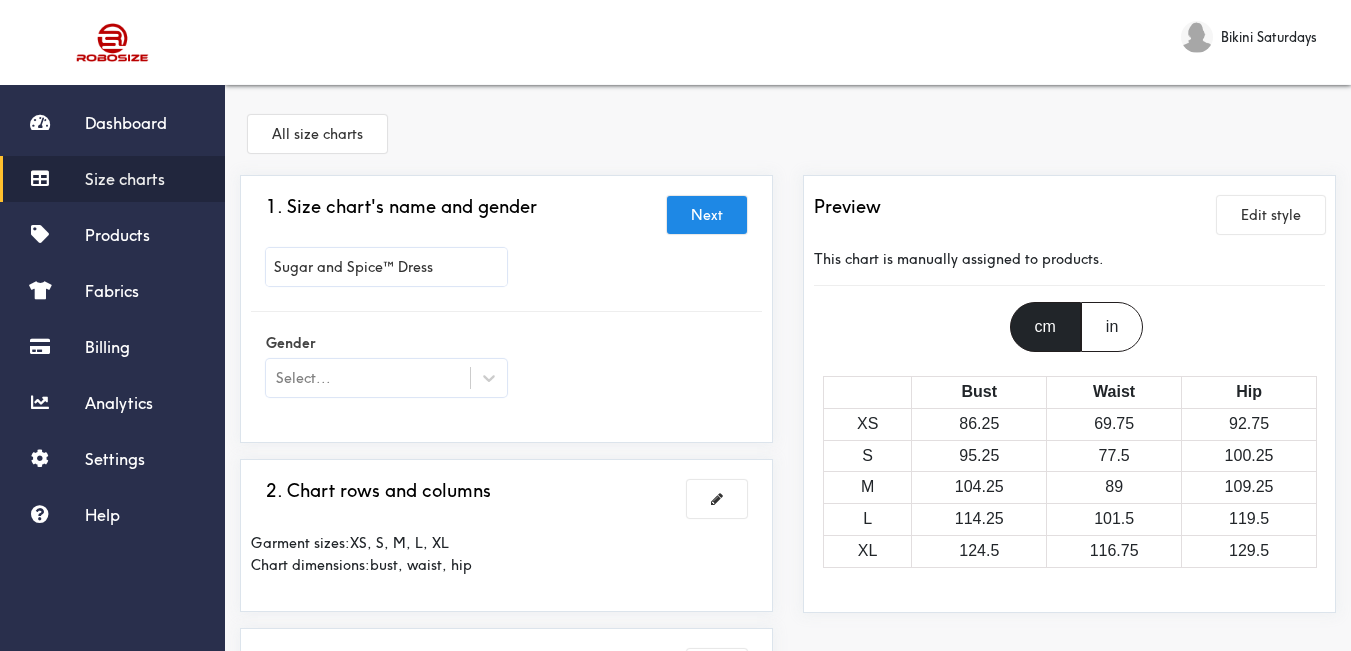type on "Sugar and Spice™ Dress" 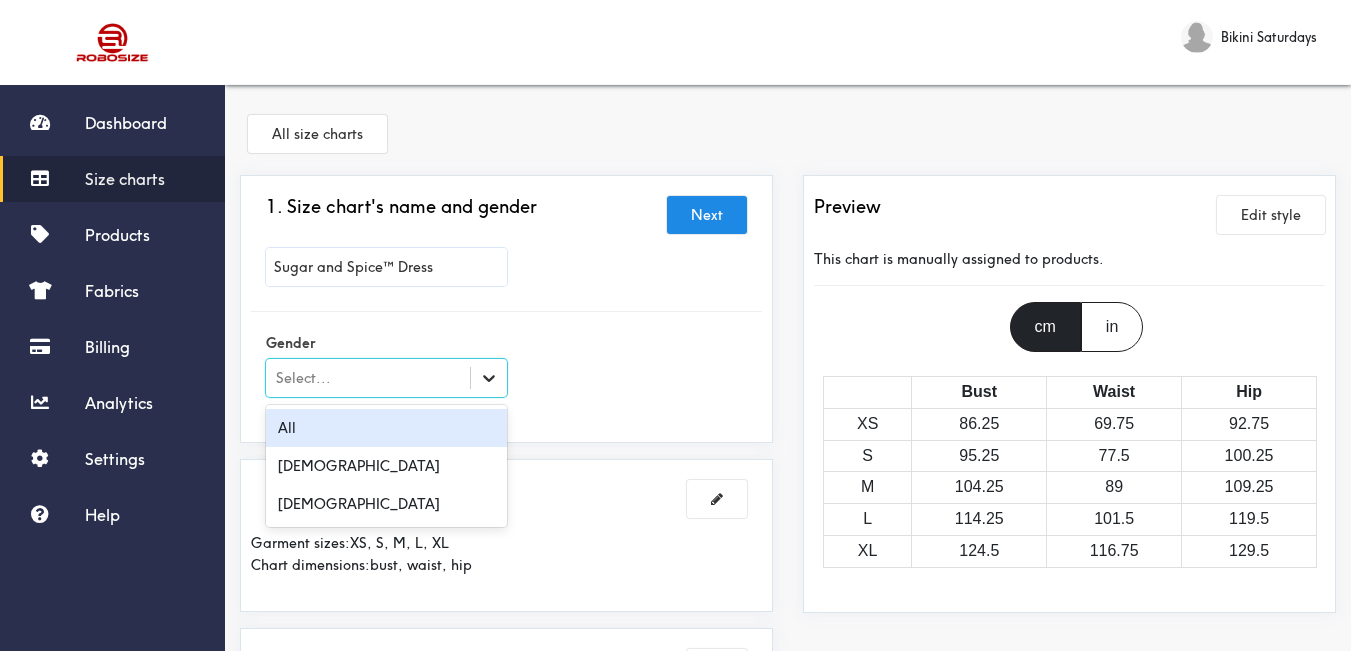 click 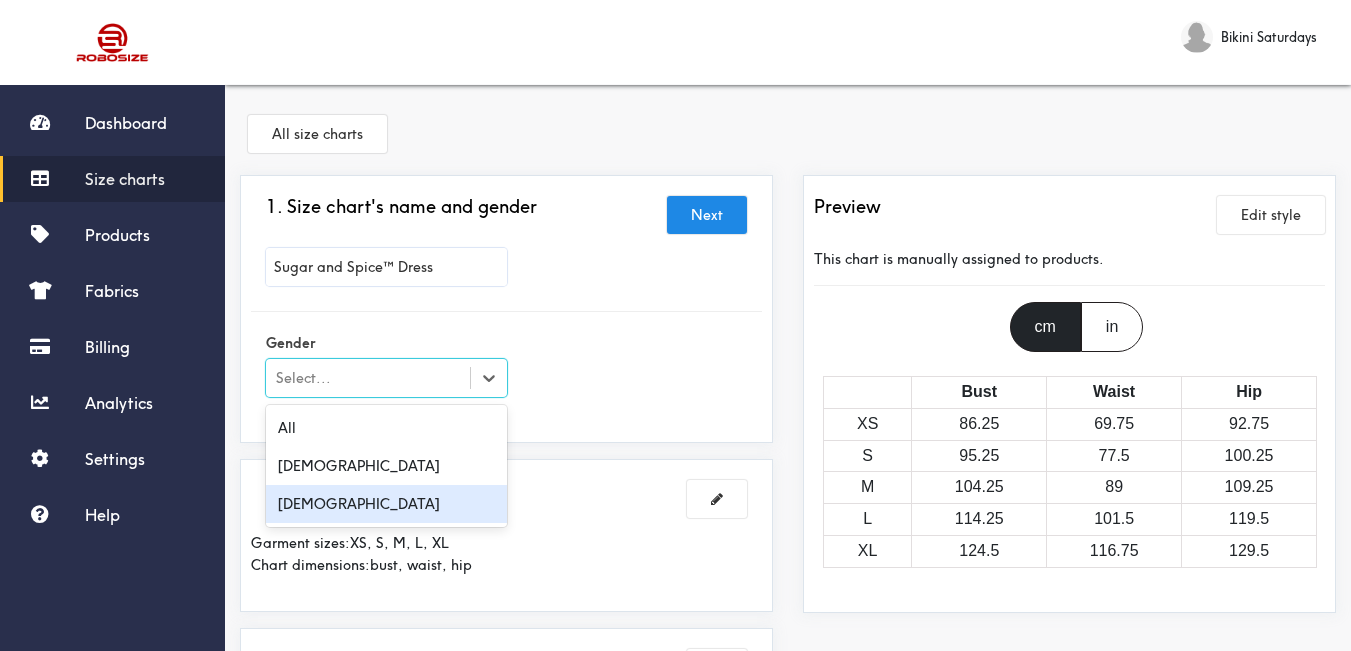 drag, startPoint x: 435, startPoint y: 501, endPoint x: 603, endPoint y: 396, distance: 198.1136 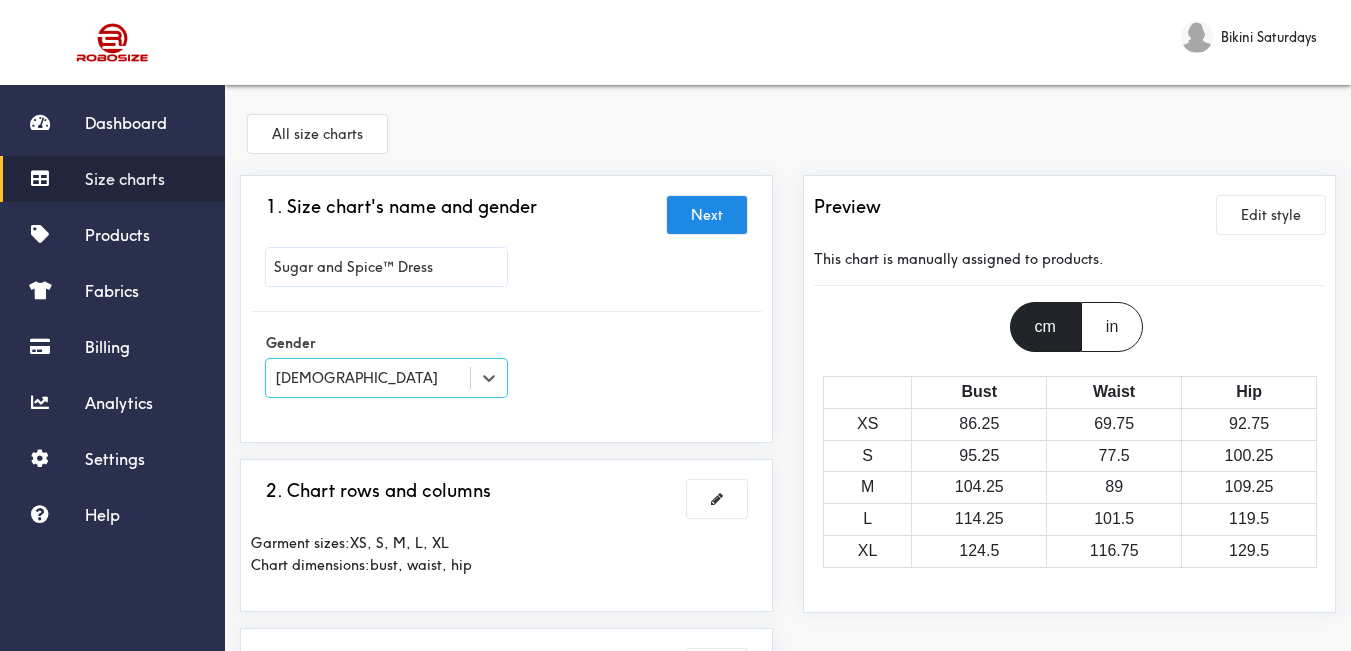 click on "Gender option [DEMOGRAPHIC_DATA], selected.   Select is focused , press Down to open the menu,  [DEMOGRAPHIC_DATA]" at bounding box center (506, 367) 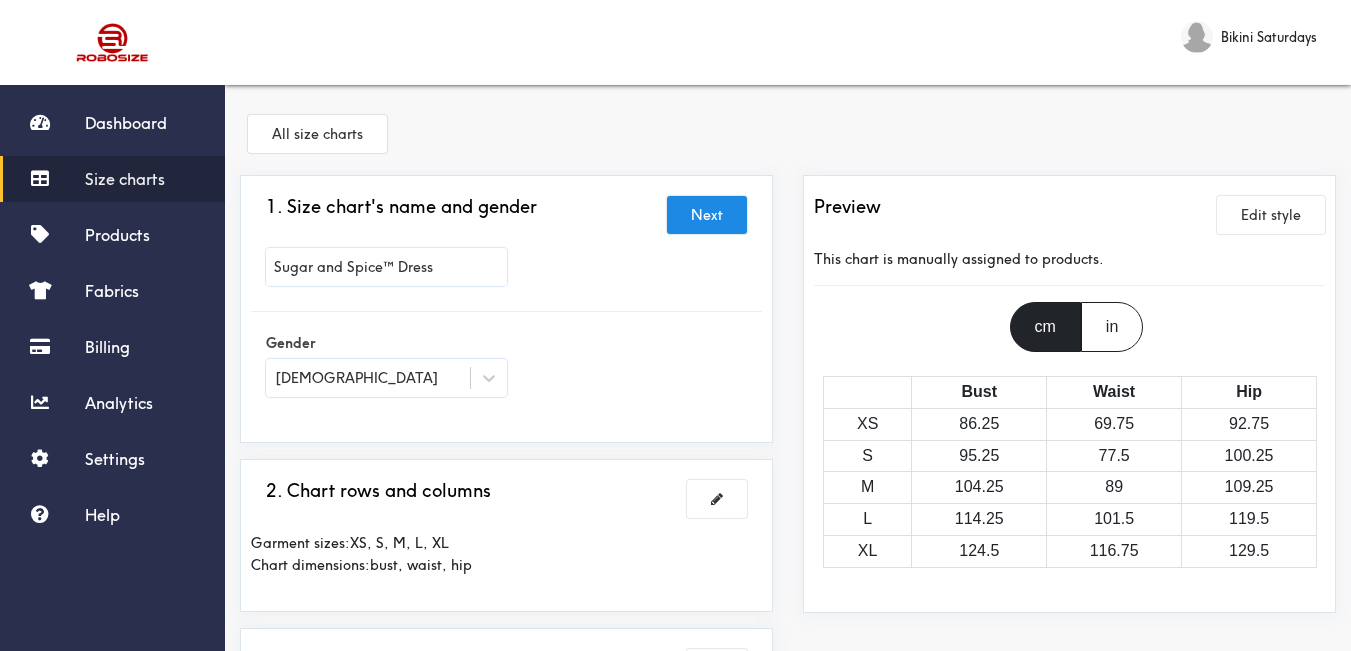 scroll, scrollTop: 100, scrollLeft: 0, axis: vertical 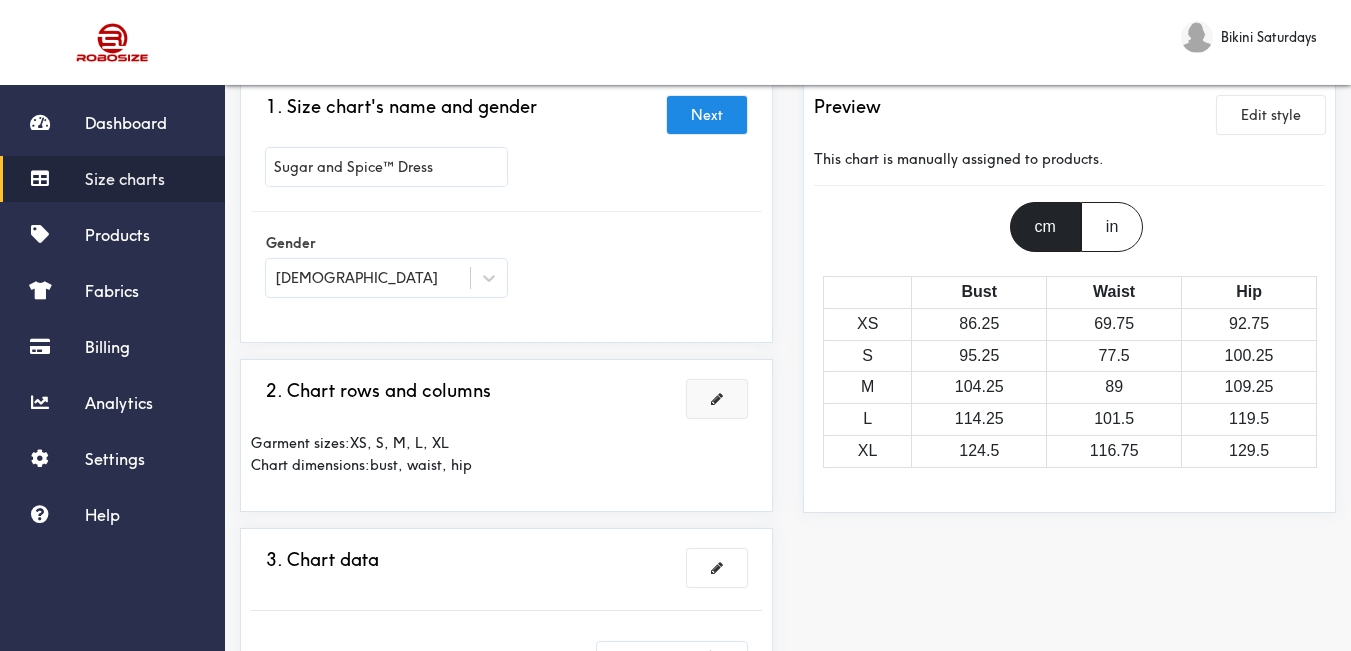 click at bounding box center [717, 399] 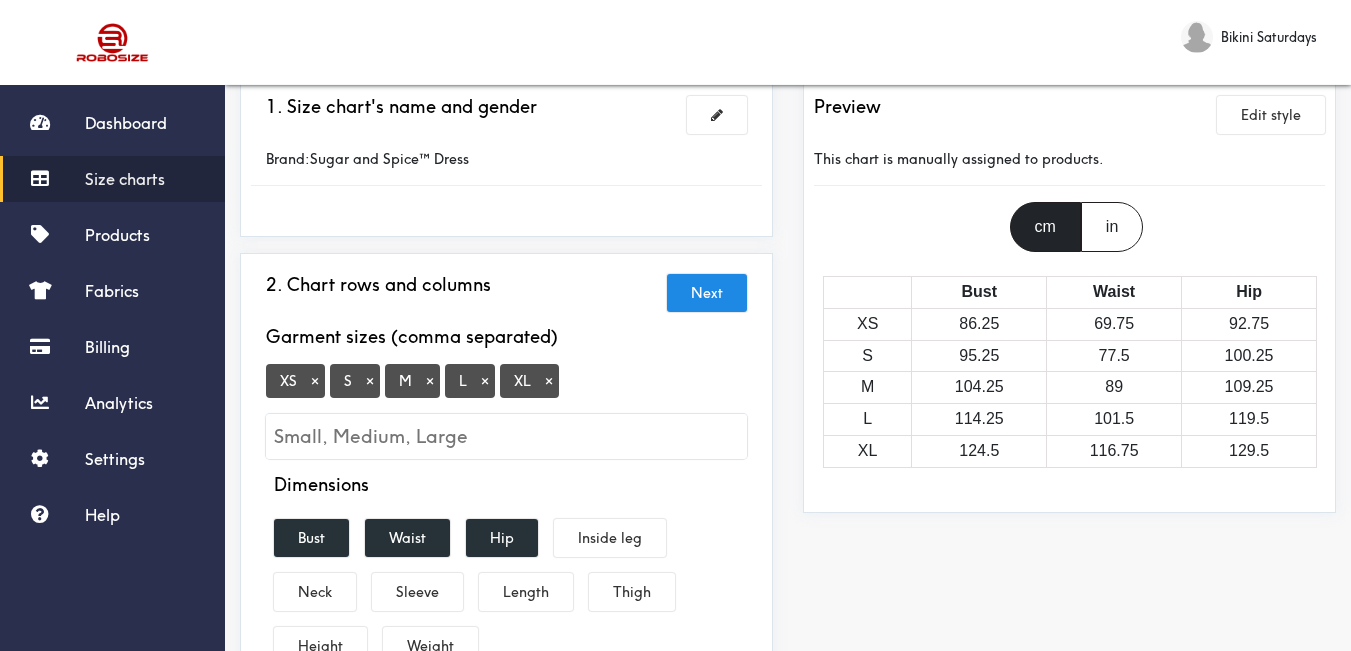 scroll, scrollTop: 200, scrollLeft: 0, axis: vertical 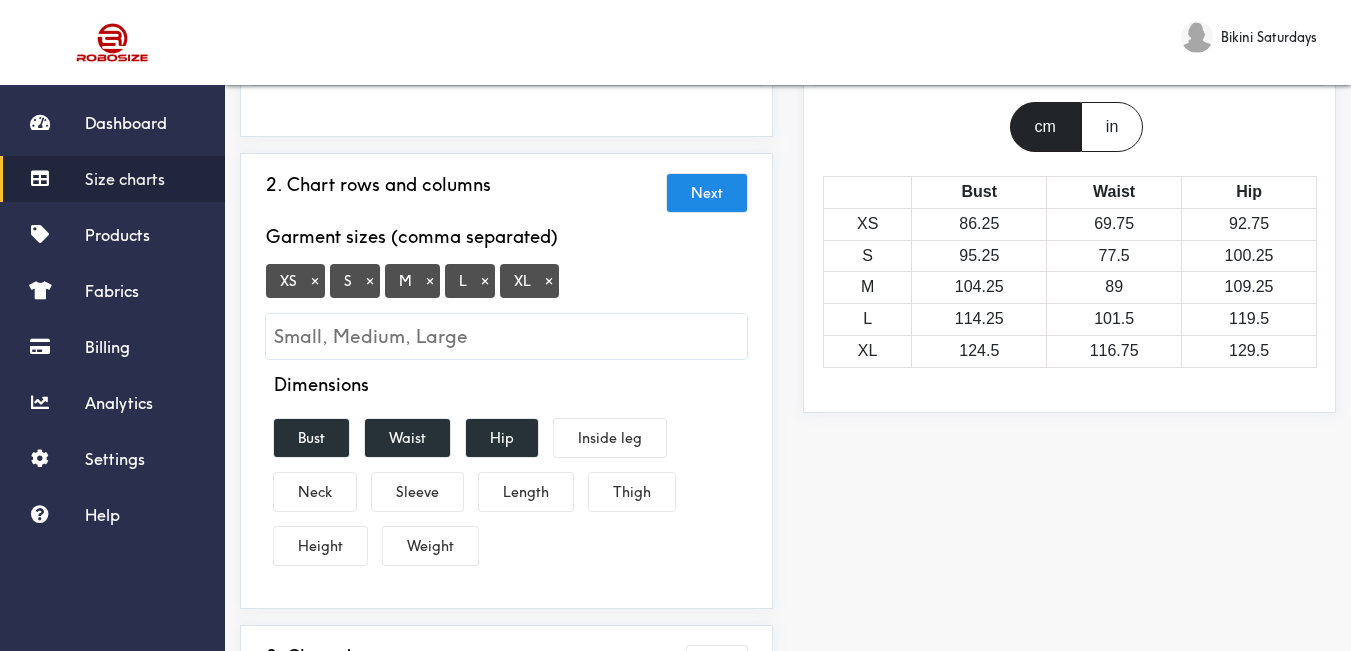 click on "×" at bounding box center [315, 281] 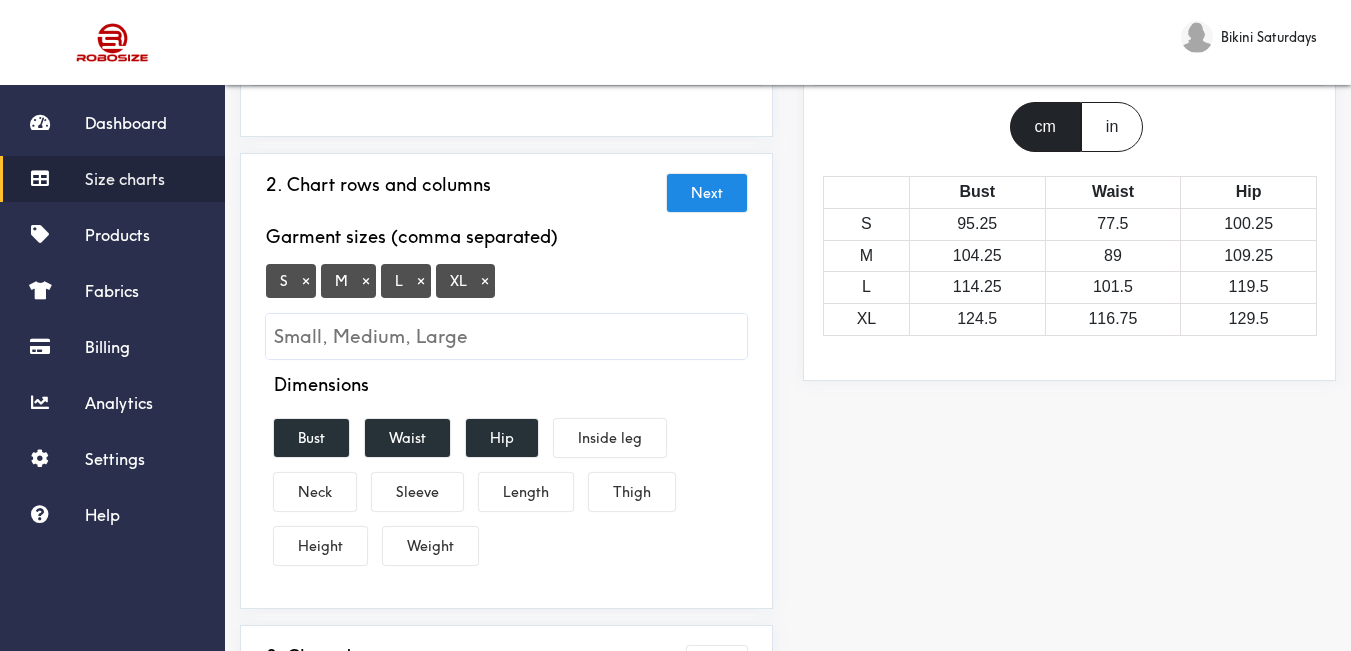 click on "×" at bounding box center [485, 281] 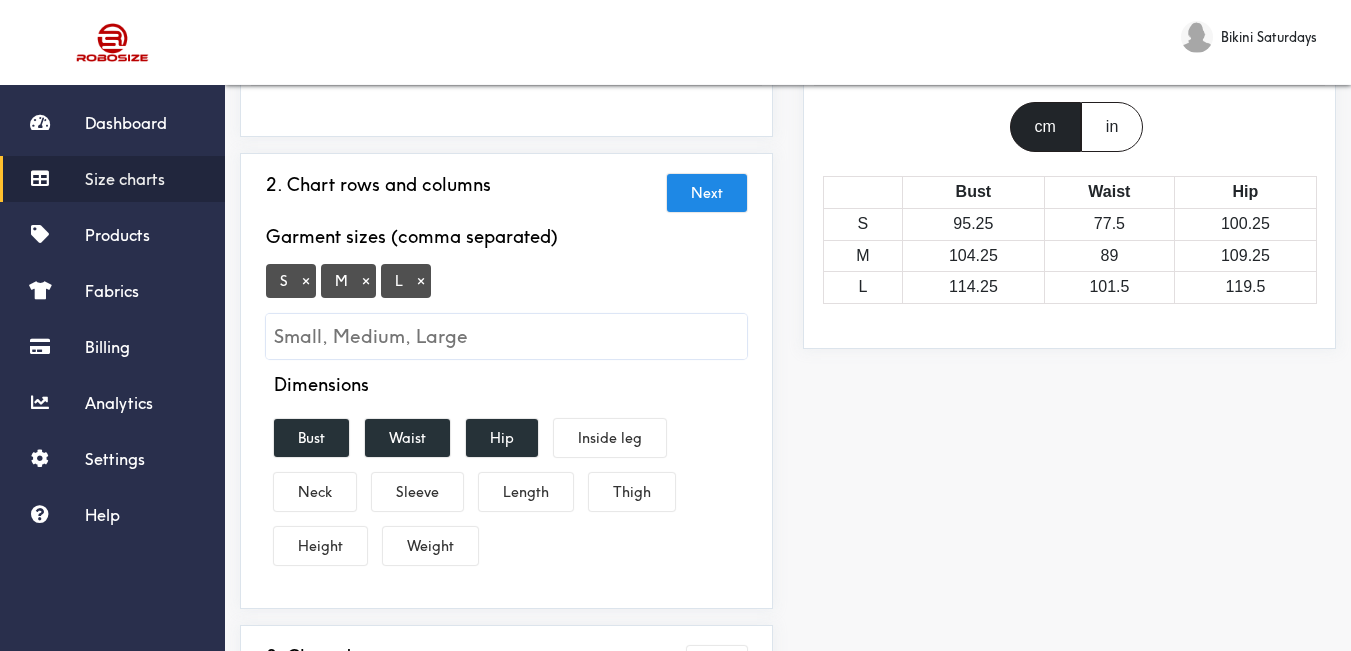 drag, startPoint x: 600, startPoint y: 291, endPoint x: 615, endPoint y: 293, distance: 15.132746 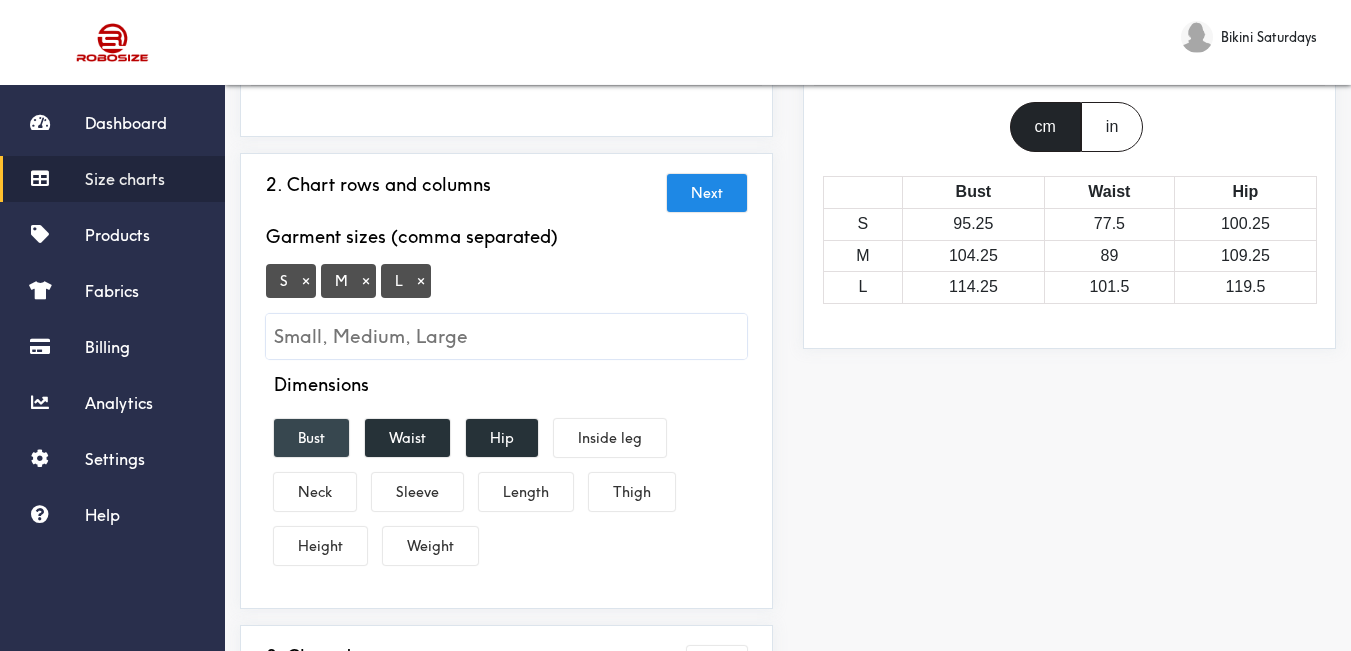 click on "Bust" at bounding box center [311, 438] 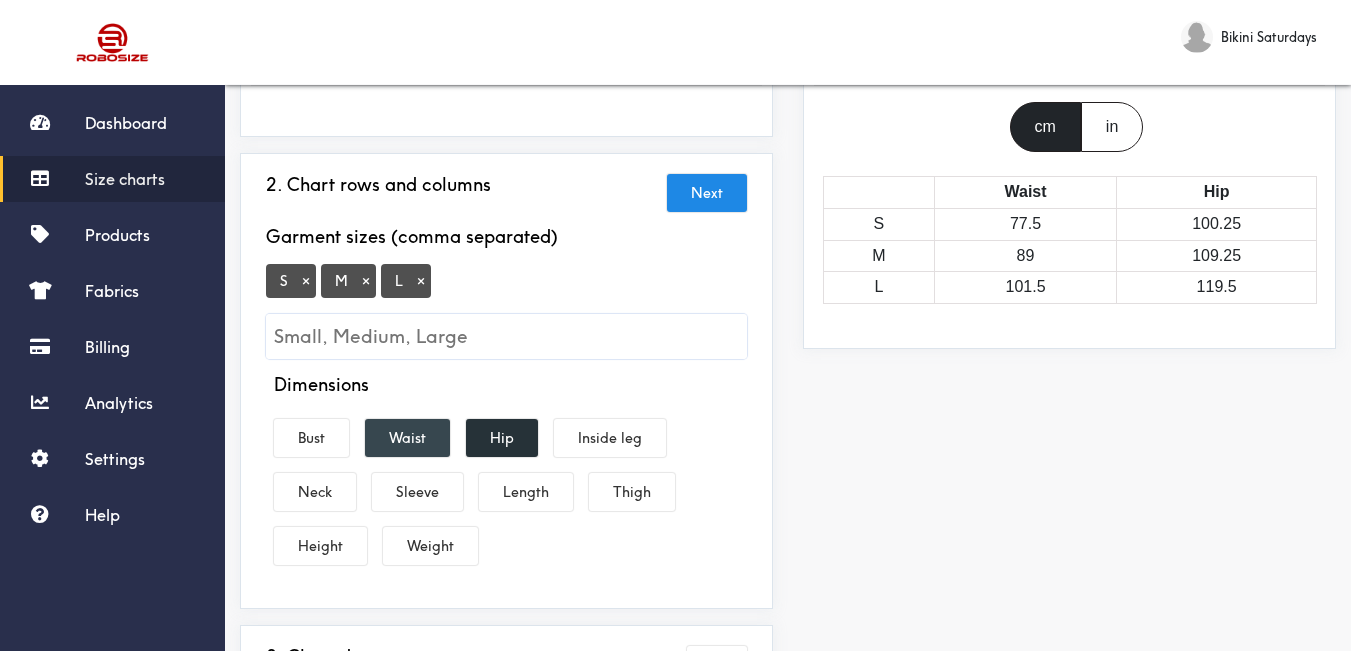 click on "Waist" at bounding box center [407, 438] 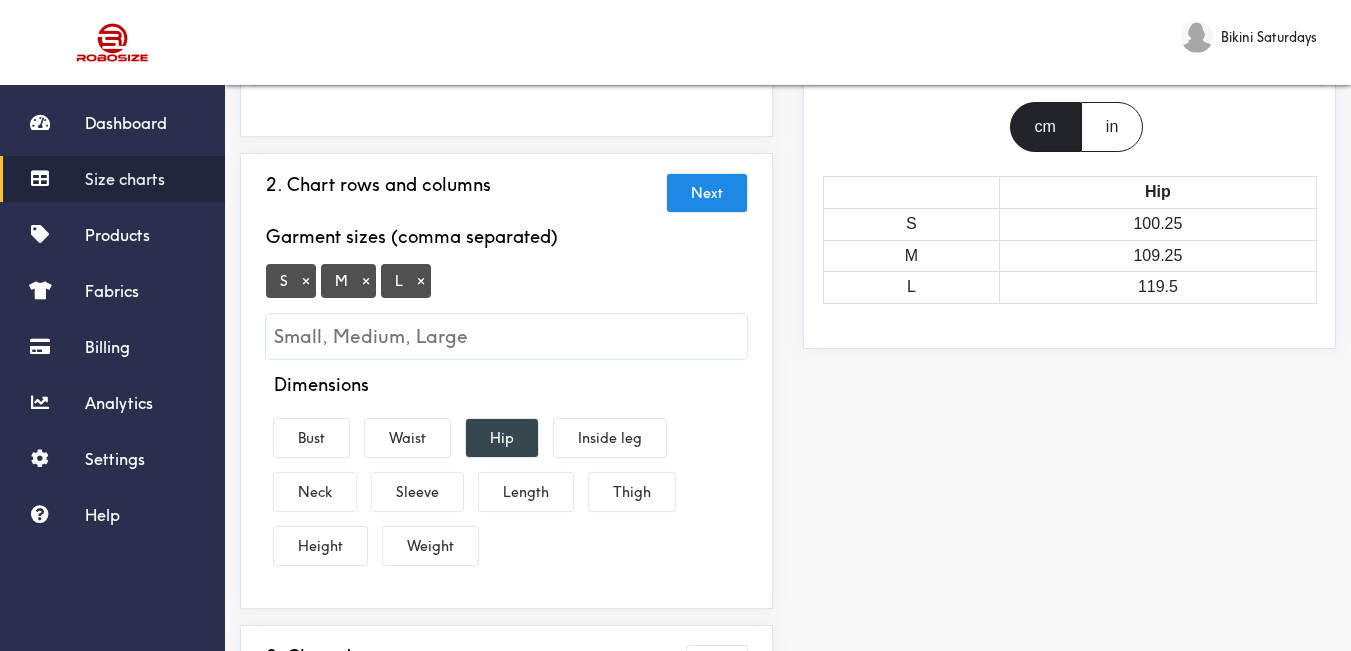 click on "Hip" at bounding box center [502, 438] 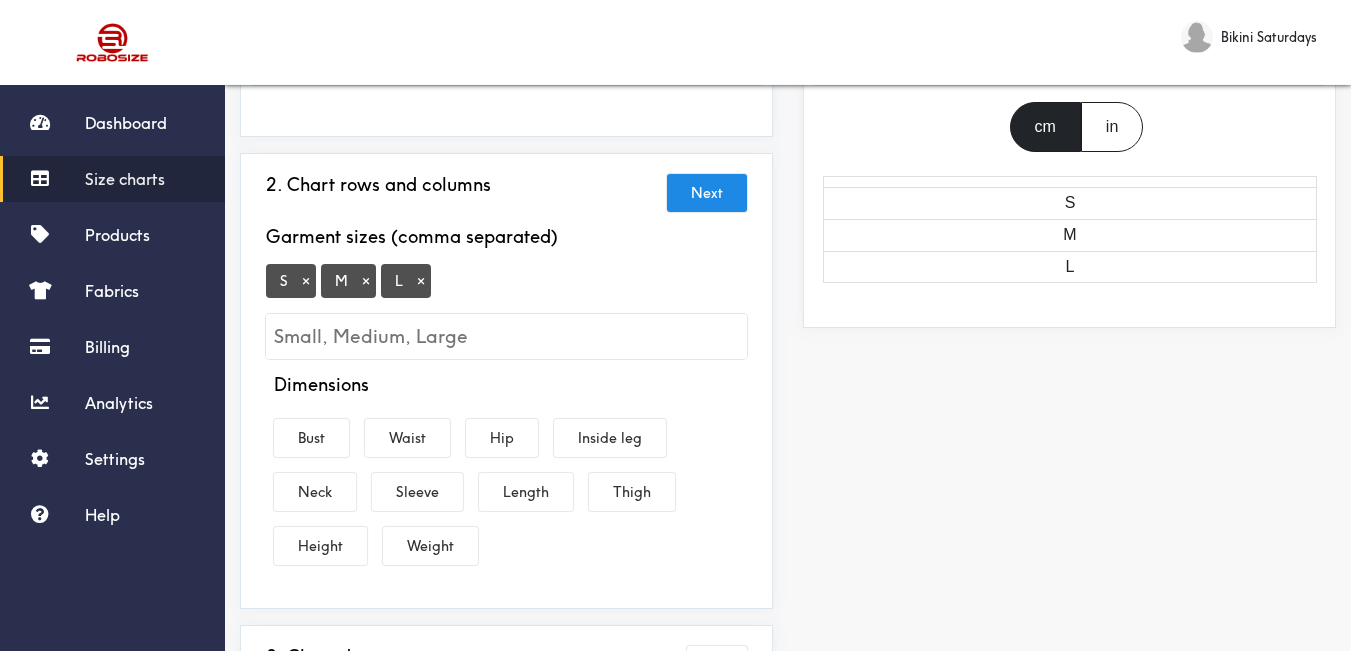 drag, startPoint x: 522, startPoint y: 492, endPoint x: 361, endPoint y: 417, distance: 177.61194 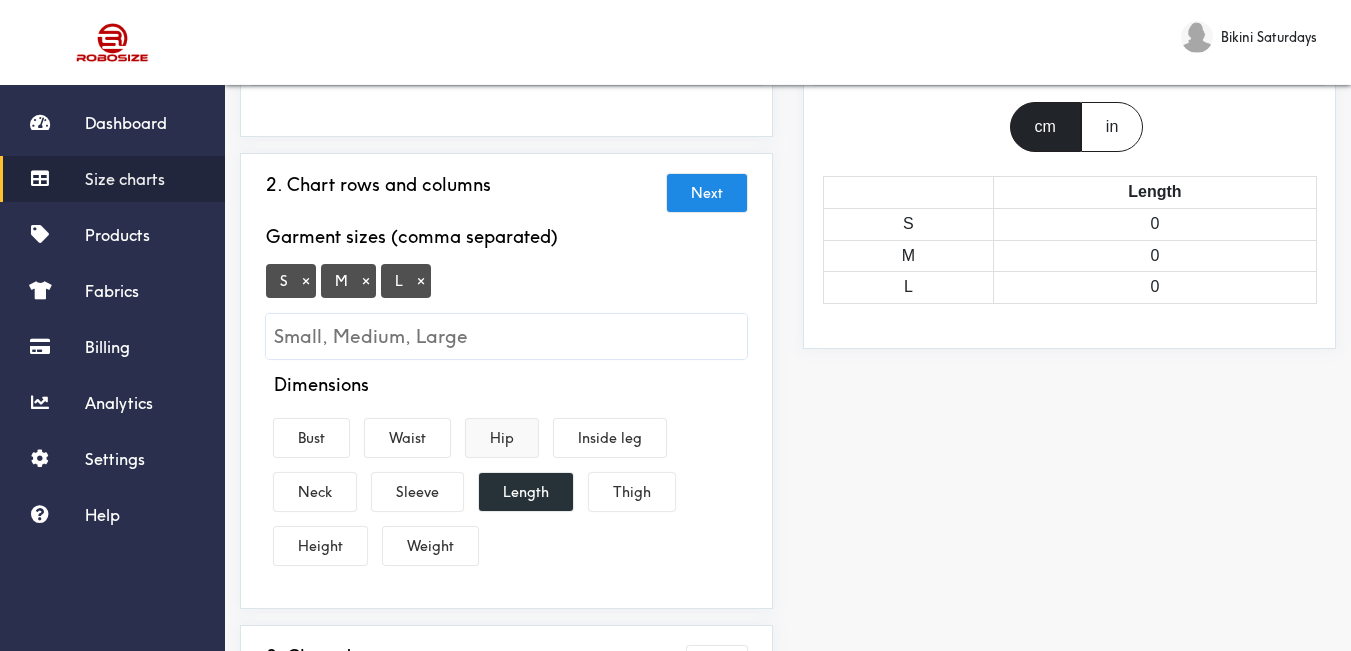 drag, startPoint x: 381, startPoint y: 435, endPoint x: 472, endPoint y: 435, distance: 91 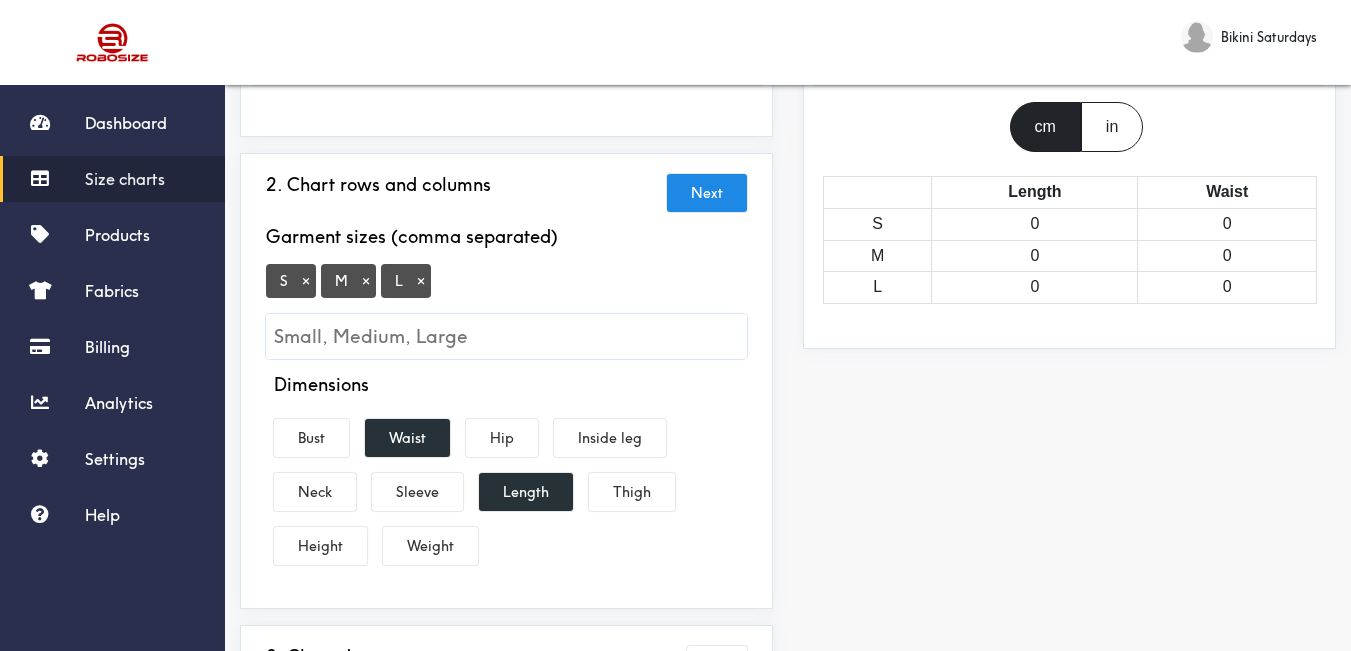 drag, startPoint x: 498, startPoint y: 436, endPoint x: 553, endPoint y: 443, distance: 55.443665 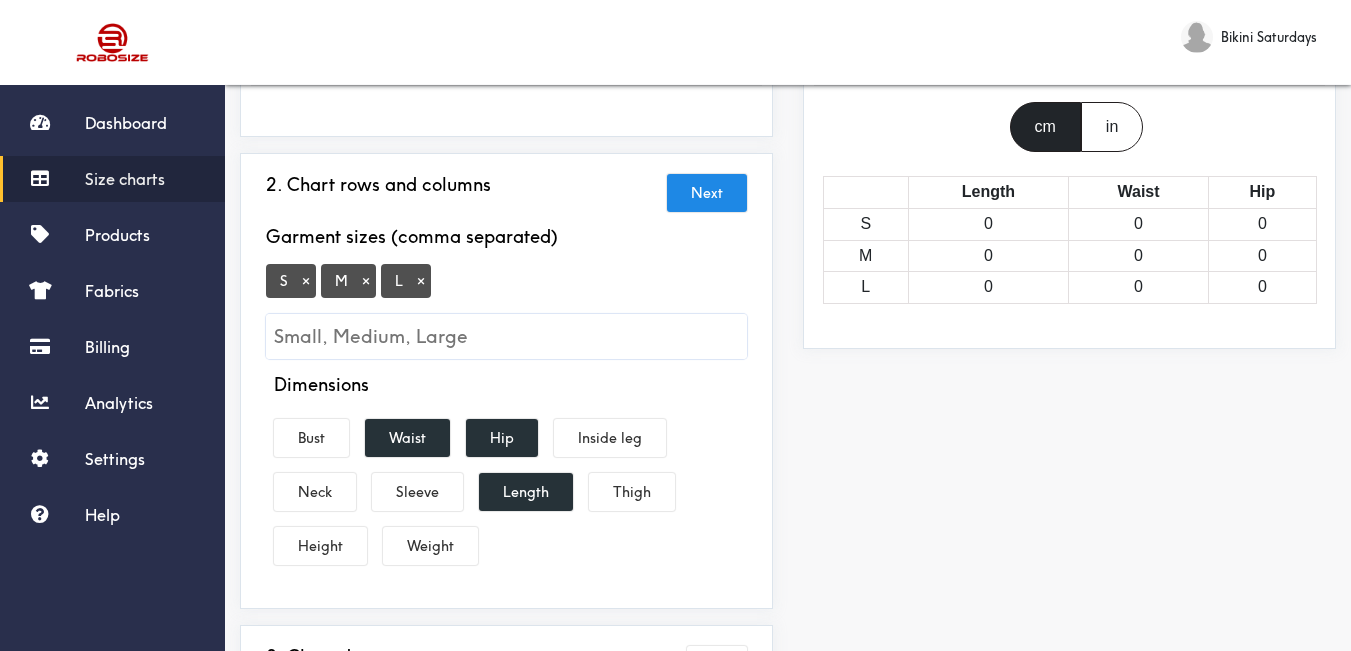 scroll, scrollTop: 400, scrollLeft: 0, axis: vertical 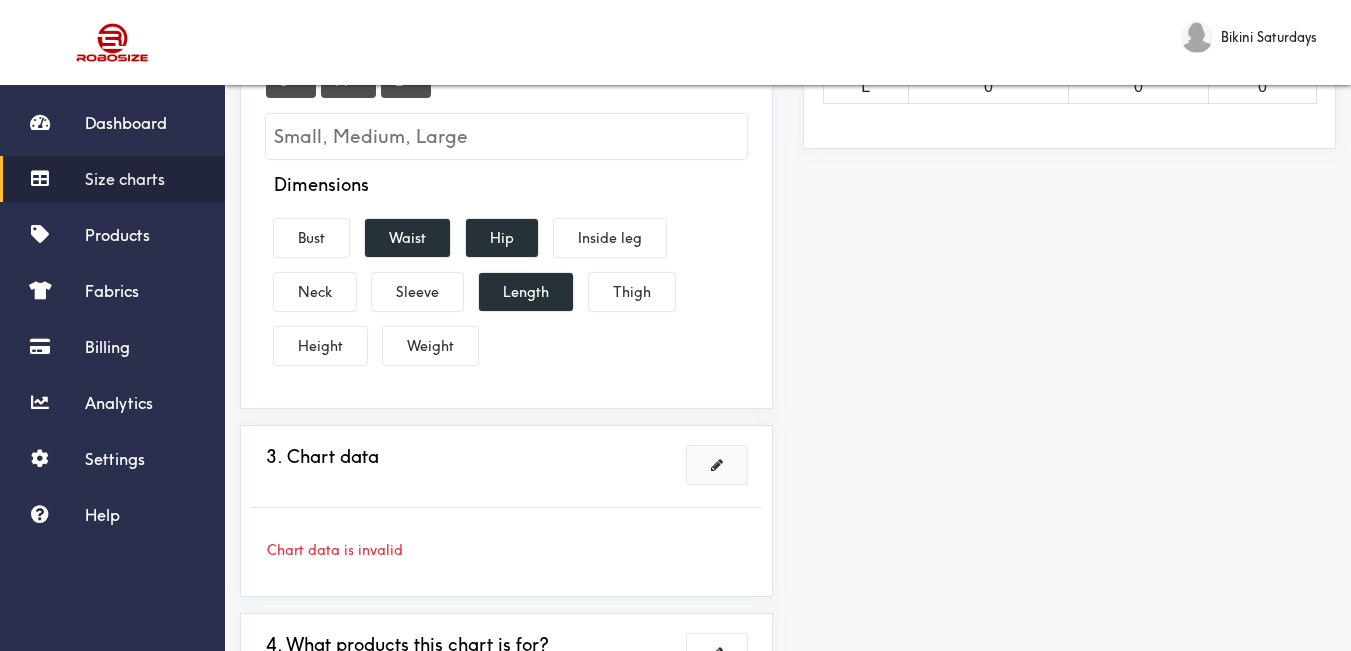 click at bounding box center (717, 465) 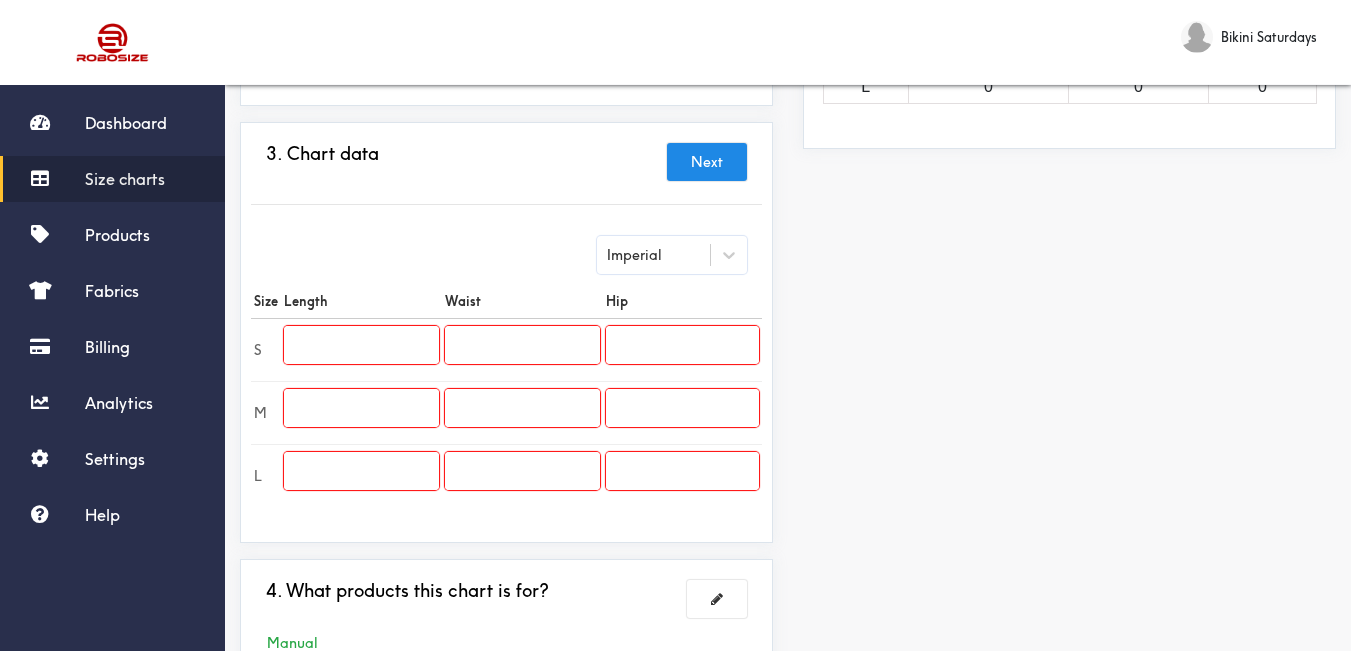 click at bounding box center (361, 345) 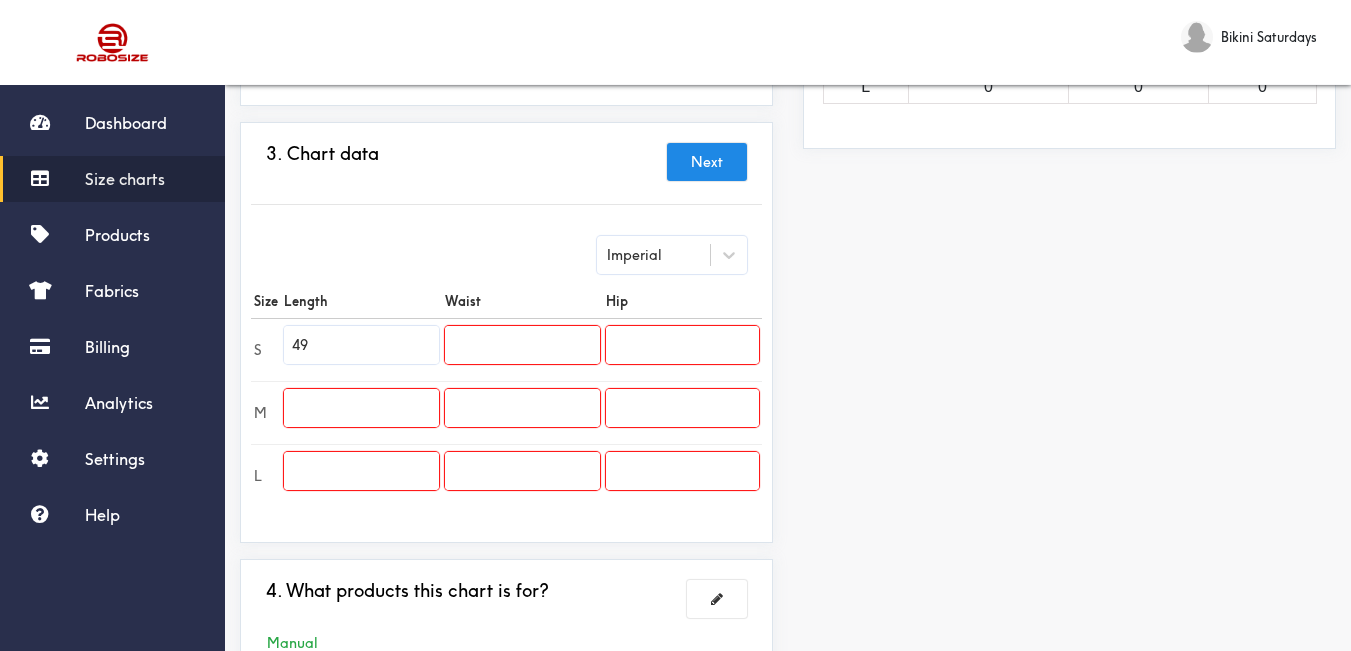 type on "49" 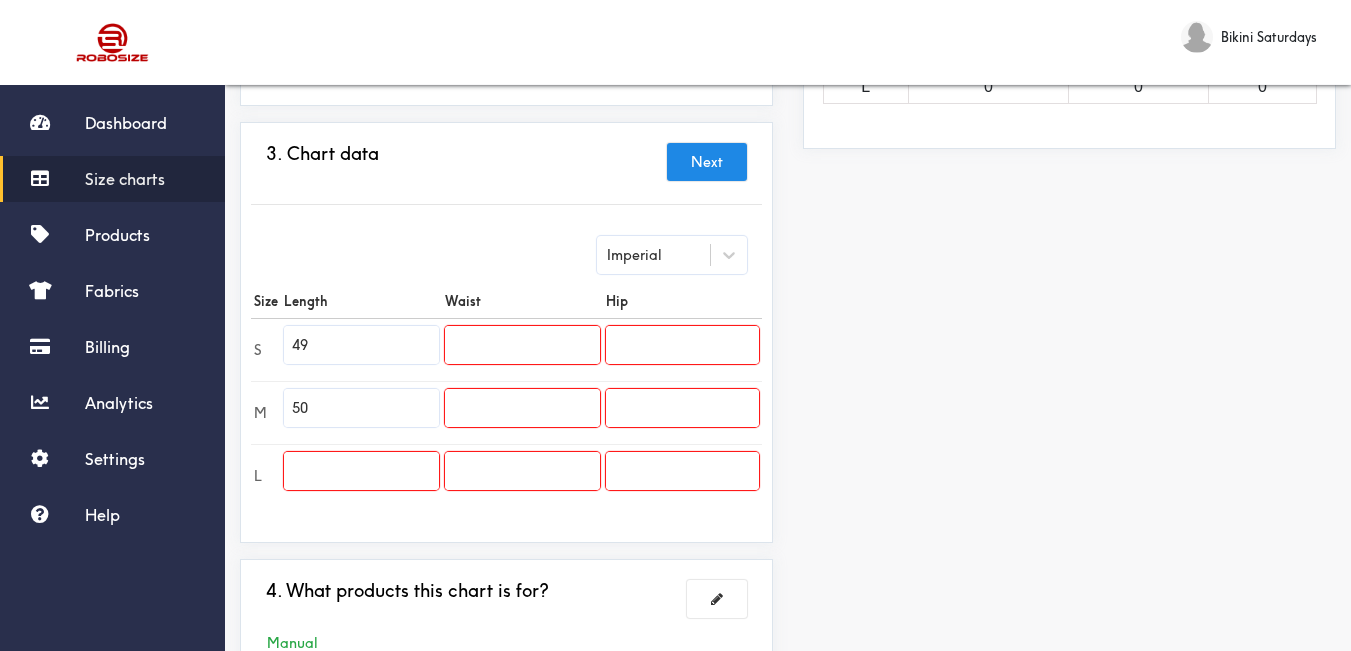 type on "50" 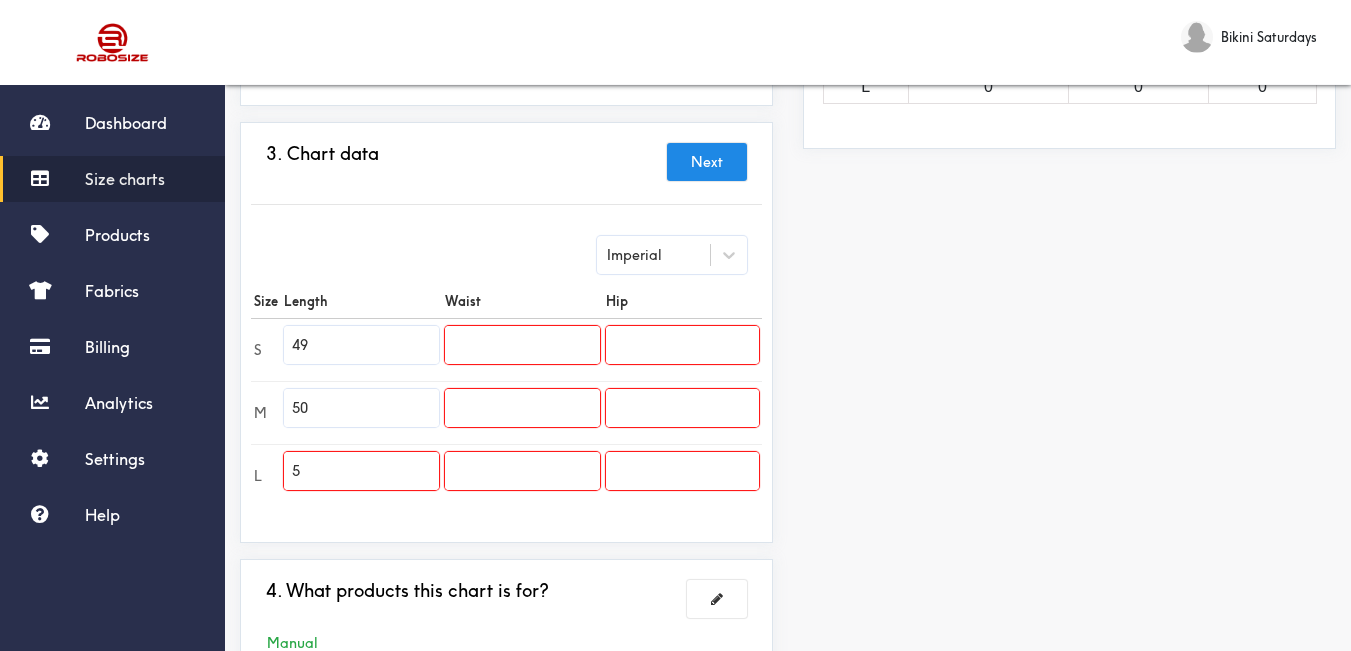 click on "5" at bounding box center [361, 471] 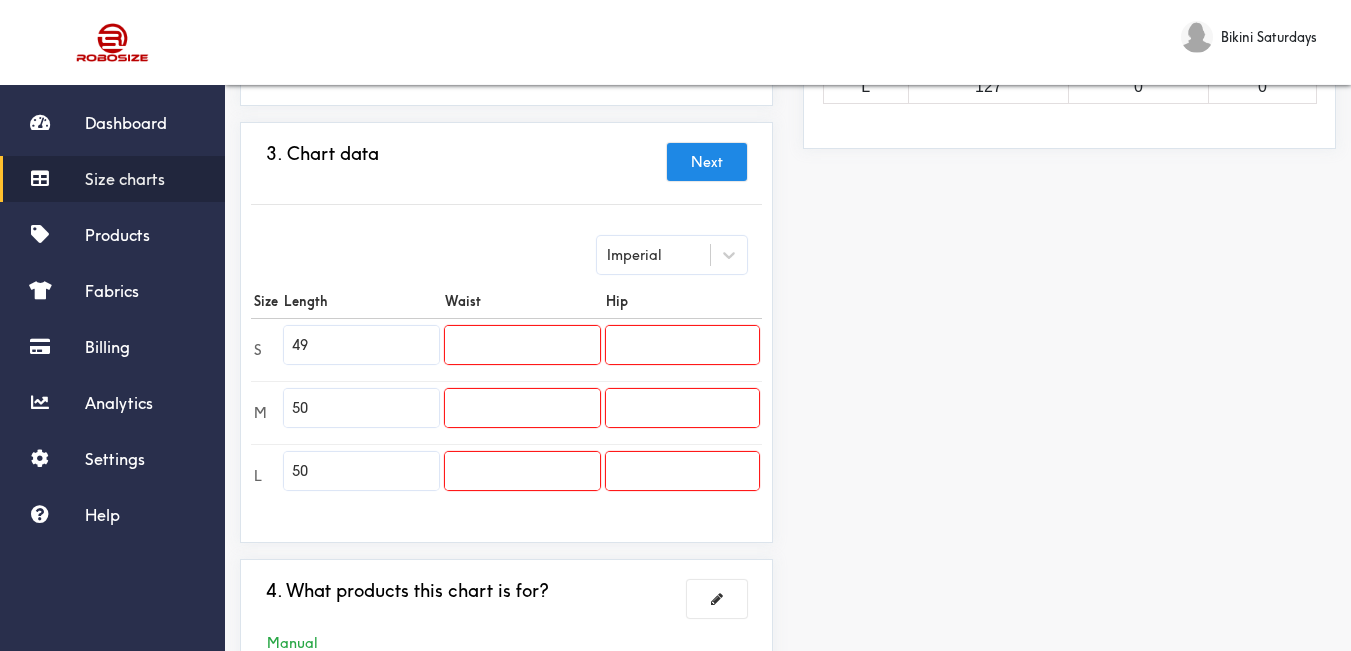 type on "50" 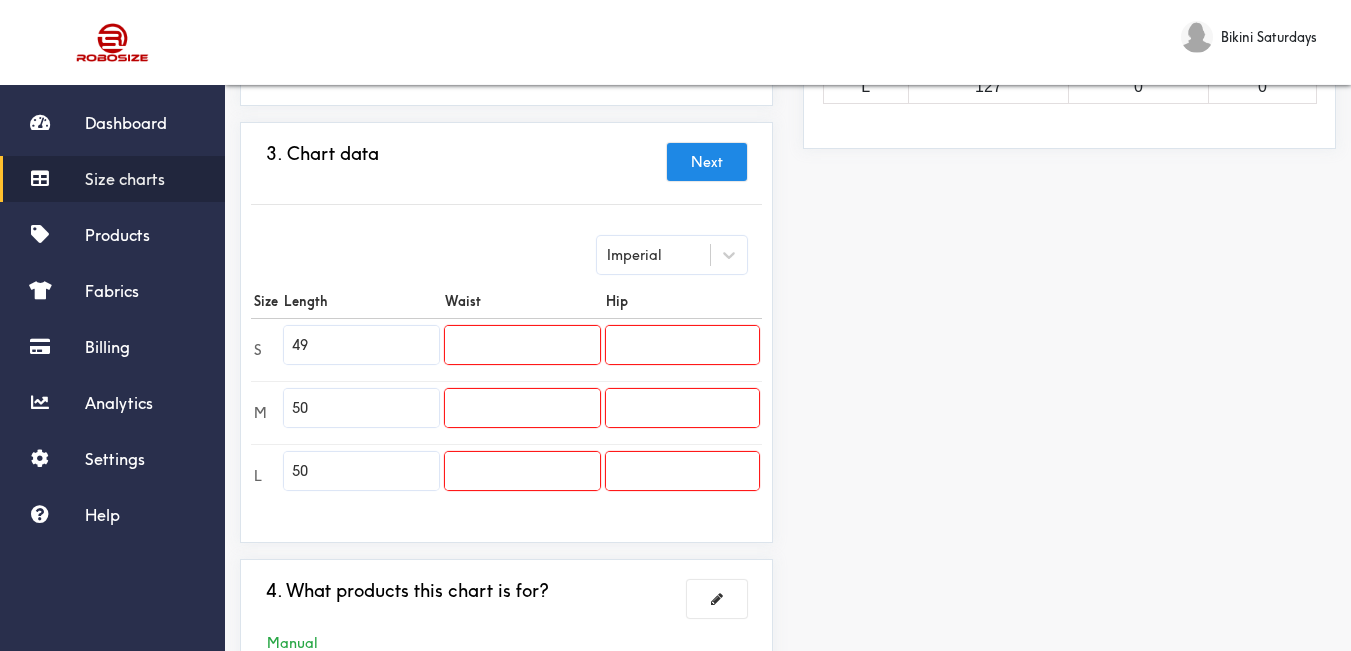 click at bounding box center [522, 345] 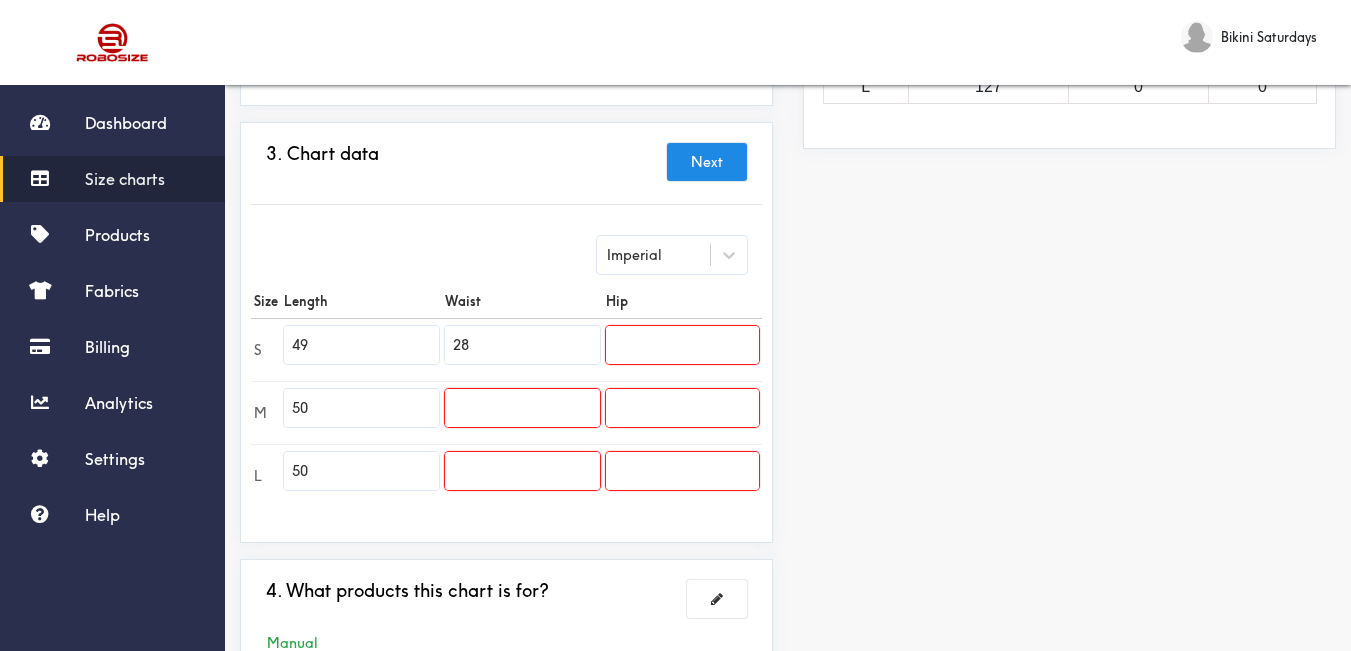 type on "28" 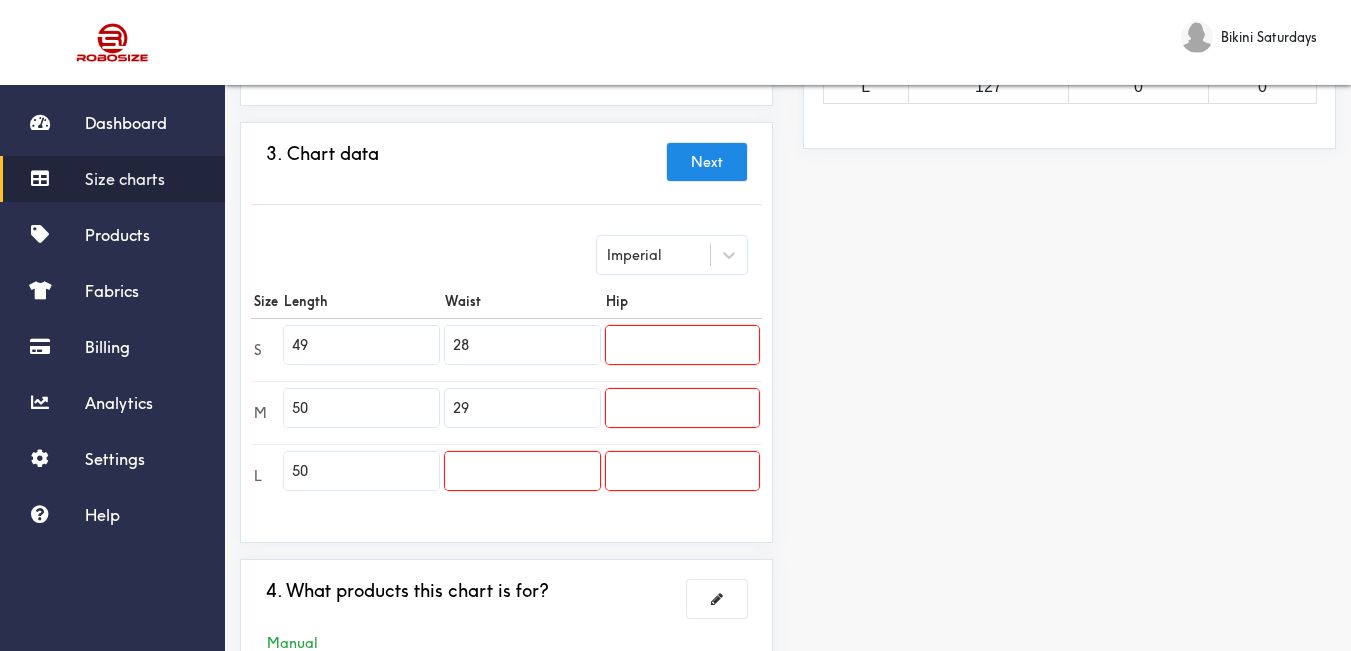 type on "29" 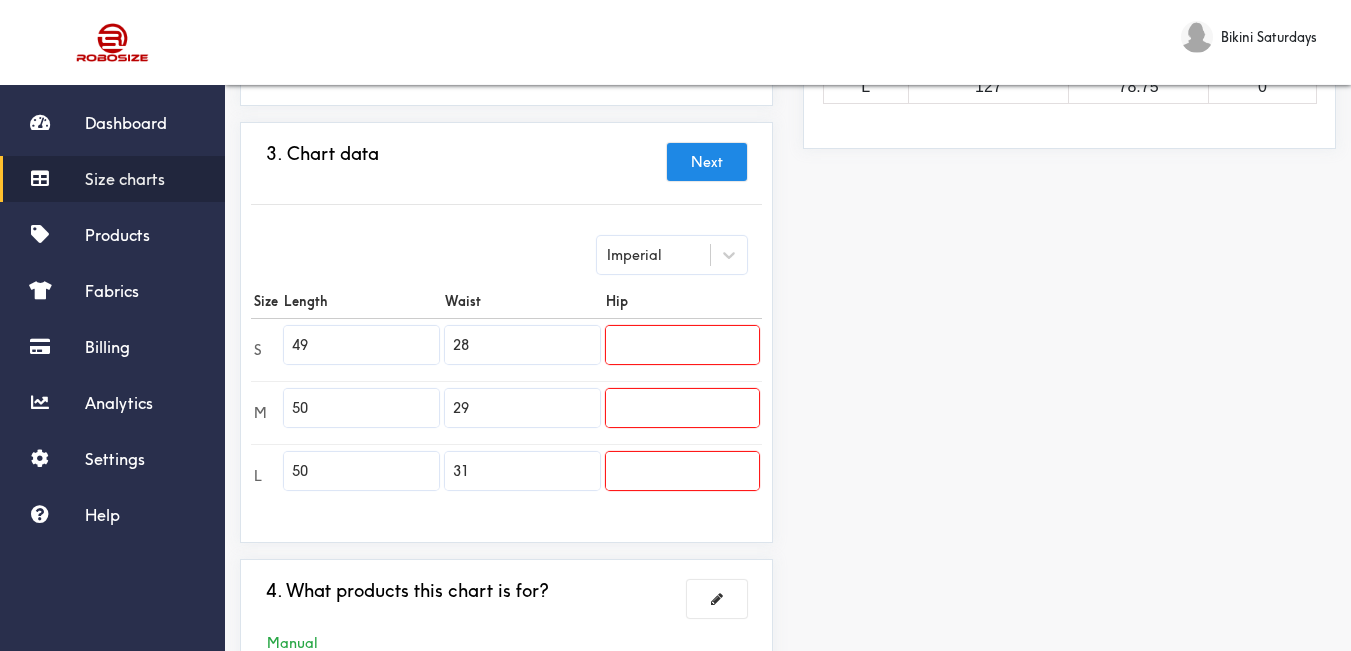 type on "31" 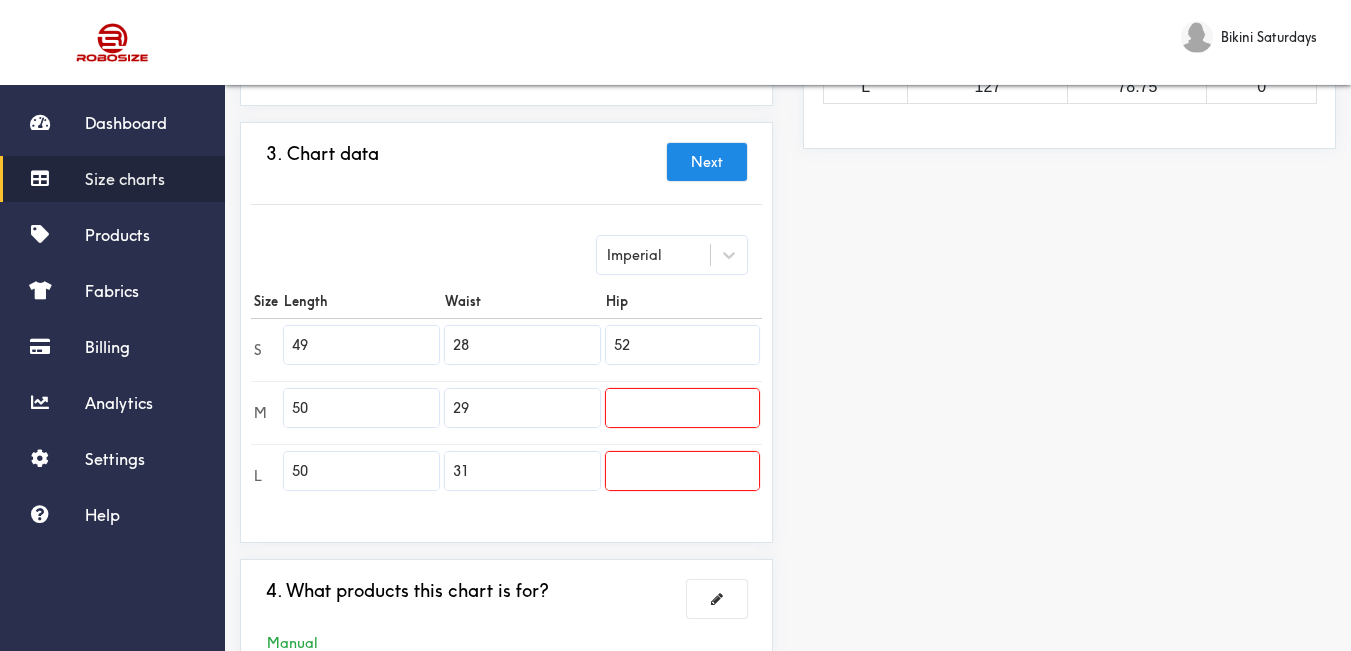 type on "52" 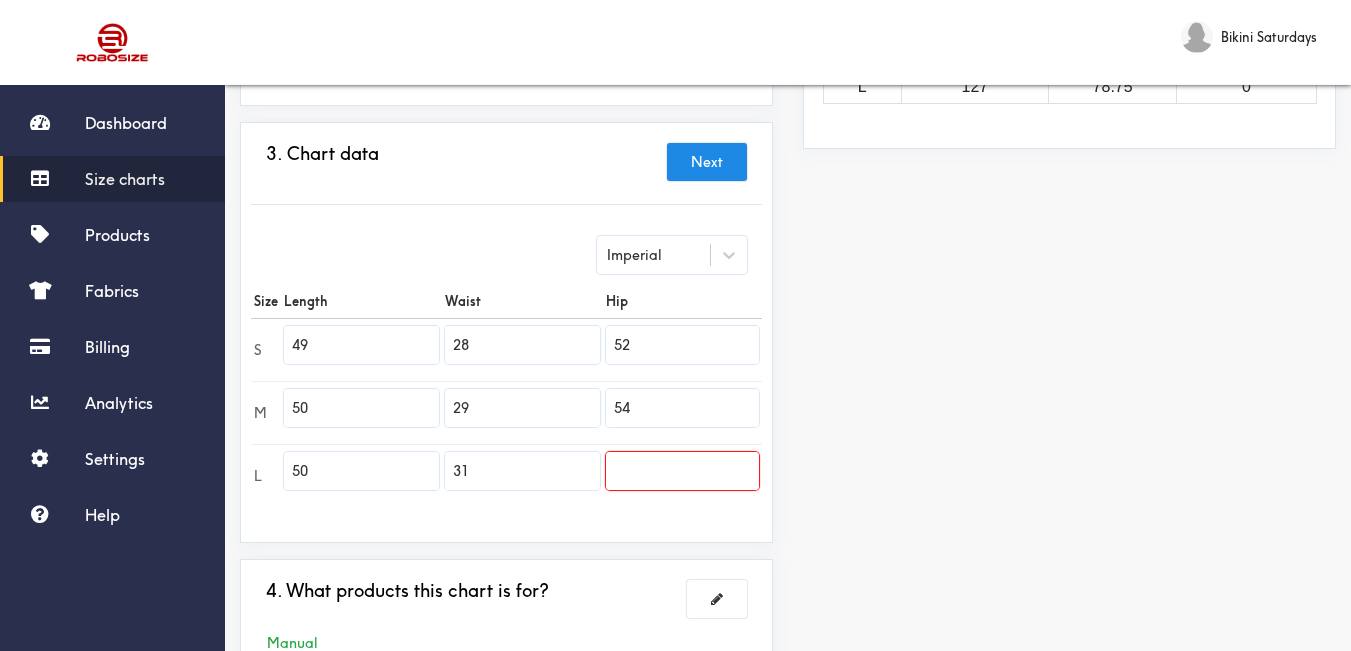 type on "54" 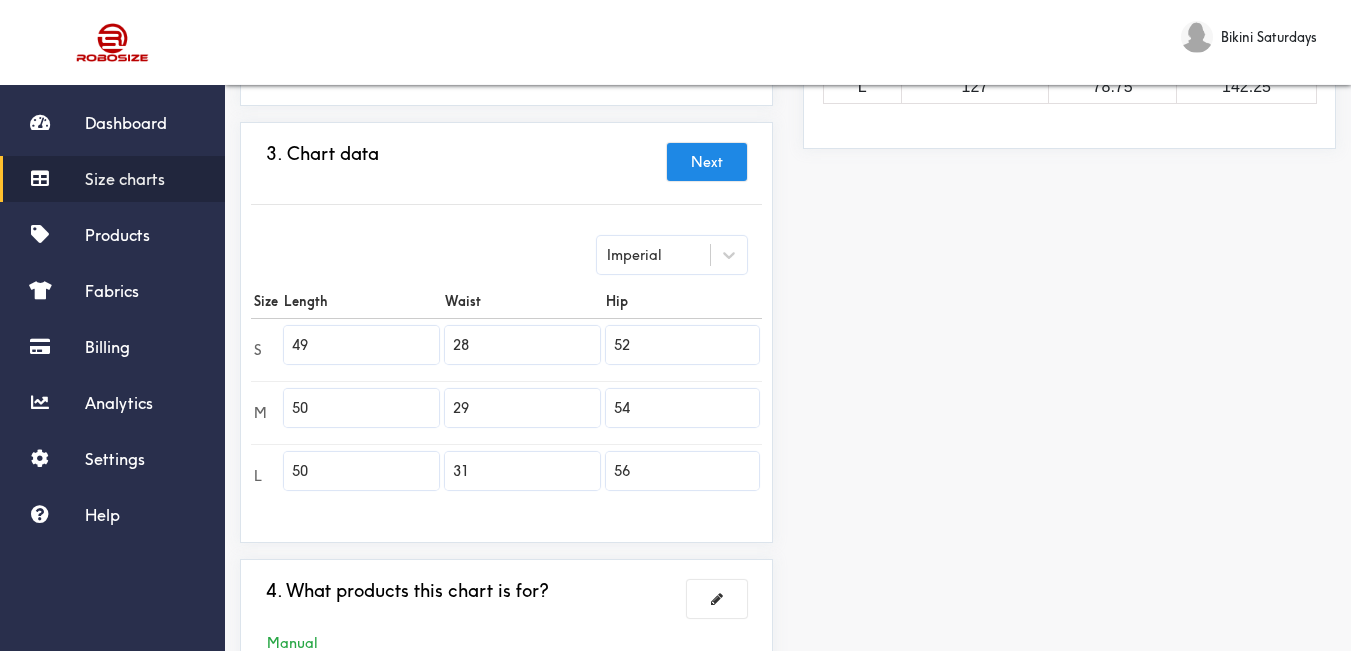 type on "56" 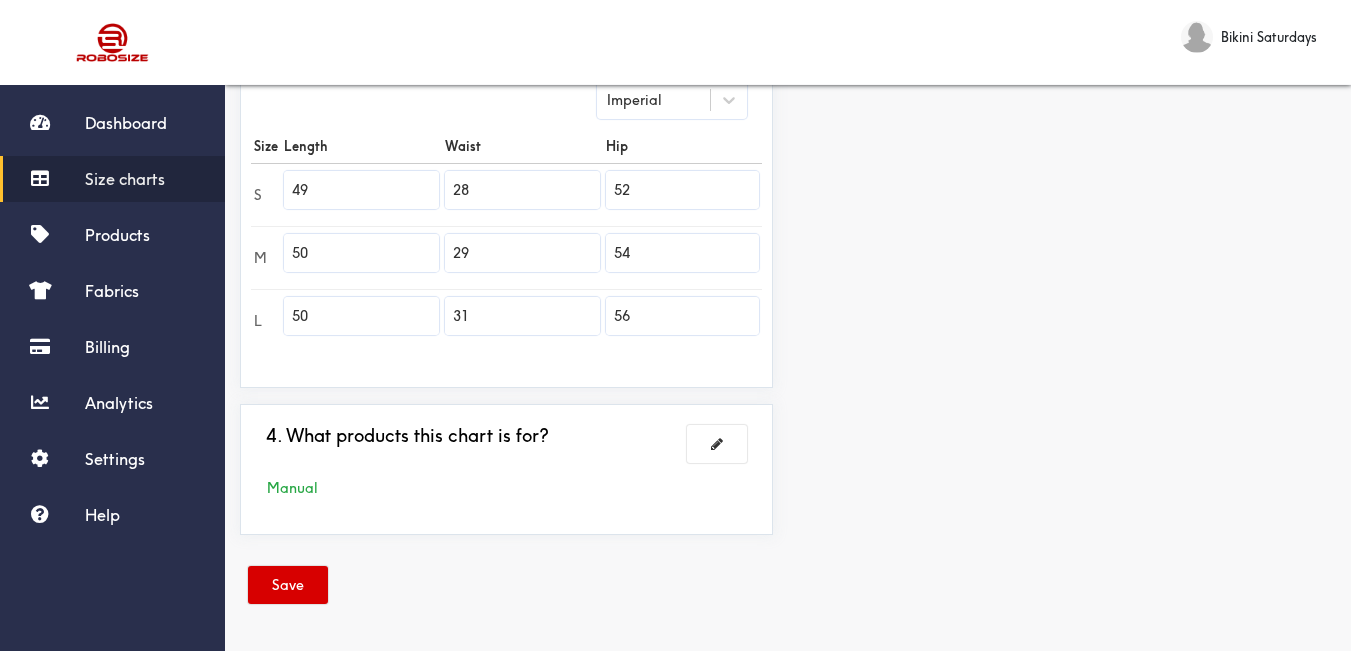 click on "Save" at bounding box center [288, 585] 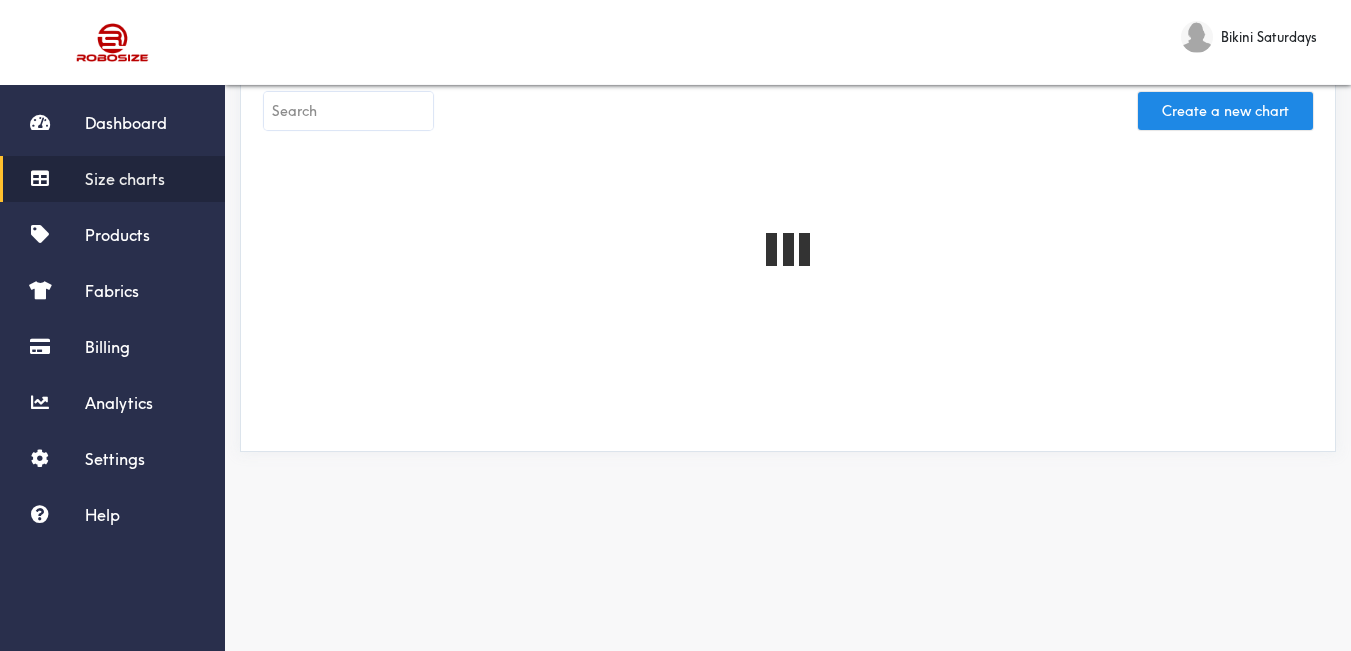 scroll, scrollTop: 0, scrollLeft: 0, axis: both 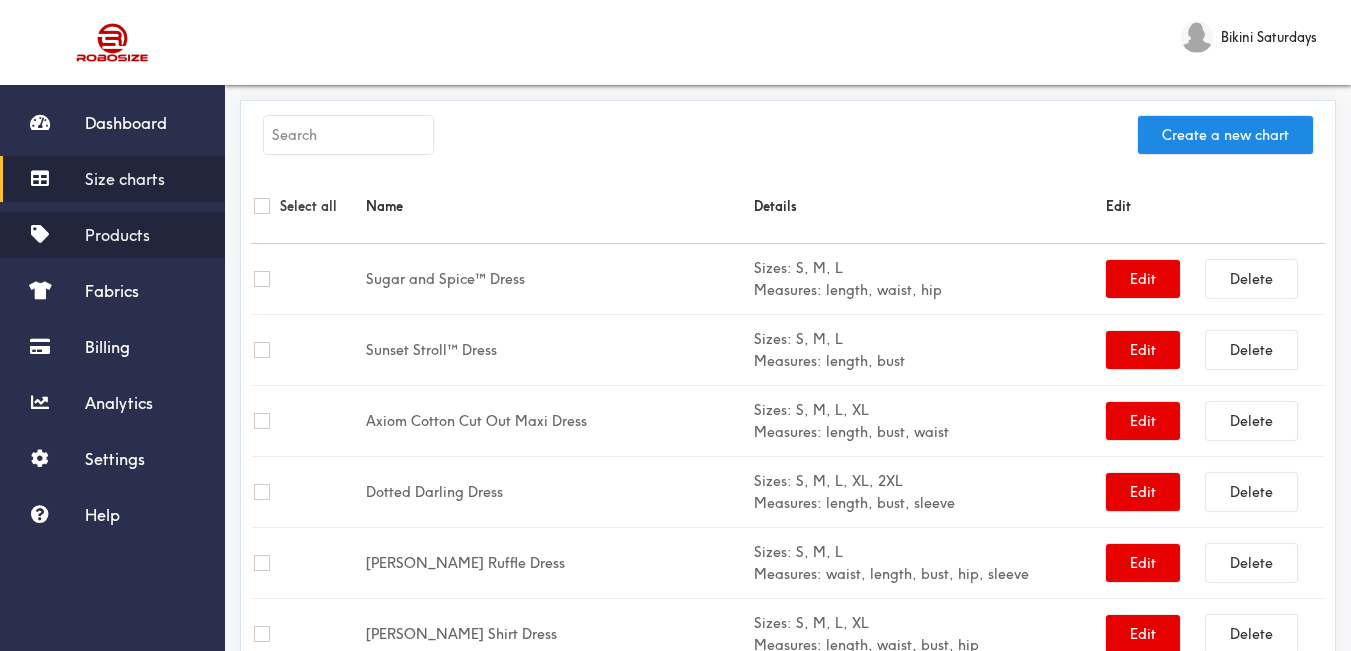 click on "Products" at bounding box center (117, 235) 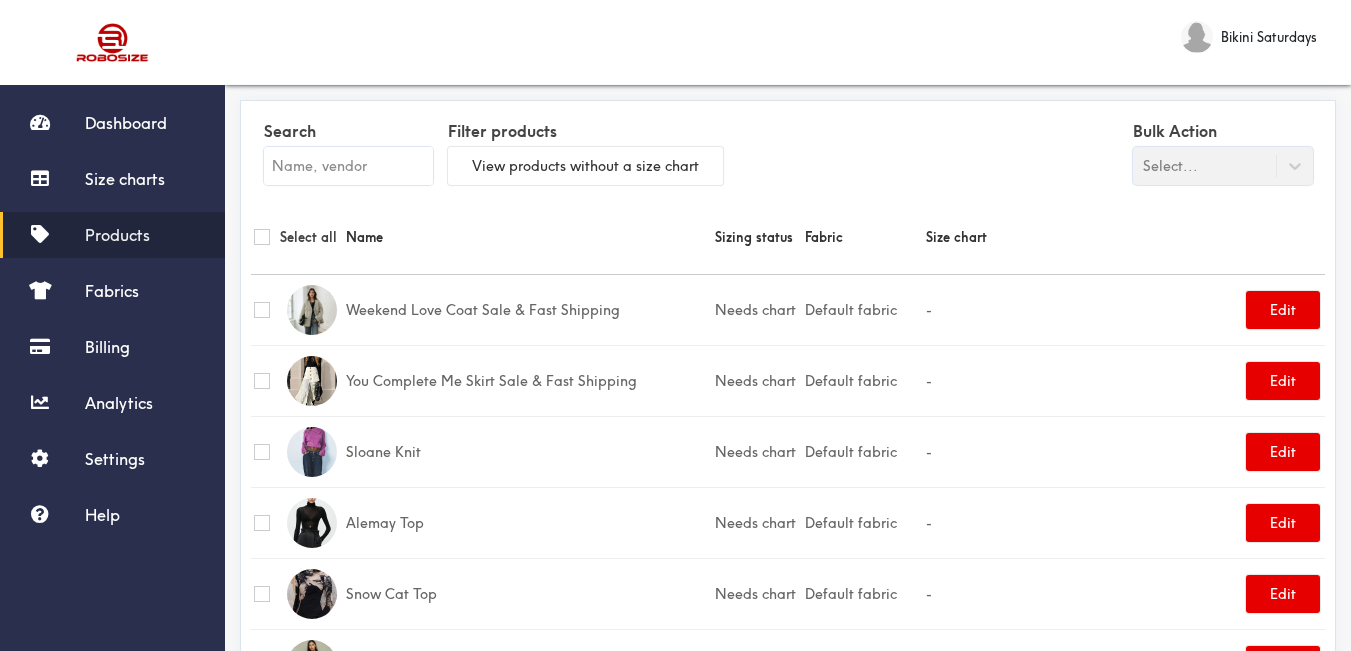 click at bounding box center [348, 166] 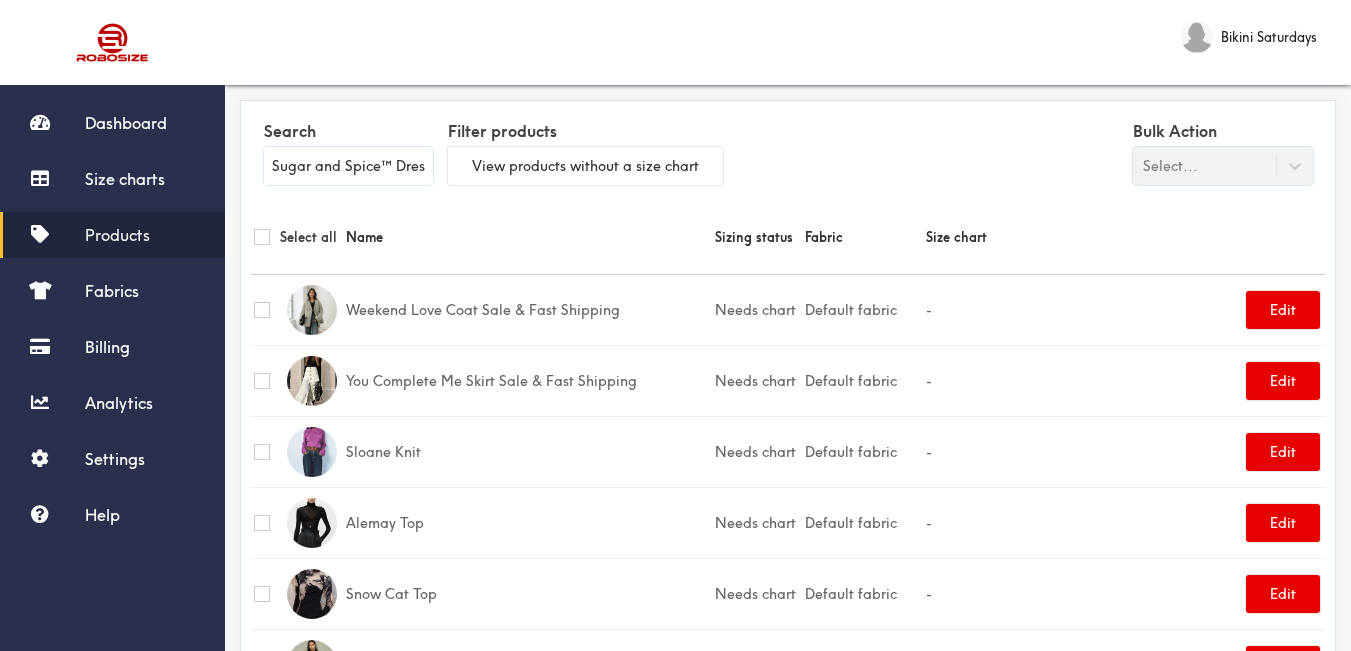 scroll, scrollTop: 0, scrollLeft: 6, axis: horizontal 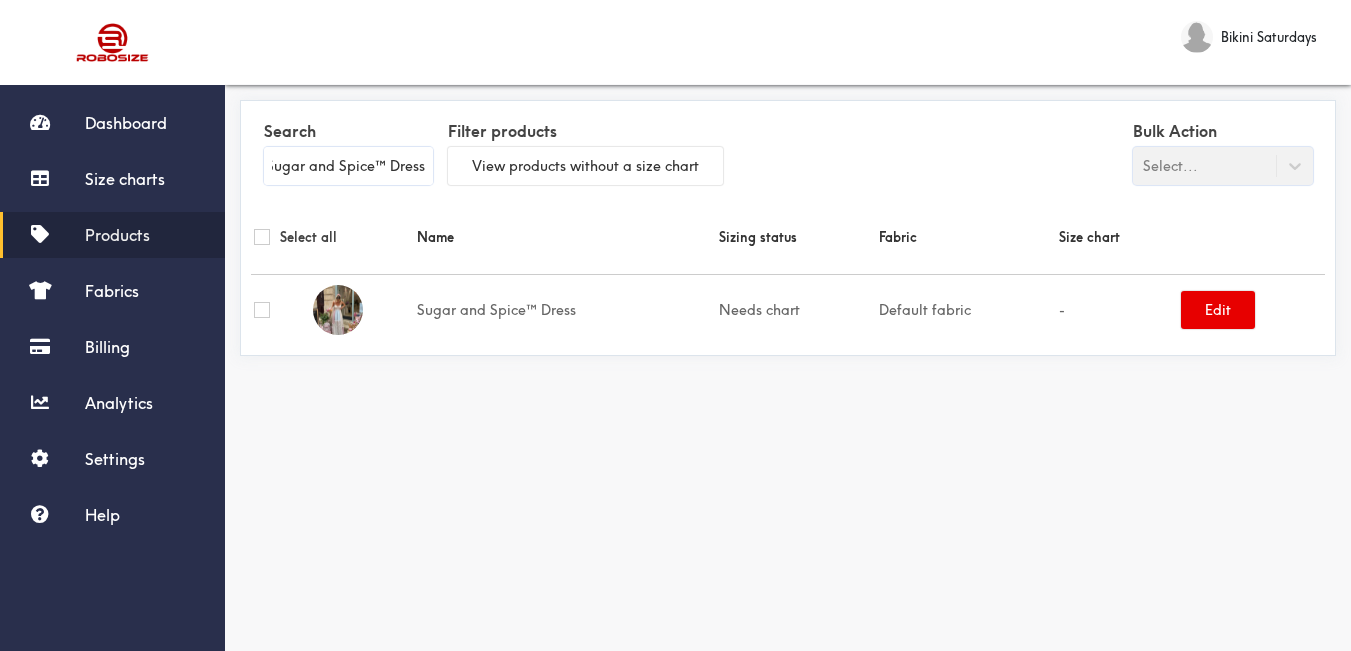 type on "Sugar and Spice™ Dress" 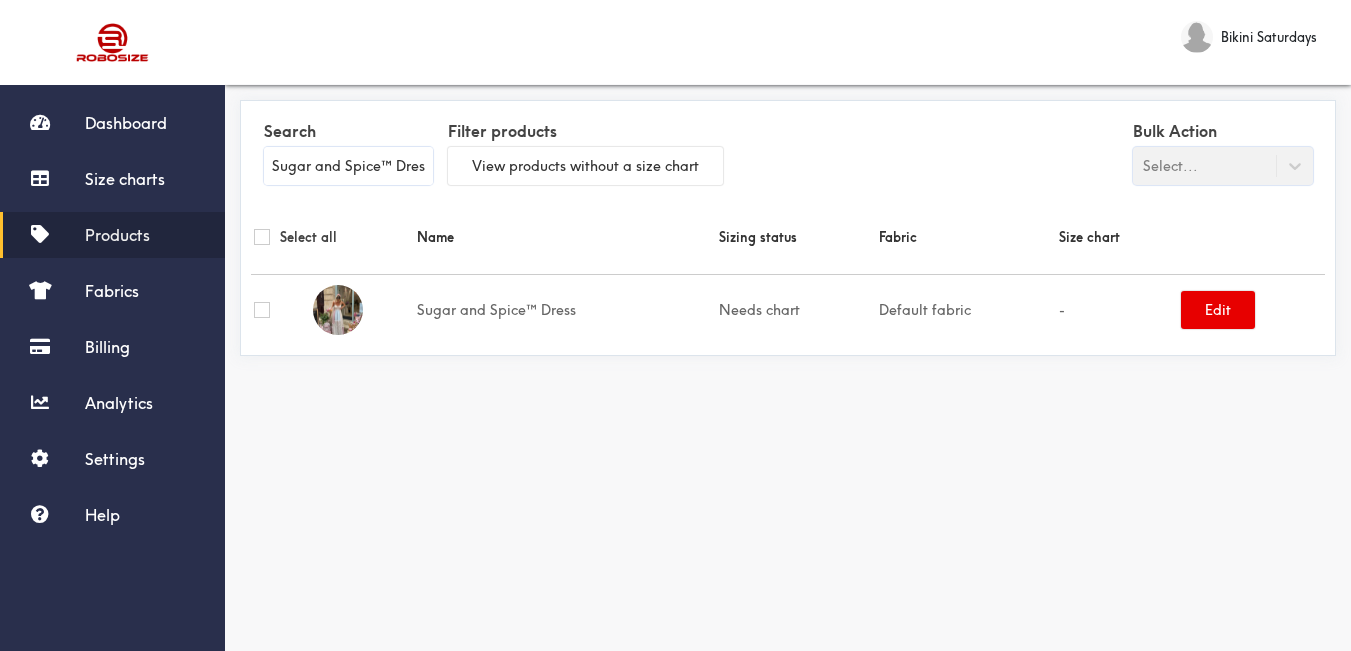 click at bounding box center (262, 310) 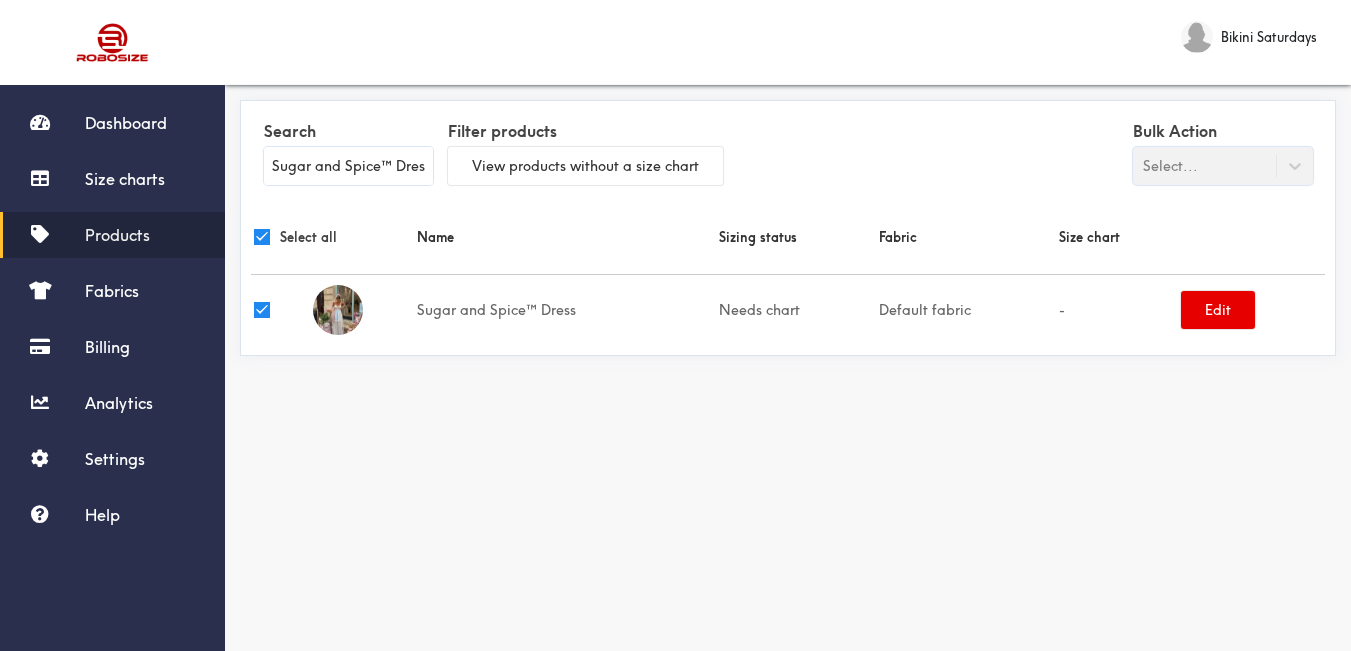 checkbox on "true" 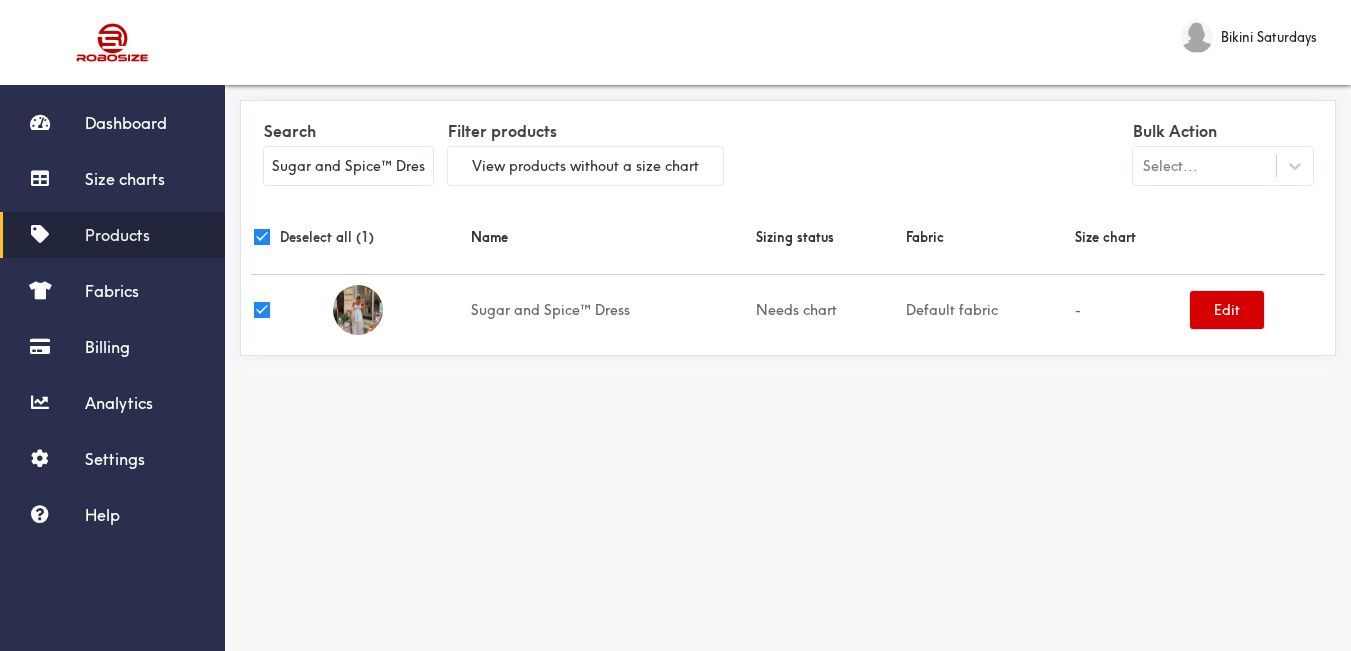 click on "Edit" at bounding box center [1227, 310] 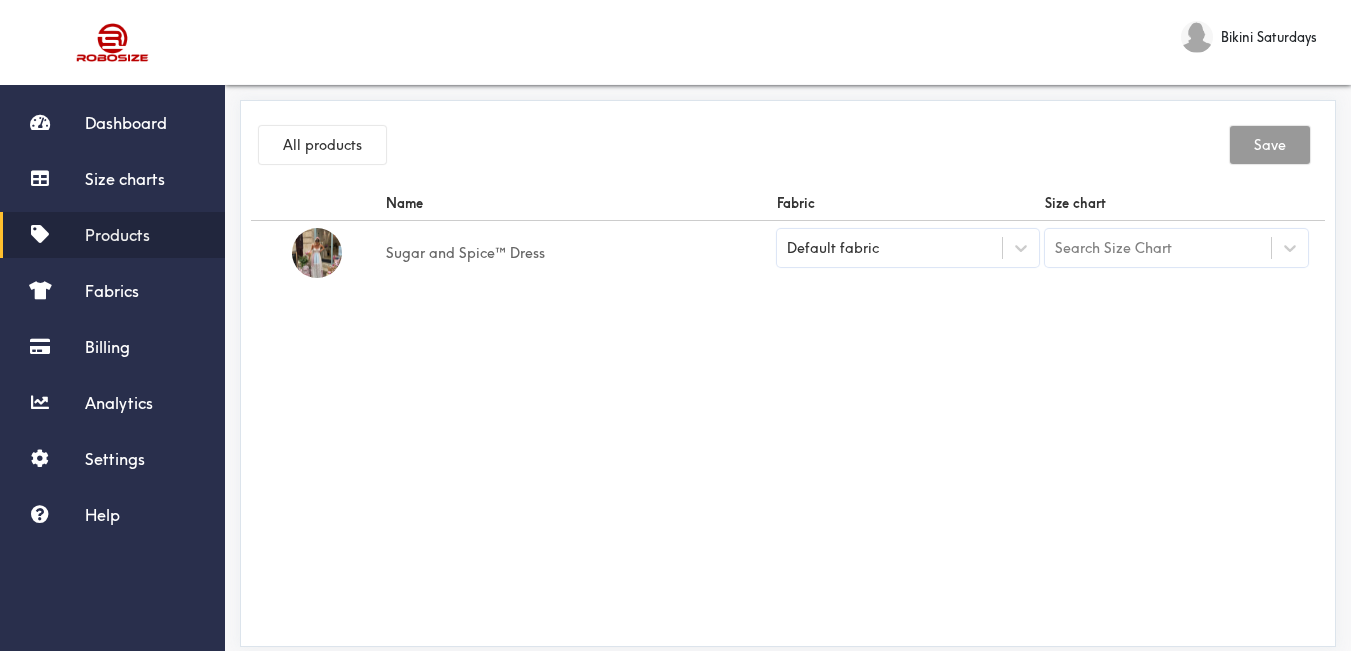 click on "Default fabric" at bounding box center [908, 248] 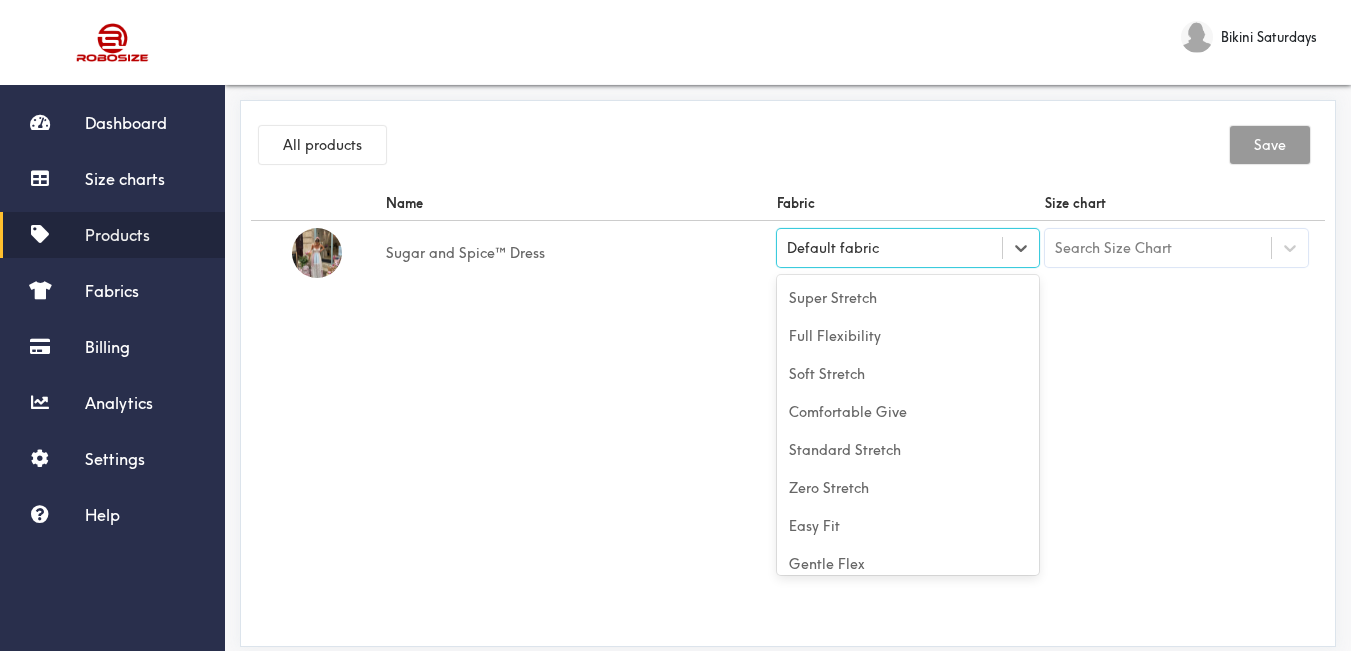scroll, scrollTop: 88, scrollLeft: 0, axis: vertical 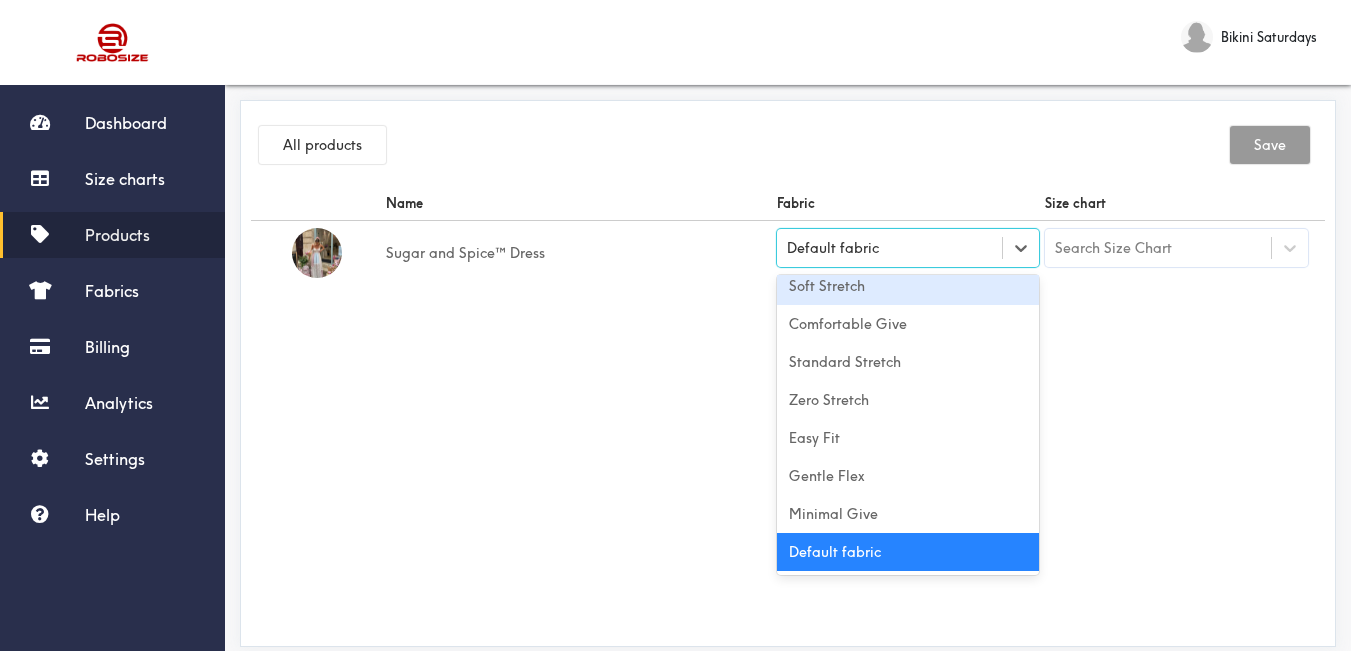 click on "Soft Stretch" at bounding box center (908, 286) 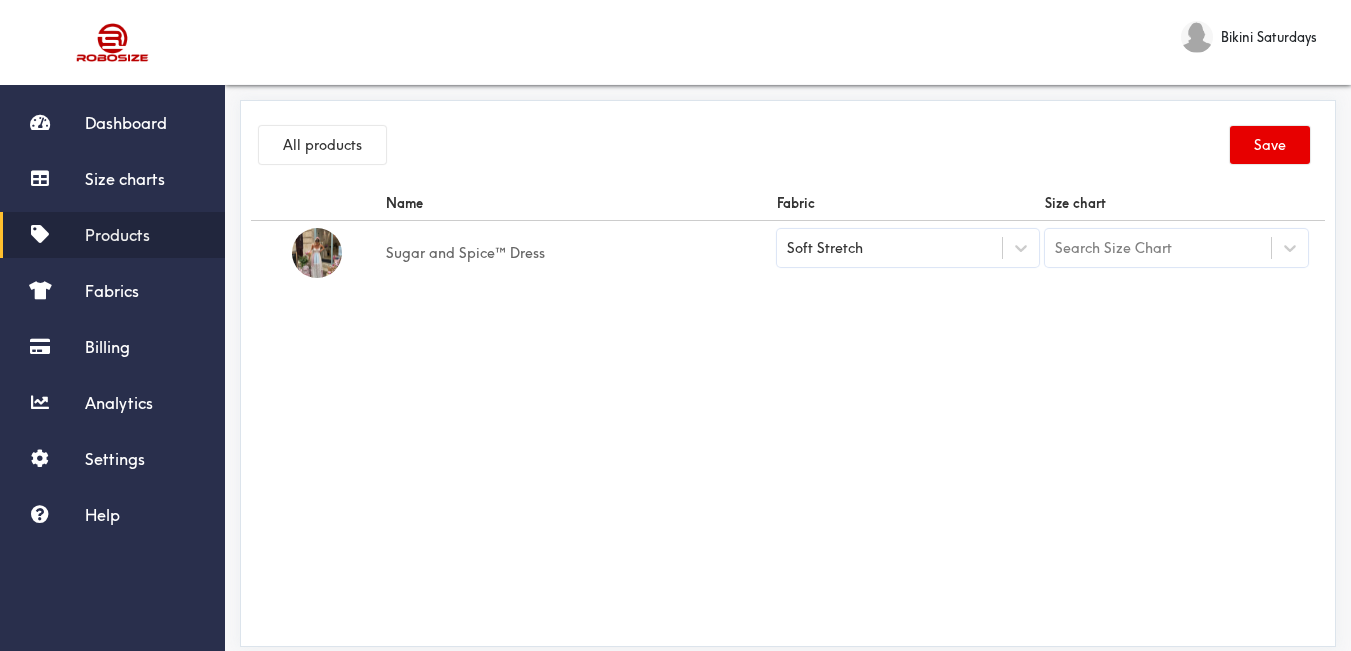 drag, startPoint x: 1132, startPoint y: 355, endPoint x: 1162, endPoint y: 334, distance: 36.619667 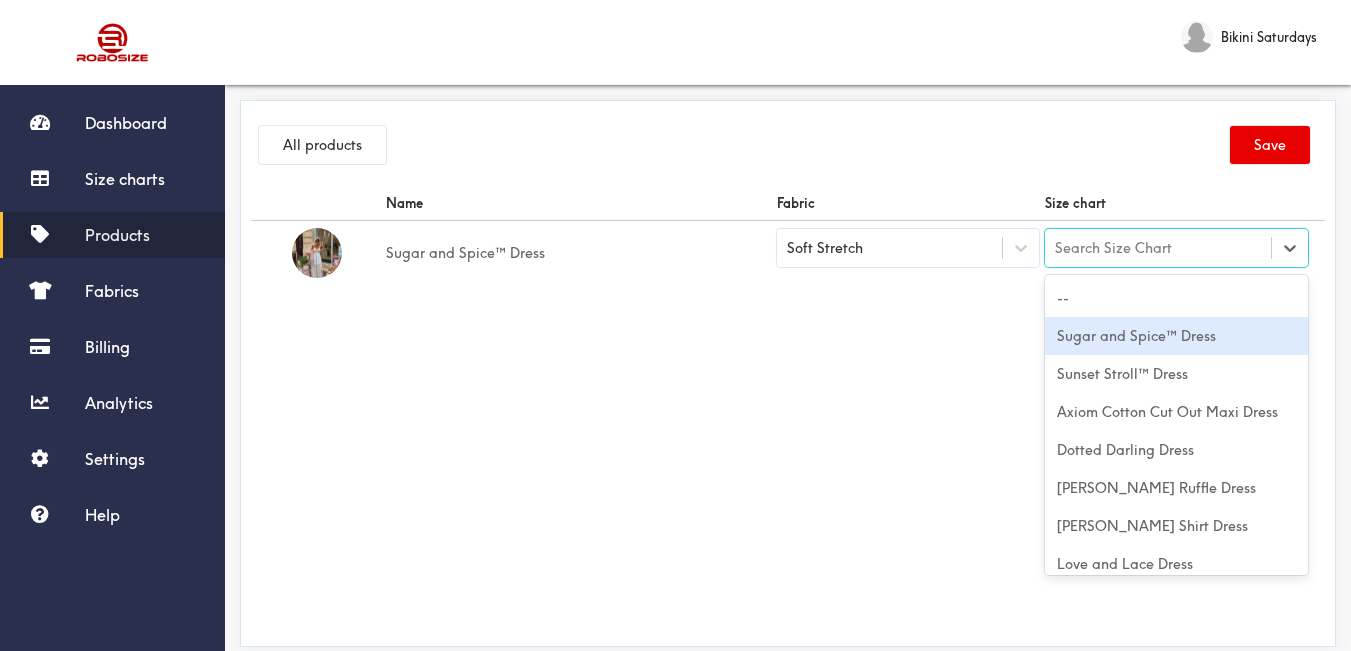 drag, startPoint x: 1140, startPoint y: 335, endPoint x: 1073, endPoint y: 319, distance: 68.88396 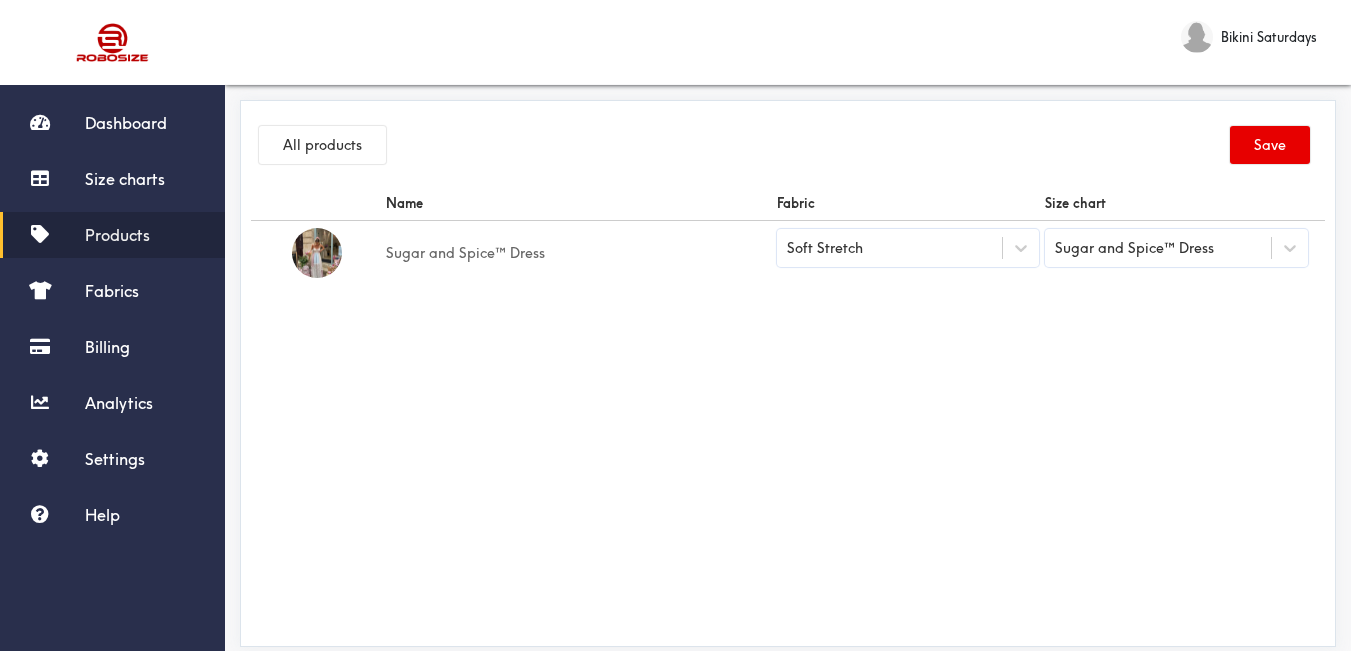 drag, startPoint x: 925, startPoint y: 302, endPoint x: 1192, endPoint y: 154, distance: 305.2753 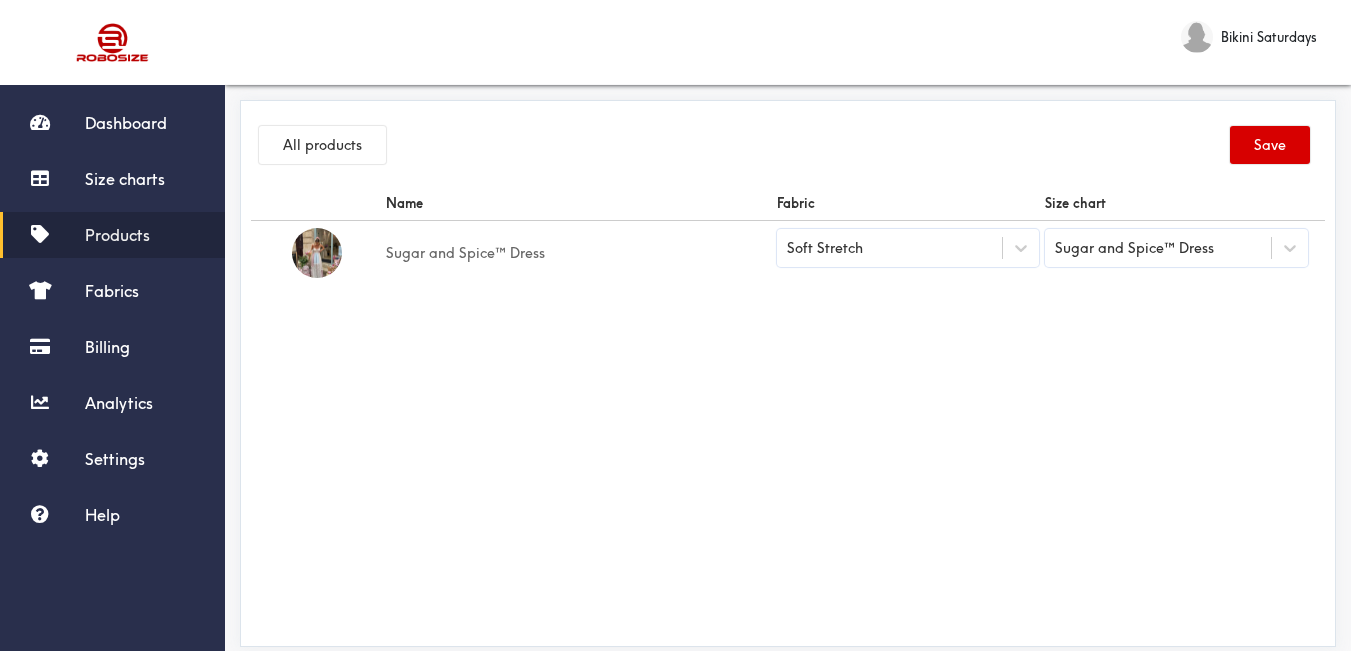 click on "Save" at bounding box center [1270, 145] 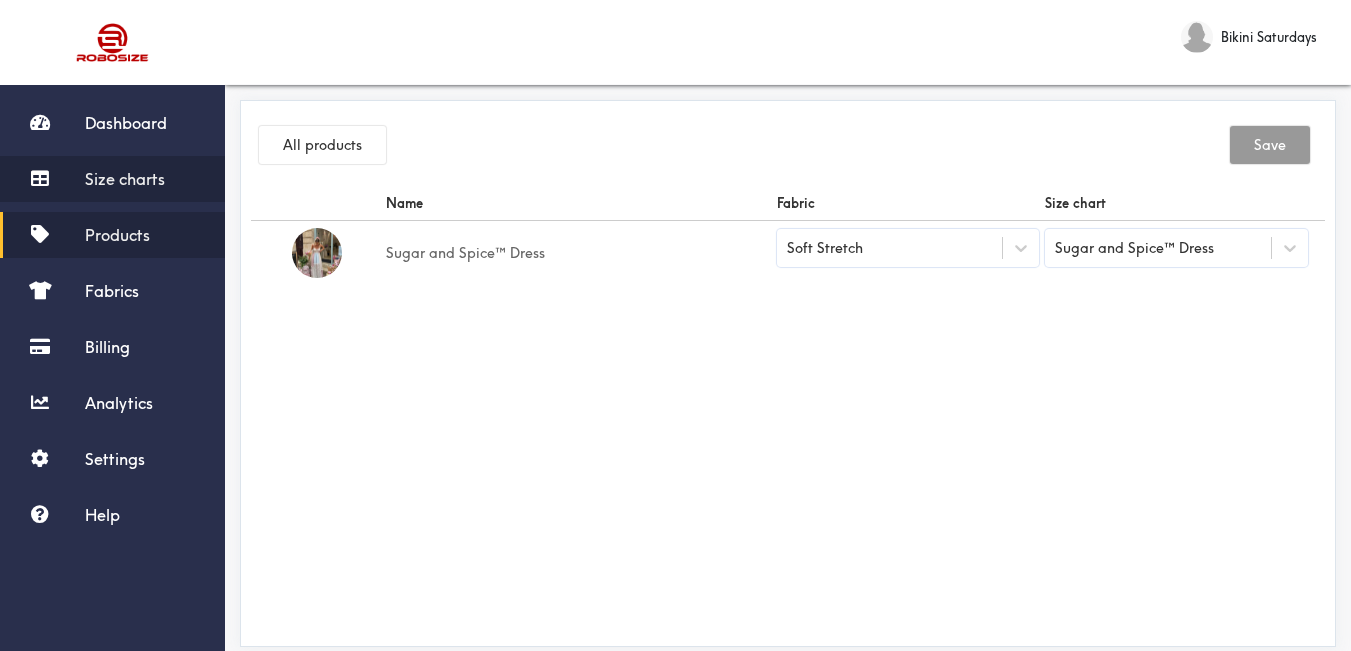 click on "Size charts" at bounding box center (125, 179) 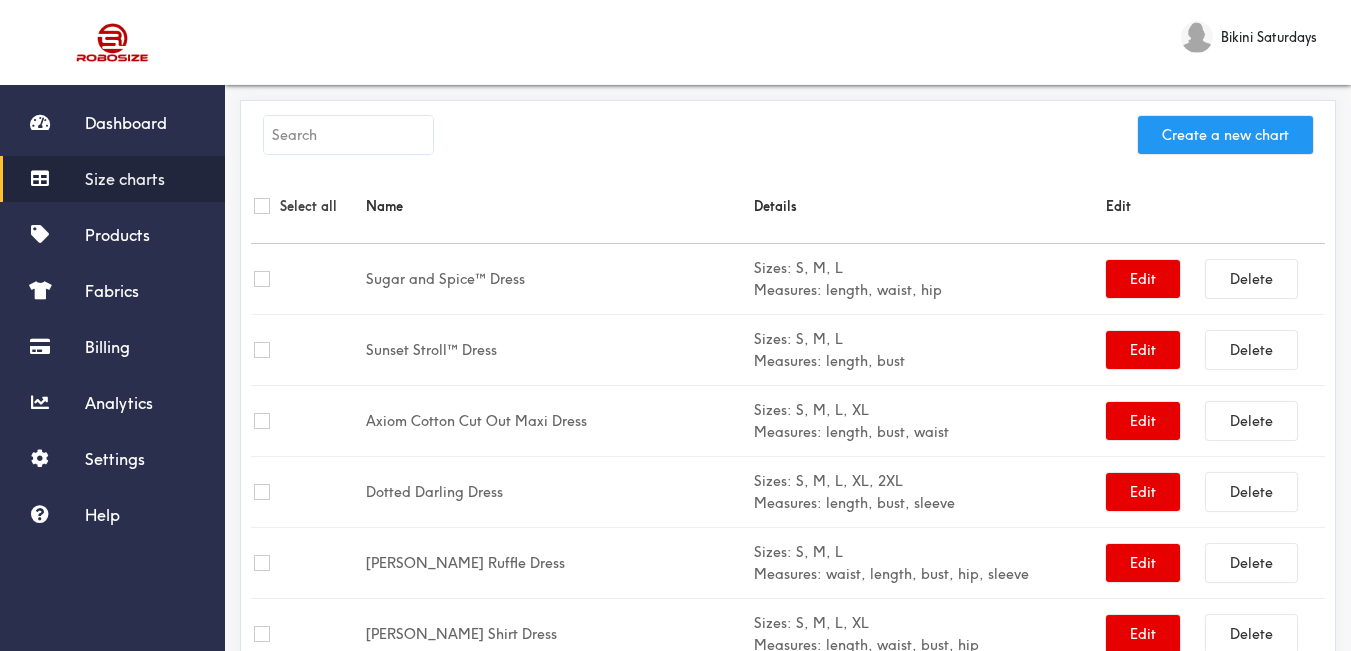 click on "Create a new chart" at bounding box center (1225, 135) 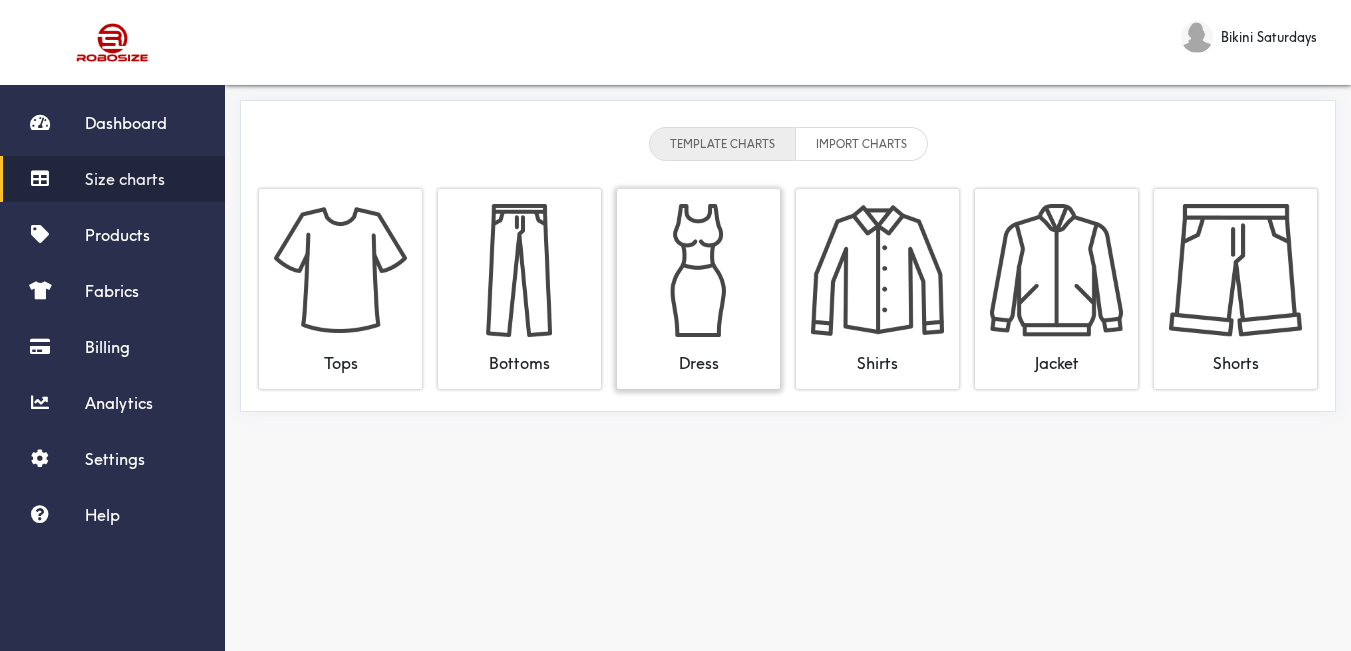 click at bounding box center [698, 270] 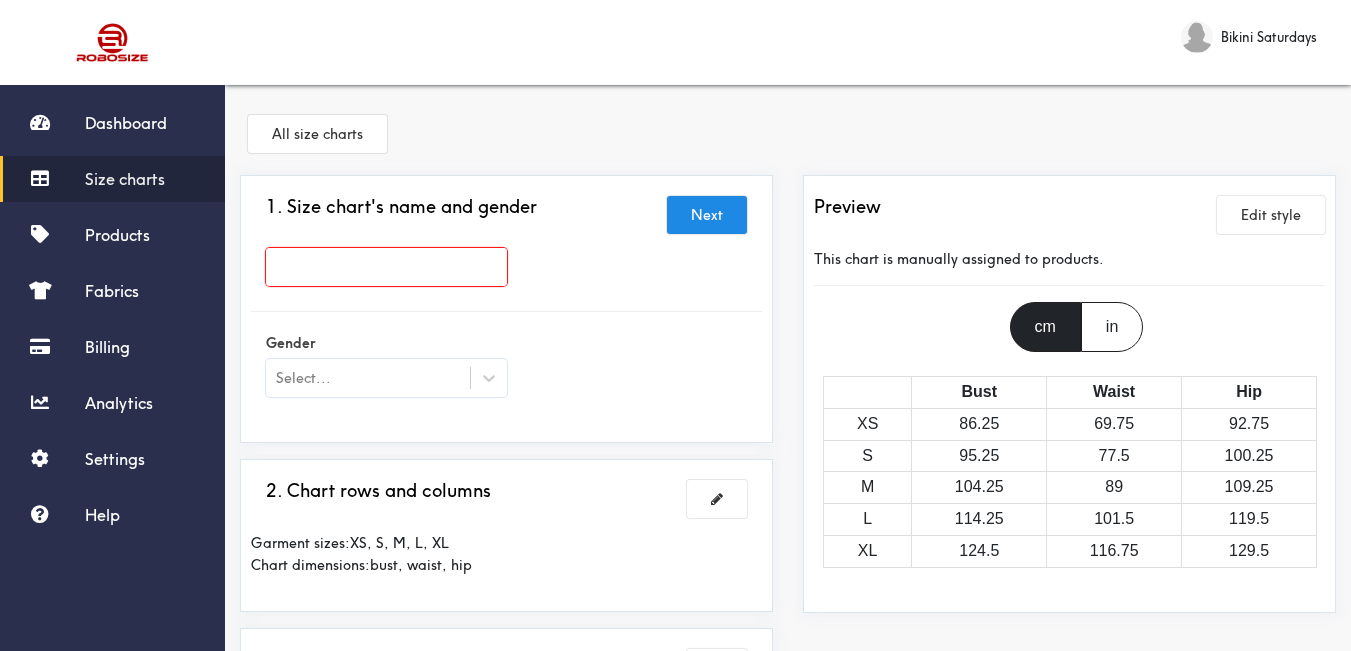 click at bounding box center (386, 267) 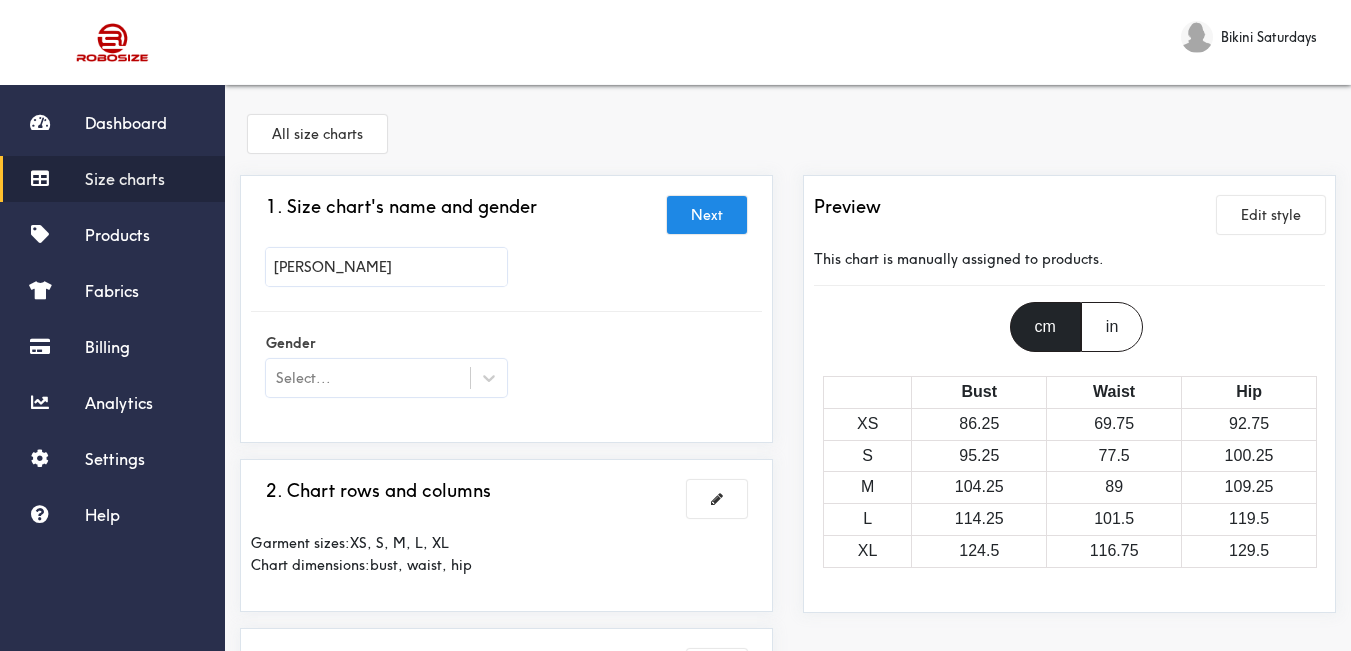 type on "[PERSON_NAME]" 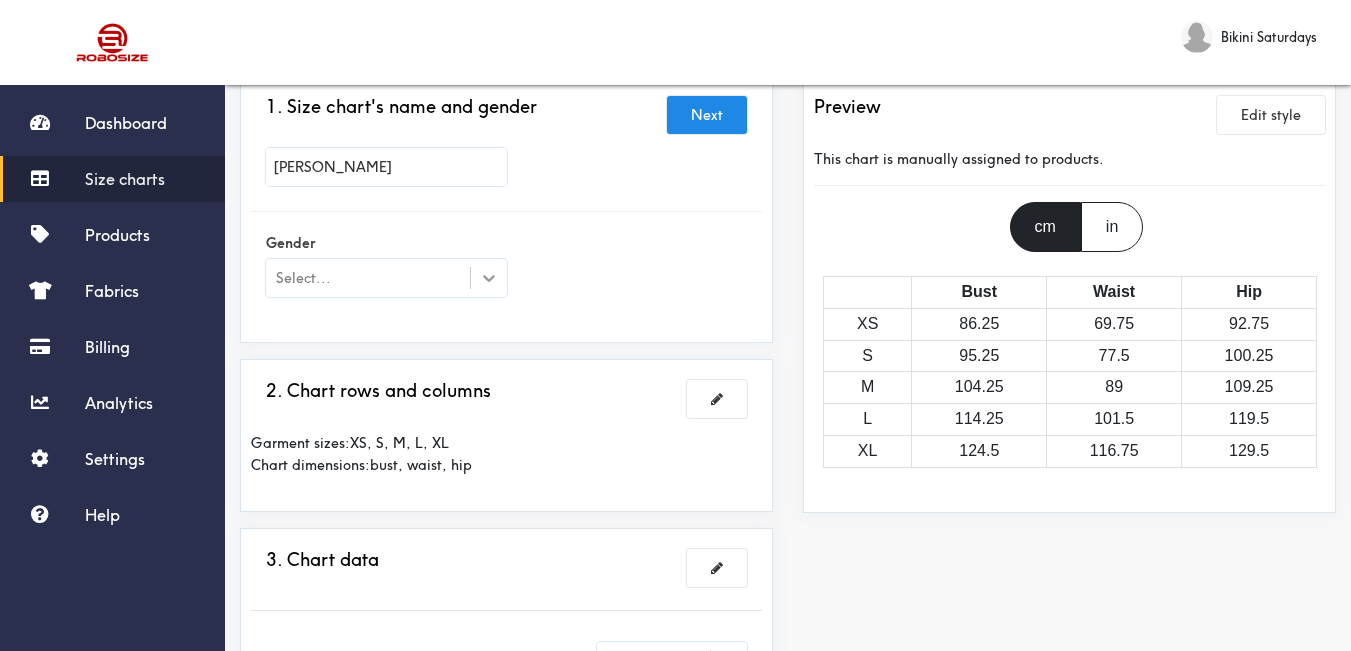 click at bounding box center (489, 278) 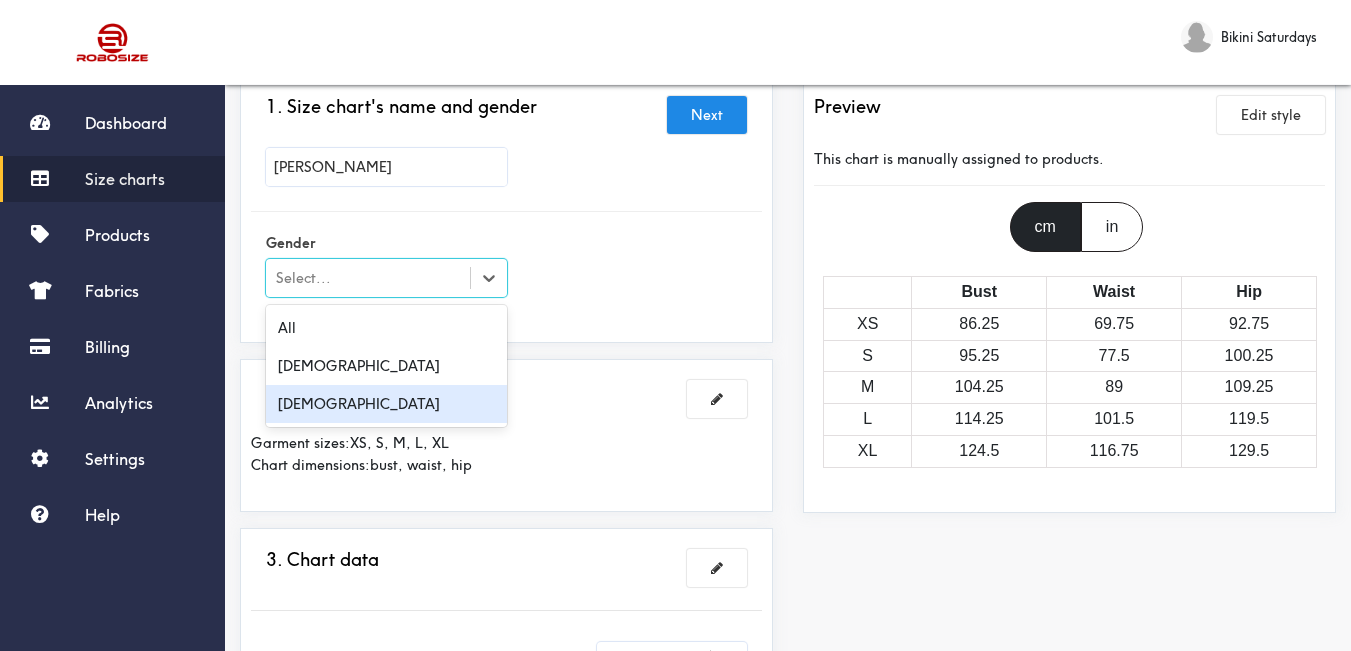 click on "[DEMOGRAPHIC_DATA]" at bounding box center (386, 404) 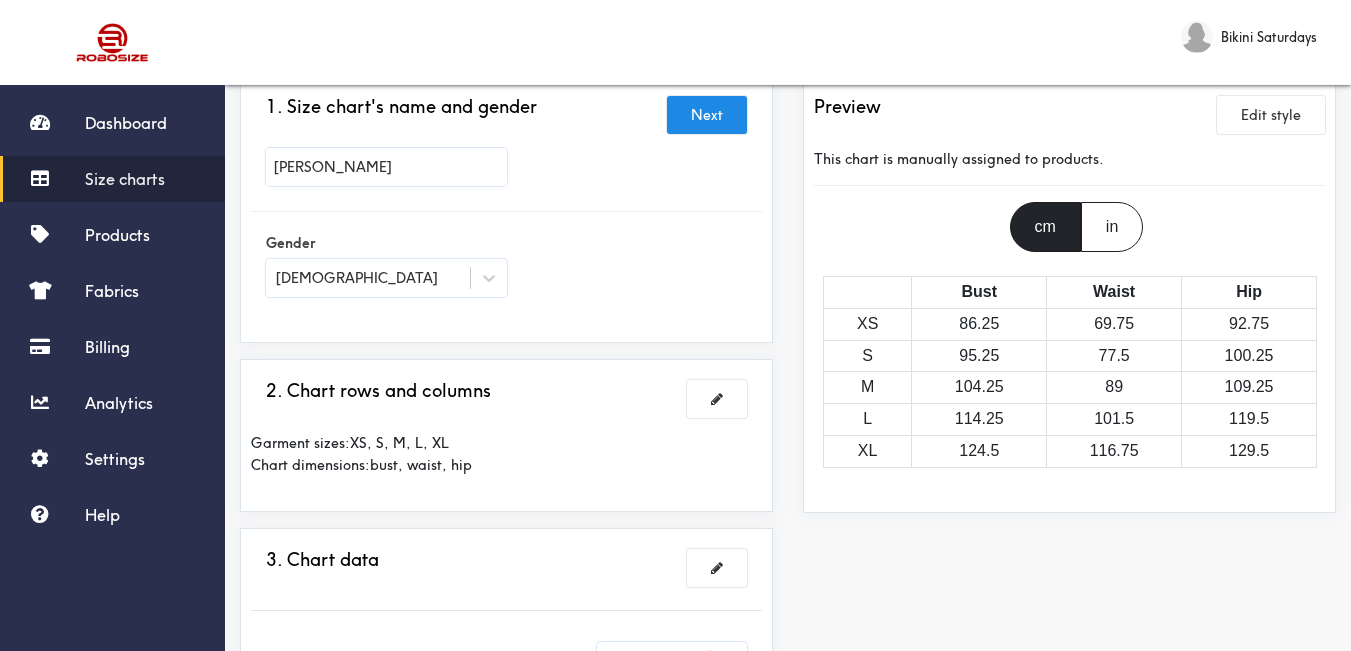 click on "1. Size chart's name and gender Next [PERSON_NAME] Gender [DEMOGRAPHIC_DATA] 2. Chart rows and columns Garment sizes:  XS, S, M, L, XL Chart dimensions:  bust, waist, hip 3. Chart data Imperial Size Bust Waist Hip XS 34 27.5 36.5 S 37.5 30.5 39.5 M 41 35 43 L 45 40 47 XL 49 46 51 4. What products this chart is for? Manual" at bounding box center (506, 591) 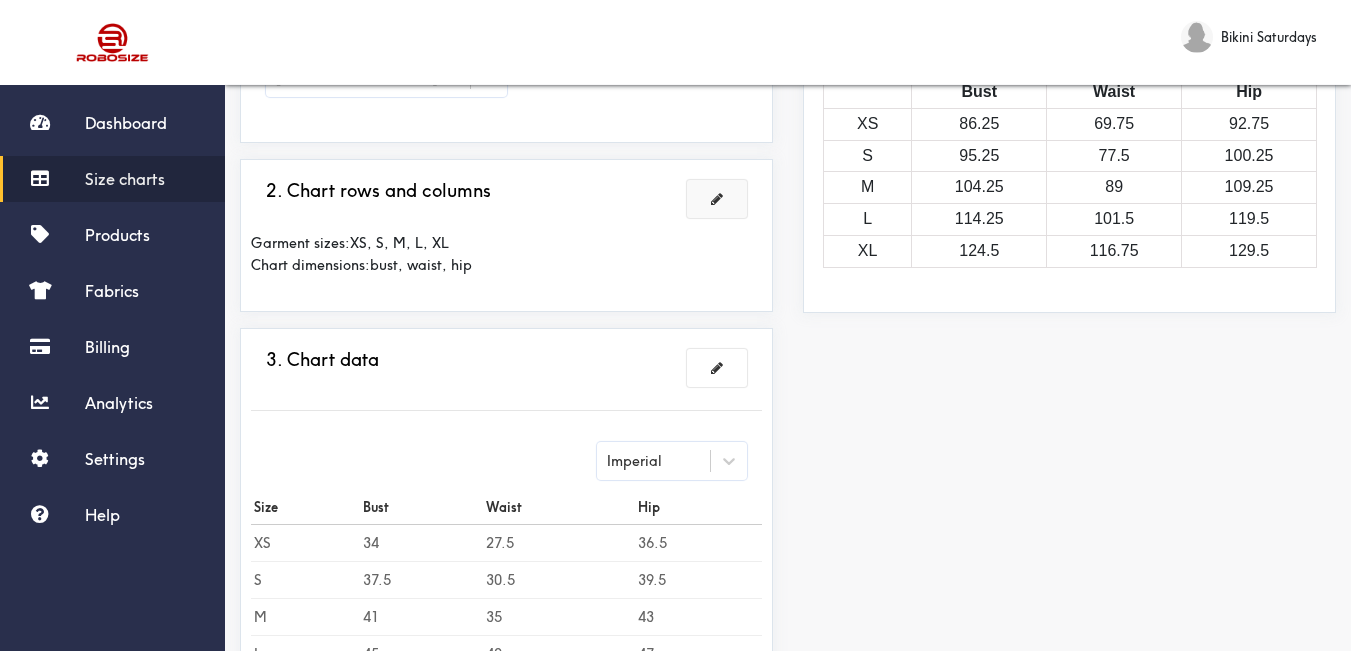 click at bounding box center (717, 199) 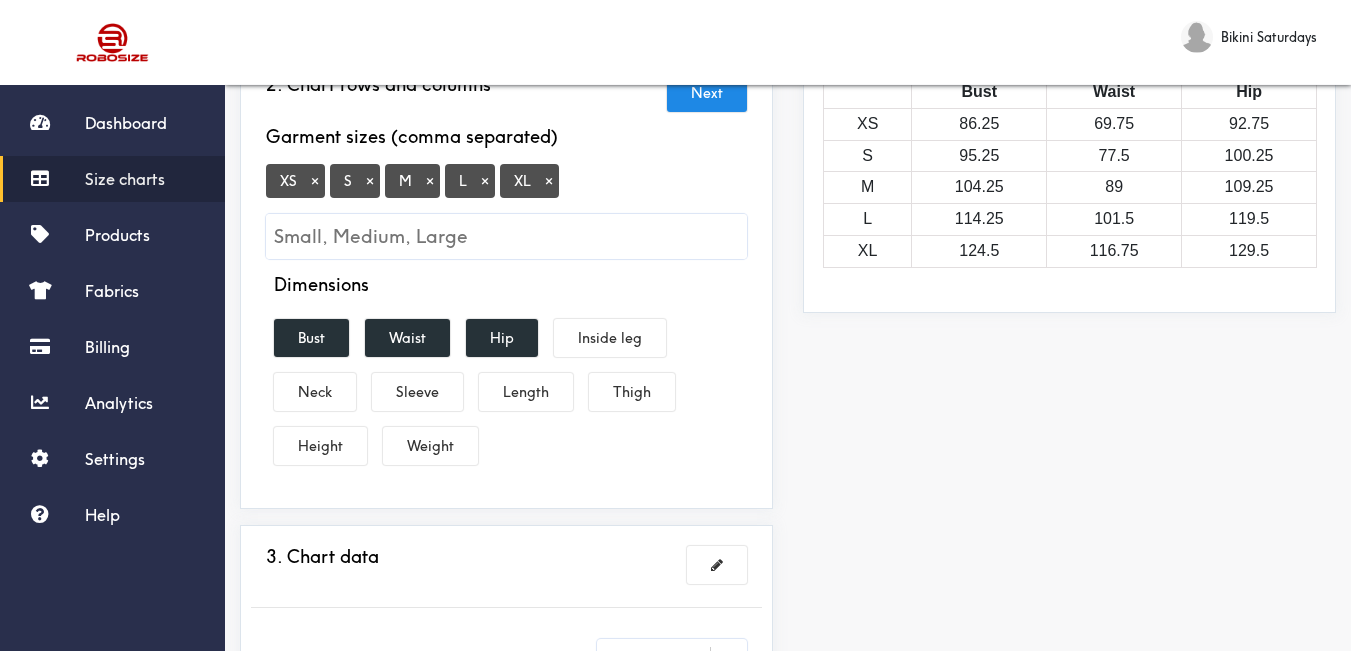 click on "×" at bounding box center [315, 181] 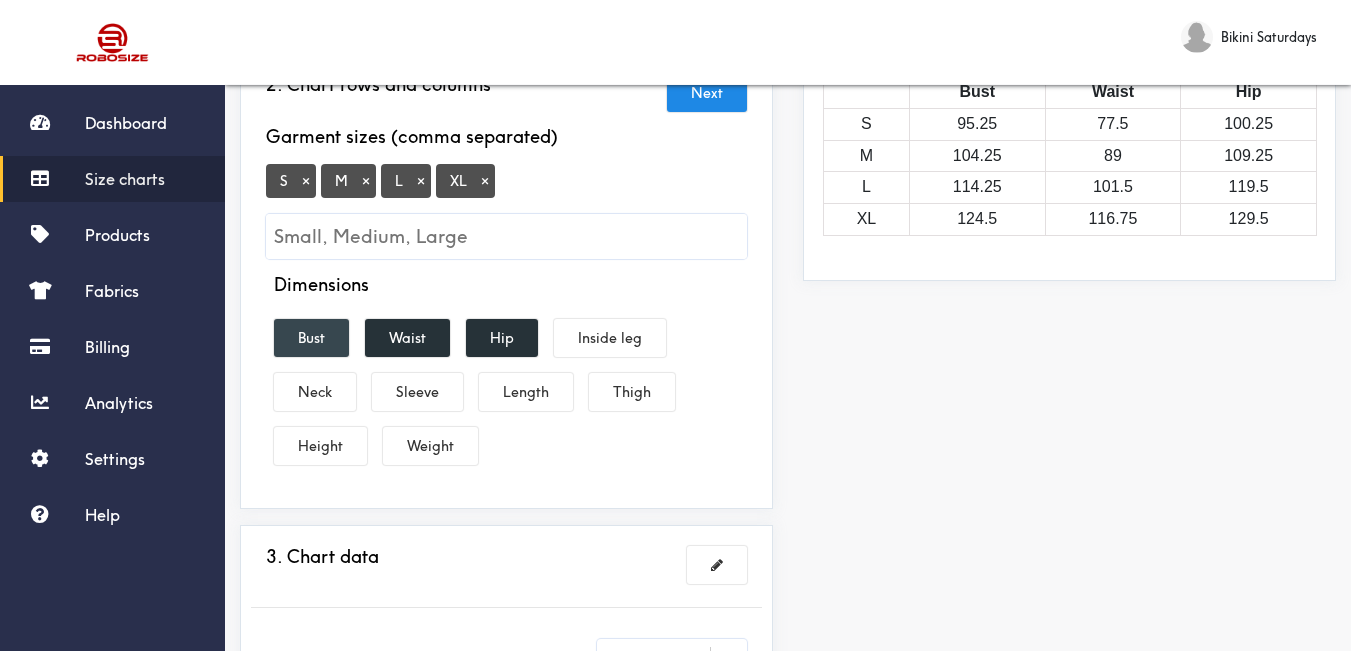 click on "Bust" at bounding box center [311, 338] 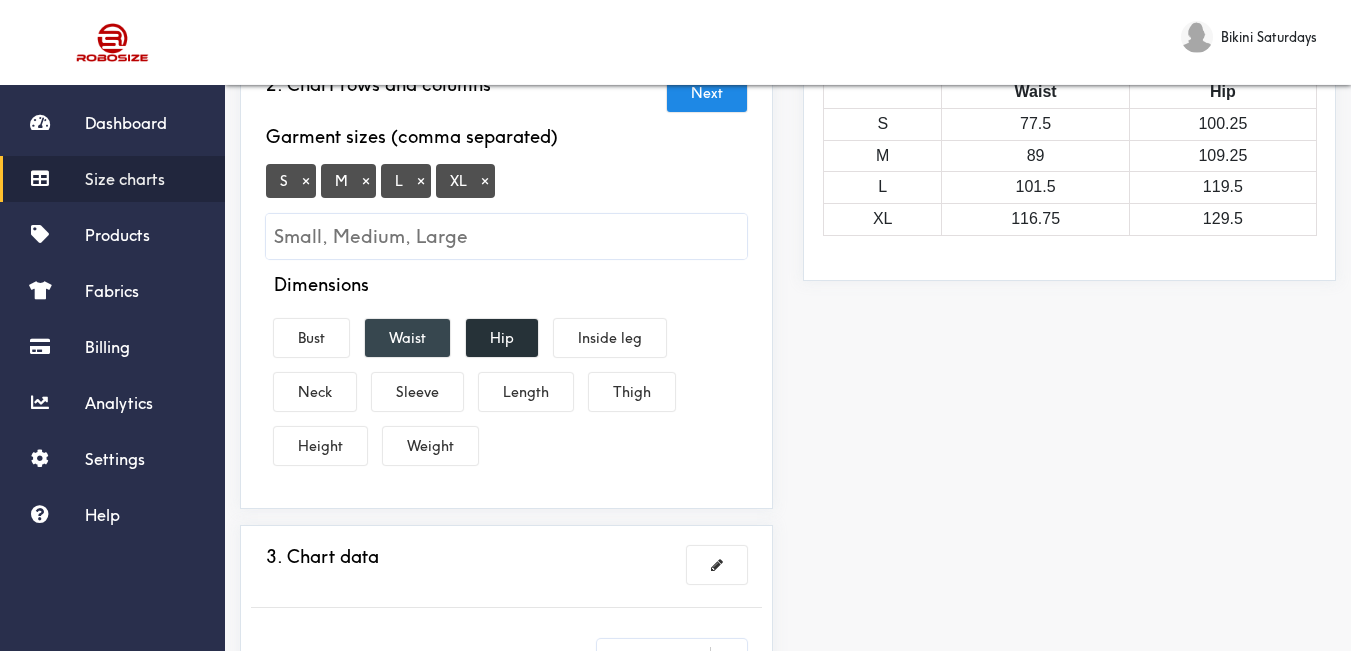 click on "Waist" at bounding box center [407, 338] 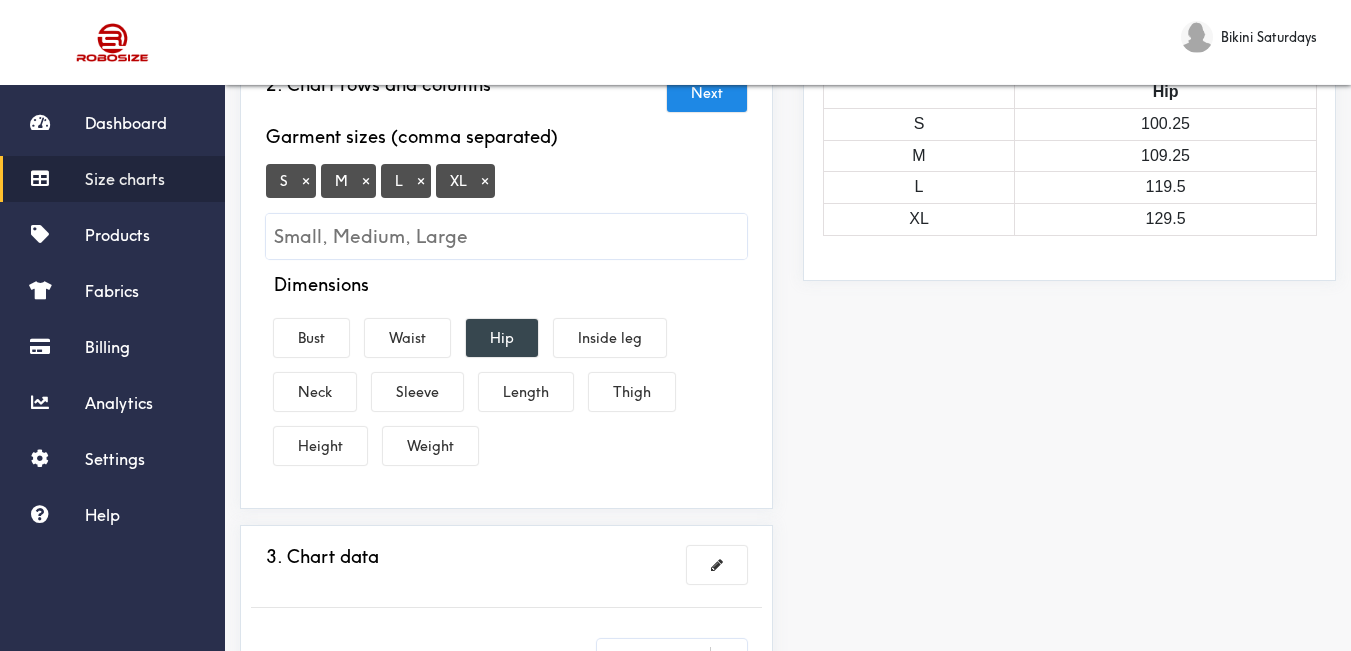 click on "Hip" at bounding box center [502, 338] 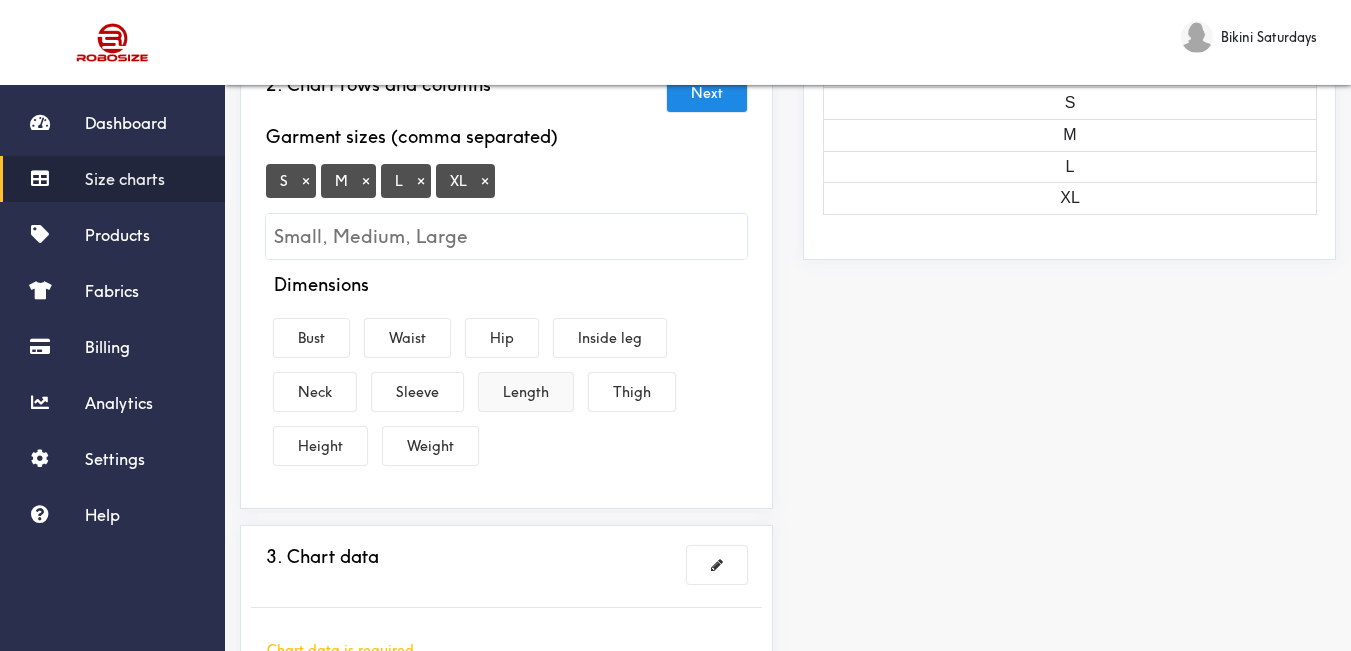 click on "Length" at bounding box center (526, 392) 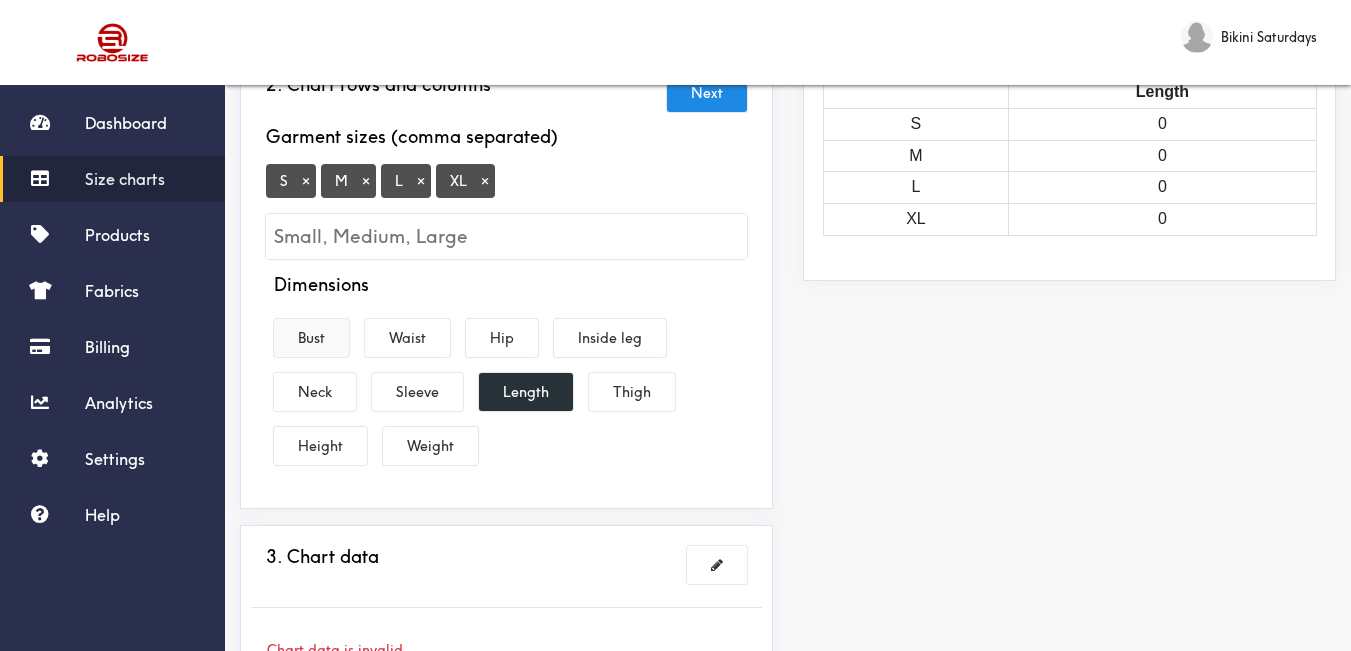 click on "Bust" at bounding box center [311, 338] 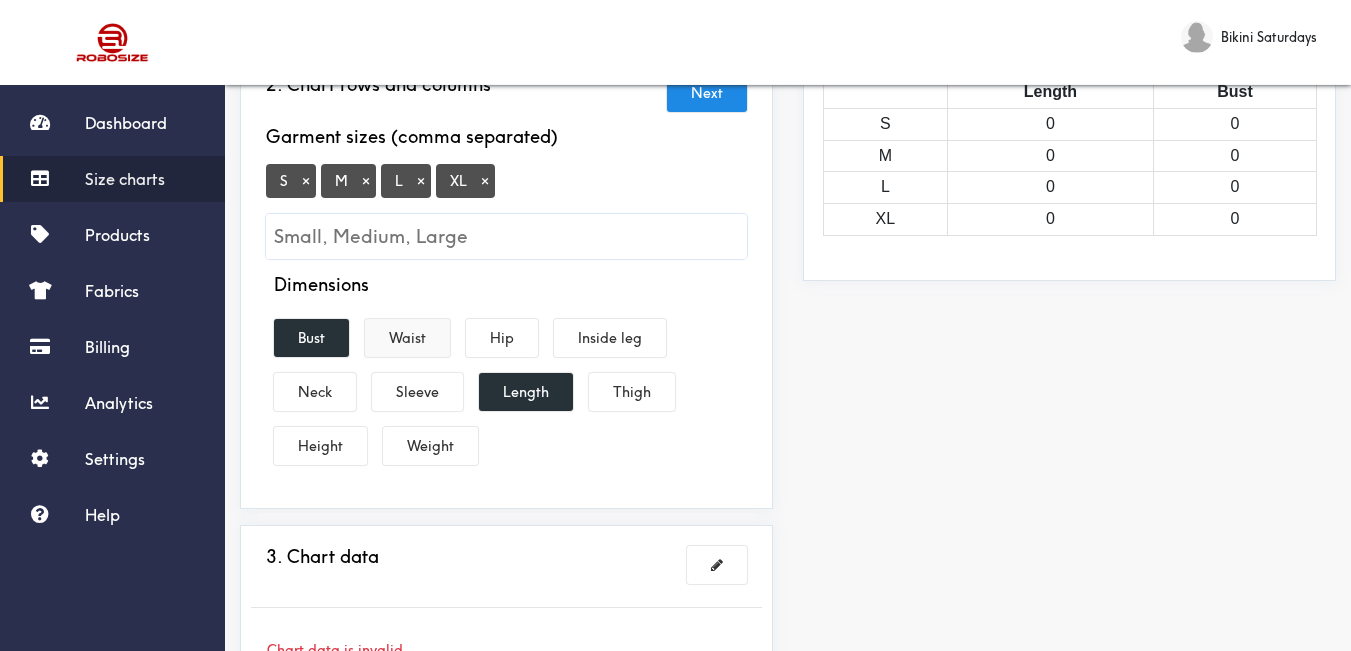 click on "Waist" at bounding box center [407, 338] 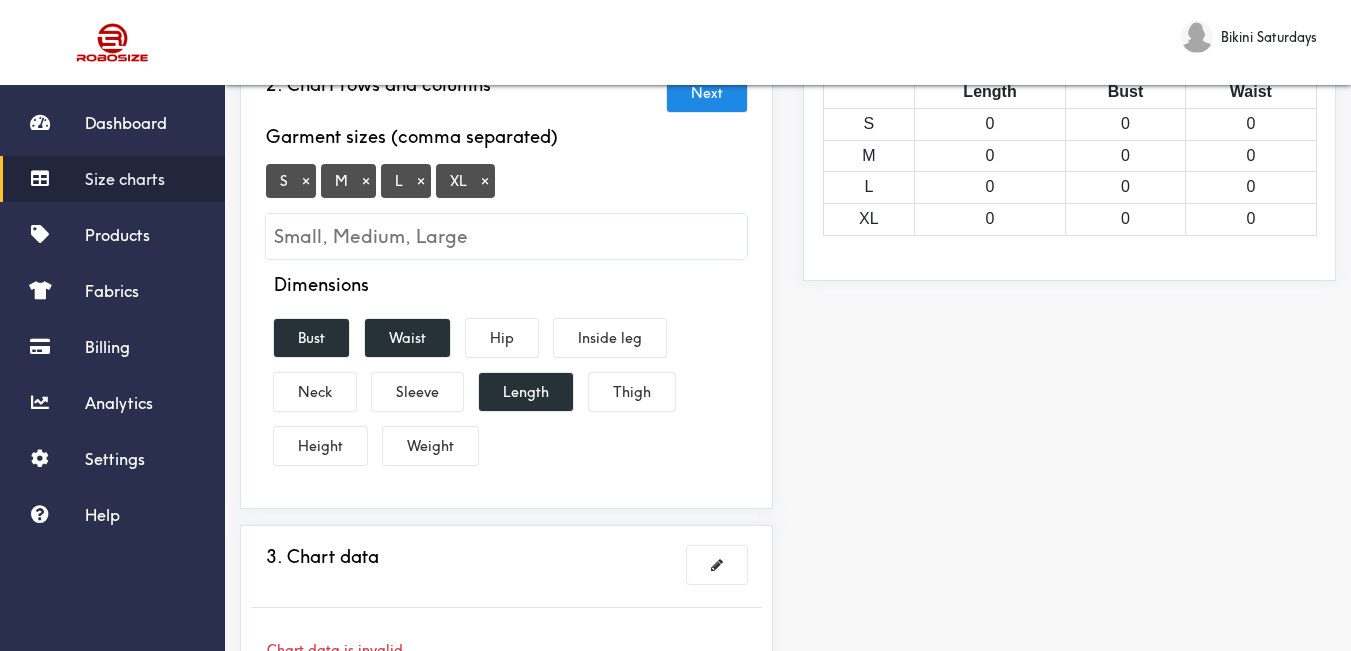 scroll, scrollTop: 0, scrollLeft: 0, axis: both 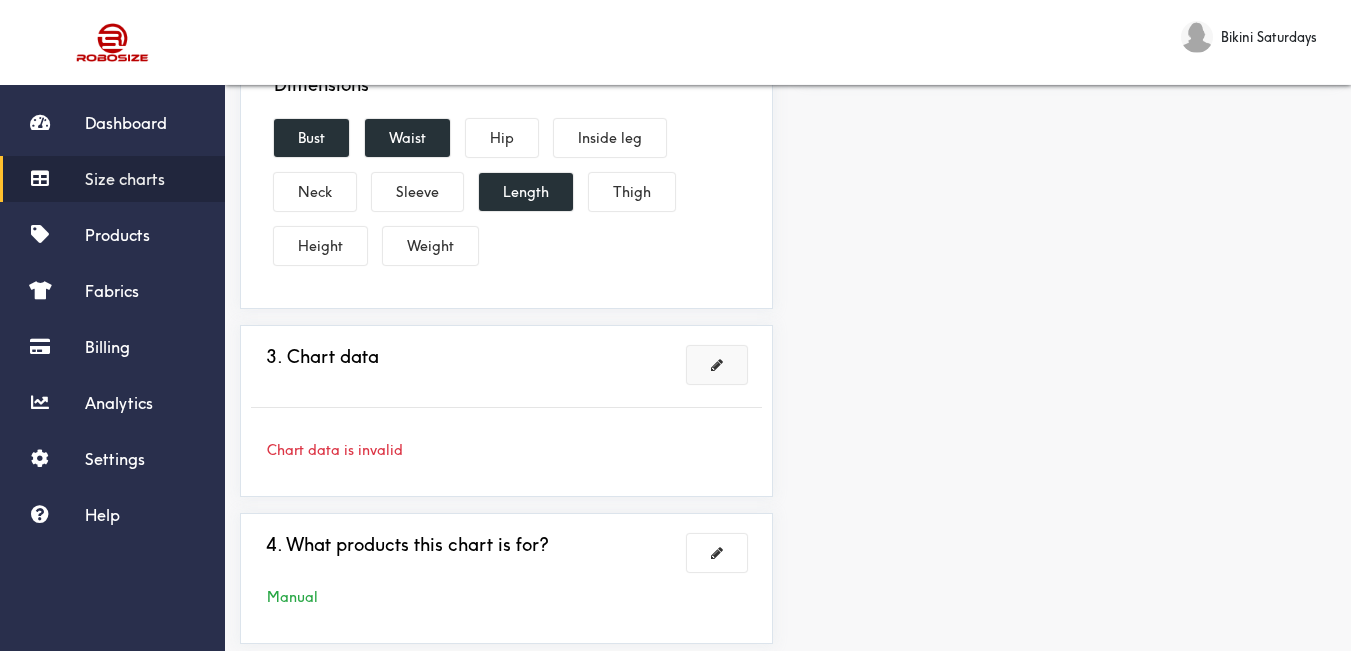 click at bounding box center [717, 365] 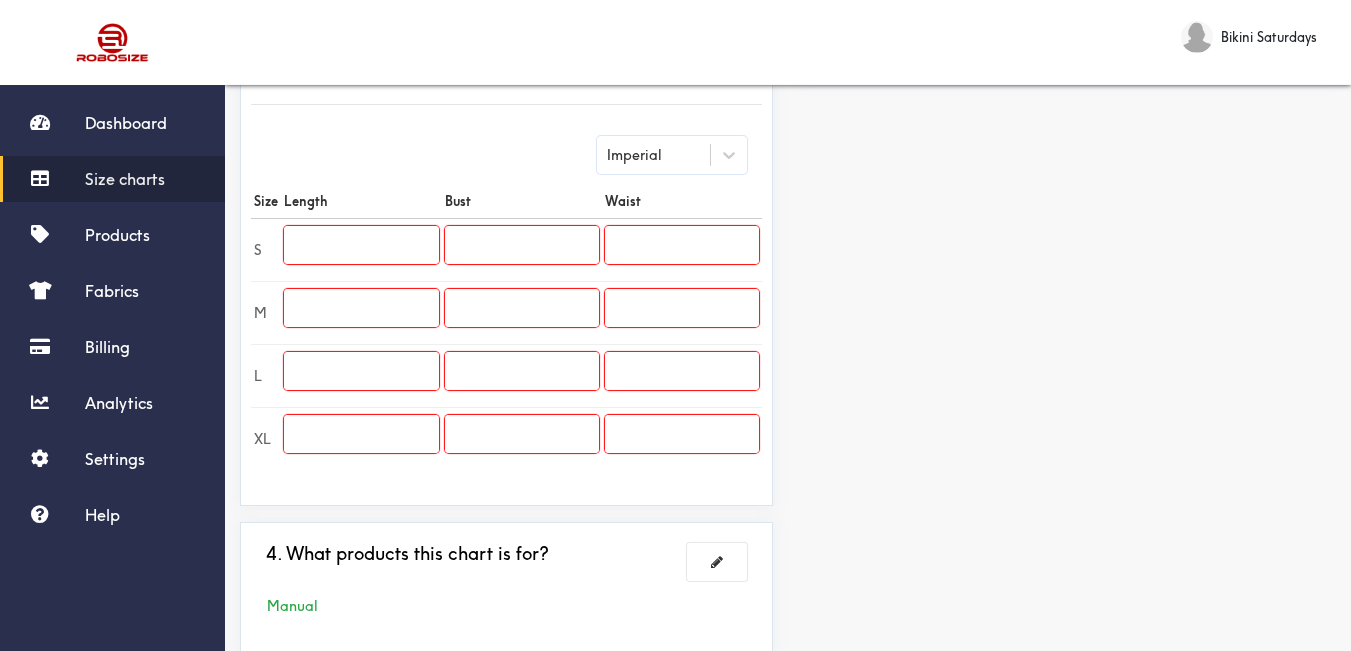 click at bounding box center (361, 245) 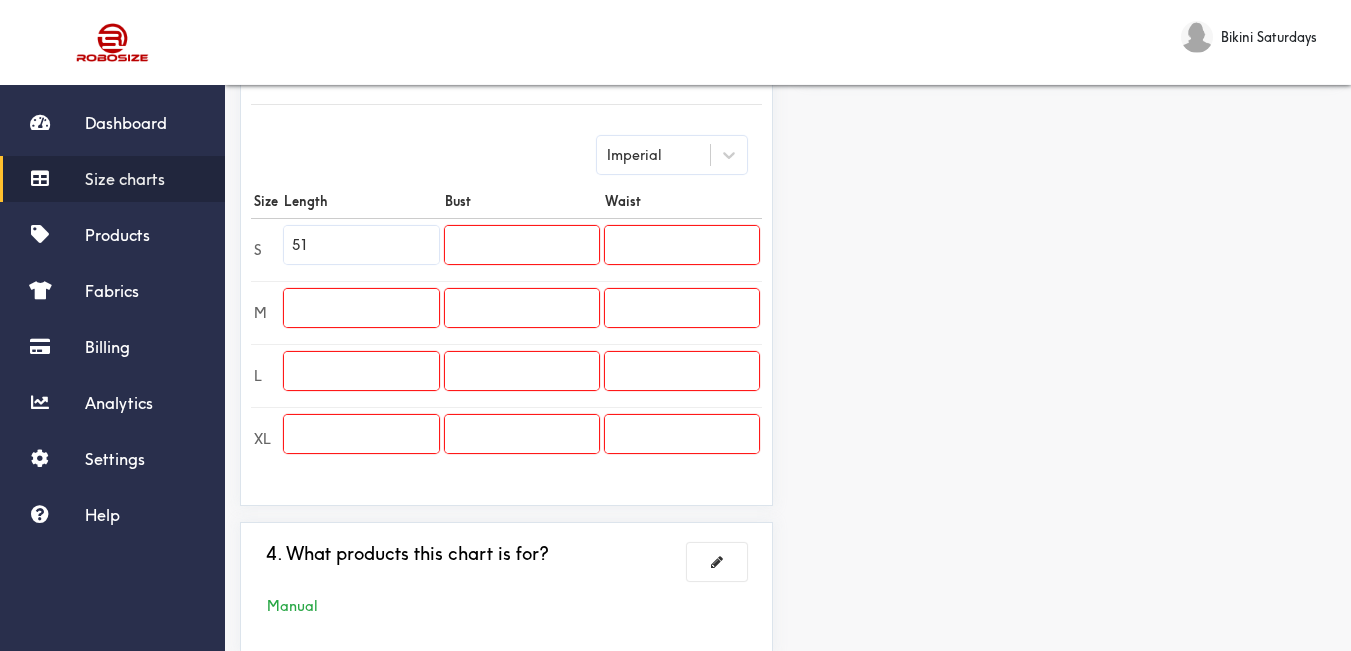 type on "51" 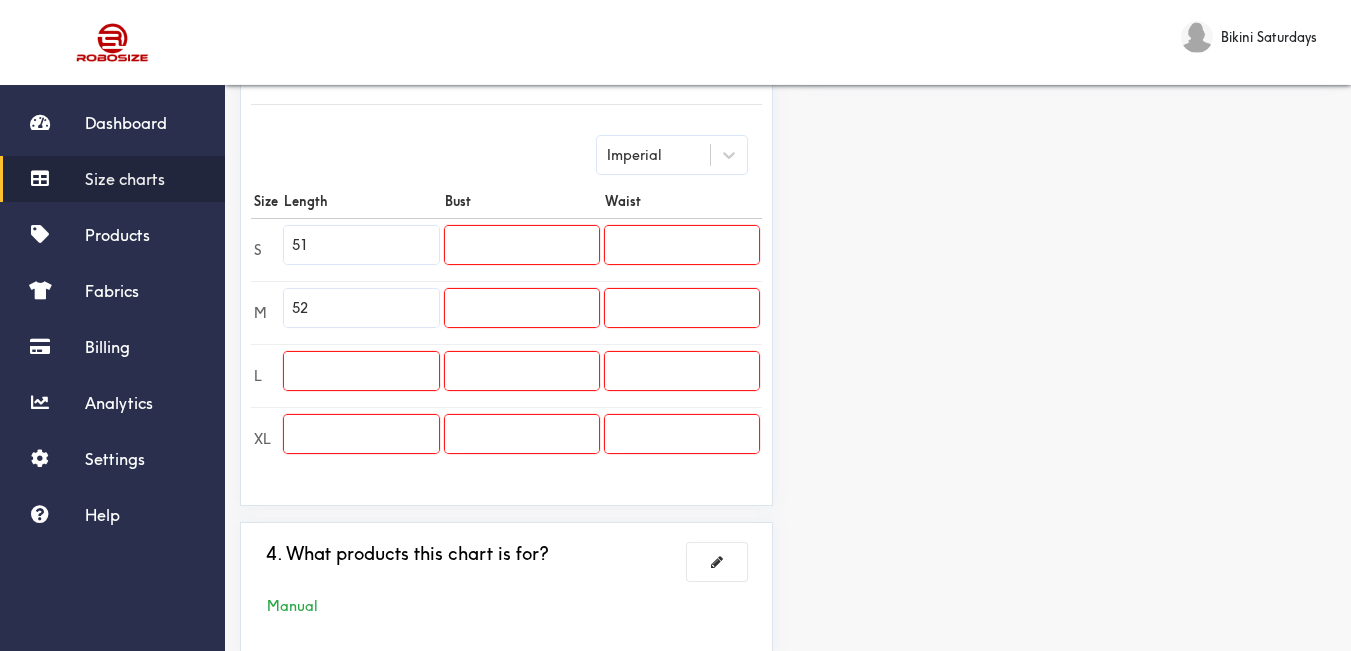 type on "52" 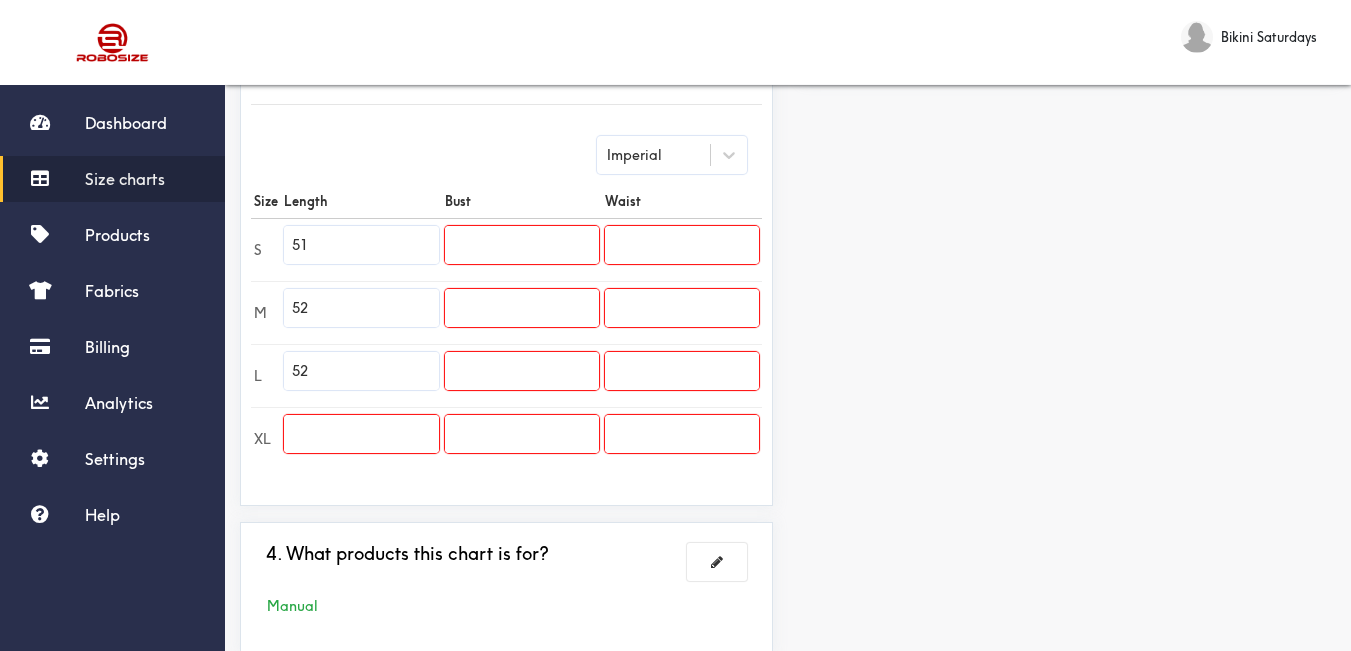 type on "52" 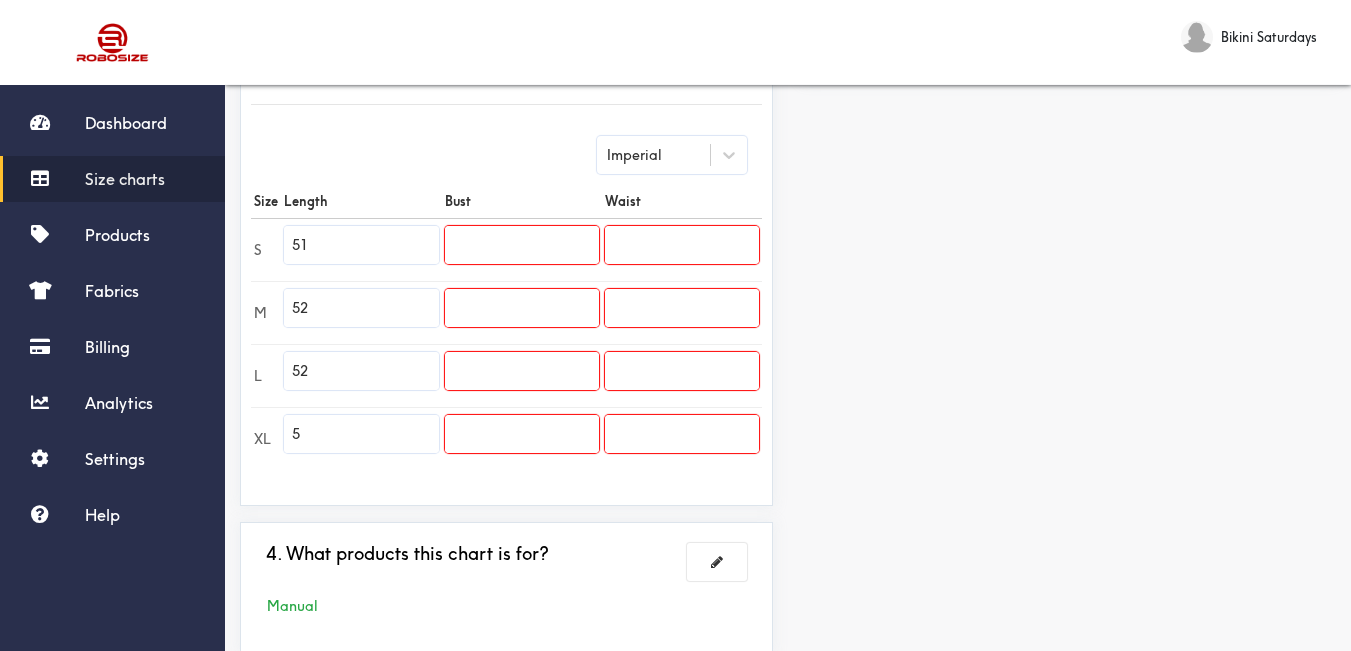 click on "5" at bounding box center (361, 434) 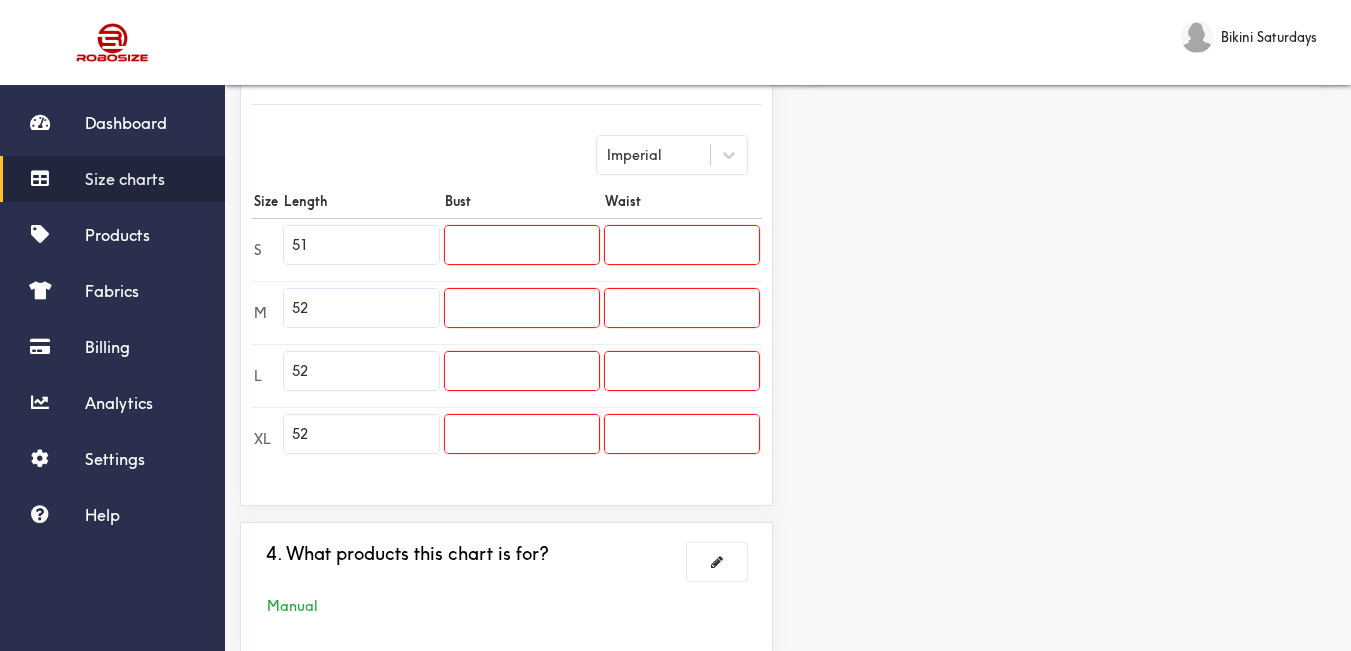 type on "52" 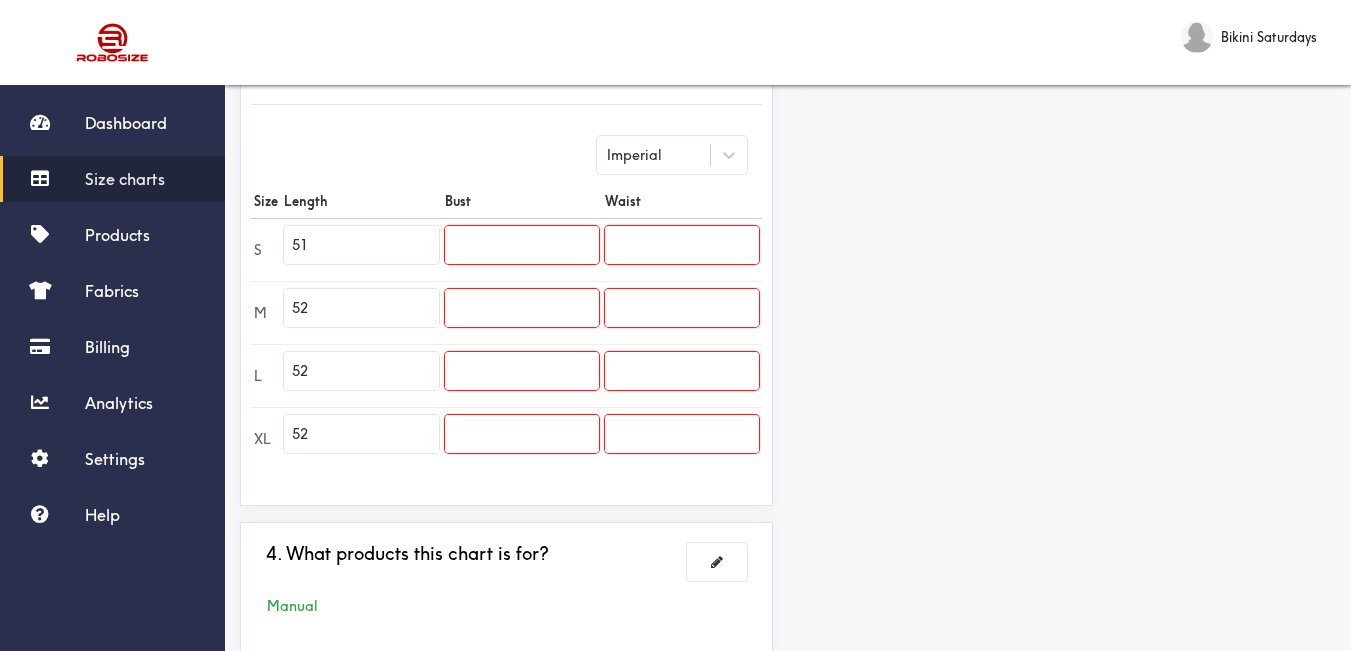 click at bounding box center [521, 245] 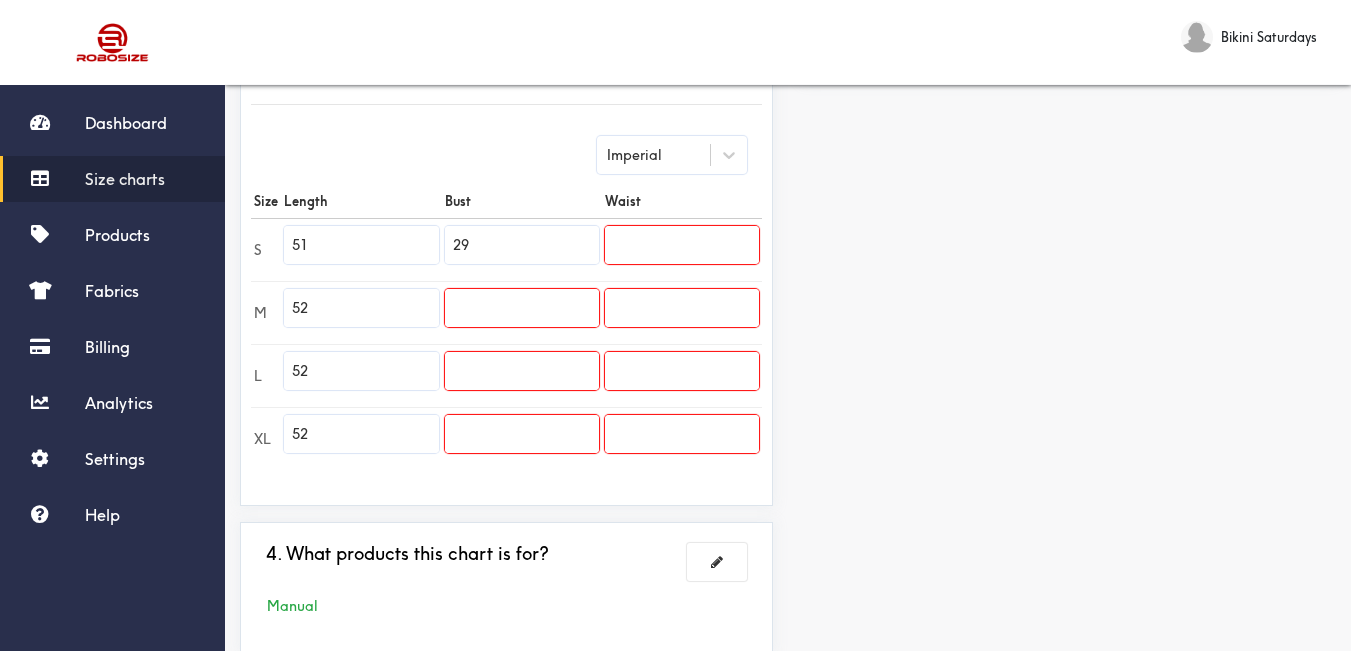 type on "29" 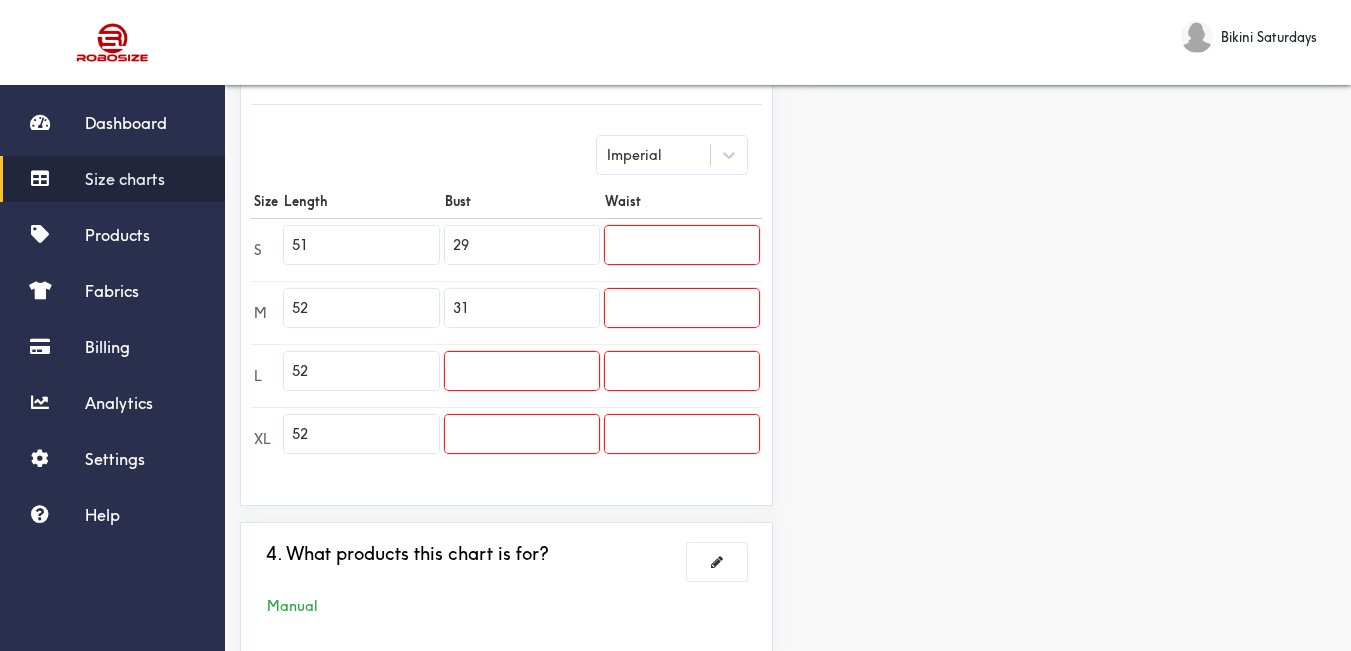 type on "31" 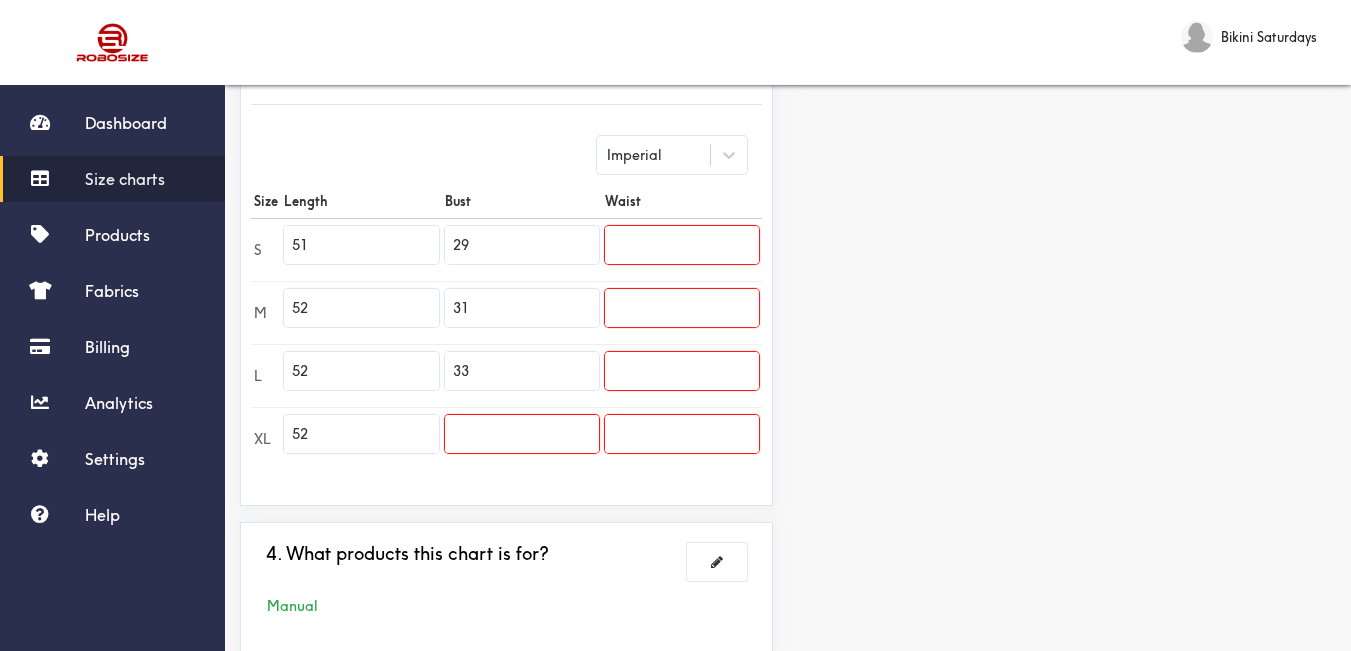 type on "33" 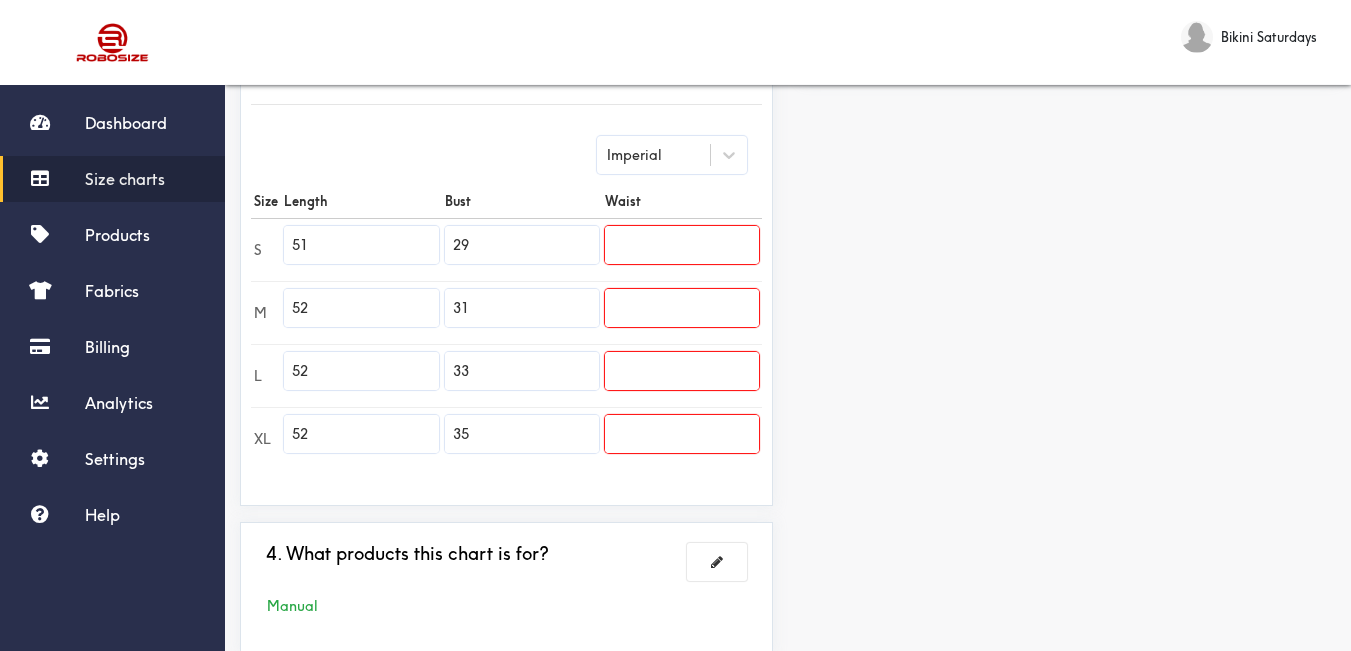 type on "35" 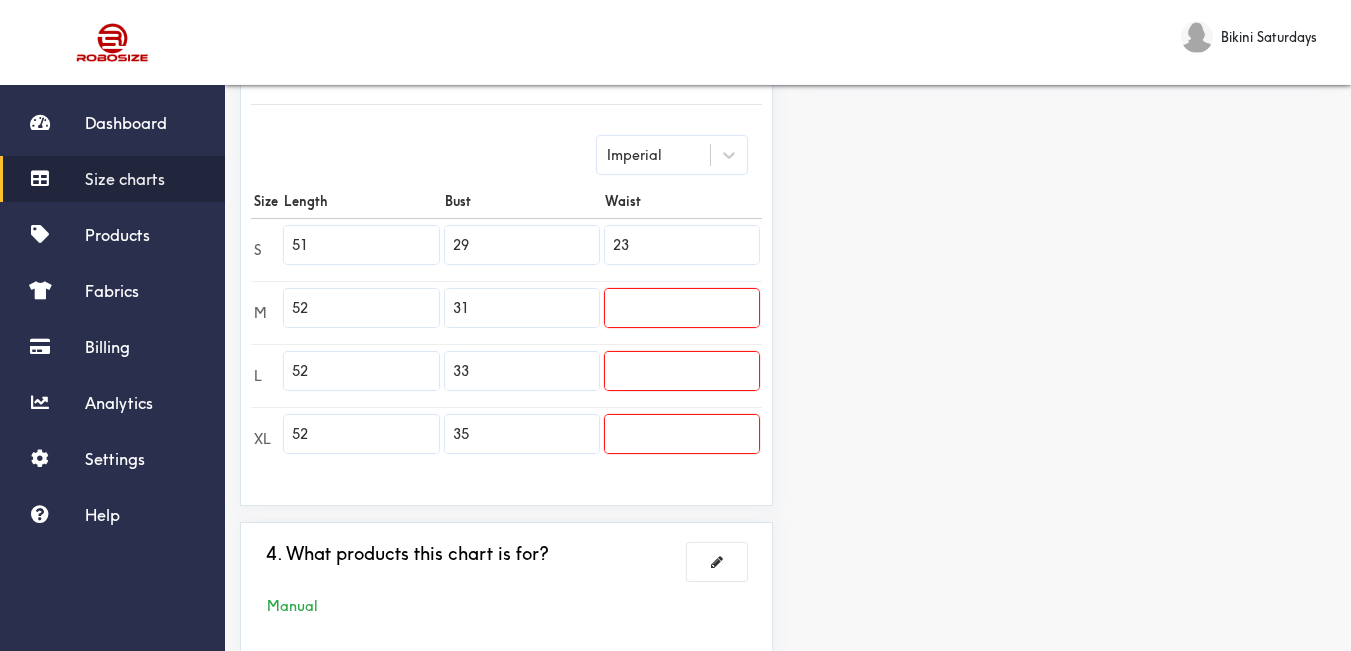 type on "23" 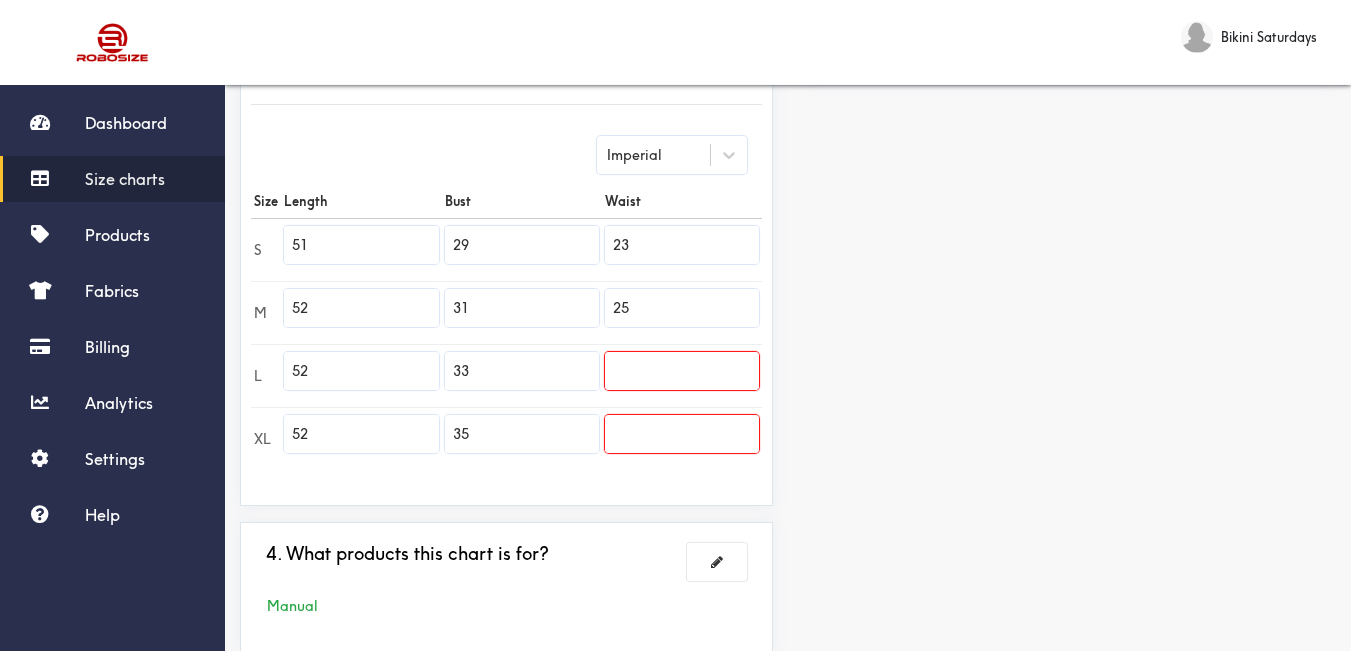 type on "25" 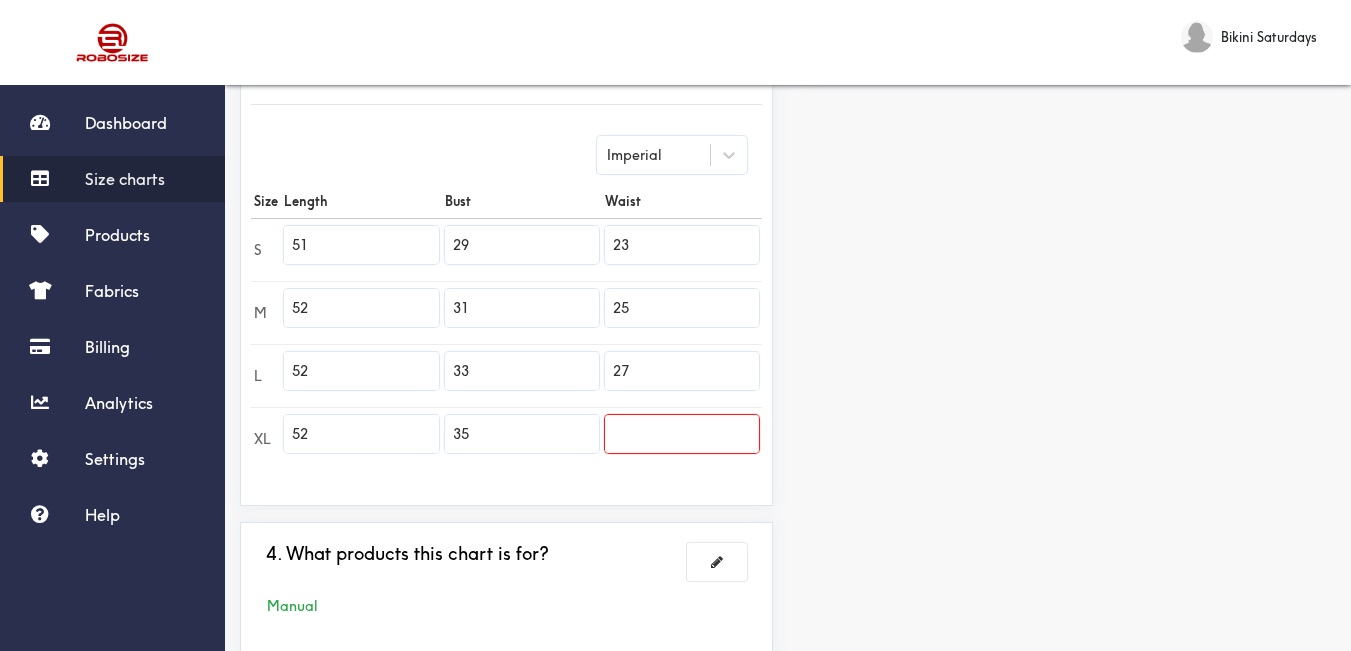 type on "27" 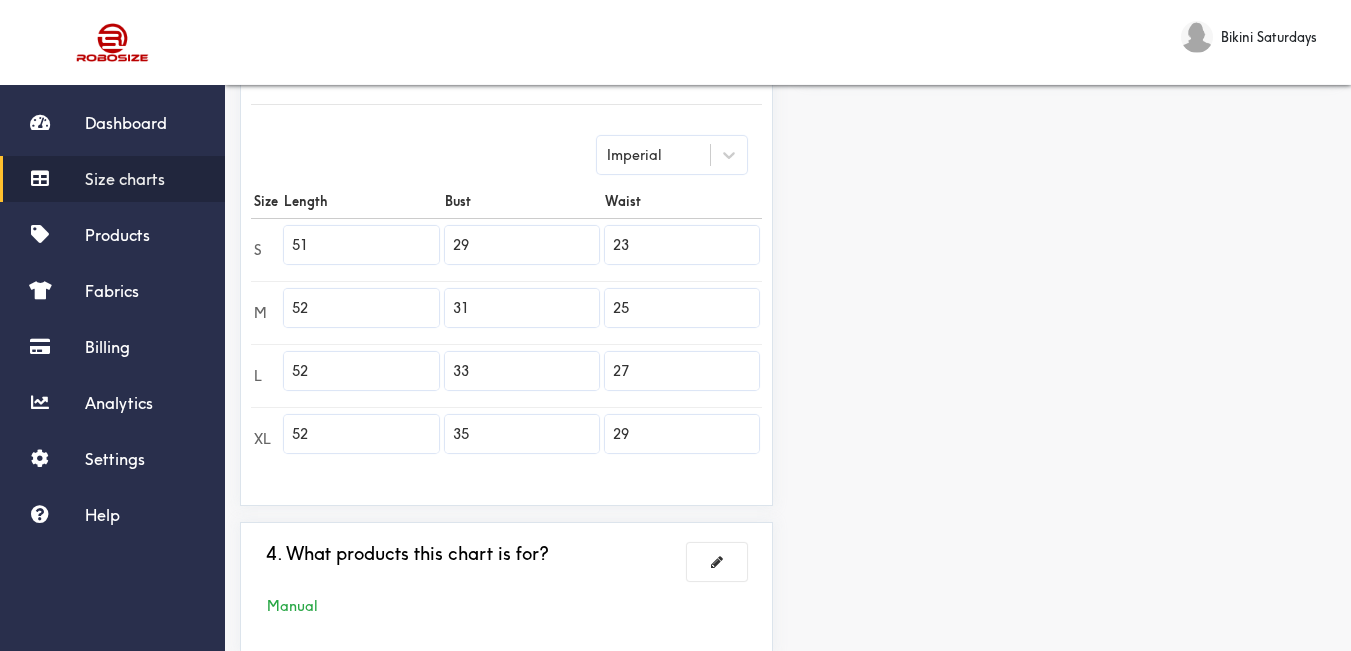 type on "29" 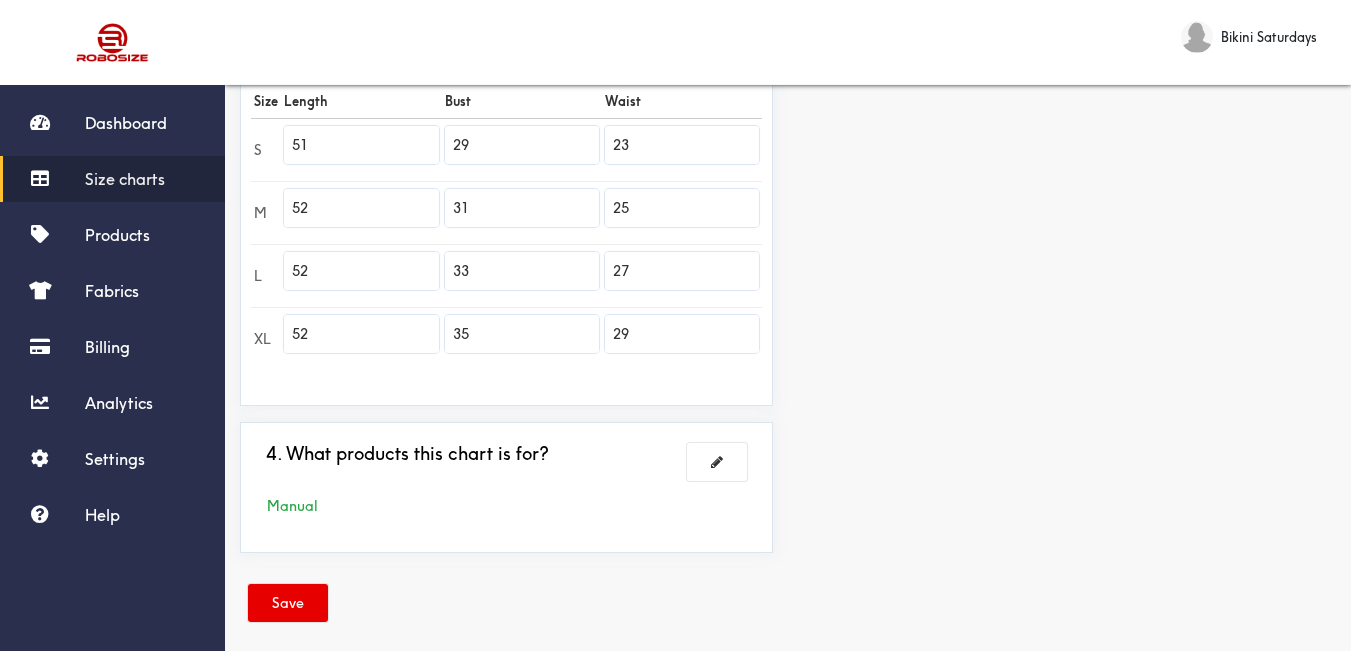 scroll, scrollTop: 618, scrollLeft: 0, axis: vertical 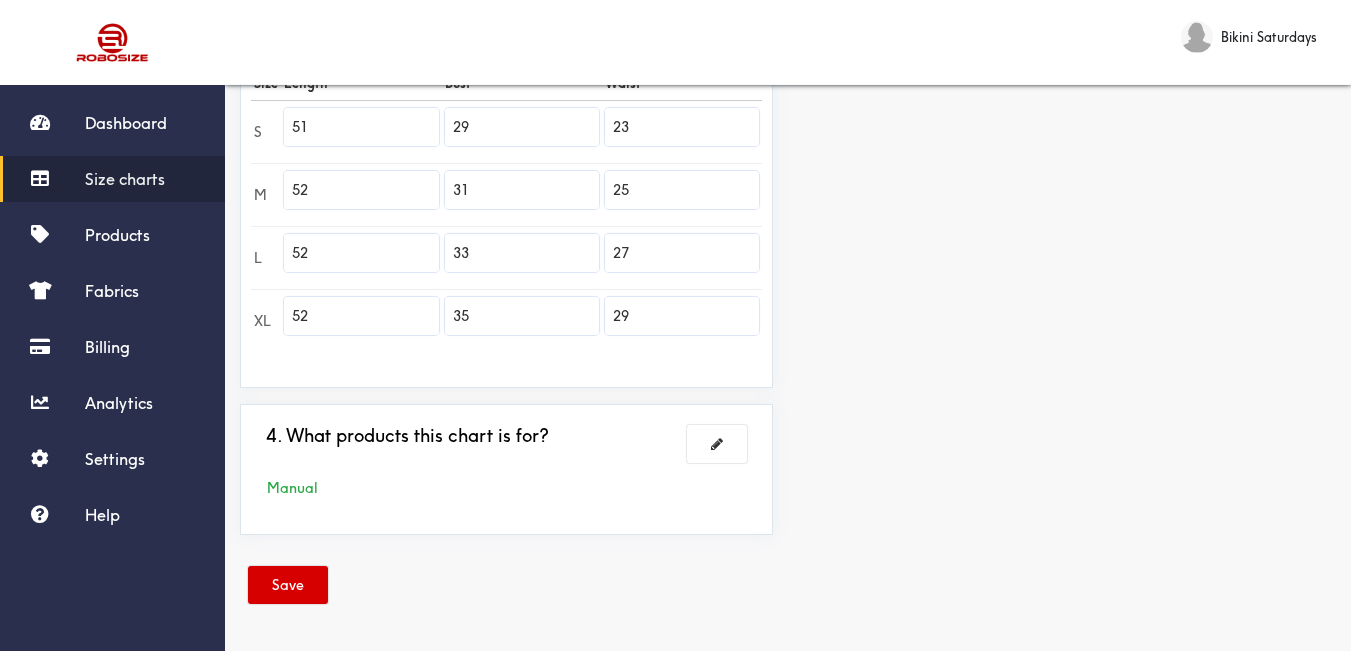 click on "Save" at bounding box center (288, 585) 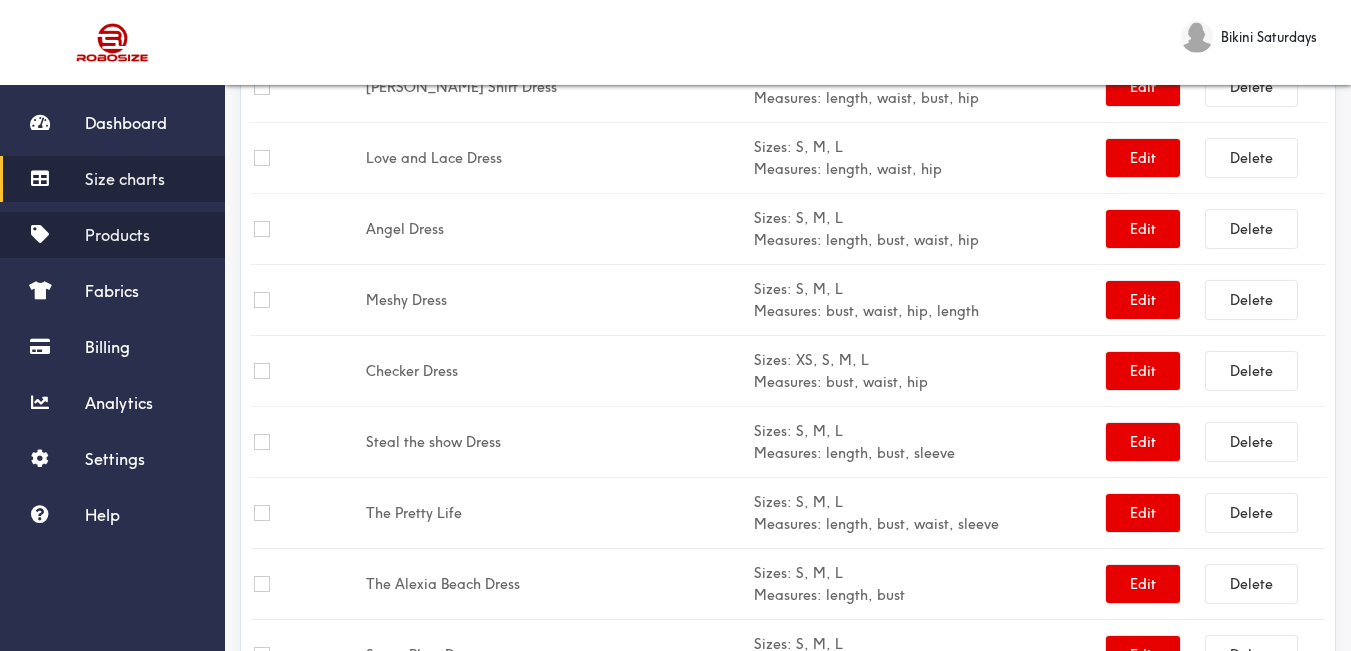click on "Products" at bounding box center [117, 235] 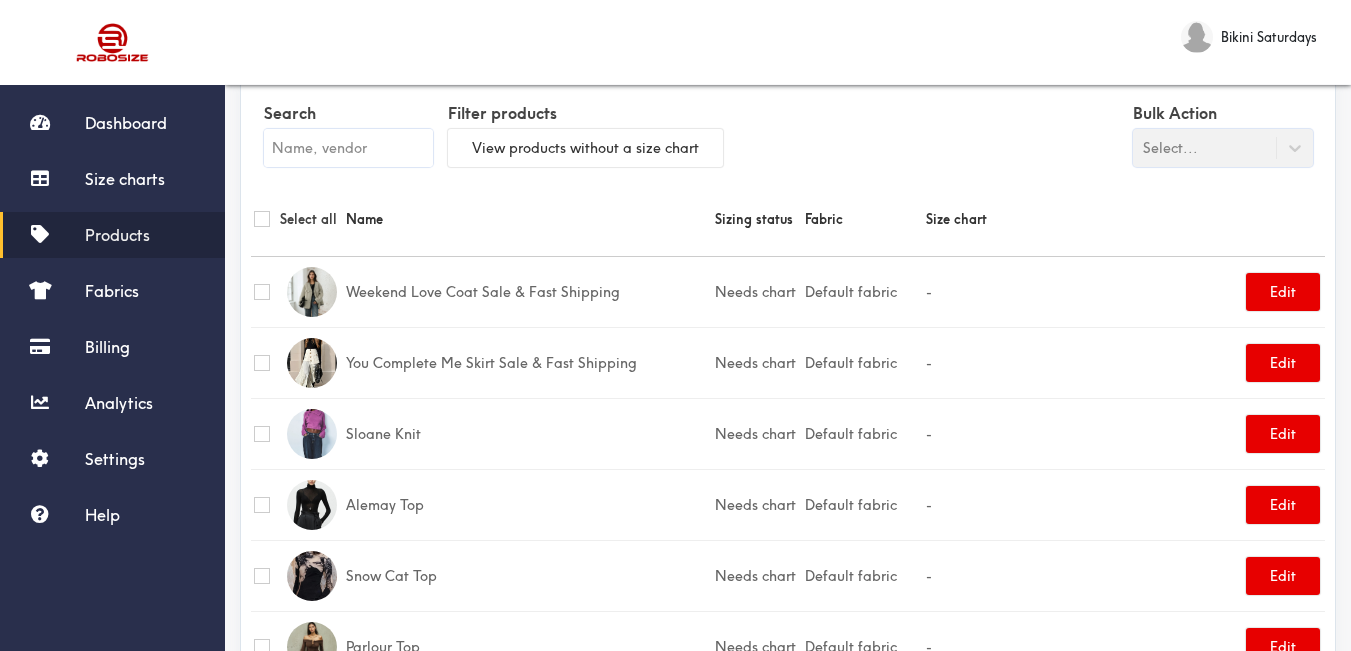 scroll, scrollTop: 0, scrollLeft: 0, axis: both 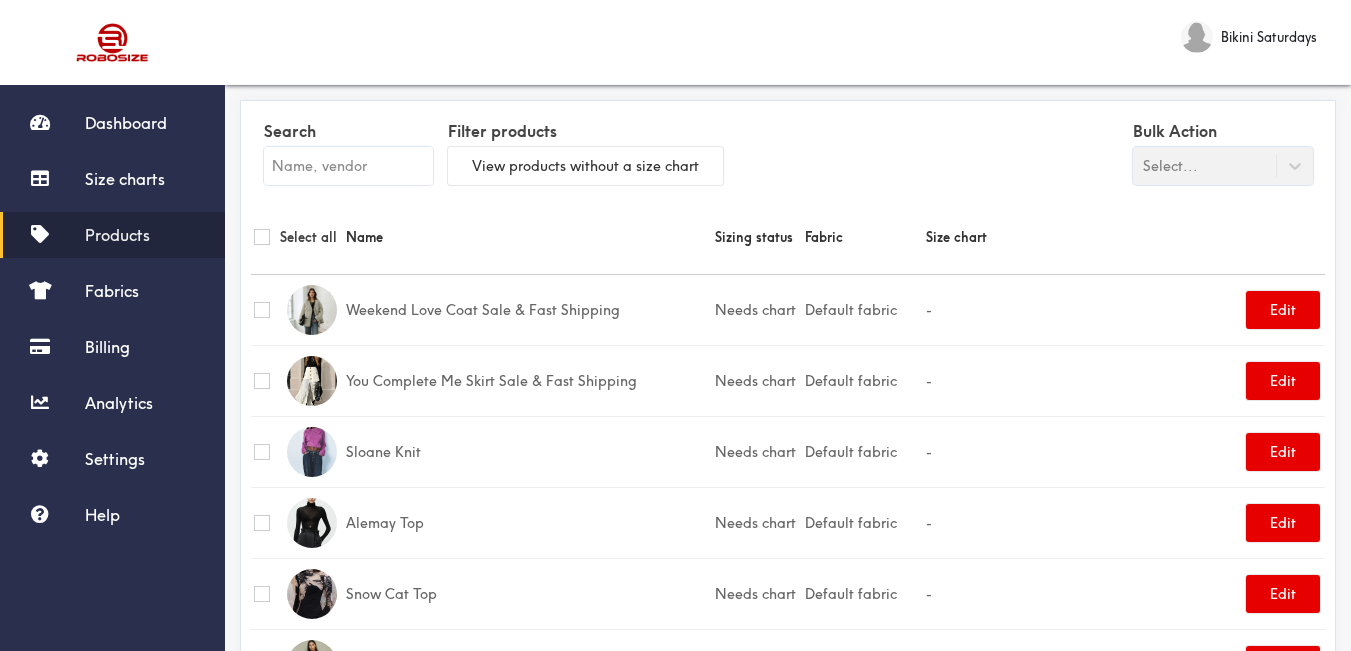 click at bounding box center [348, 166] 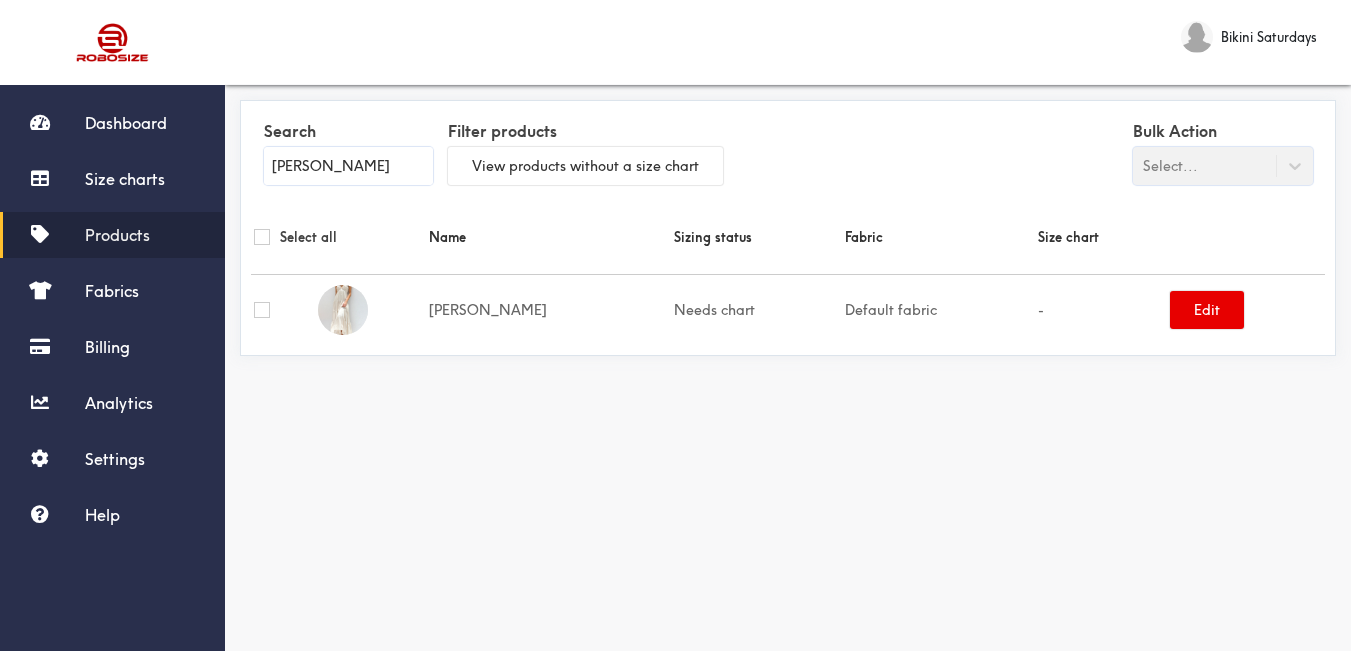 type on "[PERSON_NAME]" 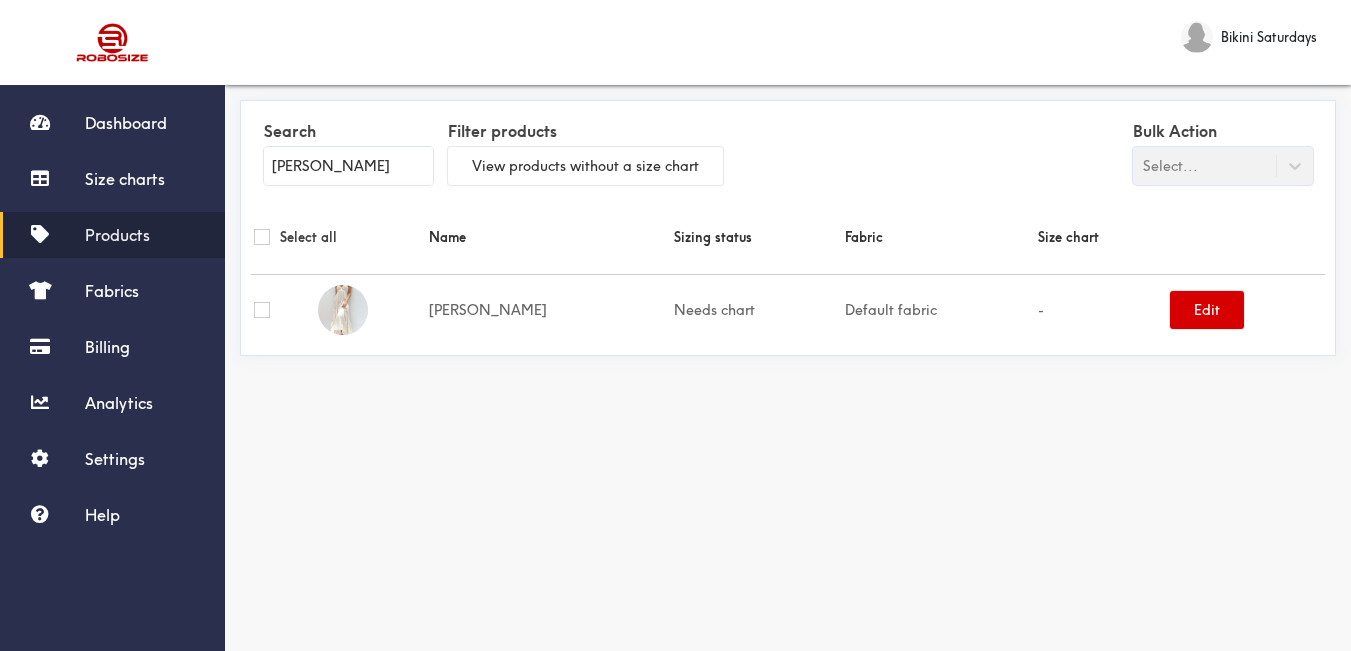 click on "Edit" at bounding box center (1207, 310) 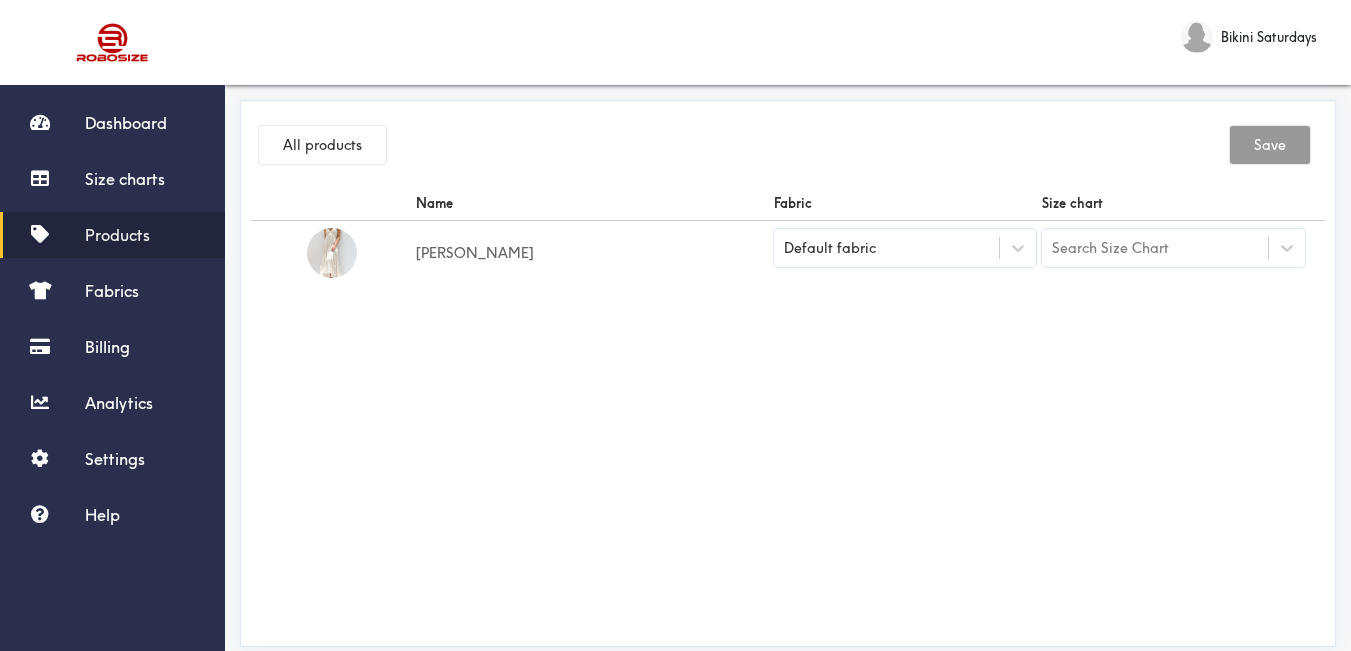 click on "Default fabric" at bounding box center [887, 248] 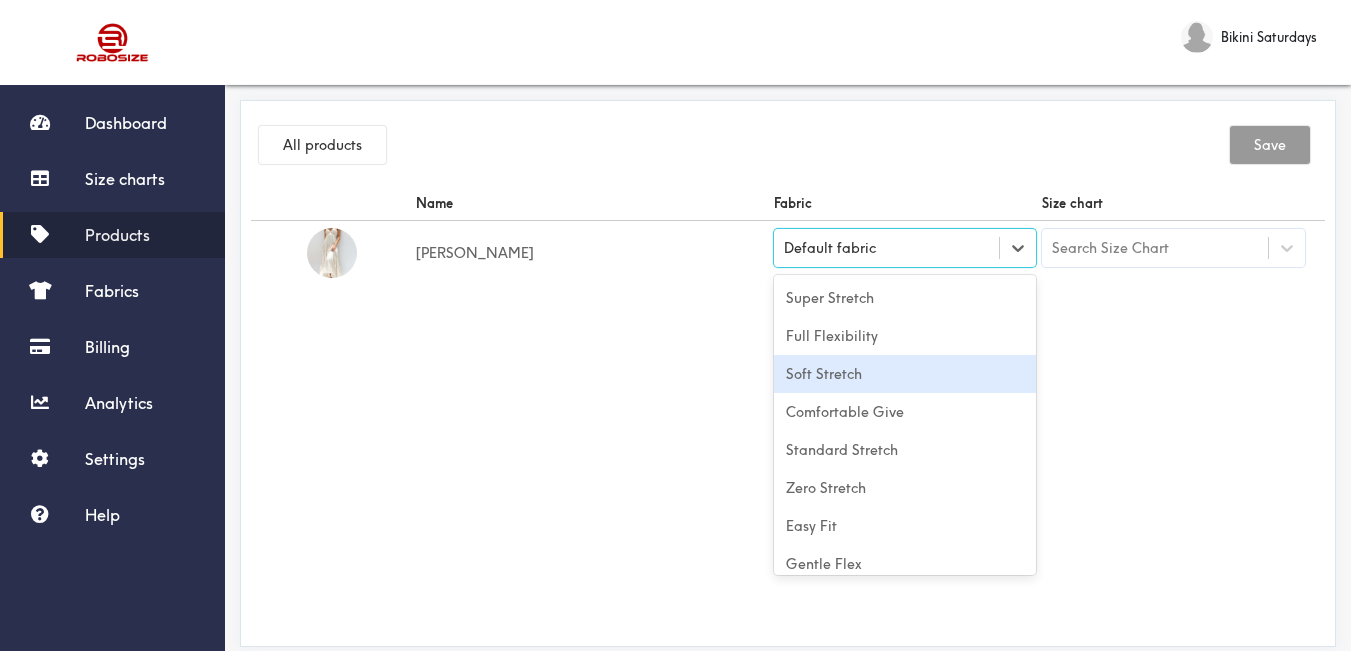 scroll, scrollTop: 88, scrollLeft: 0, axis: vertical 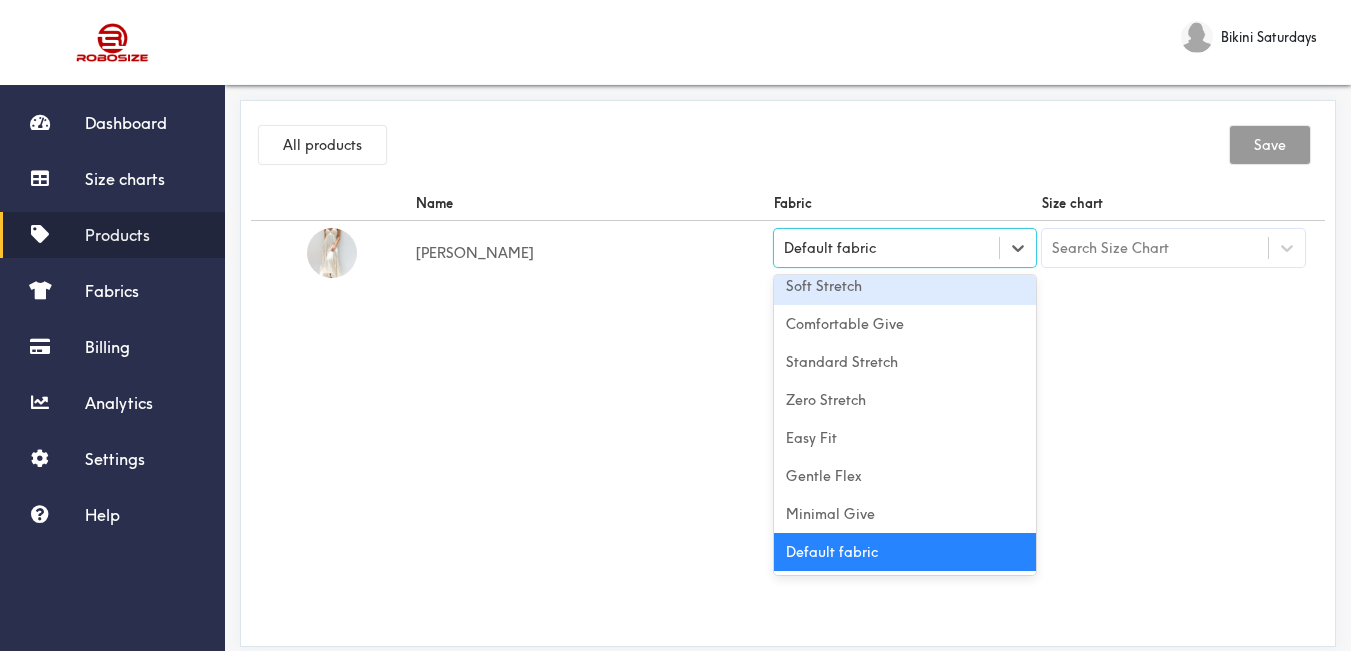 click on "Soft Stretch" at bounding box center (905, 286) 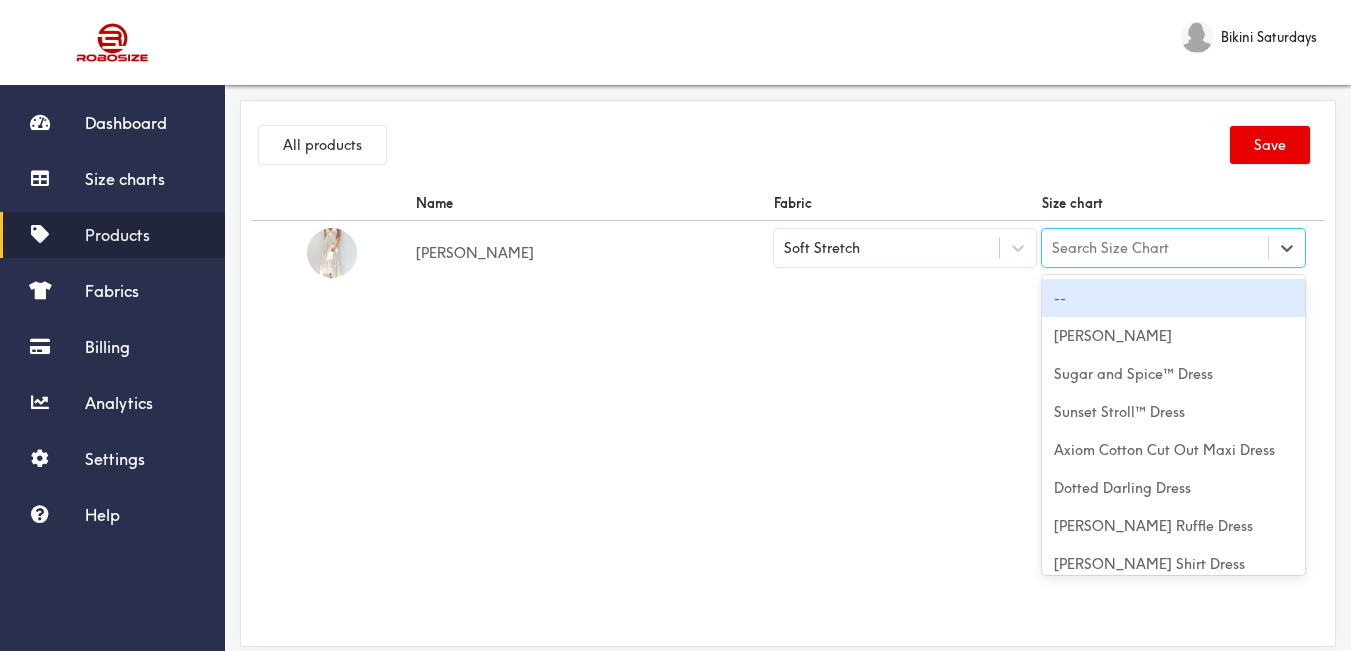 click on "Search Size Chart" at bounding box center (1155, 248) 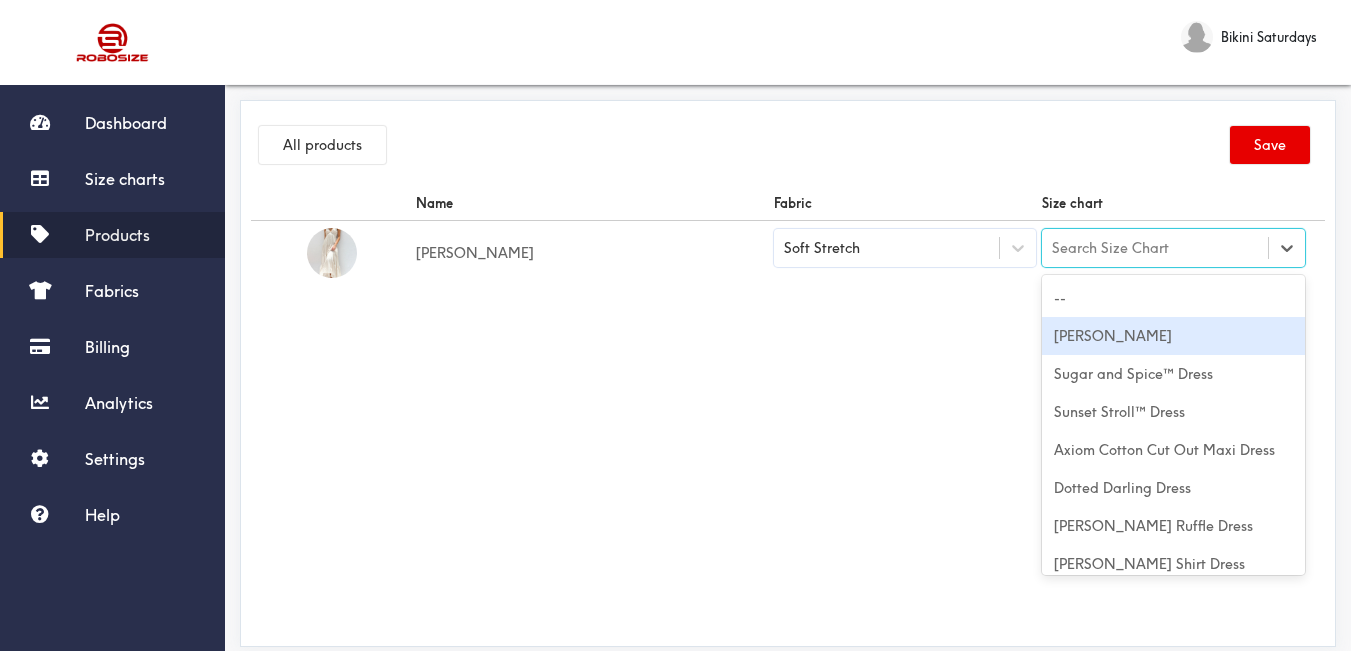 click on "[PERSON_NAME]" at bounding box center [1173, 336] 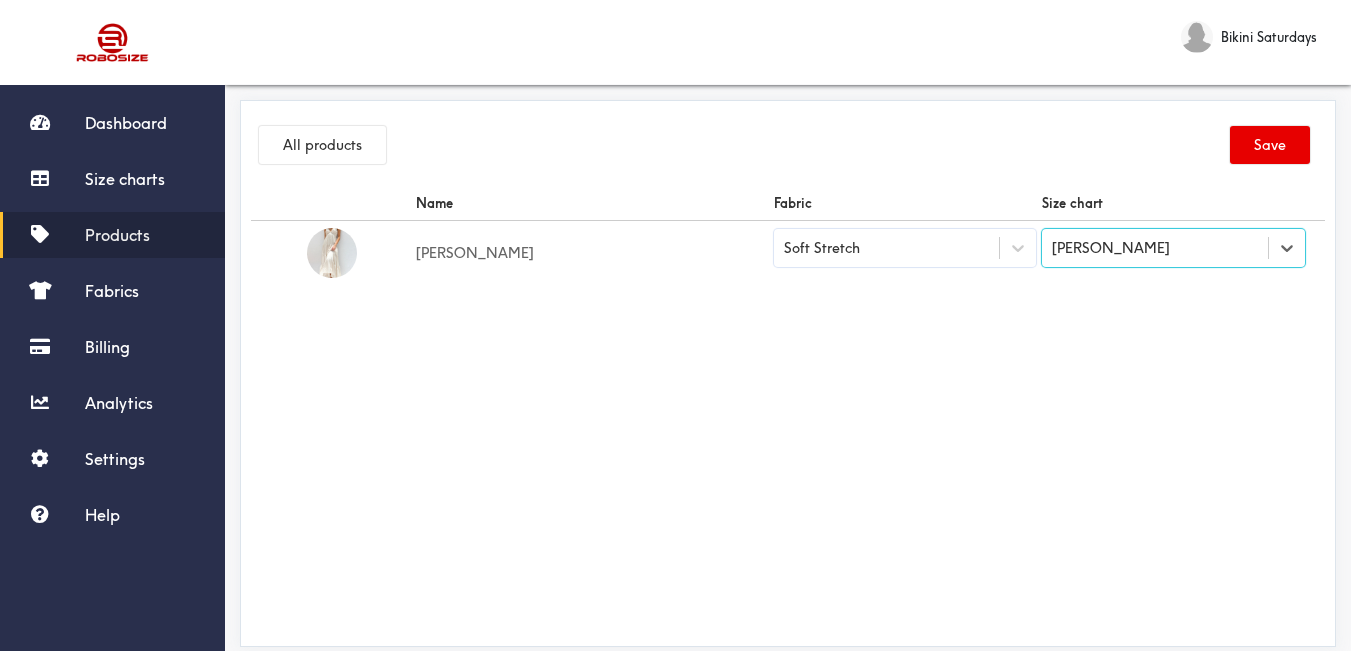 click on "Name Fabric Size chart Elowen Dress Soft Stretch option [PERSON_NAME], selected.   Select is focused ,type to refine list, press Down to open the menu,  [PERSON_NAME]" at bounding box center (788, 411) 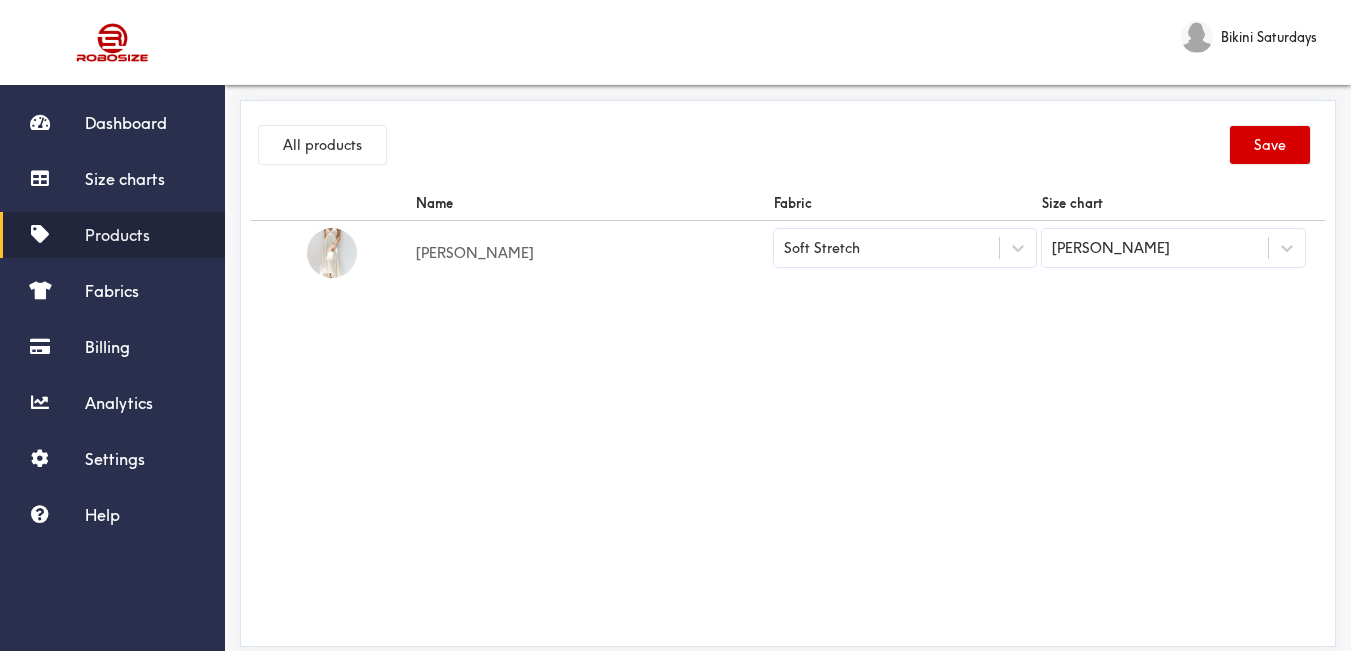 click on "Save" at bounding box center [1270, 145] 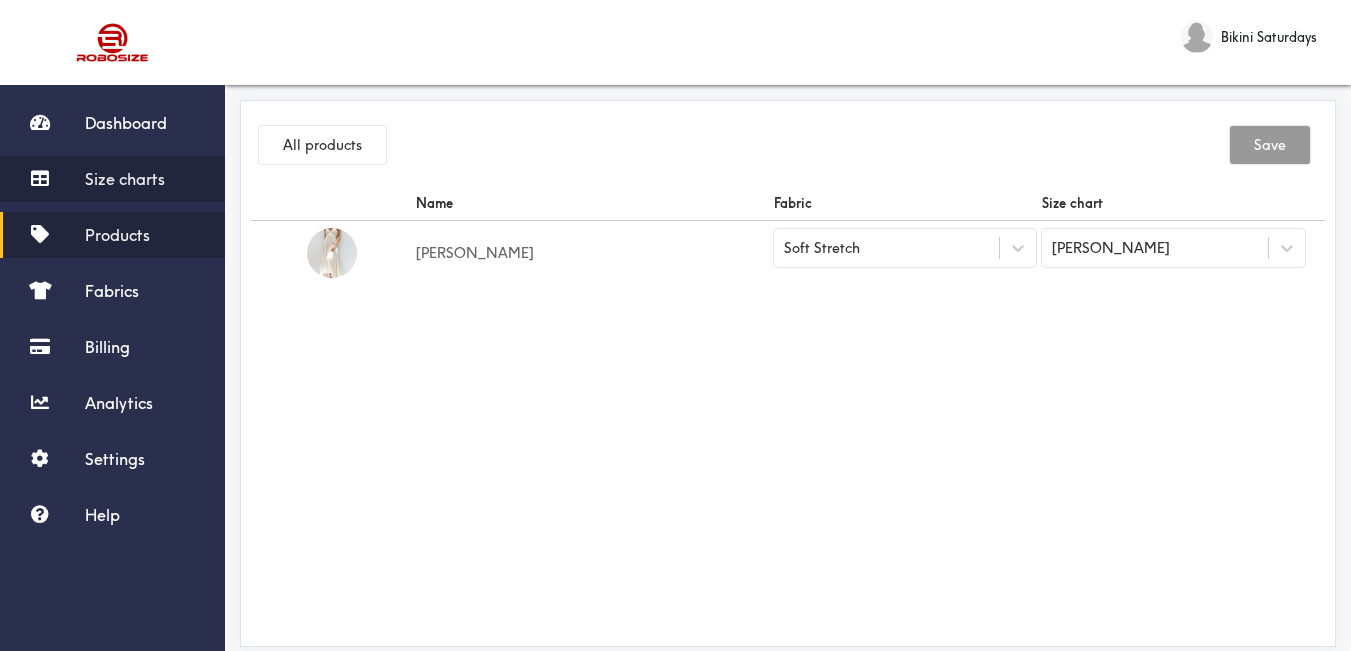 click on "Size charts" at bounding box center [125, 179] 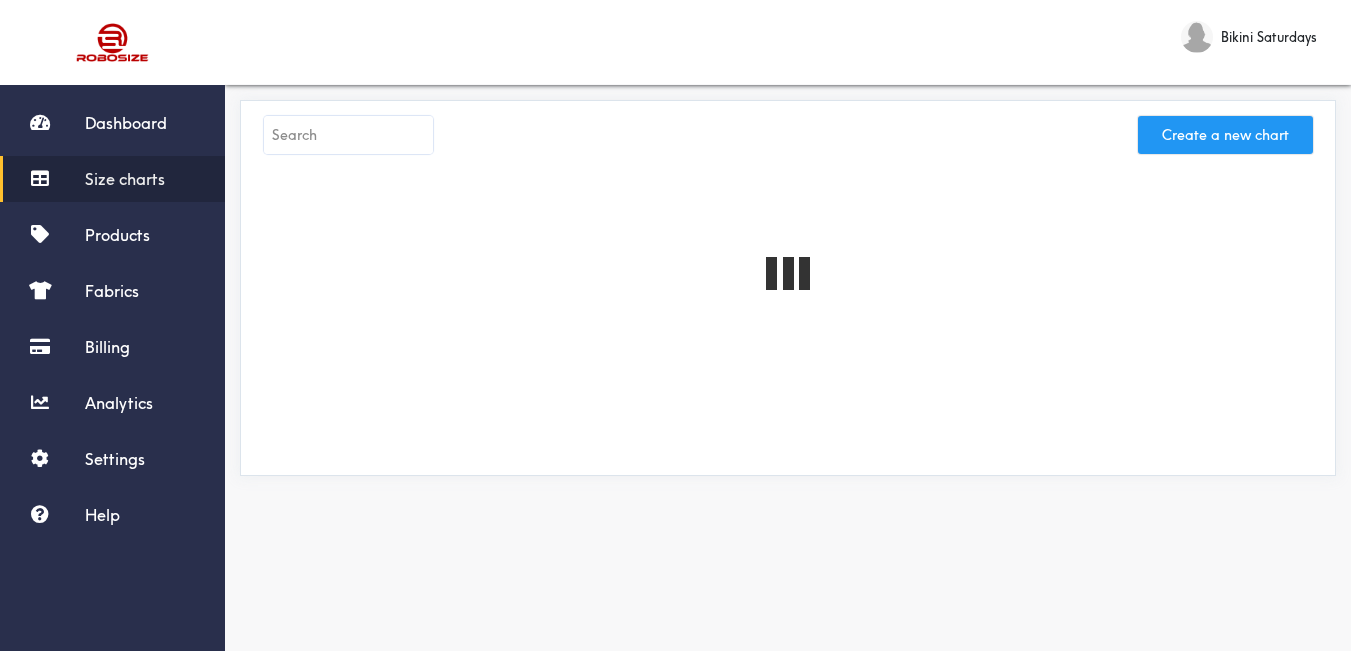 click on "Create a new chart" at bounding box center (1225, 135) 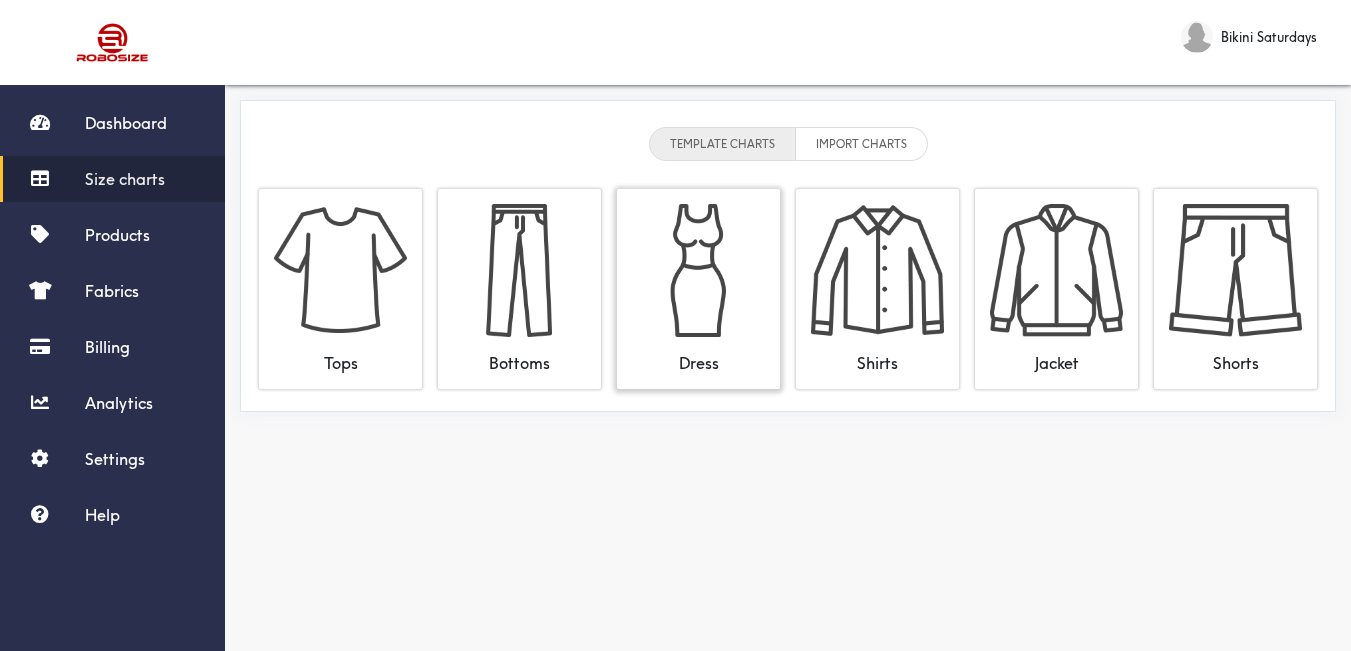 click at bounding box center (698, 270) 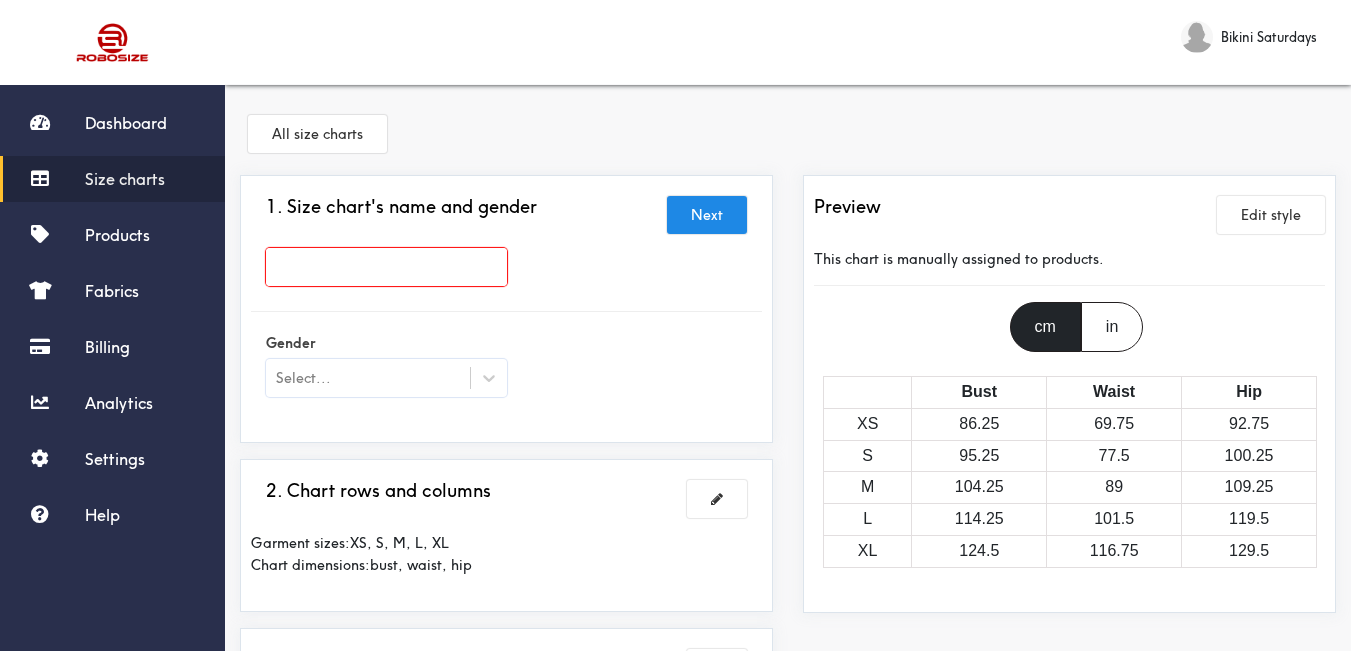 click at bounding box center (386, 267) 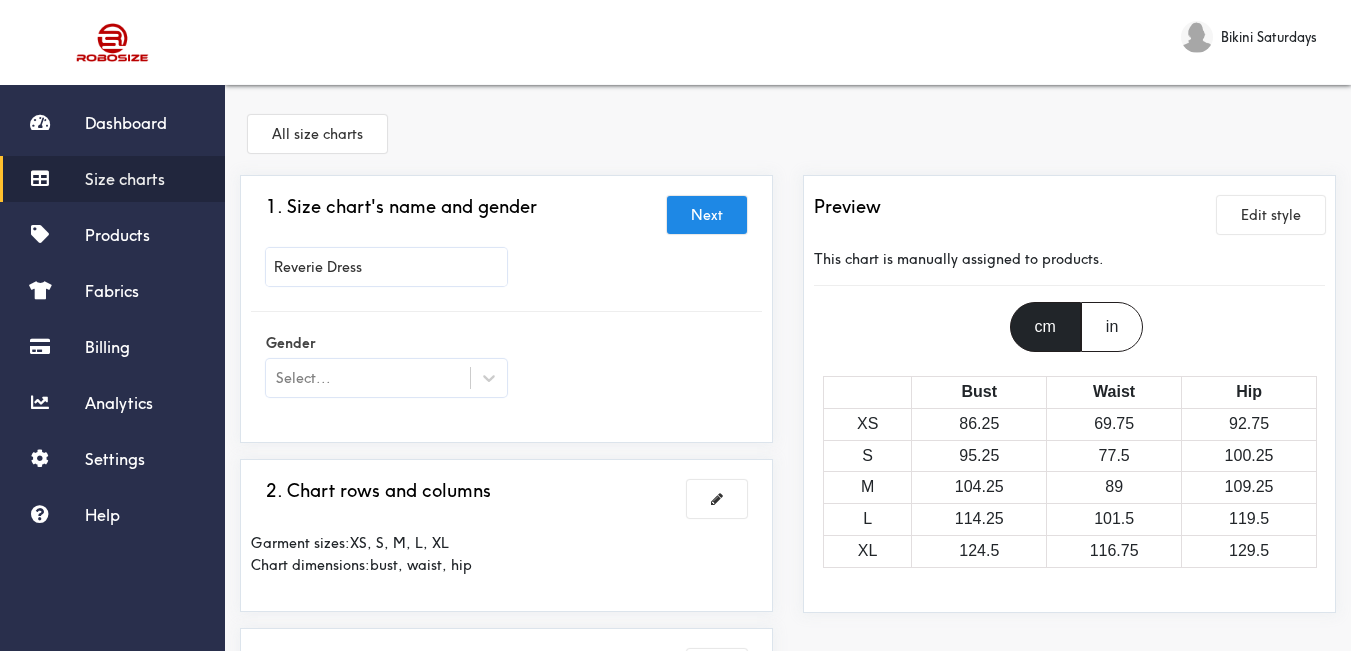 type on "Reverie Dress" 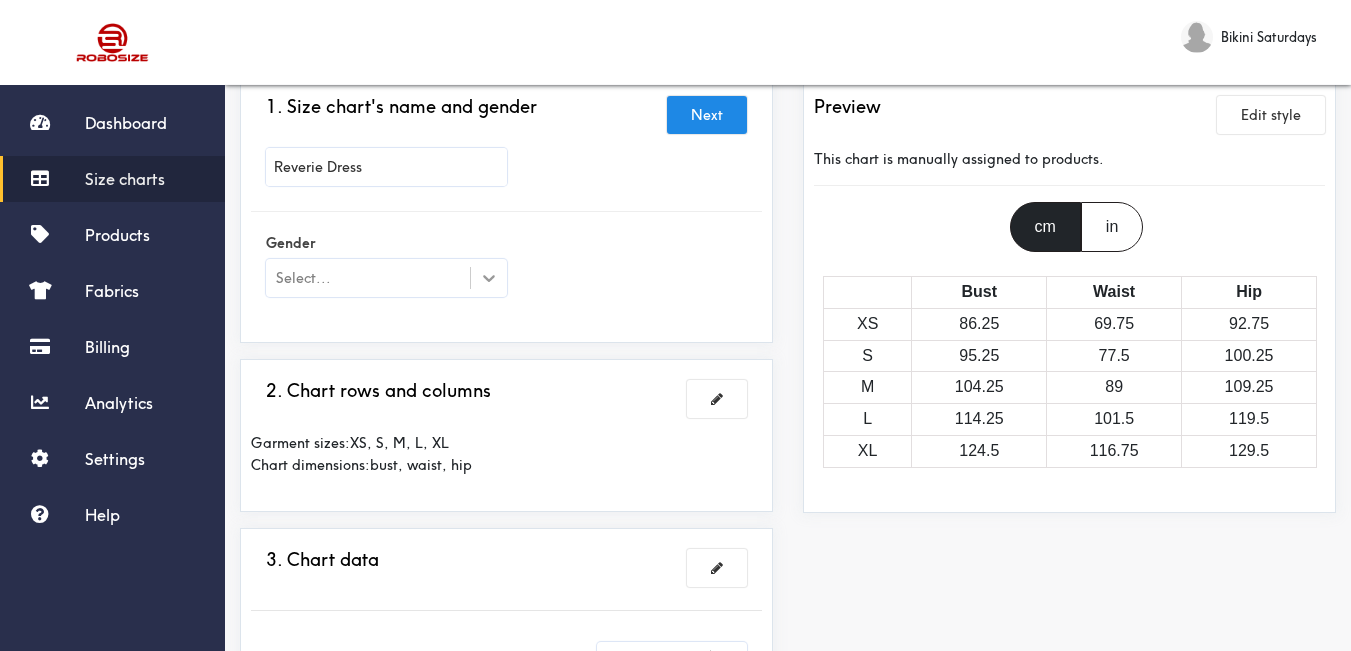 click 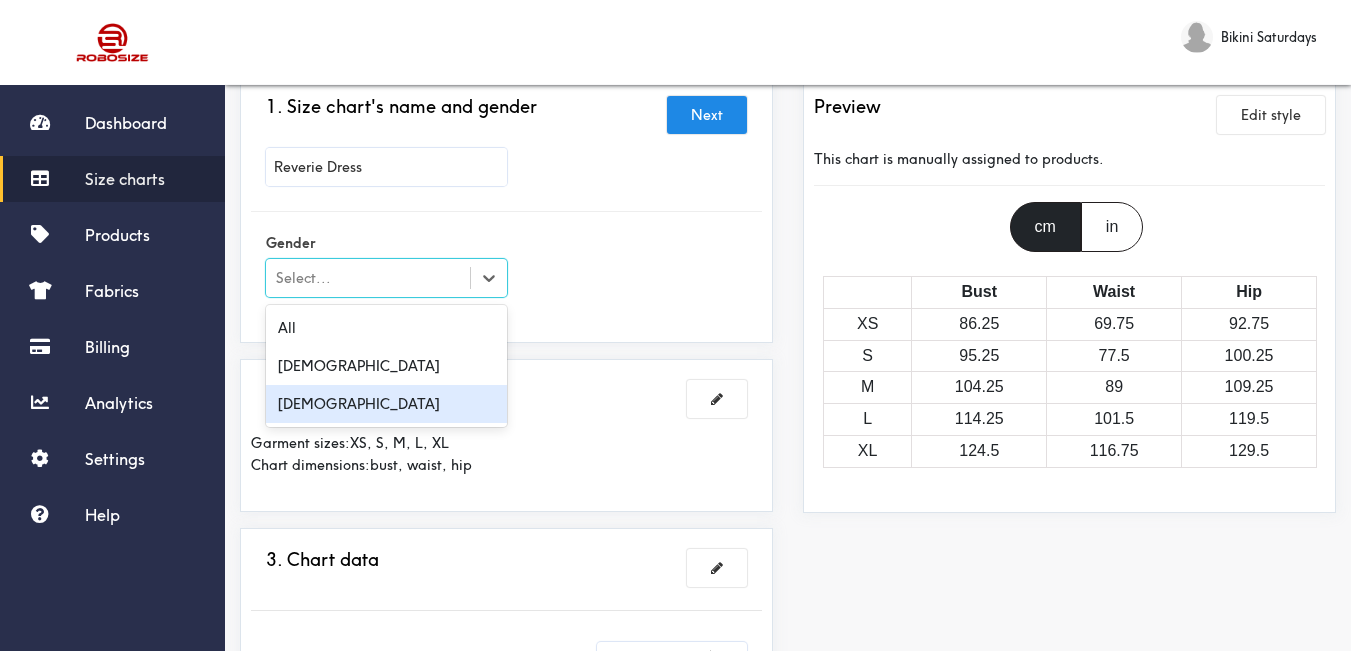 click on "[DEMOGRAPHIC_DATA]" at bounding box center [386, 404] 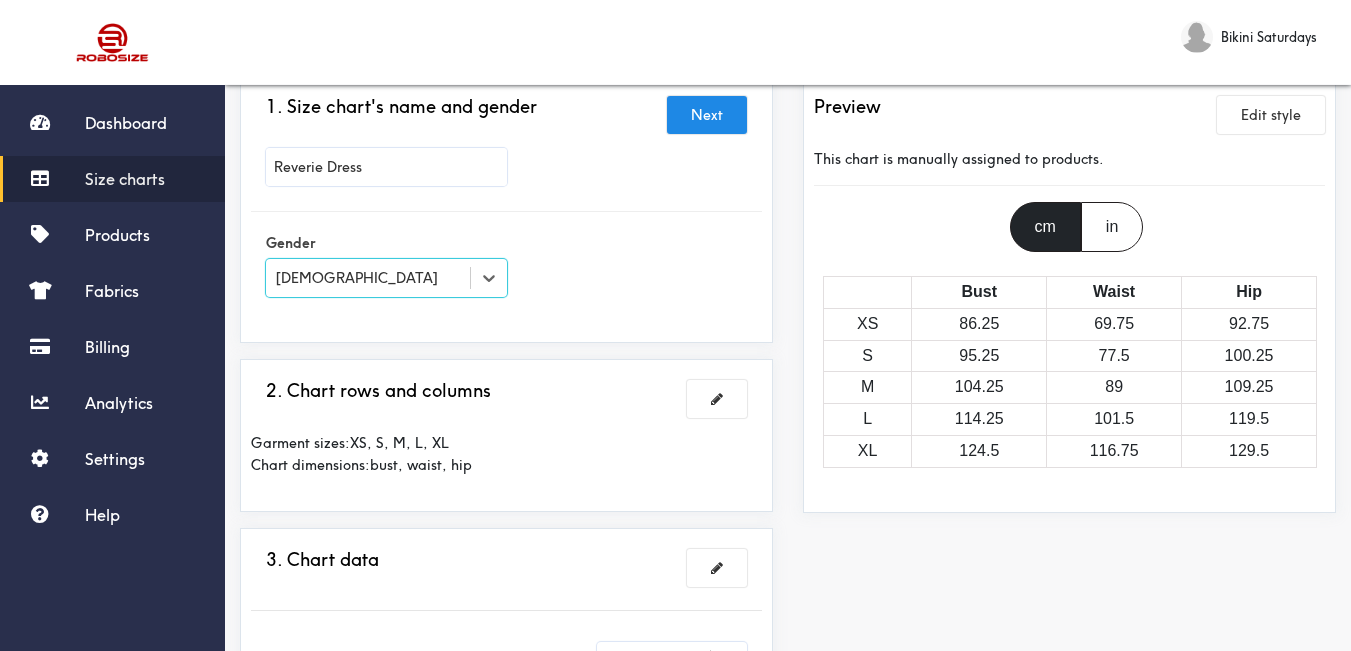 click on "1. Size chart's name and gender Next Reverie Dress Gender option [DEMOGRAPHIC_DATA], selected.   Select is focused , press Down to open the menu,  [DEMOGRAPHIC_DATA]" at bounding box center [506, 209] 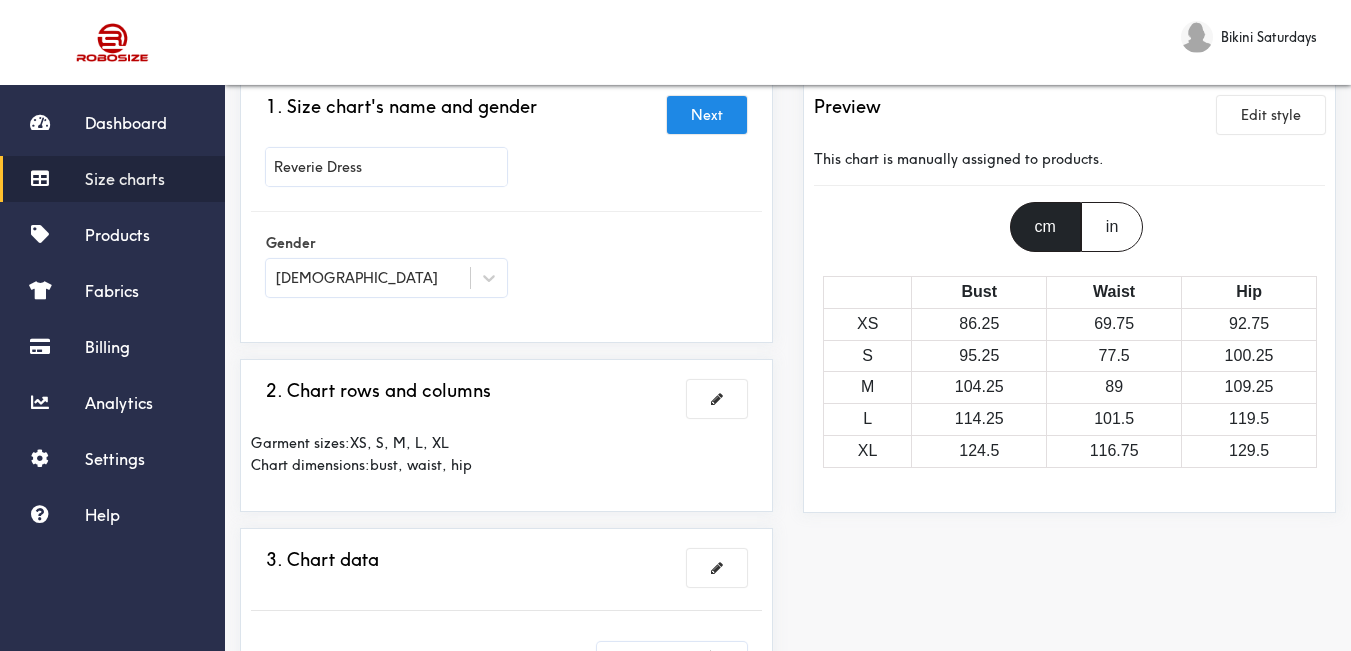 scroll, scrollTop: 300, scrollLeft: 0, axis: vertical 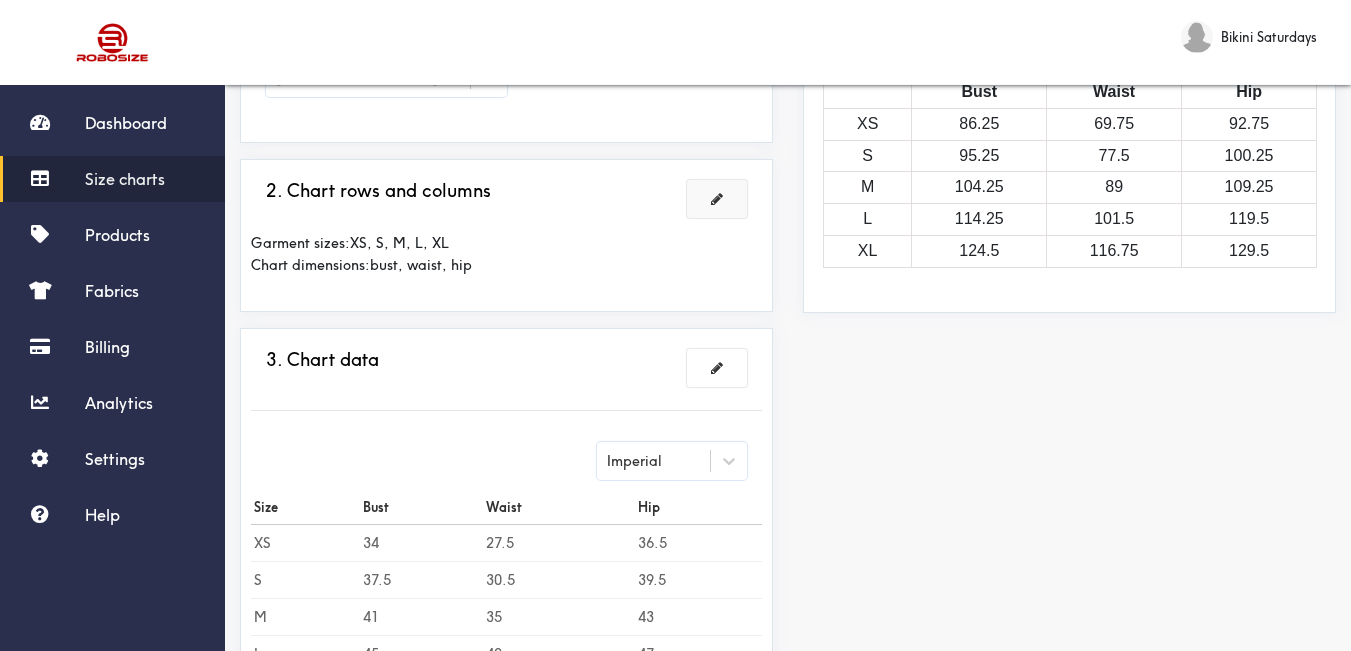 click at bounding box center [717, 199] 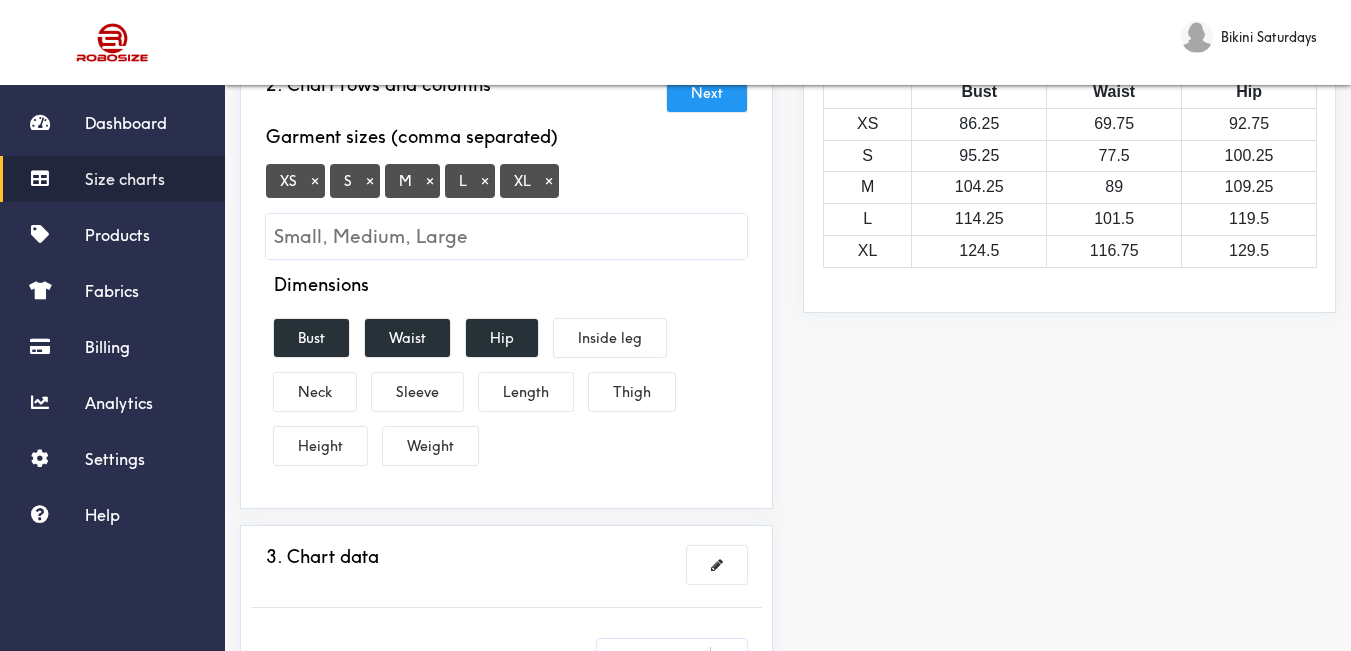 click on "×" at bounding box center (315, 181) 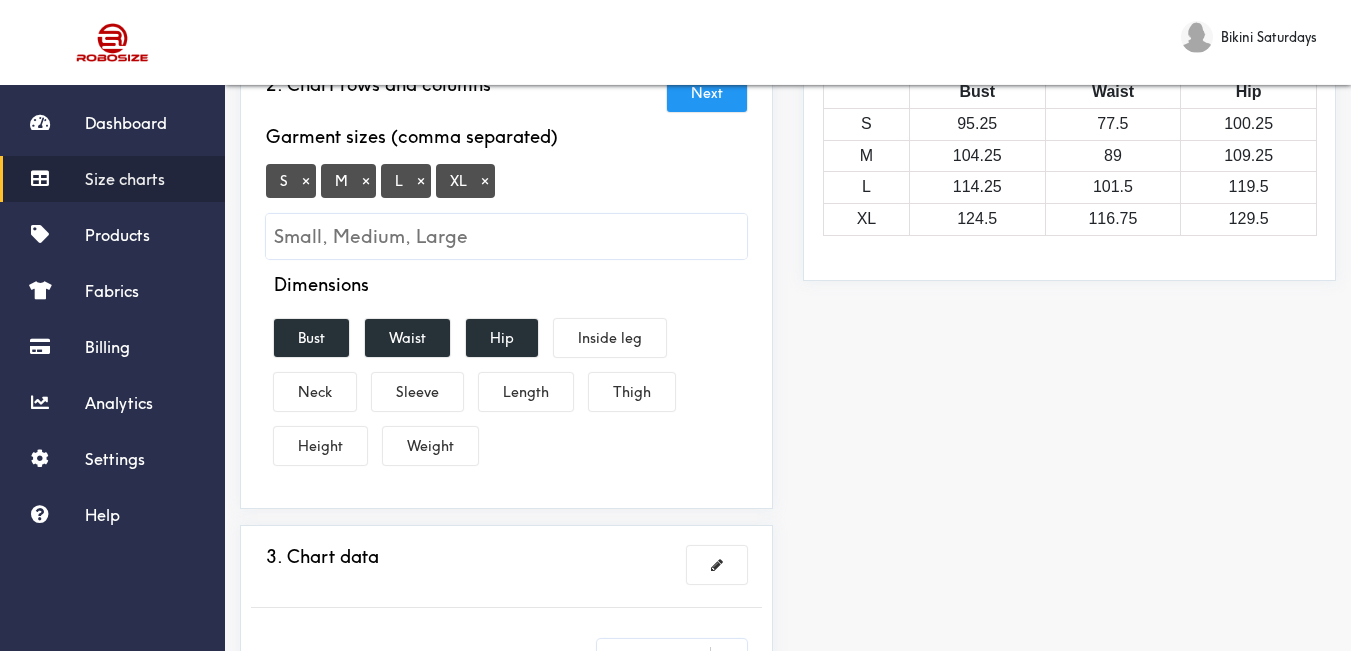 click on "×" at bounding box center [485, 181] 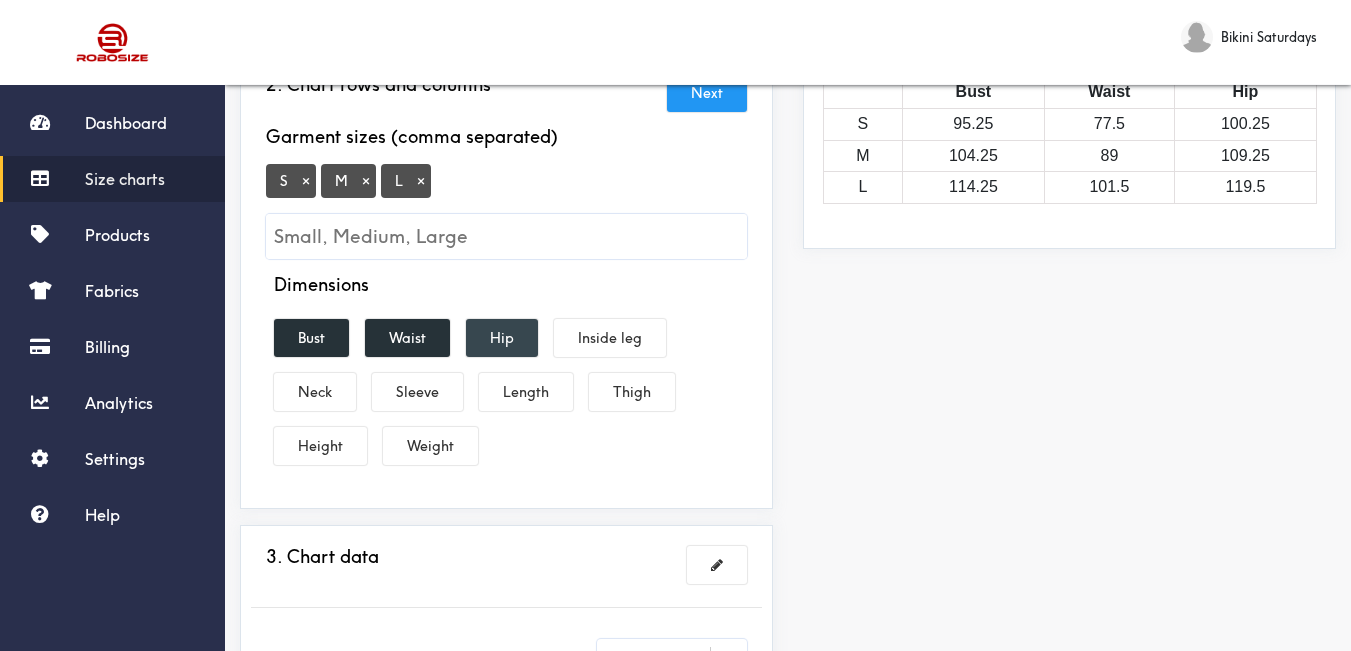 scroll, scrollTop: 400, scrollLeft: 0, axis: vertical 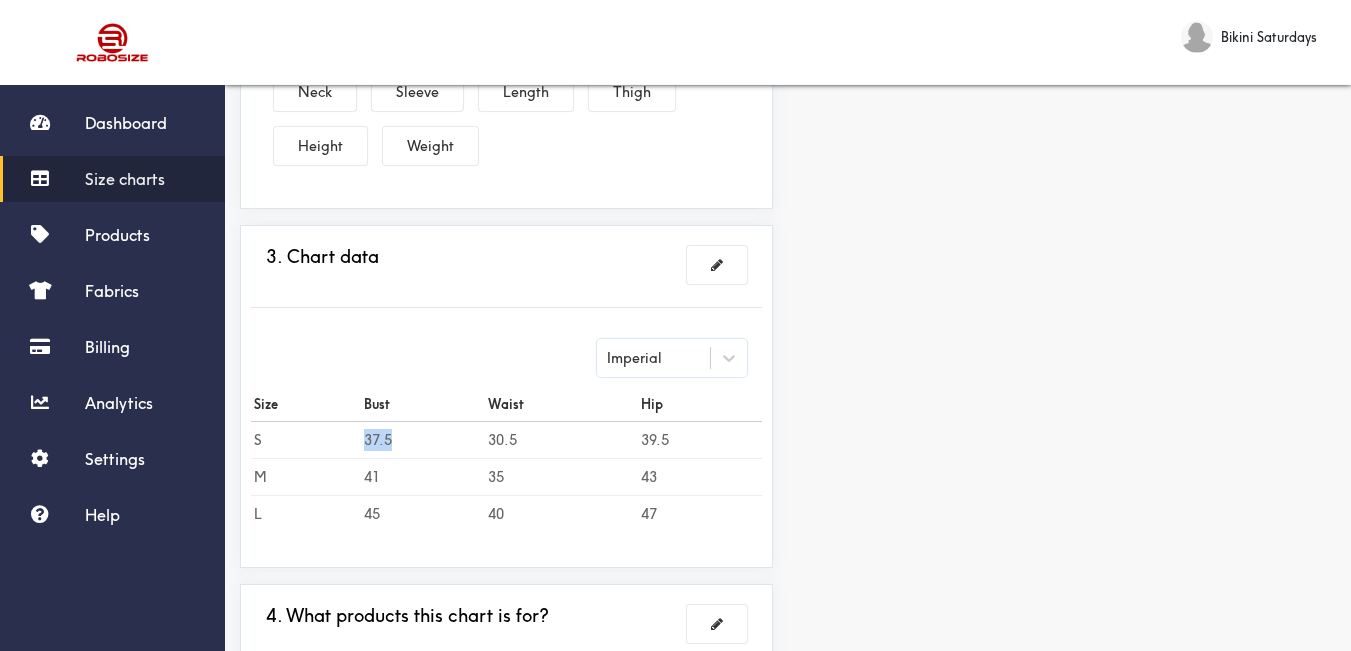 drag, startPoint x: 398, startPoint y: 435, endPoint x: 350, endPoint y: 437, distance: 48.04165 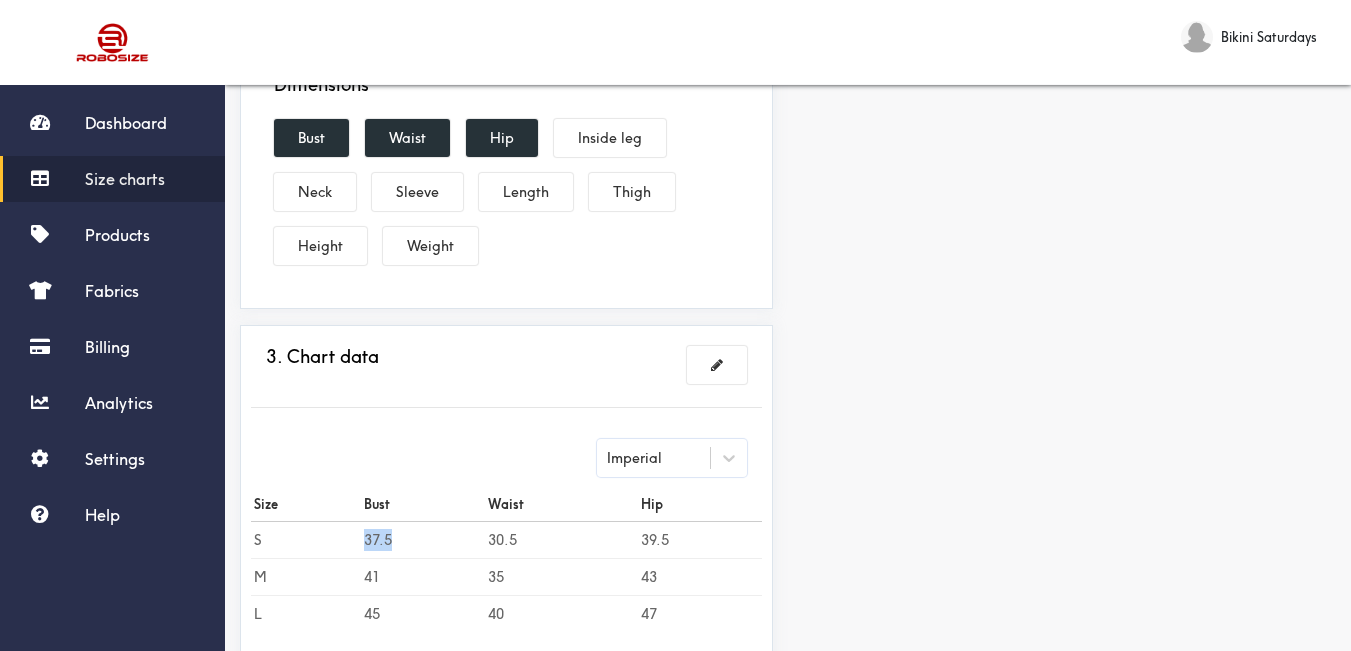 scroll, scrollTop: 100, scrollLeft: 0, axis: vertical 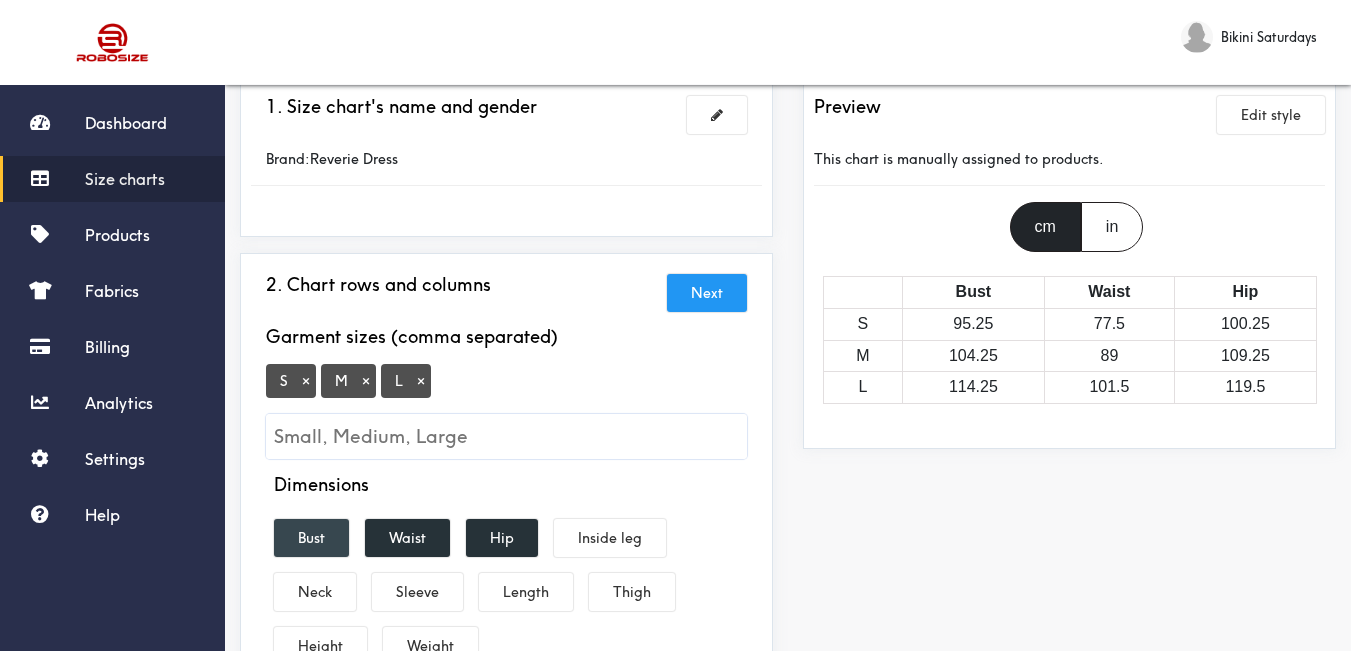 click on "Bust" at bounding box center (311, 538) 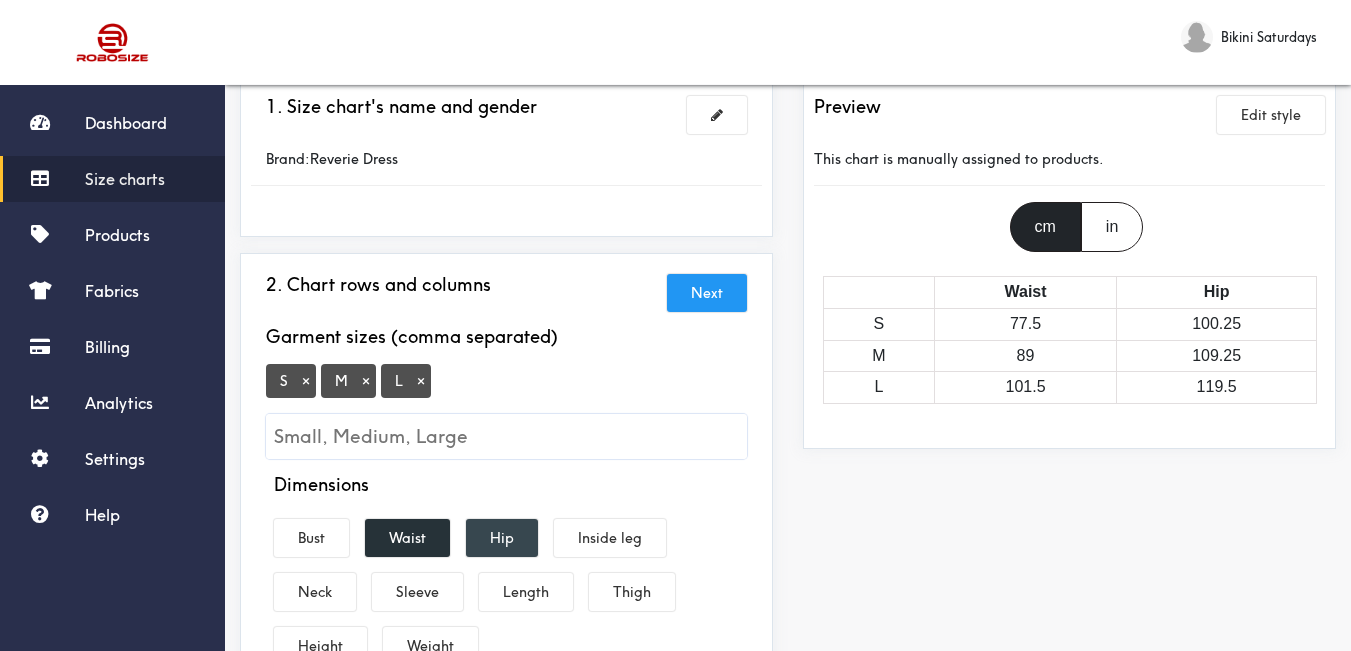 drag, startPoint x: 399, startPoint y: 527, endPoint x: 498, endPoint y: 528, distance: 99.00505 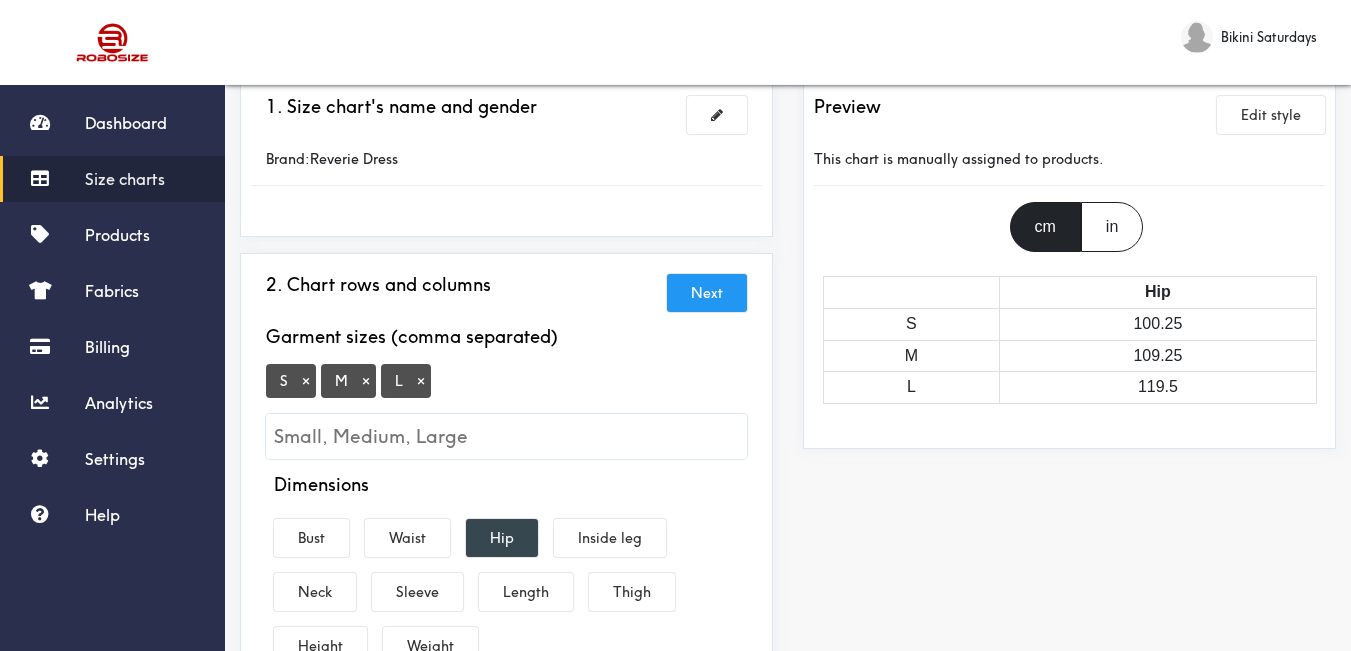 click on "Hip" at bounding box center [502, 538] 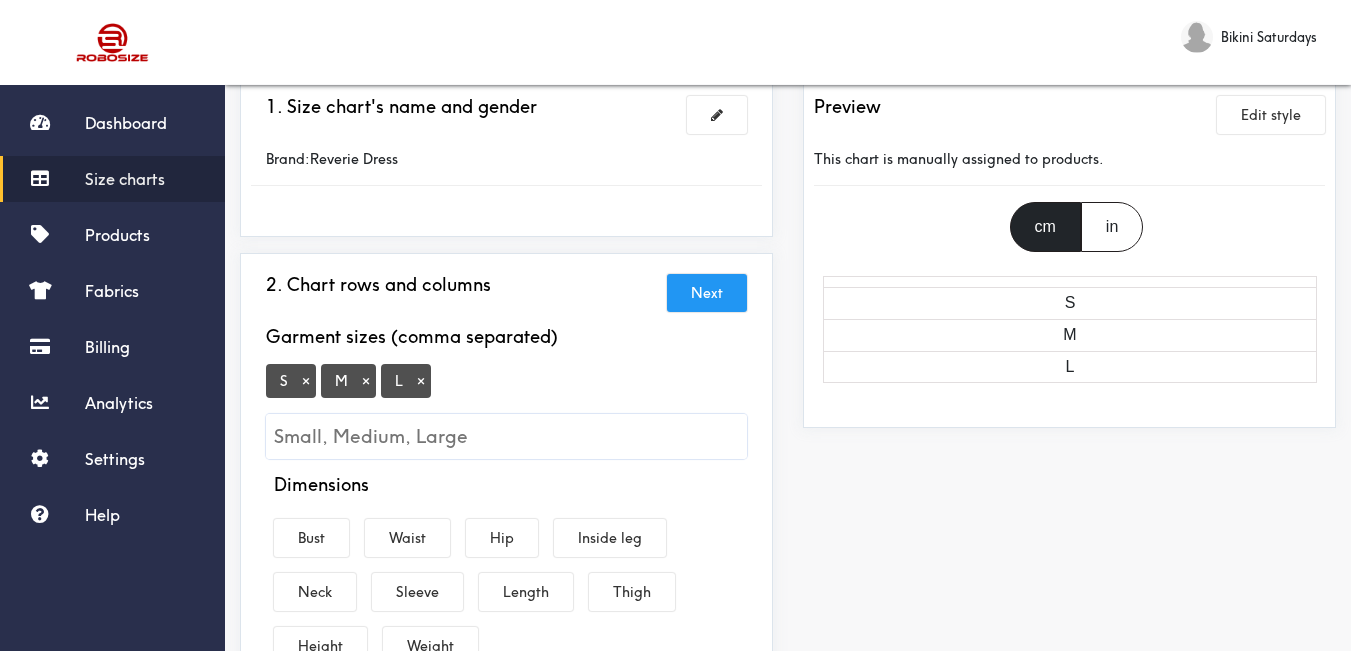 drag, startPoint x: 512, startPoint y: 589, endPoint x: 456, endPoint y: 564, distance: 61.326992 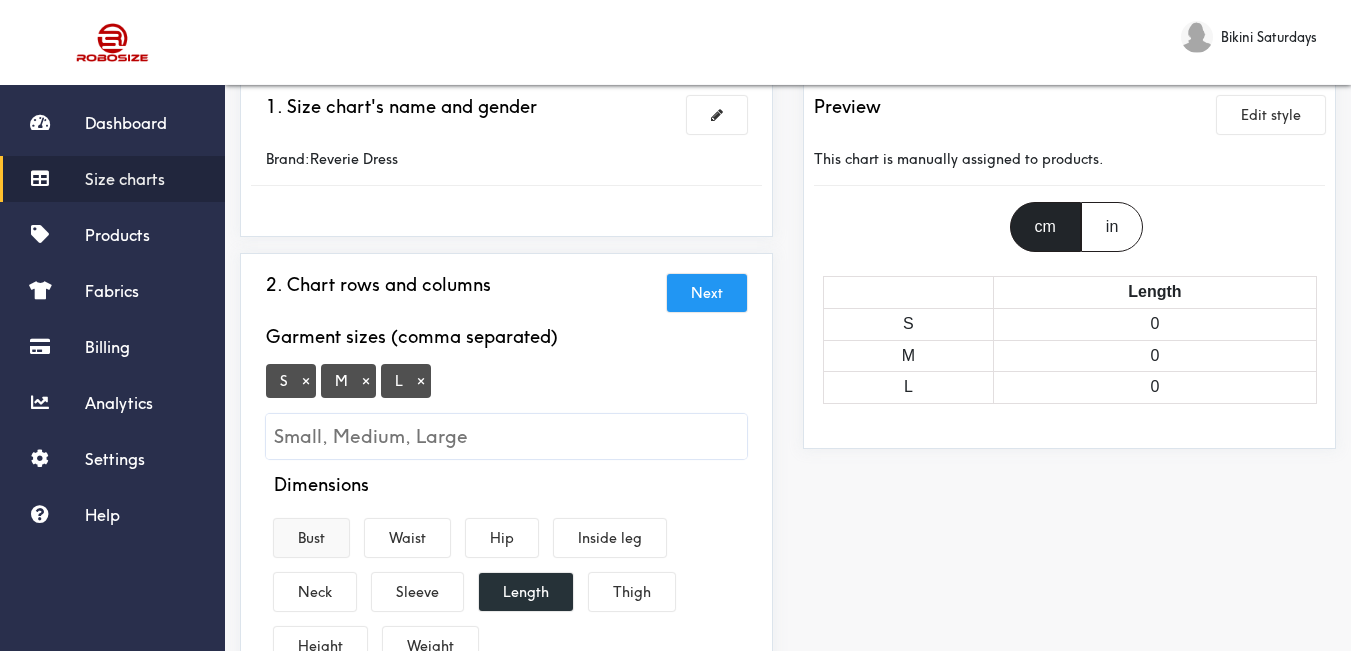 click on "Bust" at bounding box center [311, 538] 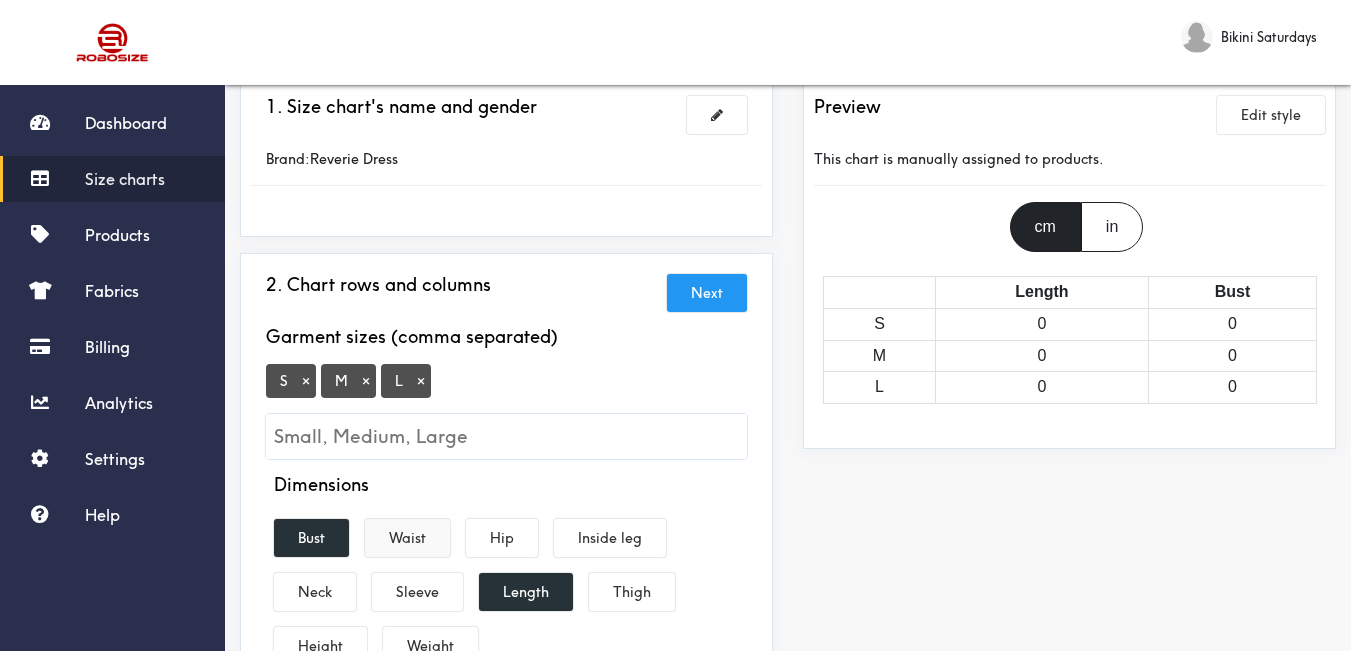 click on "Waist" at bounding box center (407, 538) 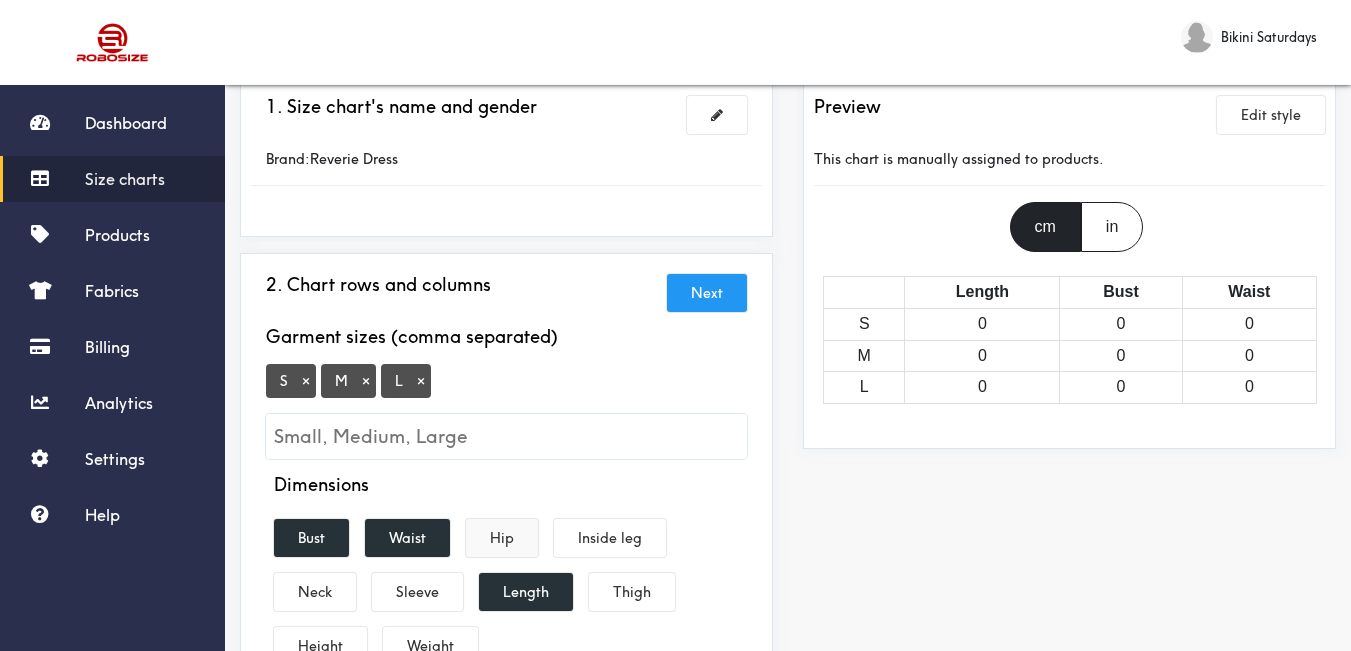 click on "Hip" at bounding box center [502, 538] 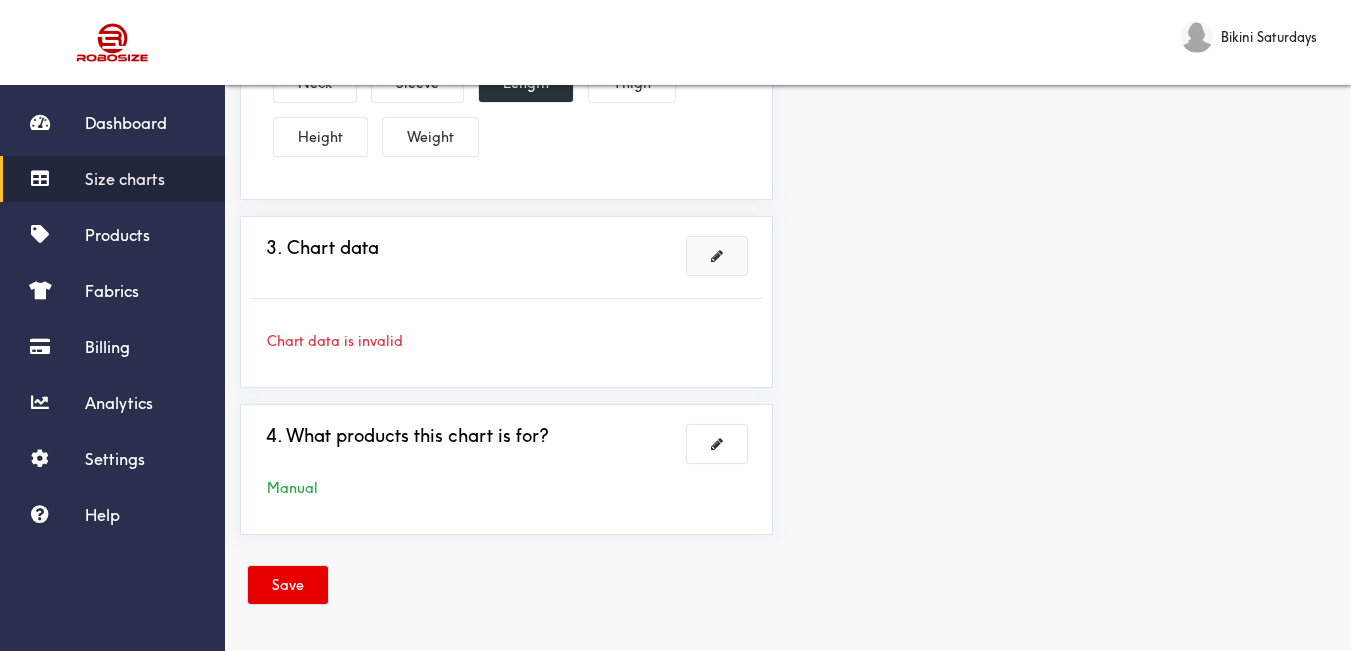 click at bounding box center [717, 256] 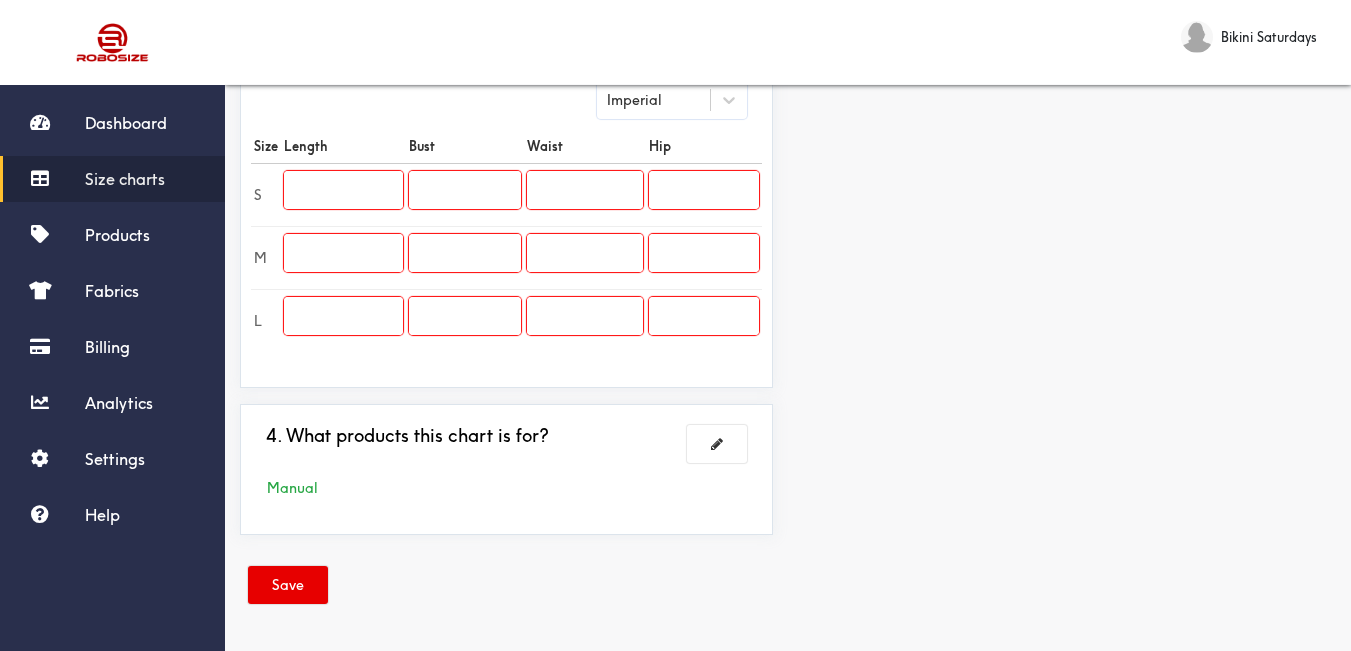 click at bounding box center (343, 194) 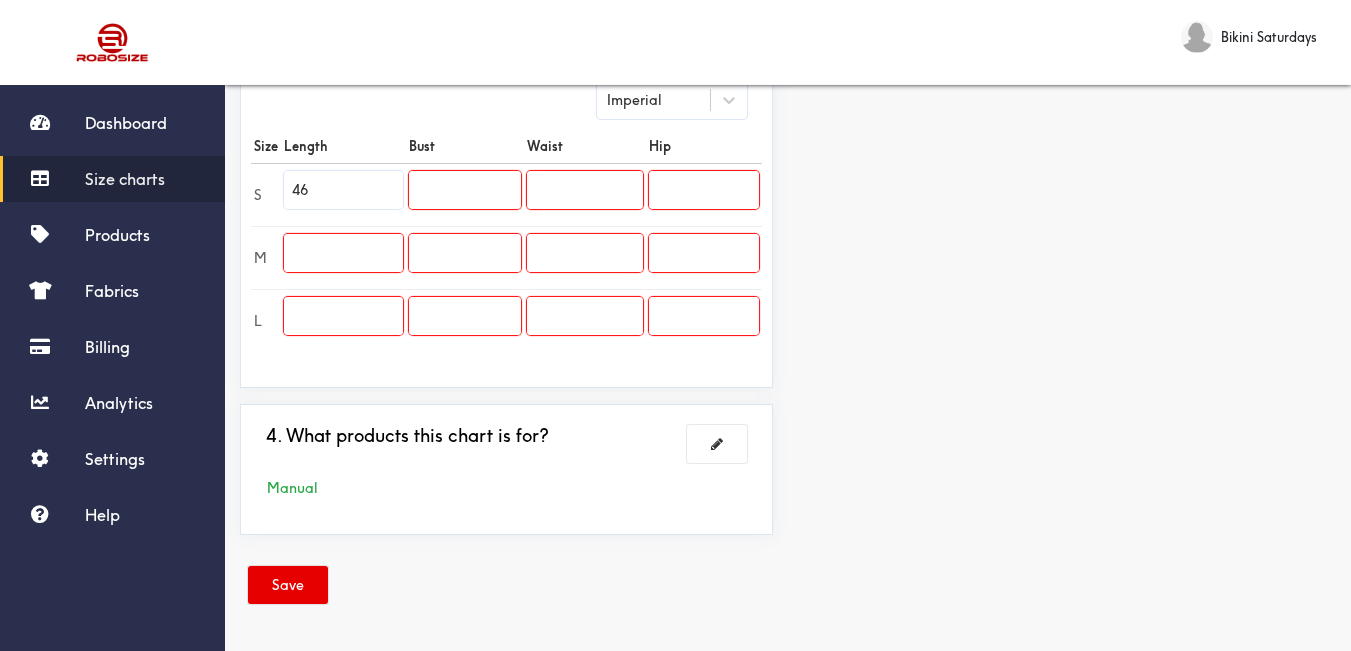 type on "46" 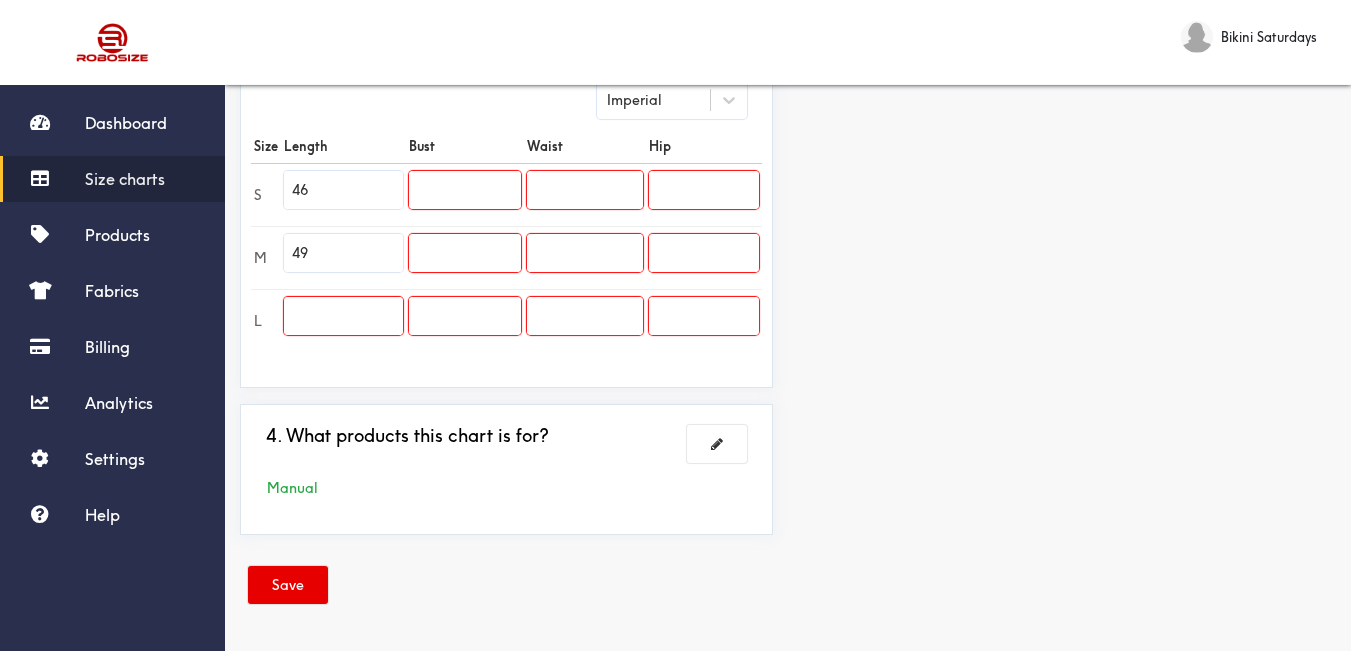 type on "49" 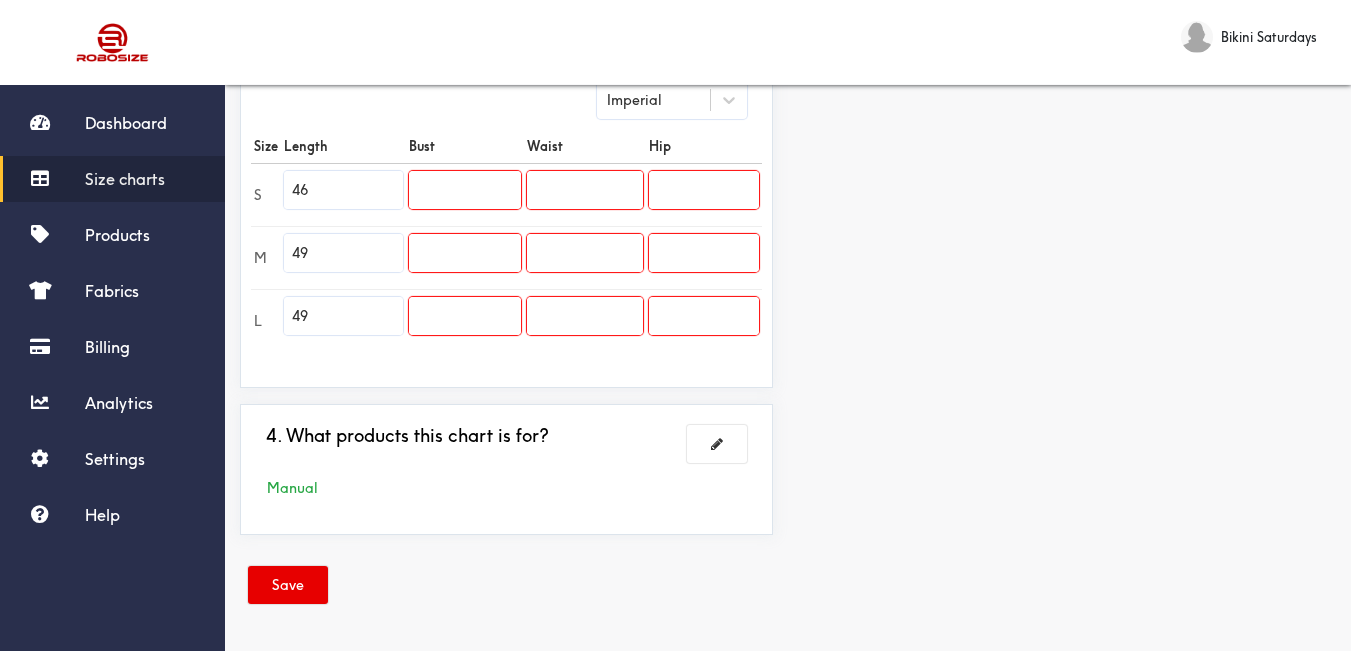 type on "49" 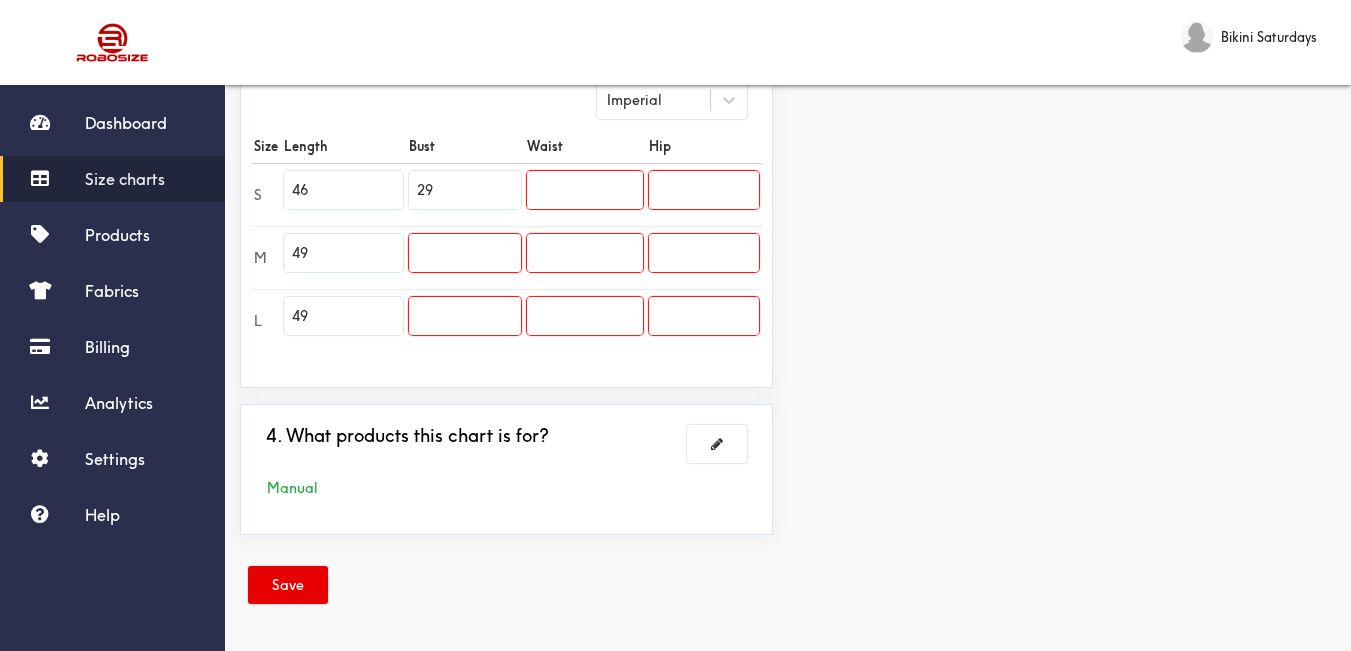 type on "29" 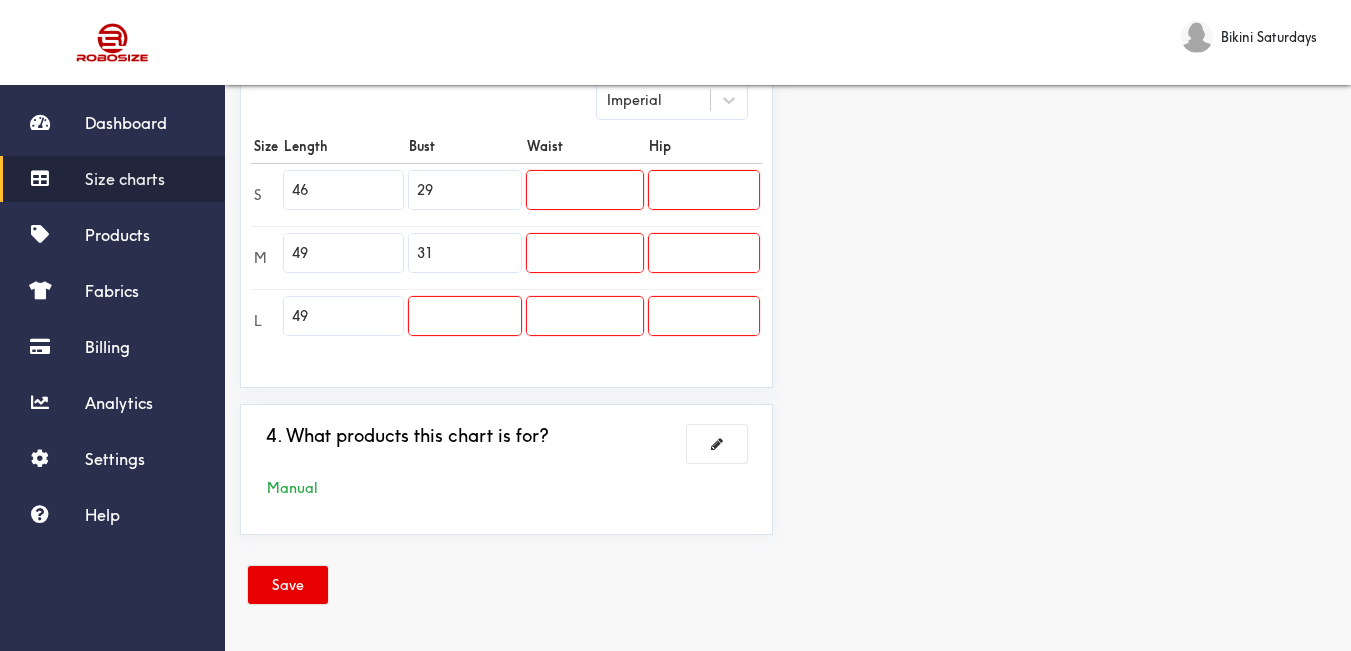 type on "31" 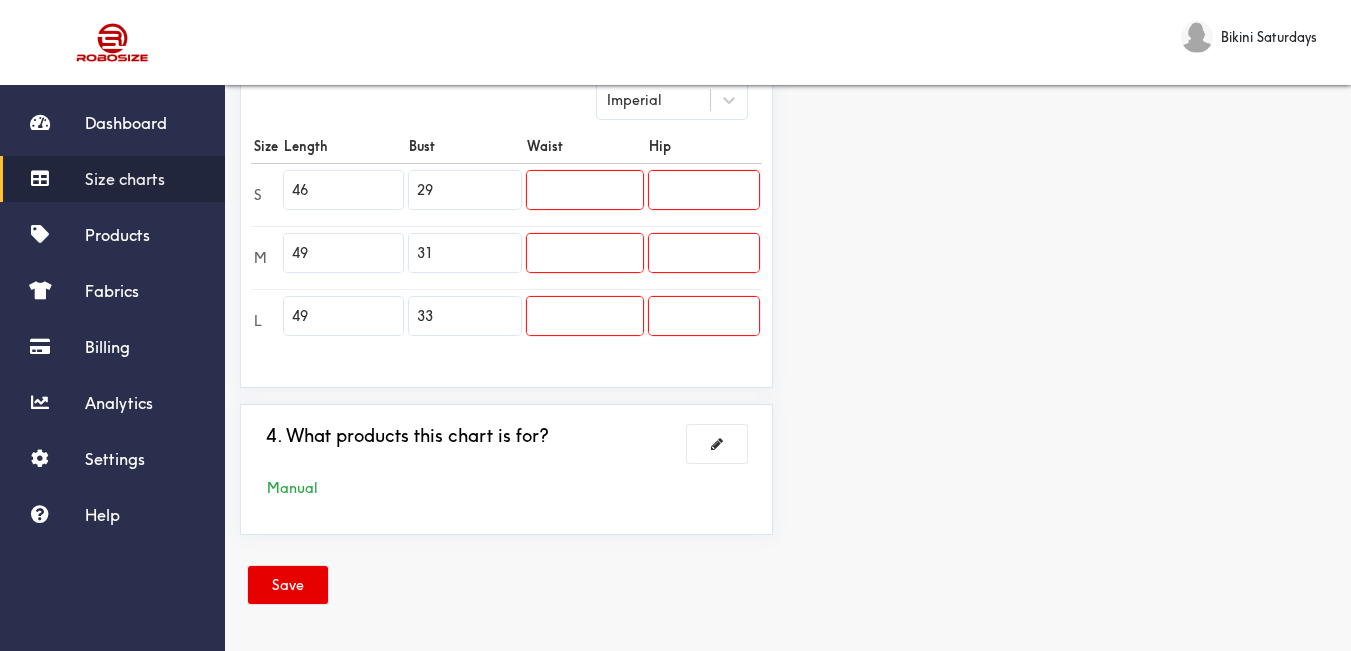 type on "33" 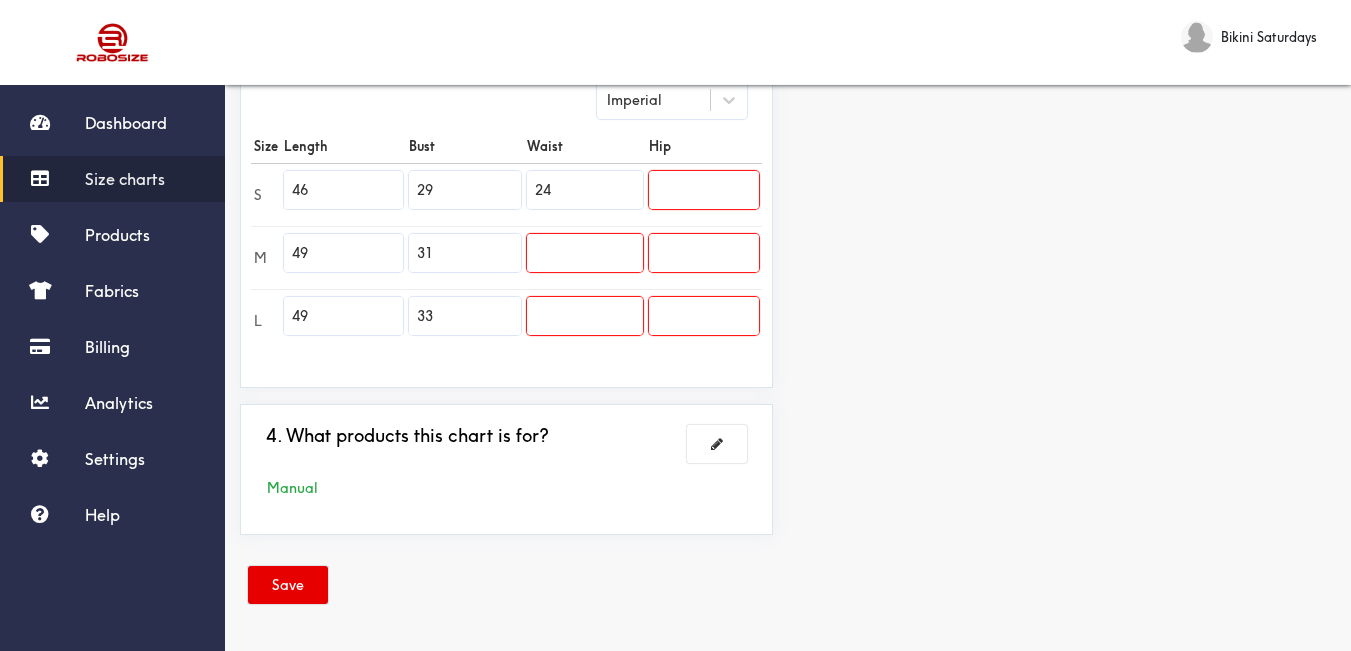 type on "24" 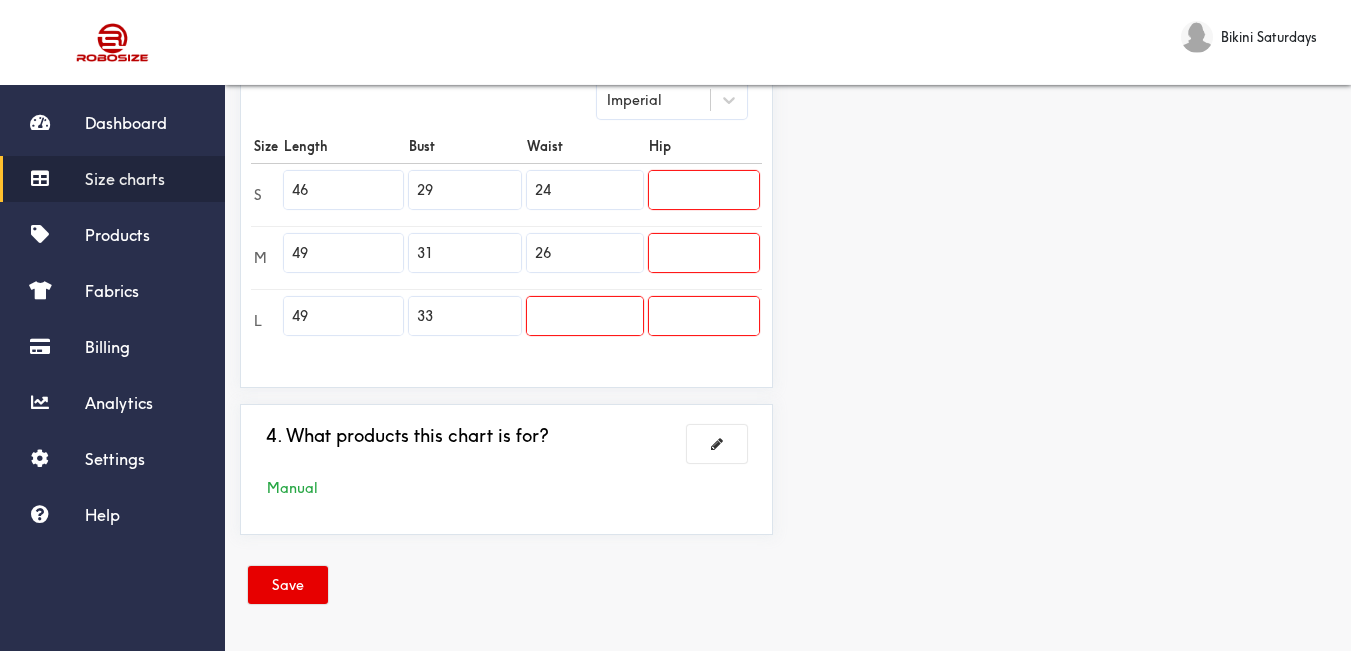 type on "26" 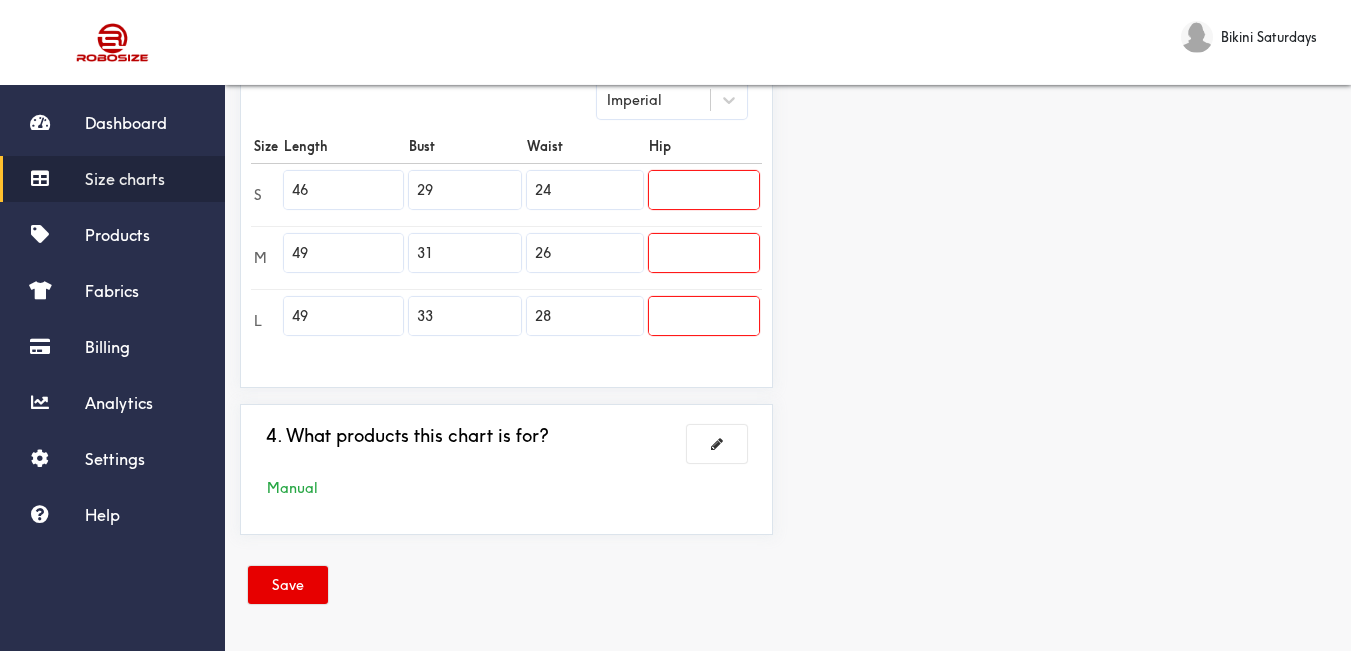 type on "28" 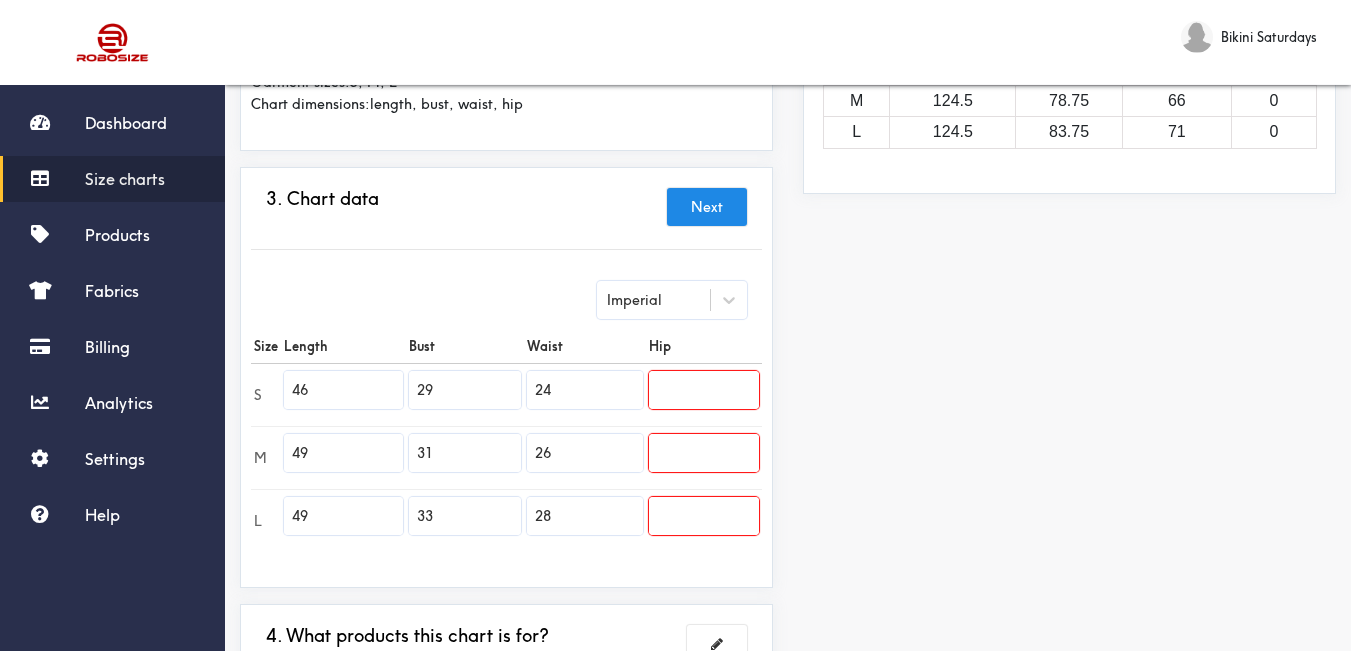 click at bounding box center [704, 390] 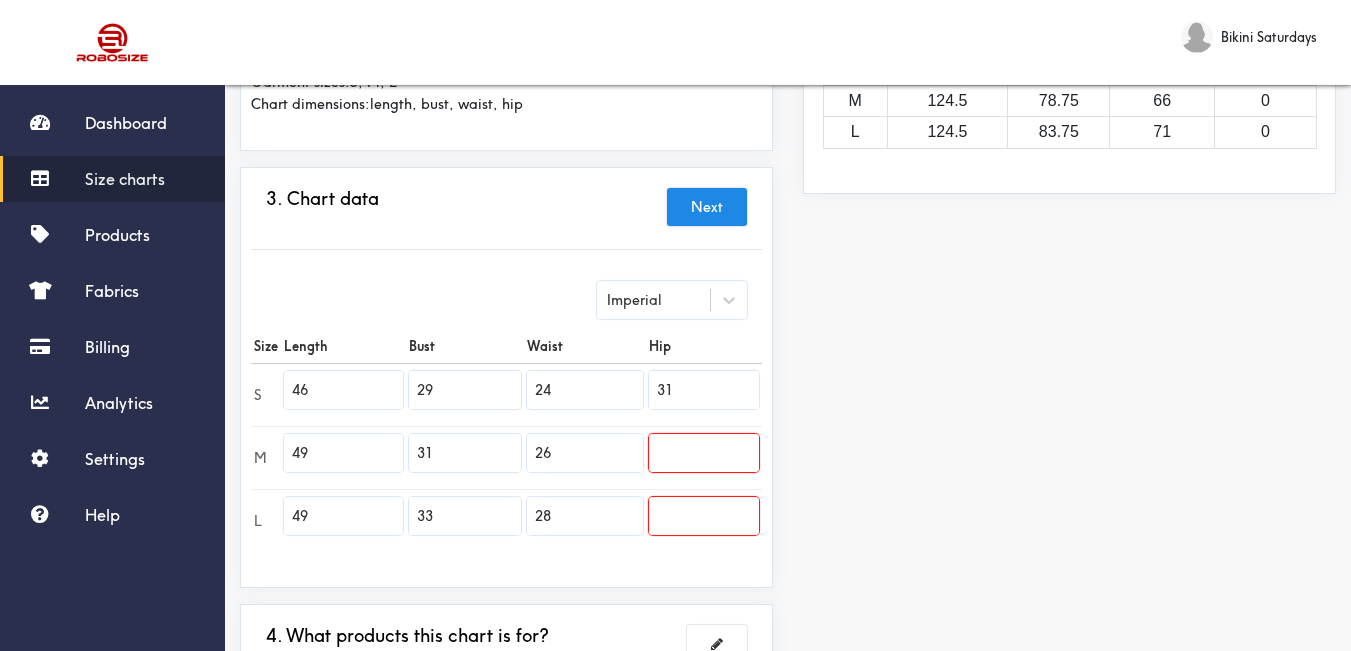 type on "31" 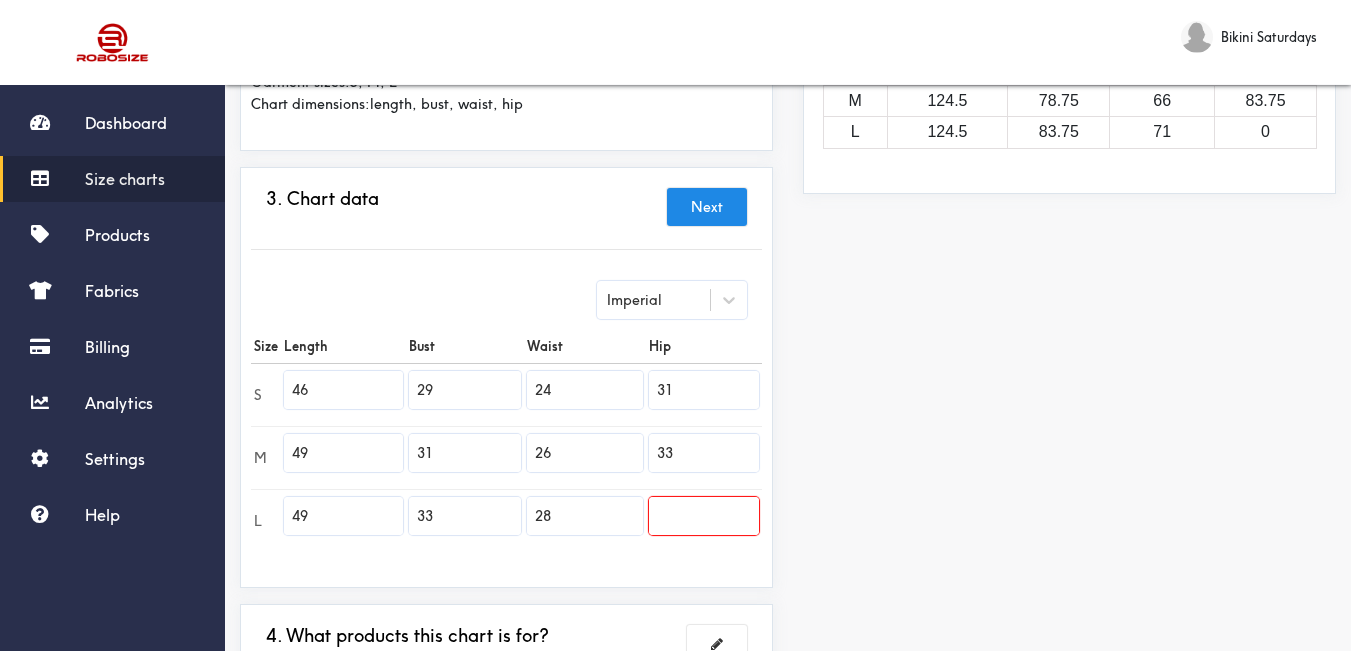 type on "33" 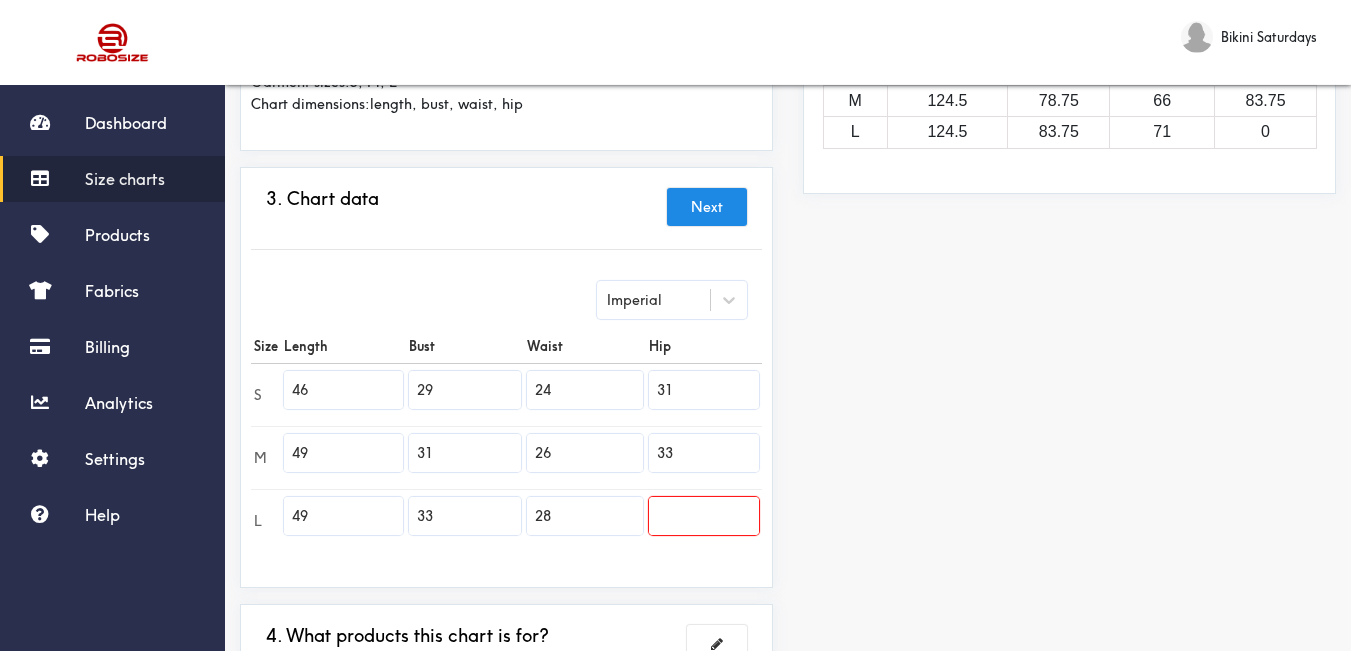 click at bounding box center (704, 516) 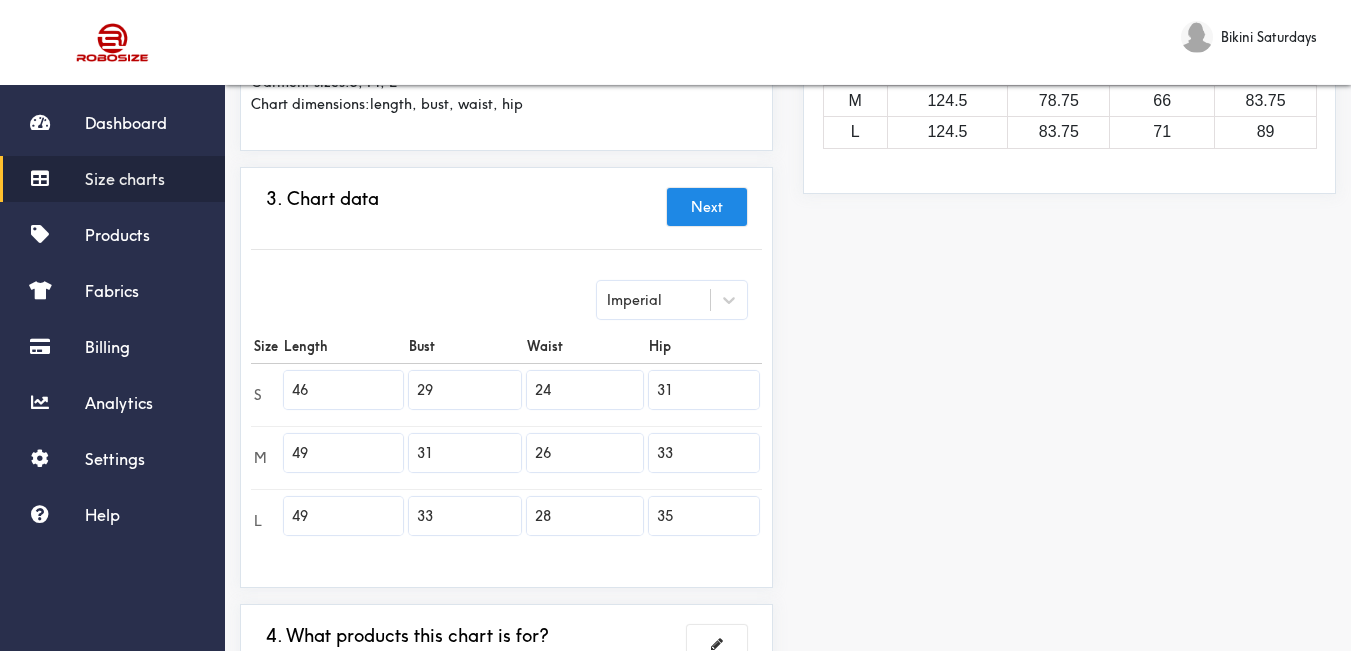 type on "35" 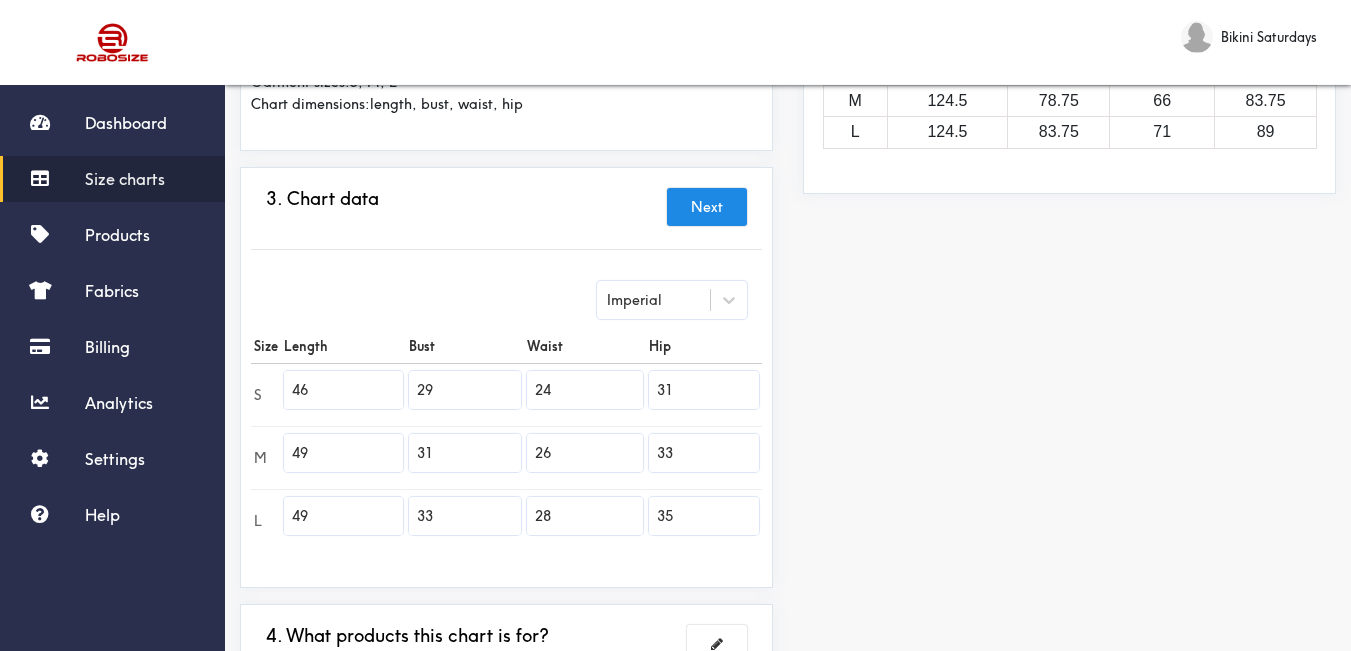 click on "Preview Edit style This chart is manually assigned to products. cm in Length Bust Waist Hip S 116.75 73.75 61 78.75 M 124.5 78.75 66 83.75 L 124.5 83.75 71 89" at bounding box center (1069, 285) 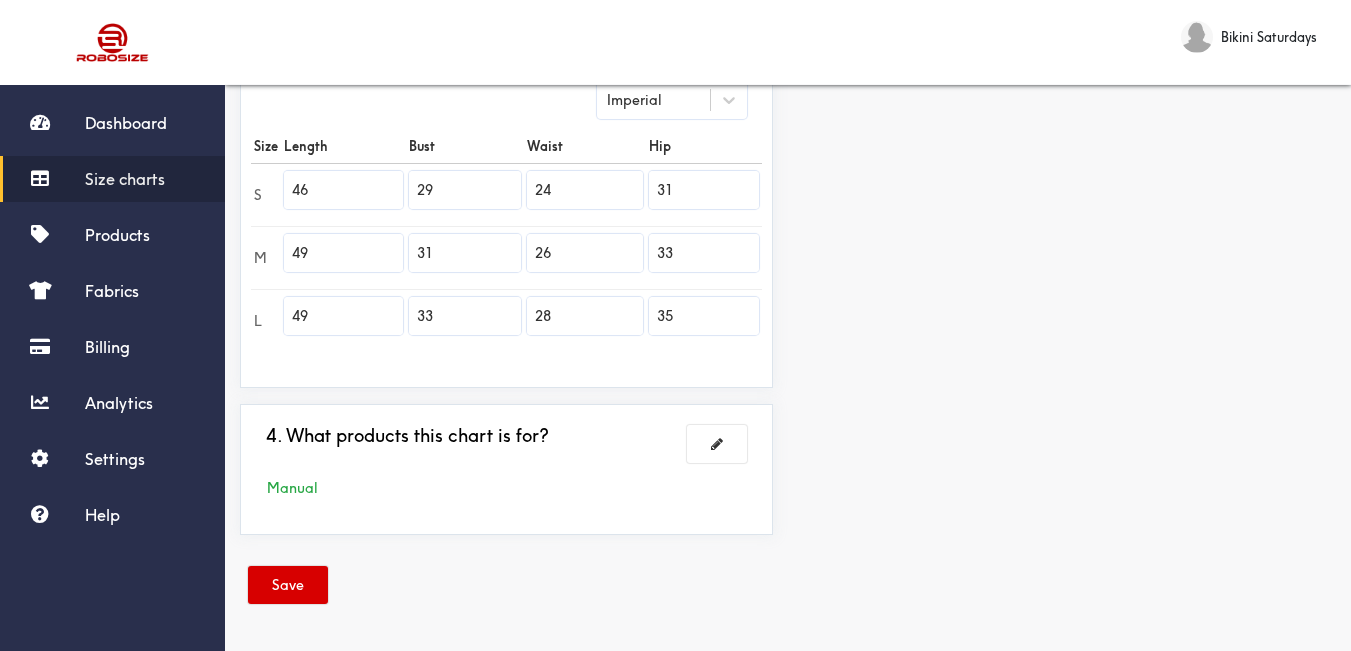 click on "Save" at bounding box center (288, 585) 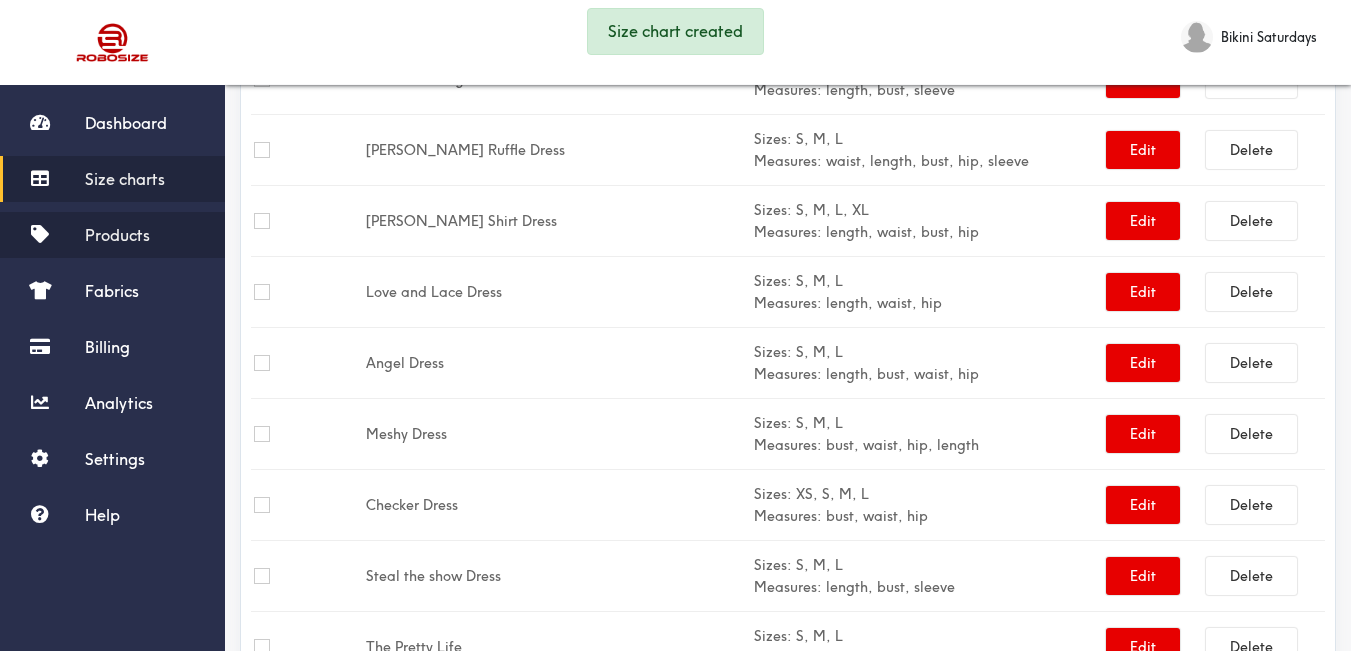 click on "Products" at bounding box center (112, 235) 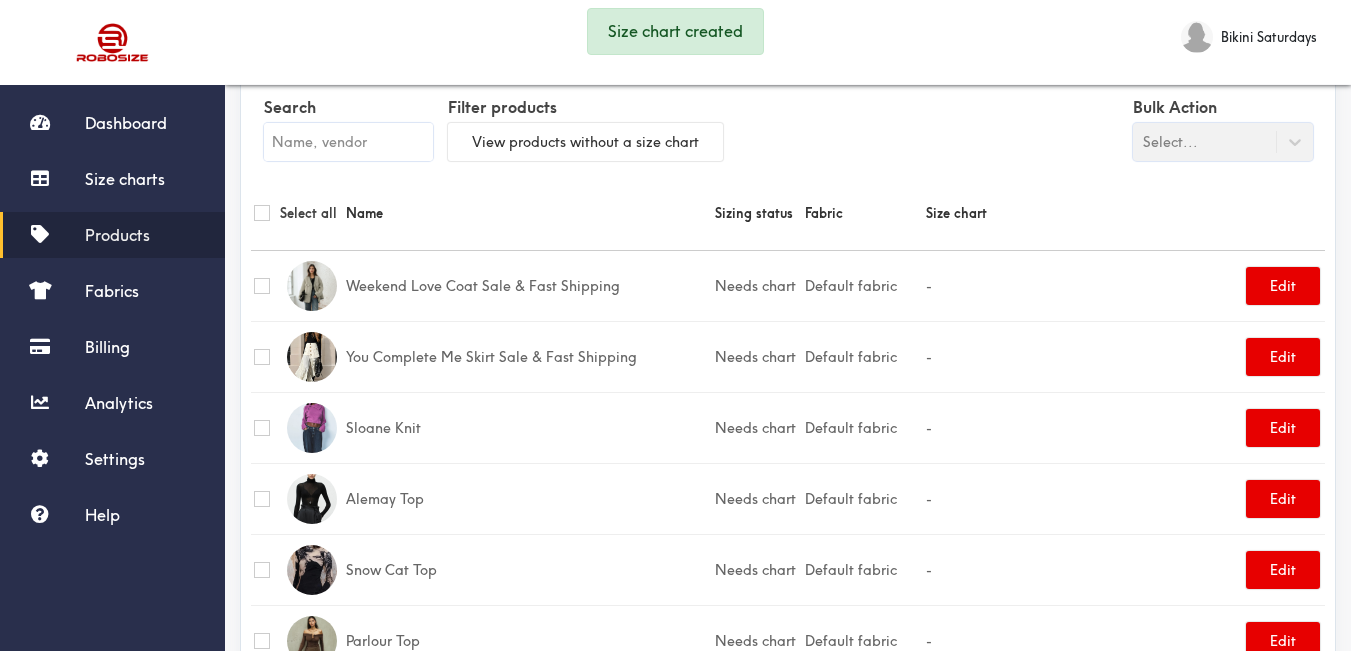 scroll, scrollTop: 555, scrollLeft: 0, axis: vertical 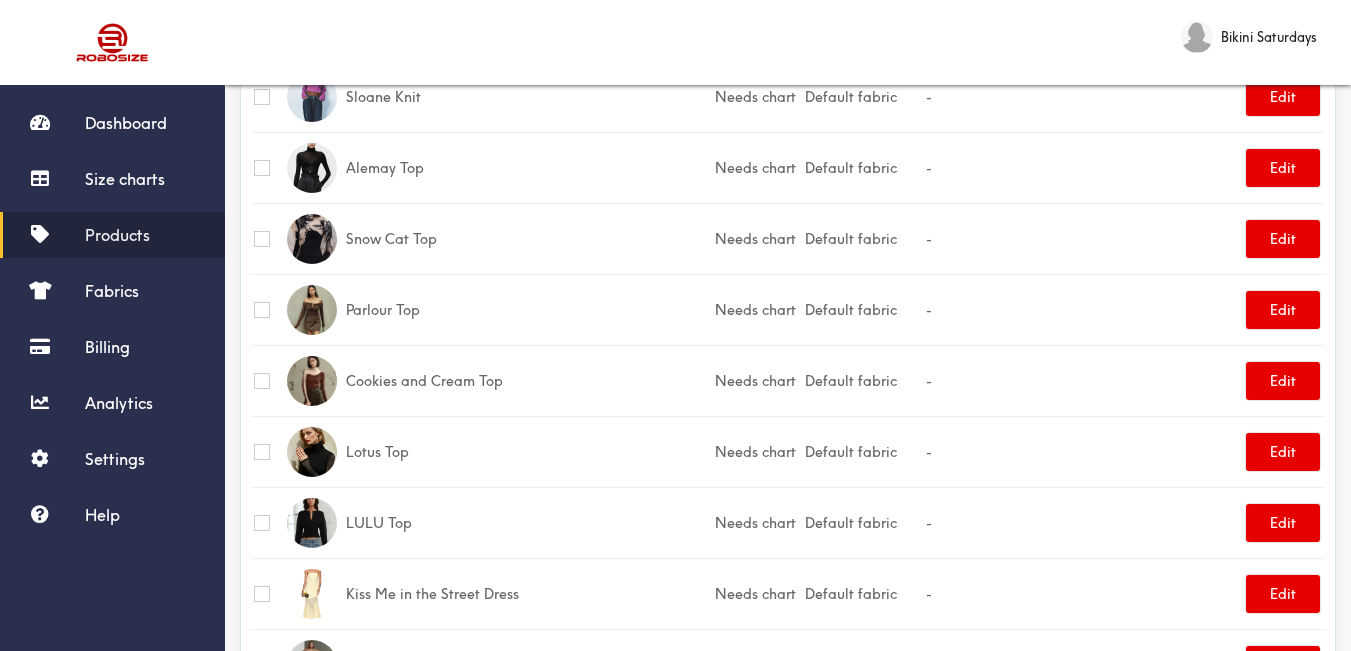 click on "Products" at bounding box center (112, 235) 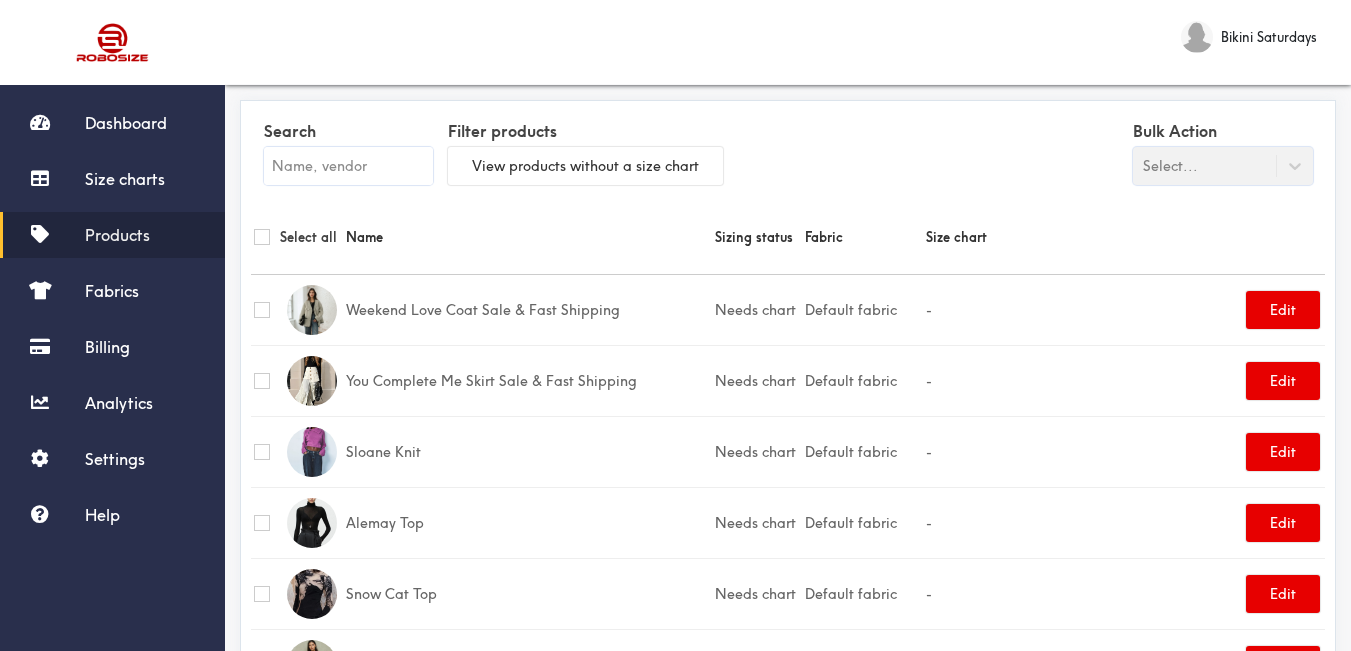 click at bounding box center [348, 166] 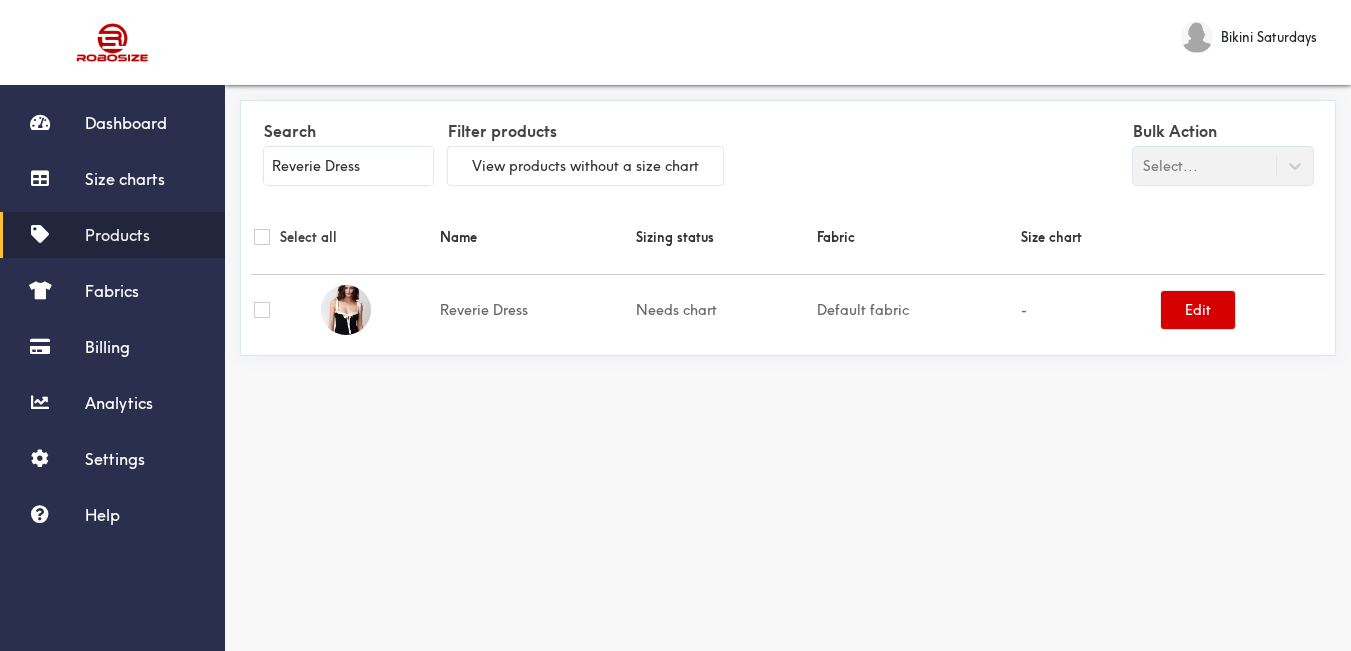 type on "Reverie Dress" 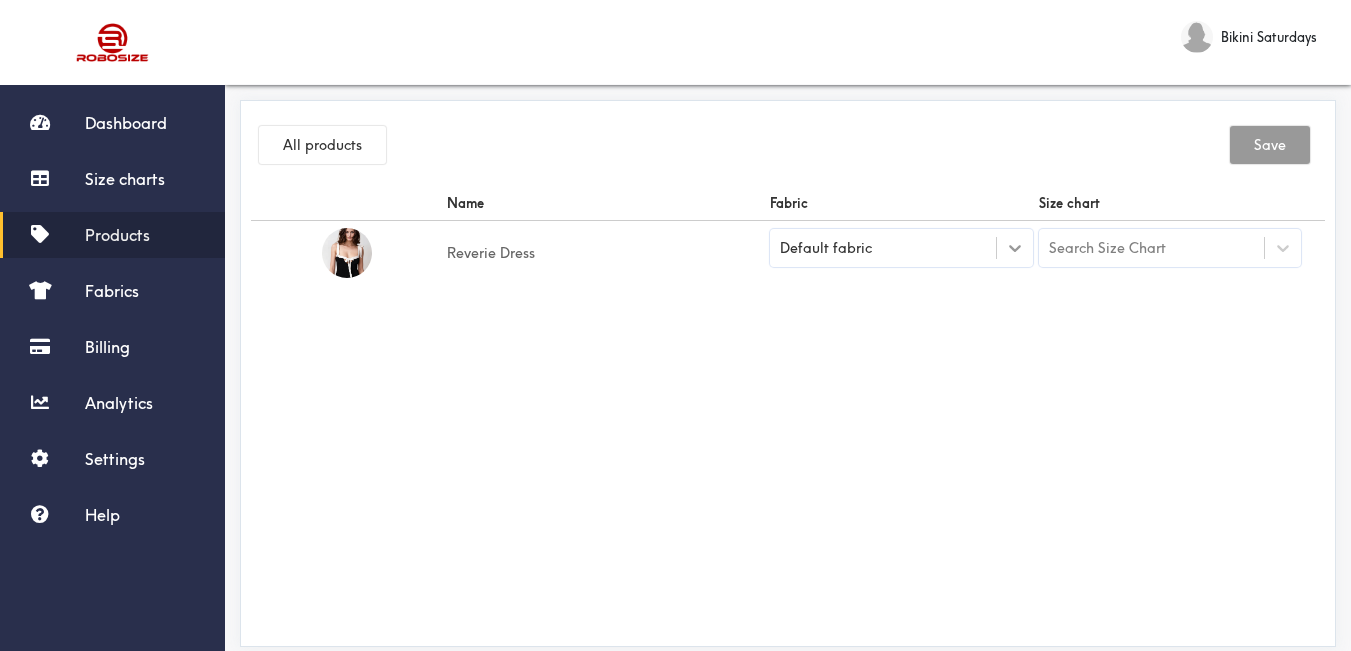 click 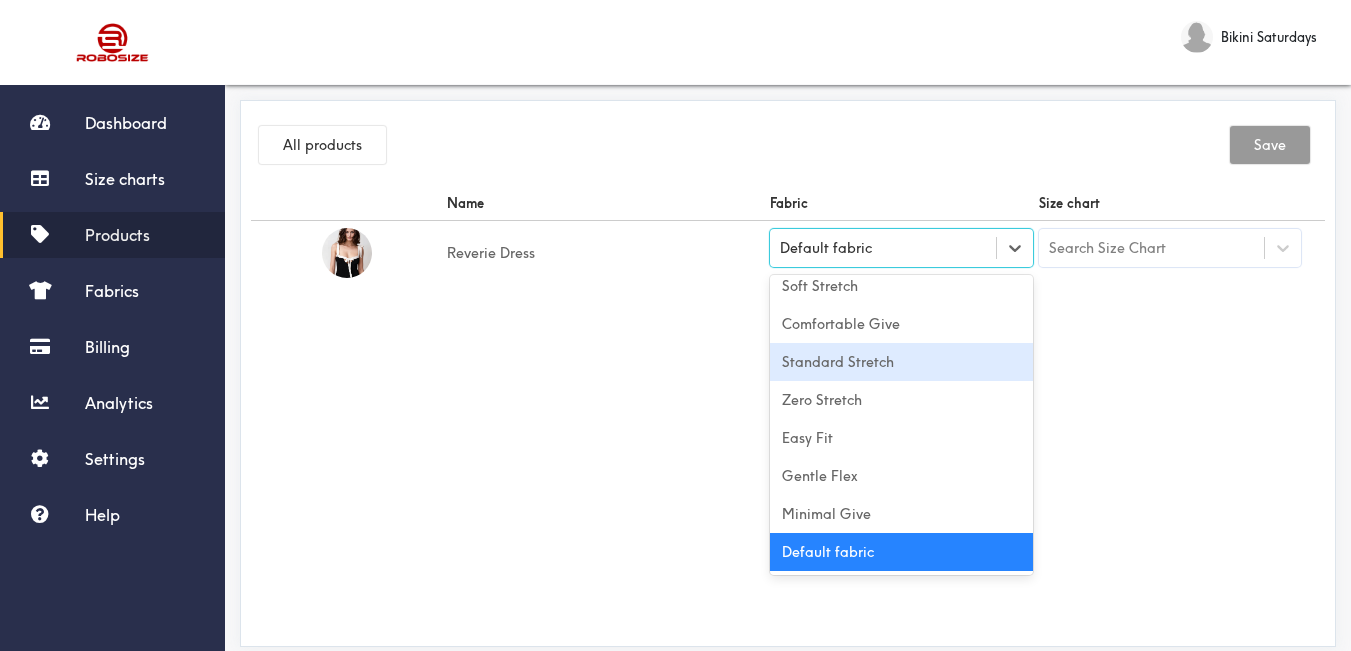 scroll, scrollTop: 0, scrollLeft: 0, axis: both 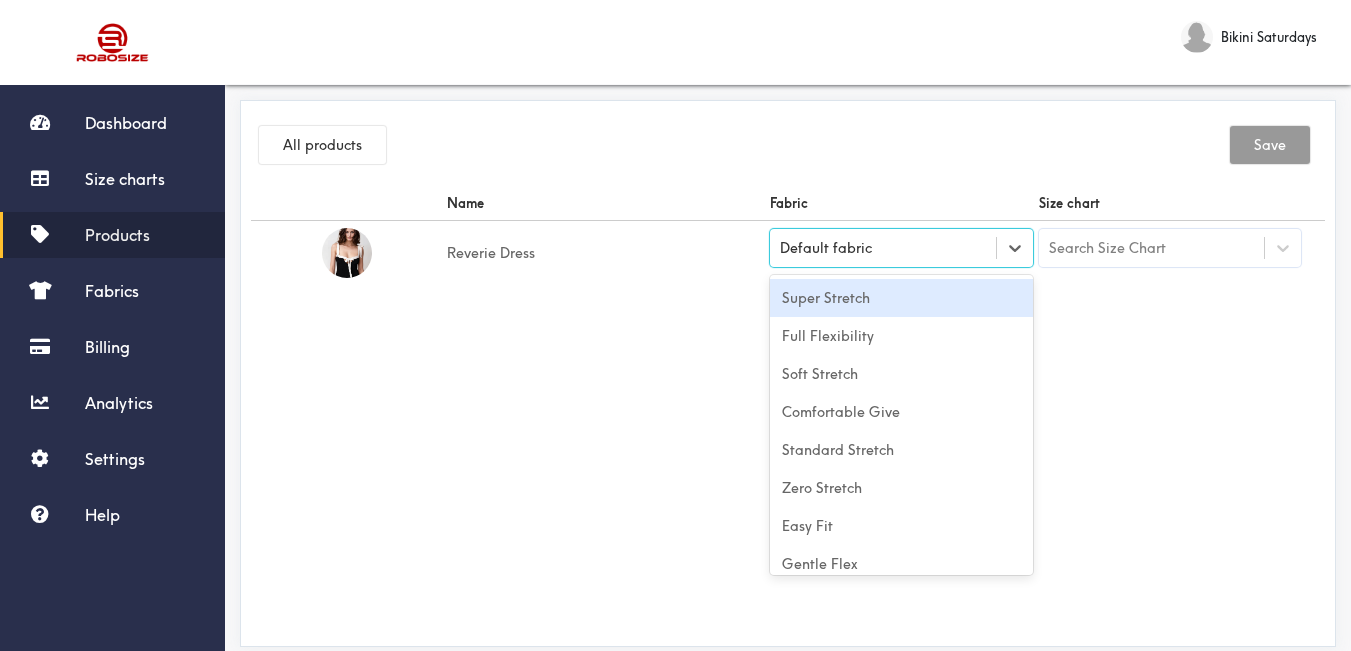 click on "Super Stretch" at bounding box center [901, 298] 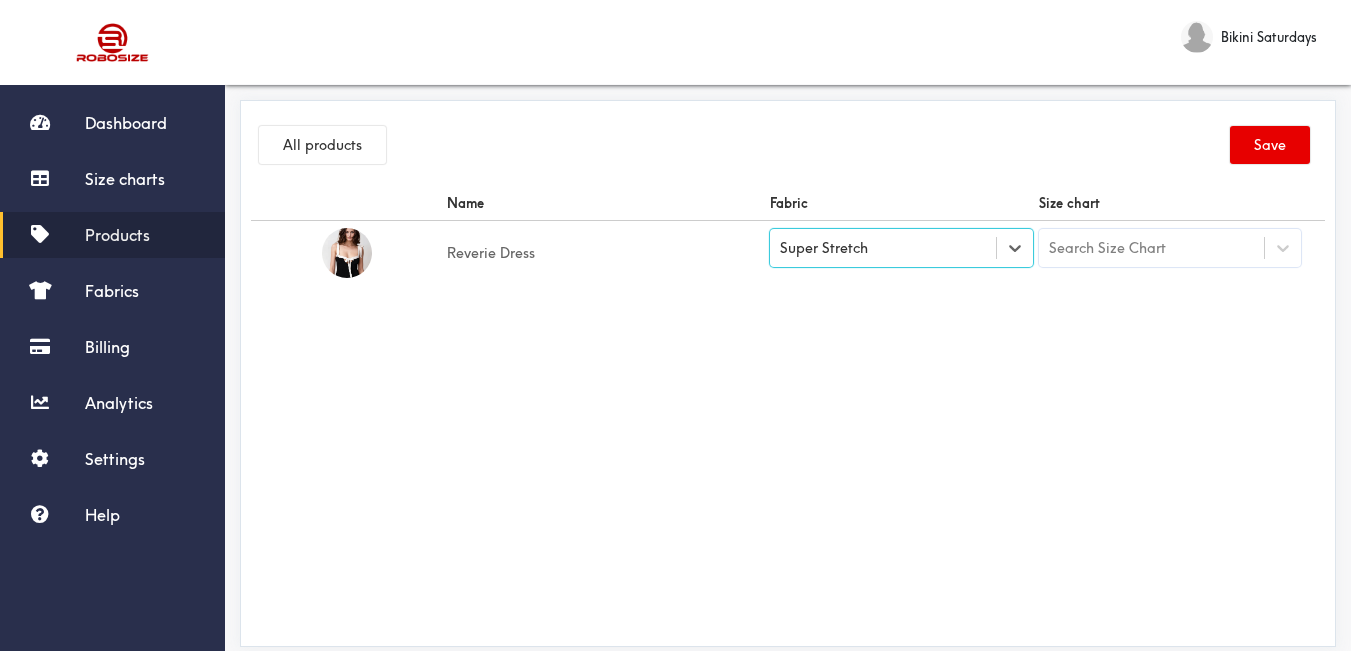 drag, startPoint x: 857, startPoint y: 306, endPoint x: 917, endPoint y: 310, distance: 60.133186 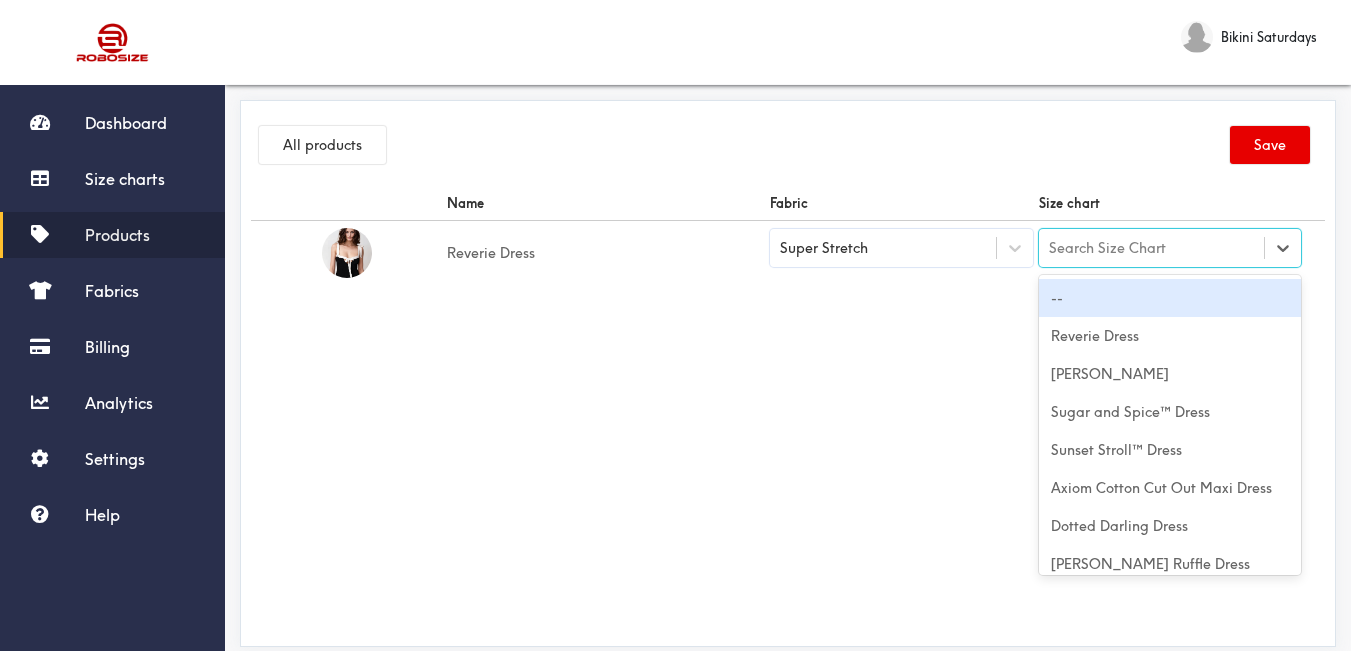 drag, startPoint x: 1280, startPoint y: 247, endPoint x: 1162, endPoint y: 278, distance: 122.0041 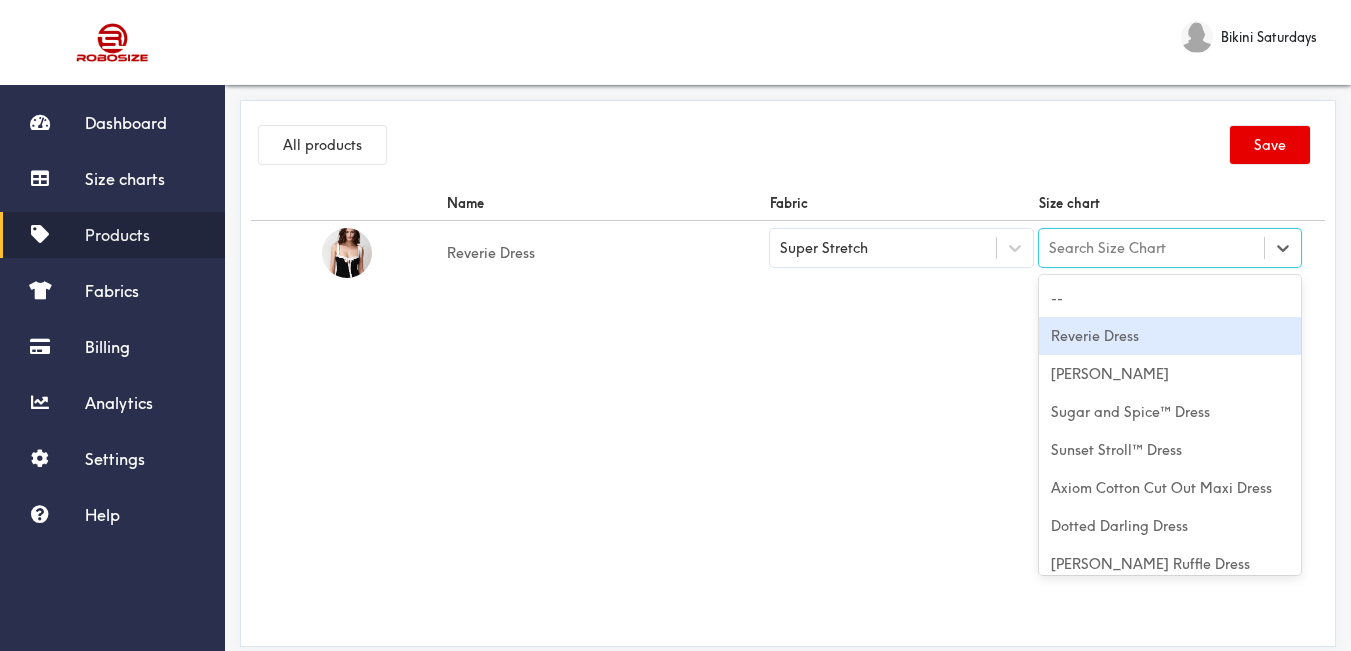 click on "Reverie Dress" at bounding box center [1170, 336] 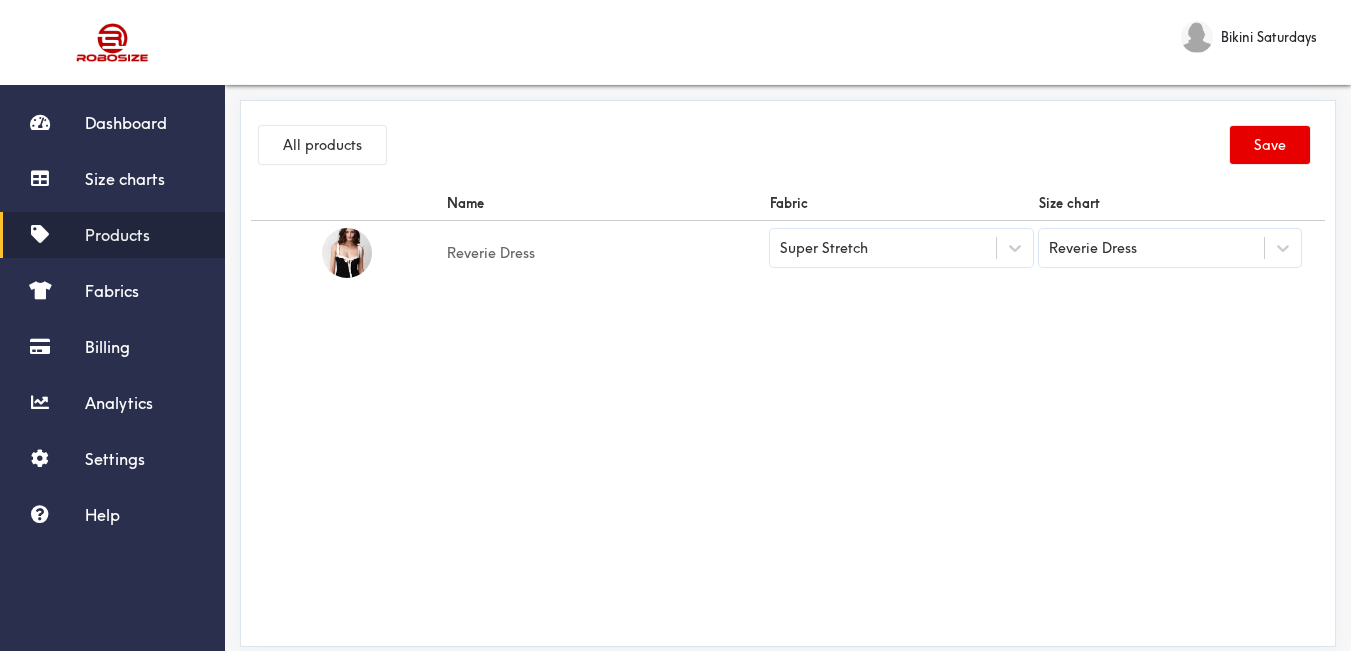 drag, startPoint x: 1075, startPoint y: 319, endPoint x: 1172, endPoint y: 236, distance: 127.66362 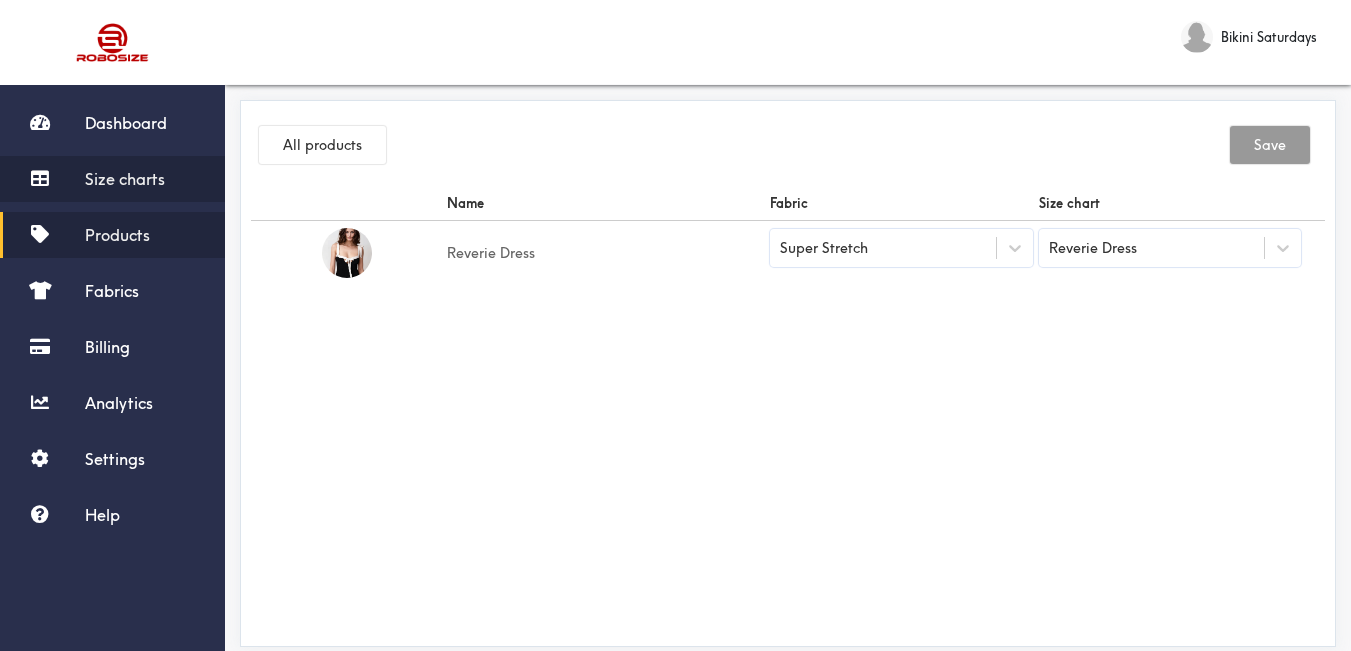 click on "Size charts" at bounding box center [112, 179] 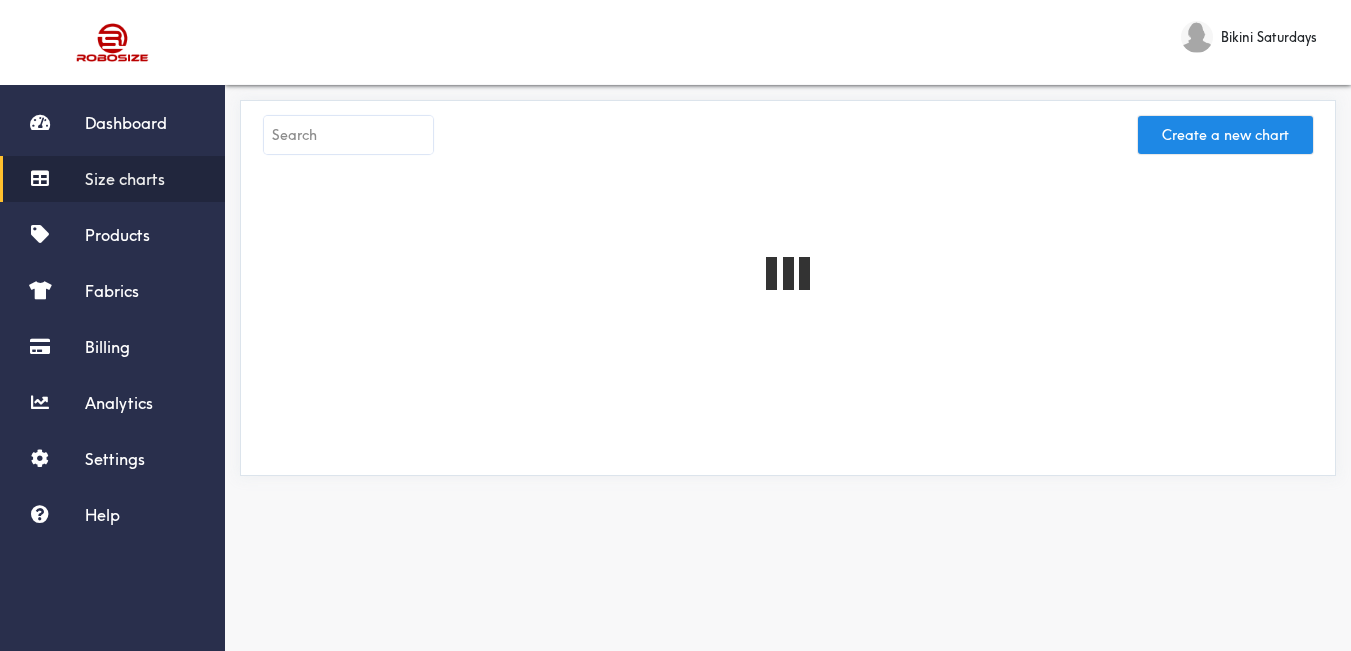 click at bounding box center (348, 135) 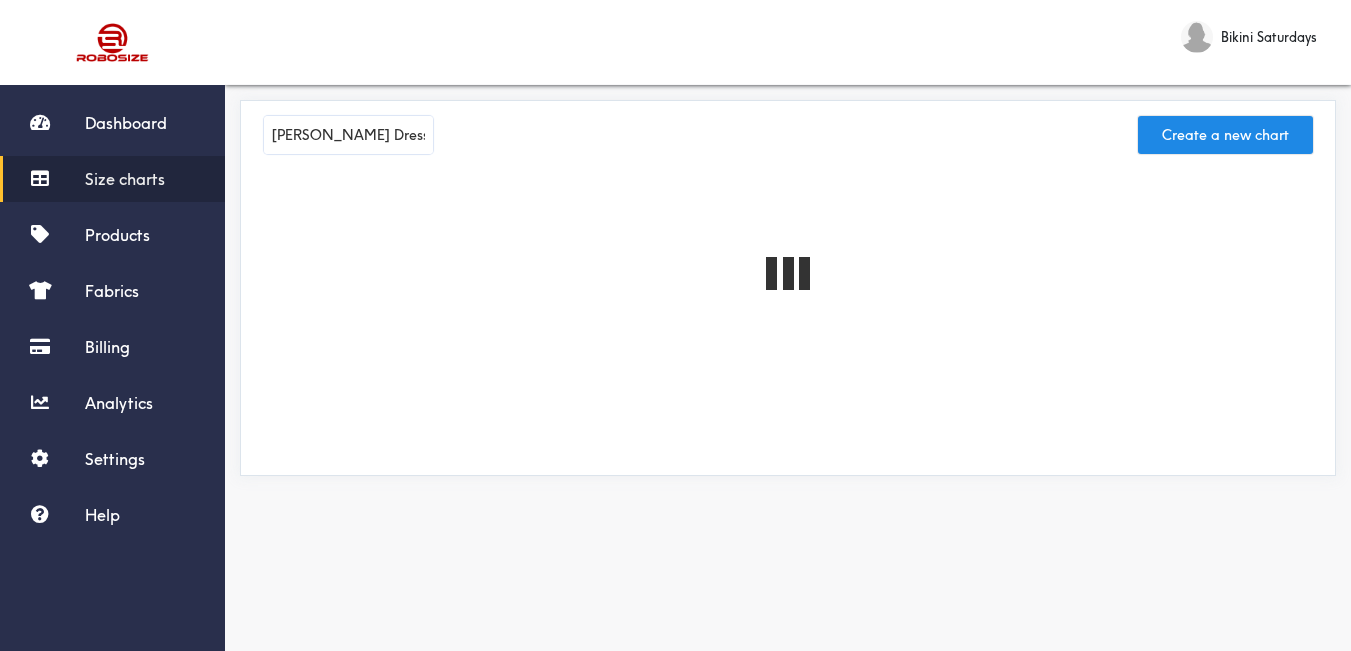 type on "[PERSON_NAME] Dress" 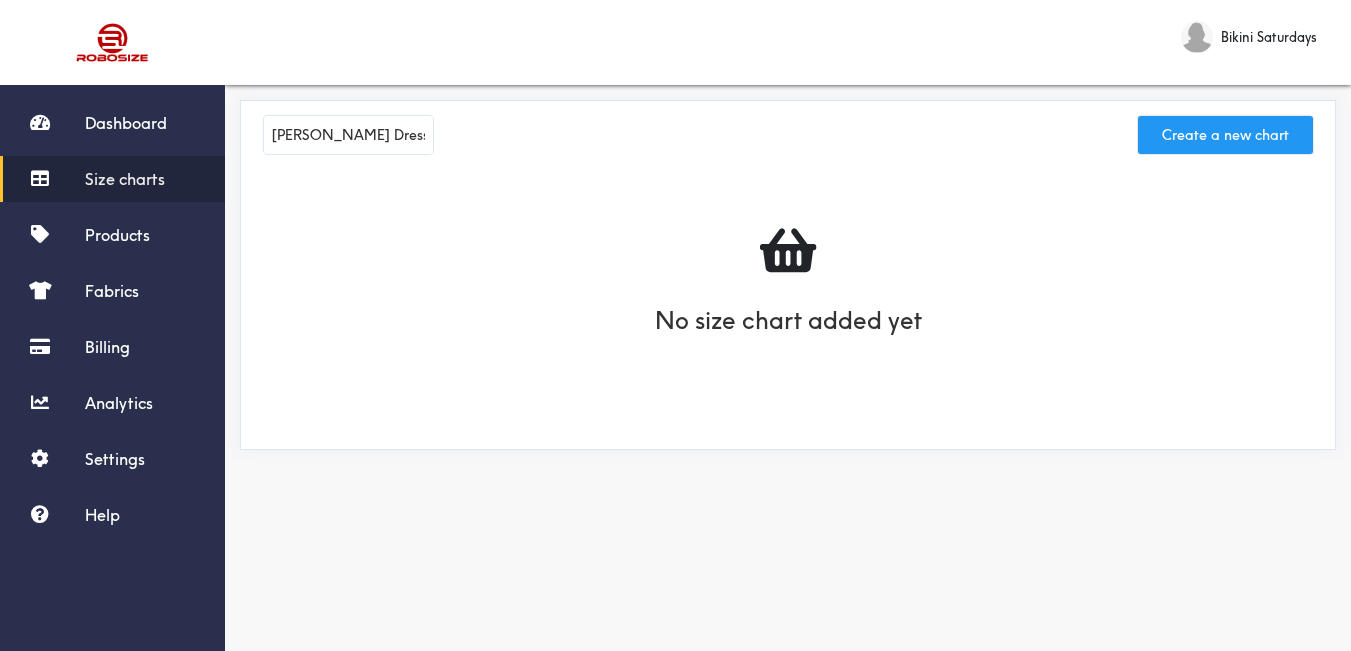 click on "Create a new chart" at bounding box center (1225, 135) 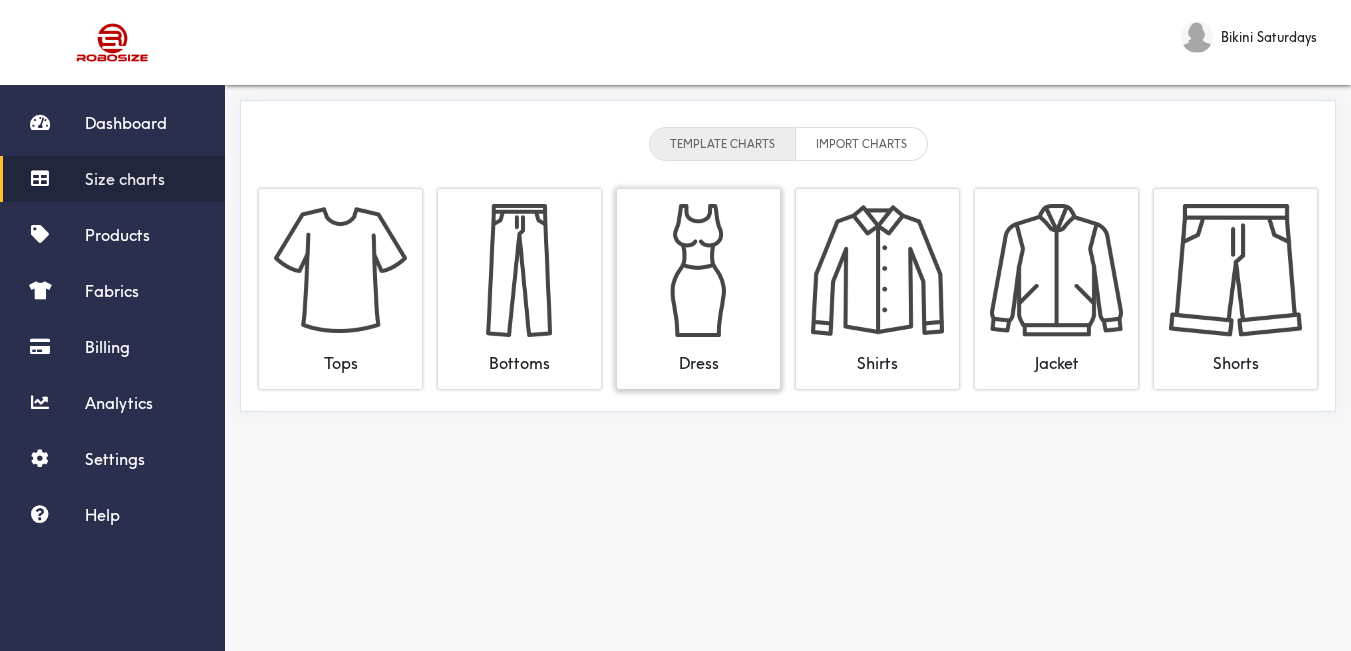 click at bounding box center [698, 270] 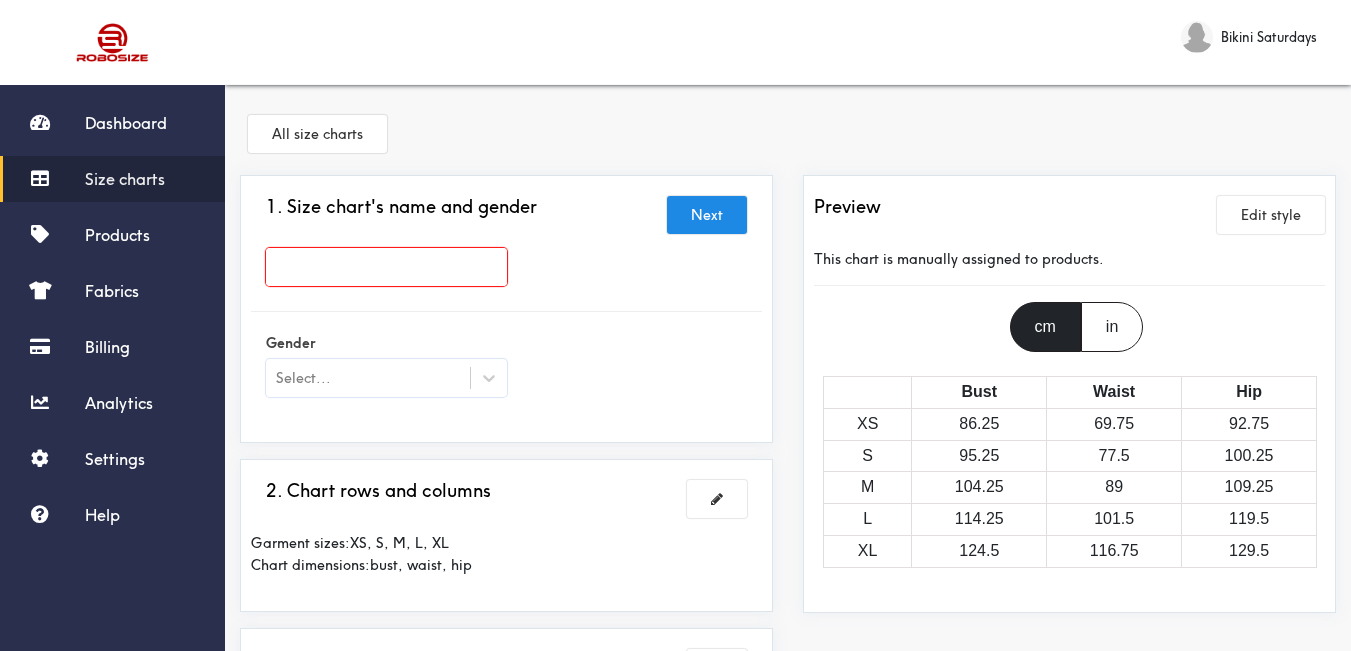 click at bounding box center (386, 267) 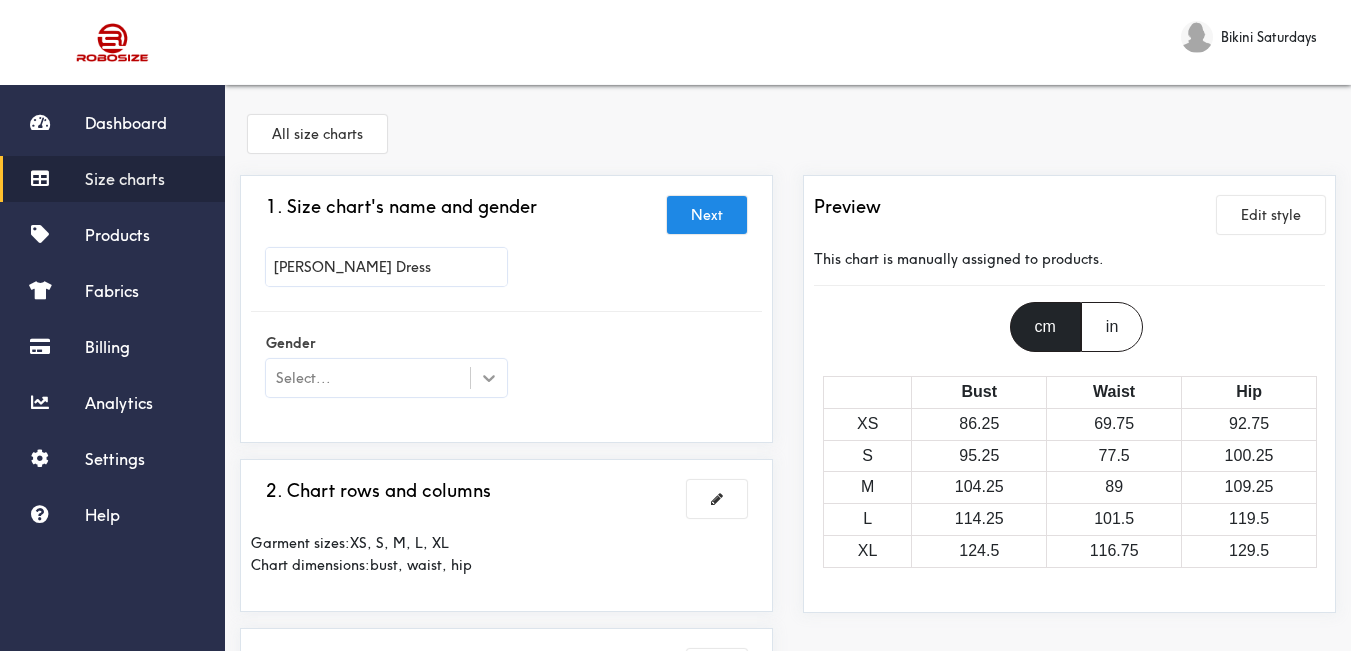 type on "[PERSON_NAME] Dress" 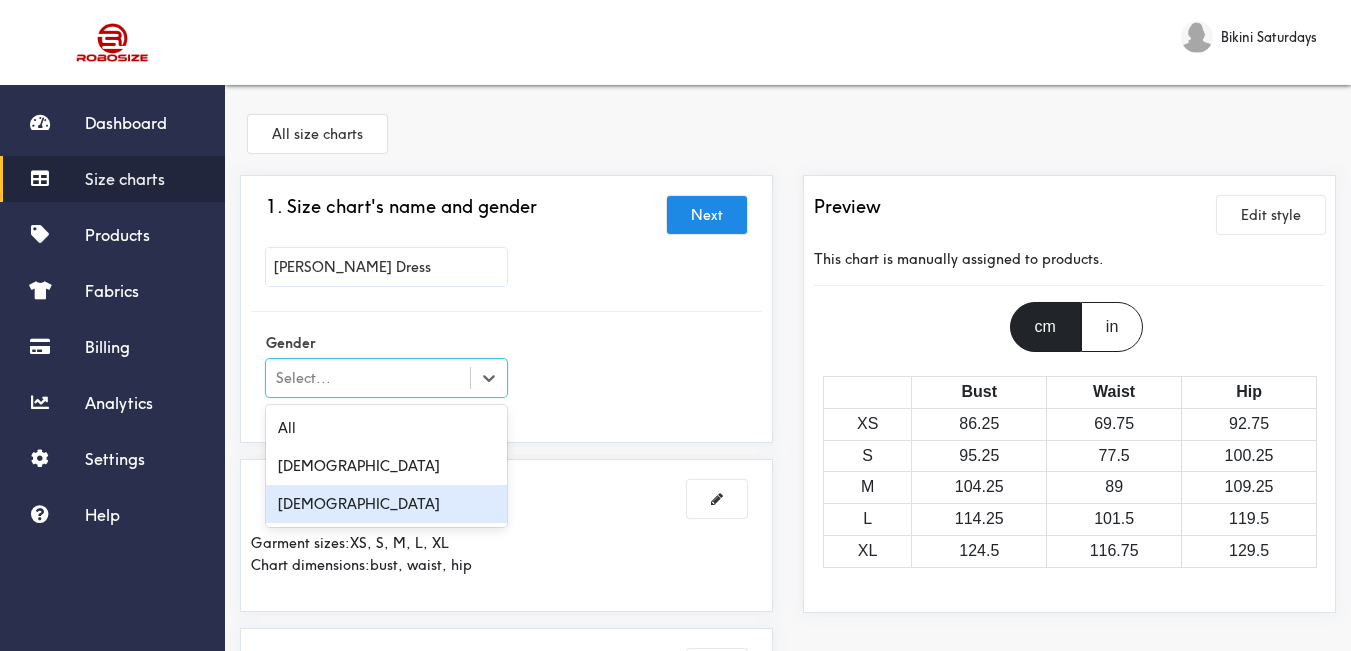 click on "[DEMOGRAPHIC_DATA]" at bounding box center [386, 504] 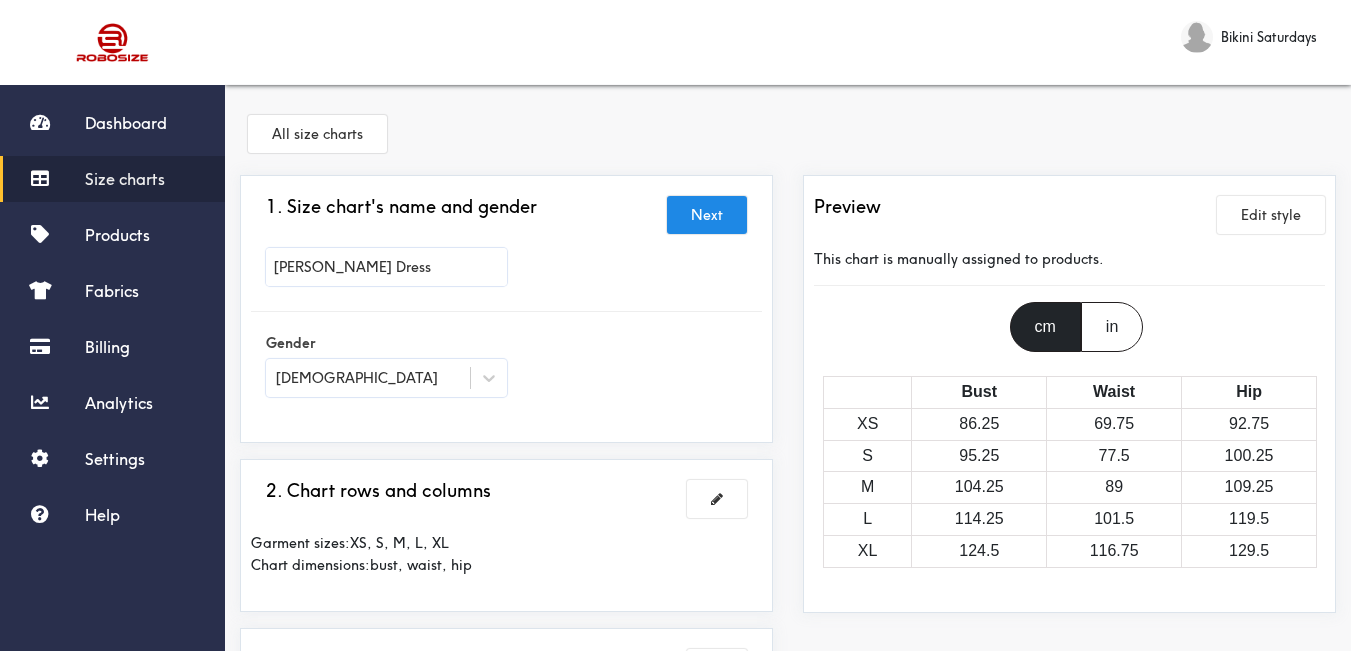 click on "Gender [DEMOGRAPHIC_DATA]" at bounding box center [506, 367] 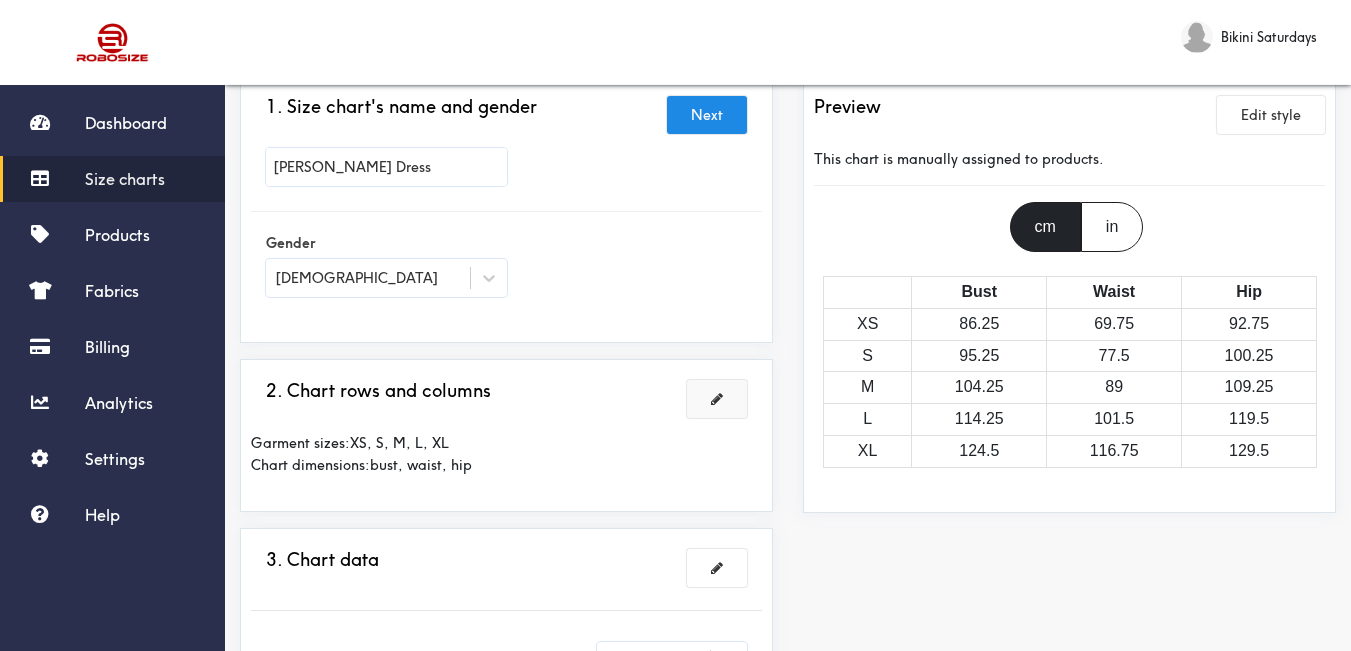click at bounding box center [717, 399] 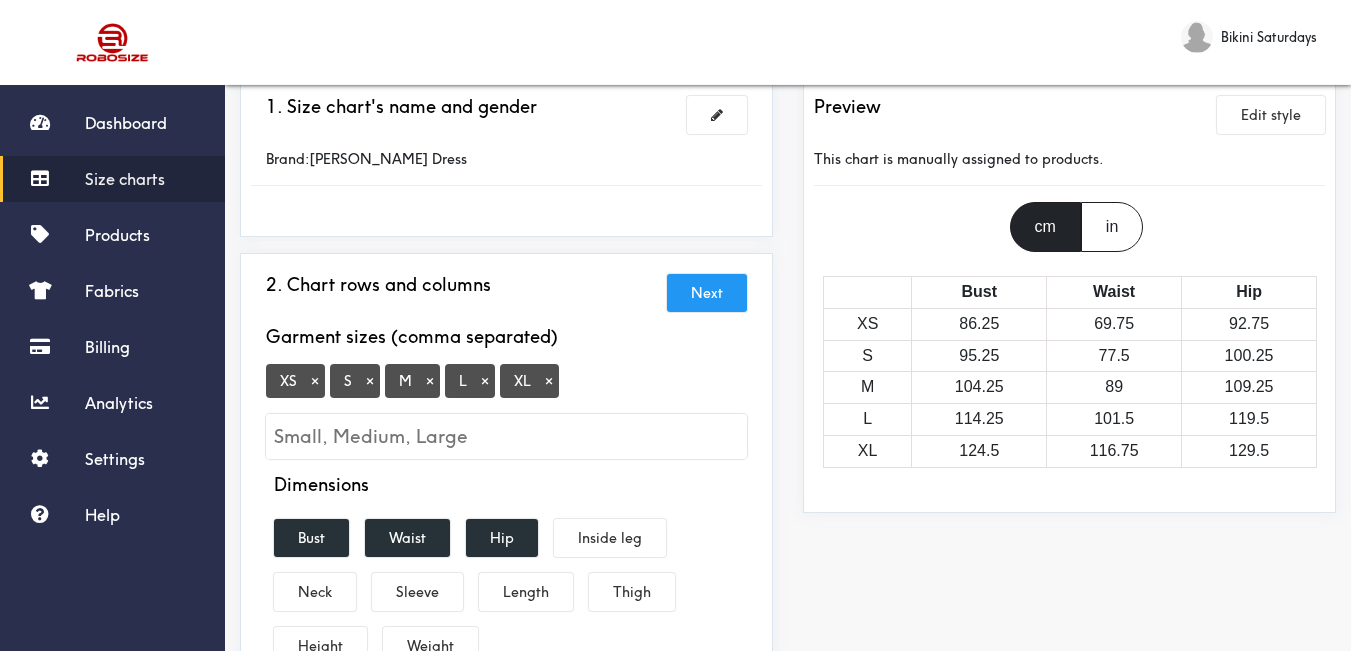 scroll, scrollTop: 200, scrollLeft: 0, axis: vertical 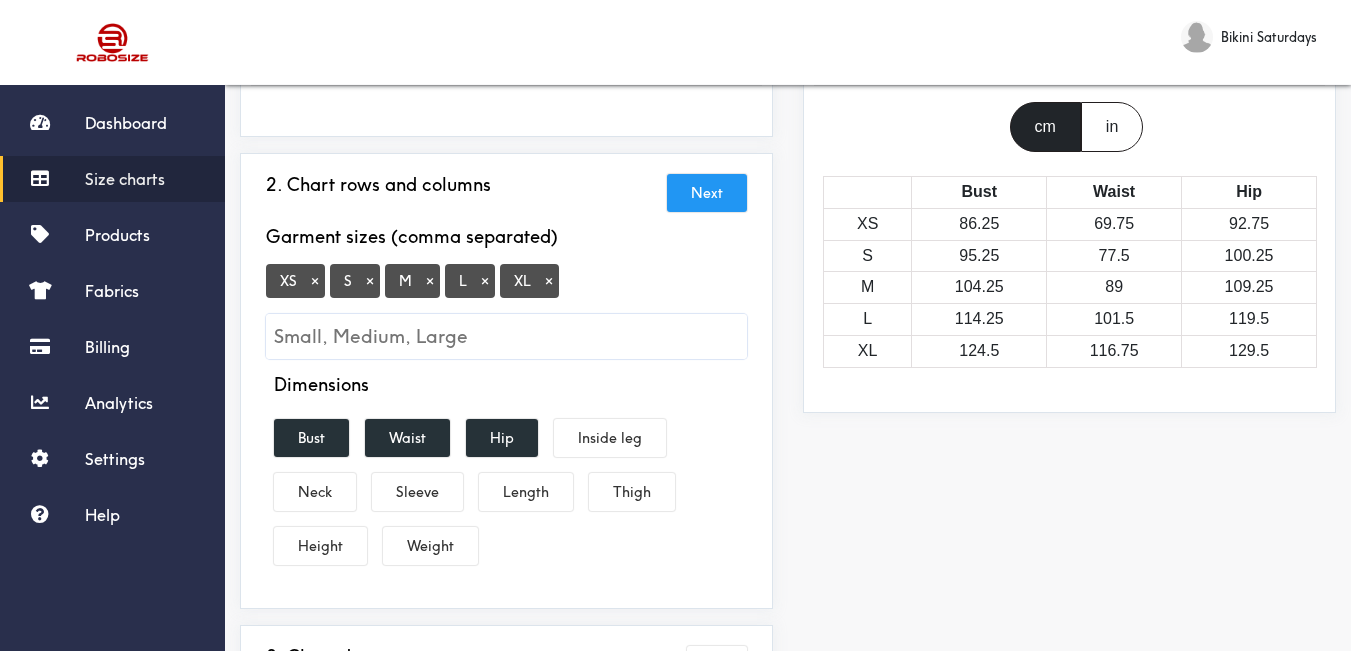 click on "×" at bounding box center (315, 281) 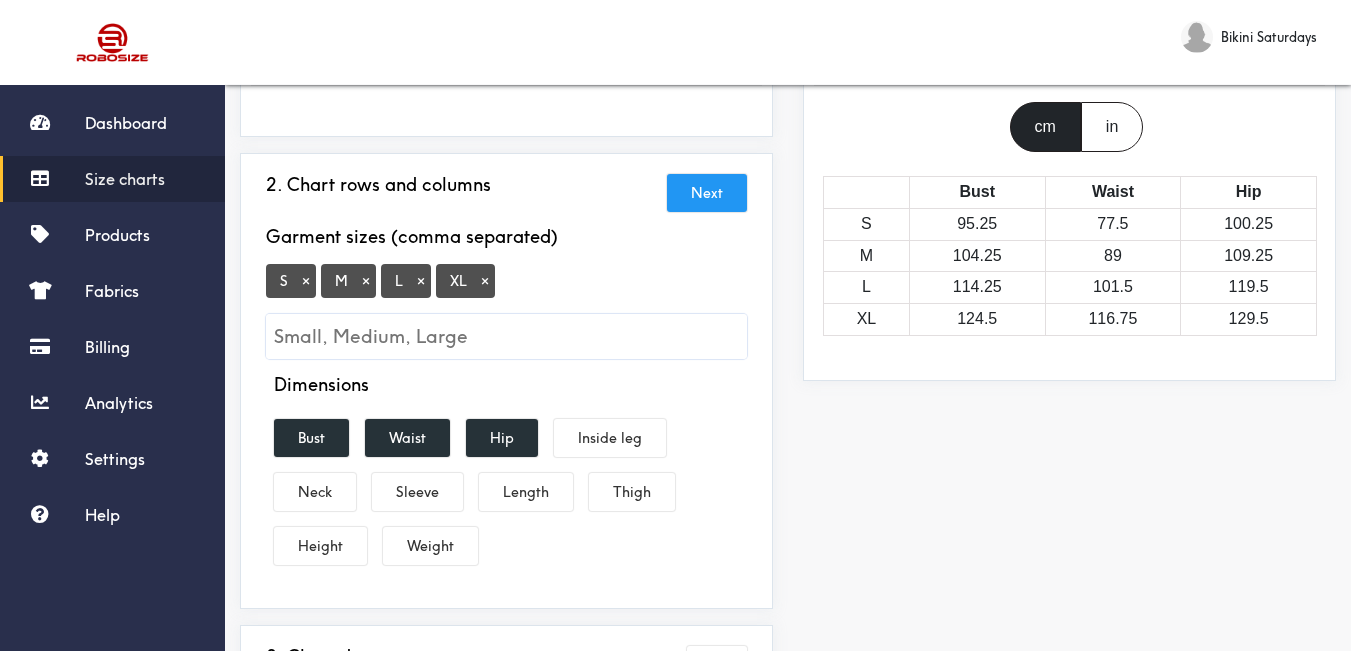 click on "×" at bounding box center [485, 281] 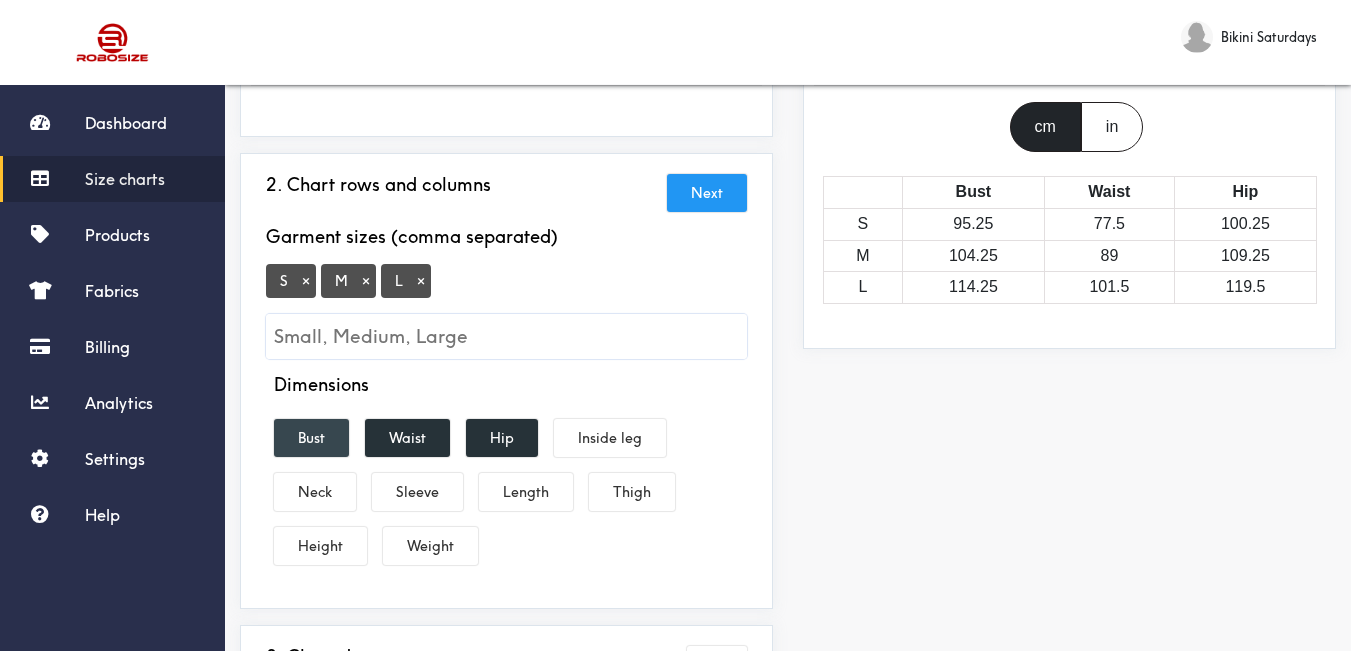 click on "Bust" at bounding box center [311, 438] 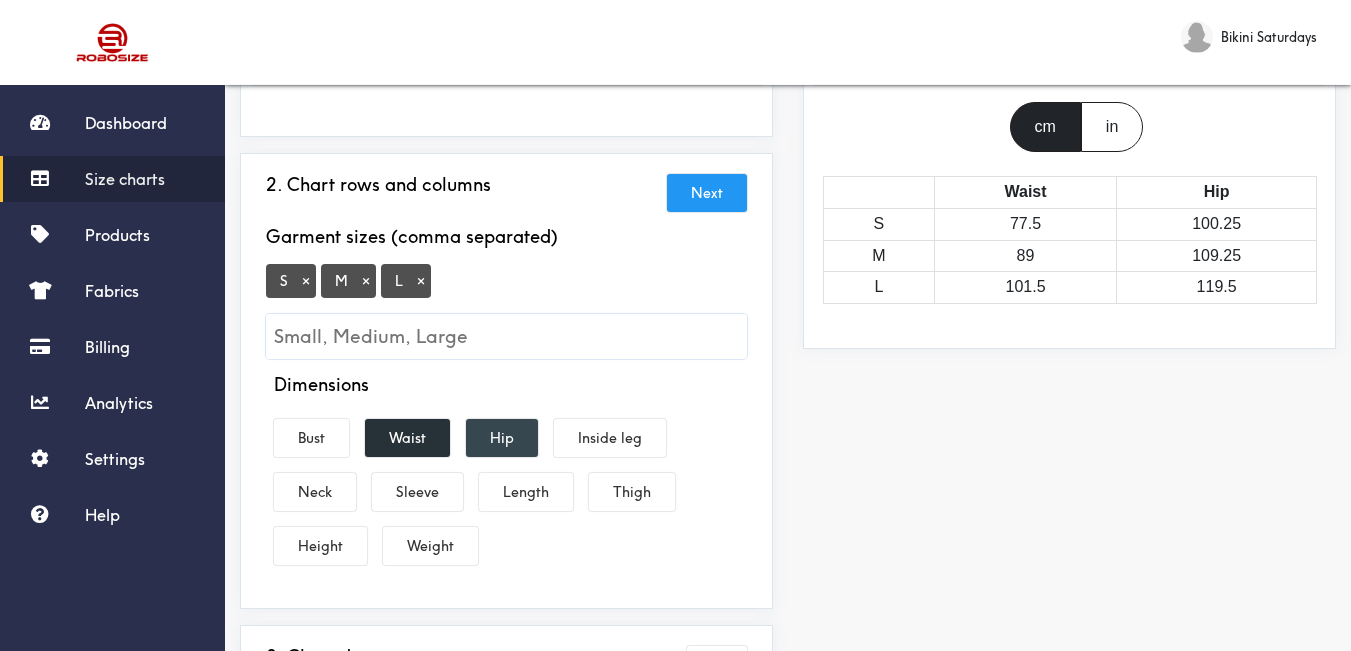 drag, startPoint x: 396, startPoint y: 437, endPoint x: 501, endPoint y: 431, distance: 105.17129 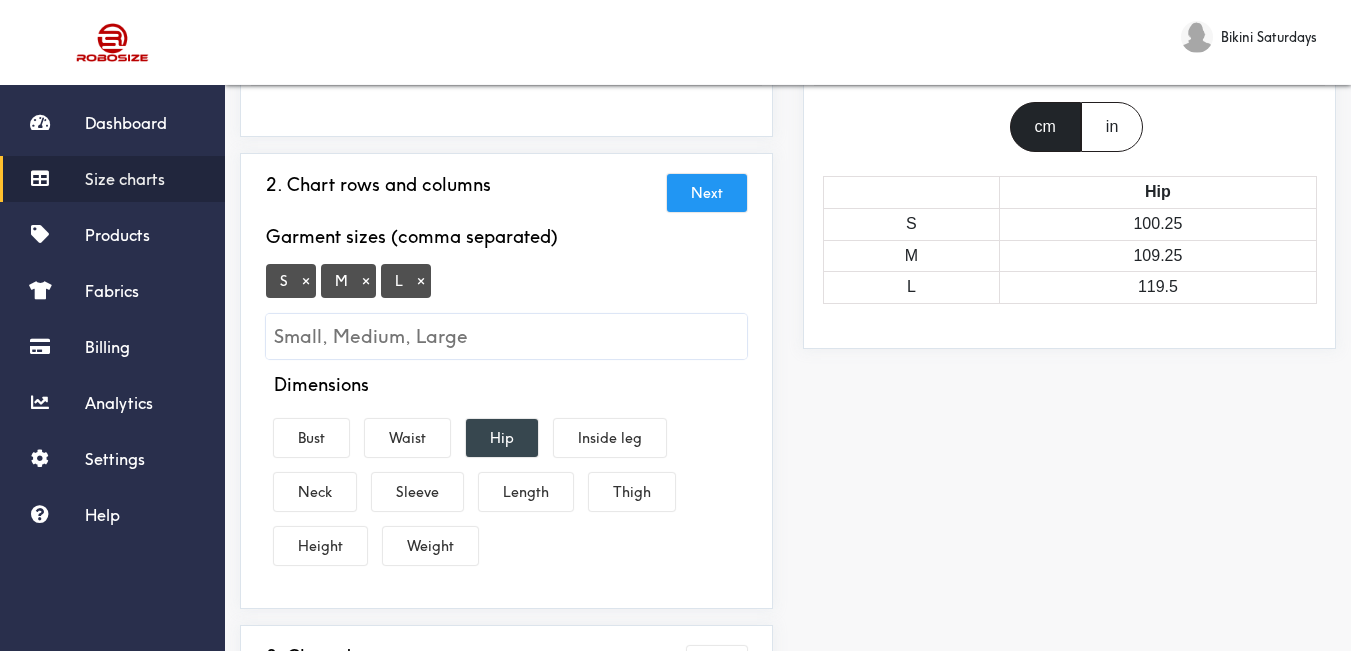 click on "Hip" at bounding box center [502, 438] 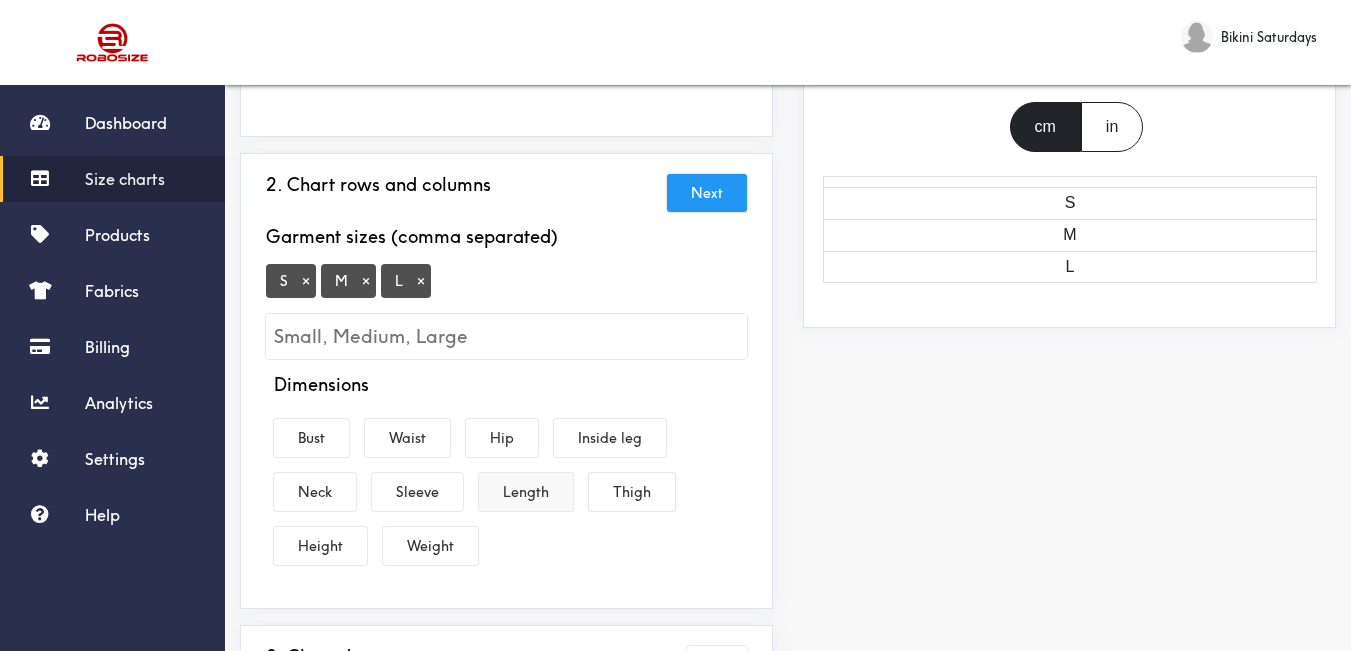 click on "Length" at bounding box center [526, 492] 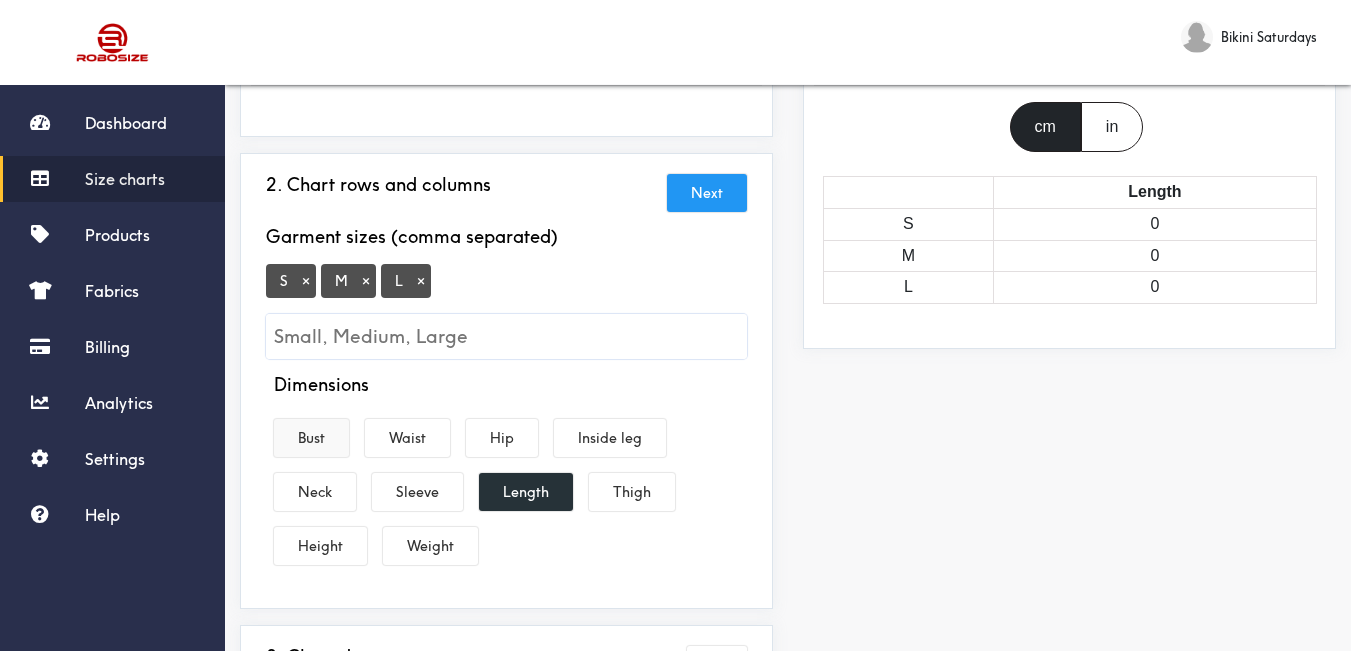 click on "Bust" at bounding box center [311, 438] 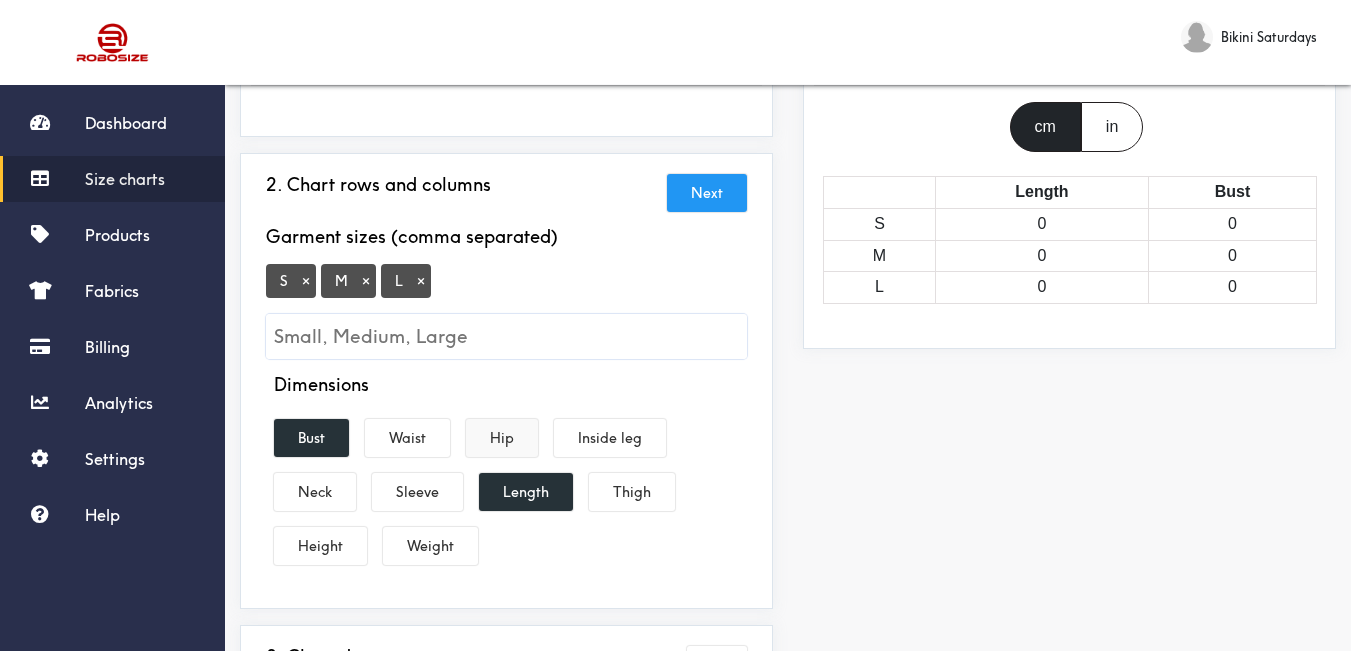 click on "Hip" at bounding box center [502, 438] 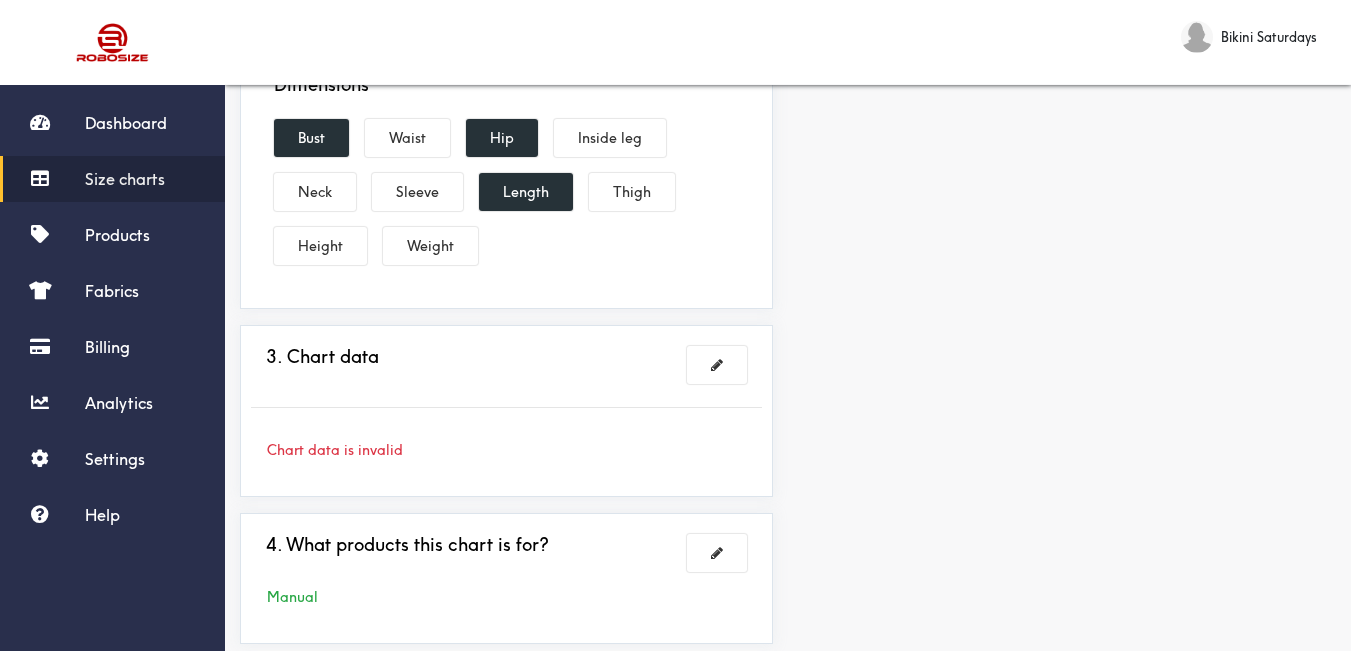 scroll, scrollTop: 600, scrollLeft: 0, axis: vertical 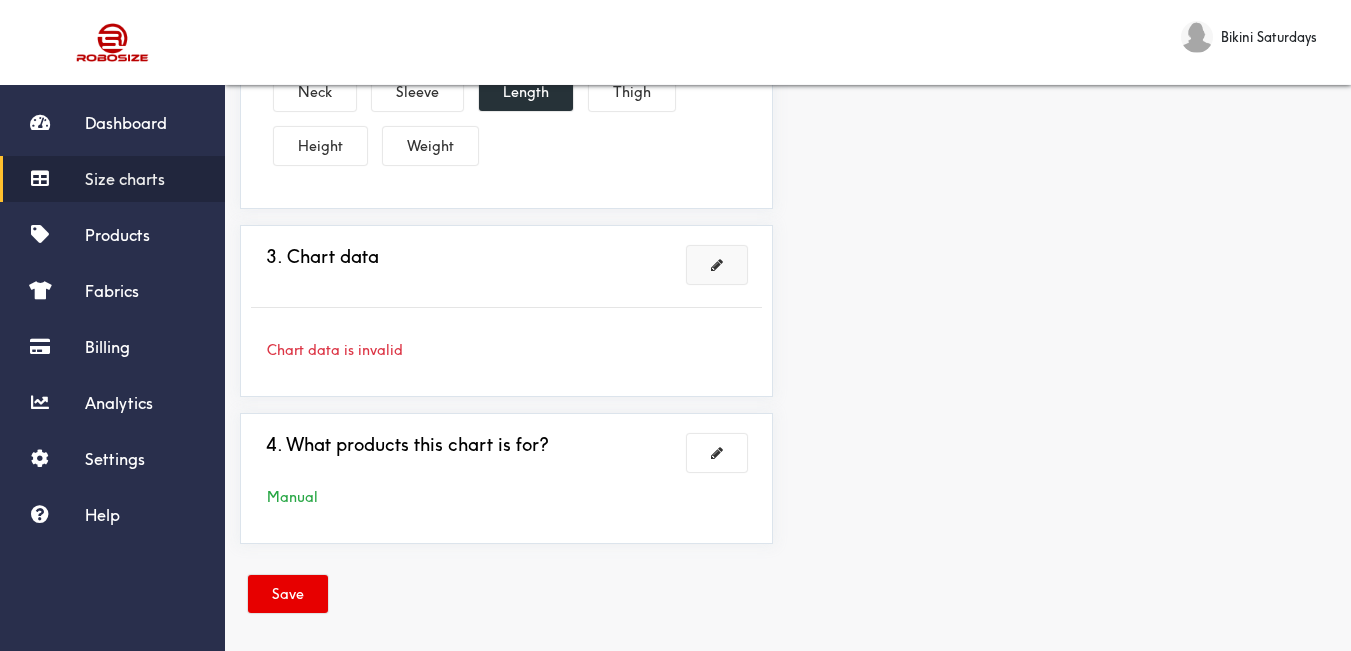 click at bounding box center [717, 265] 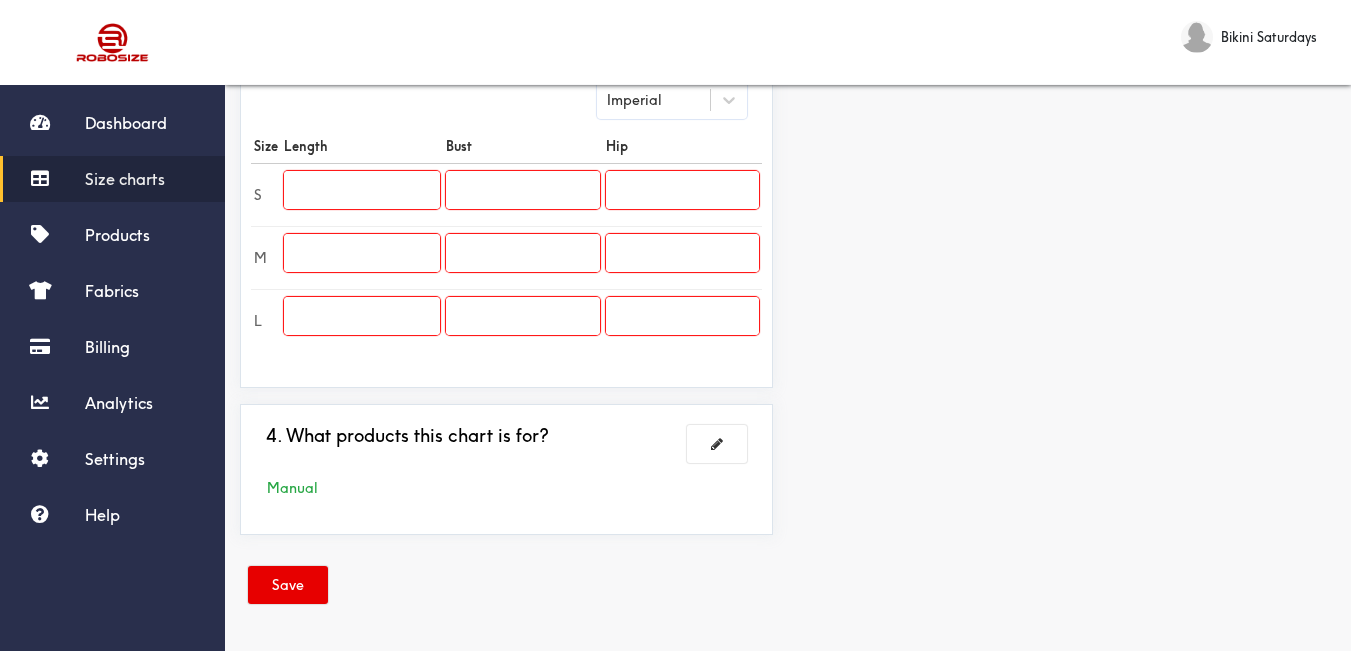 scroll, scrollTop: 555, scrollLeft: 0, axis: vertical 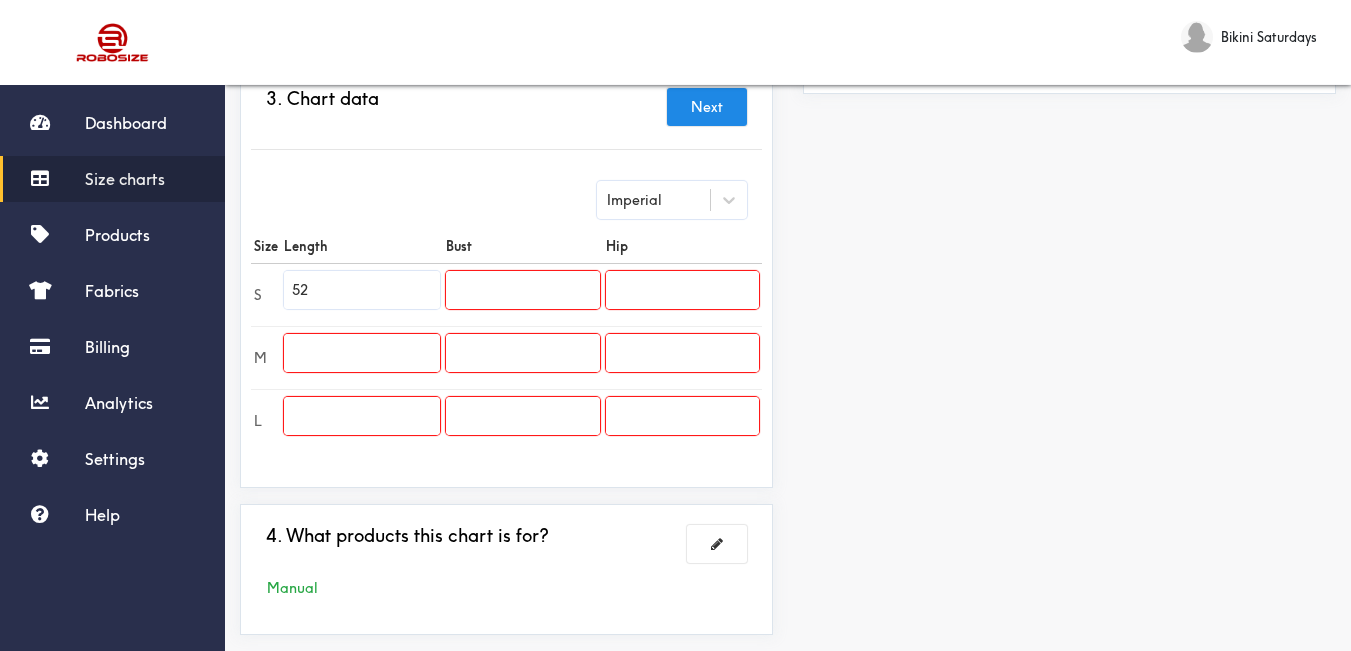 type on "52" 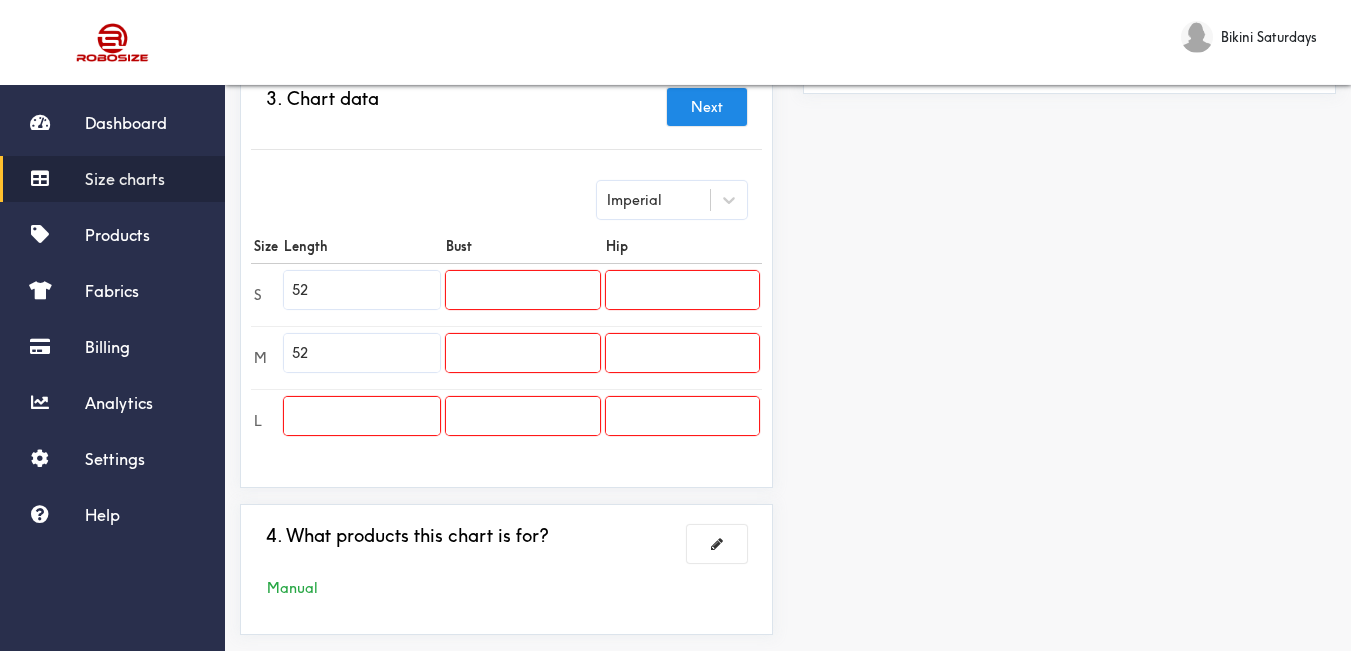 type on "52" 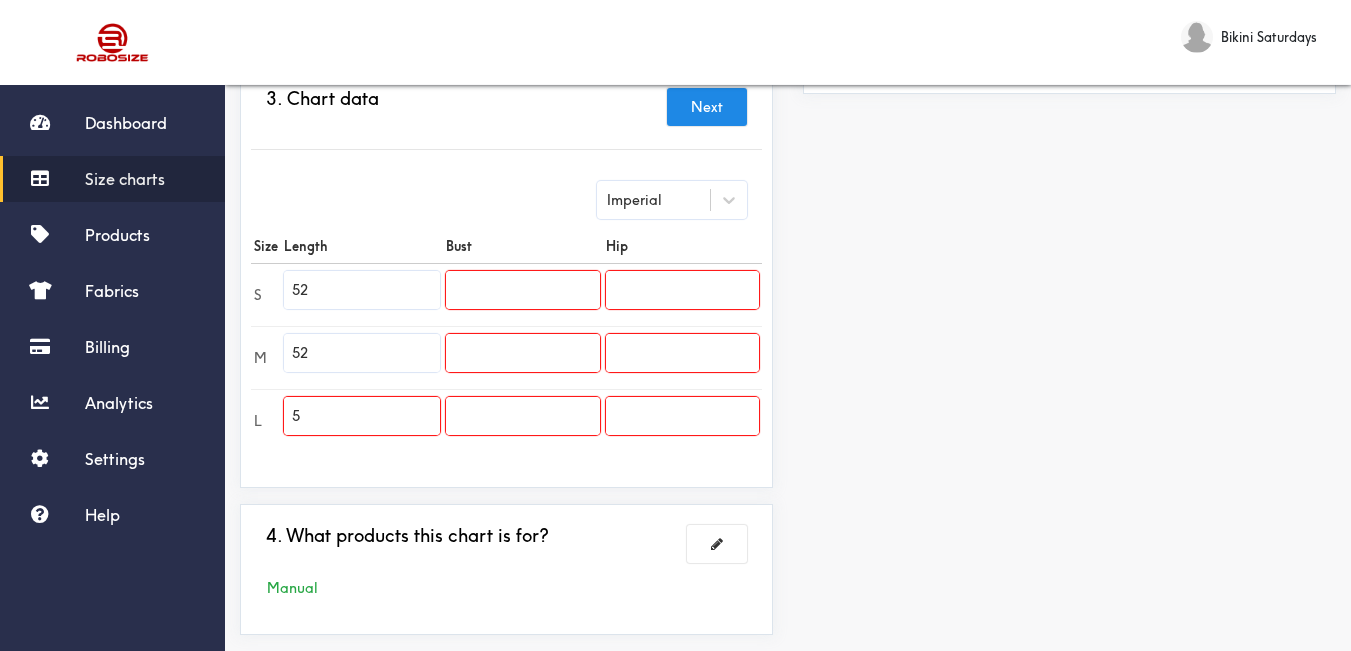 click on "5" at bounding box center (362, 416) 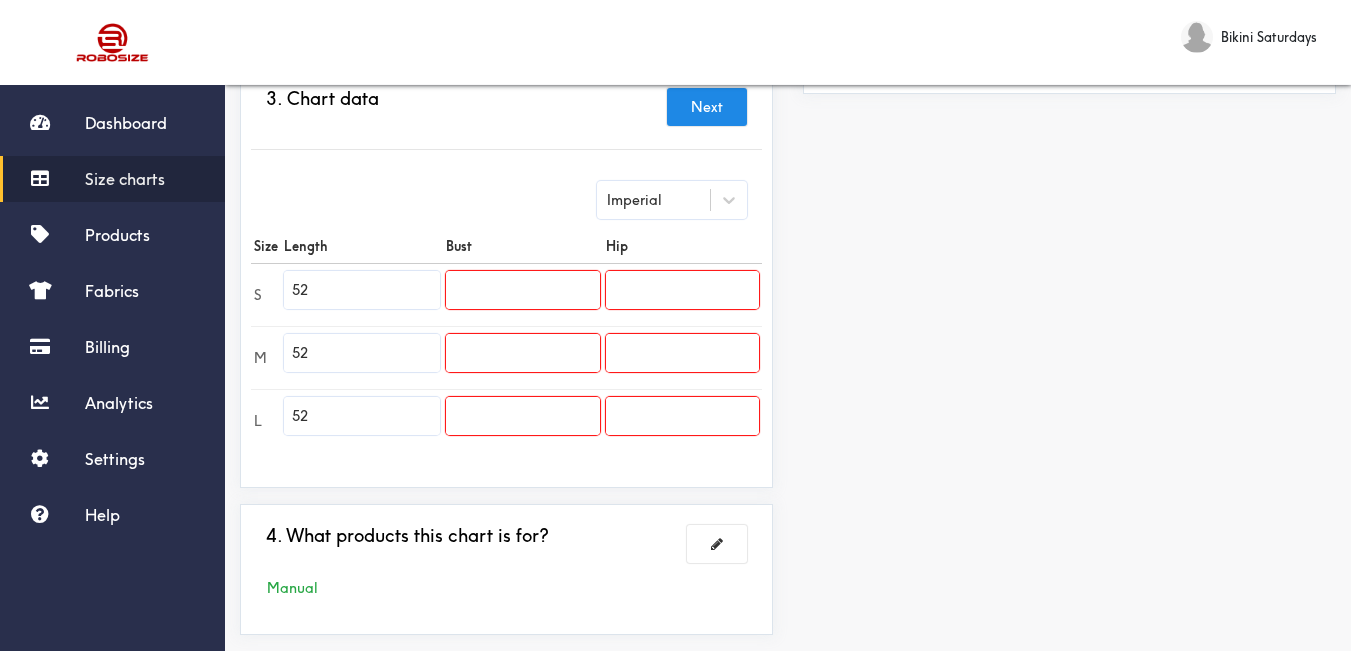 type on "52" 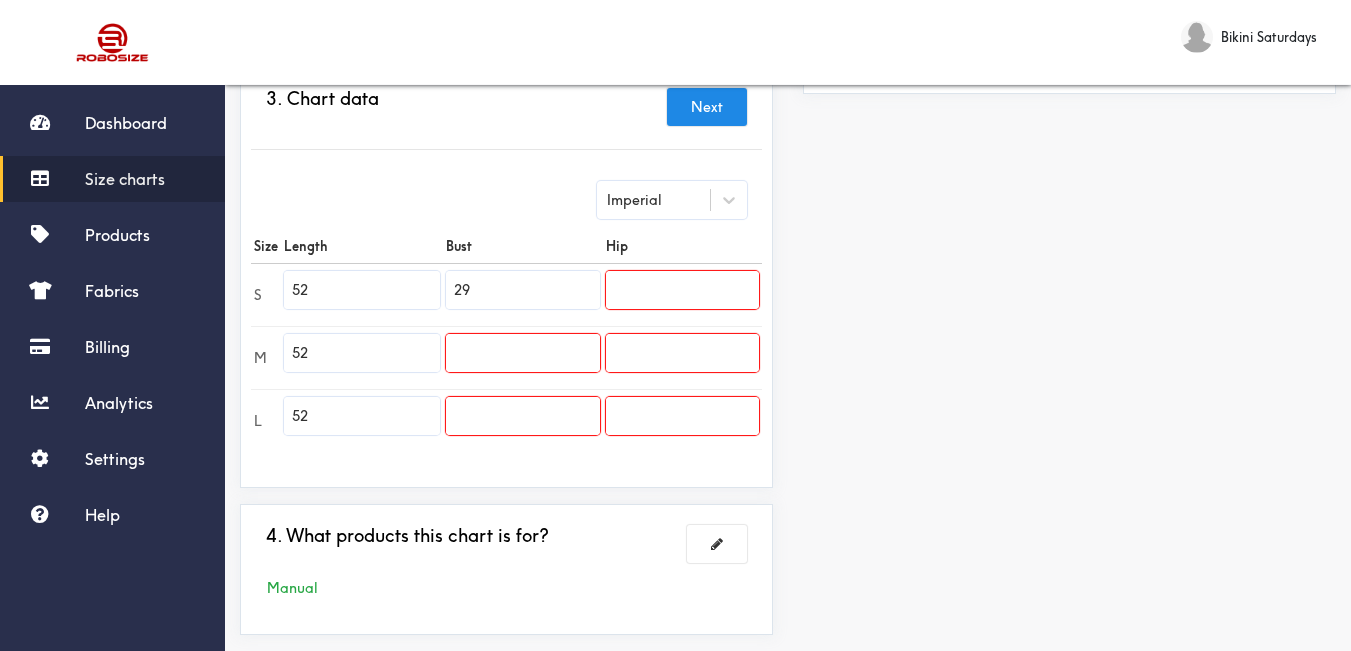type on "29" 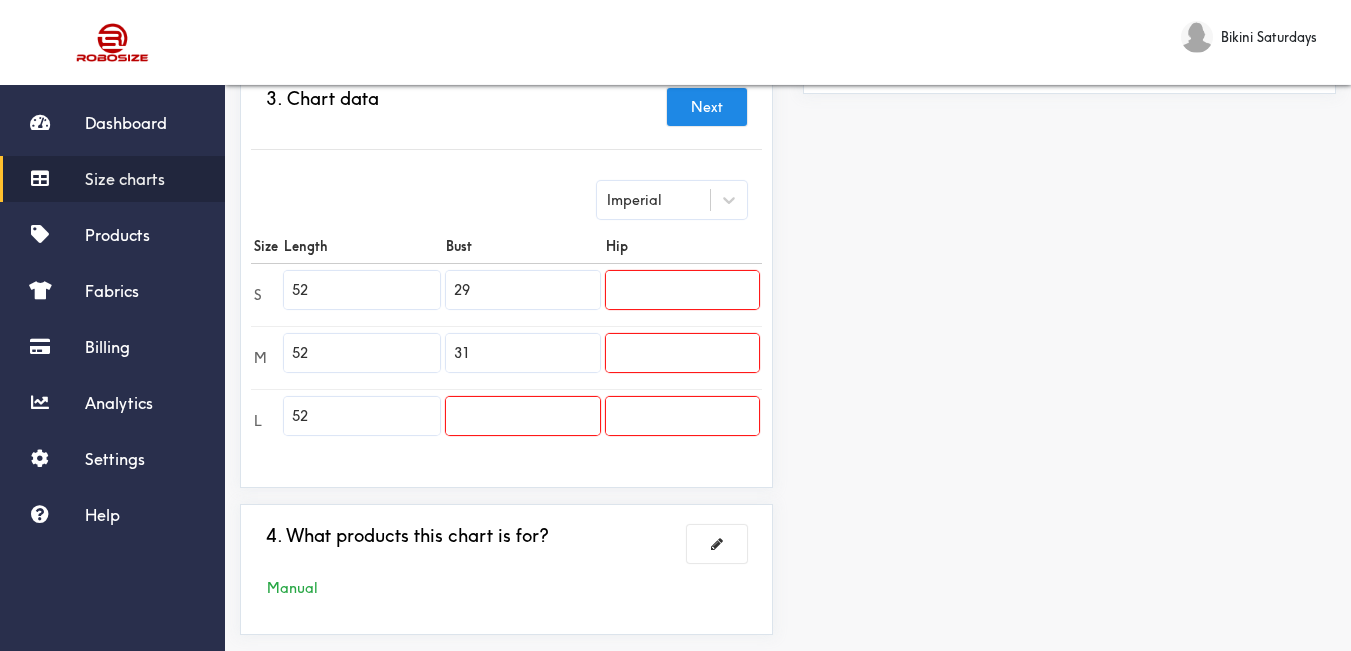 type on "31" 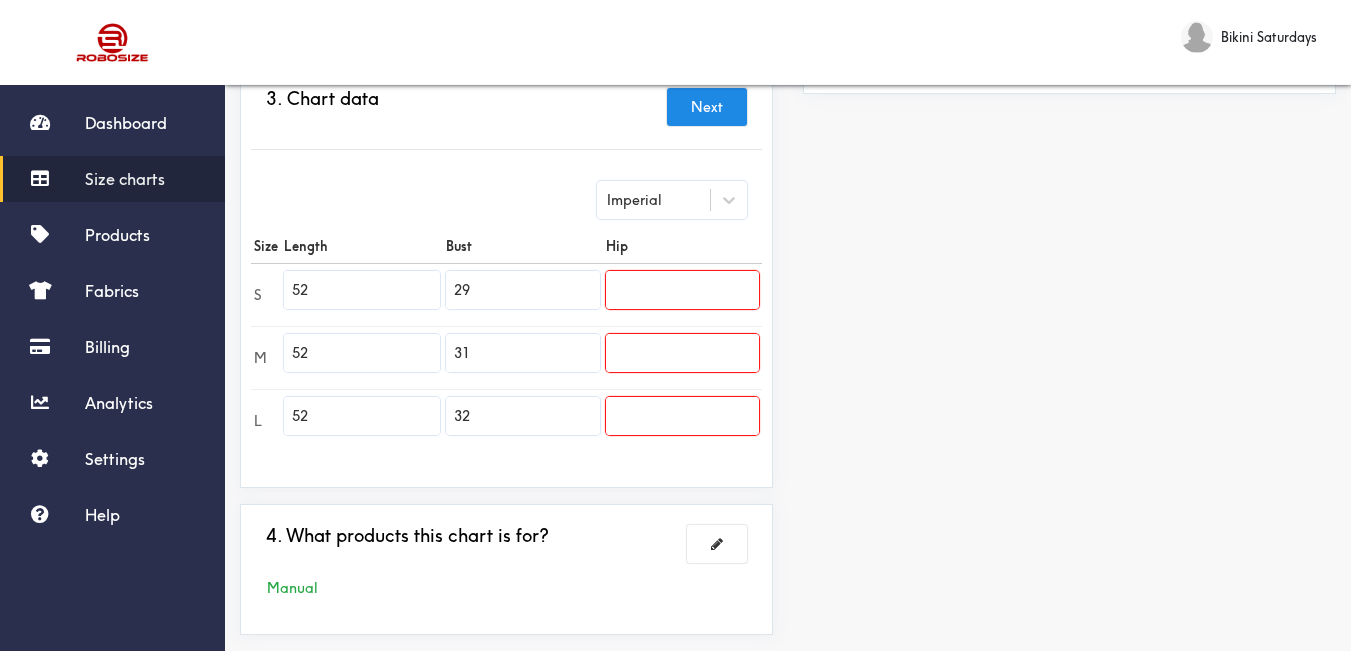 type on "32" 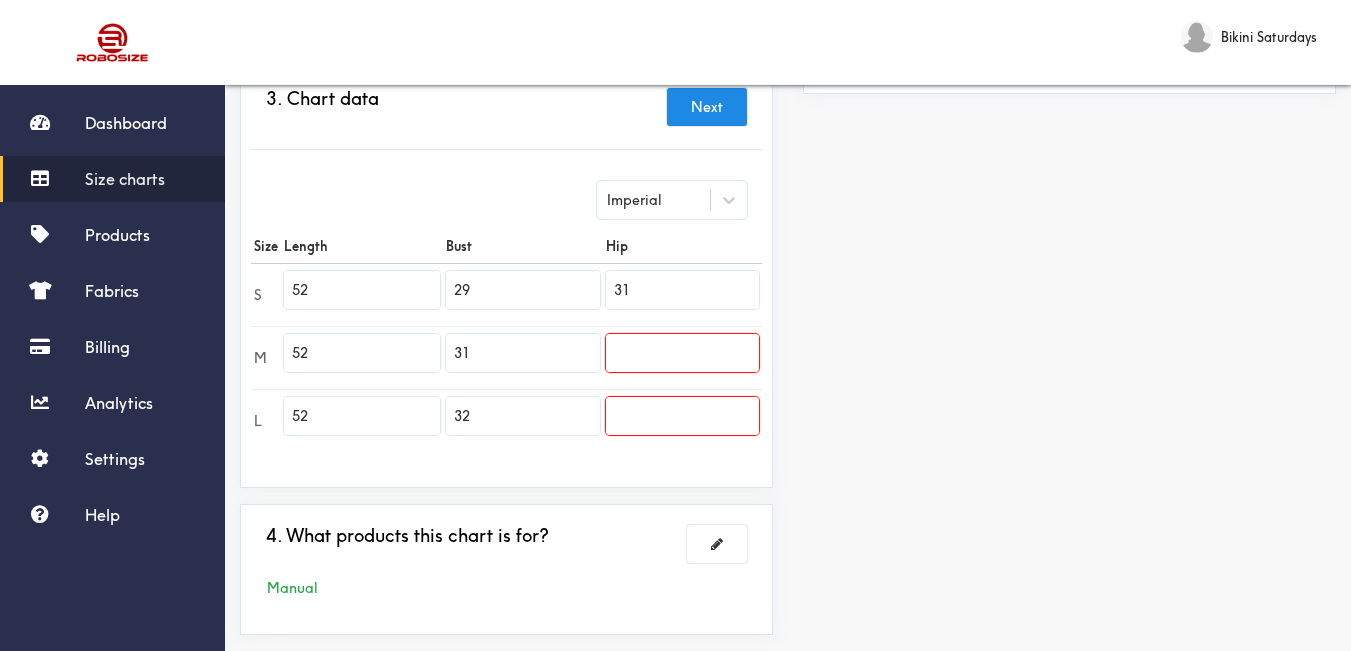type on "31" 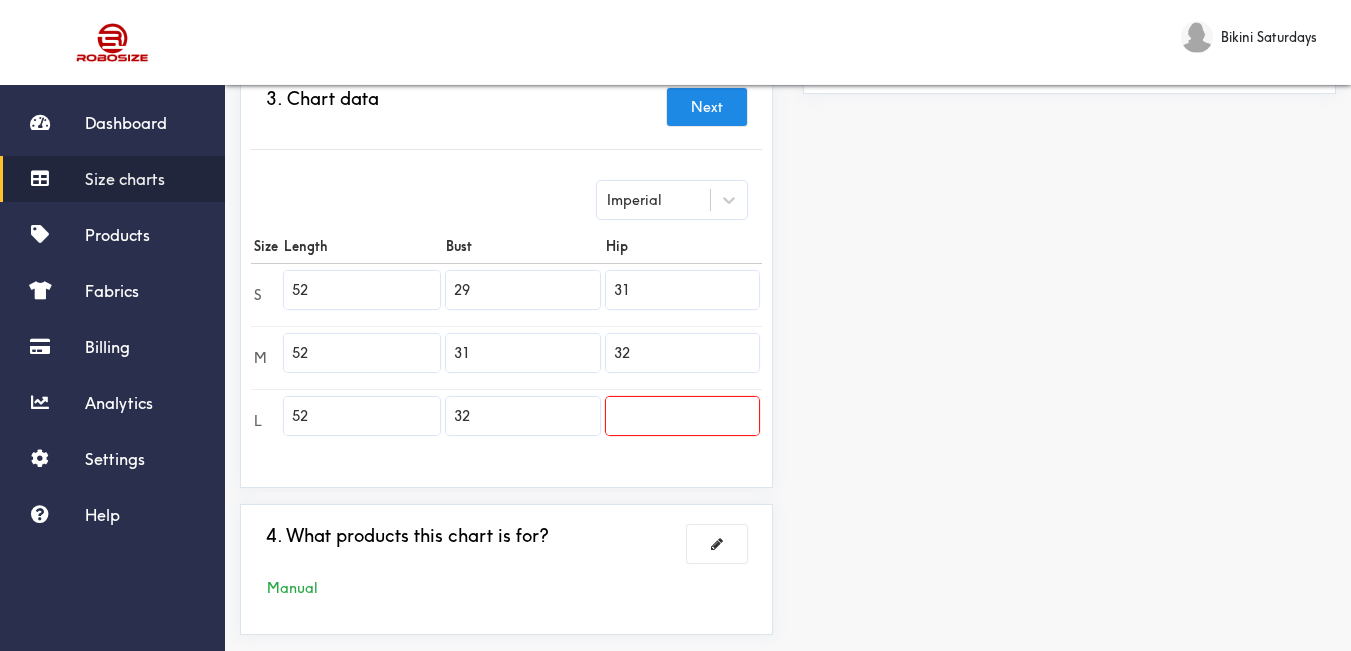 type on "32" 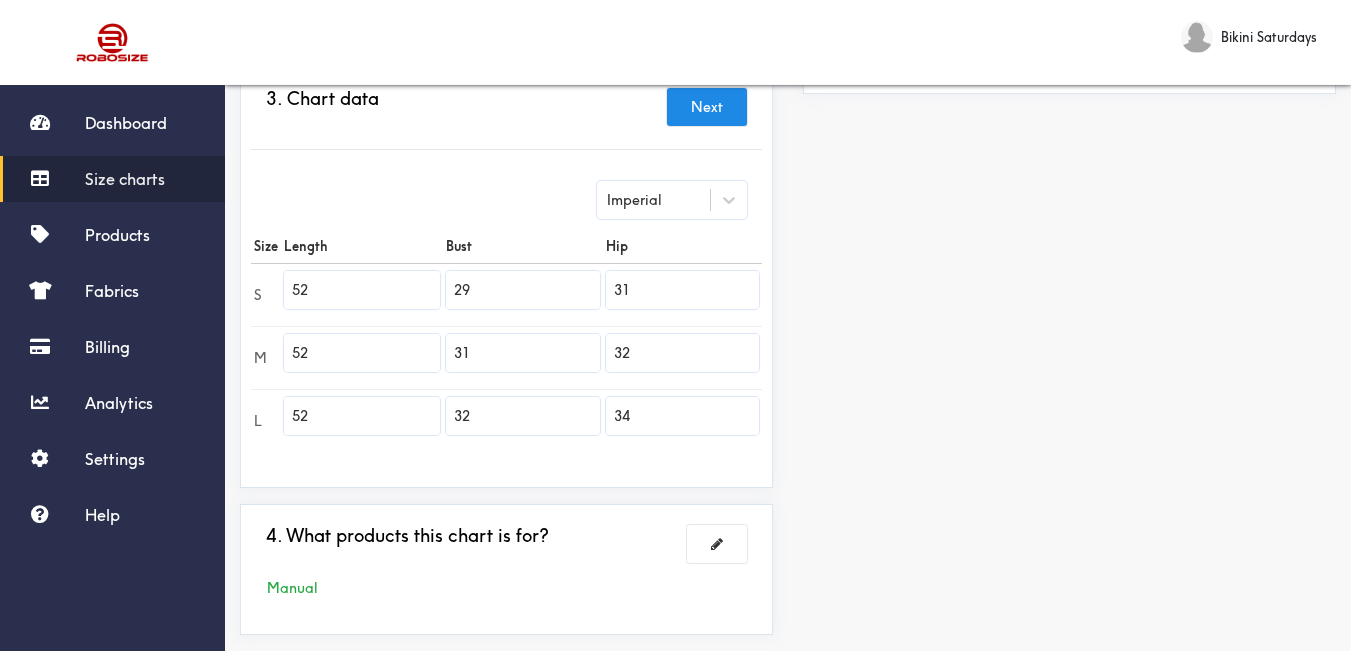 type on "34" 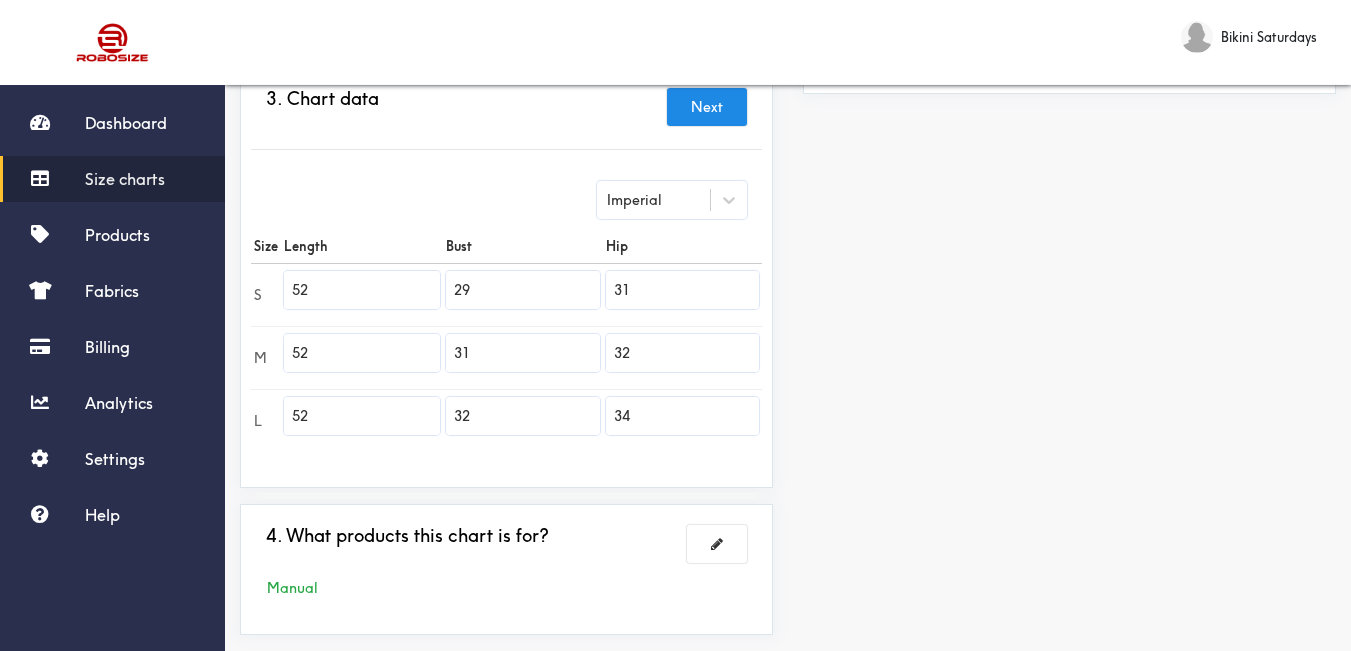 scroll, scrollTop: 555, scrollLeft: 0, axis: vertical 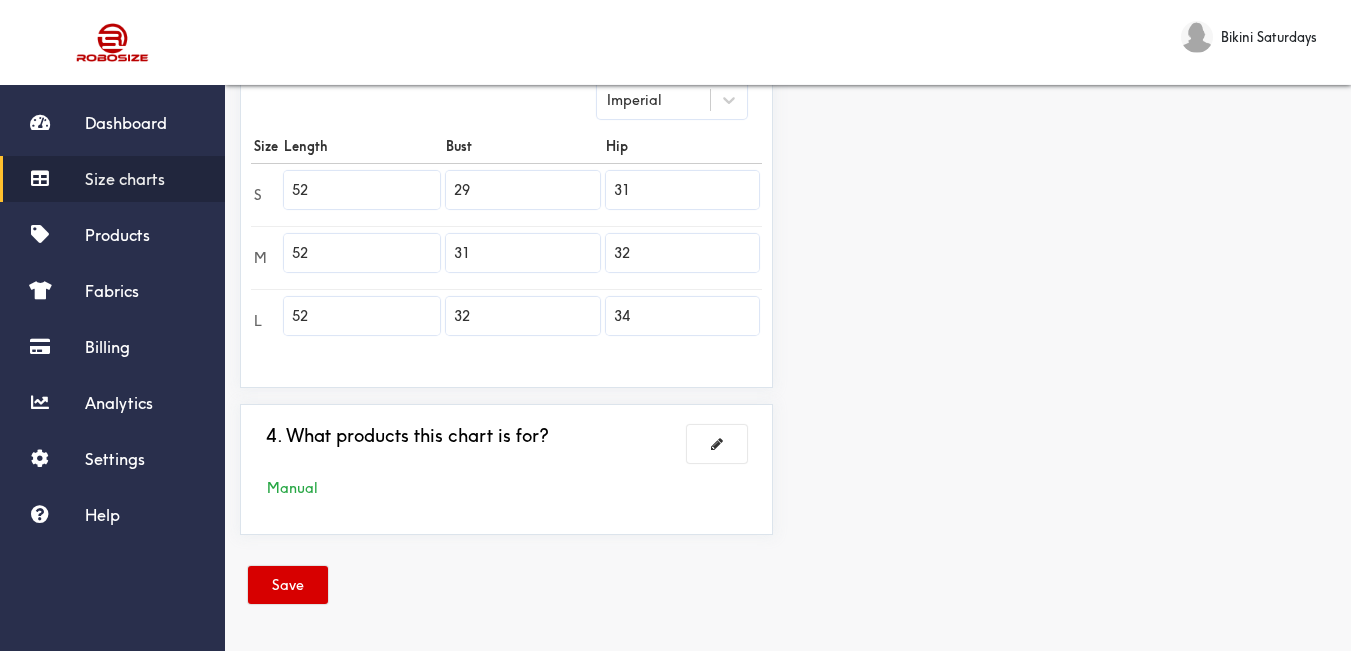 click on "Save" at bounding box center [288, 585] 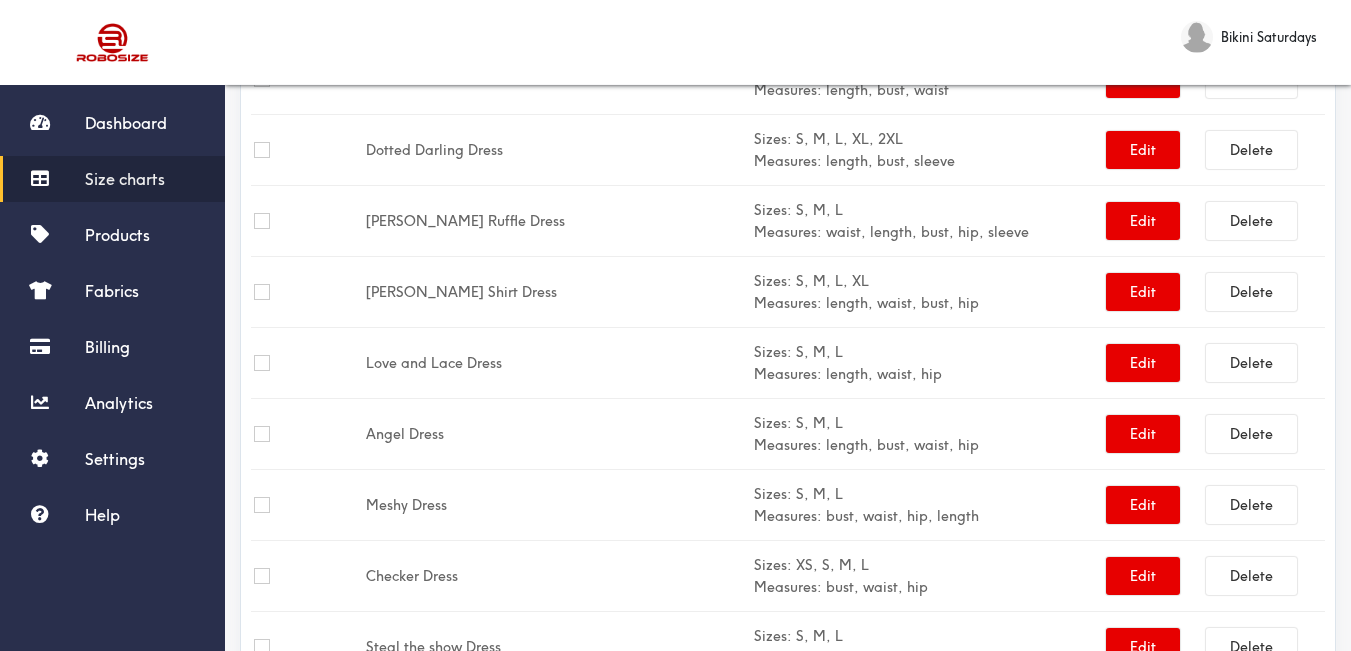 scroll, scrollTop: 355, scrollLeft: 0, axis: vertical 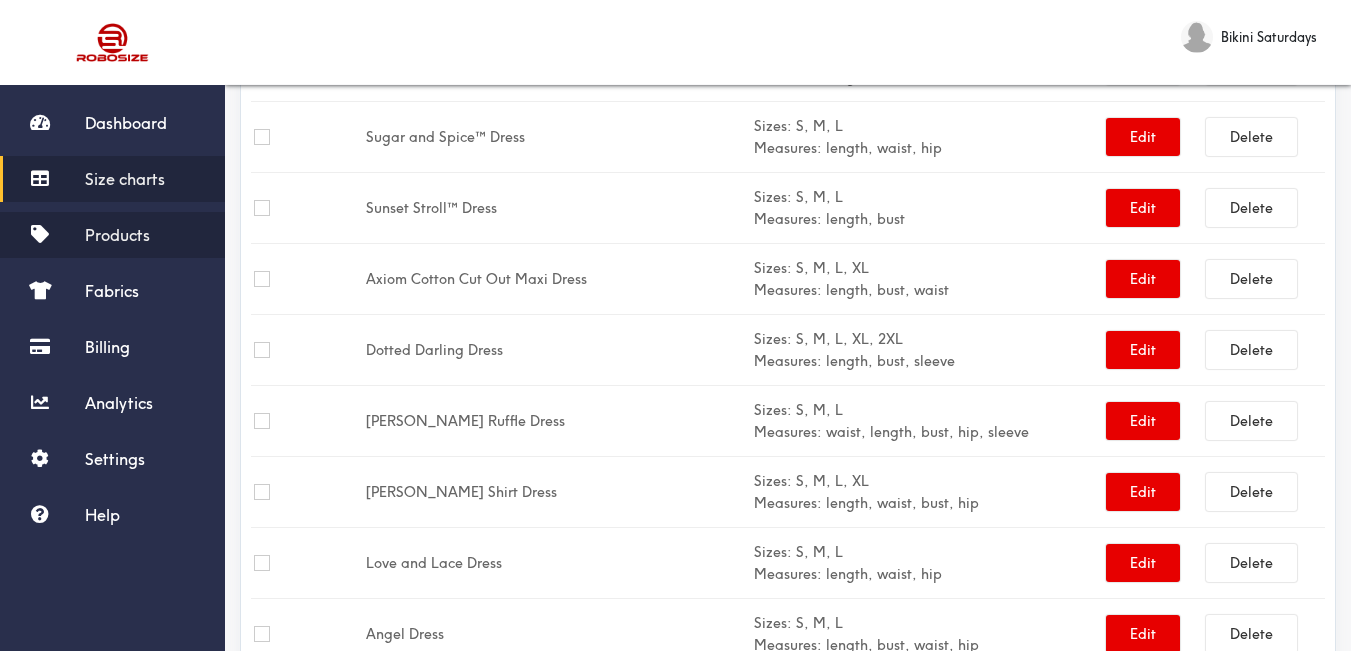 click on "Products" at bounding box center [112, 235] 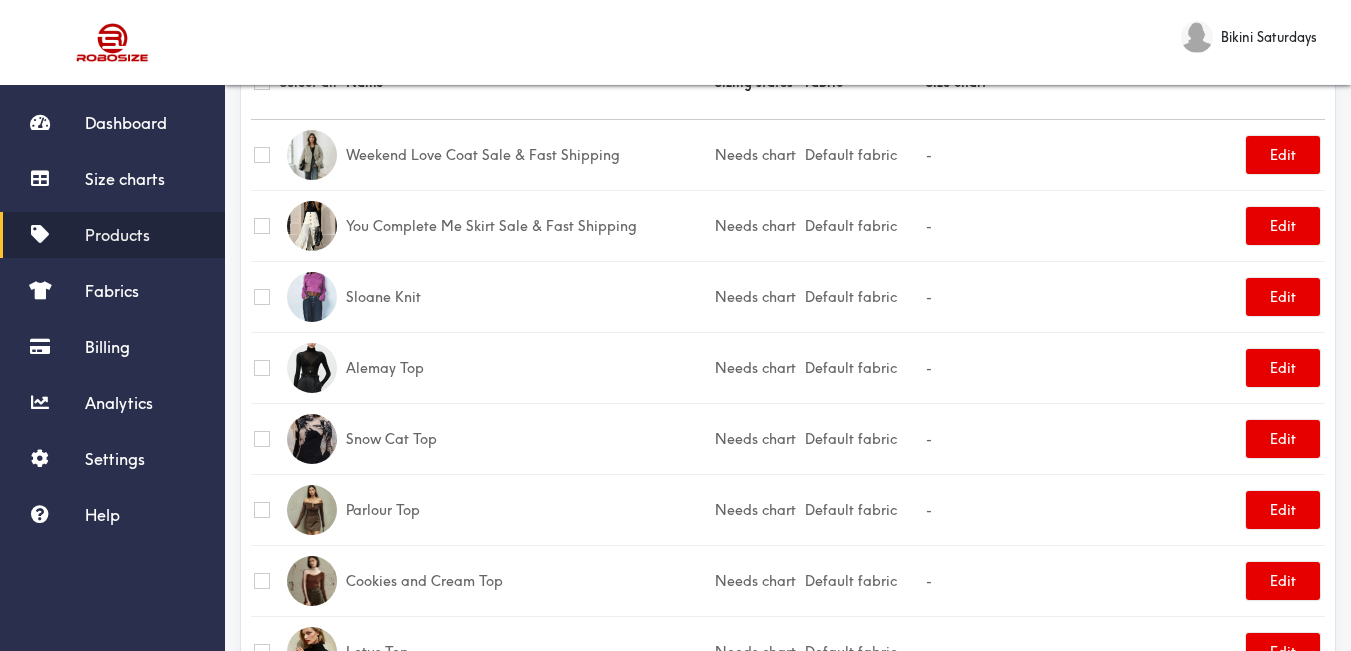 scroll, scrollTop: 0, scrollLeft: 0, axis: both 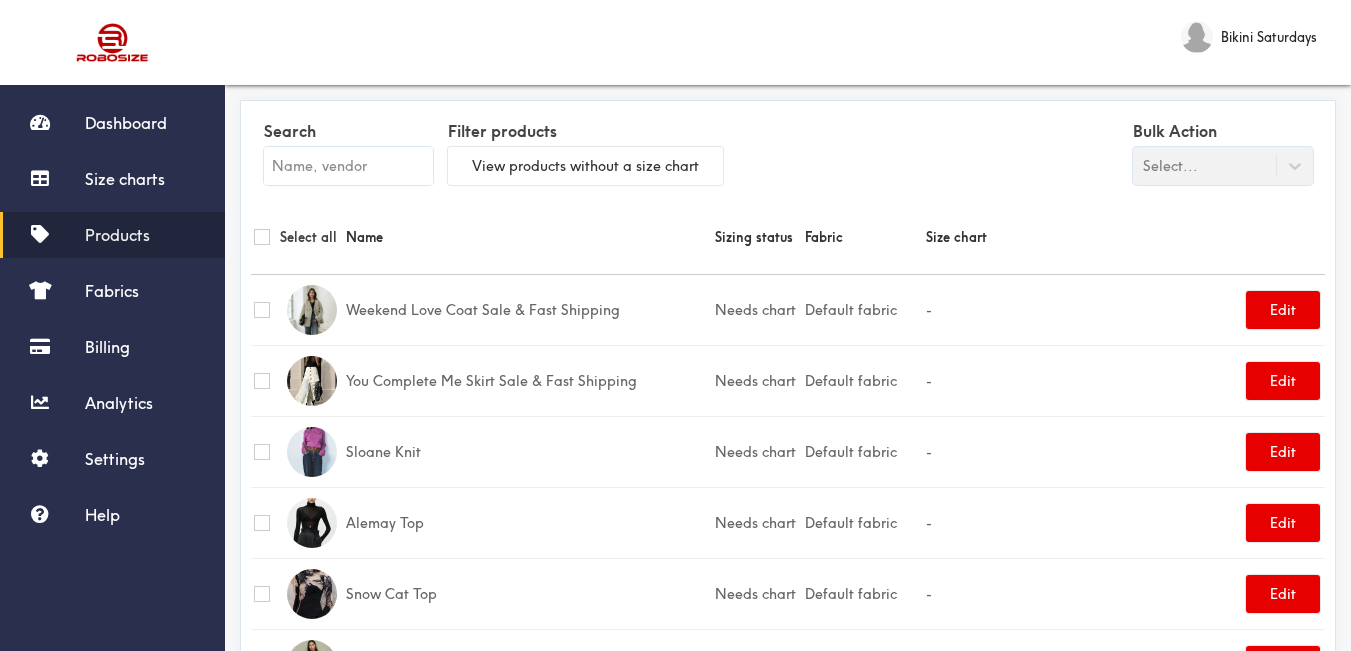 click at bounding box center (348, 166) 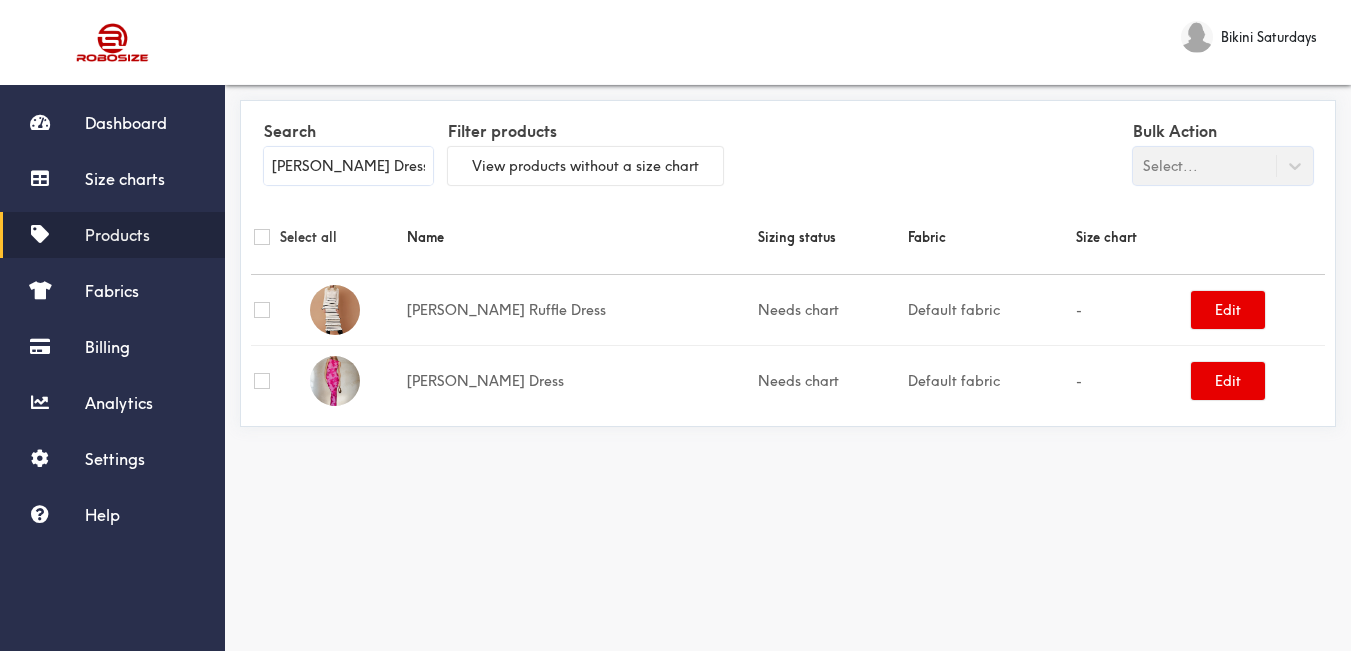 type on "[PERSON_NAME] Dress" 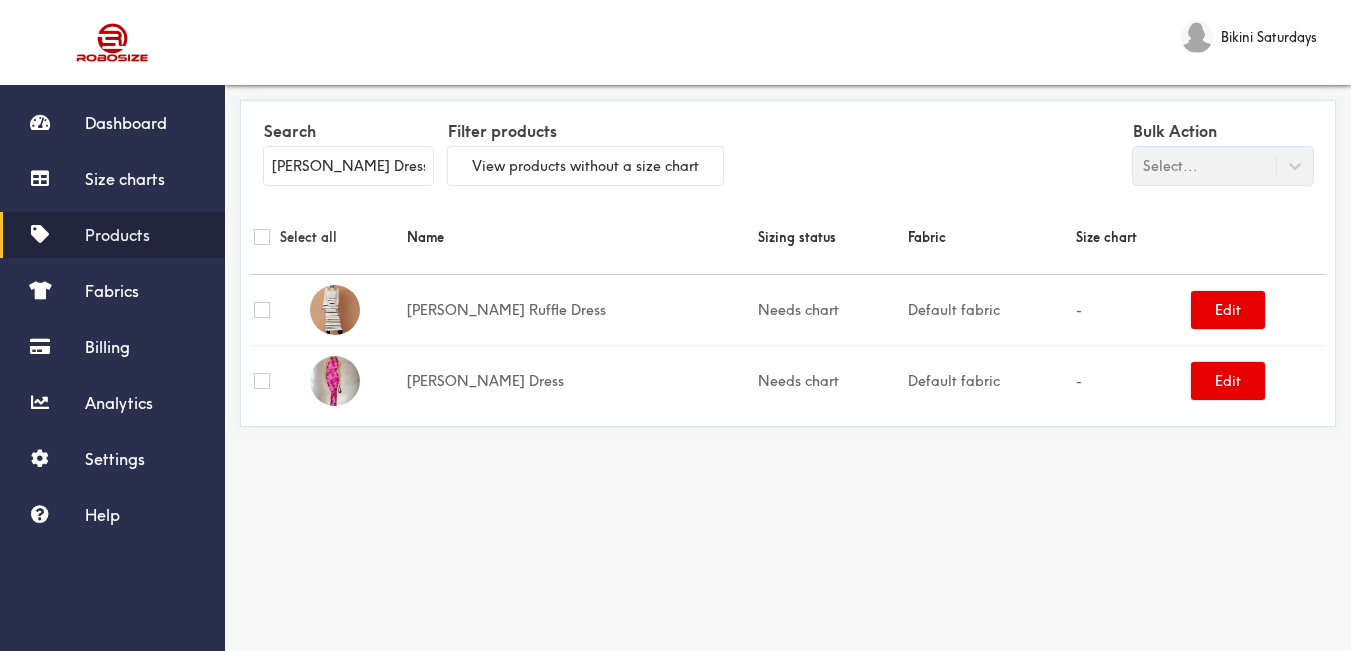 click on "[PERSON_NAME] Dress" at bounding box center (580, 380) 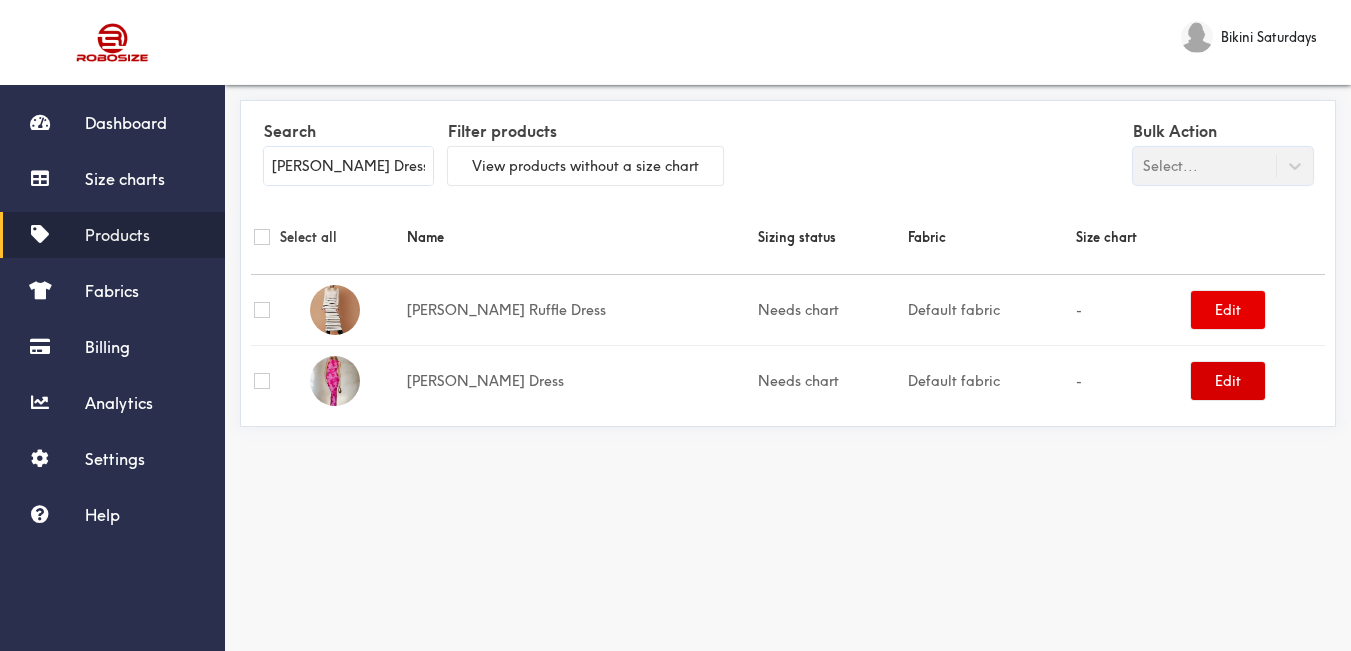 click on "Edit" at bounding box center (1228, 381) 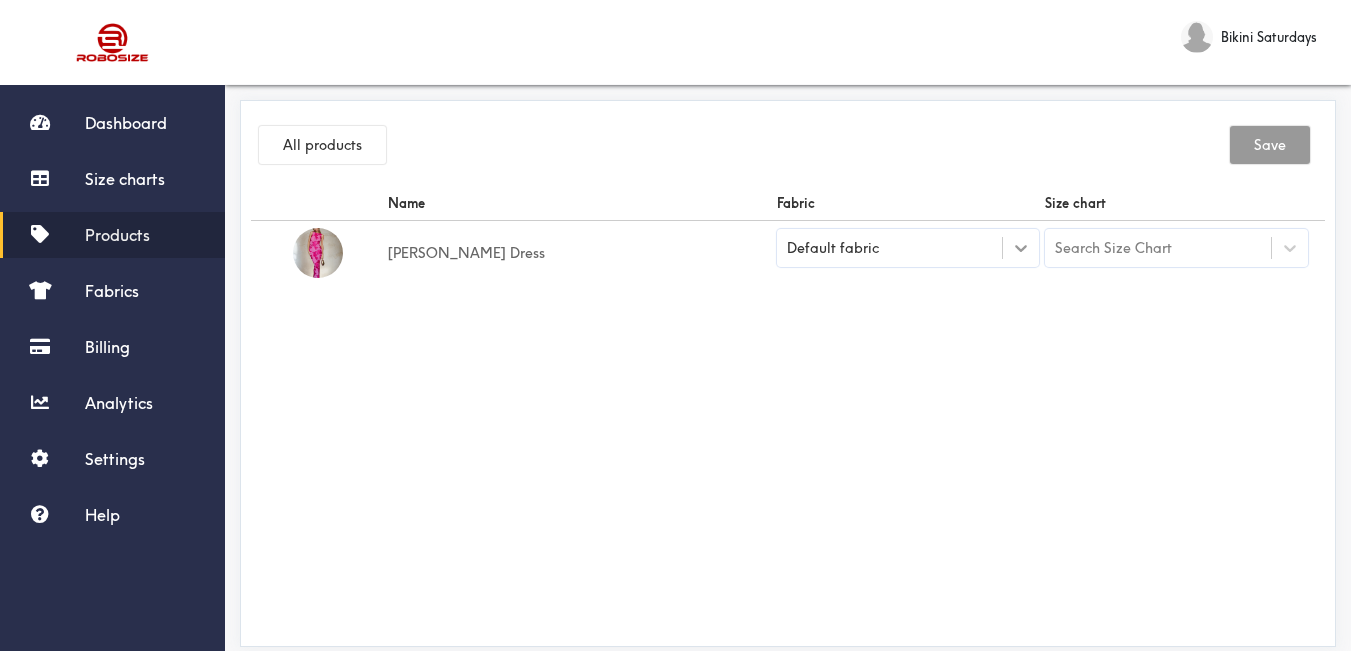 click 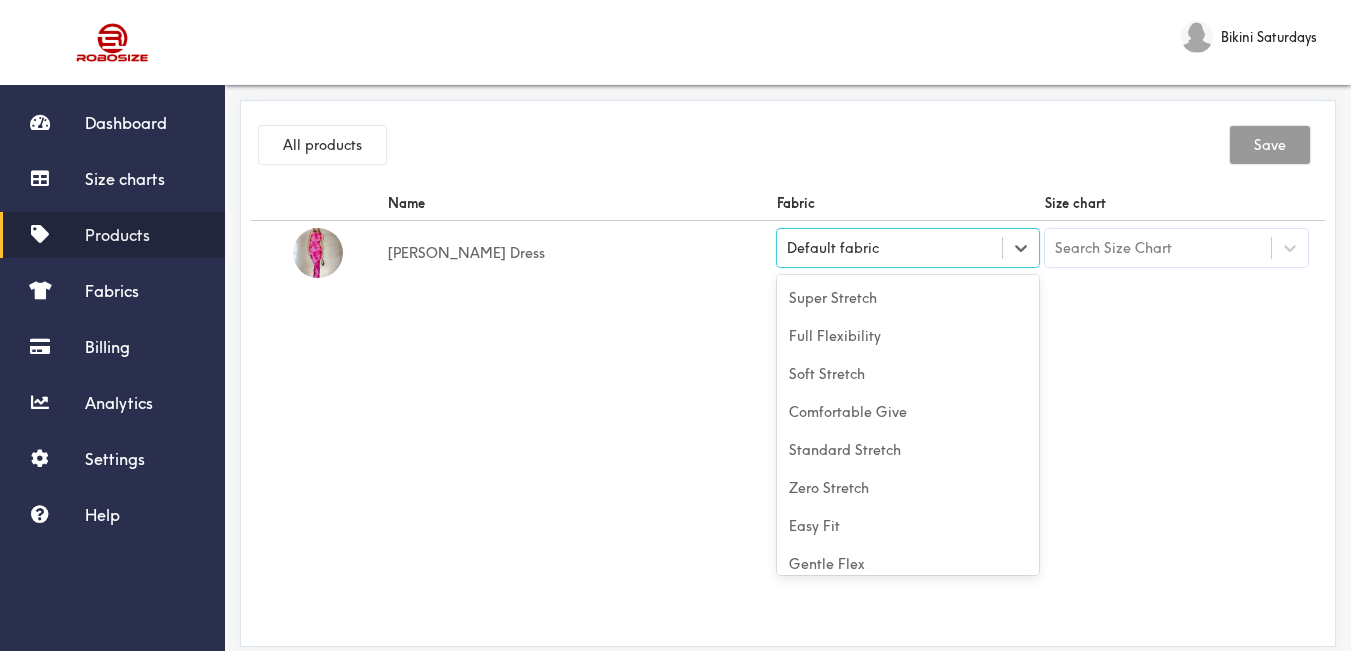 scroll, scrollTop: 88, scrollLeft: 0, axis: vertical 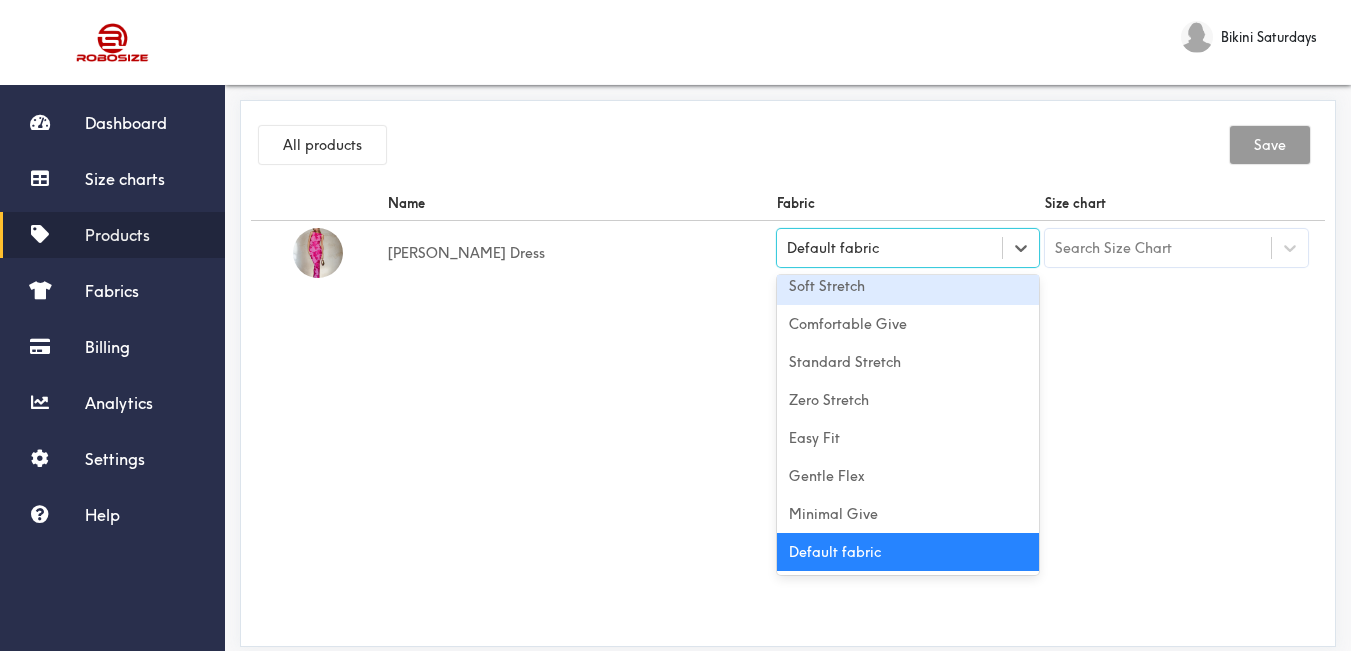 click on "Soft Stretch" at bounding box center [908, 286] 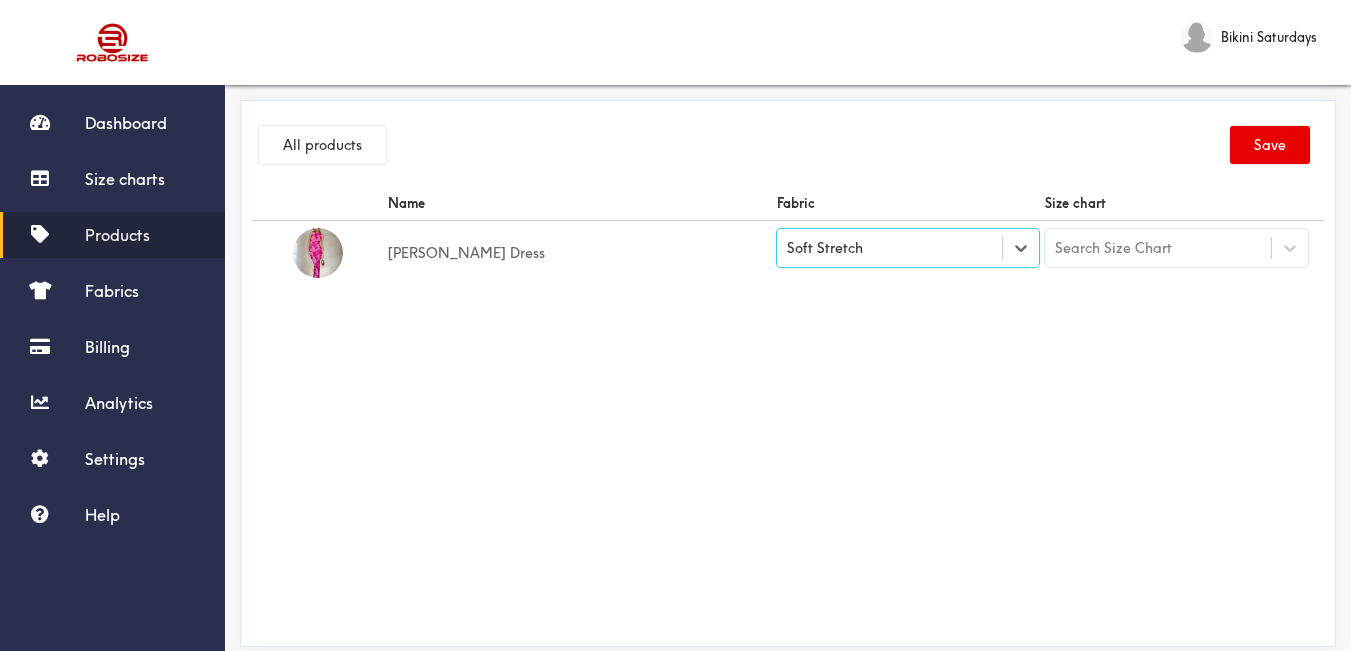 click on "Name Fabric Size chart [PERSON_NAME] Dress option [object Object], selected.   Select is focused , press Down to open the menu,  Soft Stretch Search Size Chart" at bounding box center (788, 411) 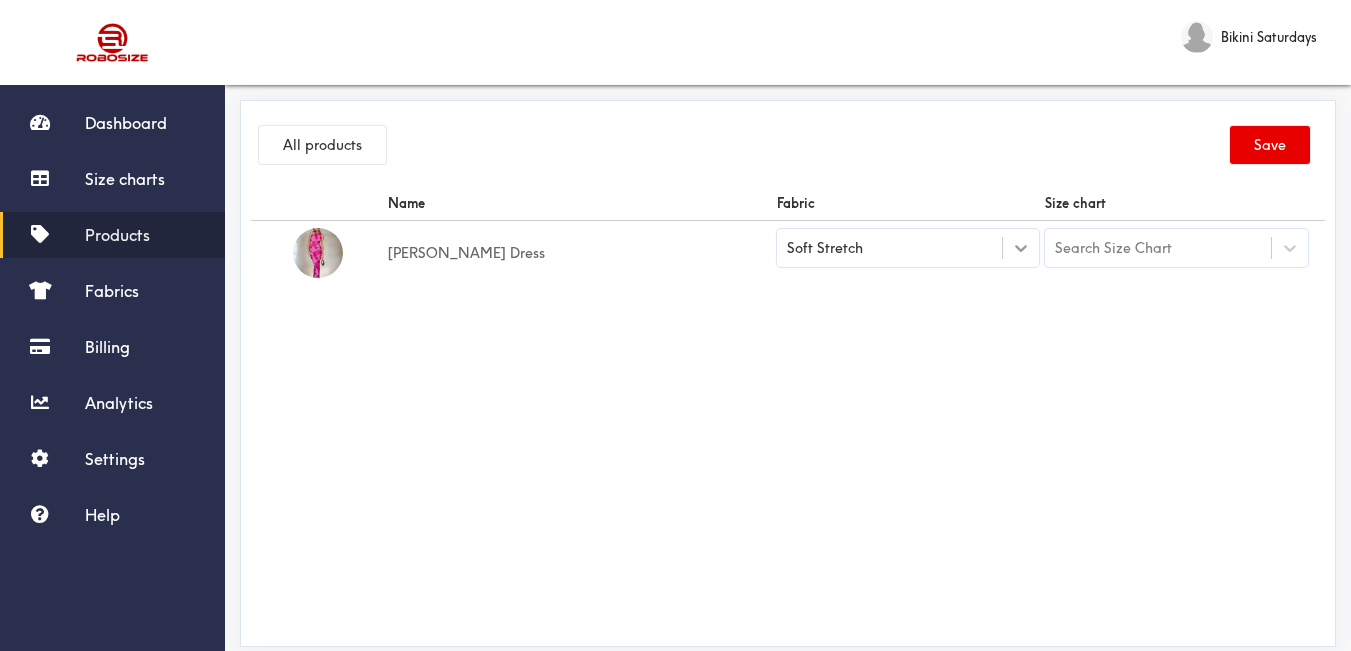 click 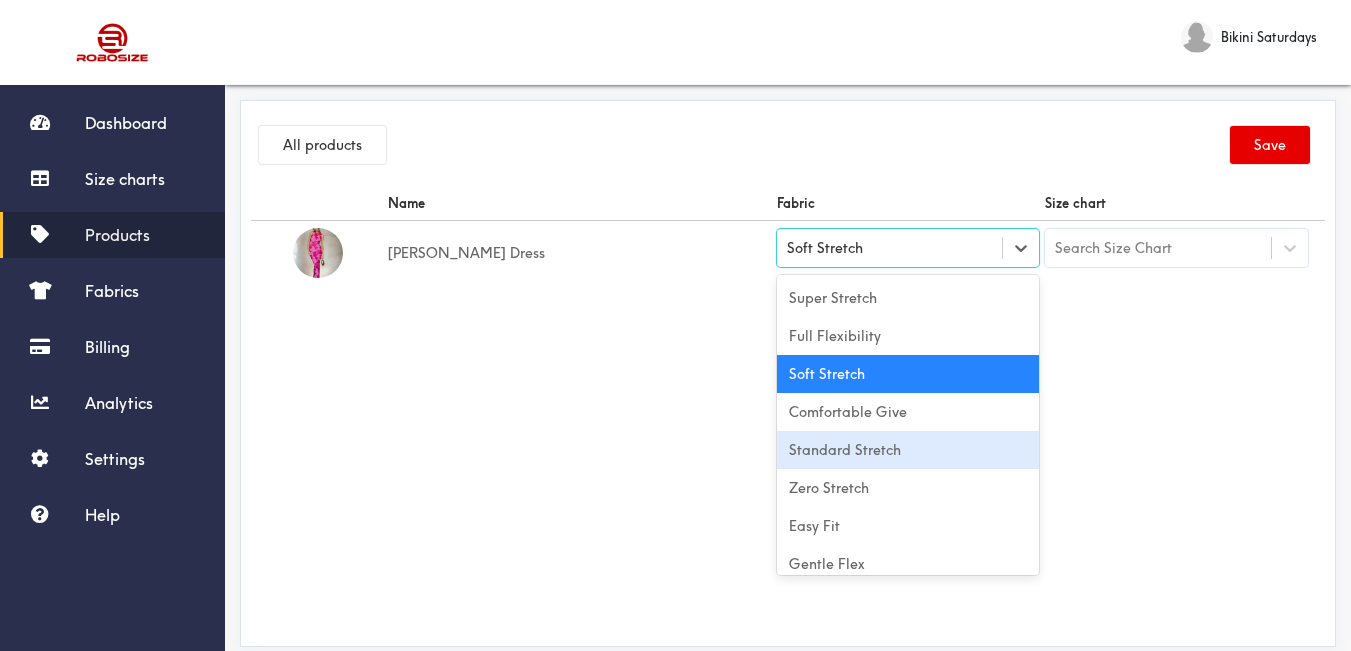 click on "Standard Stretch" at bounding box center [908, 450] 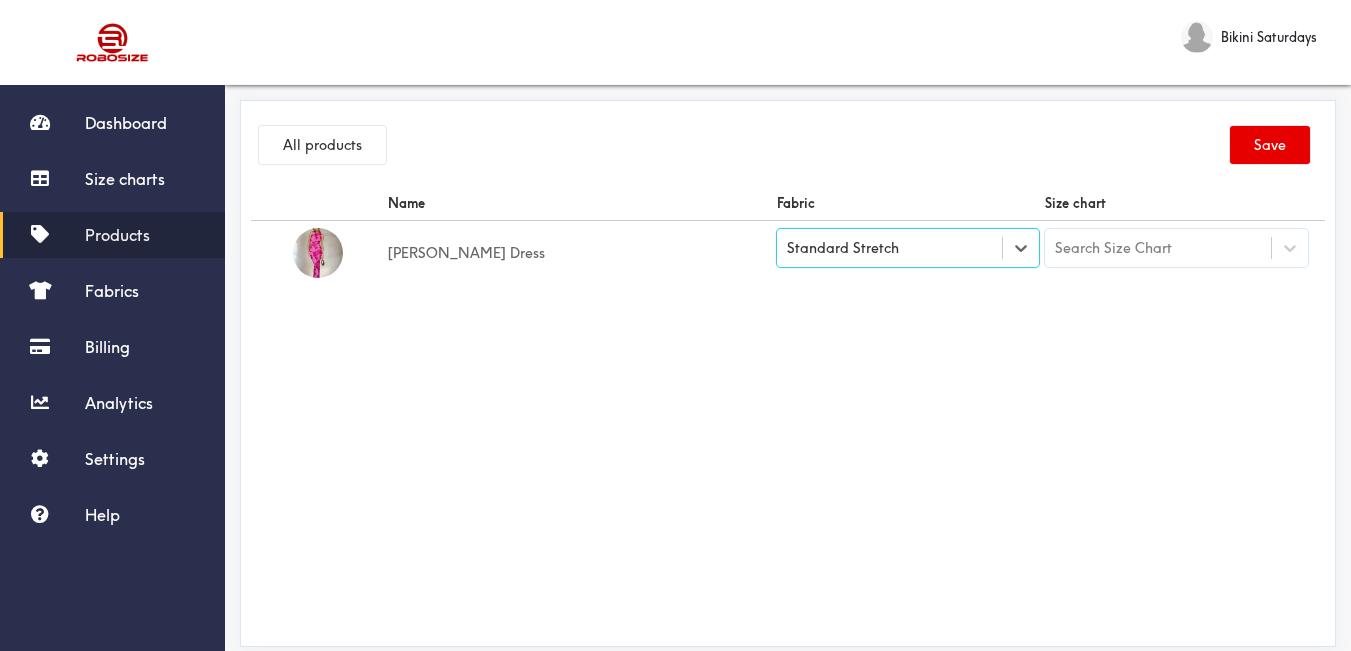 drag, startPoint x: 1087, startPoint y: 421, endPoint x: 1236, endPoint y: 381, distance: 154.27573 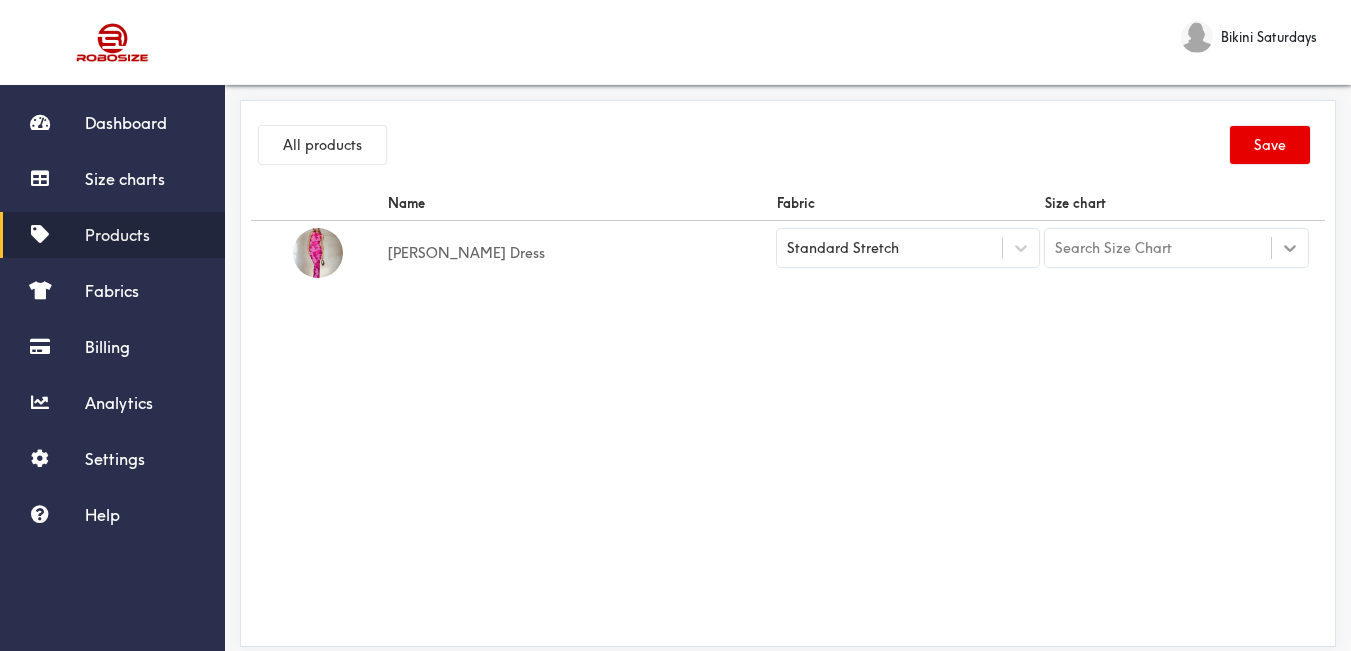 click 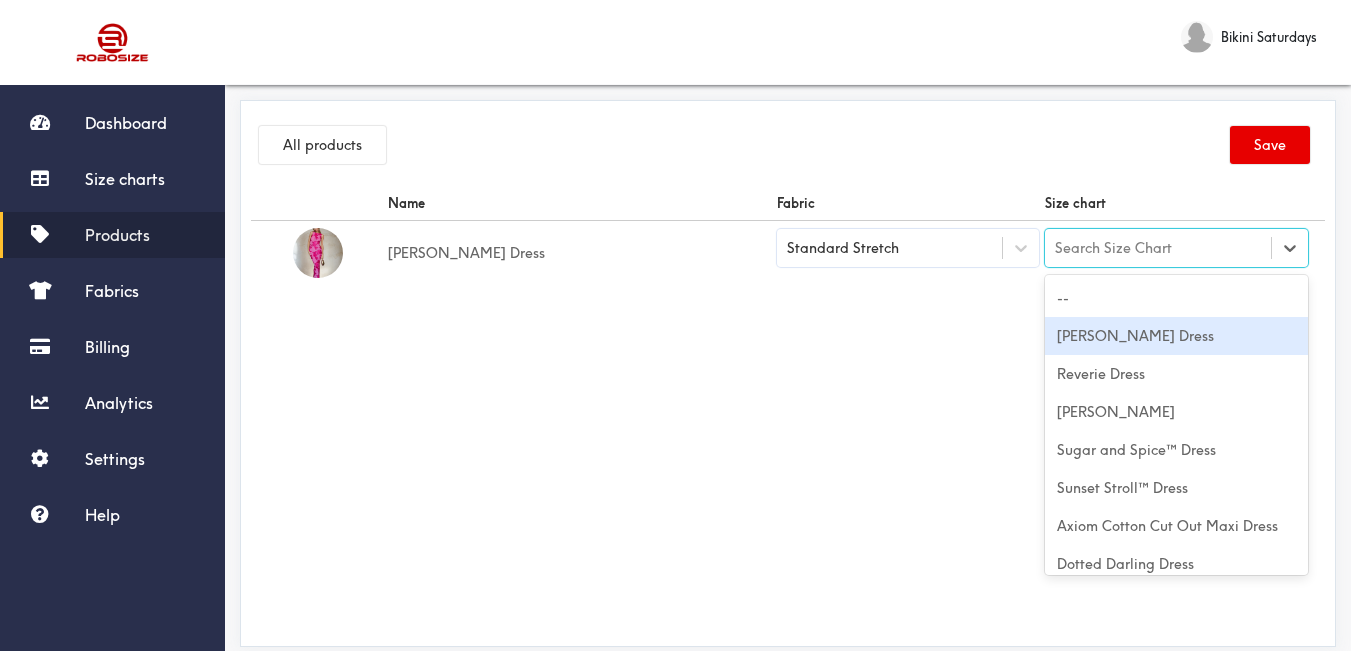 drag, startPoint x: 1112, startPoint y: 340, endPoint x: 874, endPoint y: 338, distance: 238.0084 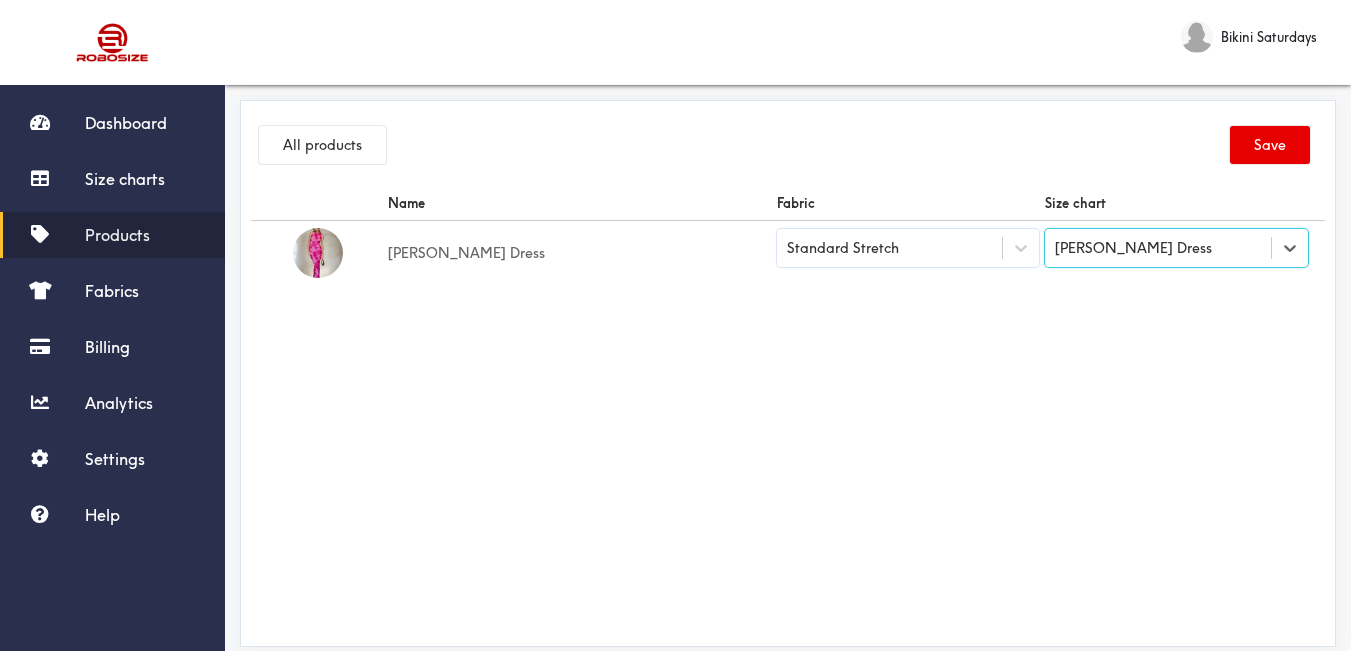 drag, startPoint x: 874, startPoint y: 337, endPoint x: 1184, endPoint y: 220, distance: 331.34424 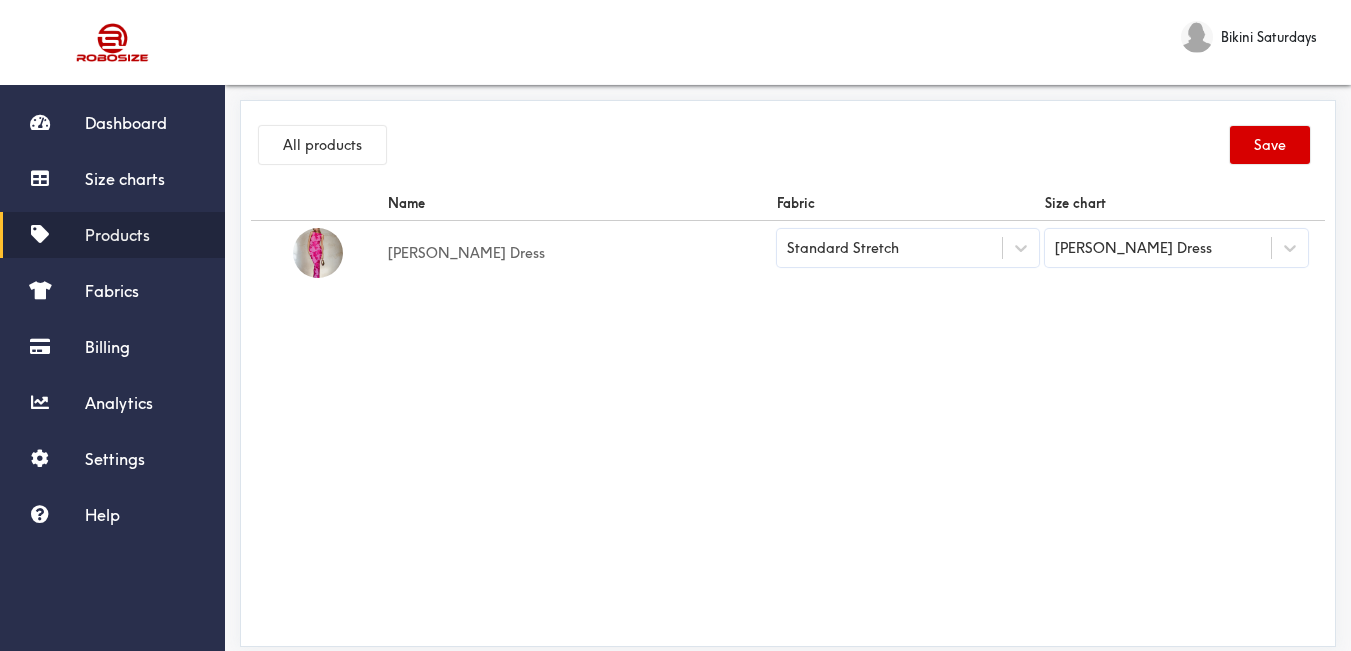 click on "Save" at bounding box center (1270, 145) 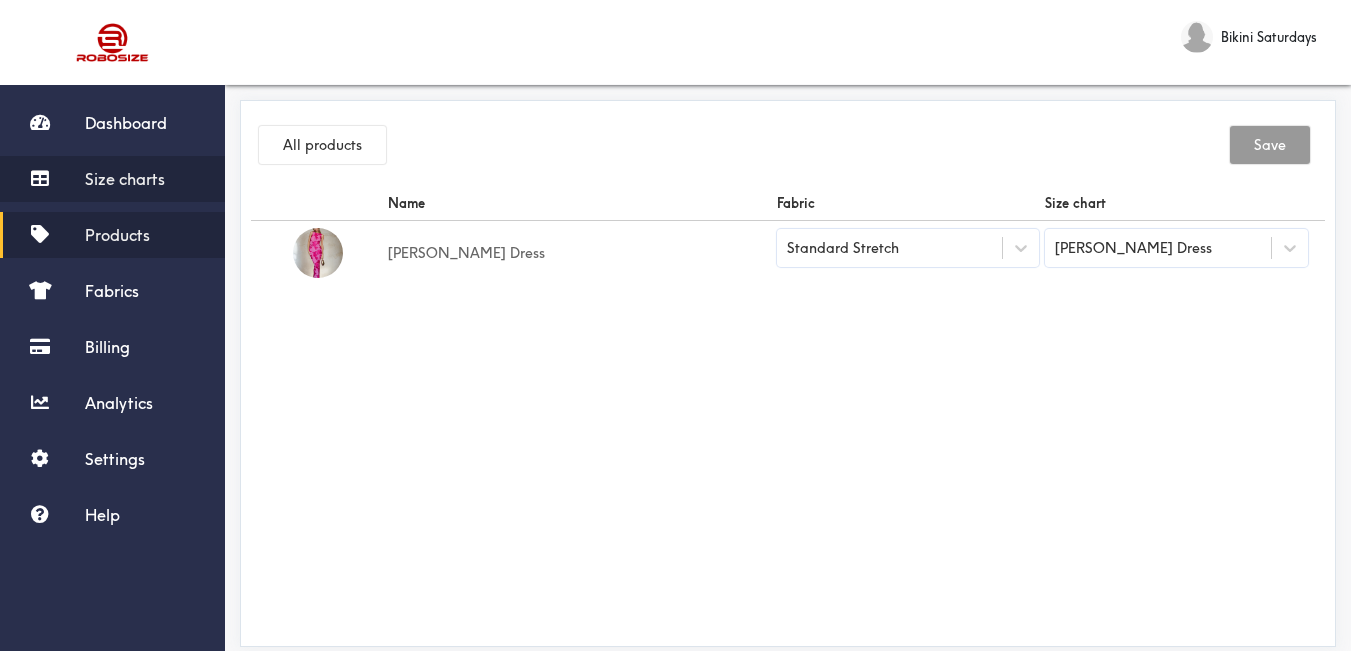 click on "Size charts" at bounding box center [125, 179] 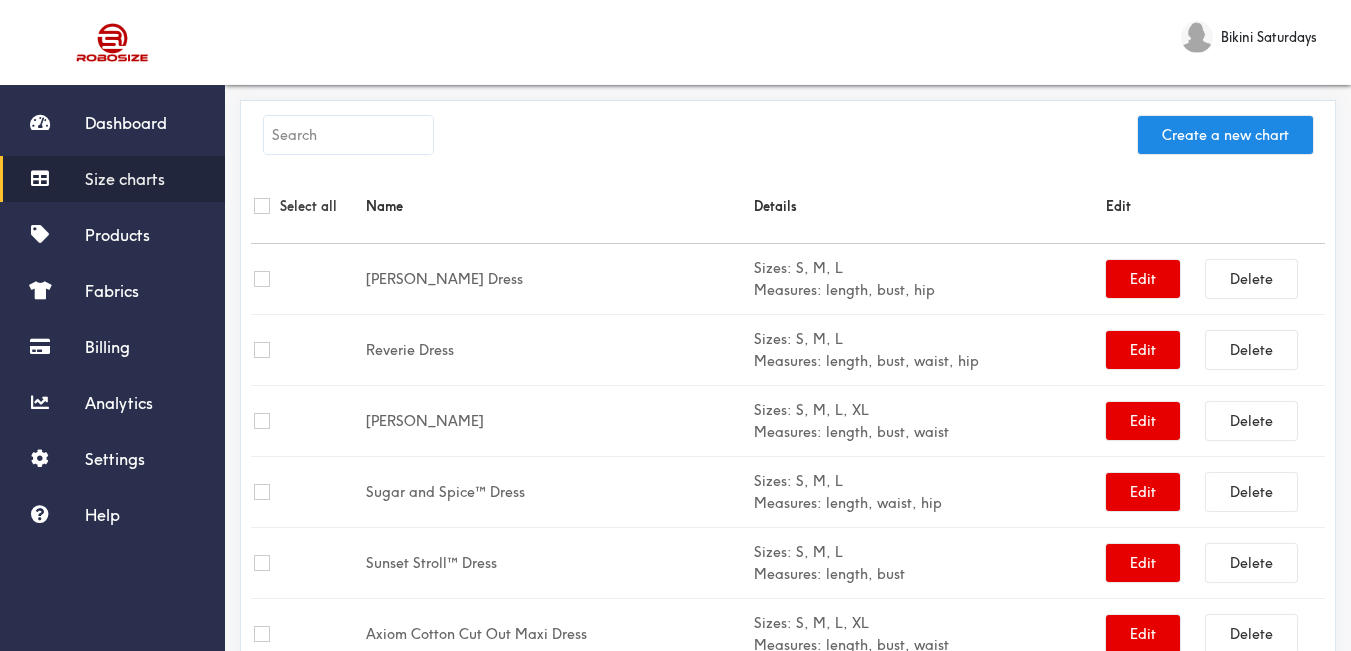 click at bounding box center (348, 135) 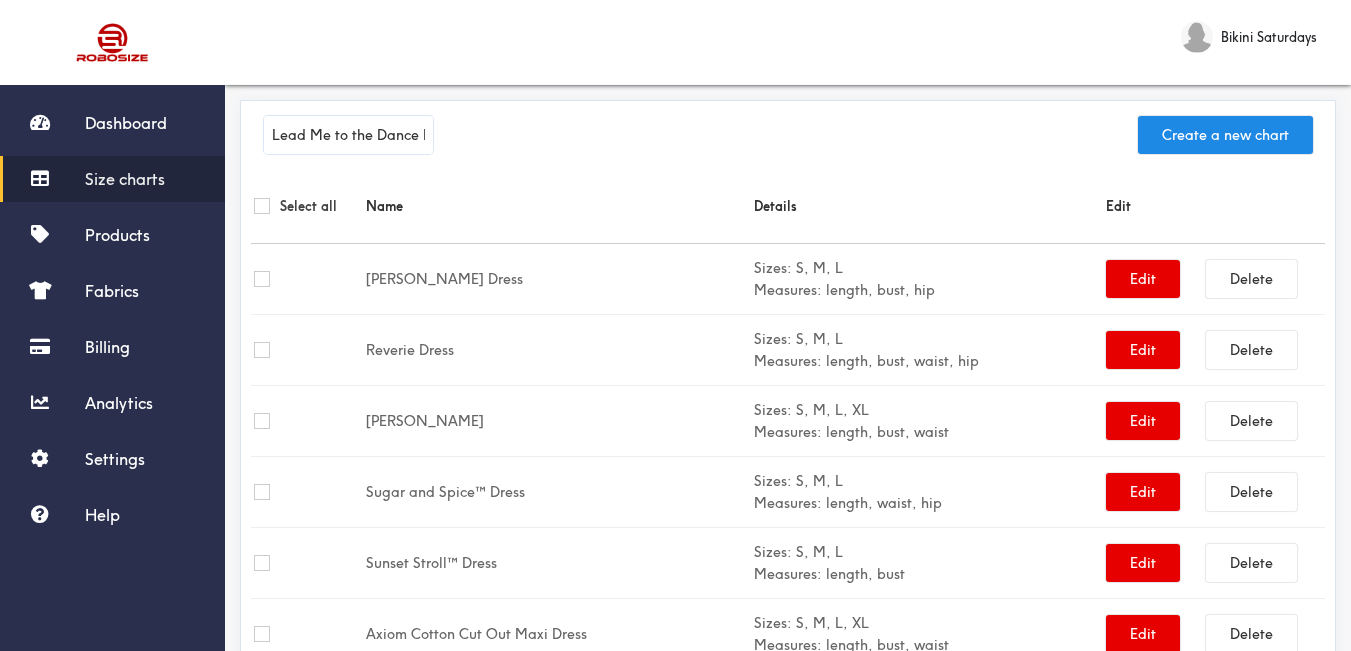 scroll, scrollTop: 0, scrollLeft: 70, axis: horizontal 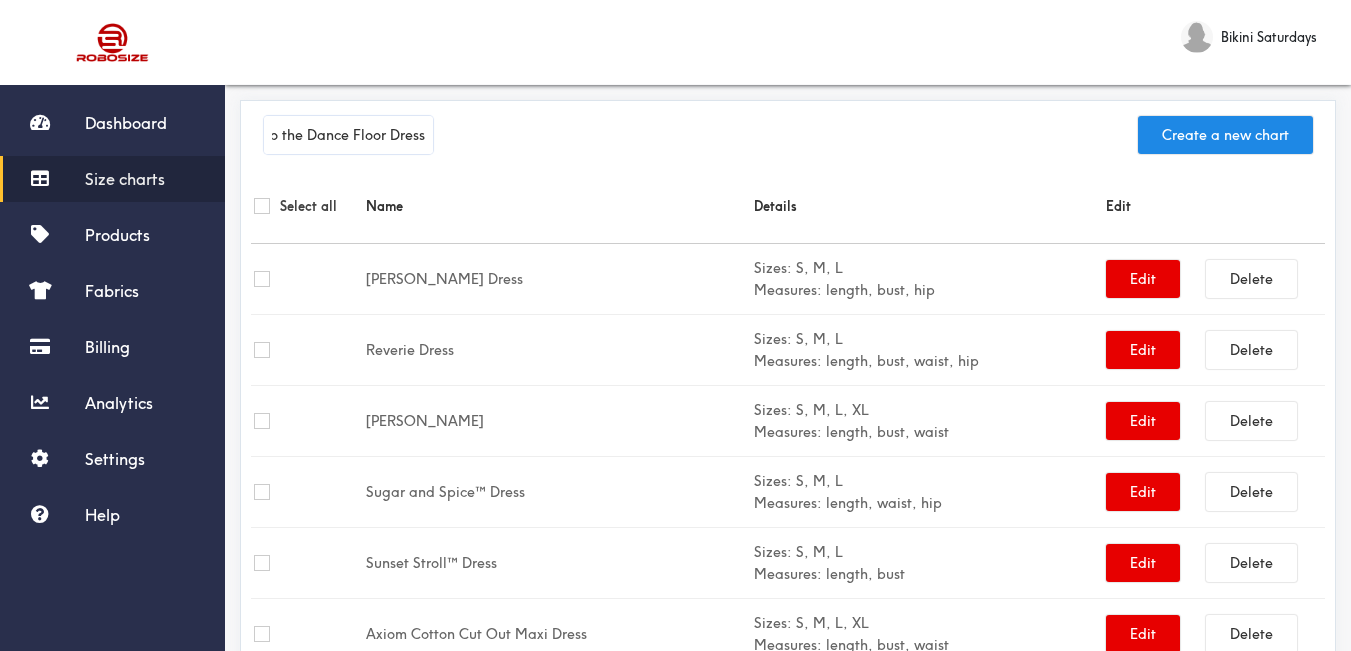 type on "Lead Me to the Dance Floor Dress" 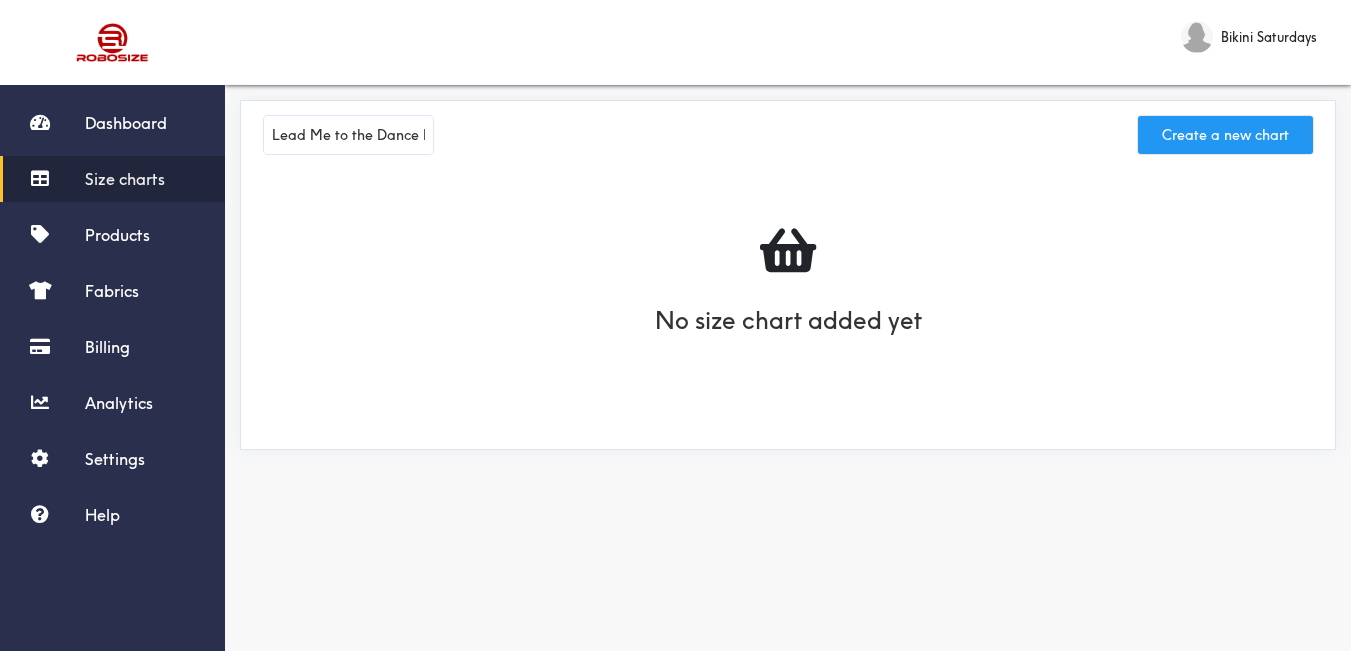 click on "Create a new chart" at bounding box center (1225, 135) 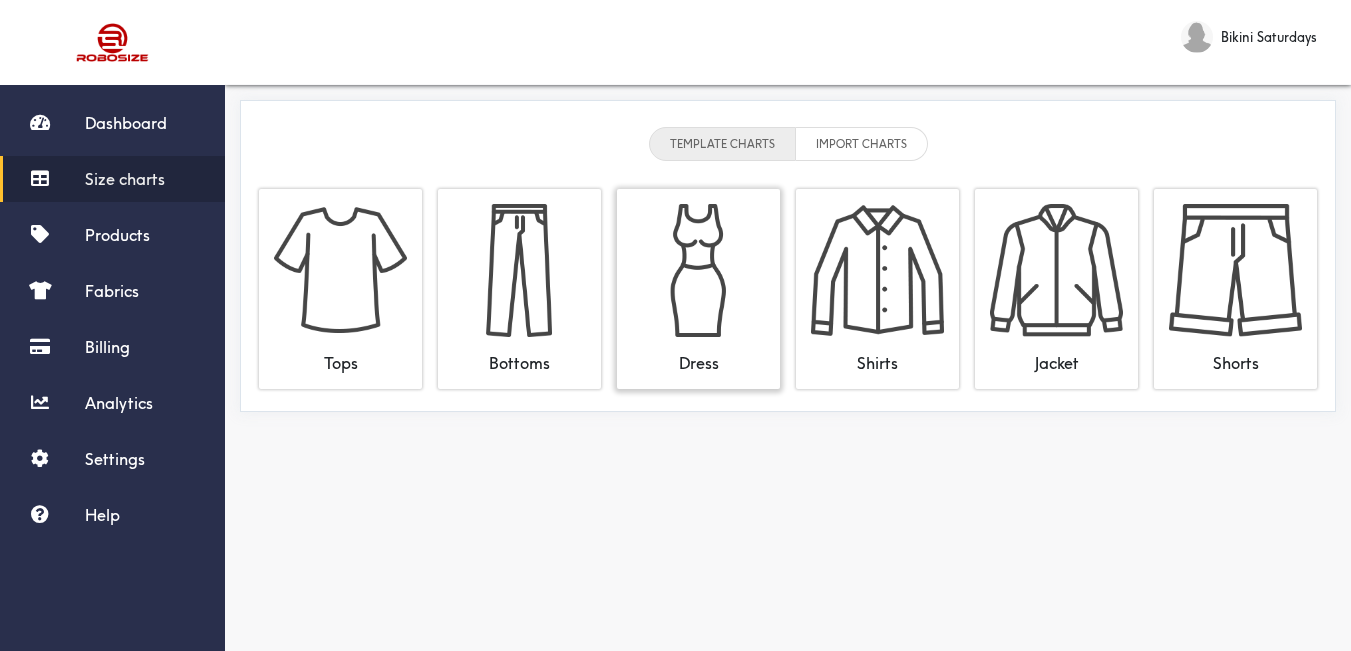 click at bounding box center [698, 270] 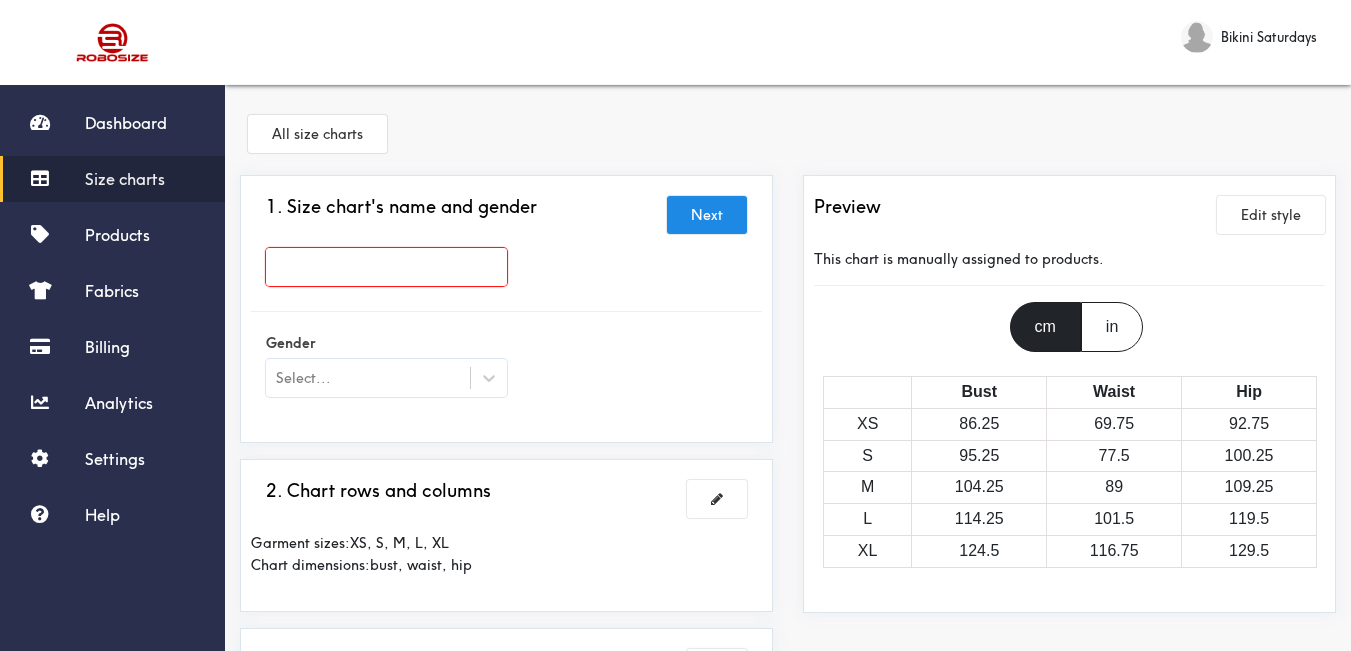 click at bounding box center (386, 267) 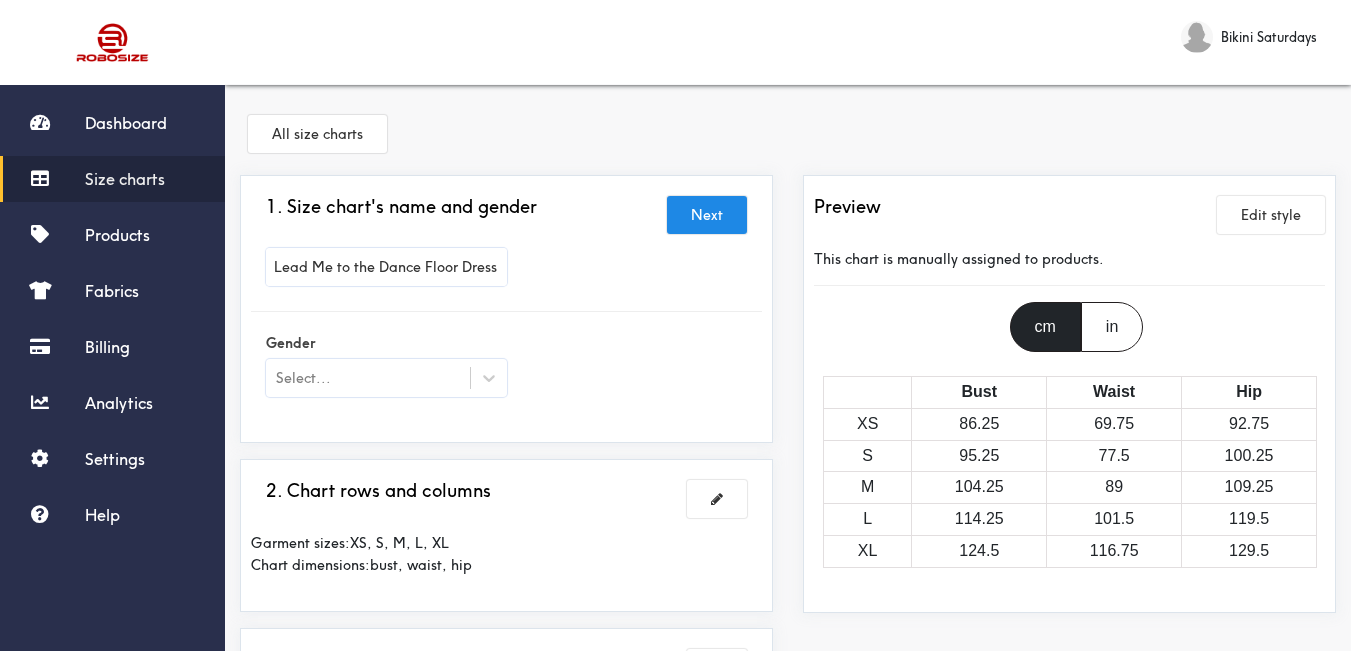 type on "Lead Me to the Dance Floor Dress" 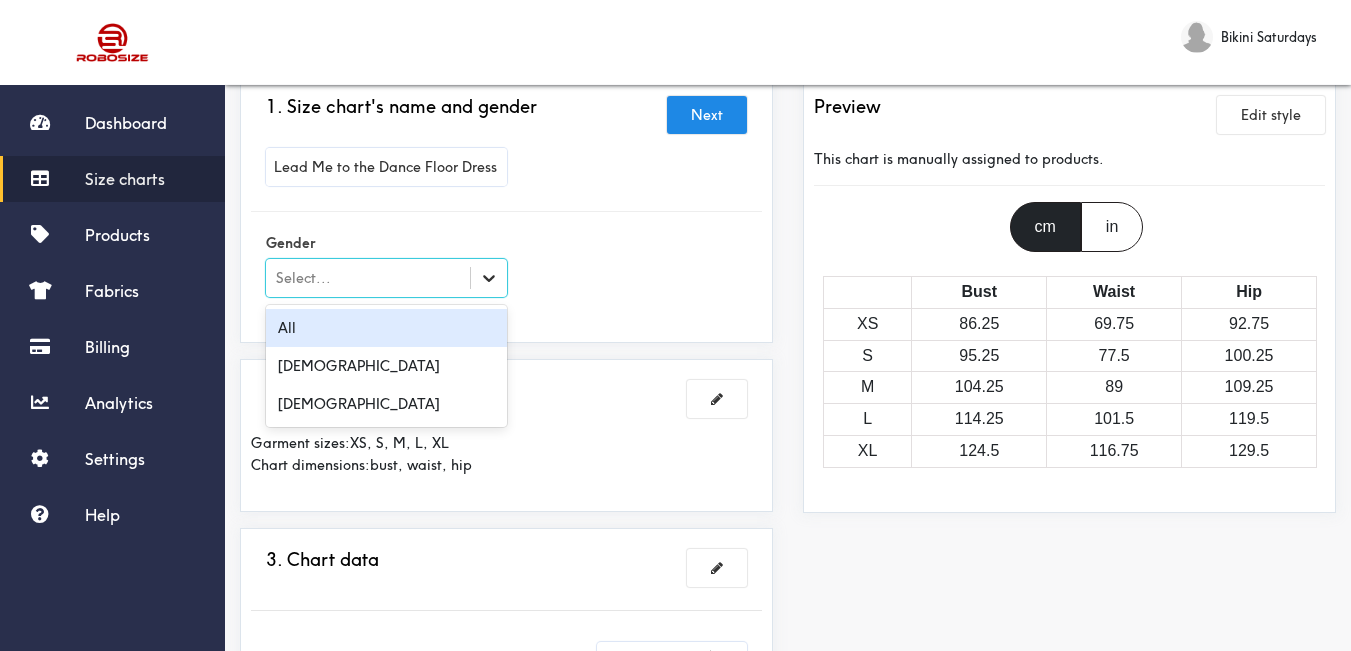 click at bounding box center [489, 278] 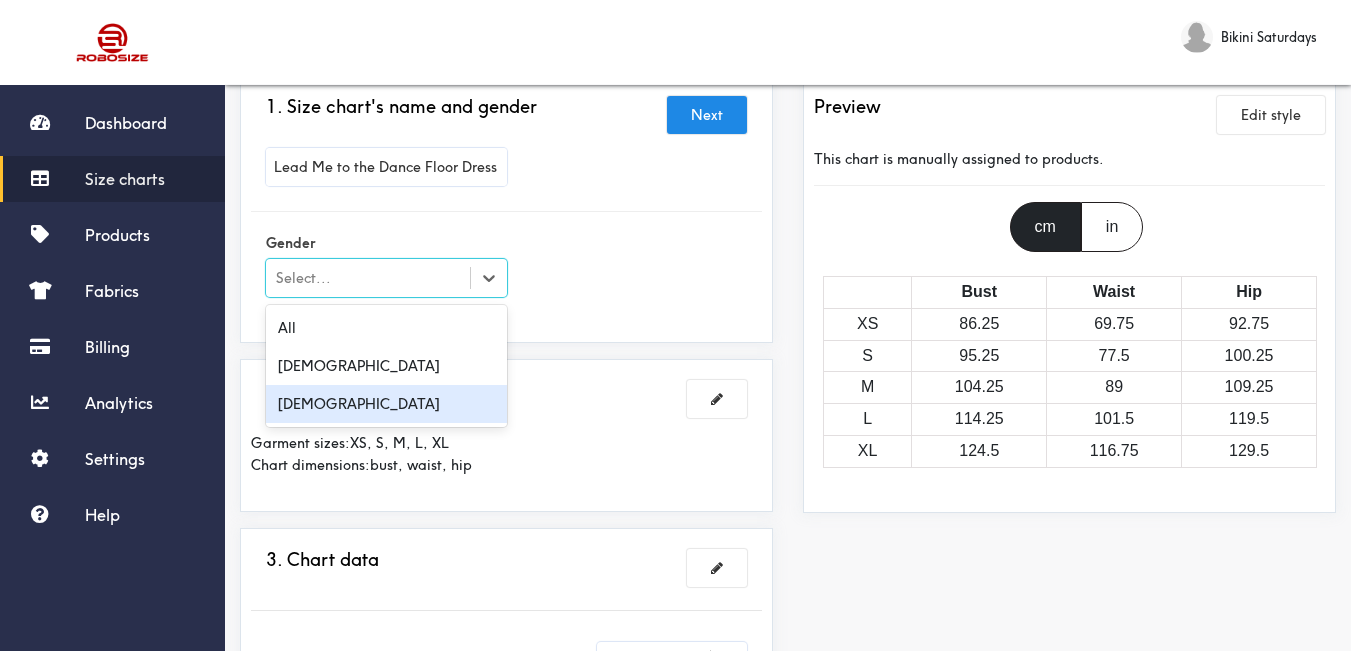 drag, startPoint x: 402, startPoint y: 420, endPoint x: 414, endPoint y: 418, distance: 12.165525 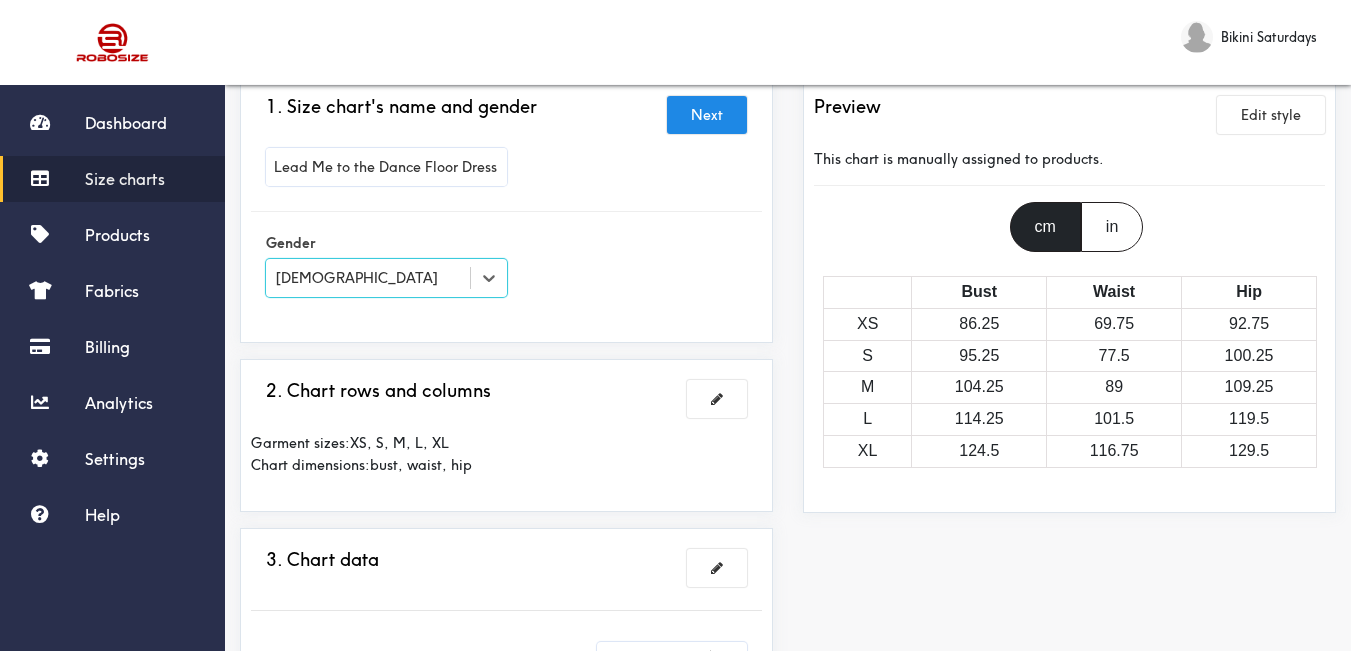 click on "1. Size chart's name and gender Next Lead Me to the Dance Floor Dress Gender option [DEMOGRAPHIC_DATA], selected.   Select is focused , press Down to open the menu,  [DEMOGRAPHIC_DATA] 2. Chart rows and columns Garment sizes:  XS, S, M, L, XL Chart dimensions:  bust, waist, hip 3. Chart data Imperial Size Bust Waist Hip XS 34 27.5 36.5 S 37.5 30.5 39.5 M 41 35 43 L 45 40 47 XL 49 46 51 4. What products this chart is for? Manual" at bounding box center (506, 591) 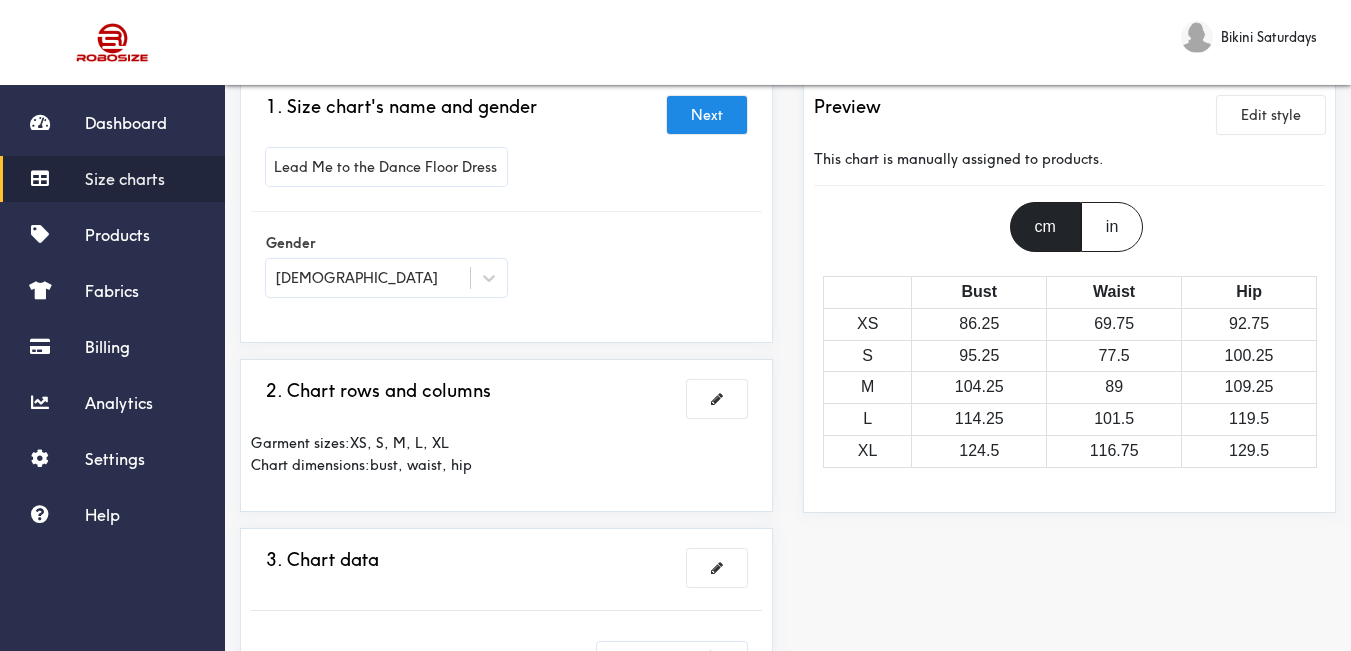 scroll, scrollTop: 200, scrollLeft: 0, axis: vertical 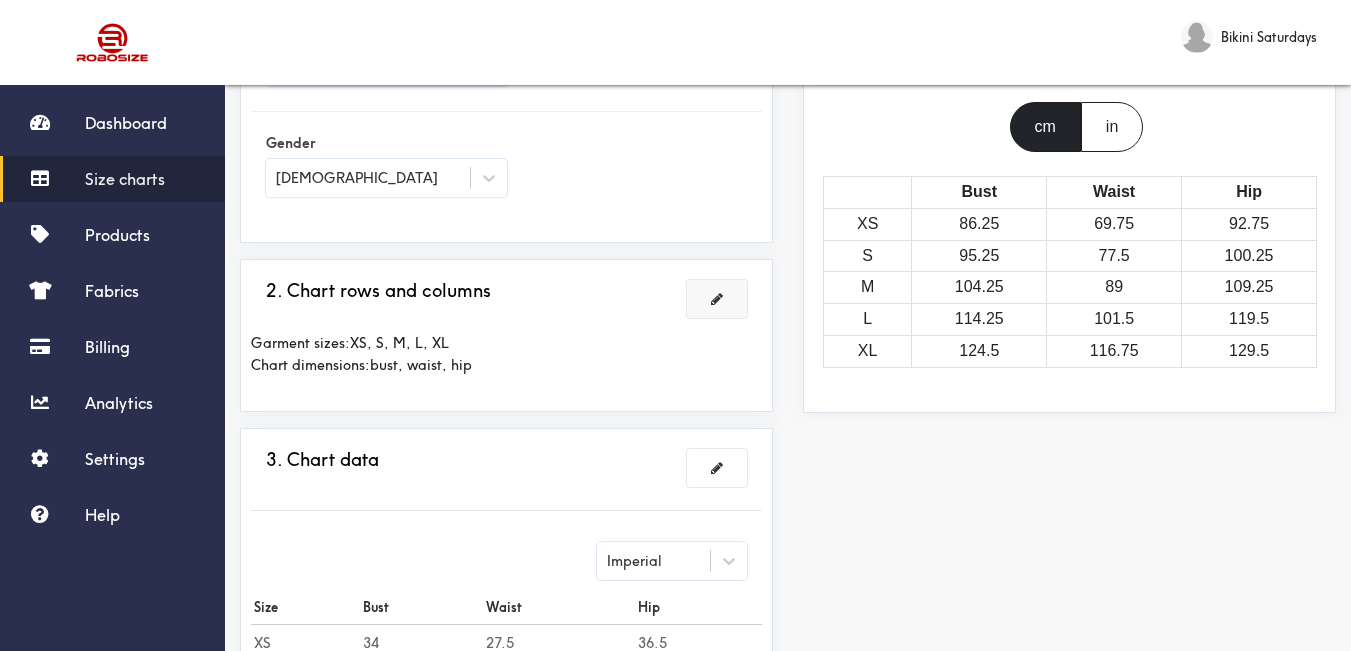 click at bounding box center (717, 299) 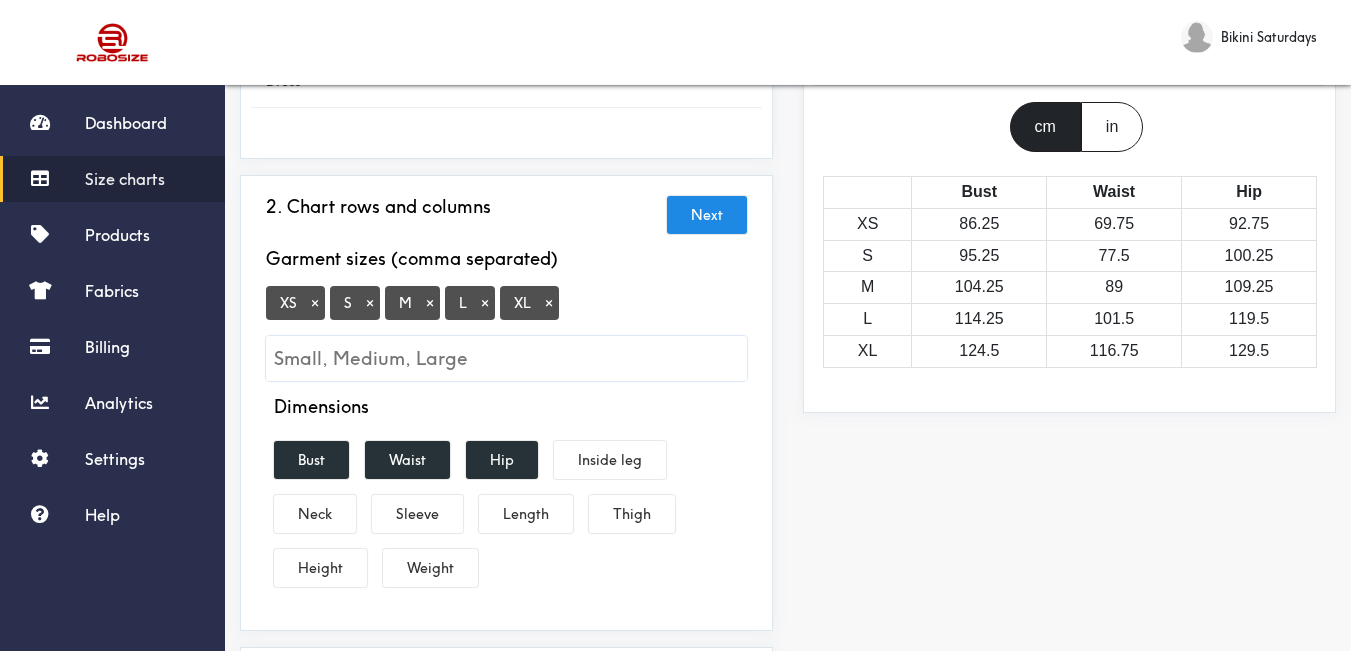 click on "×" at bounding box center (315, 303) 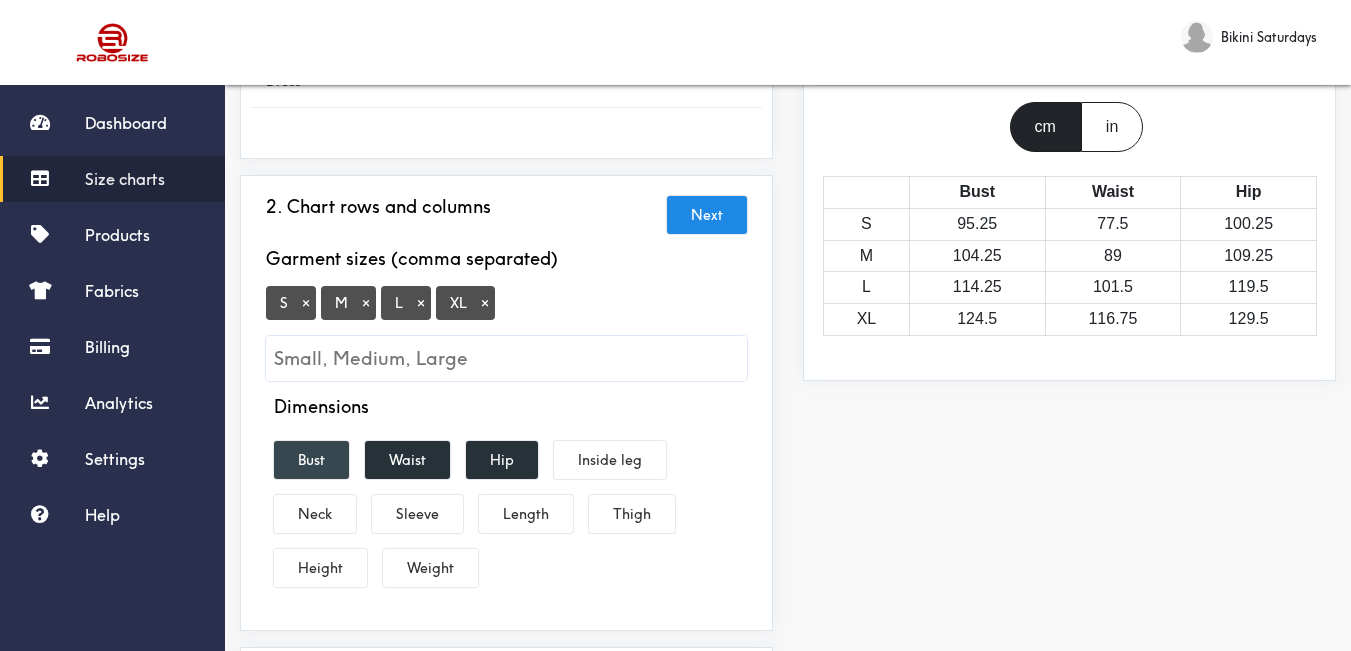 click on "Bust" at bounding box center (311, 460) 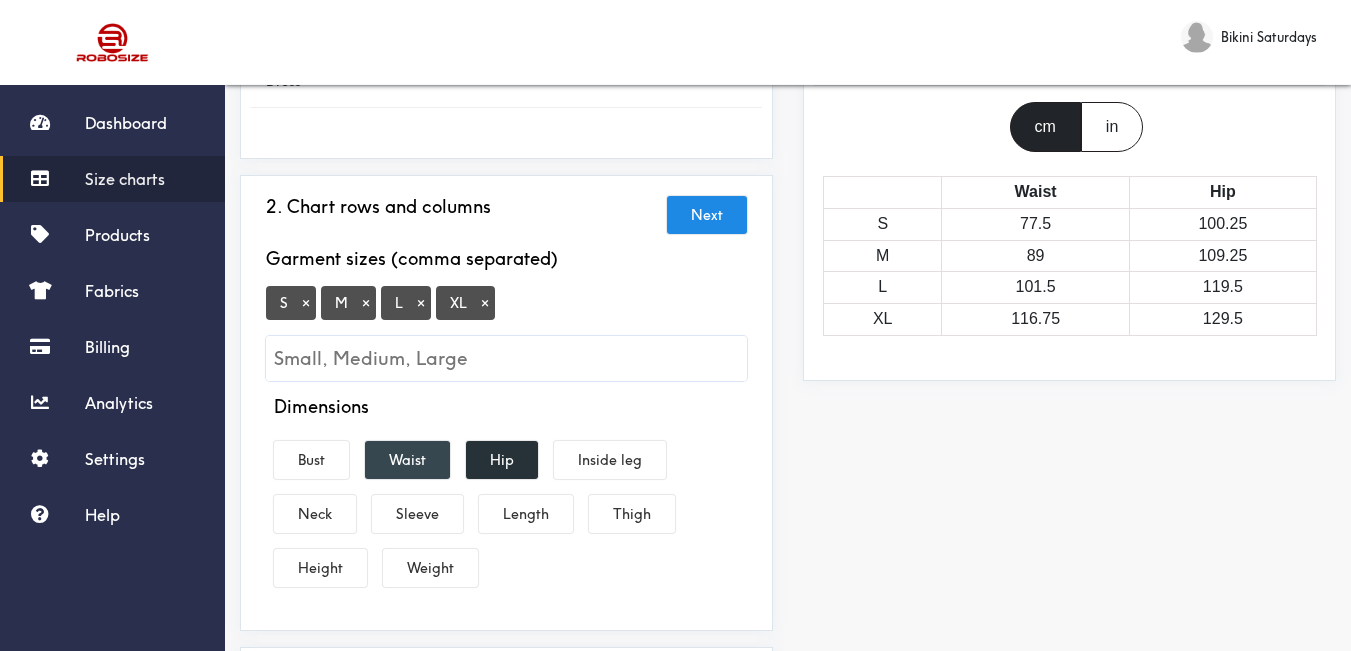 click on "Waist" at bounding box center (407, 460) 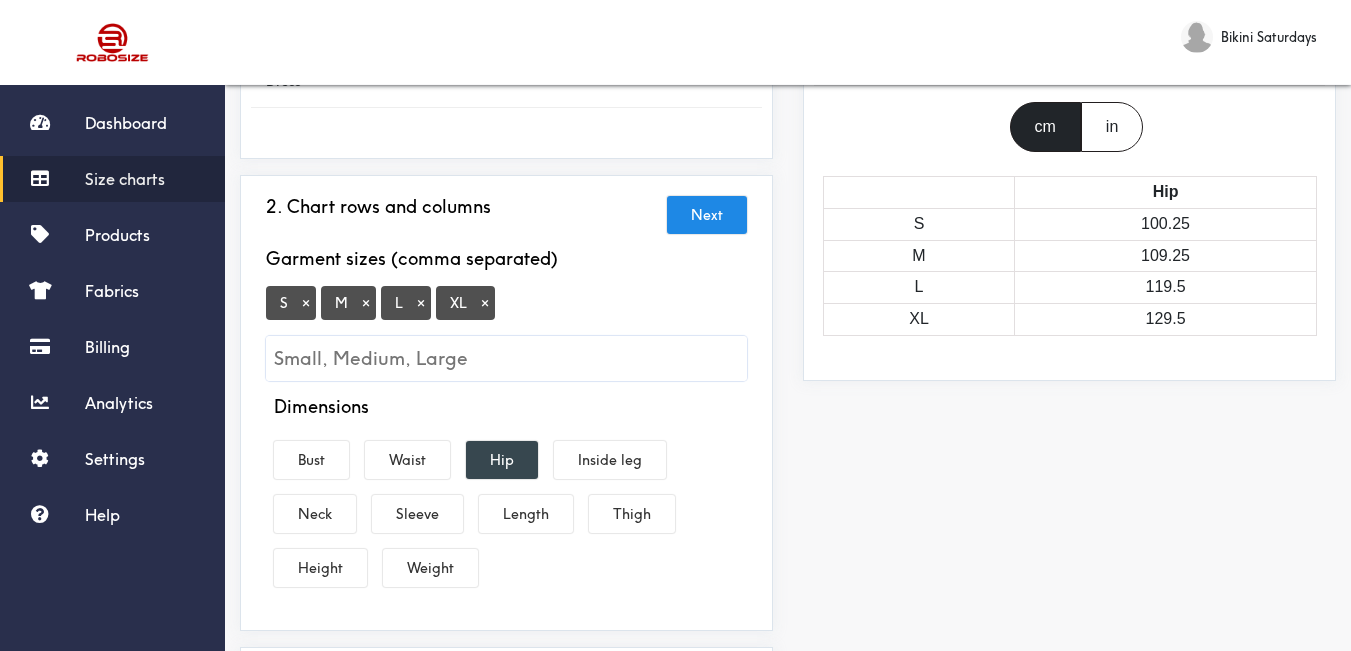 click on "Hip" at bounding box center (502, 460) 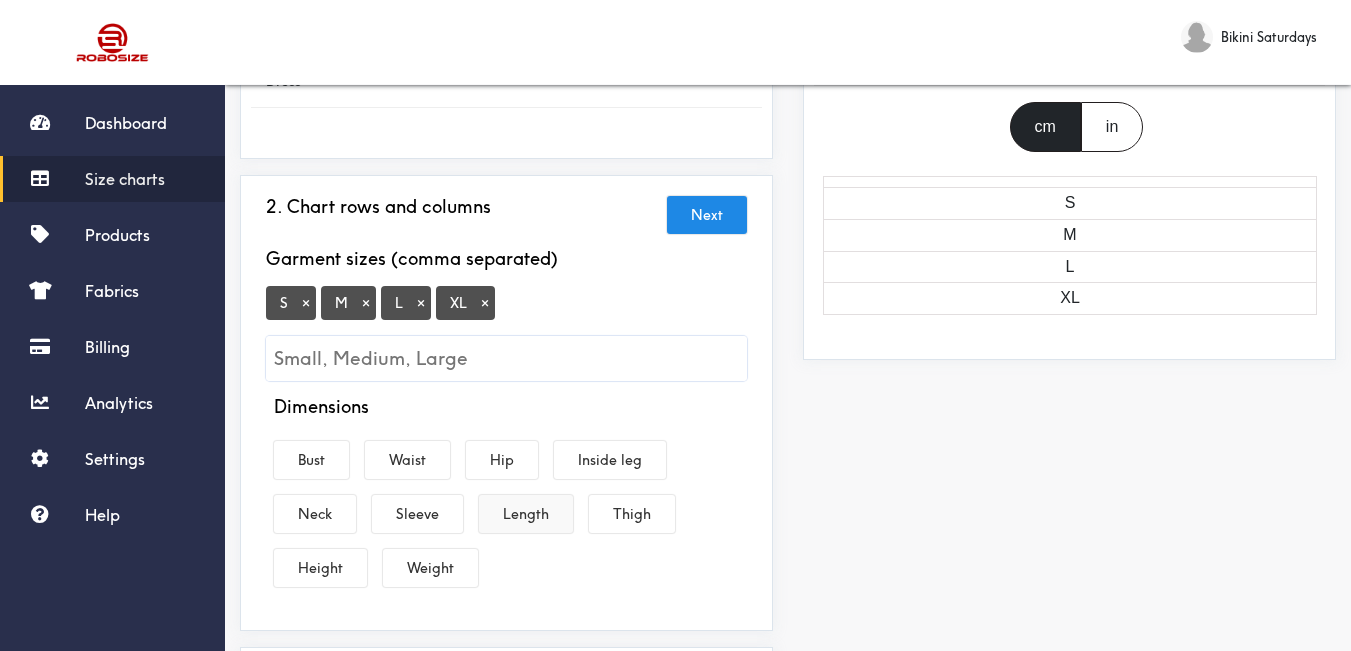 drag, startPoint x: 515, startPoint y: 514, endPoint x: 372, endPoint y: 471, distance: 149.32515 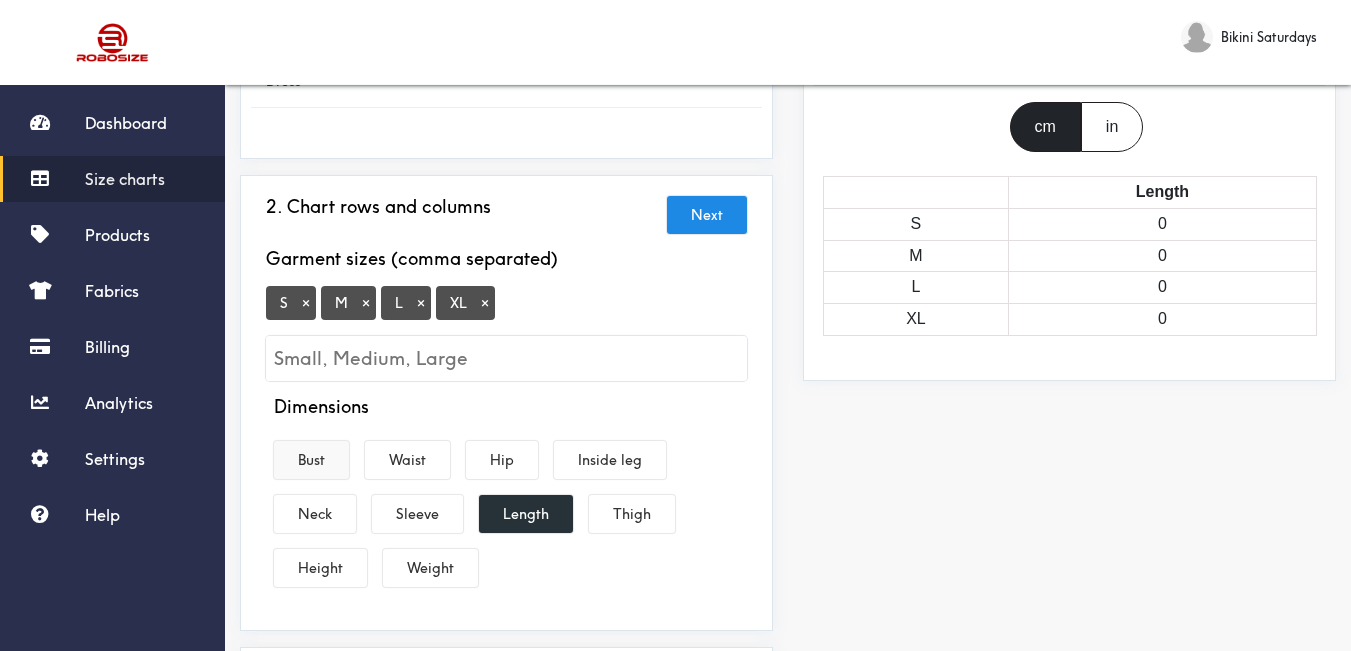 click on "Bust" at bounding box center [311, 460] 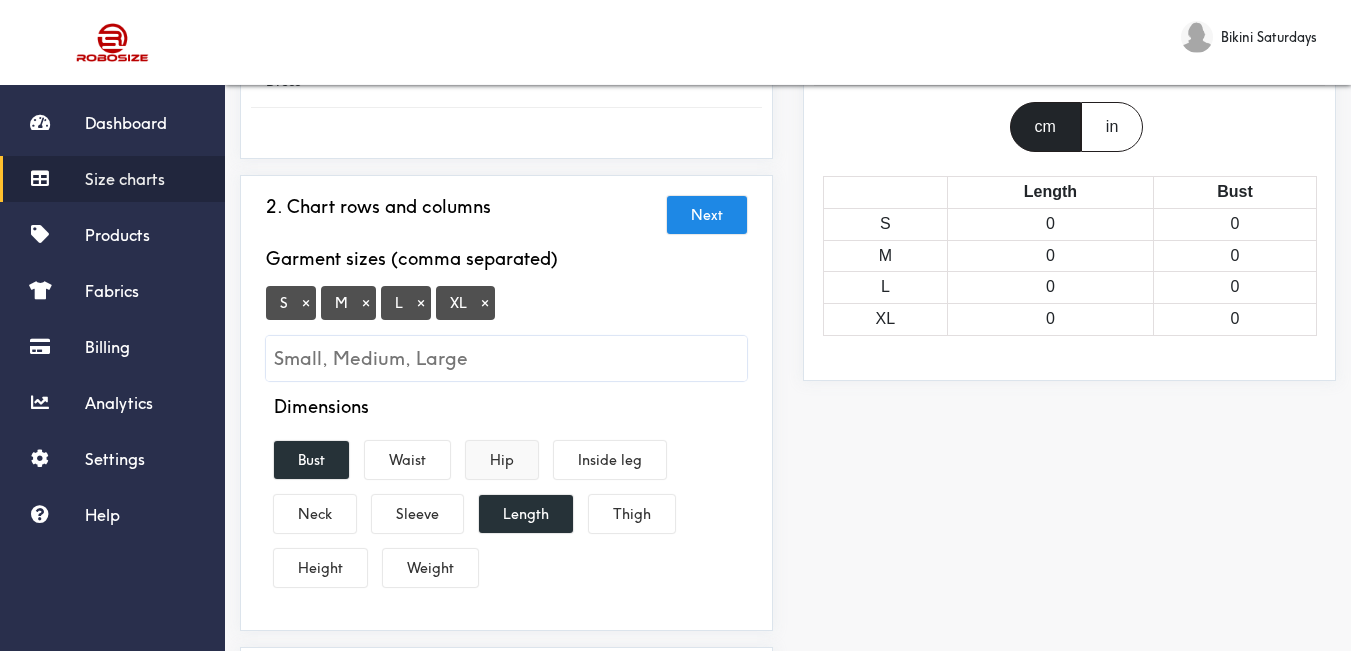 drag, startPoint x: 414, startPoint y: 461, endPoint x: 502, endPoint y: 447, distance: 89.106674 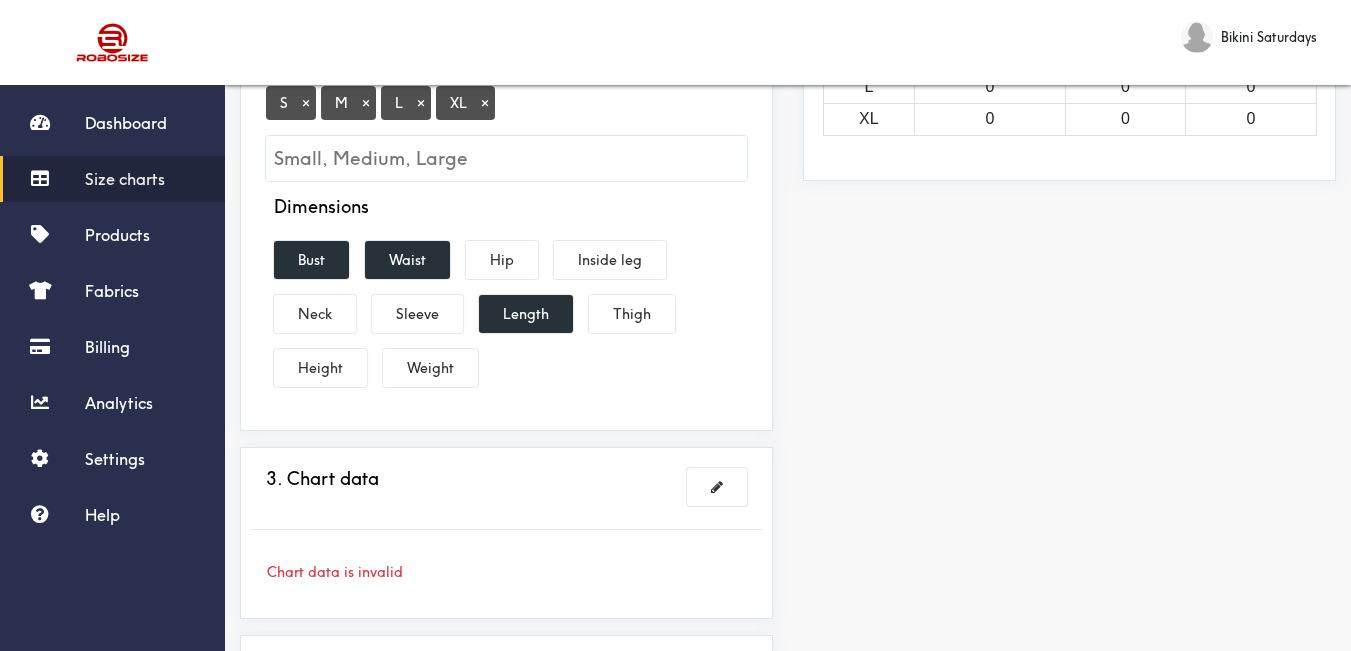 scroll, scrollTop: 600, scrollLeft: 0, axis: vertical 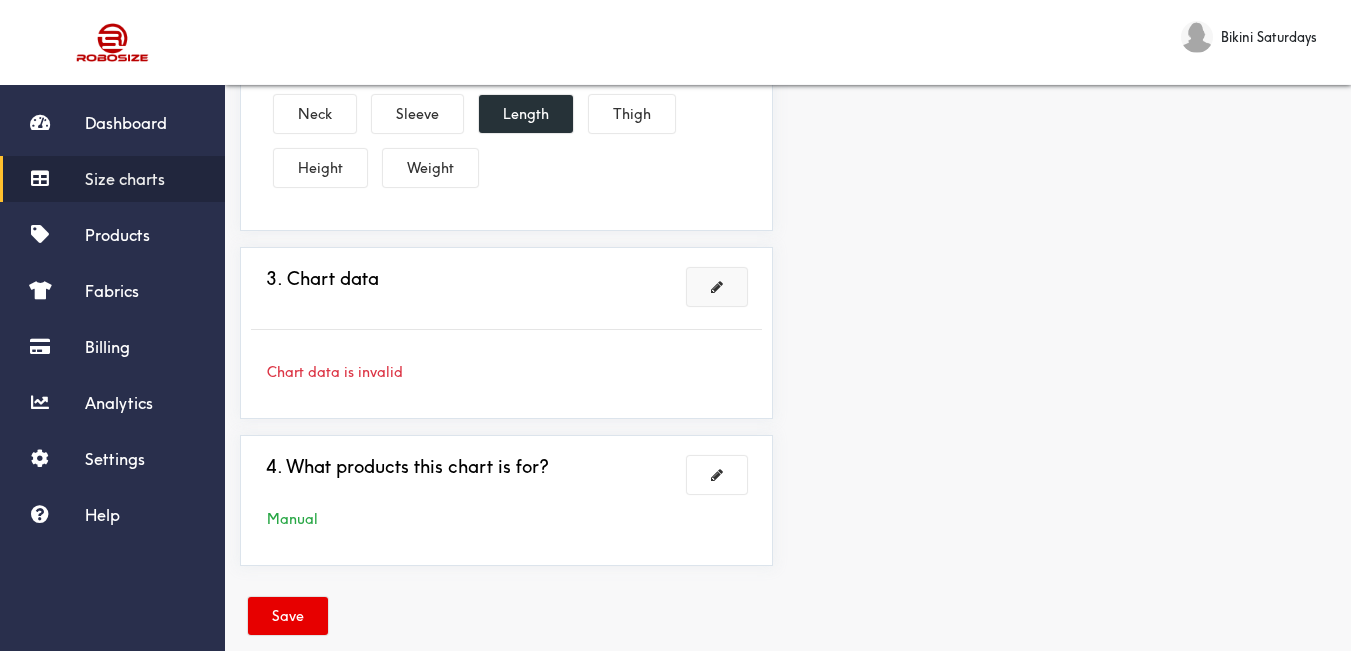 click at bounding box center [717, 287] 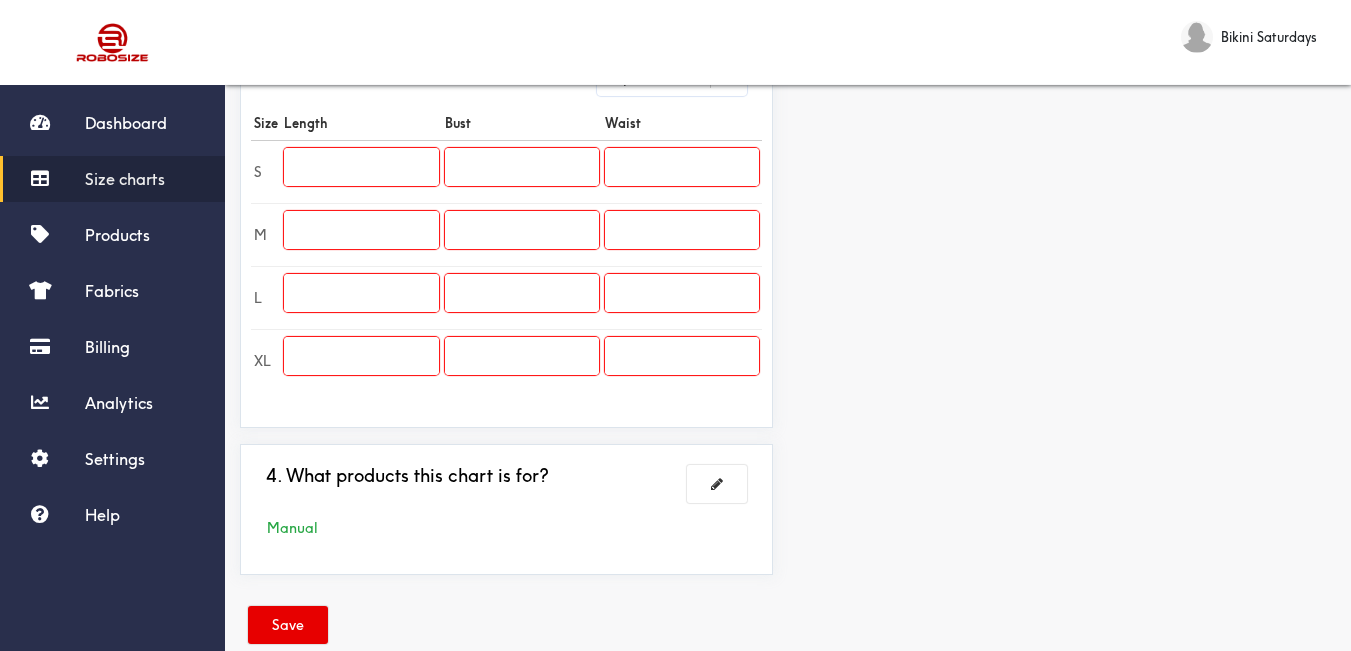 click at bounding box center (361, 167) 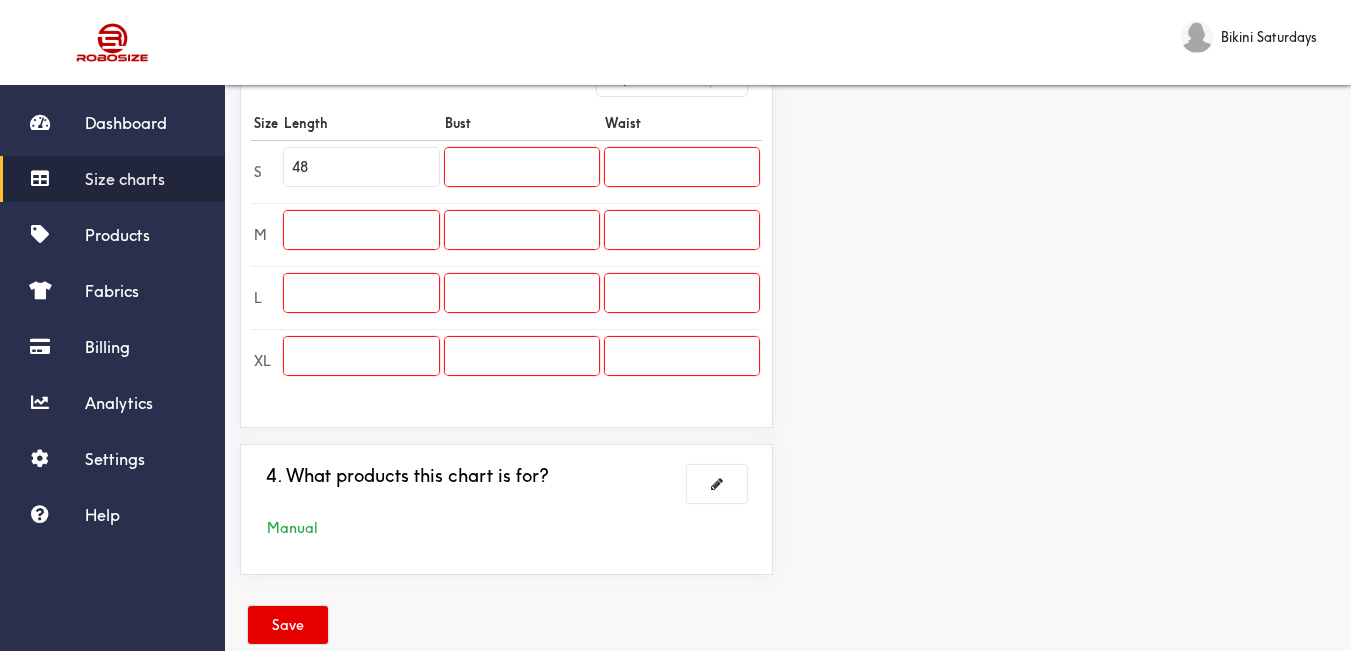 type on "48" 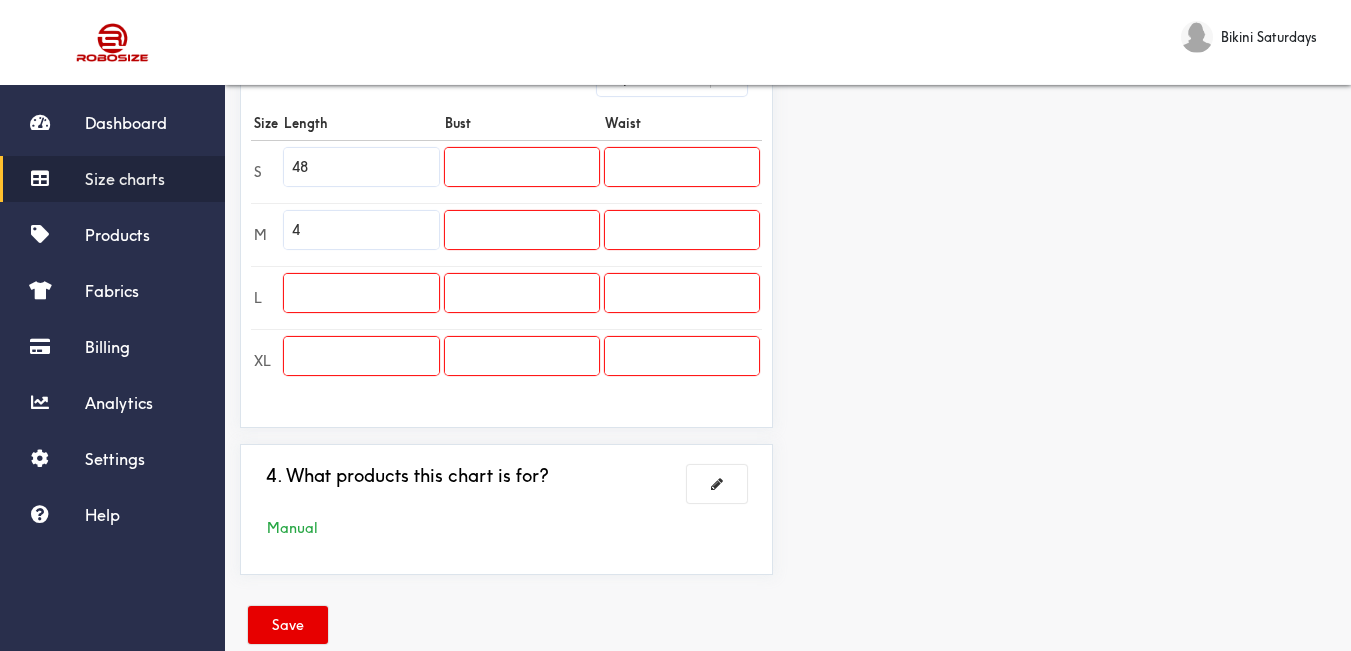 click on "4" at bounding box center (361, 230) 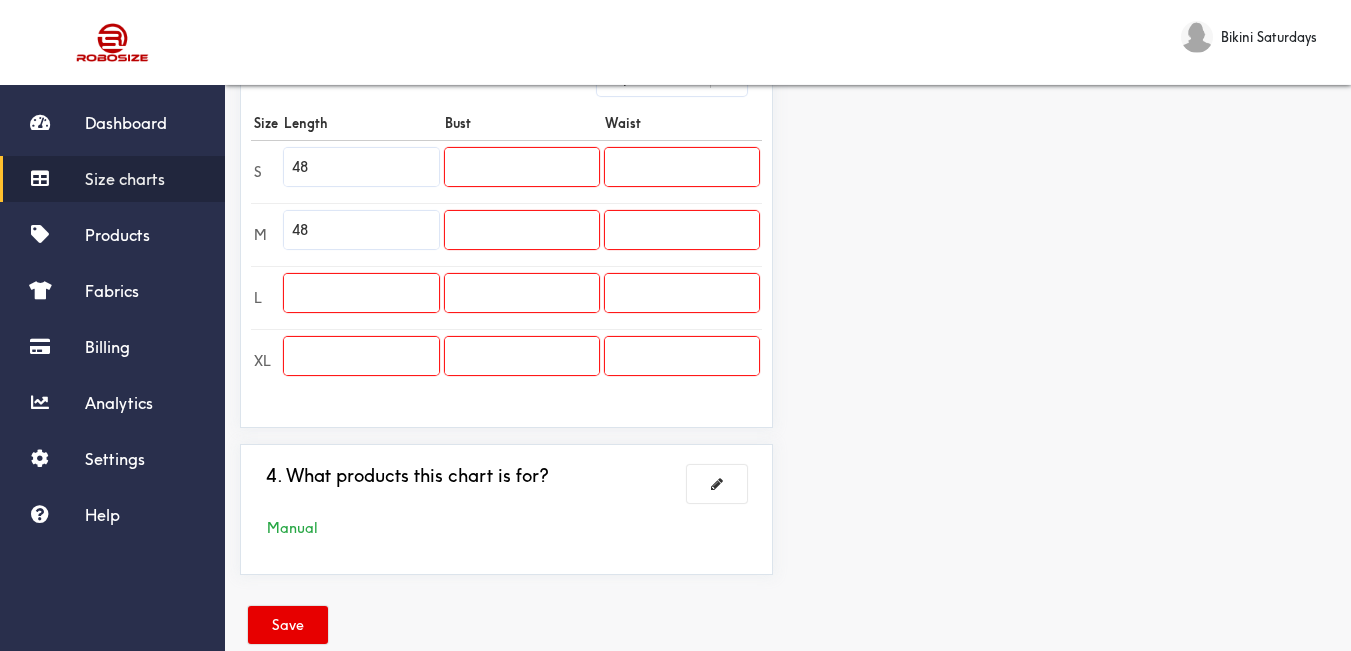 type on "48" 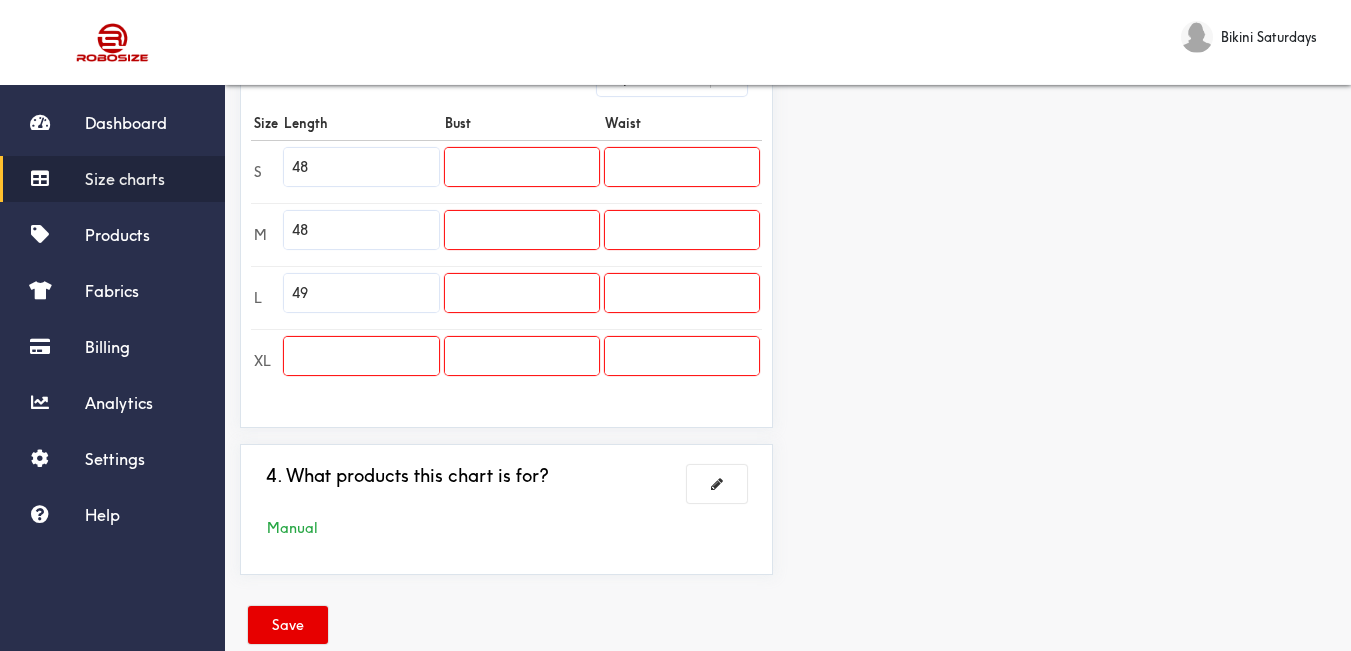 type on "49" 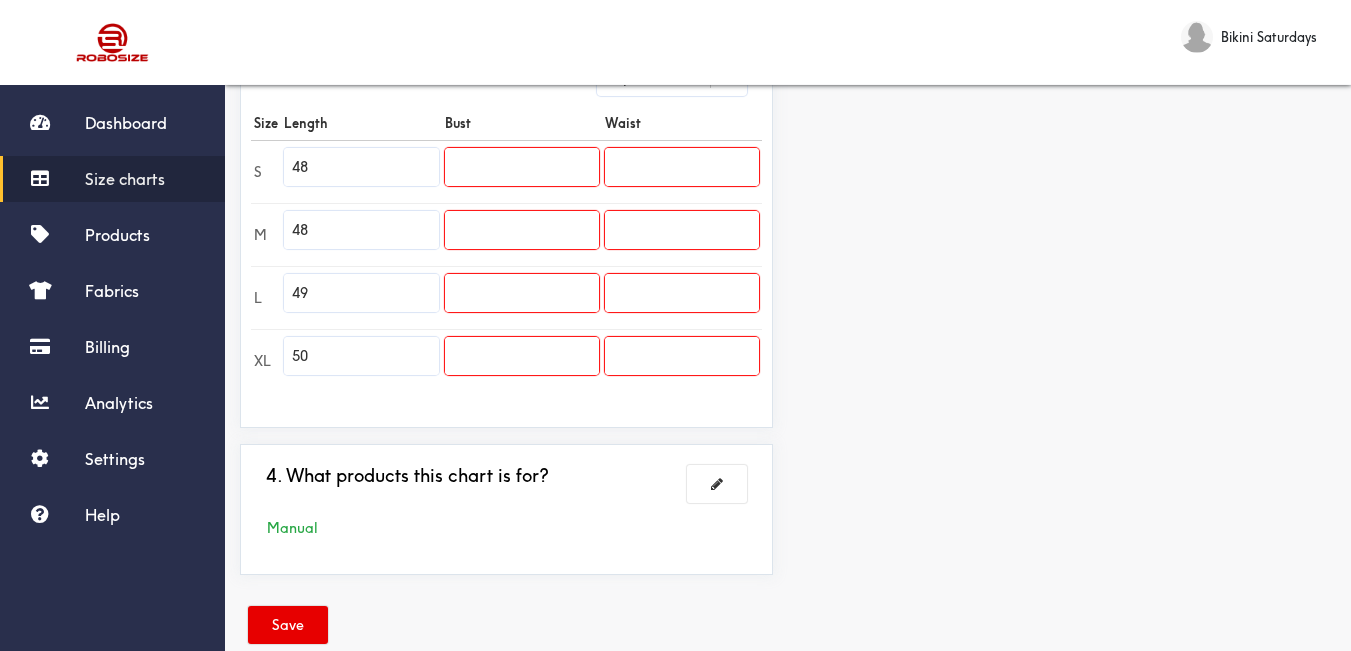 type on "50" 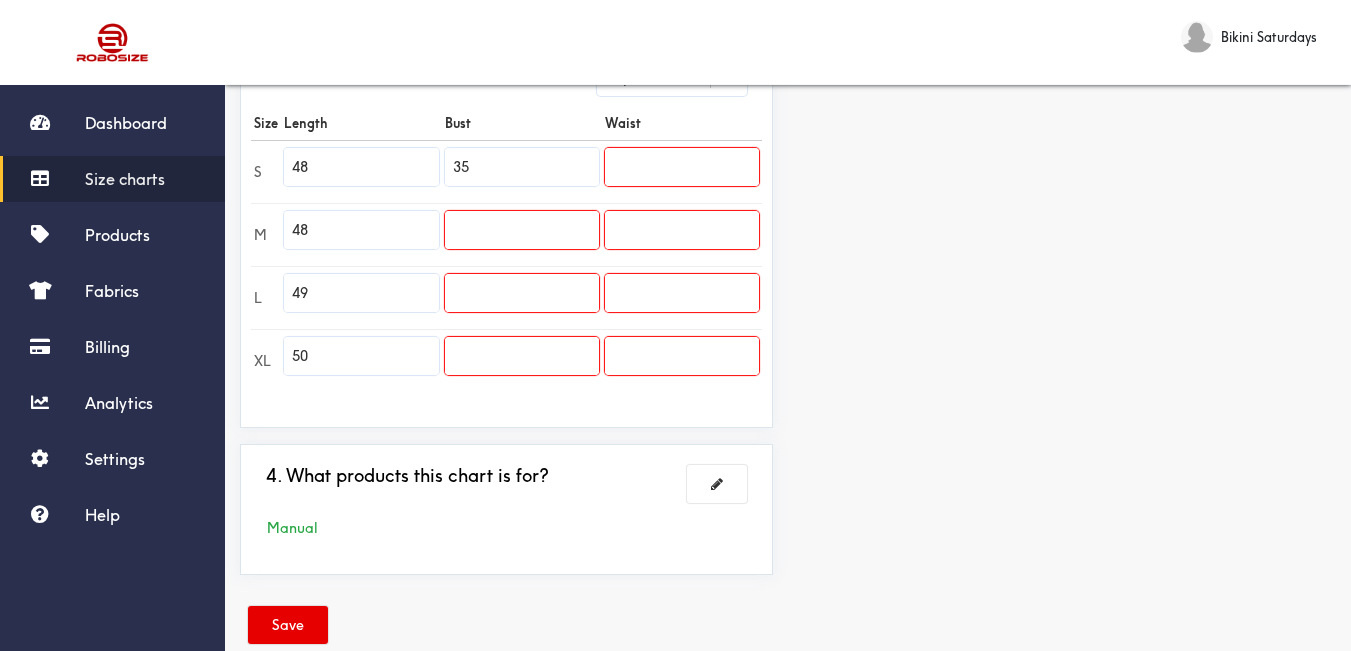 type on "35" 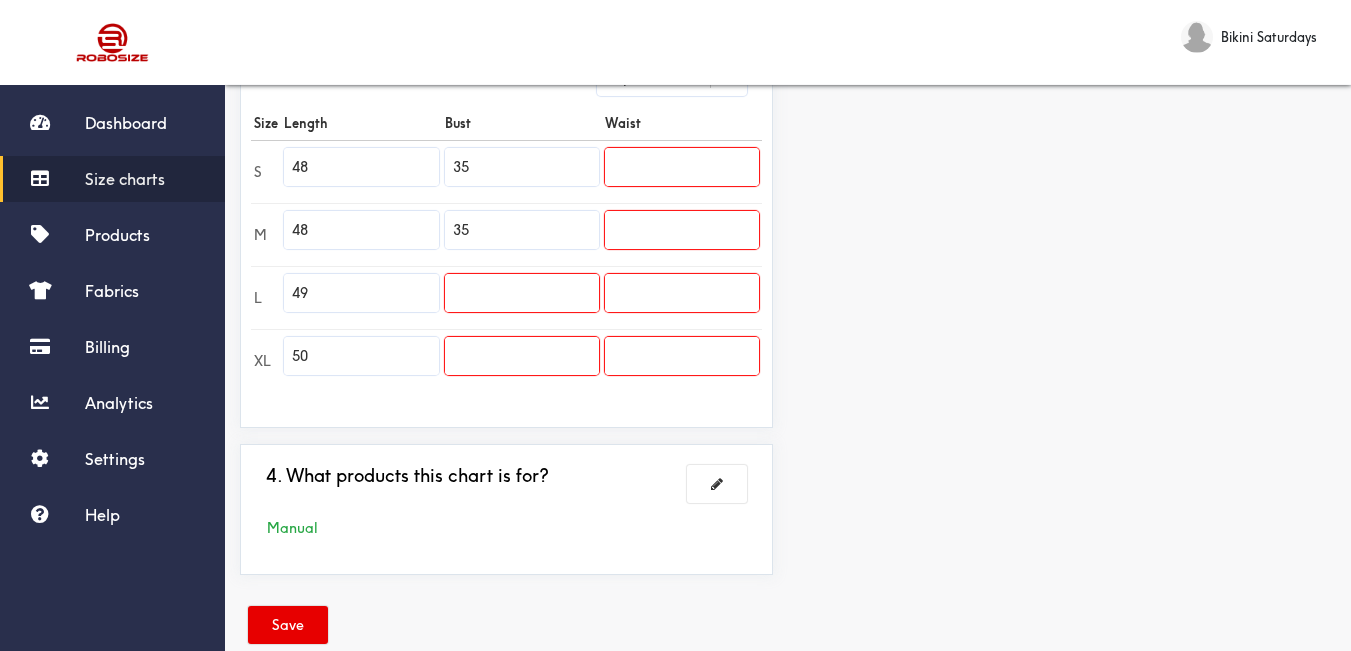 type on "35" 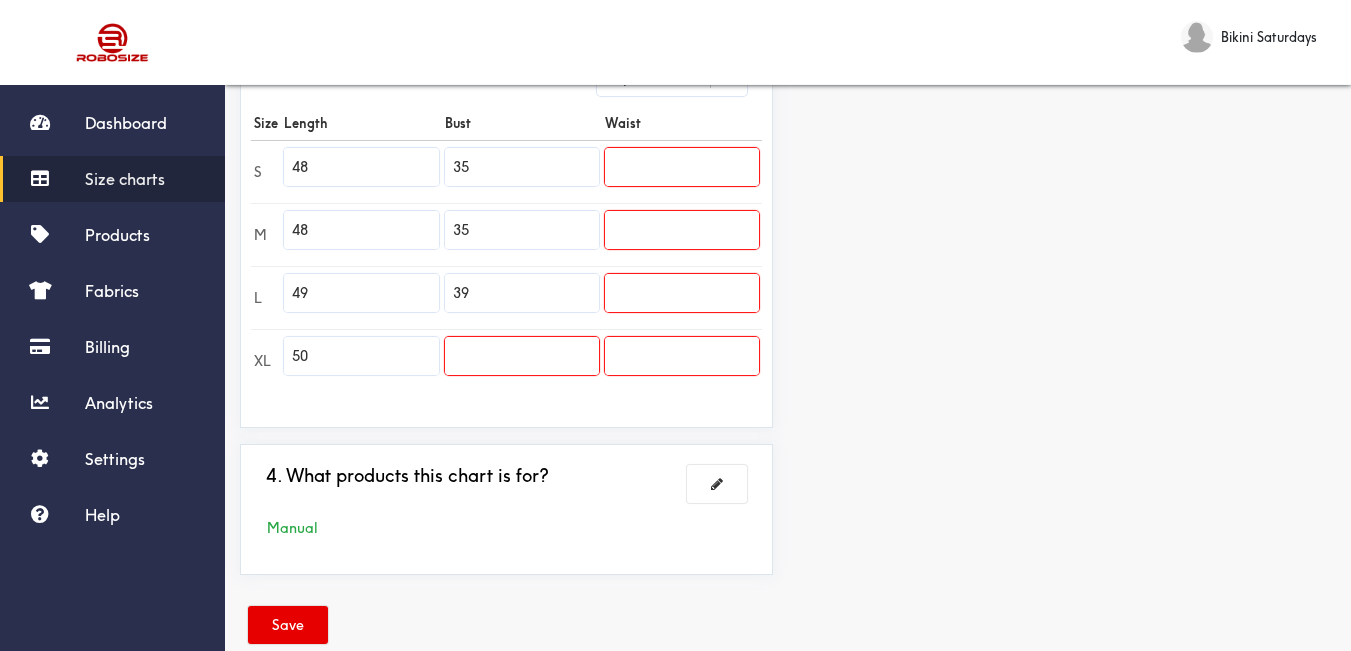 type on "39" 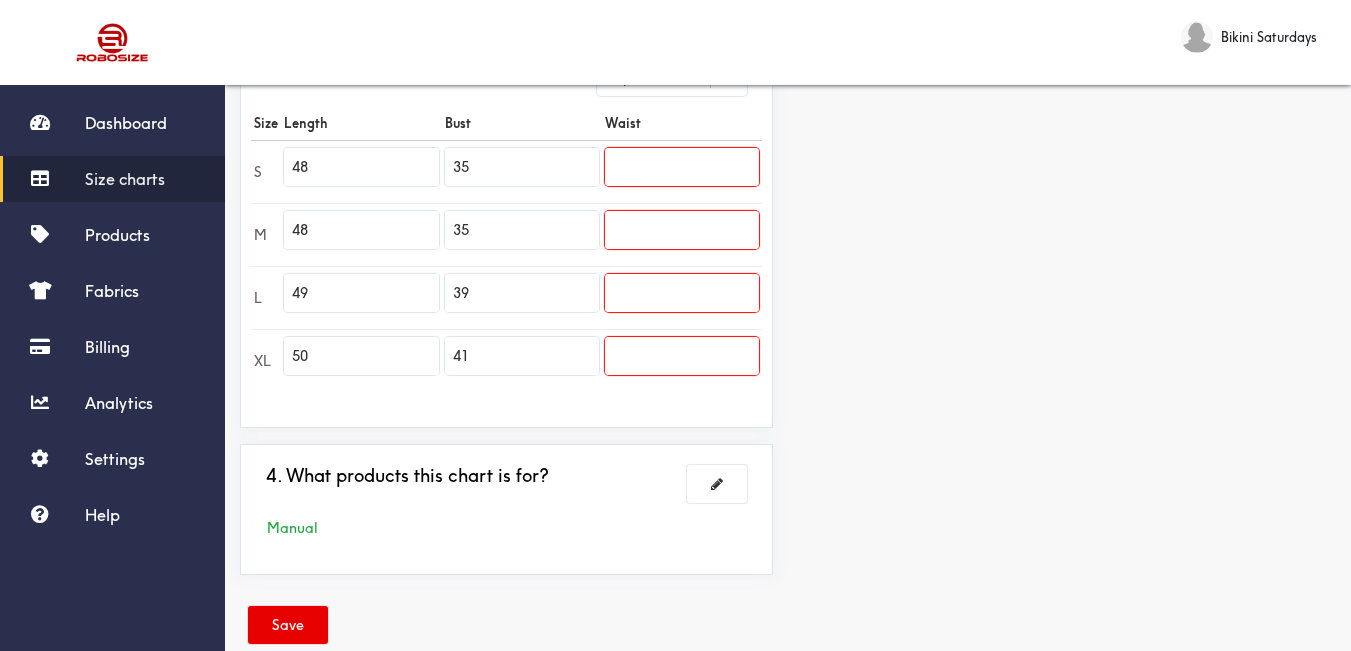 type on "41" 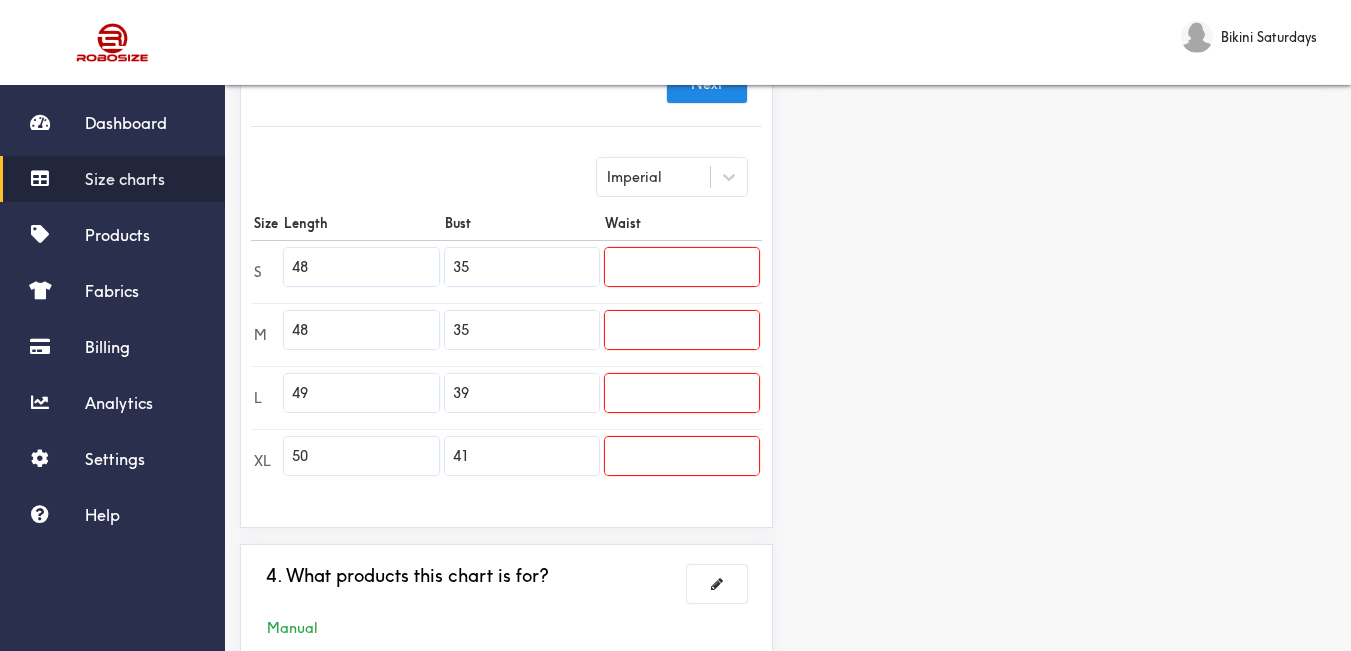 scroll, scrollTop: 200, scrollLeft: 0, axis: vertical 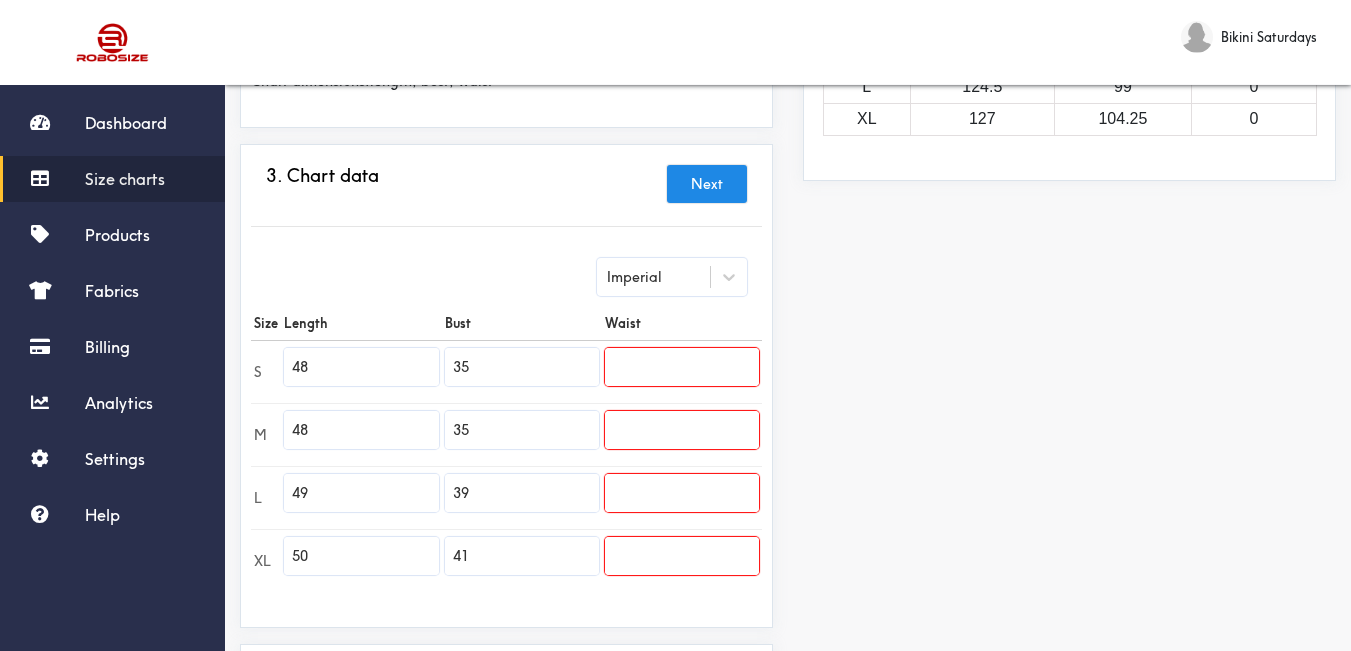 click on "Size charts" at bounding box center [125, 179] 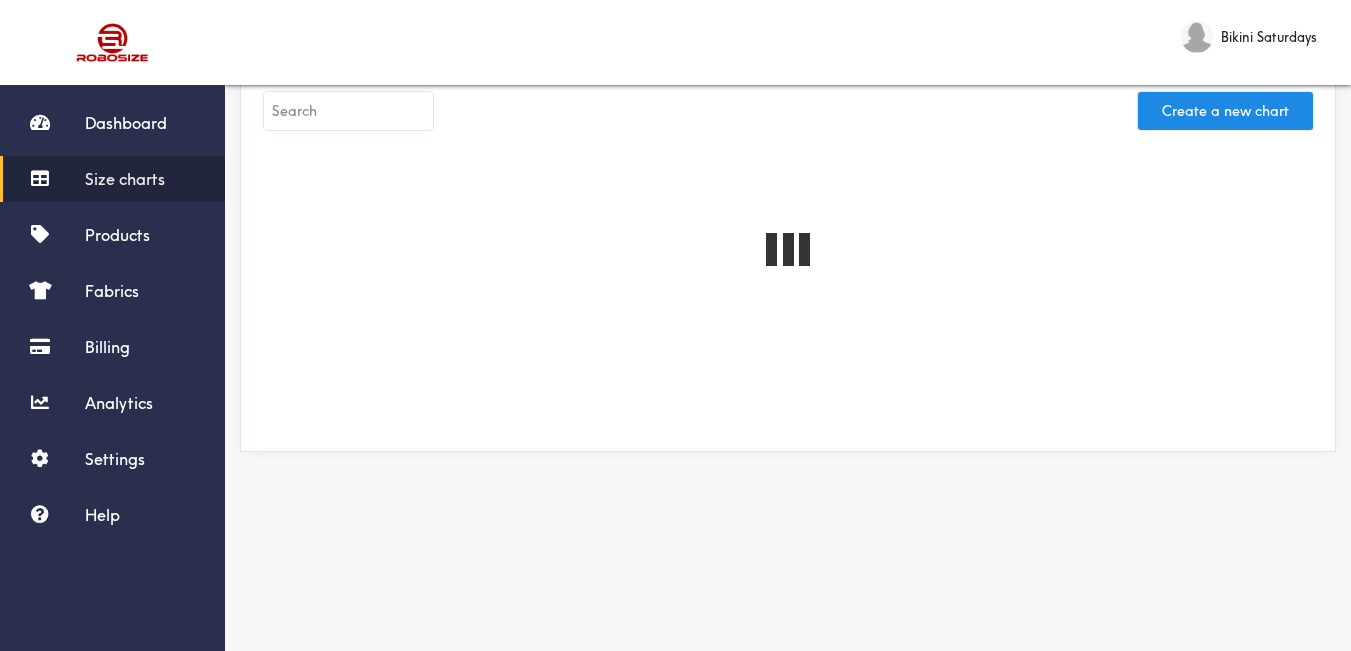 scroll, scrollTop: 24, scrollLeft: 0, axis: vertical 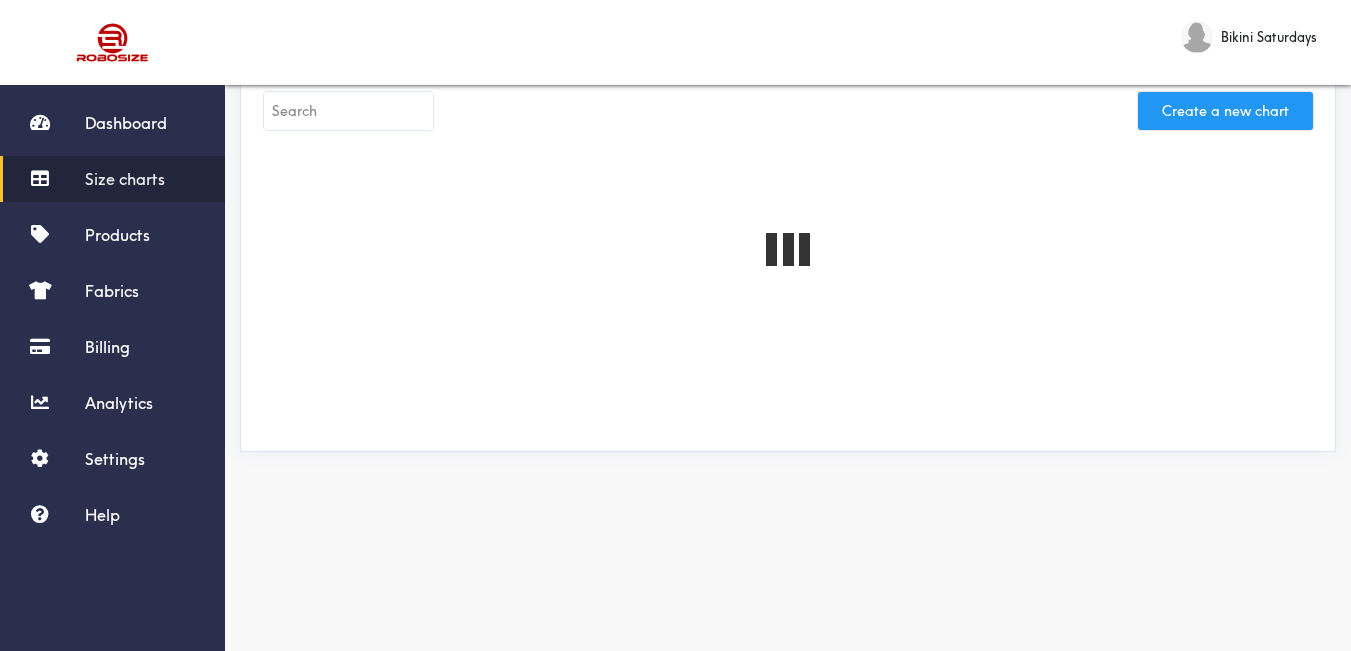 click on "Create a new chart" at bounding box center (1225, 111) 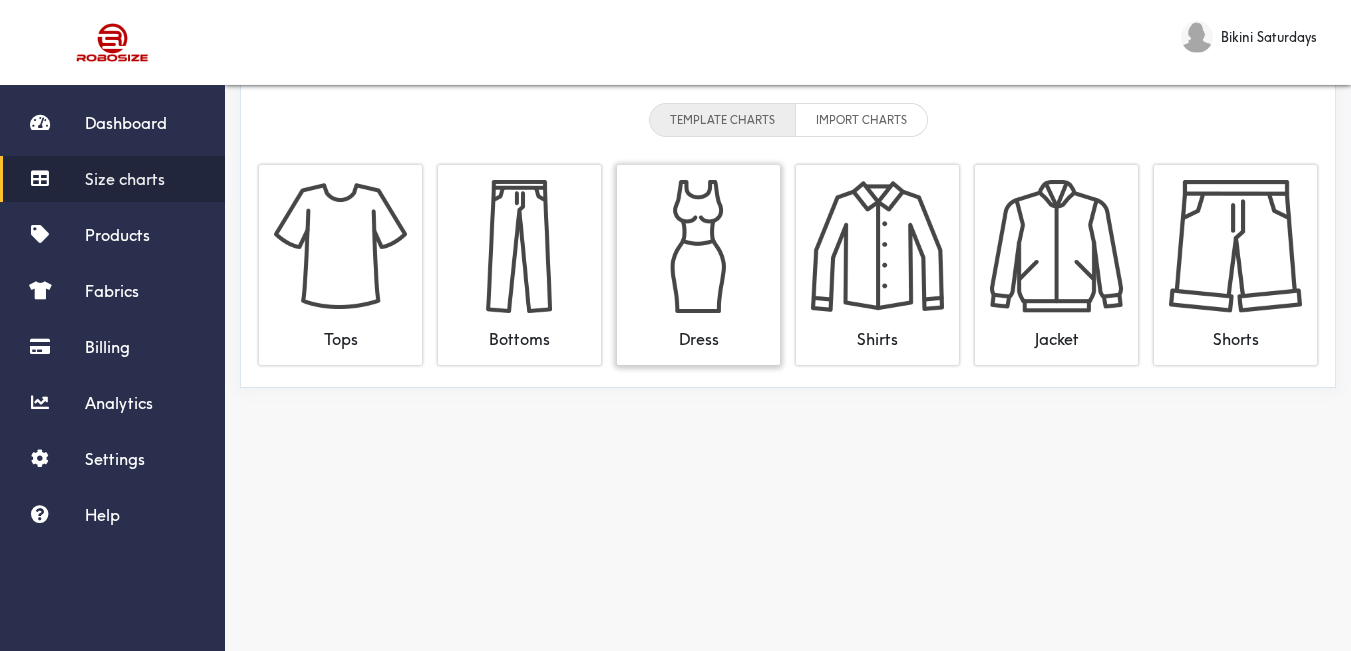 click at bounding box center [698, 246] 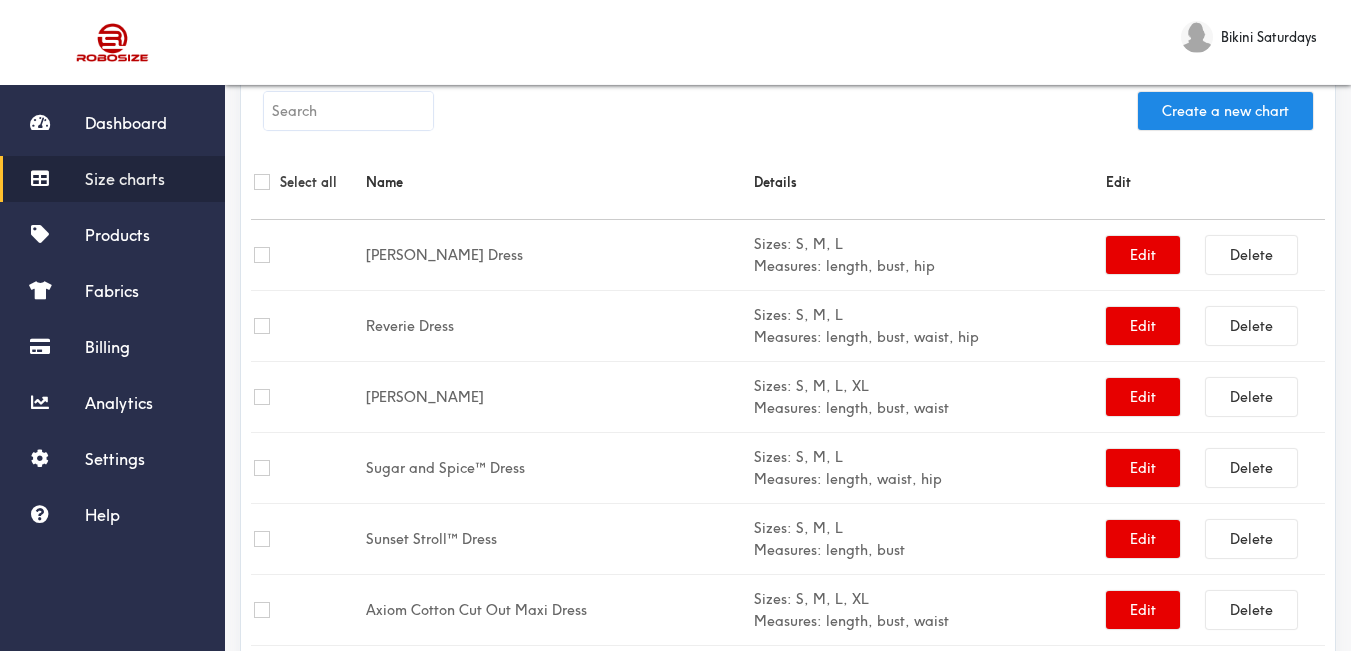 scroll, scrollTop: 0, scrollLeft: 0, axis: both 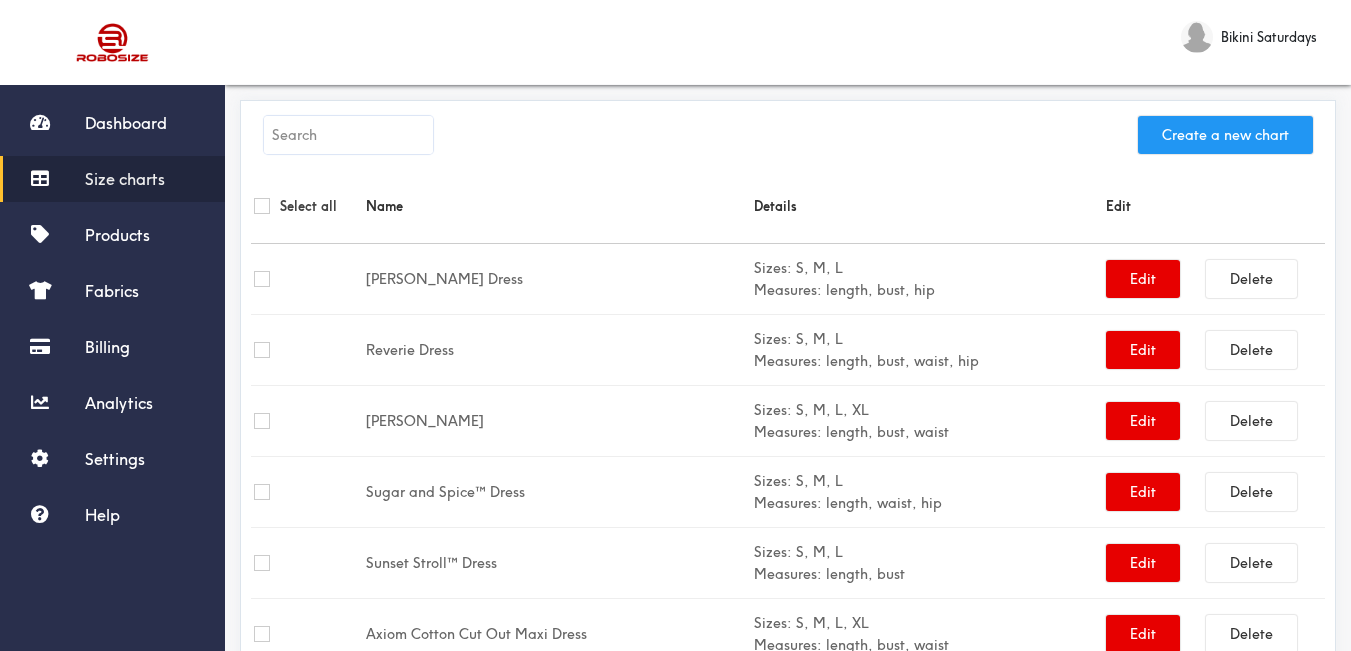 click on "Create a new chart" at bounding box center (1225, 135) 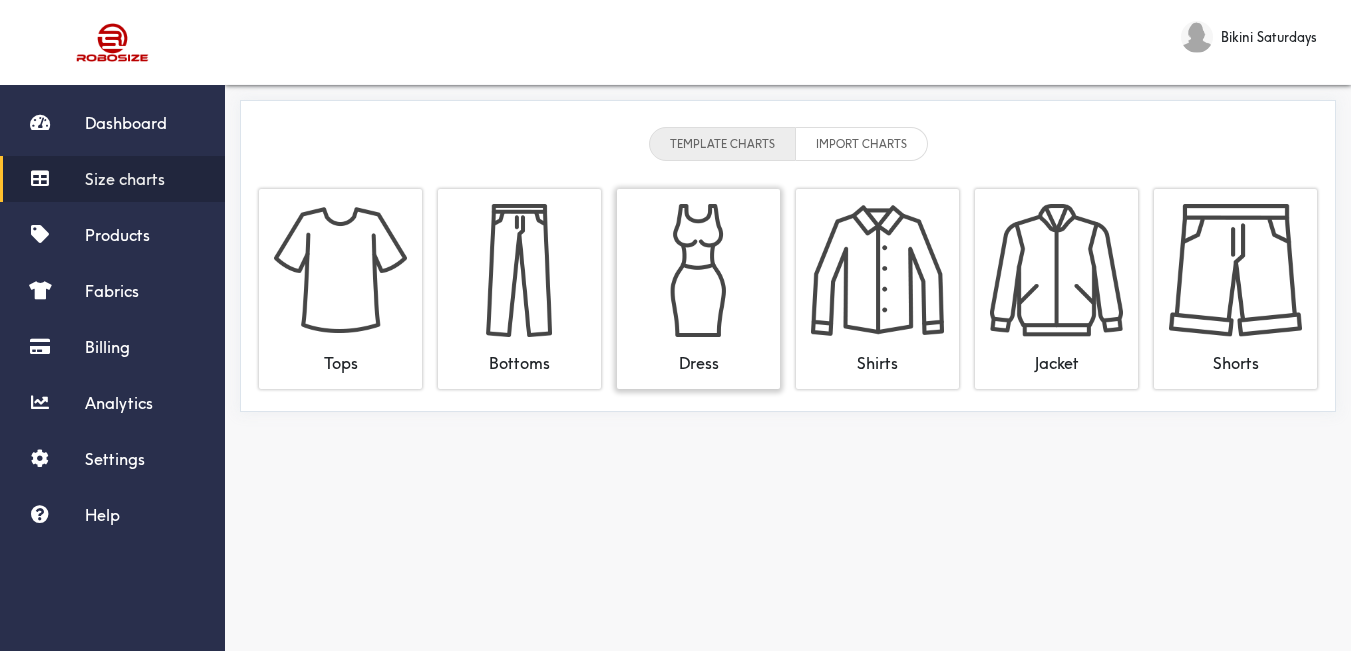 click at bounding box center [698, 270] 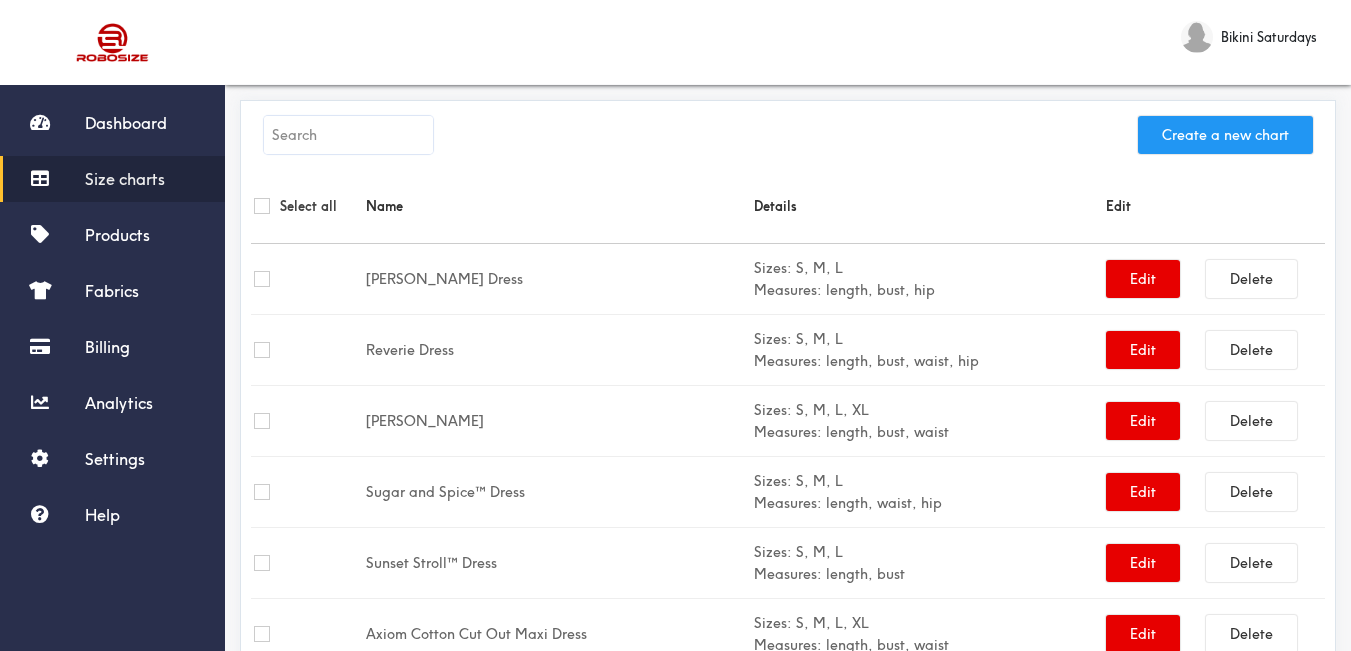 click on "Create a new chart" at bounding box center (1225, 135) 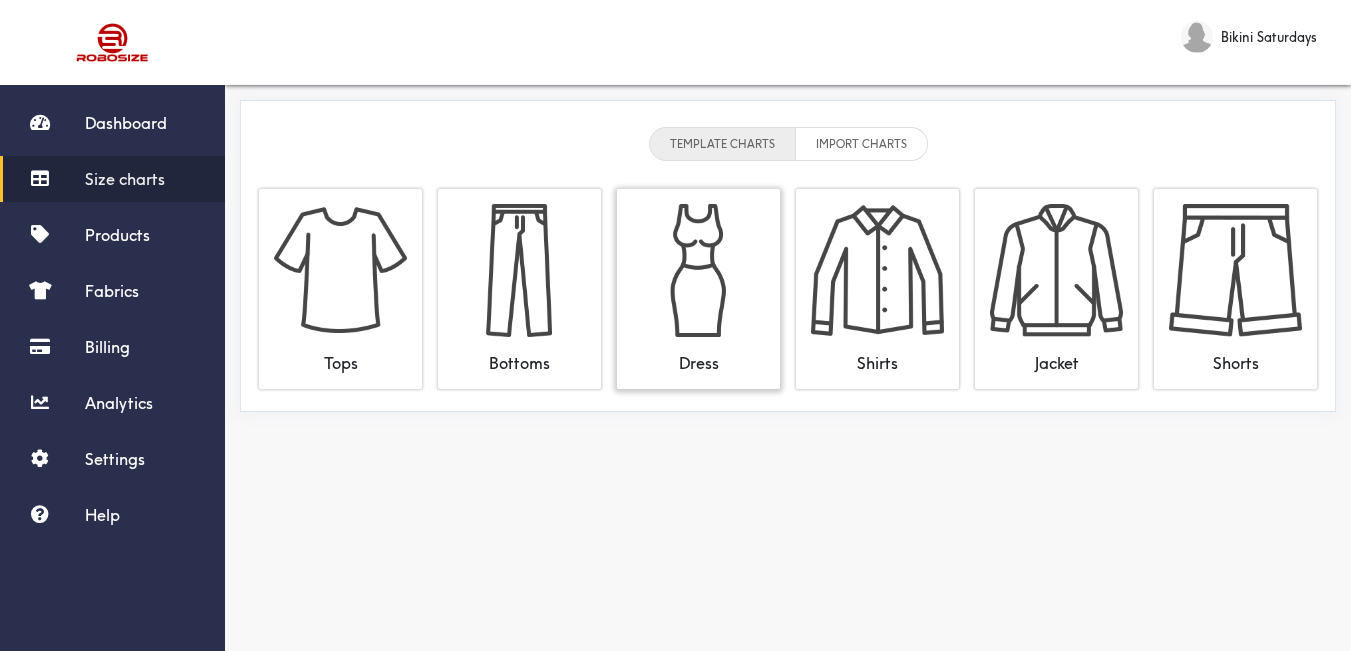 click at bounding box center (698, 270) 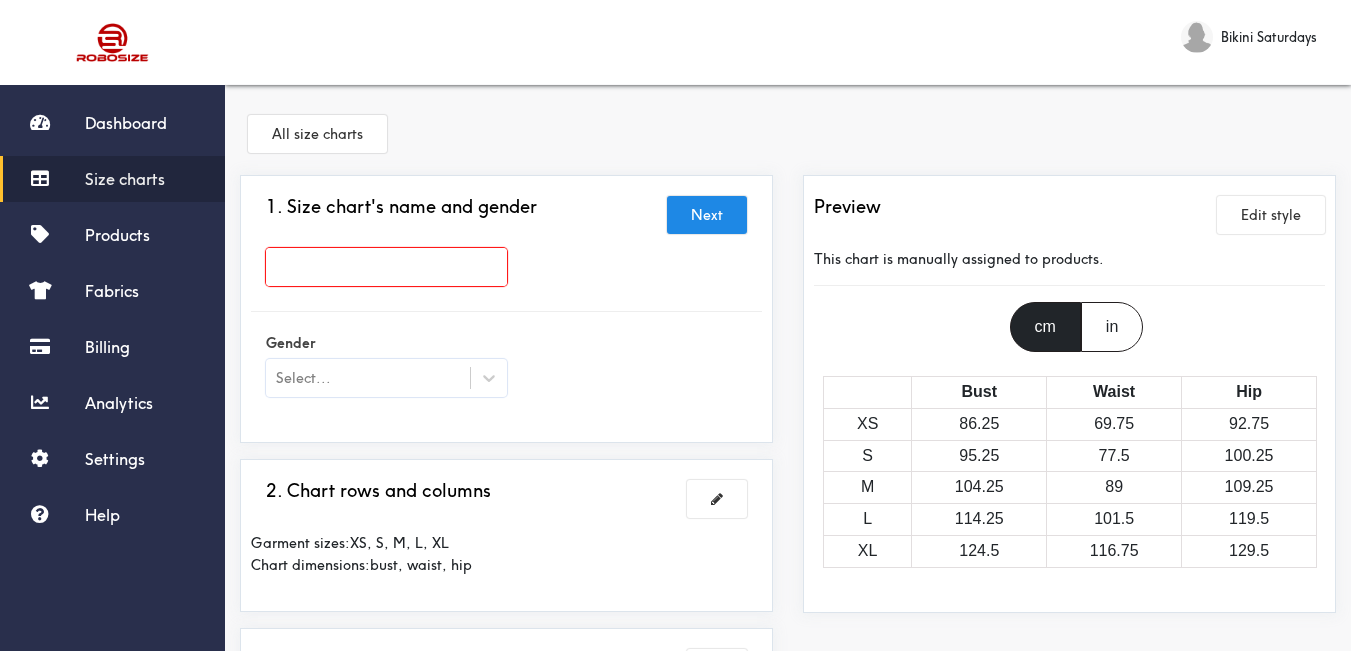 click at bounding box center (386, 267) 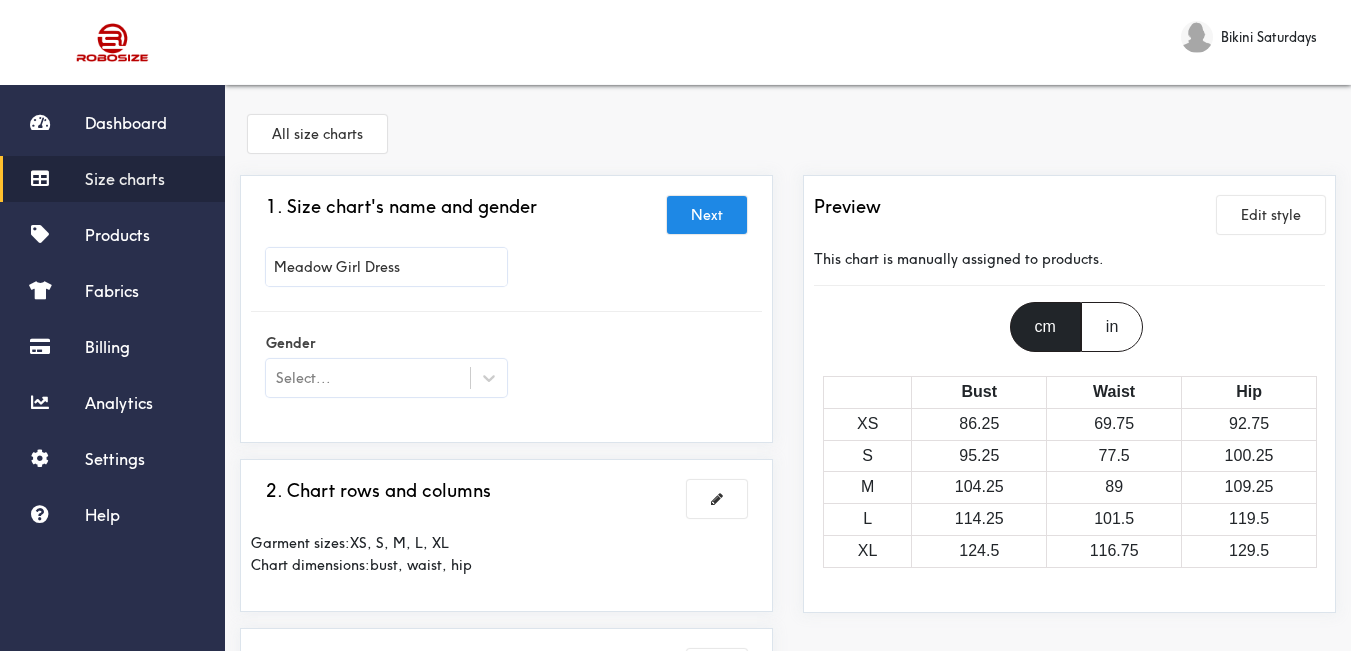 type on "Meadow Girl Dress" 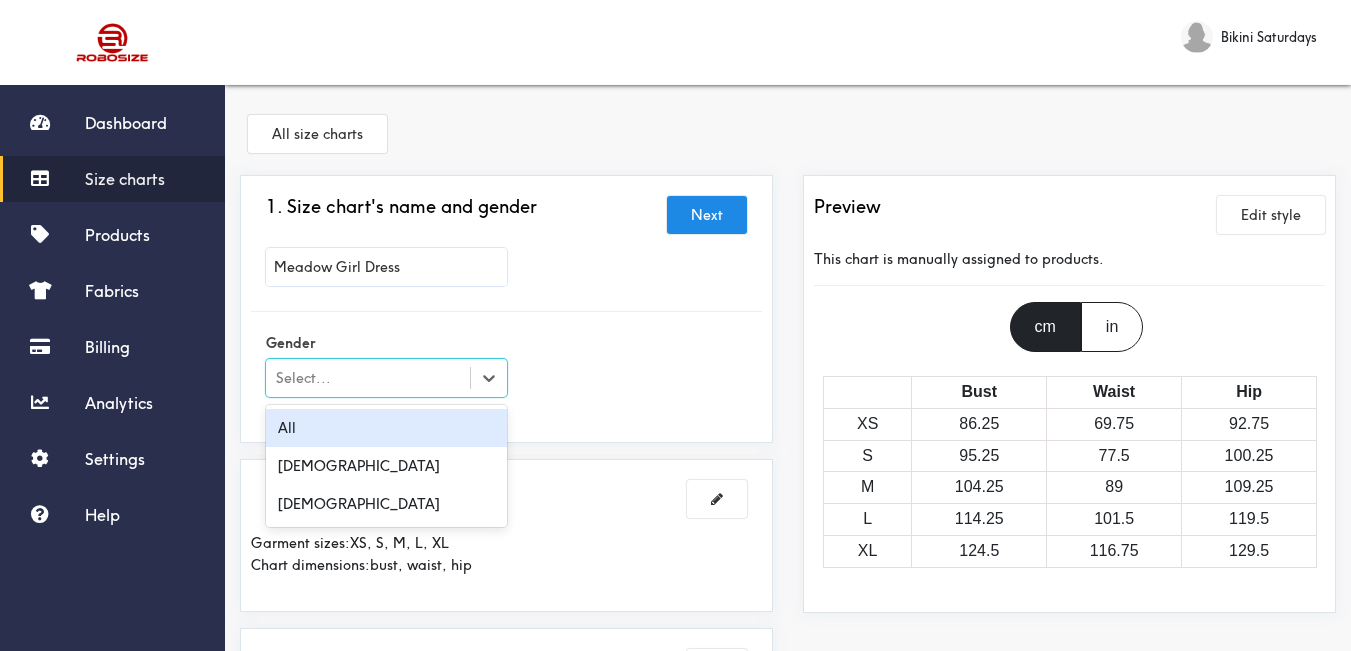 drag, startPoint x: 492, startPoint y: 385, endPoint x: 354, endPoint y: 457, distance: 155.65346 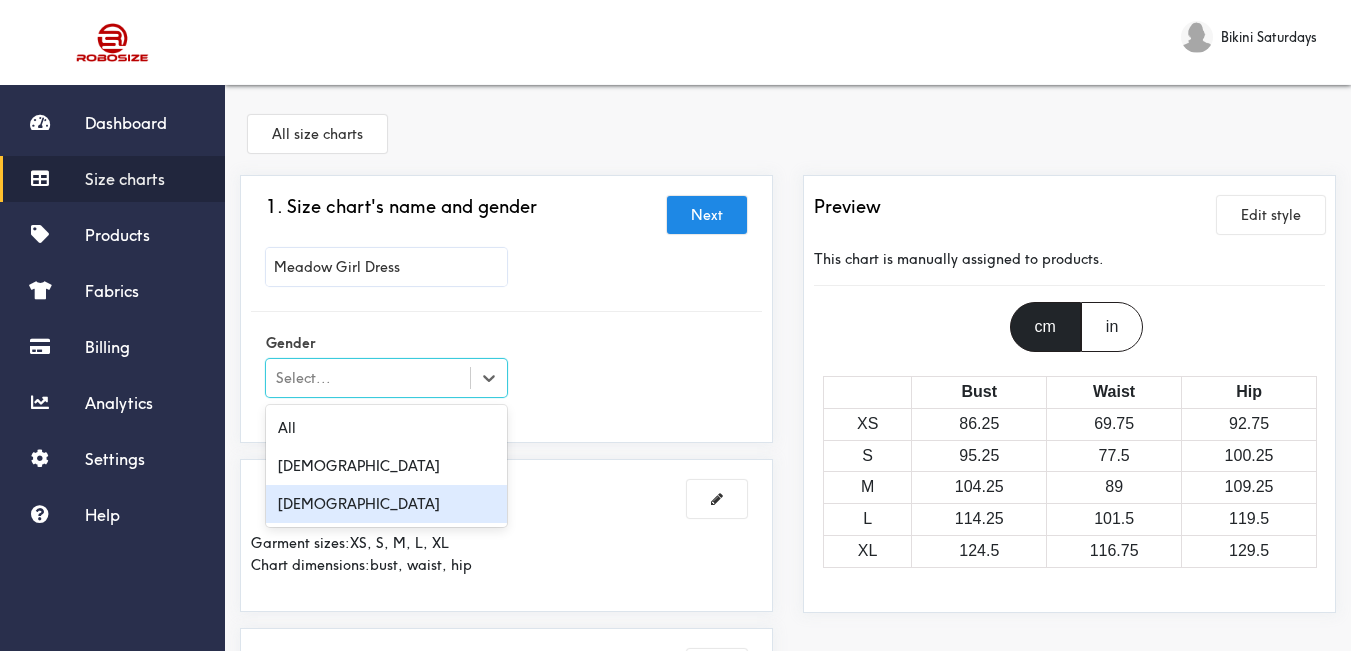 click on "[DEMOGRAPHIC_DATA]" at bounding box center (386, 504) 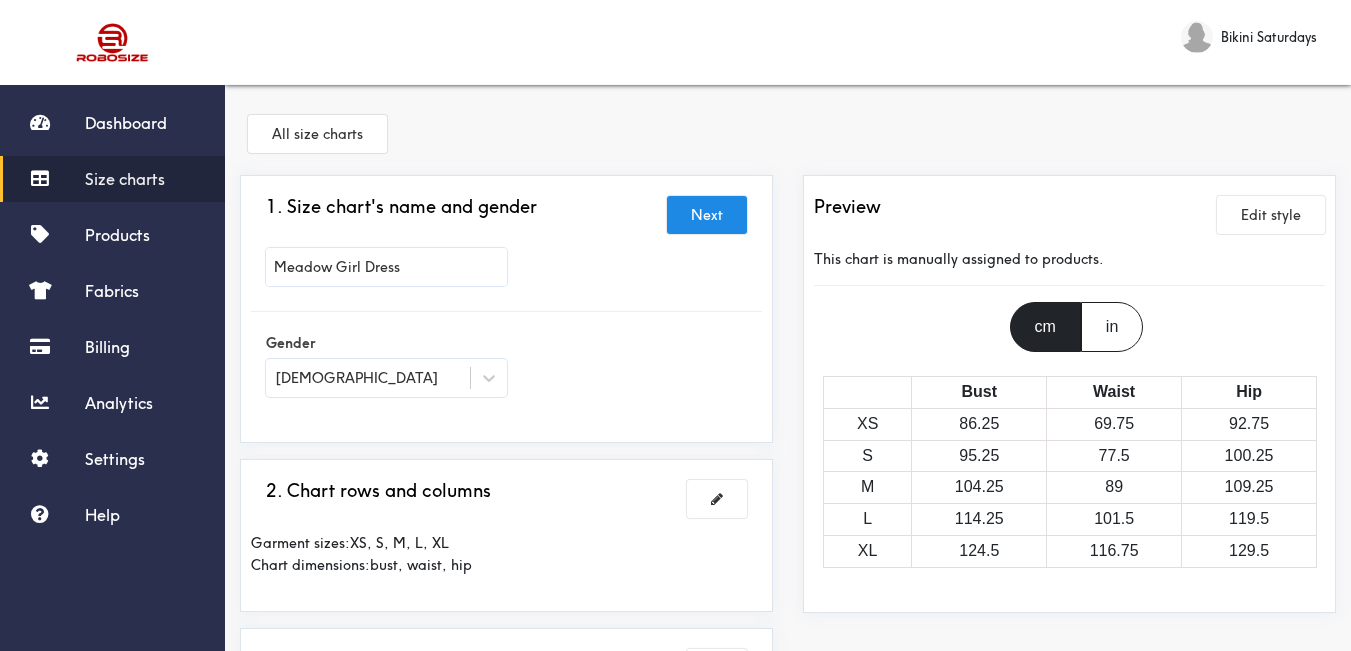drag, startPoint x: 598, startPoint y: 407, endPoint x: 618, endPoint y: 400, distance: 21.189621 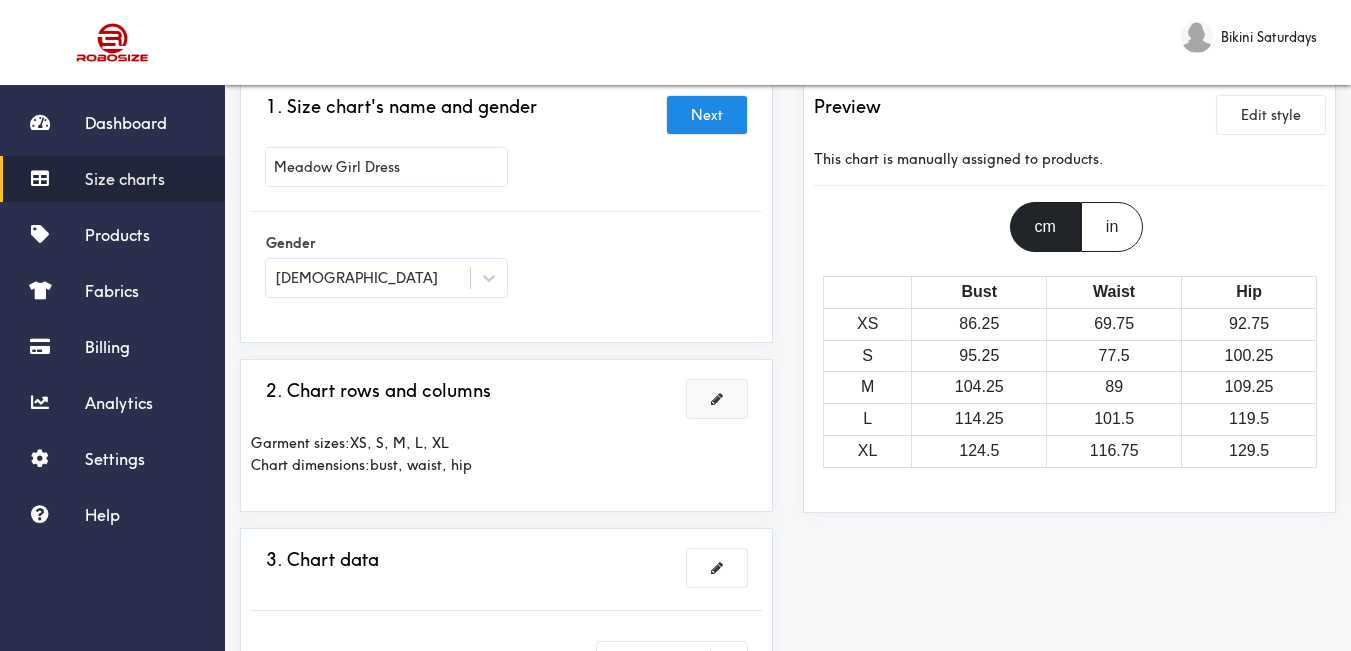 click at bounding box center (717, 399) 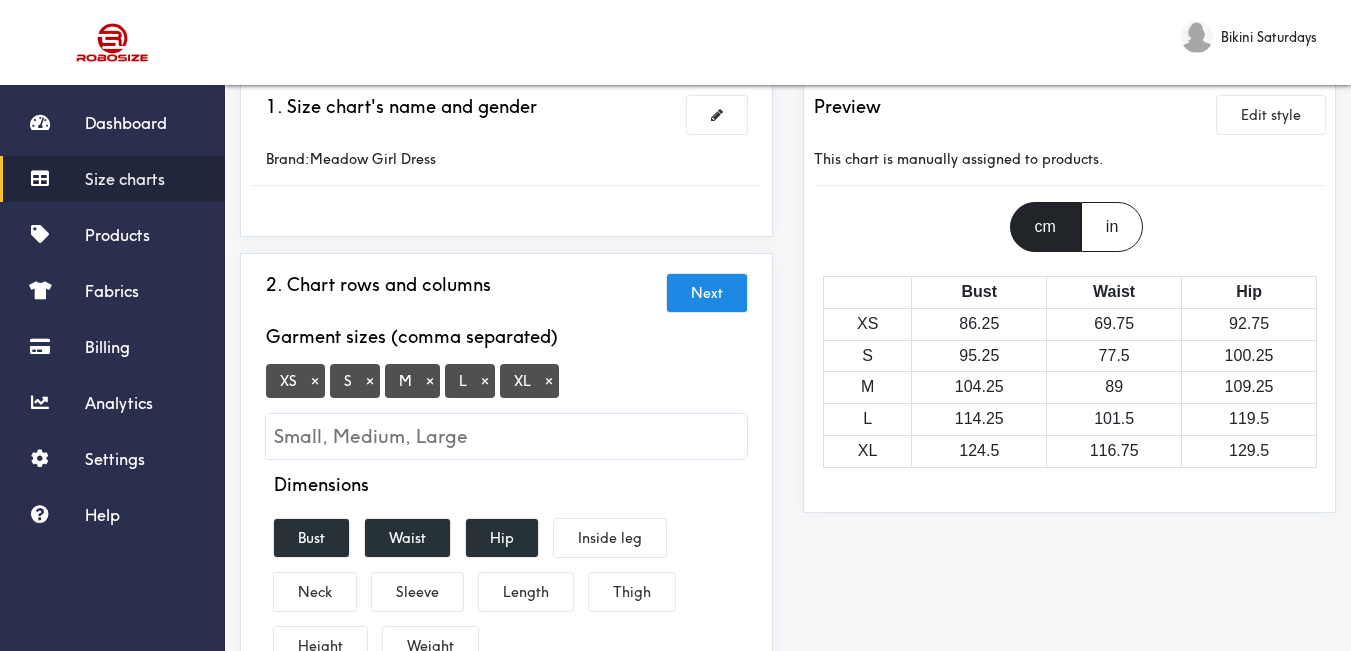 click on "×" at bounding box center [549, 381] 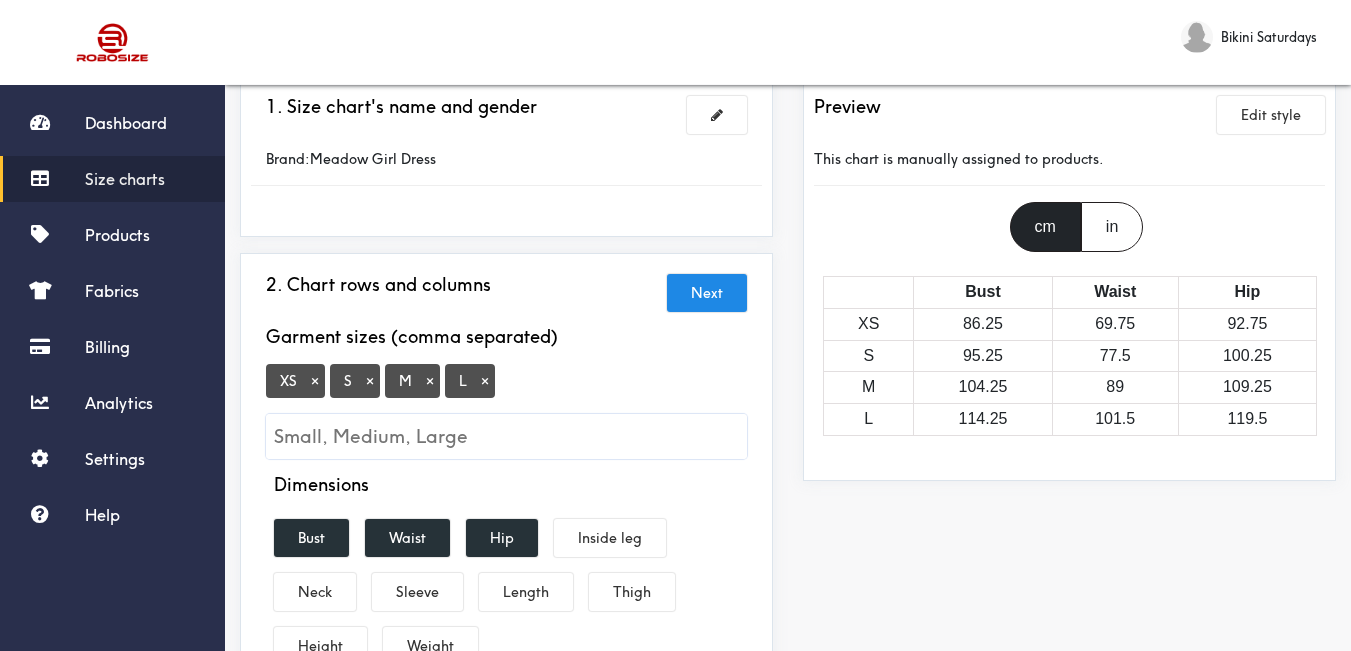scroll, scrollTop: 200, scrollLeft: 0, axis: vertical 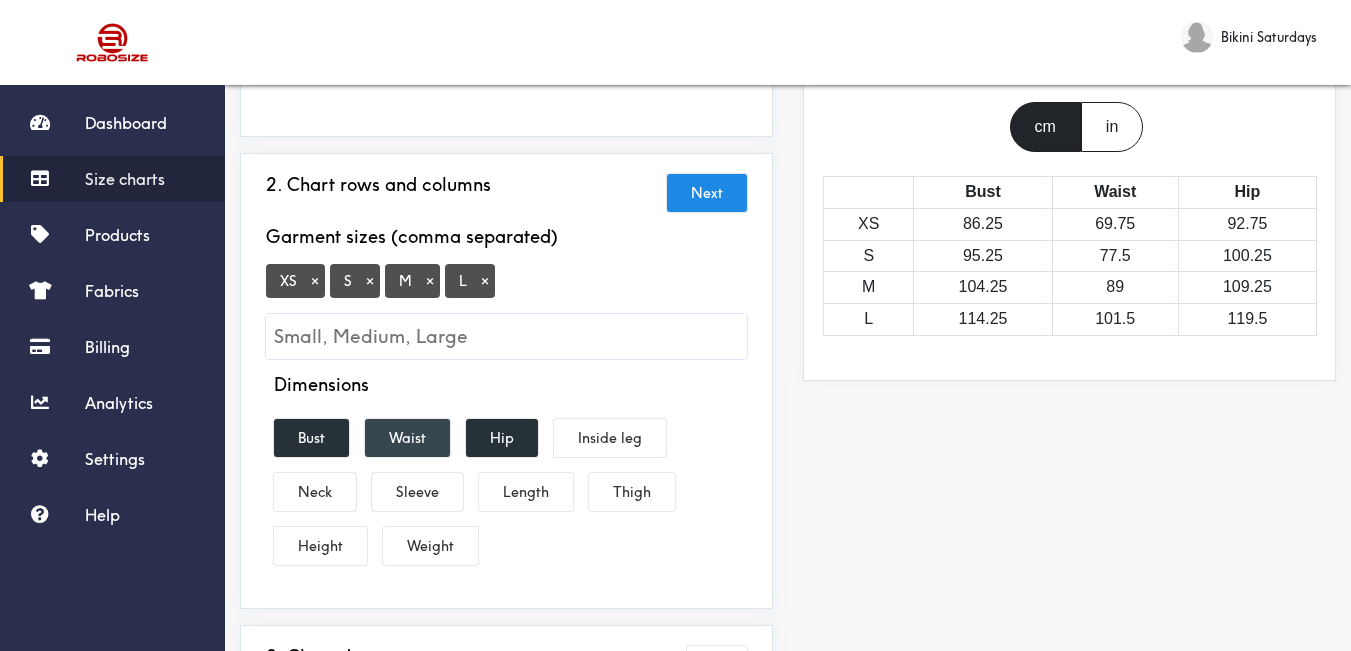 click on "Waist" at bounding box center (407, 438) 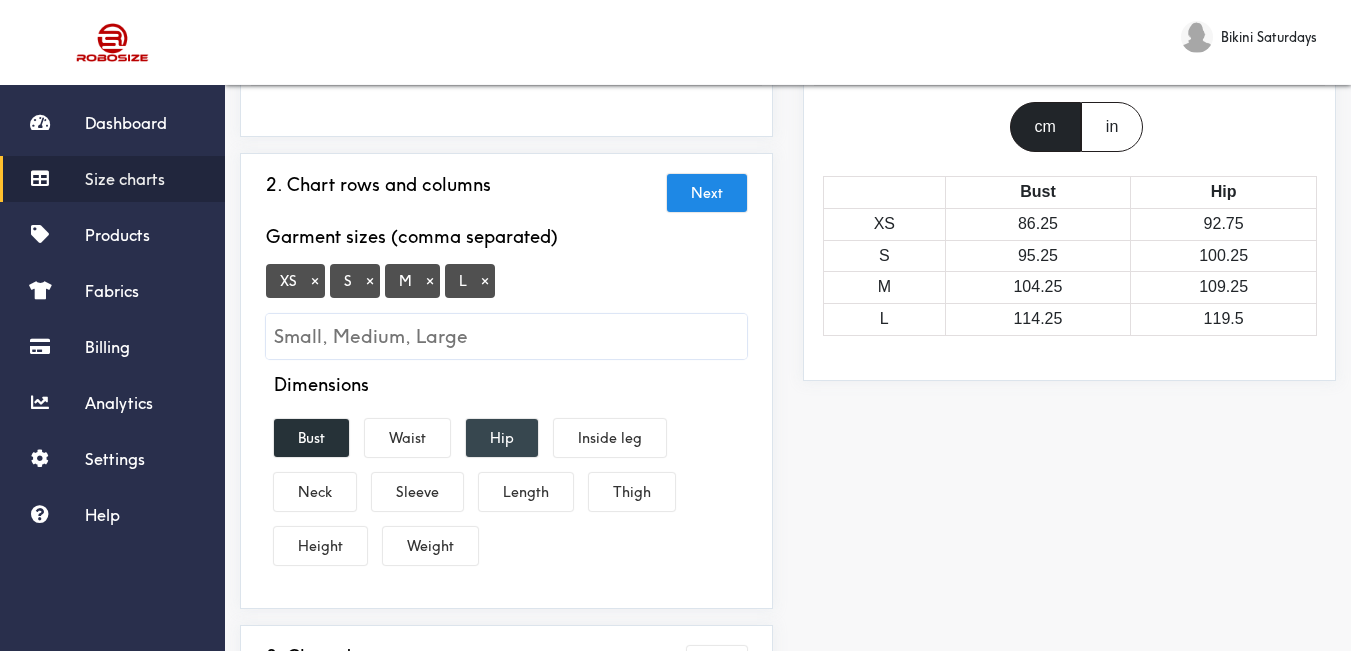 click on "Hip" at bounding box center (502, 438) 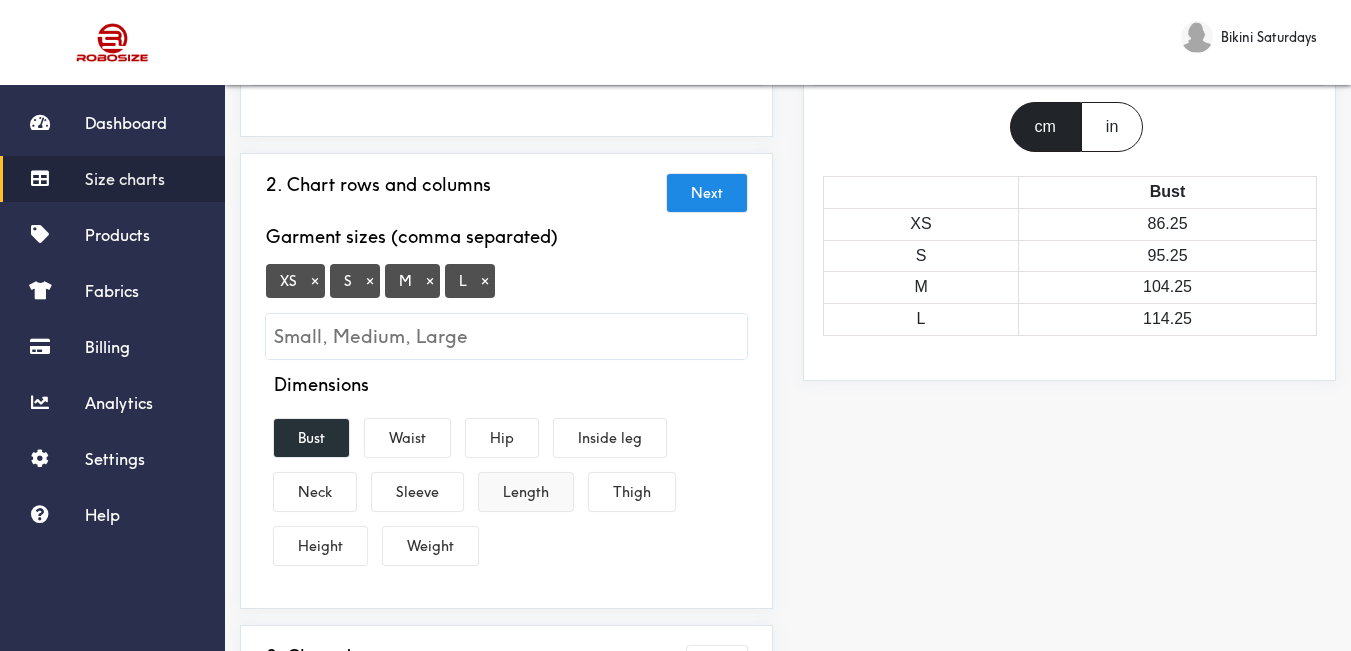 click on "Length" at bounding box center [526, 492] 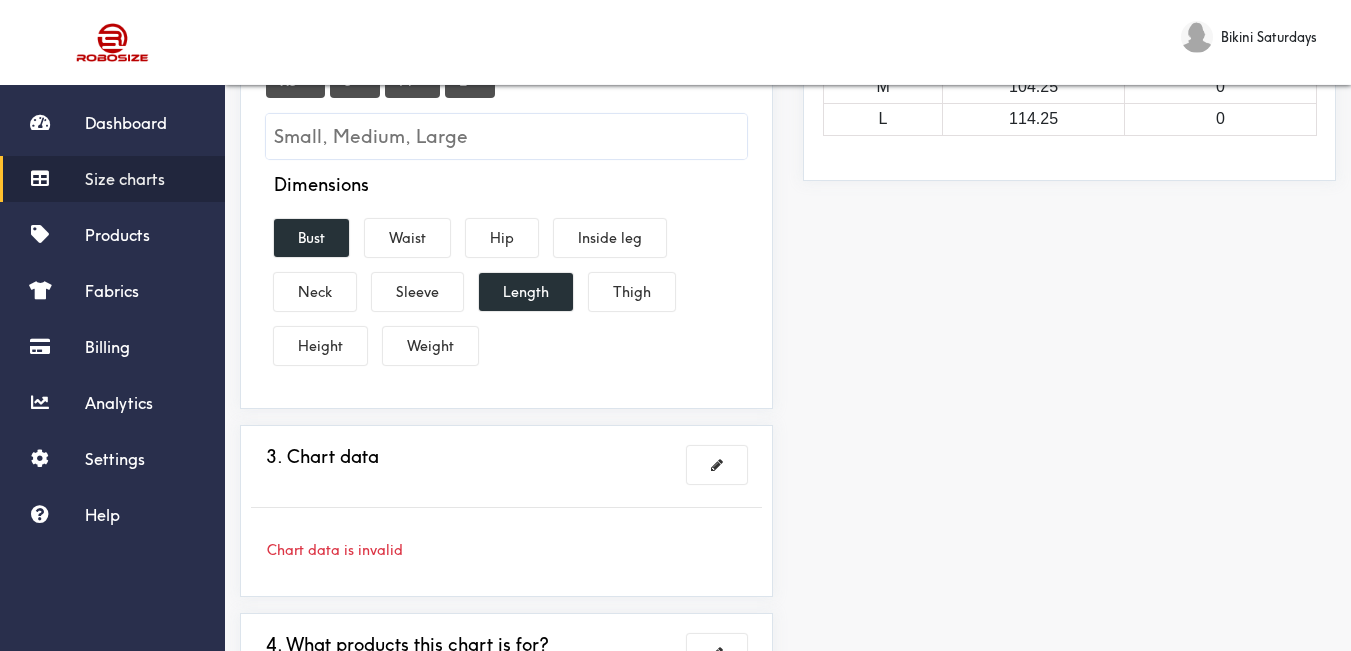 scroll, scrollTop: 600, scrollLeft: 0, axis: vertical 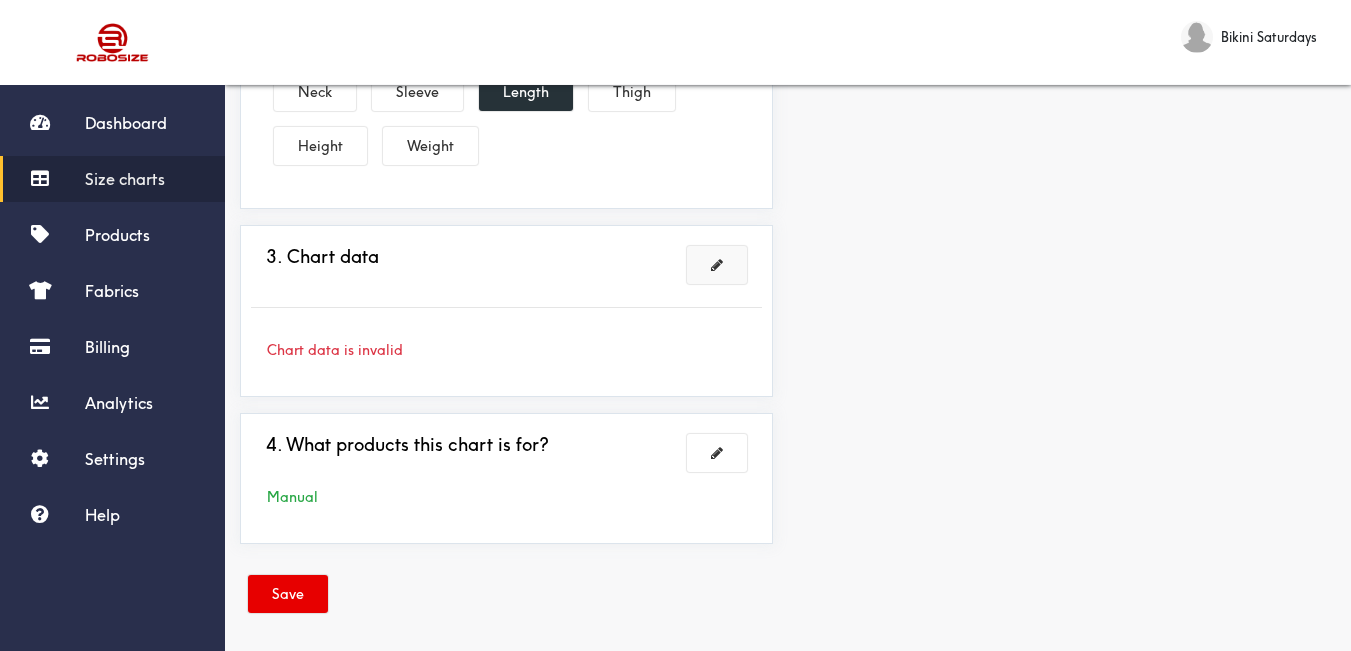 click at bounding box center [717, 265] 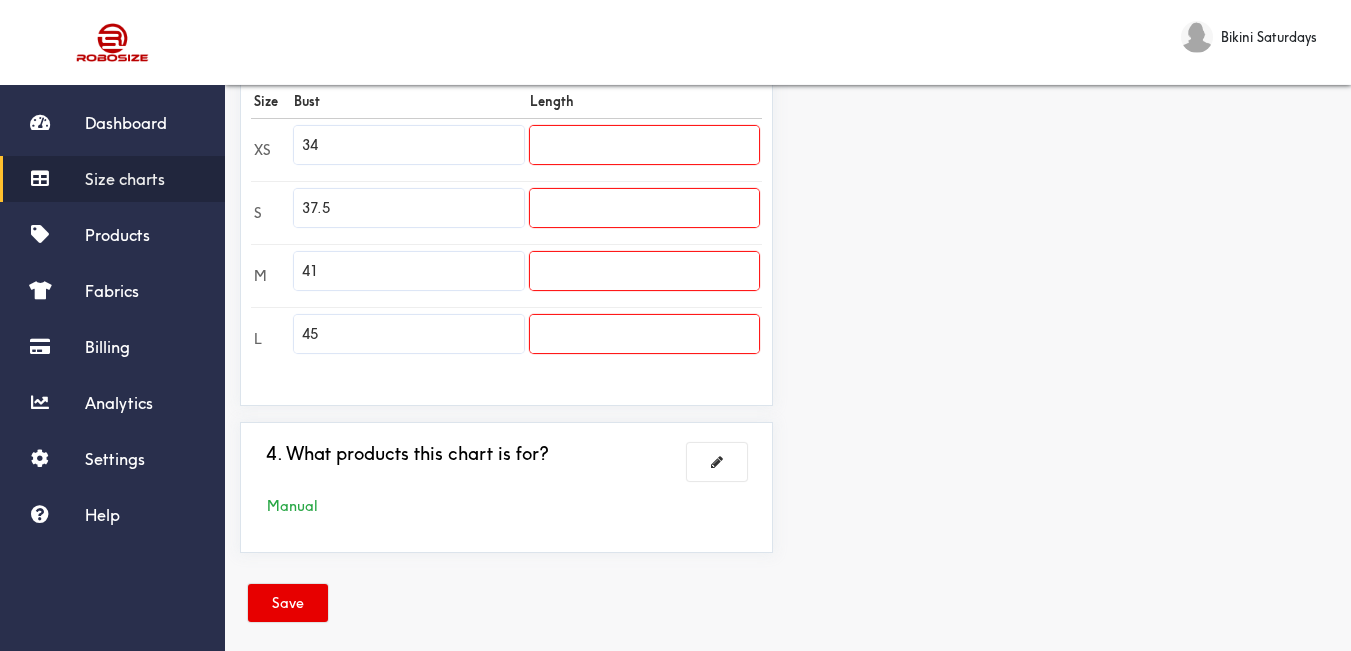drag, startPoint x: 340, startPoint y: 150, endPoint x: 280, endPoint y: 147, distance: 60.074955 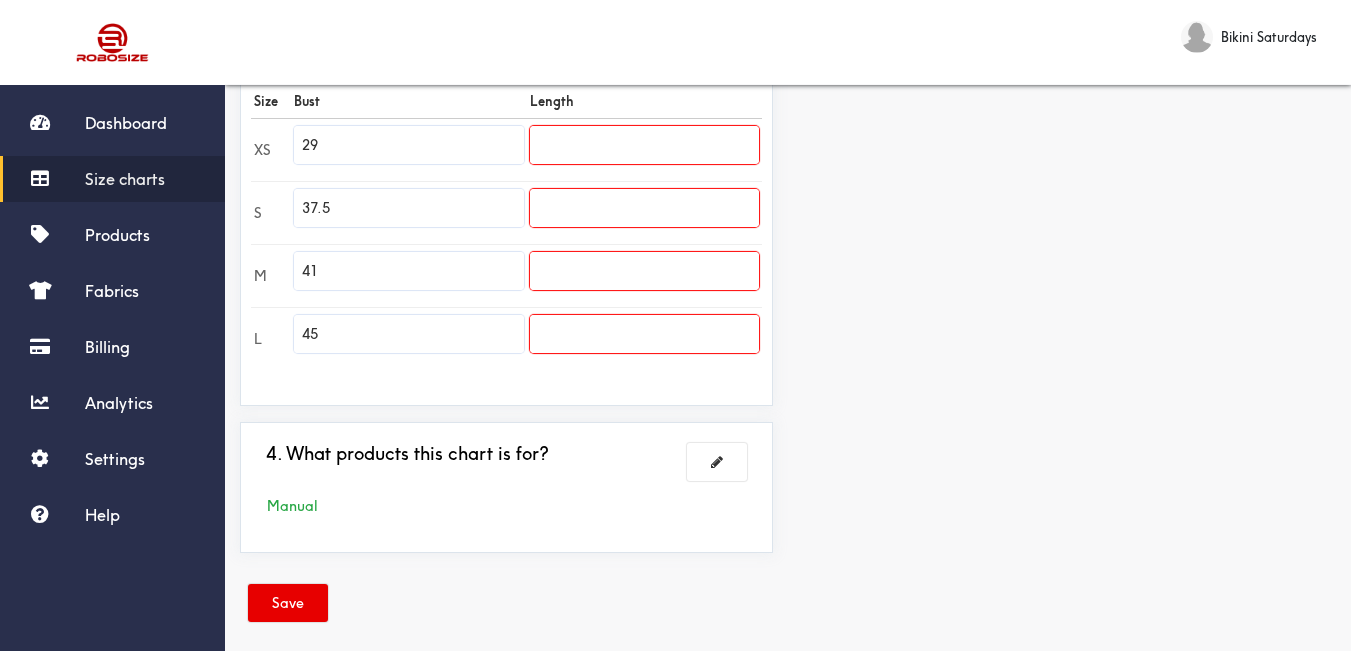 type on "29" 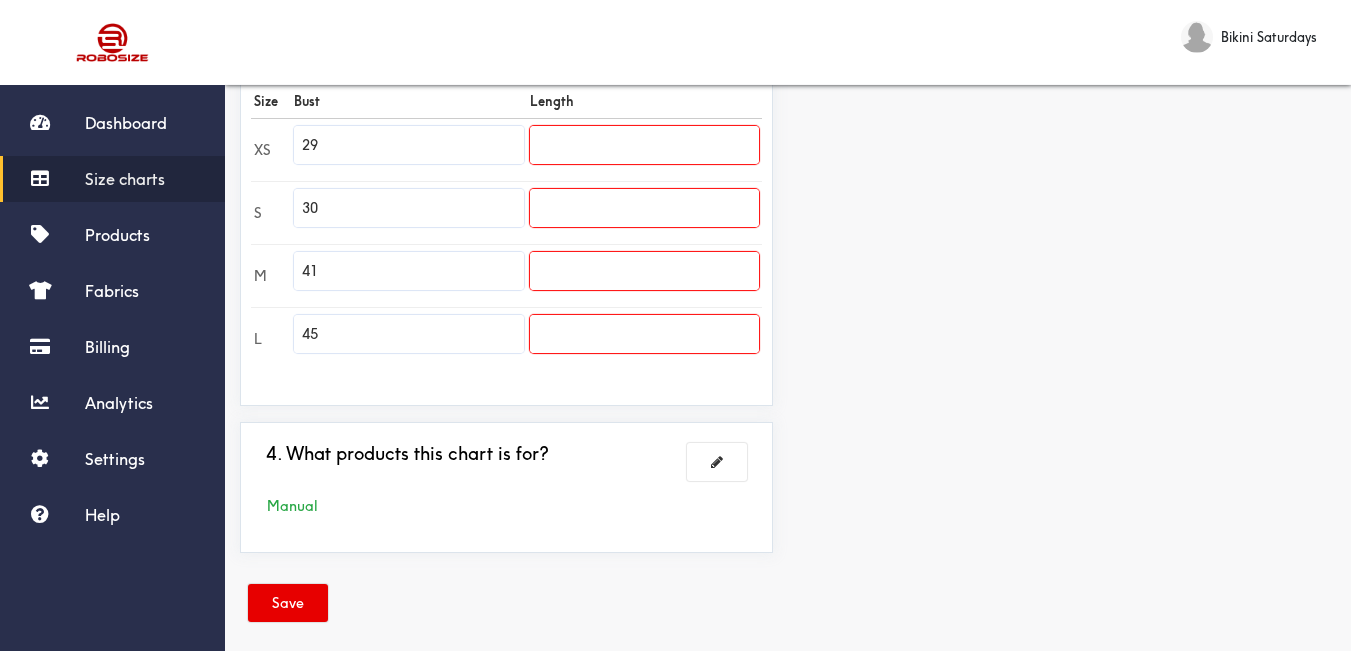 type on "30" 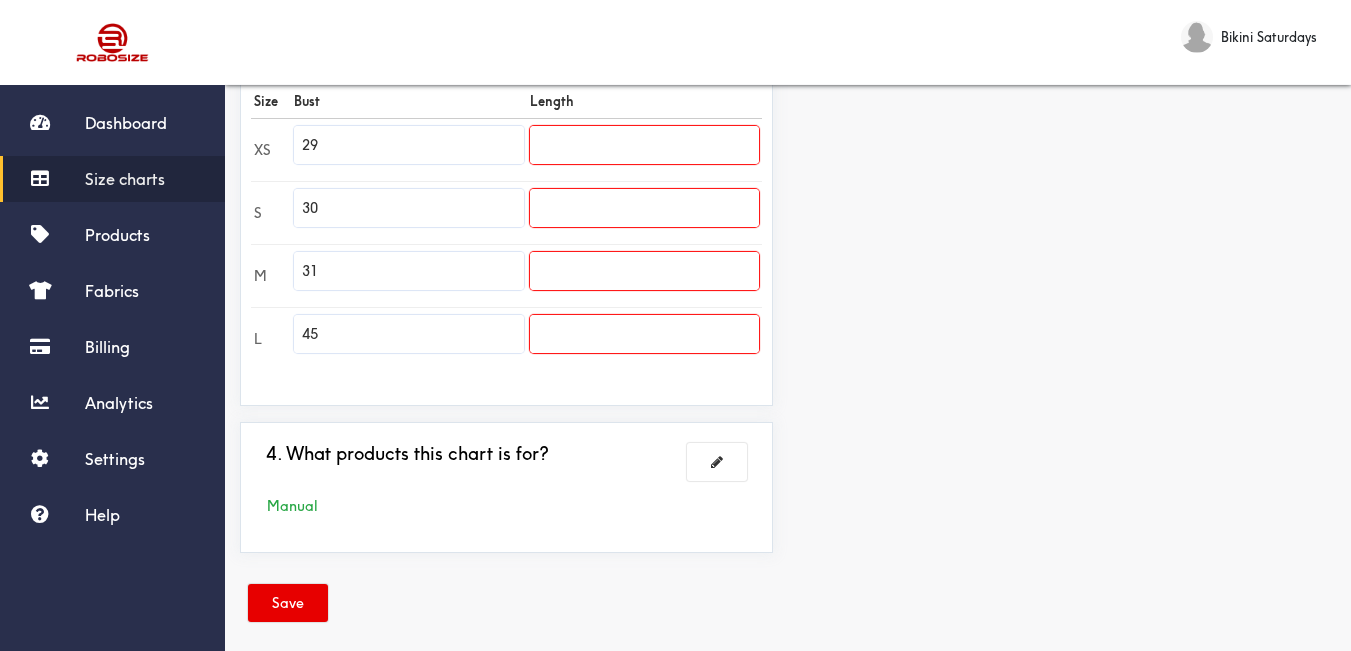 type on "31" 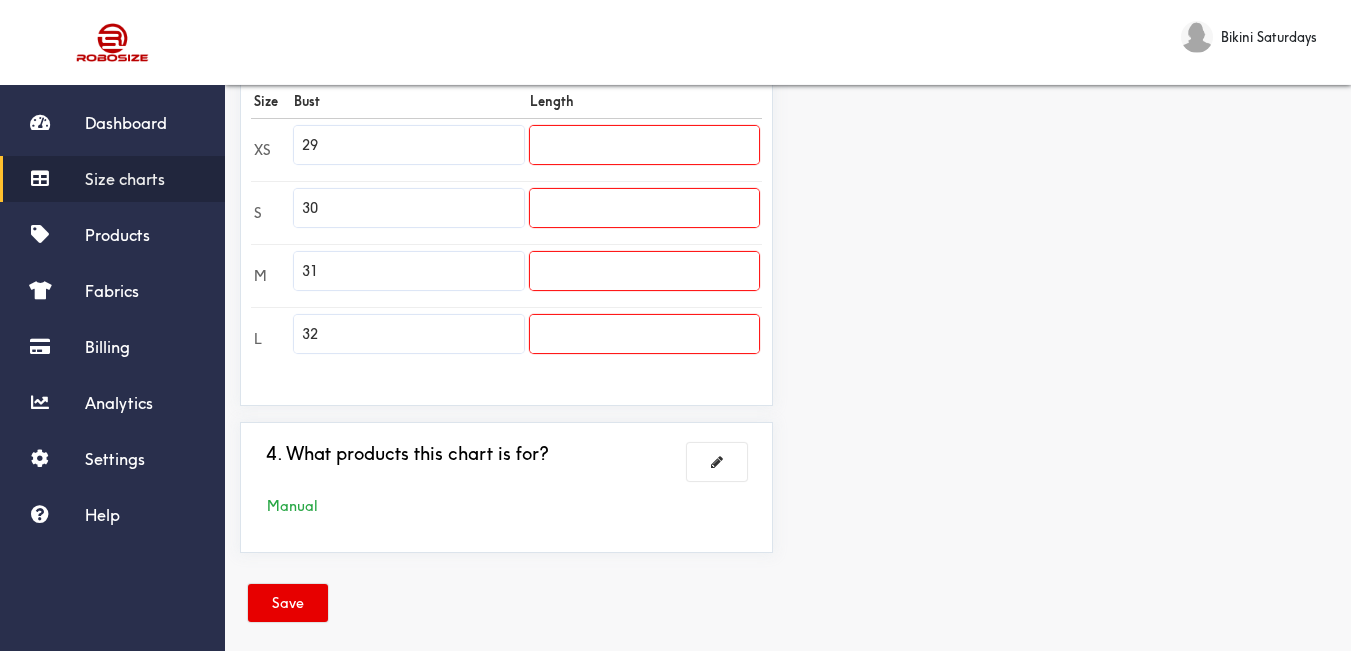 type on "32" 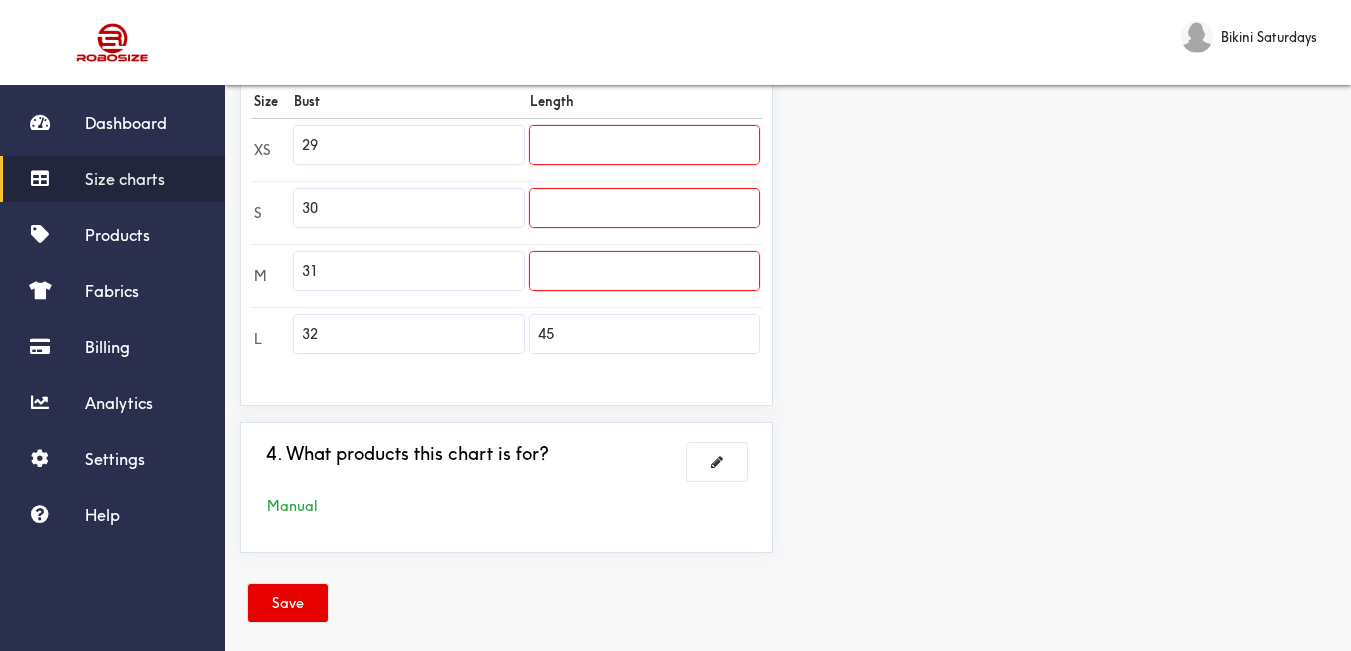 type on "45" 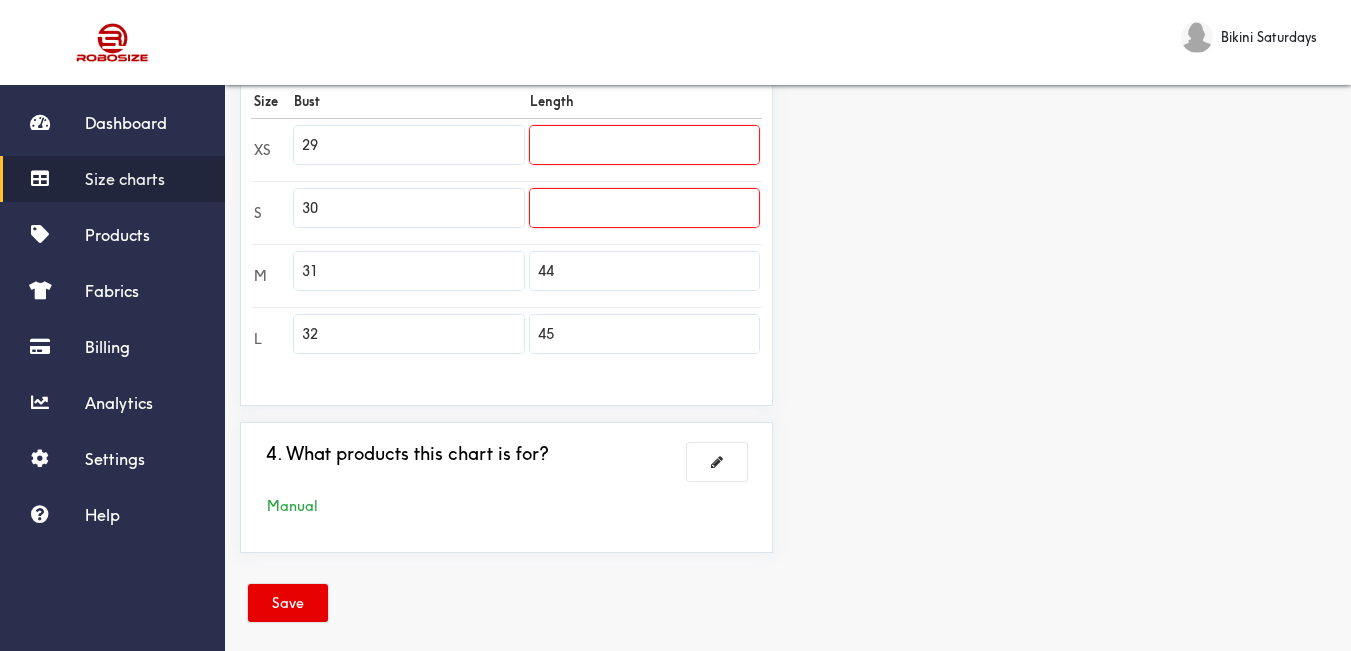 type on "44" 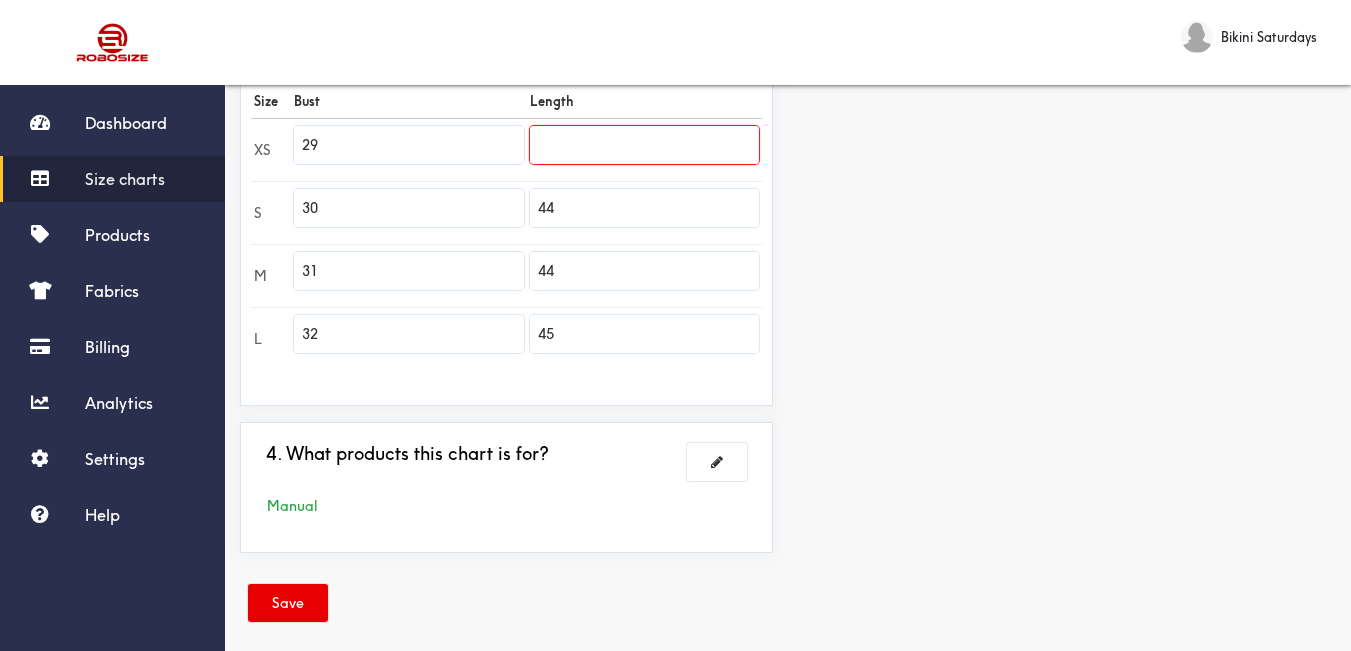 type on "44" 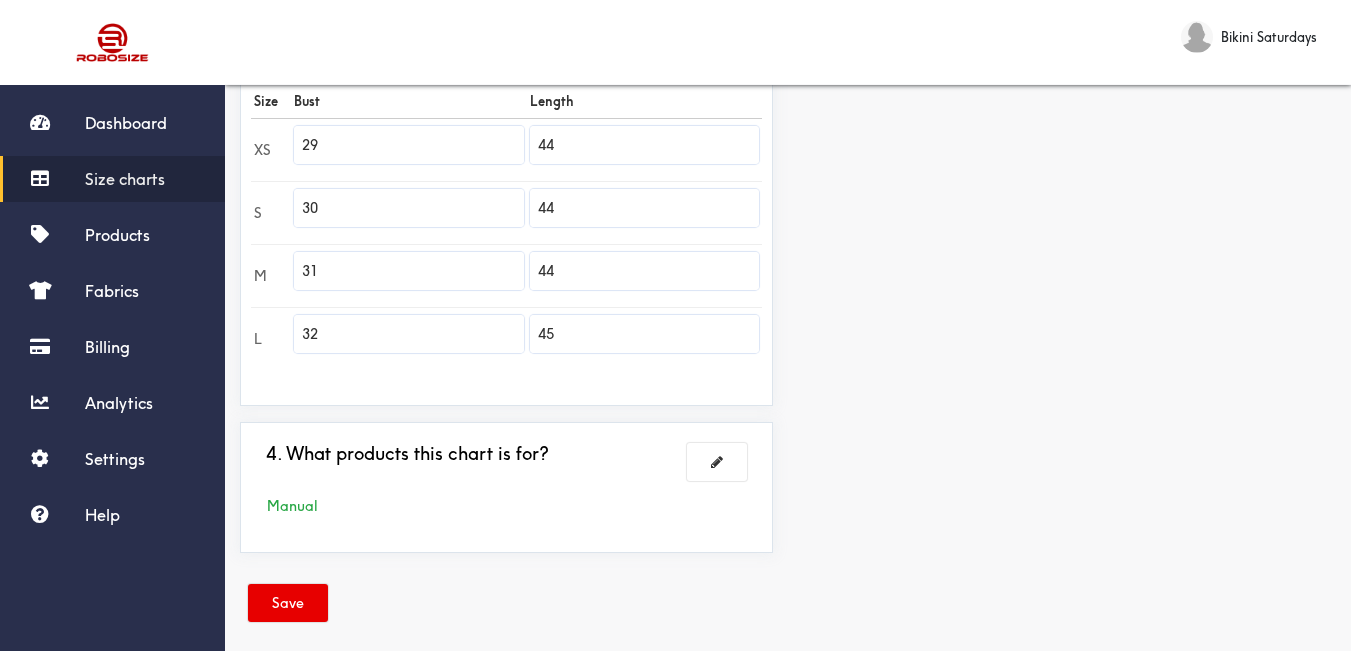 type on "44" 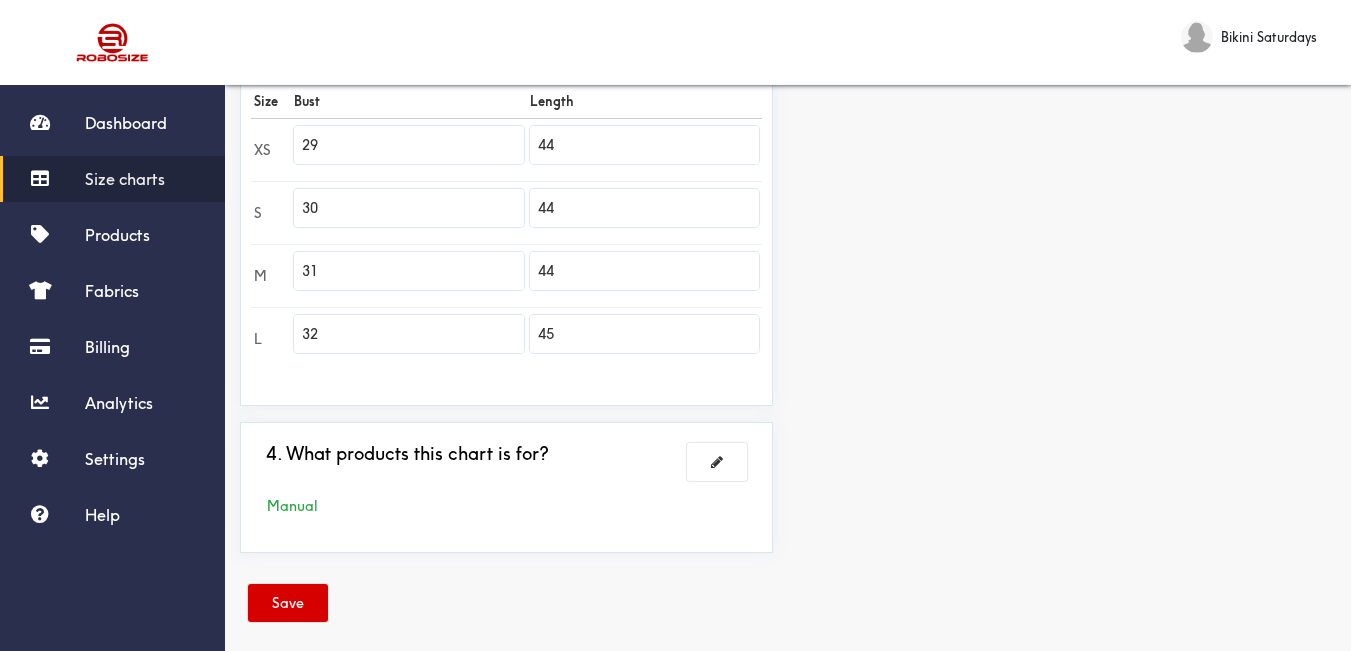 click on "Save" at bounding box center (288, 603) 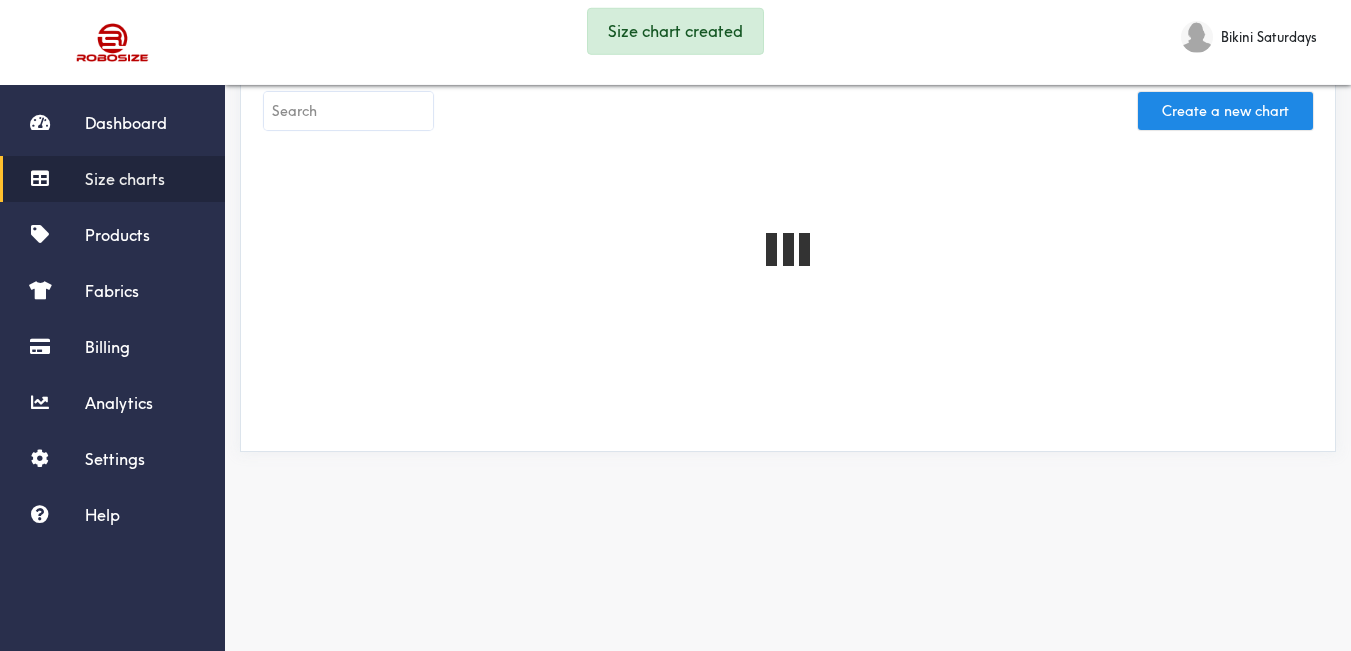 scroll, scrollTop: 100, scrollLeft: 0, axis: vertical 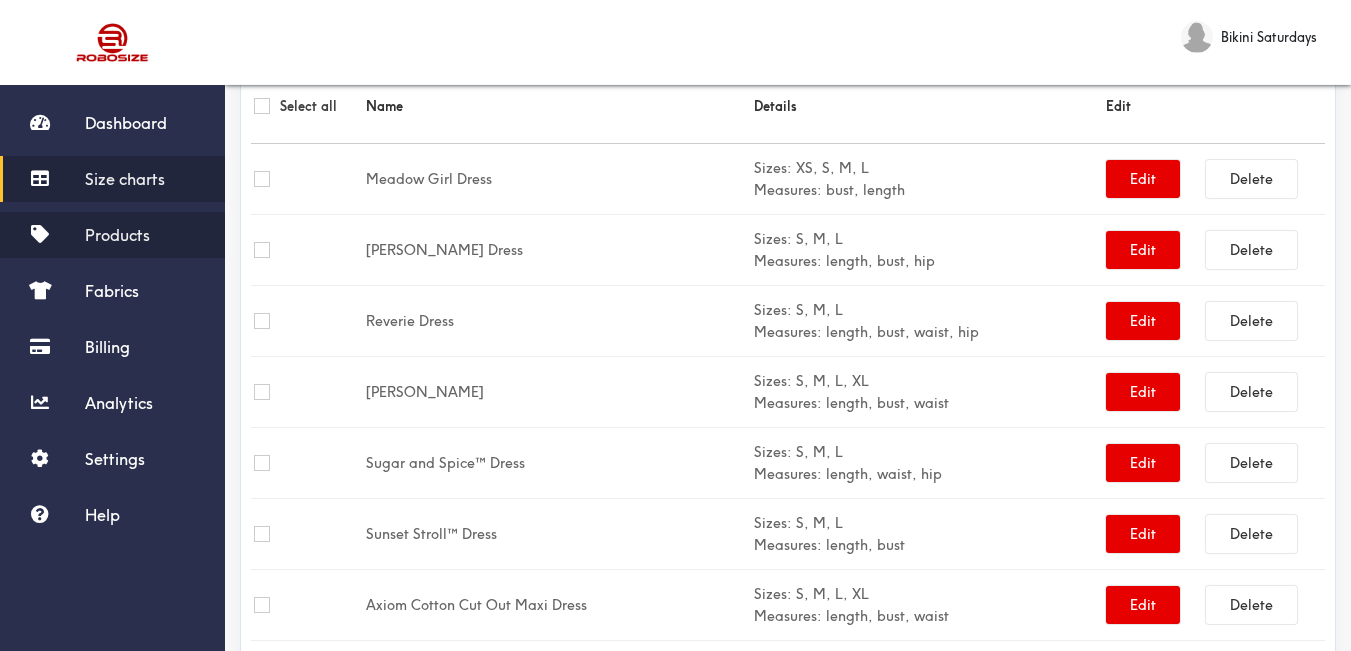 click on "Products" at bounding box center [117, 235] 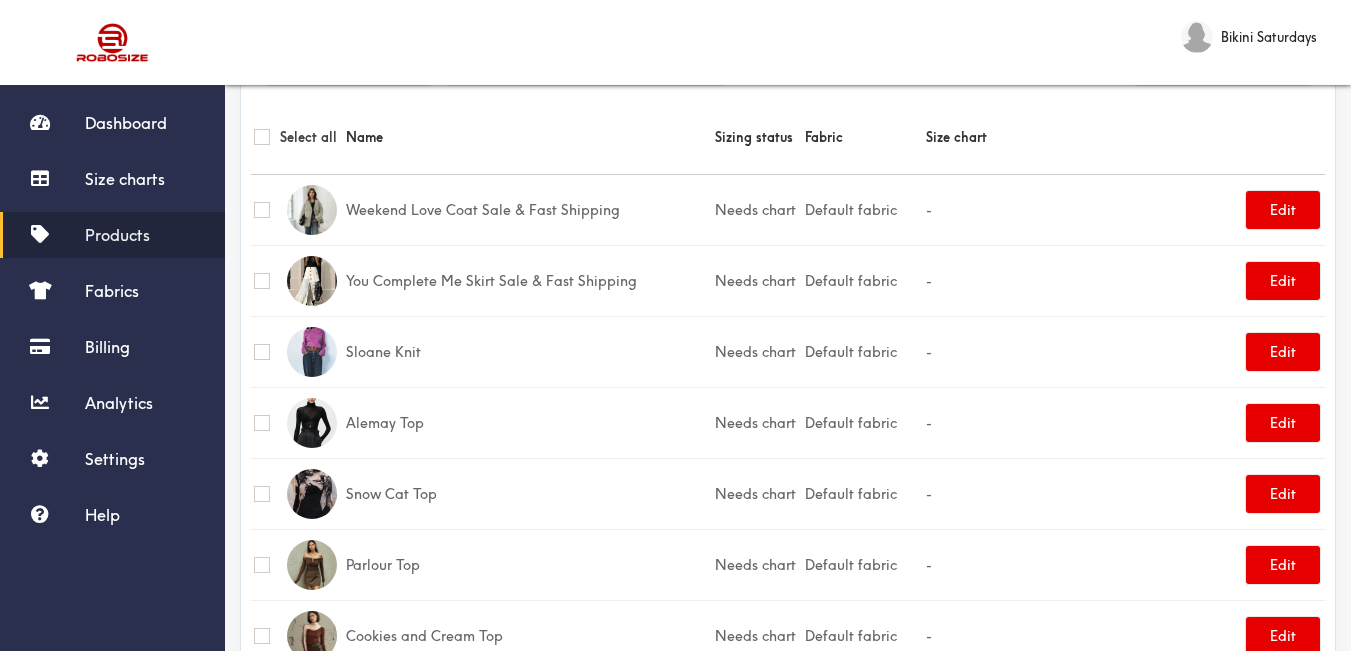 scroll, scrollTop: 0, scrollLeft: 0, axis: both 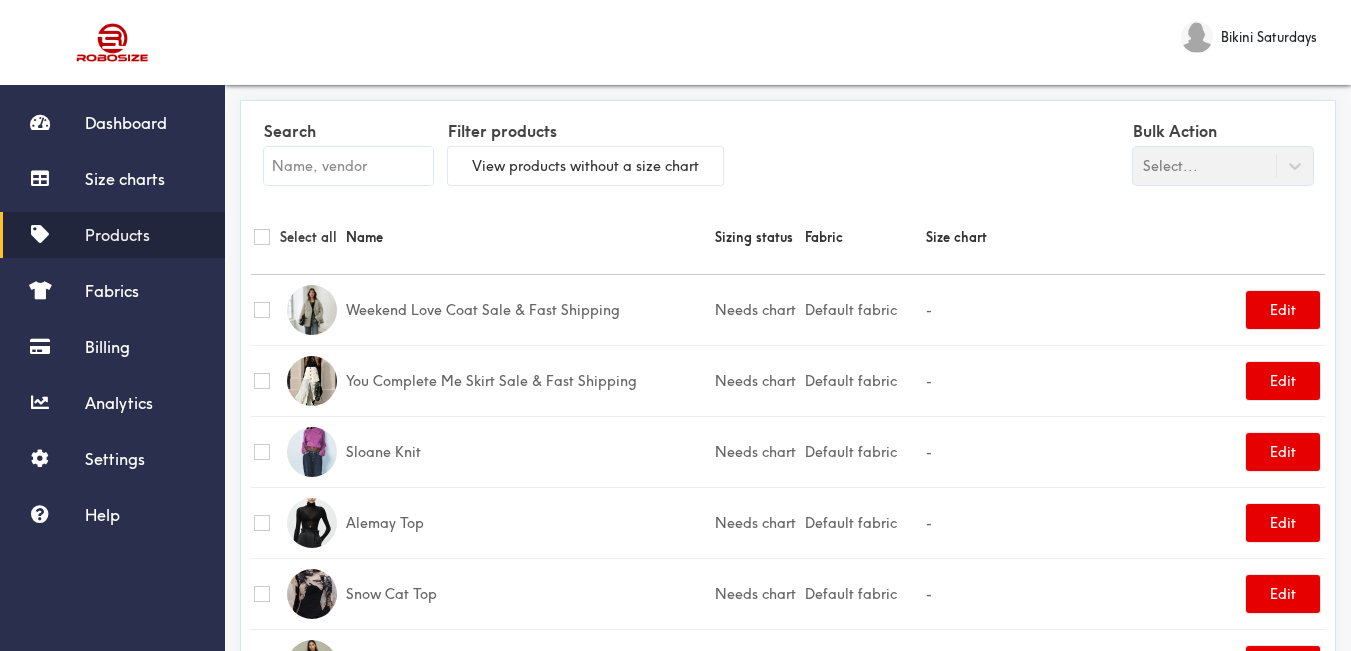 click at bounding box center (348, 166) 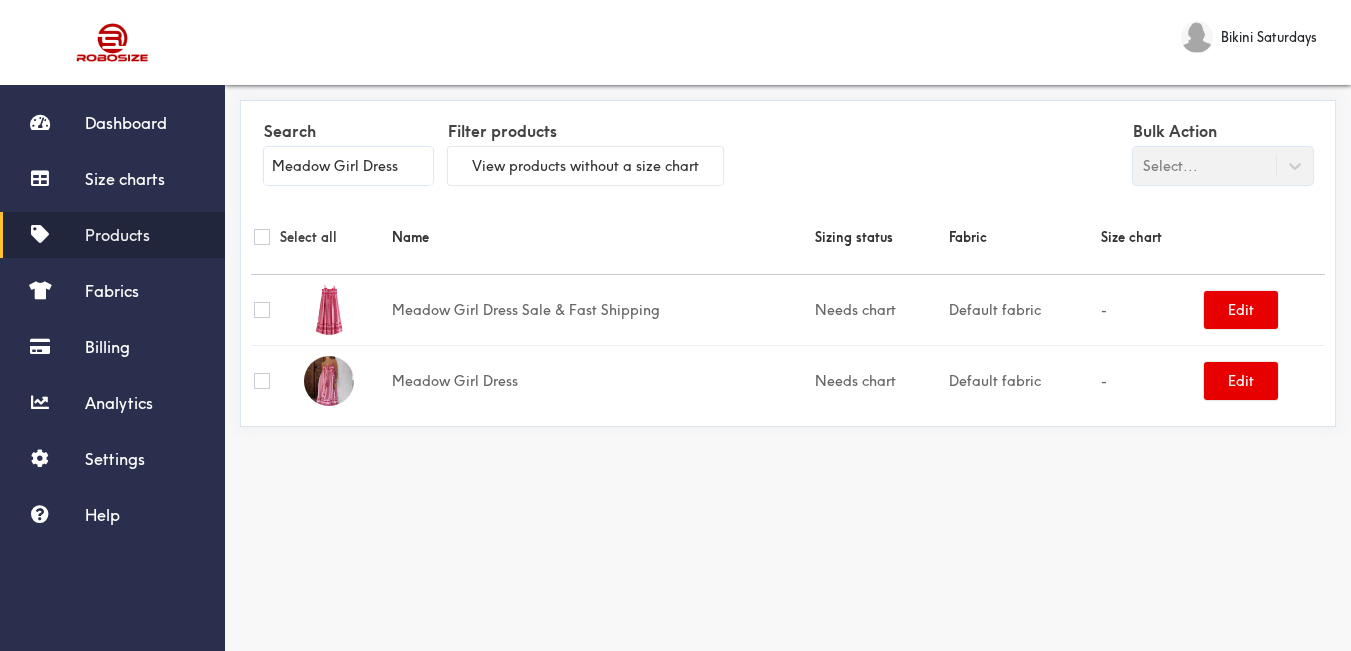 type on "Meadow Girl Dress" 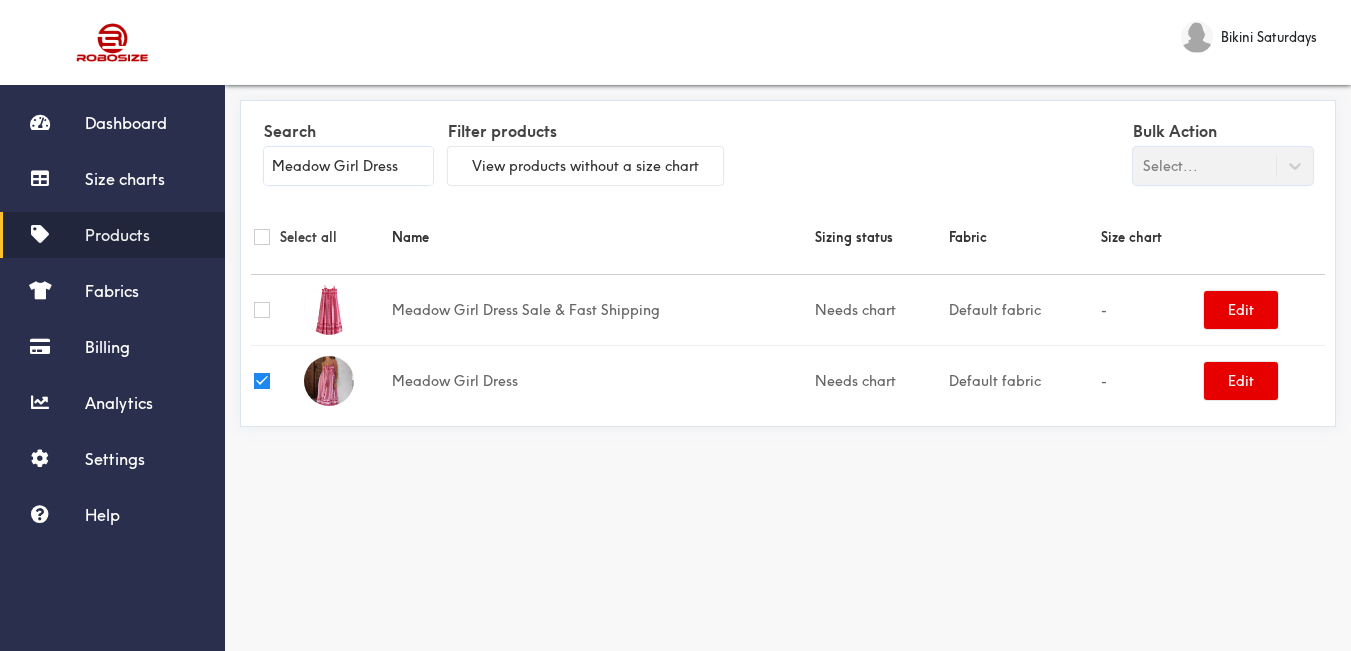 checkbox on "true" 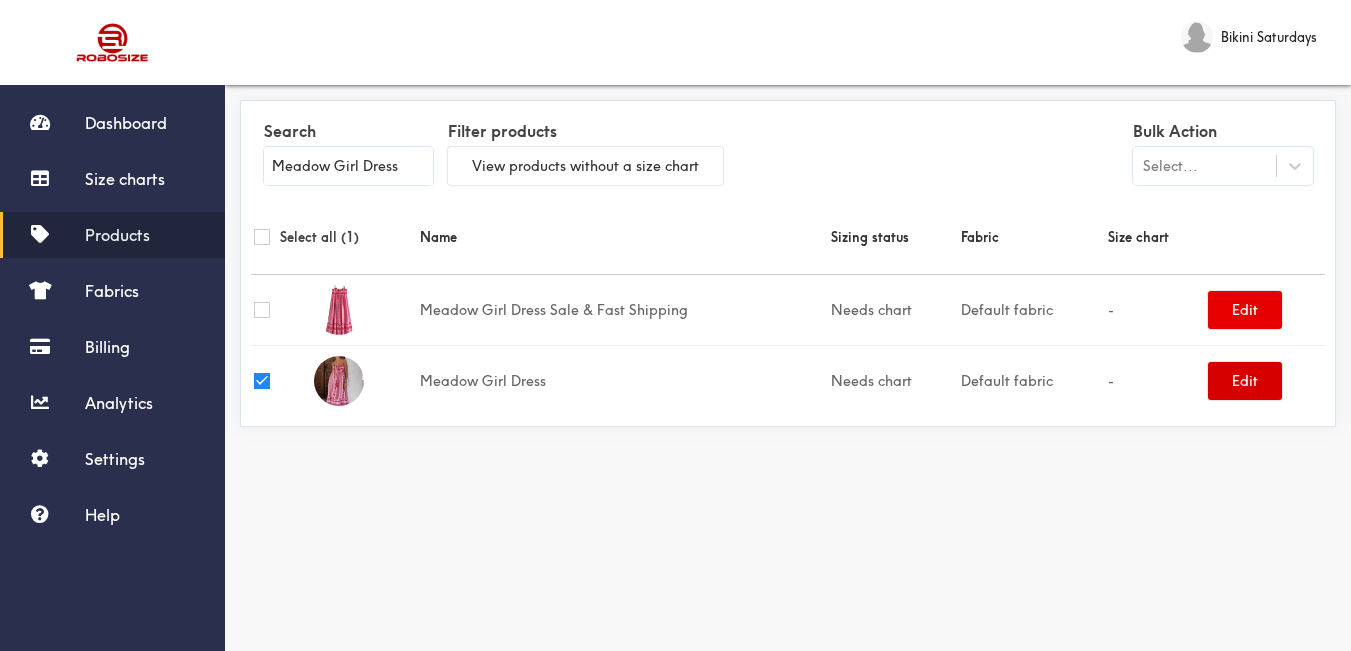 click on "Edit" at bounding box center [1245, 381] 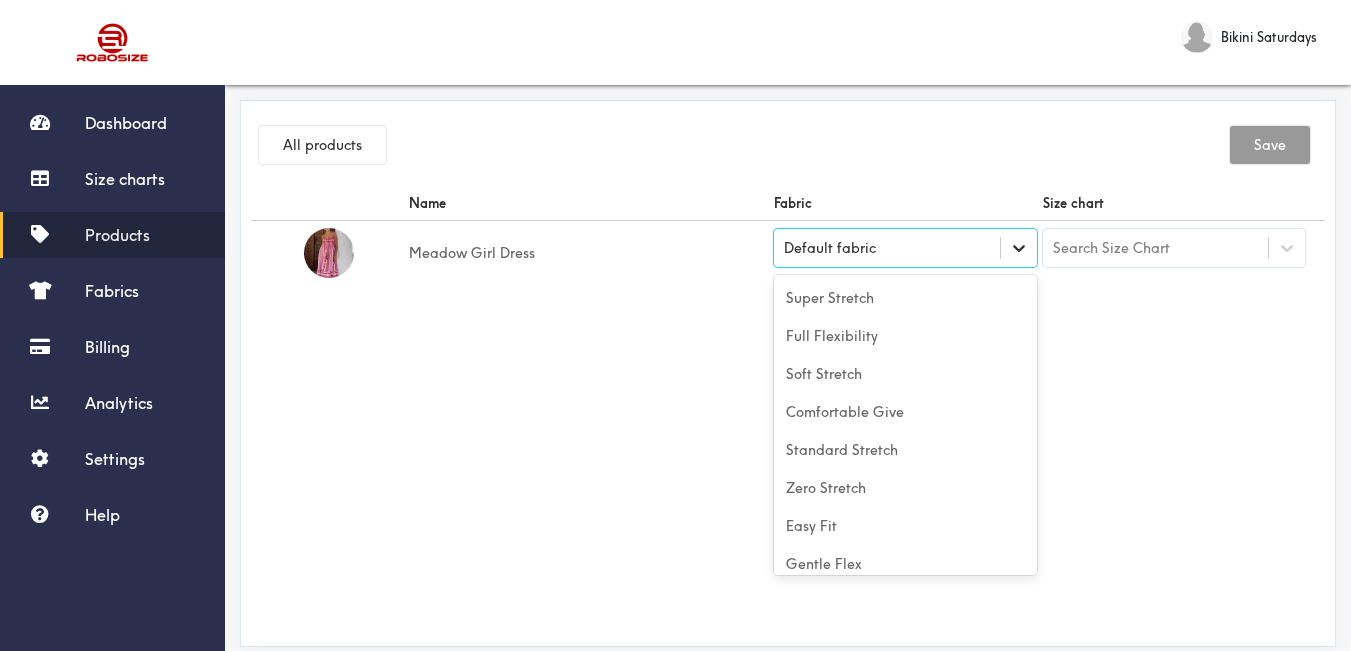 click 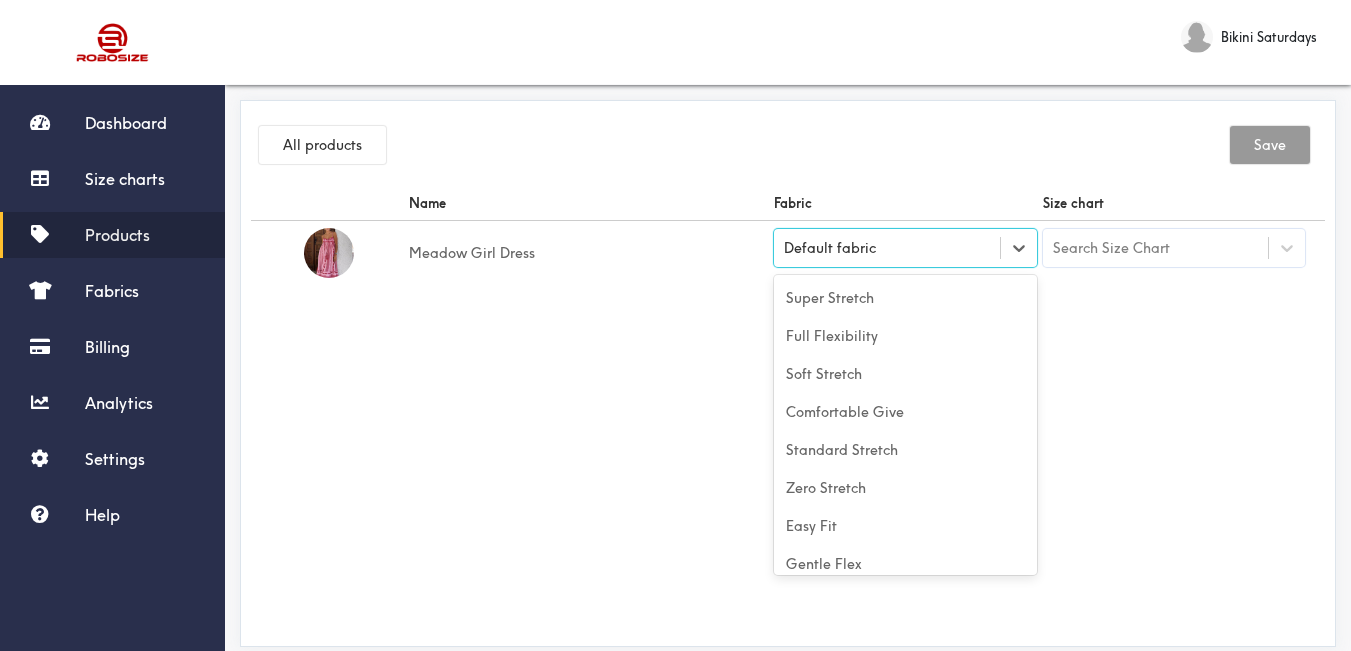 scroll, scrollTop: 88, scrollLeft: 0, axis: vertical 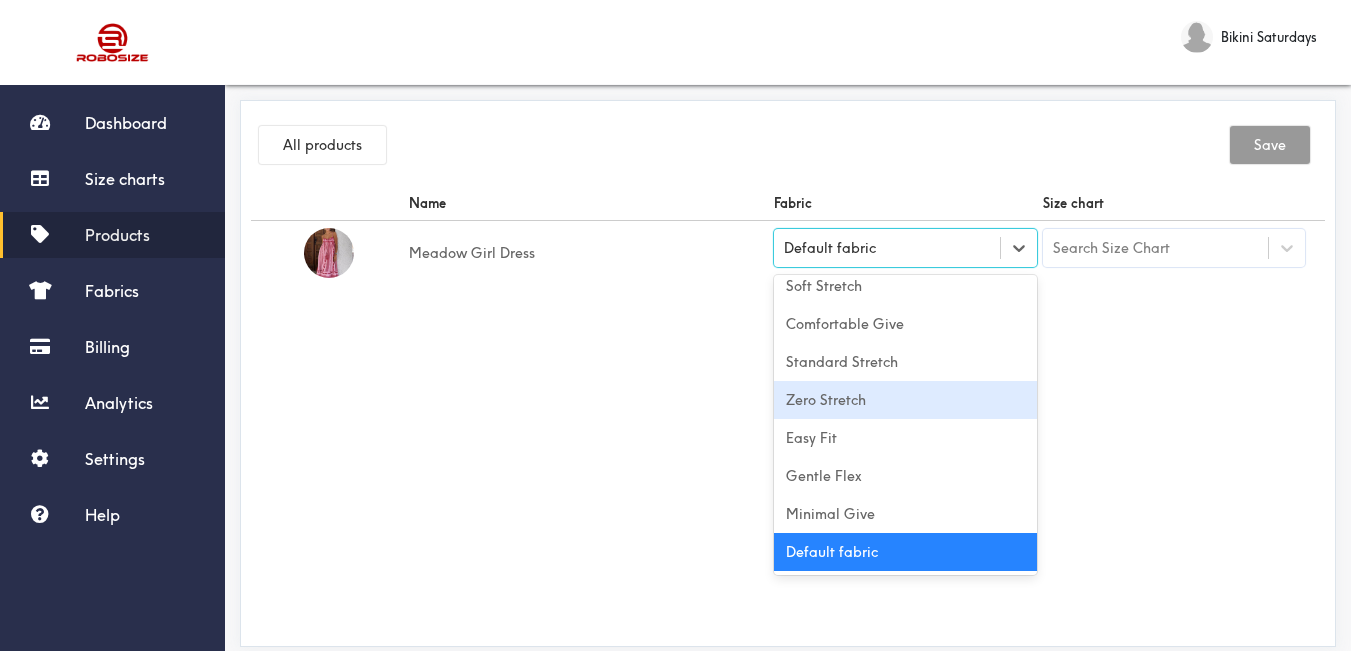 click on "Zero Stretch" at bounding box center (905, 400) 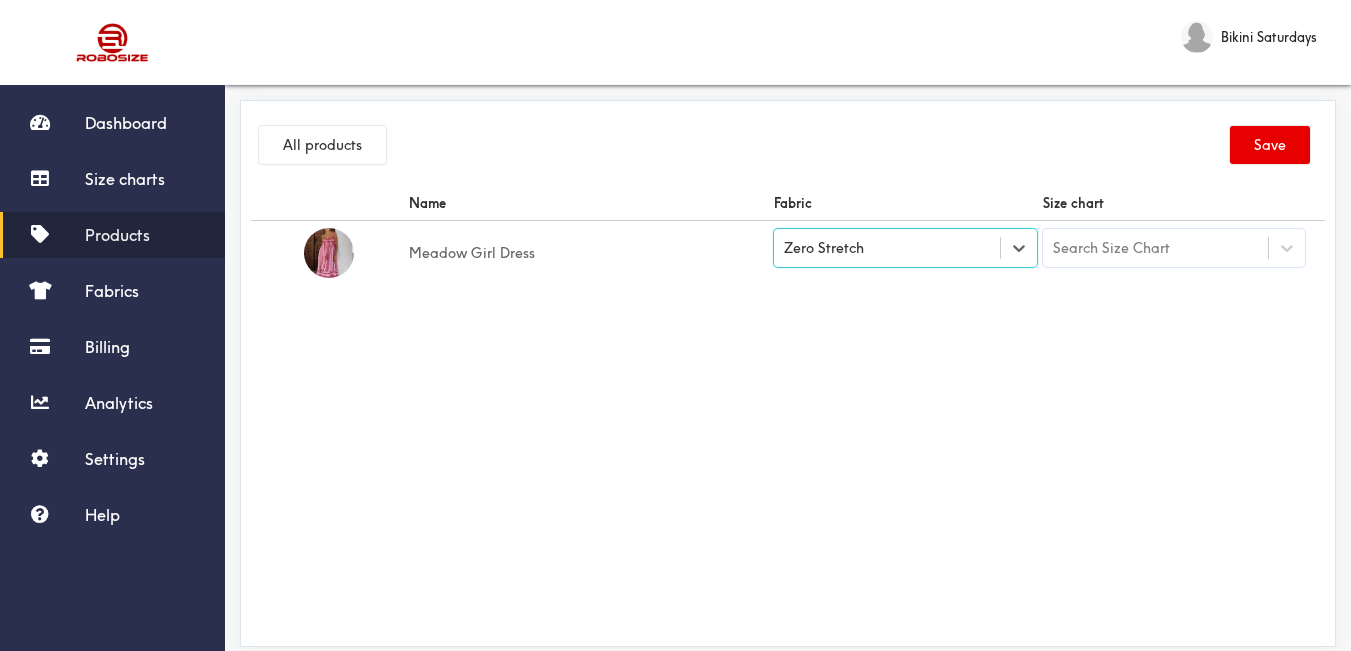 click on "Name Fabric Size chart Meadow Girl Dress option [object Object], selected.   Select is focused , press Down to open the menu,  Zero Stretch	 Search Size Chart" at bounding box center [788, 411] 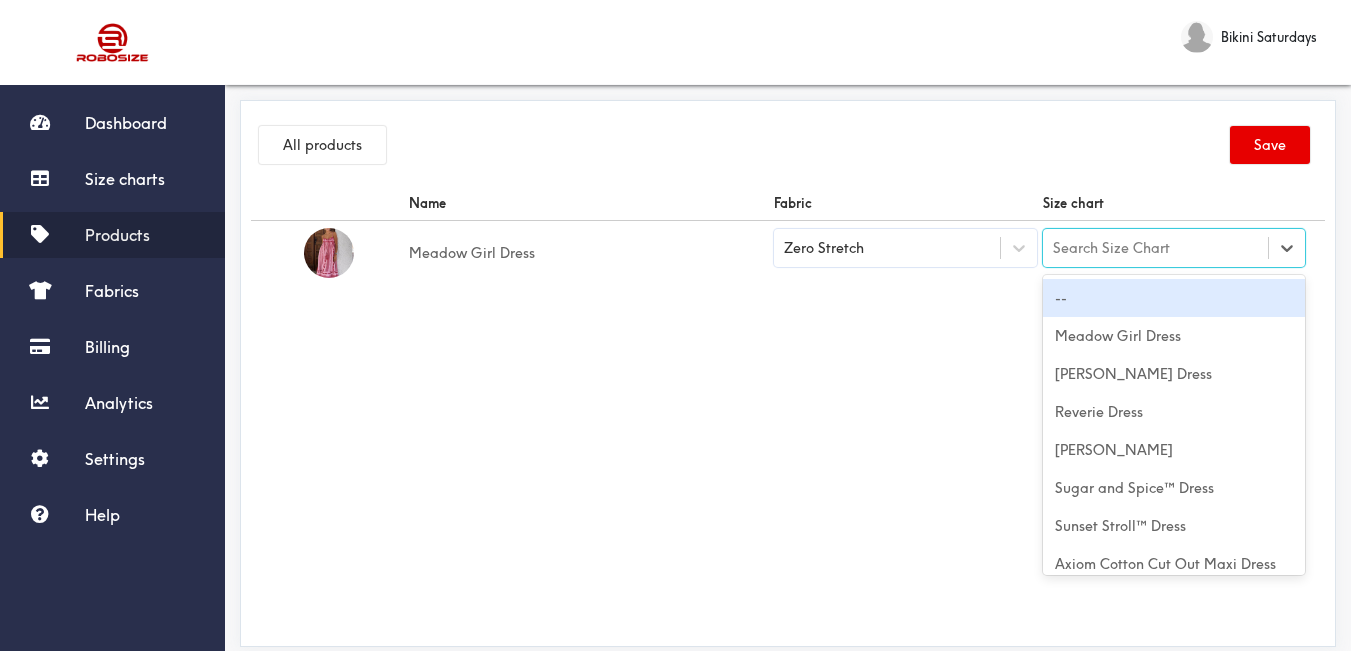click on "Search Size Chart" at bounding box center [1156, 248] 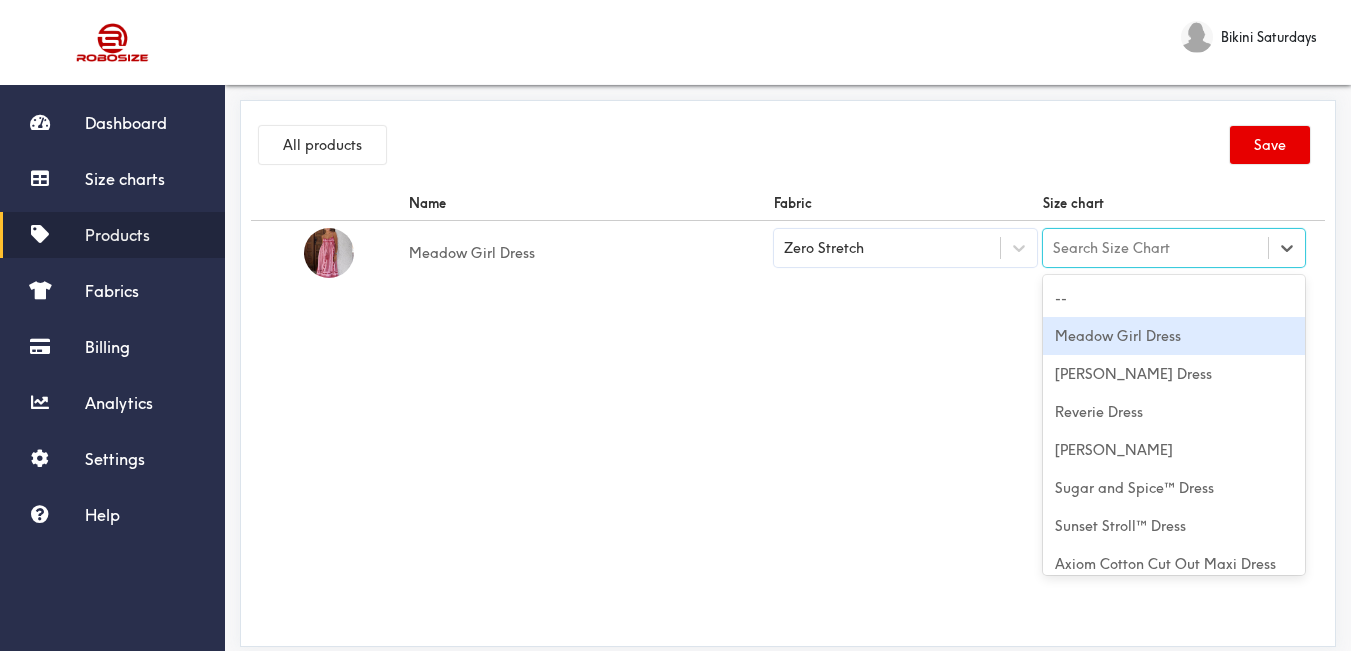 click on "Meadow Girl Dress" at bounding box center (1174, 336) 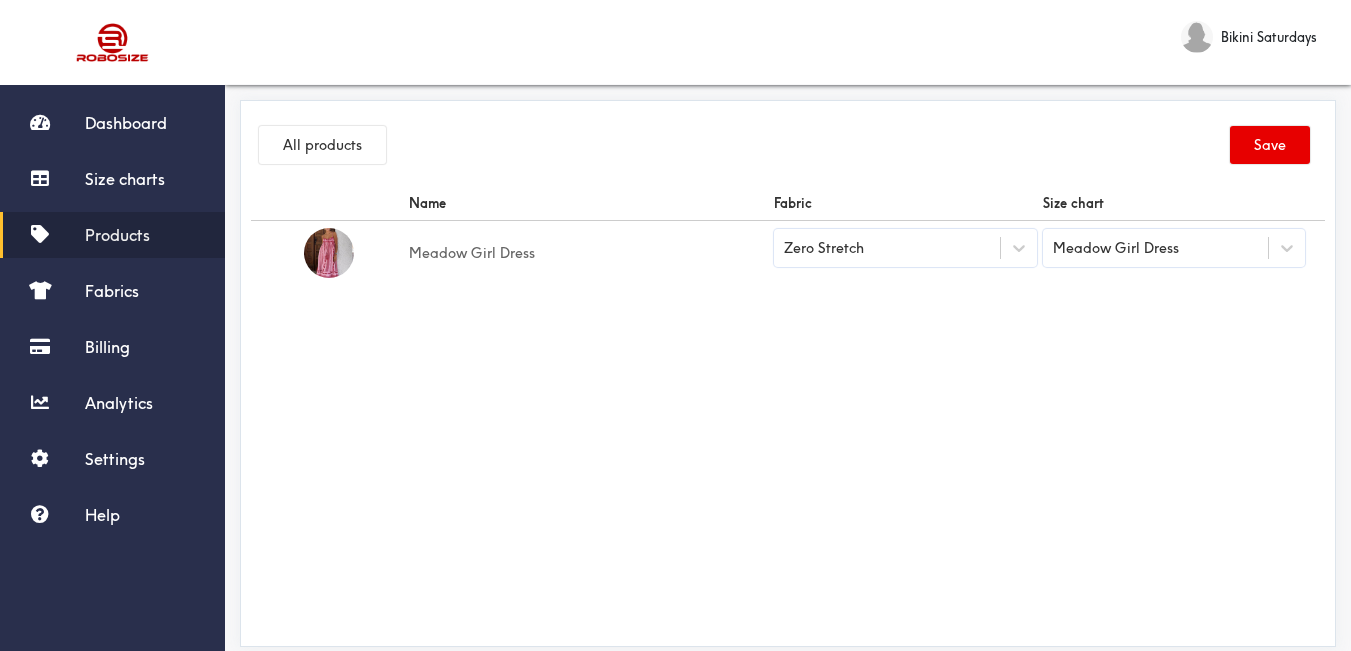 drag, startPoint x: 1123, startPoint y: 329, endPoint x: 1242, endPoint y: 181, distance: 189.90787 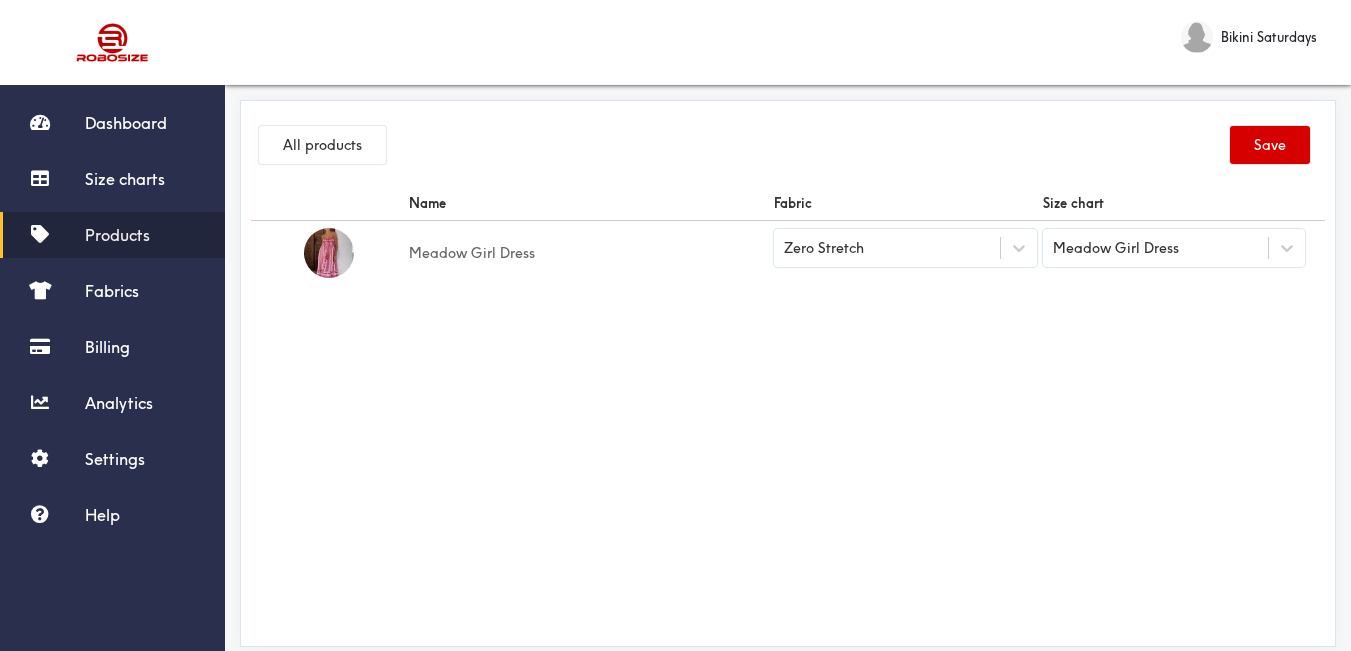 click on "Save" at bounding box center [1270, 145] 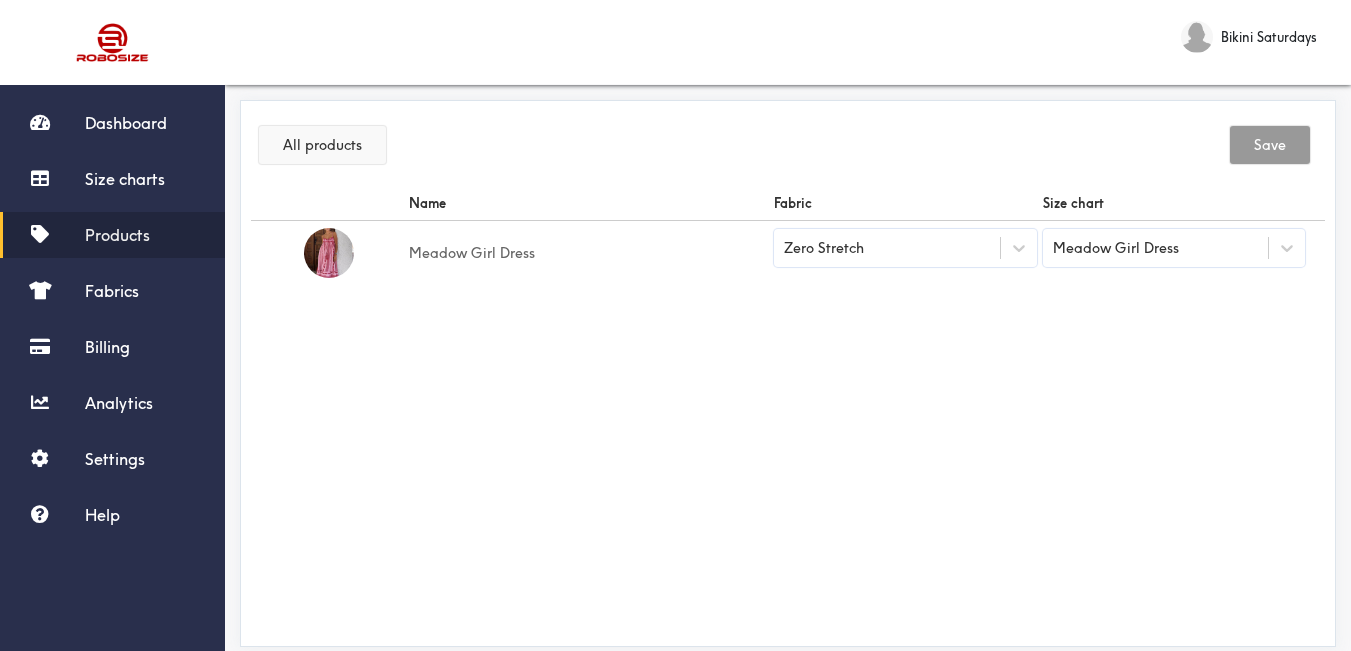 click on "All products" at bounding box center (322, 145) 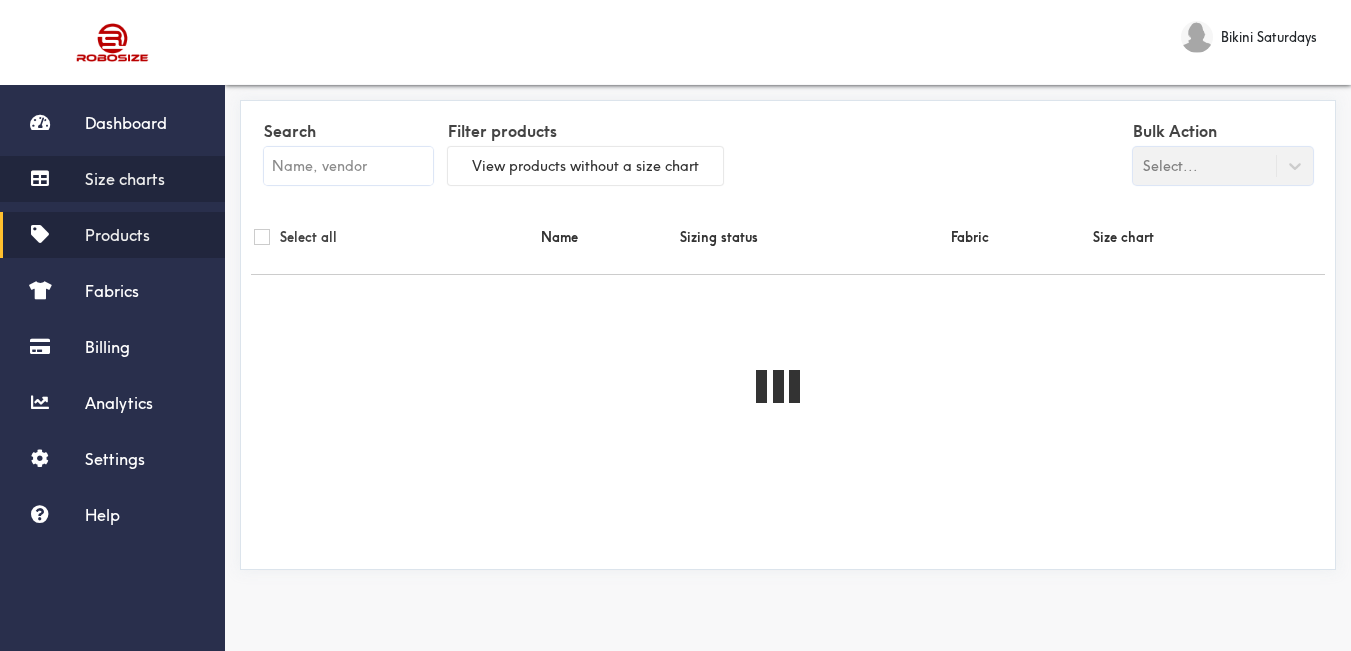 click on "Size charts" at bounding box center (125, 179) 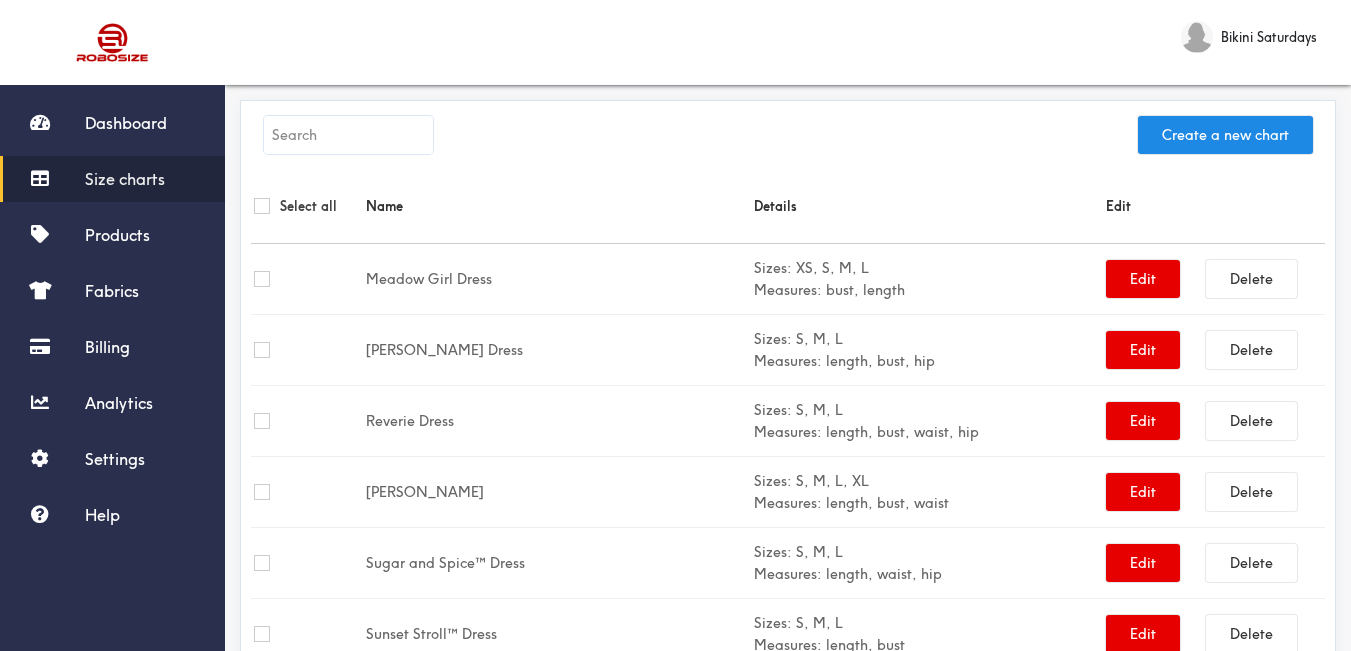 click at bounding box center (348, 135) 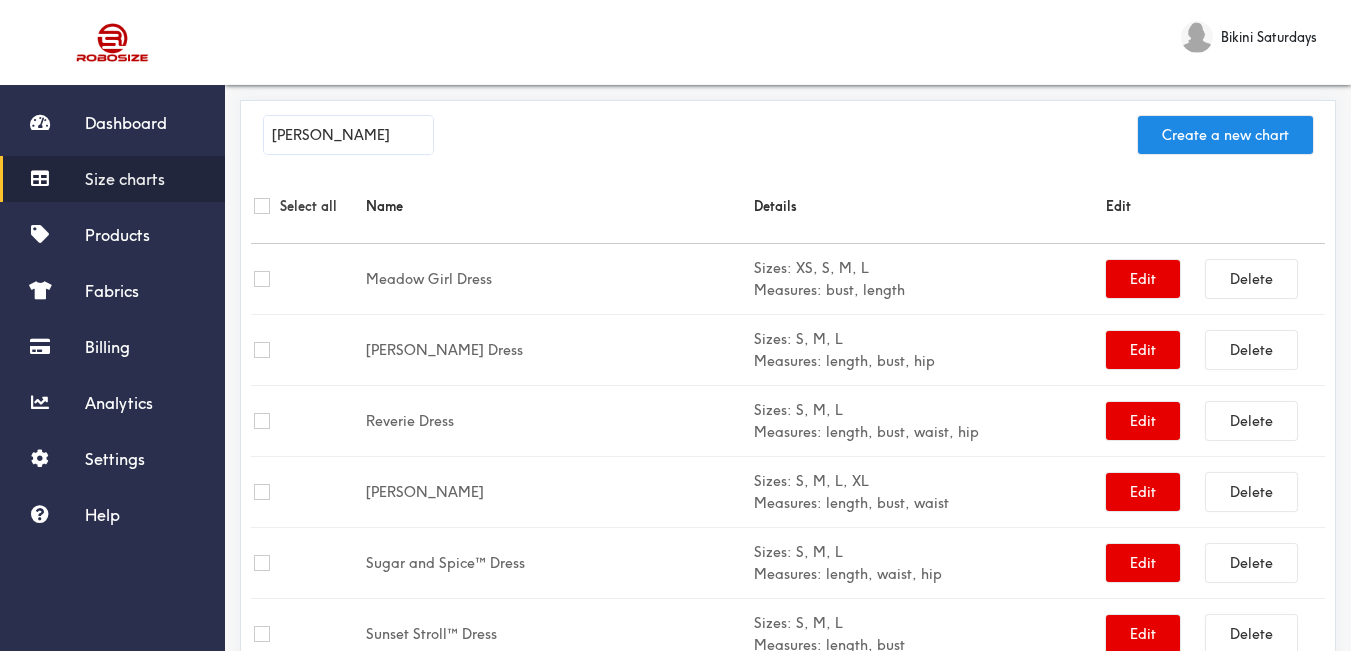 type on "[PERSON_NAME]" 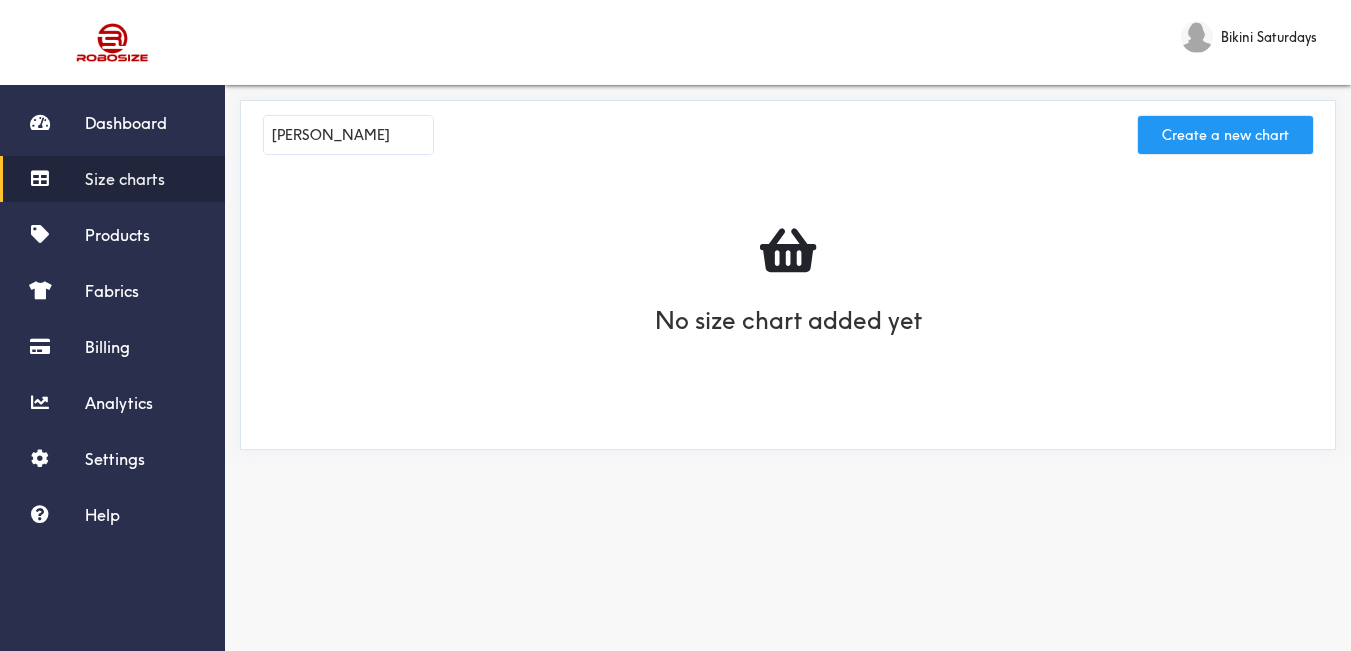 click on "Create a new chart" at bounding box center [1225, 135] 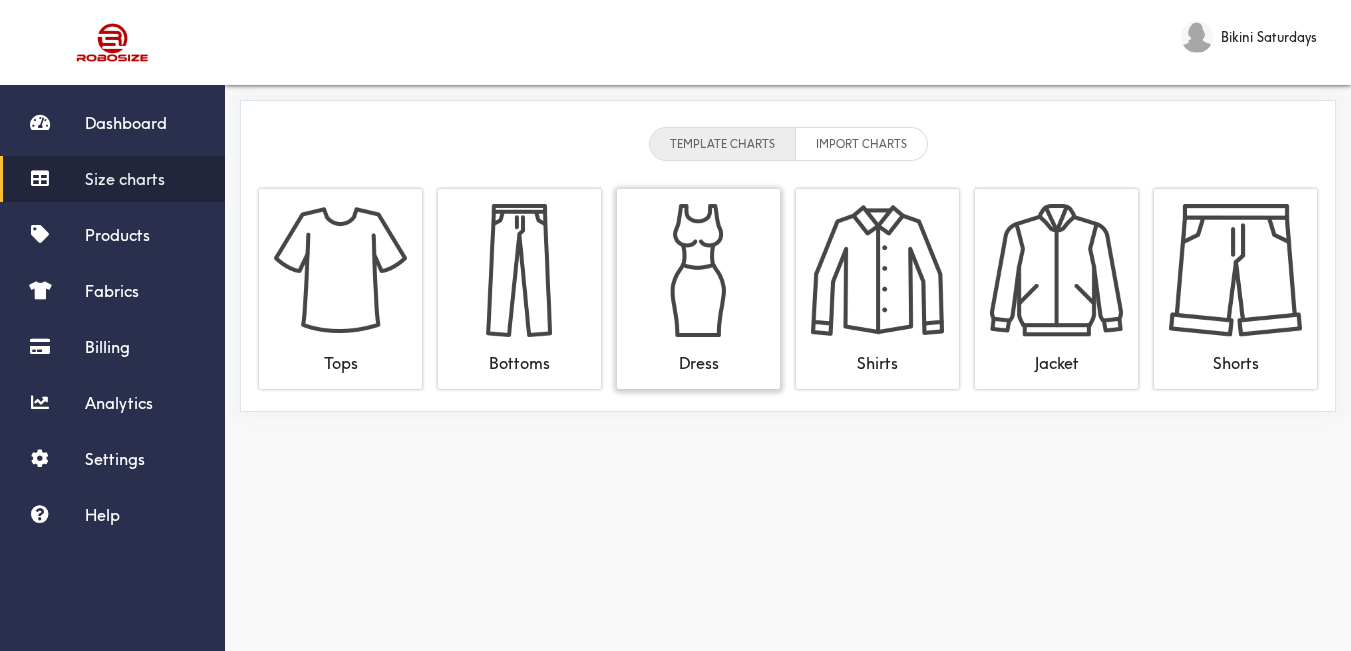 click at bounding box center [698, 270] 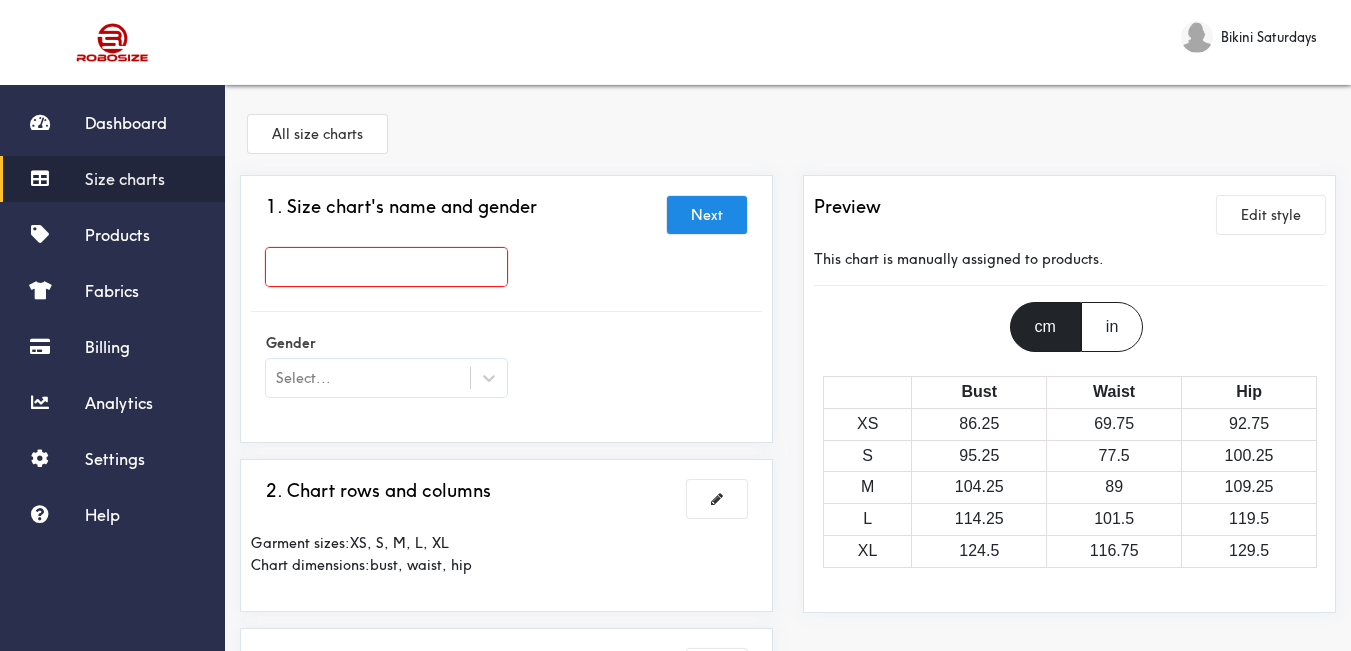 click at bounding box center [386, 267] 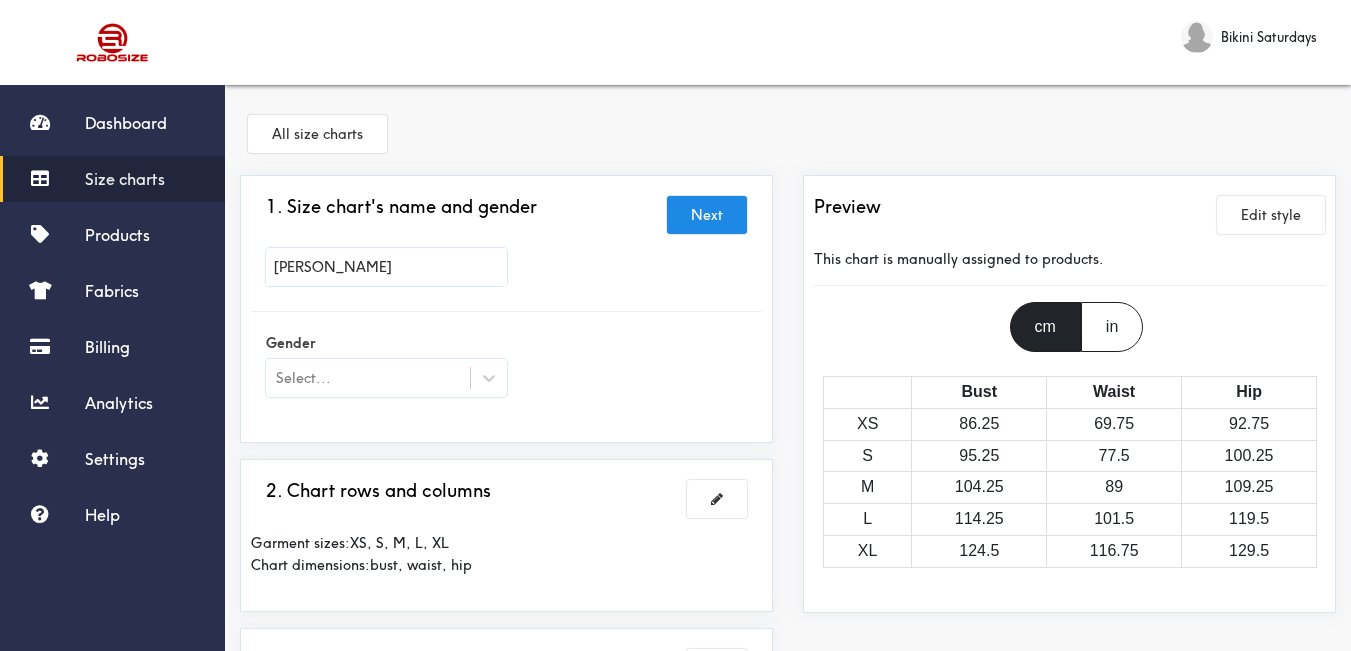 type on "[PERSON_NAME]" 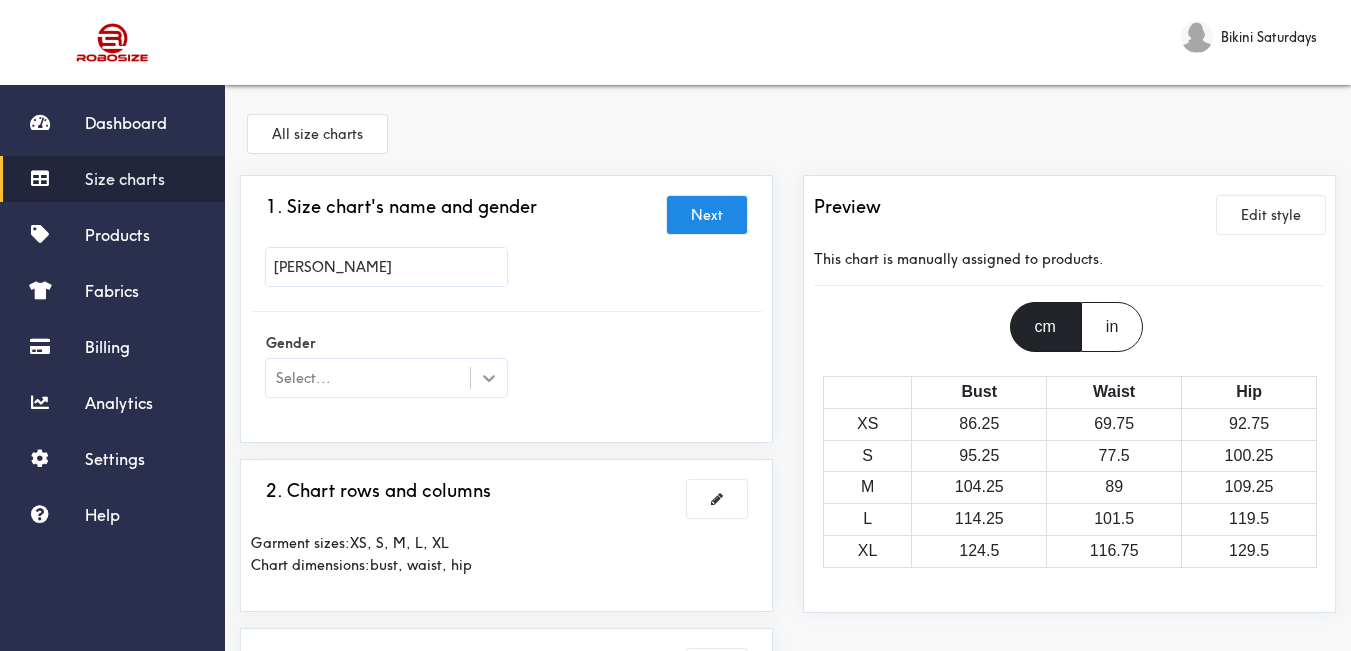 click 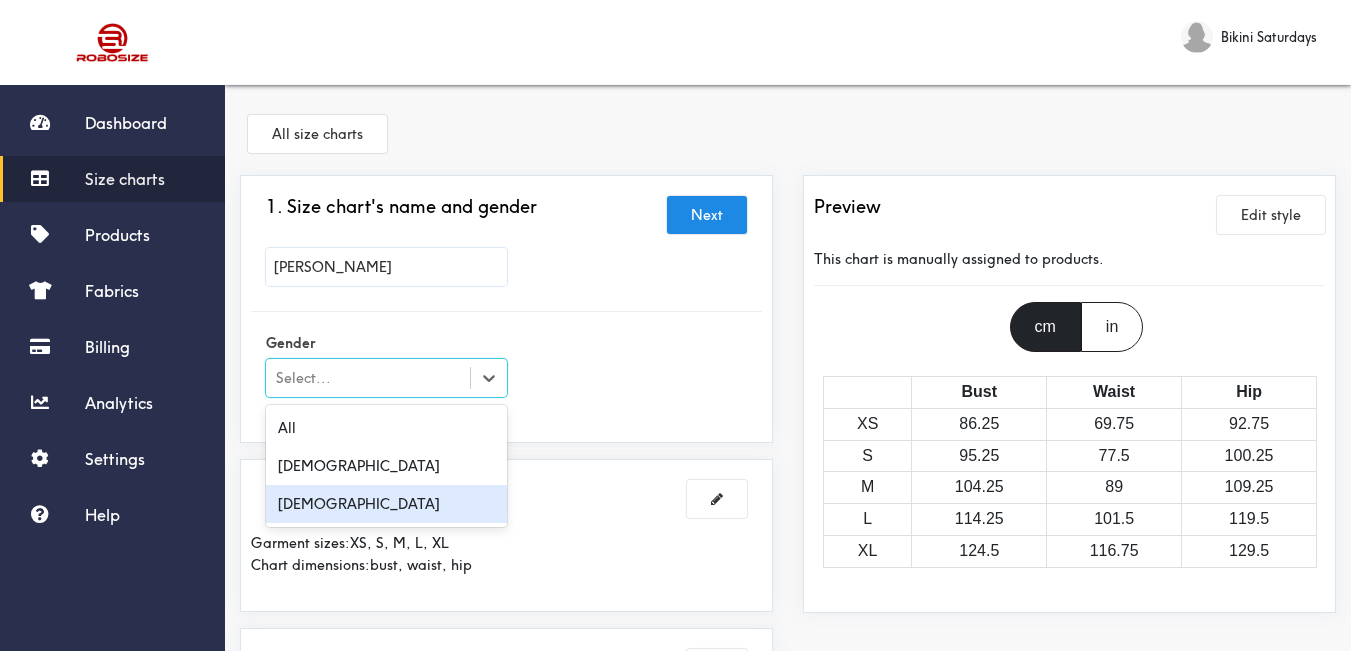 drag, startPoint x: 429, startPoint y: 497, endPoint x: 567, endPoint y: 435, distance: 151.28781 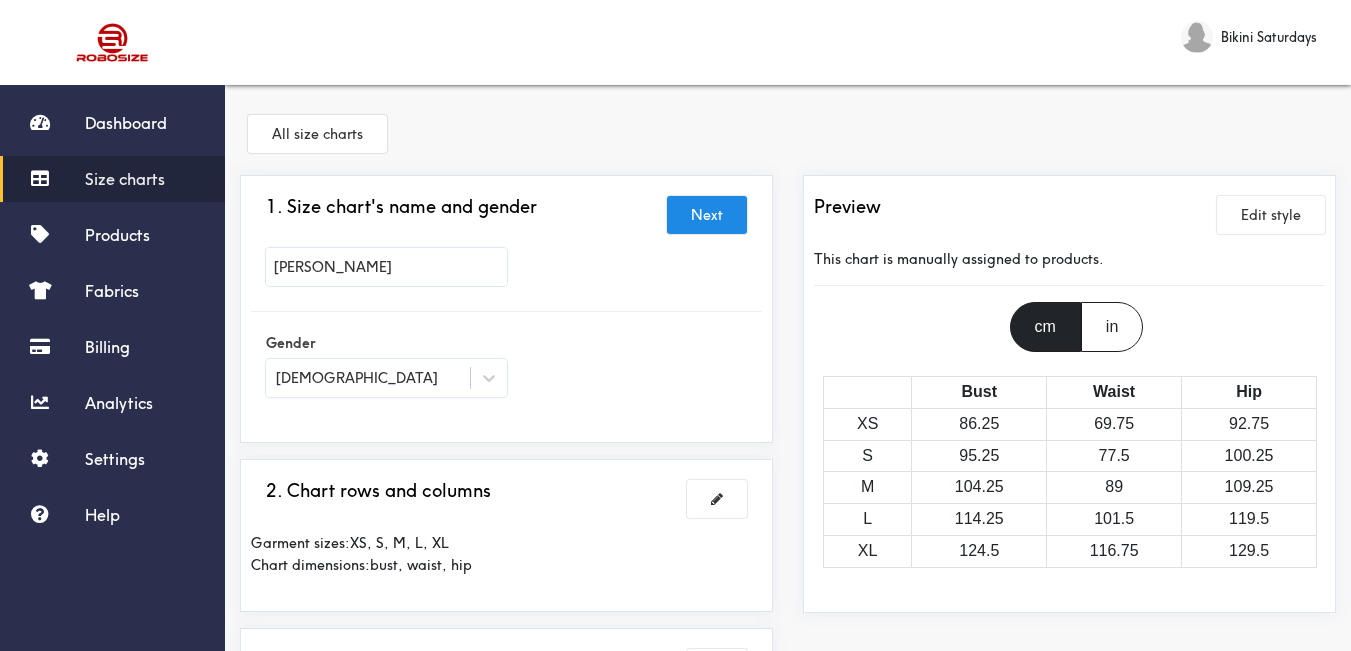 click on "Gender [DEMOGRAPHIC_DATA]" at bounding box center (506, 367) 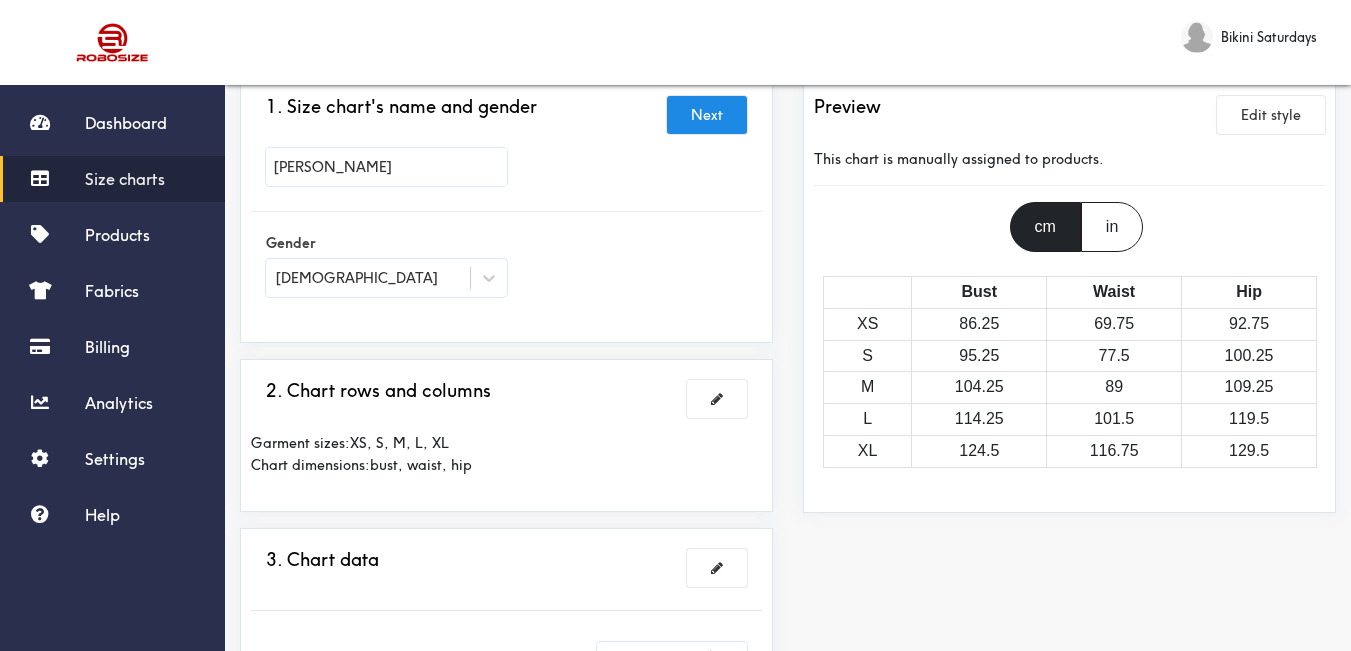 scroll, scrollTop: 300, scrollLeft: 0, axis: vertical 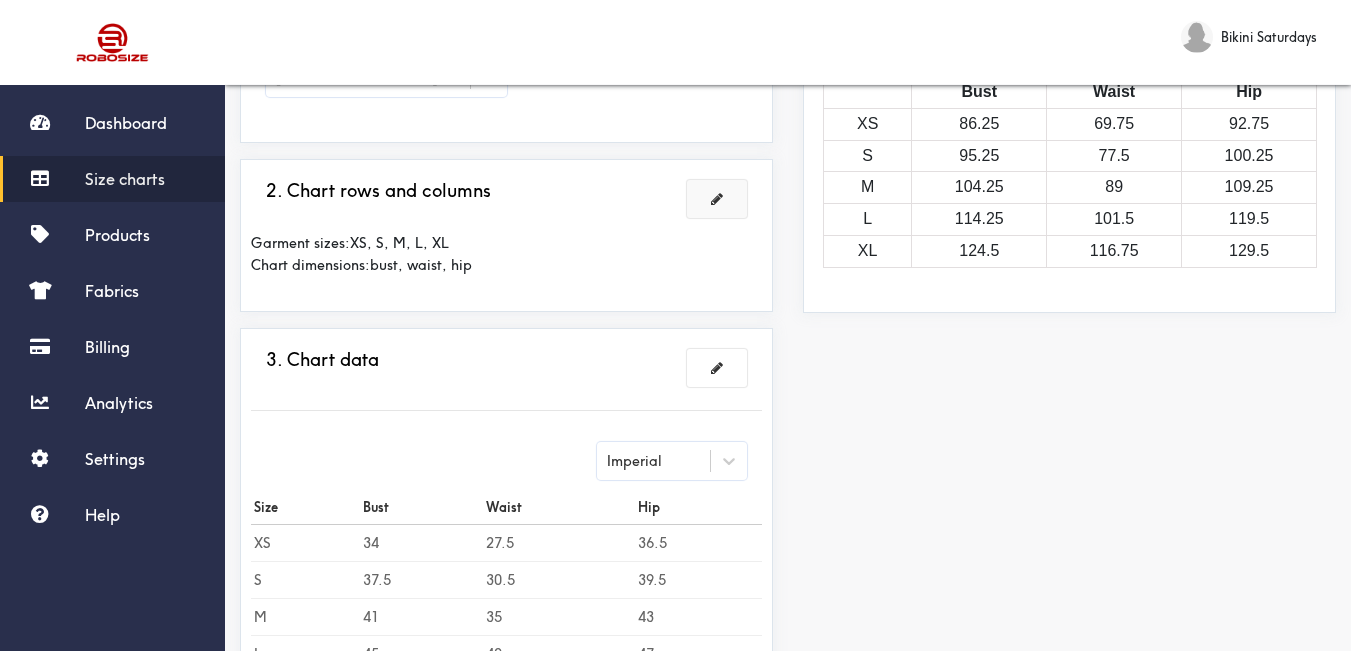 click at bounding box center (717, 199) 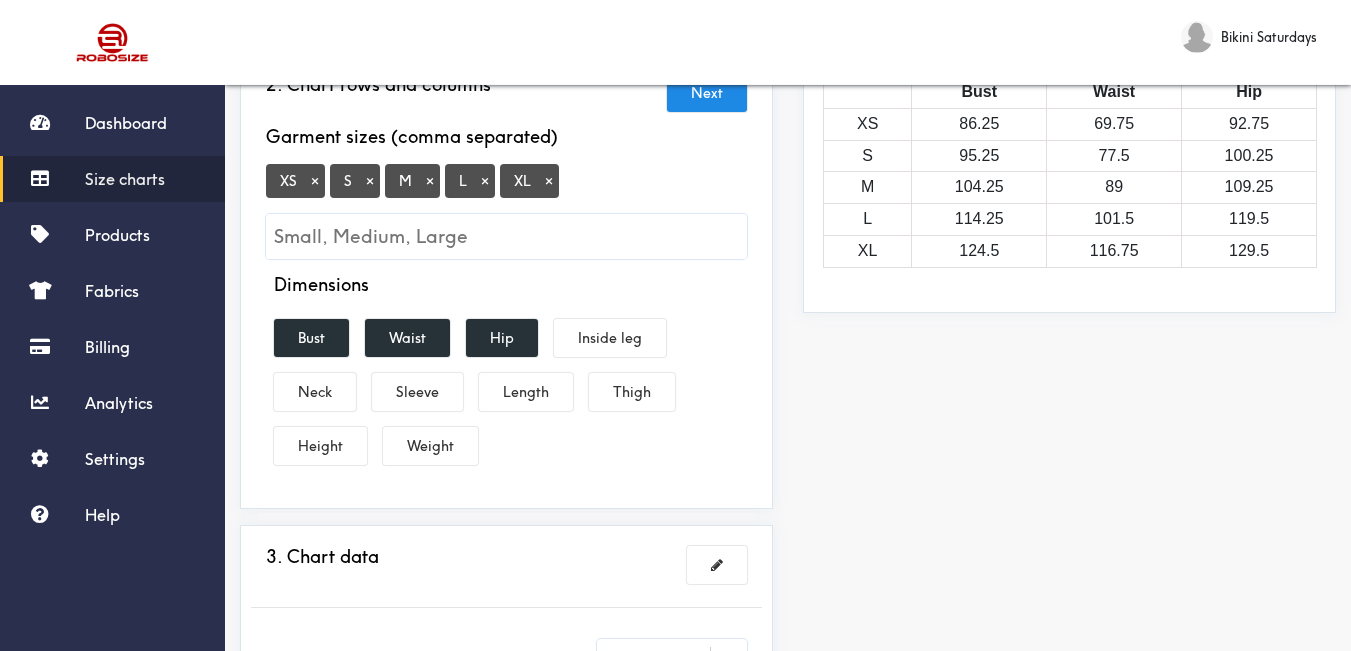 click on "×" at bounding box center (315, 181) 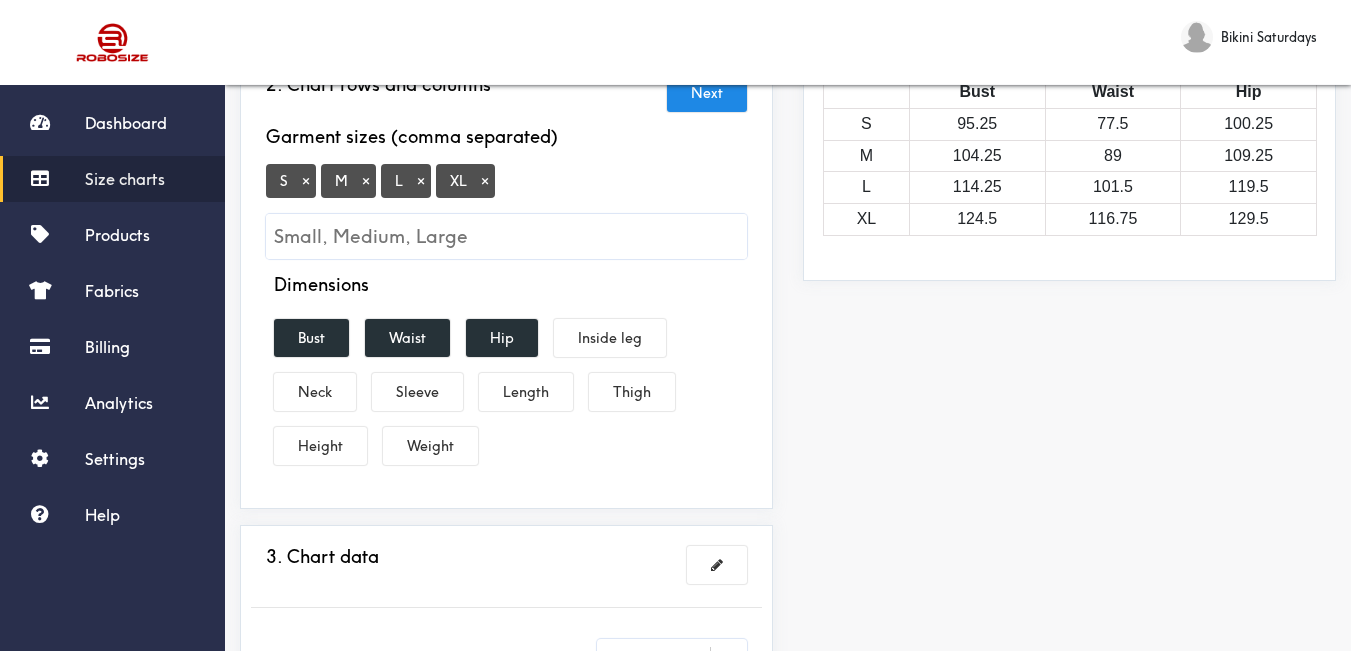 click on "×" at bounding box center [485, 181] 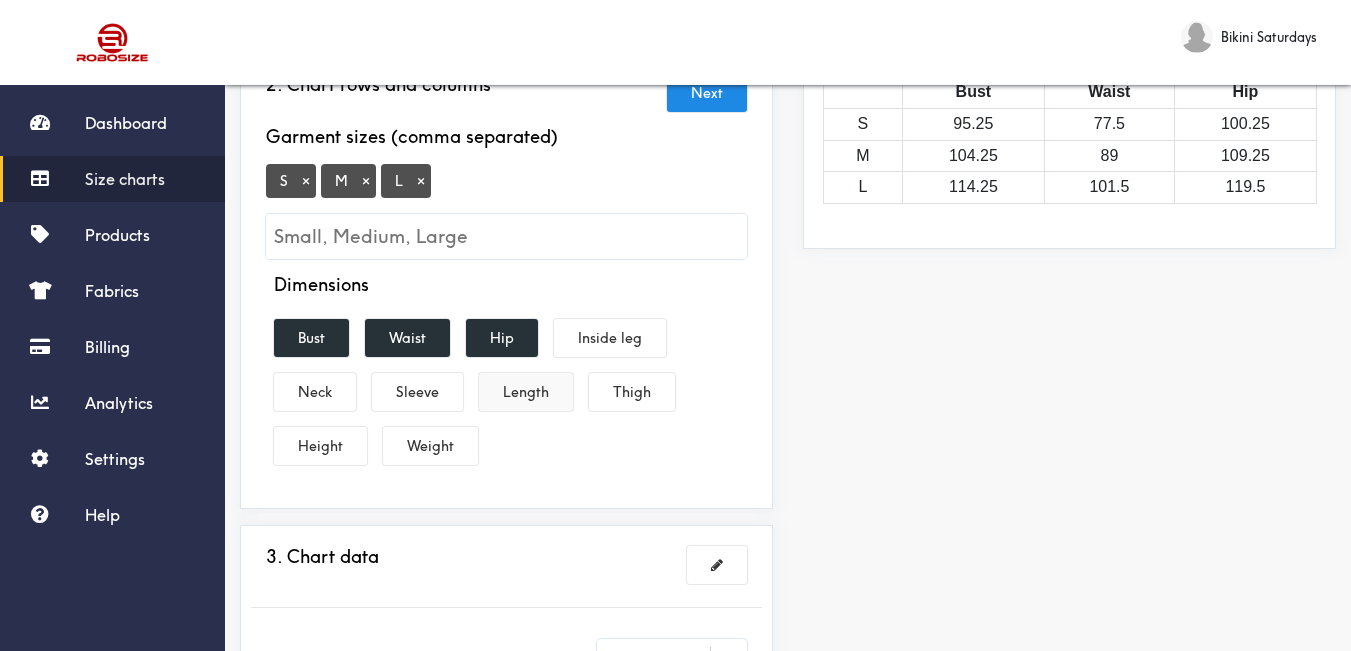 click on "Length" at bounding box center [526, 392] 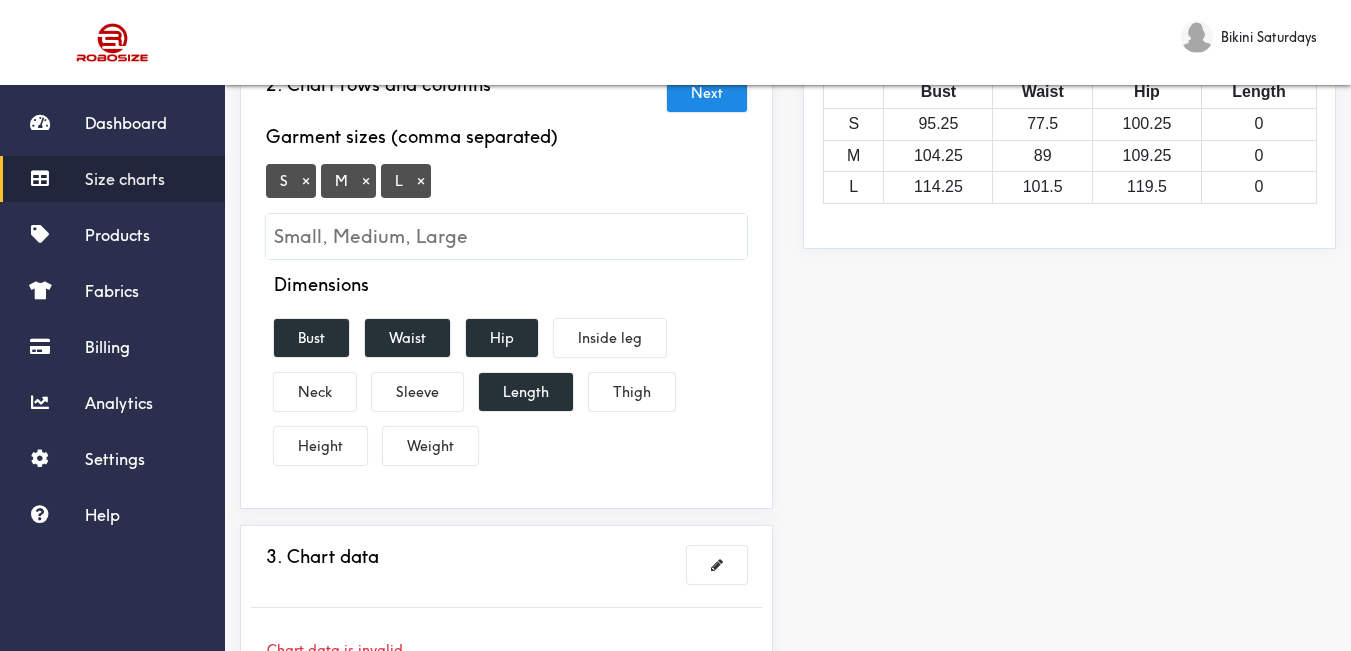 scroll, scrollTop: 500, scrollLeft: 0, axis: vertical 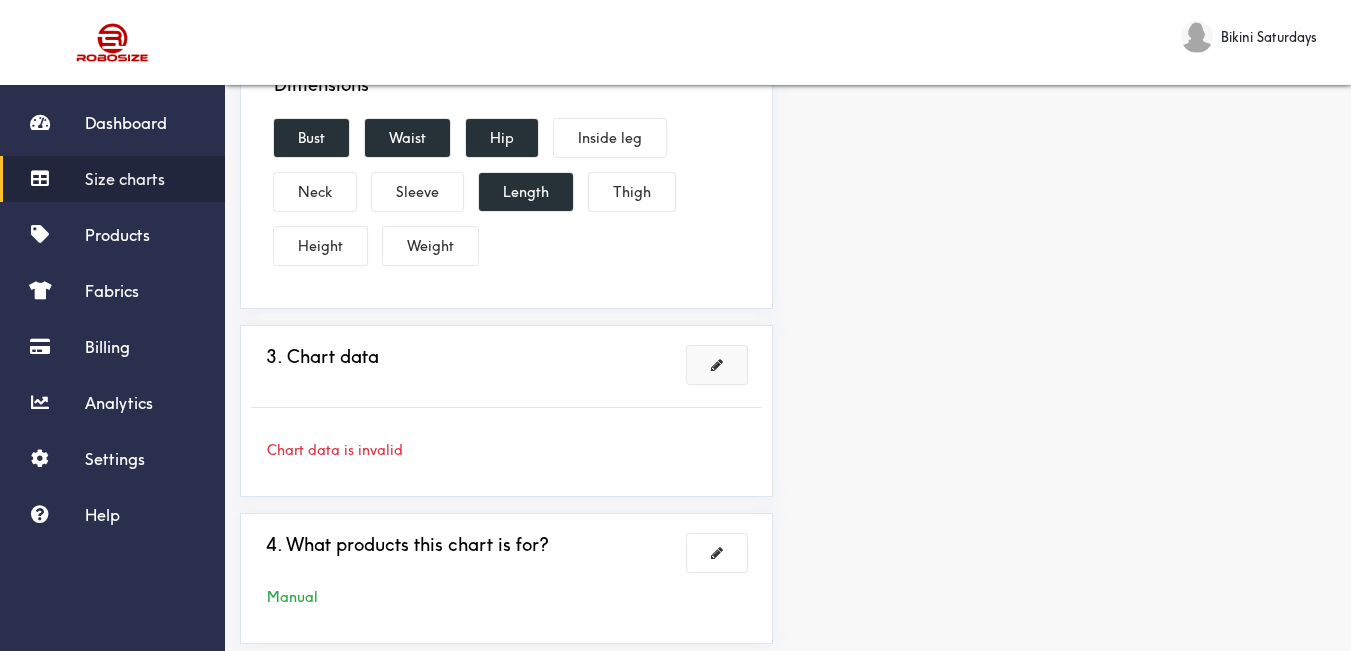 click at bounding box center (717, 365) 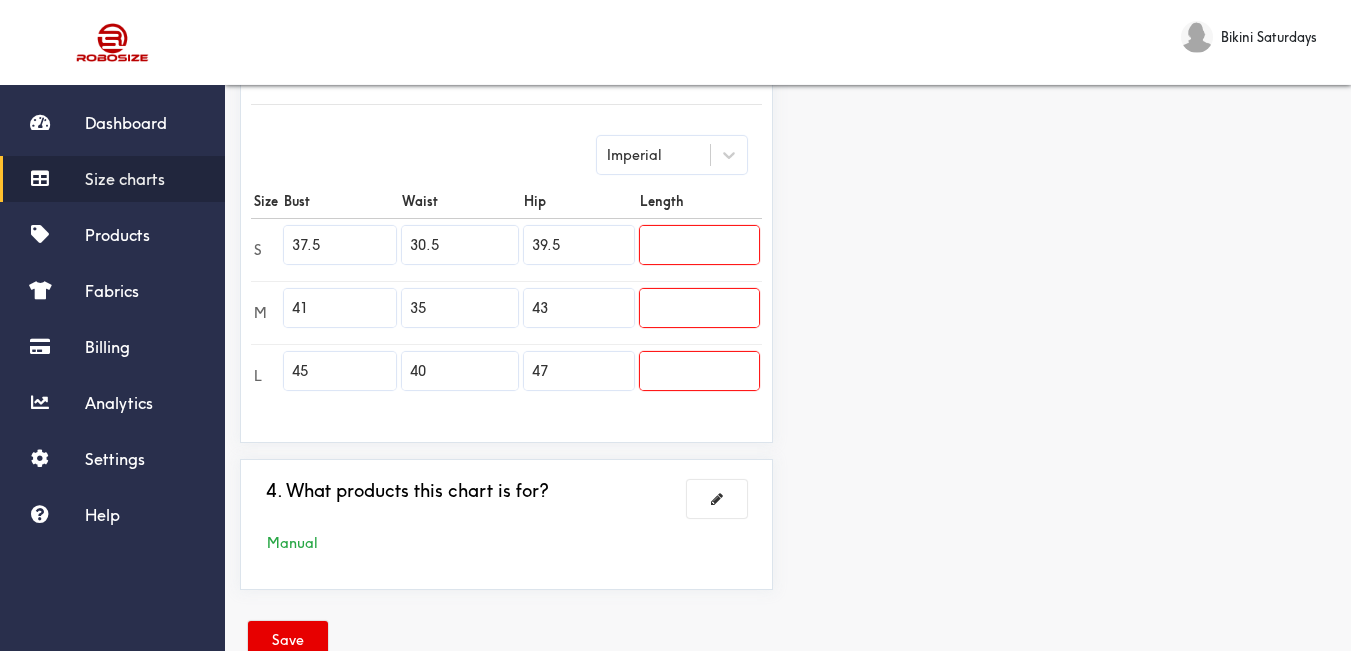 drag, startPoint x: 301, startPoint y: 238, endPoint x: 237, endPoint y: 241, distance: 64.070274 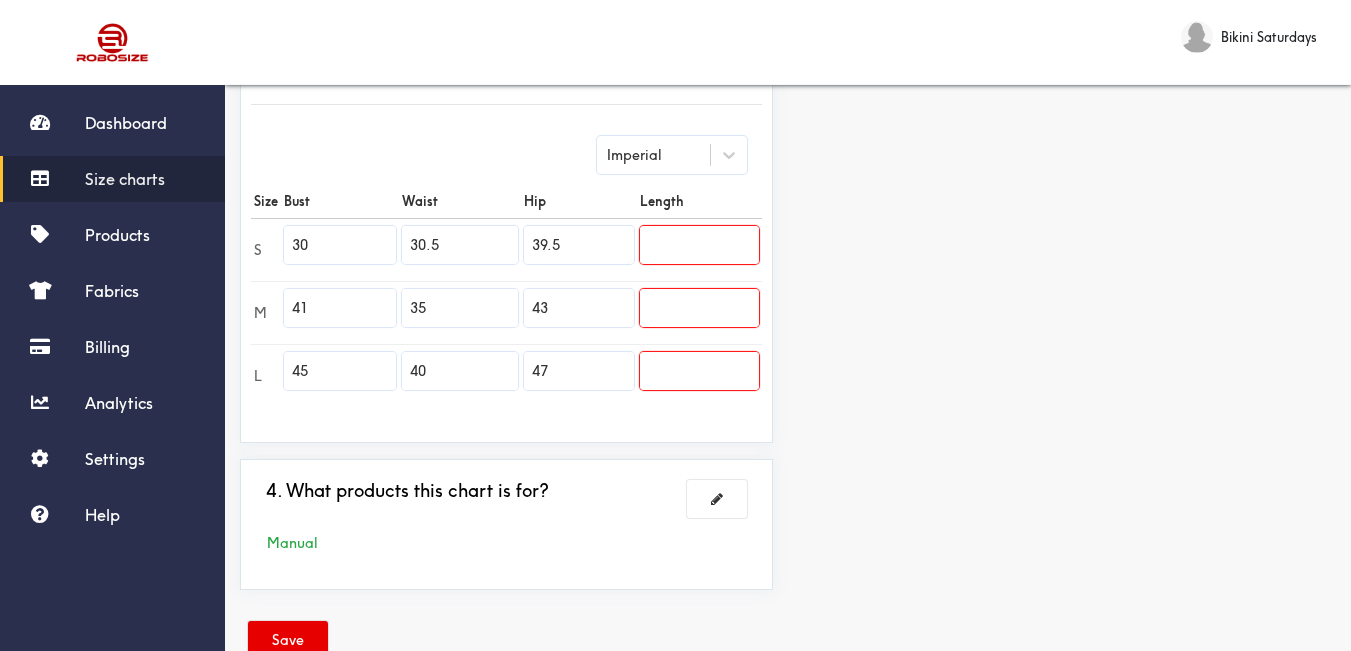 type on "30" 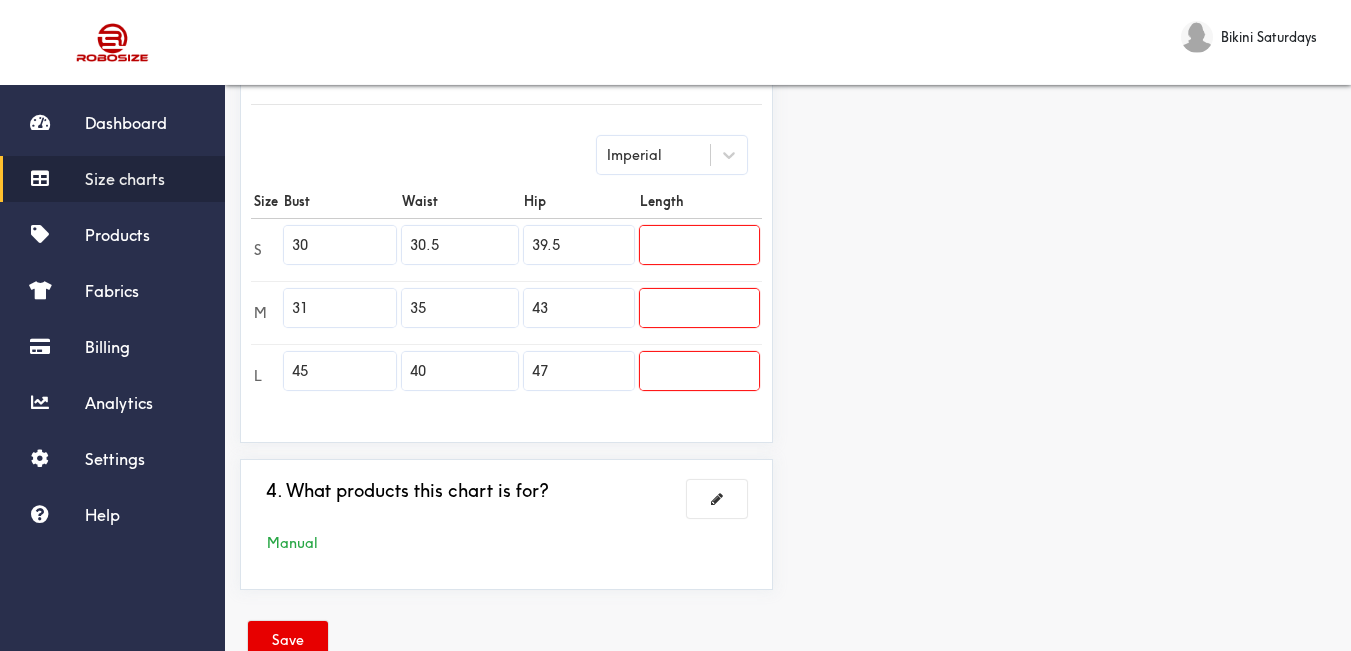 type on "31" 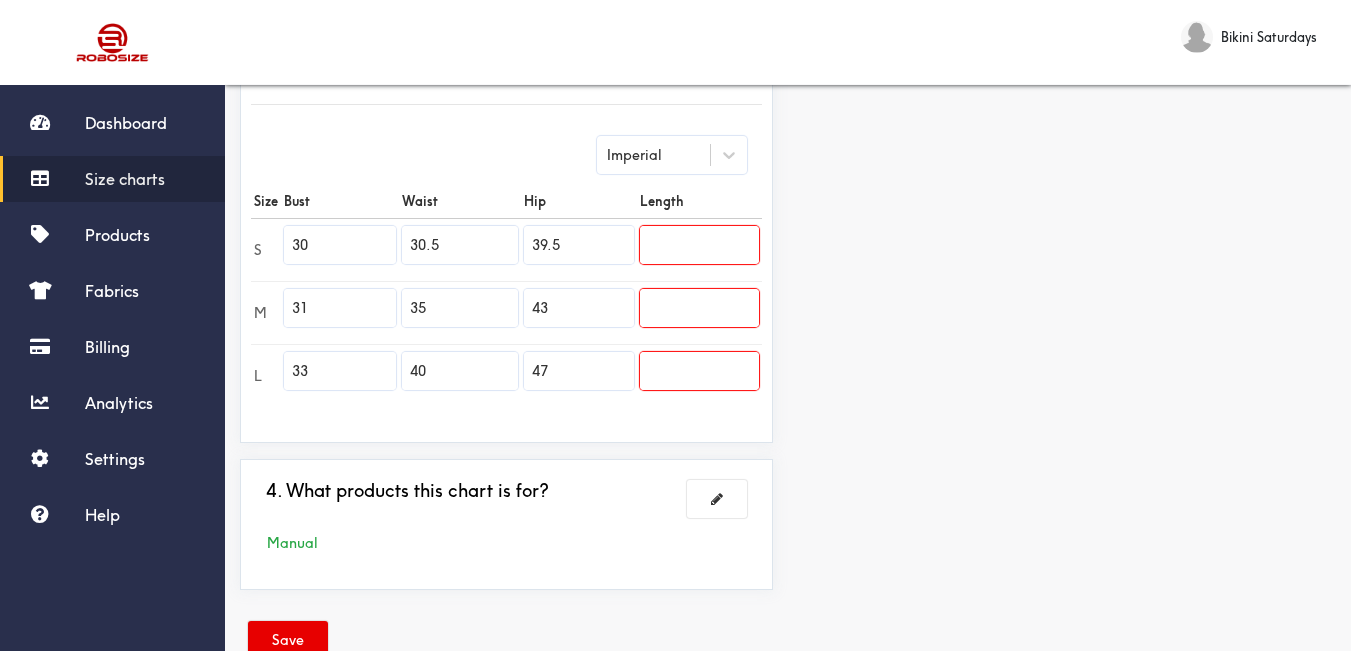 type on "33" 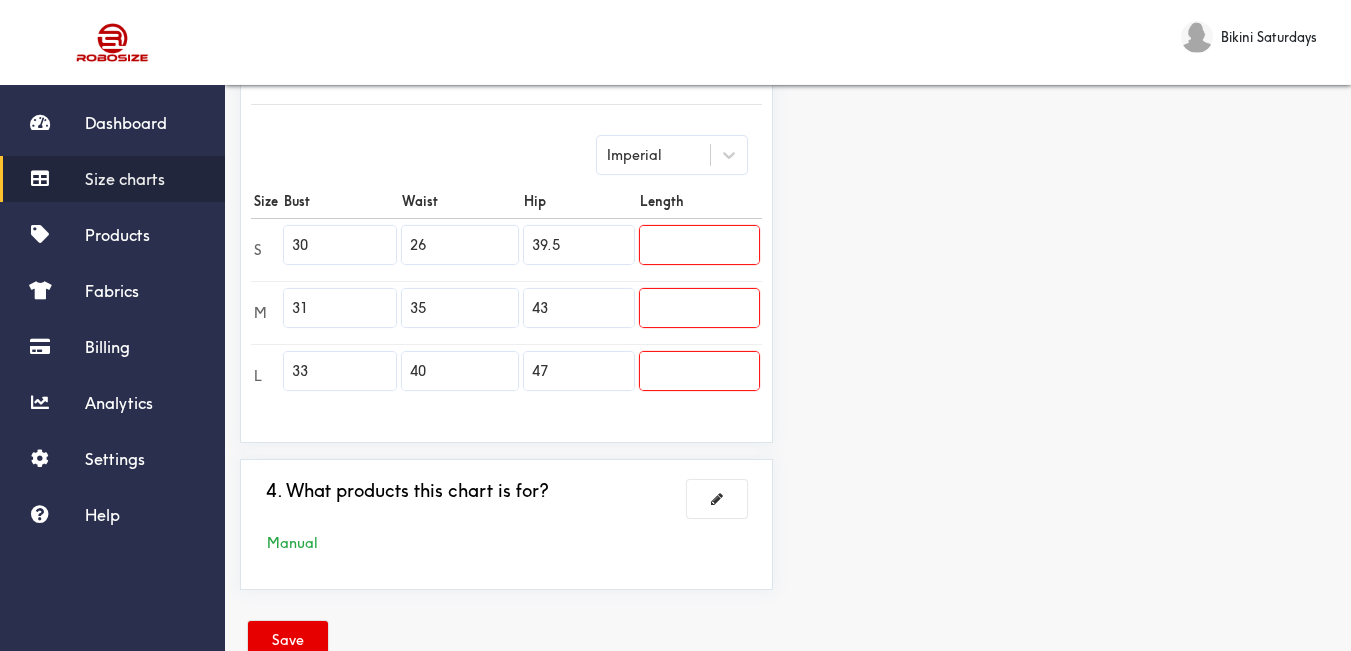 type on "26" 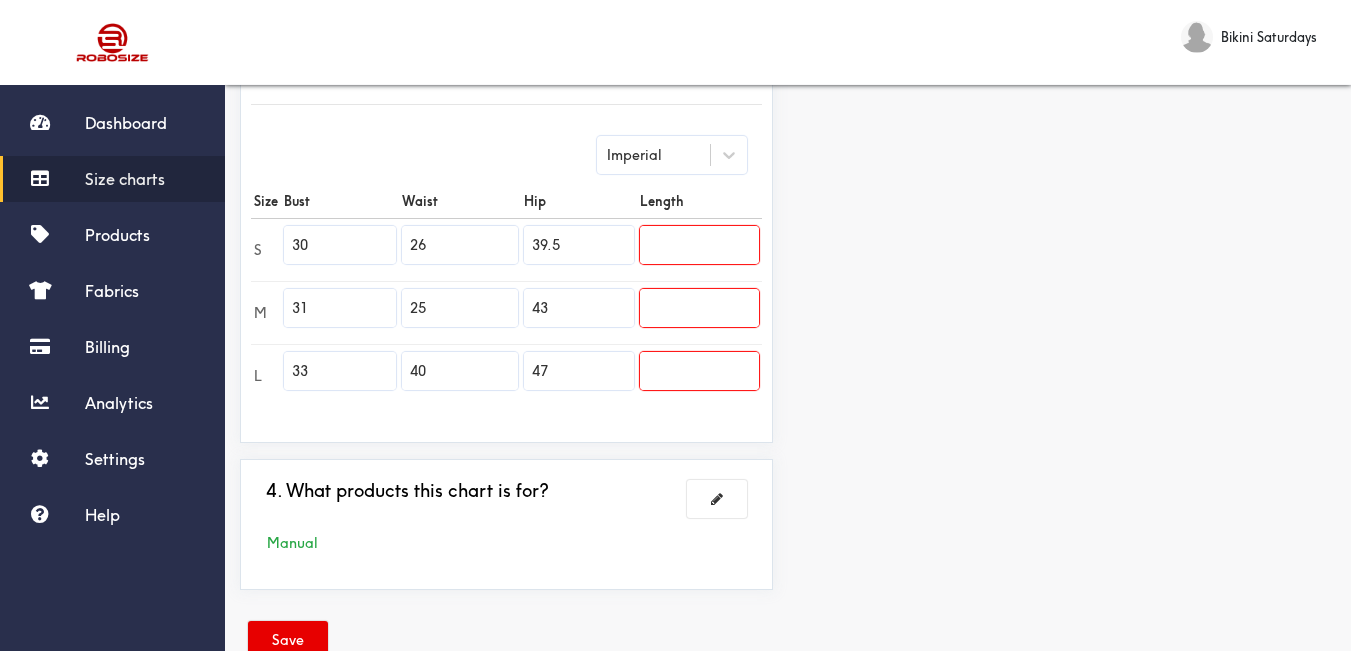 type on "25" 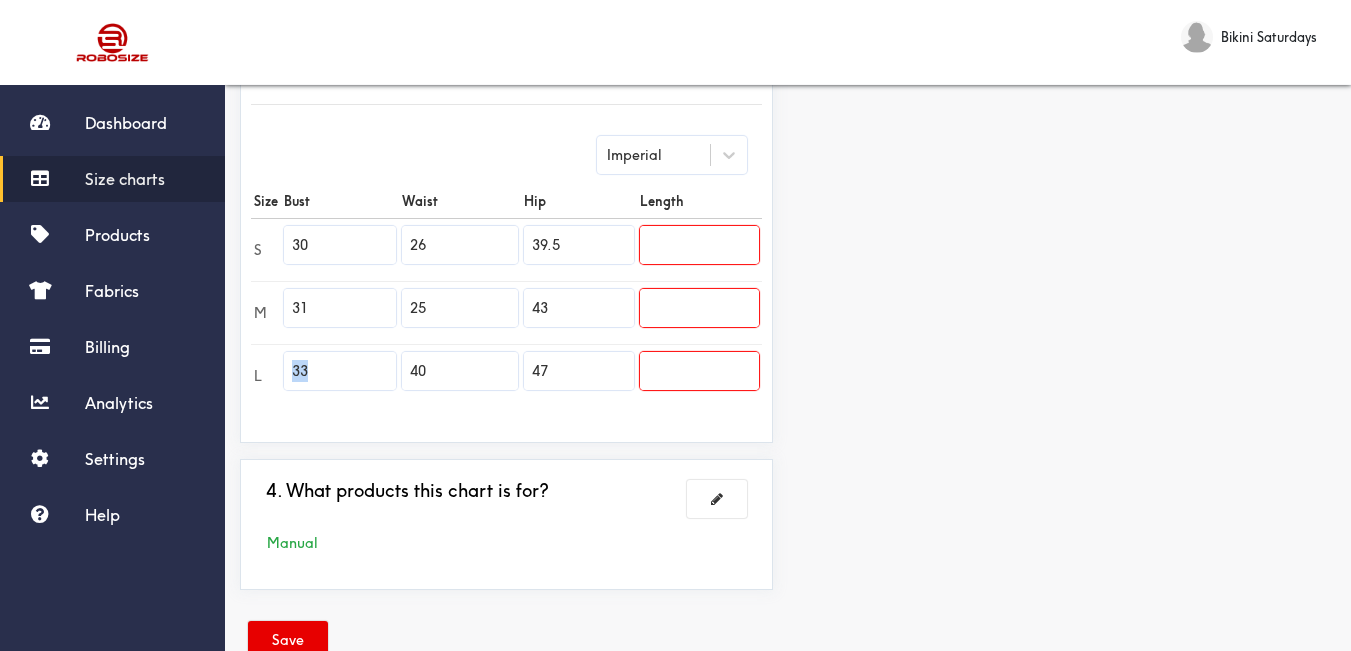 drag, startPoint x: 467, startPoint y: 394, endPoint x: 368, endPoint y: 372, distance: 101.414986 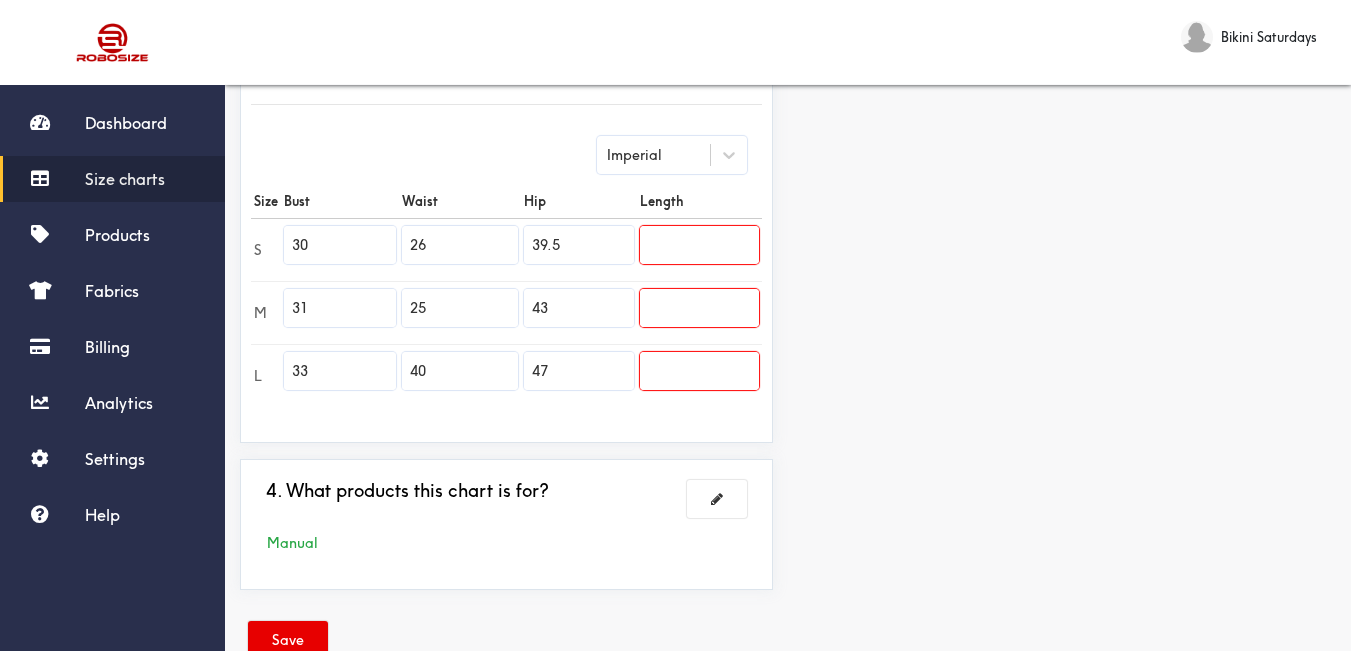 click on "25" at bounding box center (460, 312) 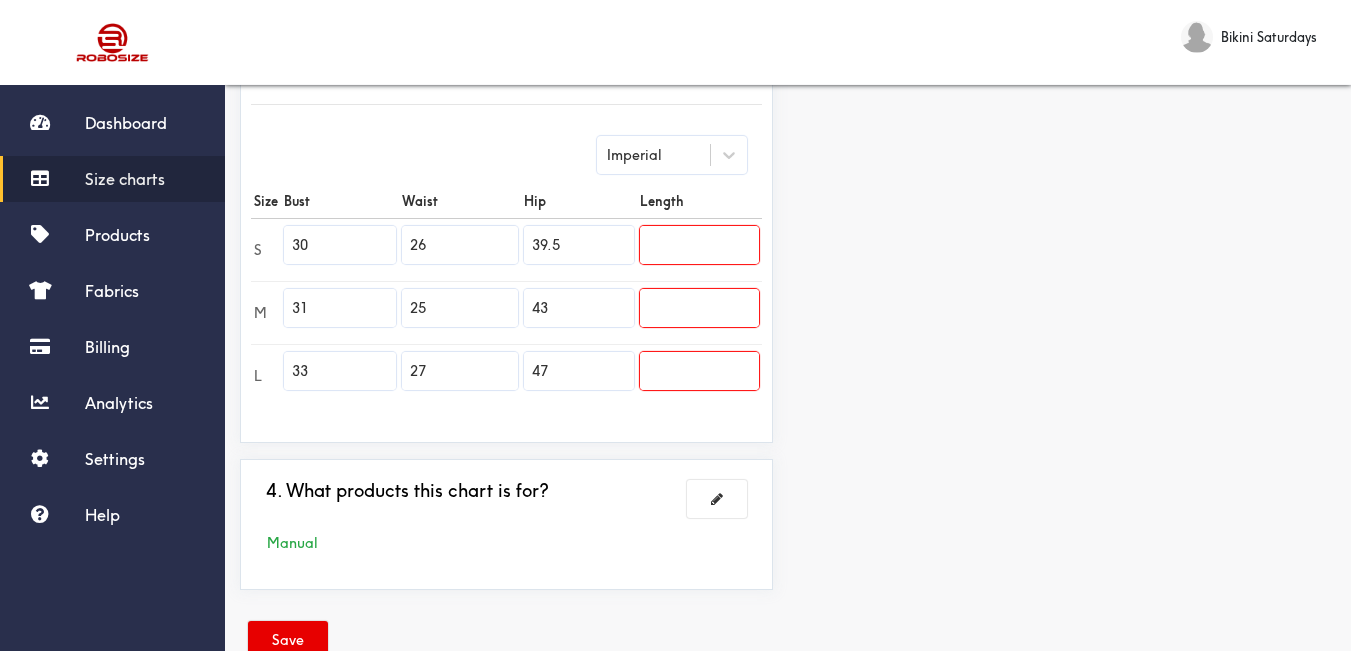 type on "27" 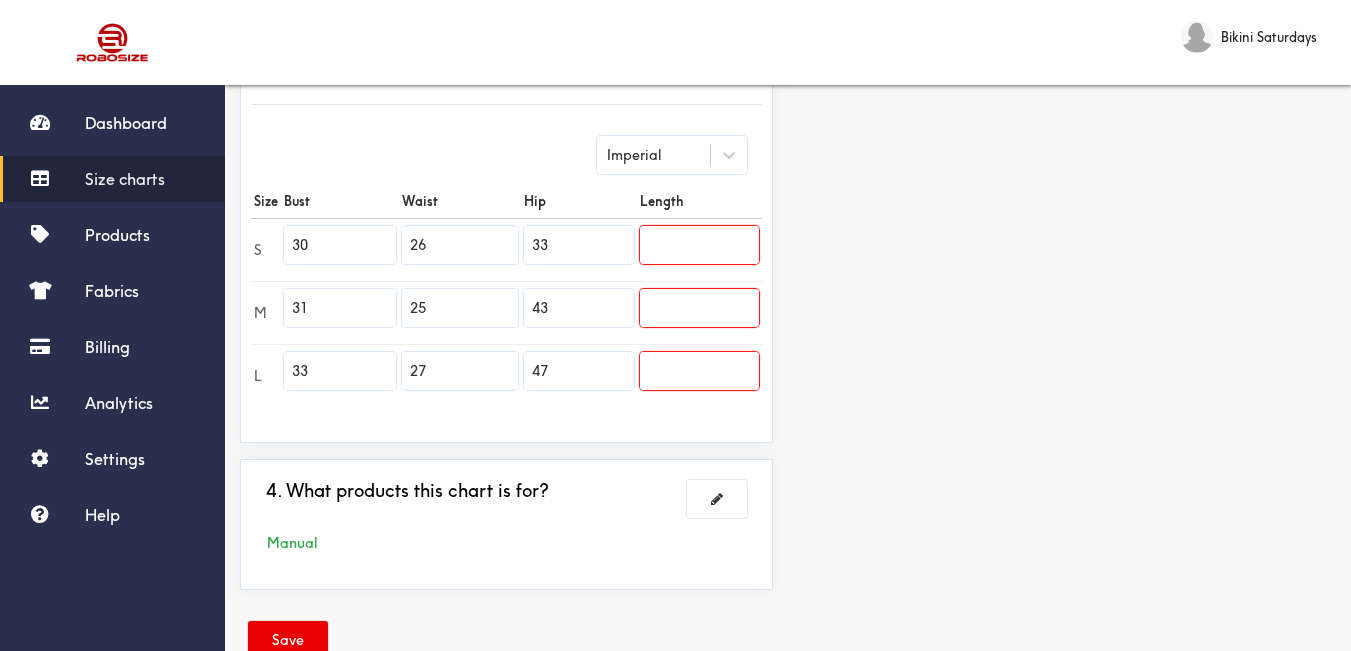 type on "33" 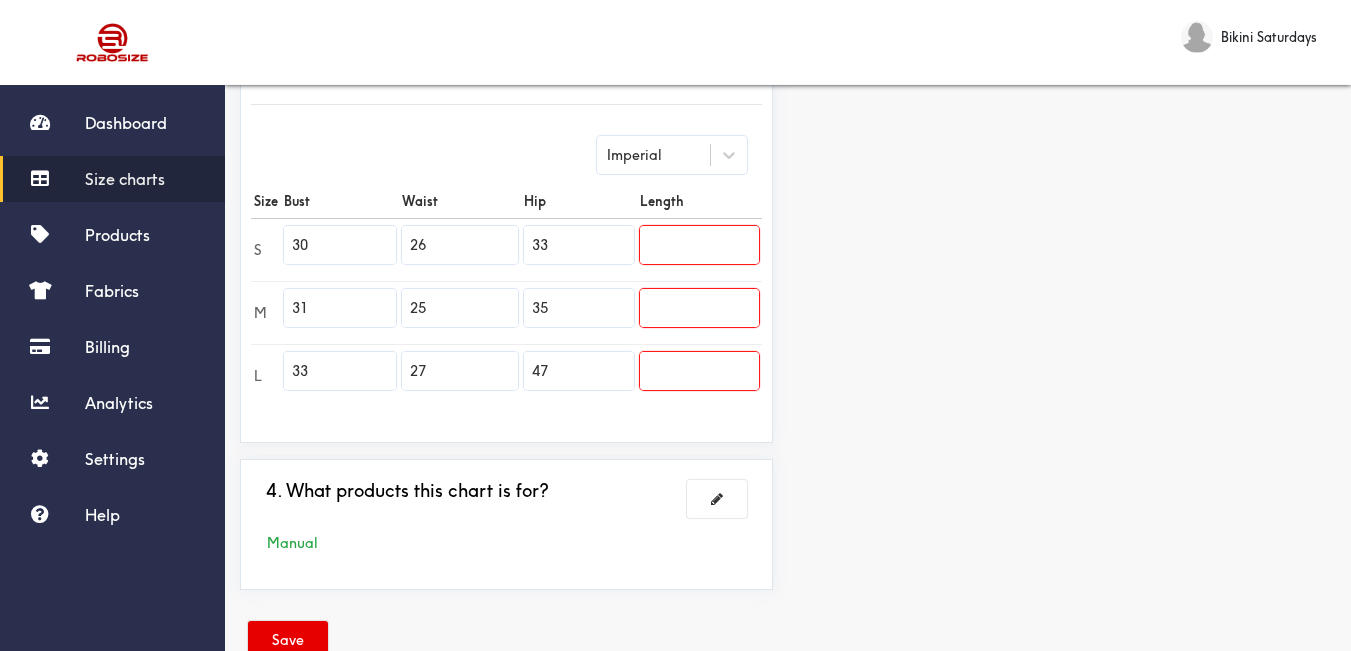 type on "35" 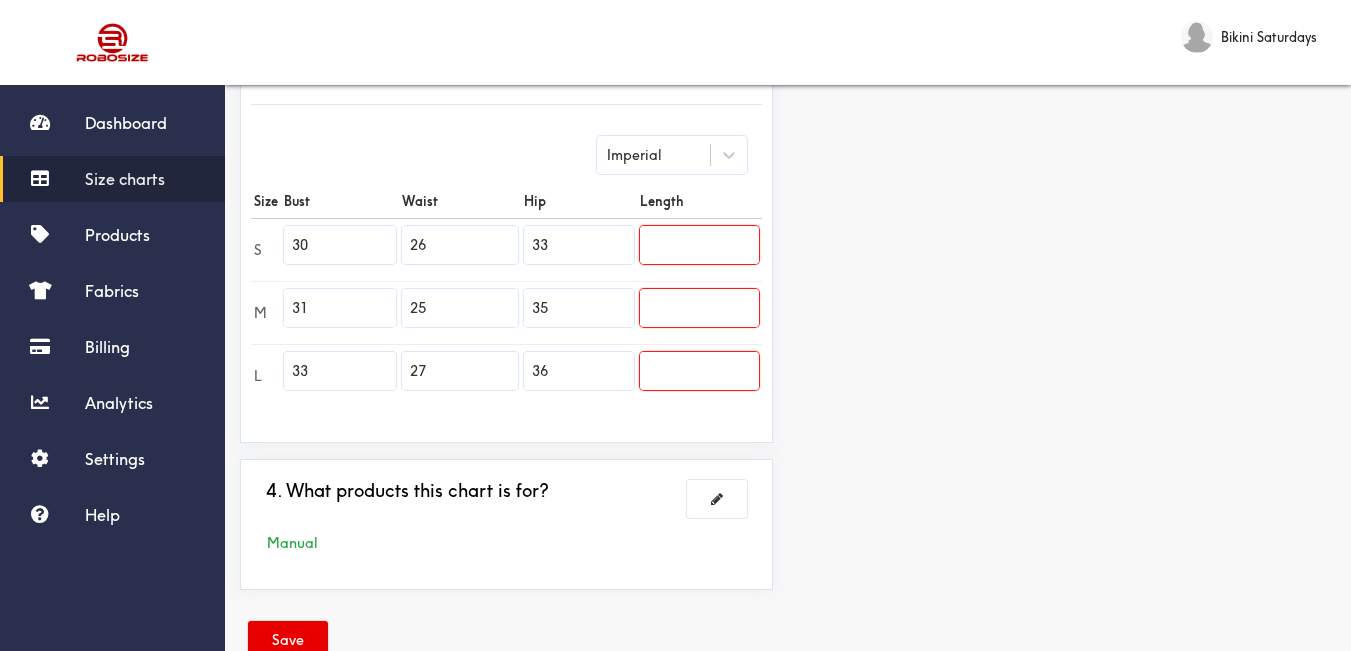 type on "36" 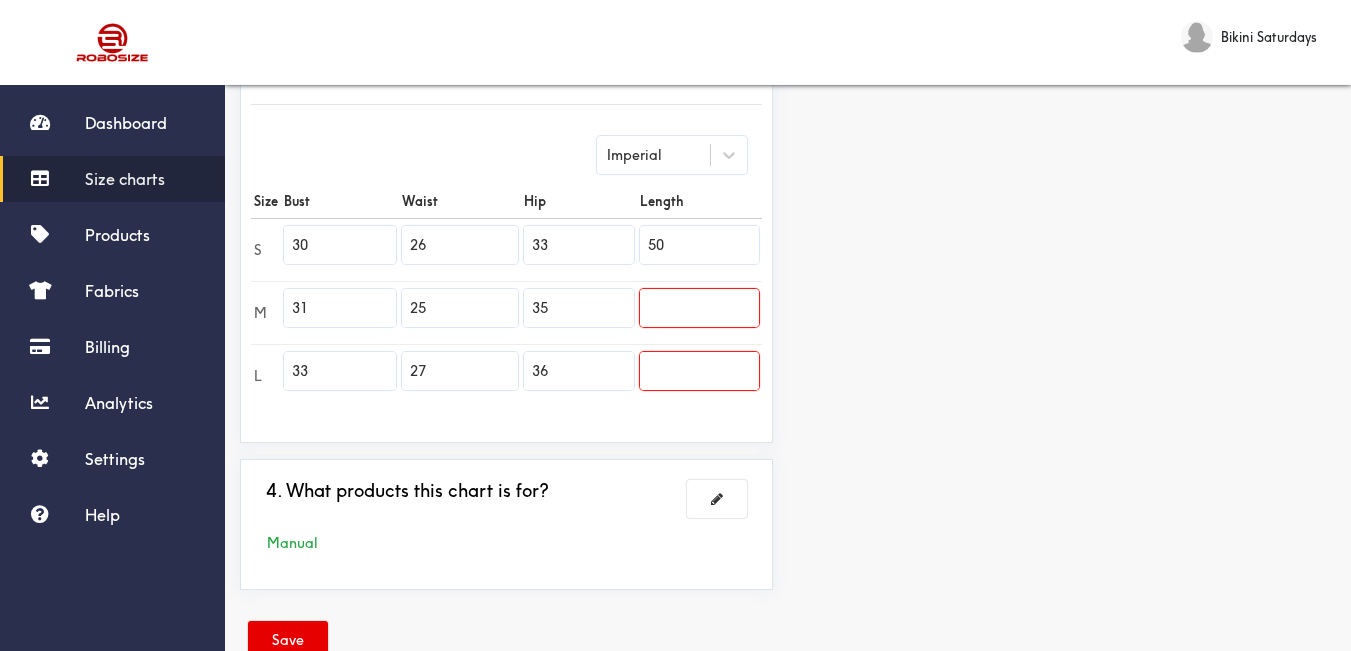 type on "50" 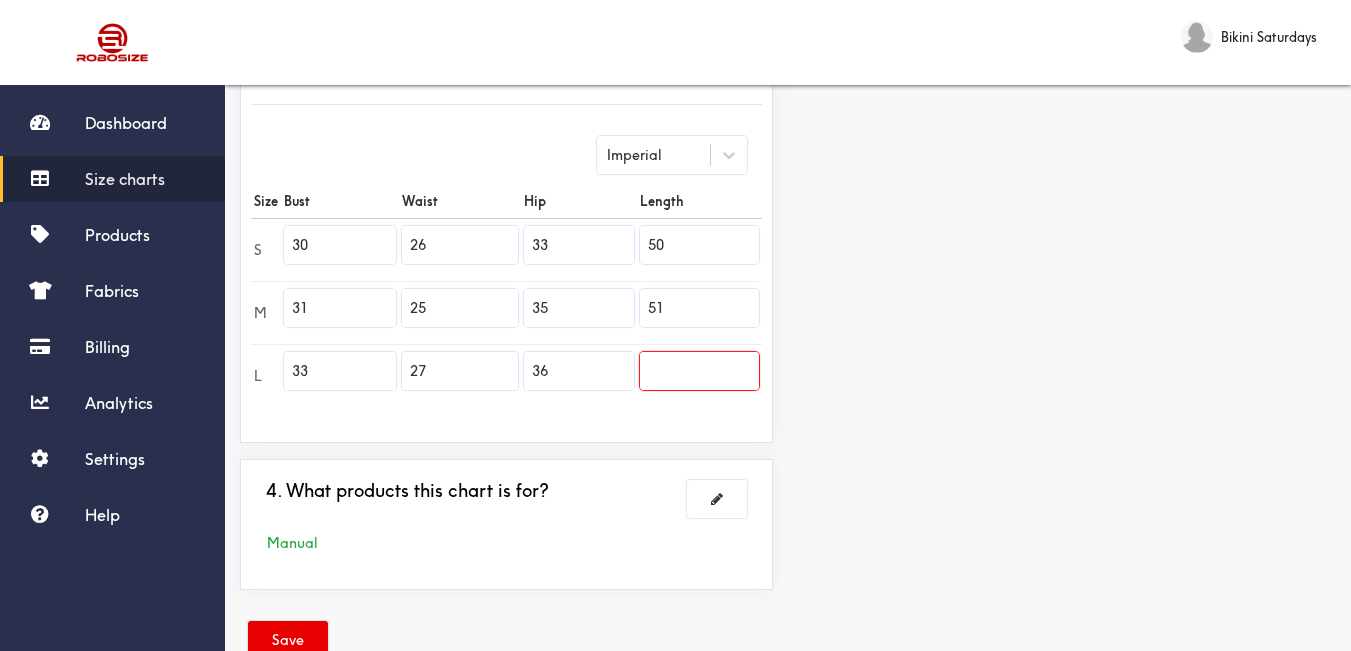 type on "51" 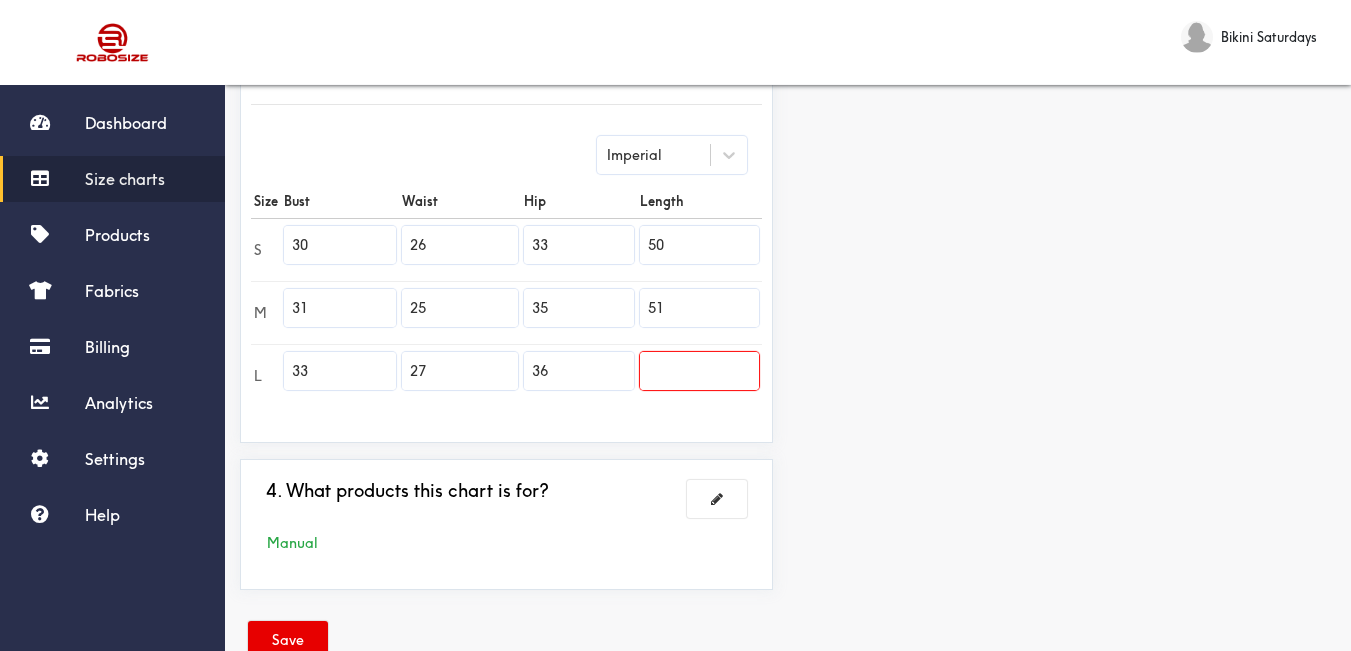 click at bounding box center (699, 371) 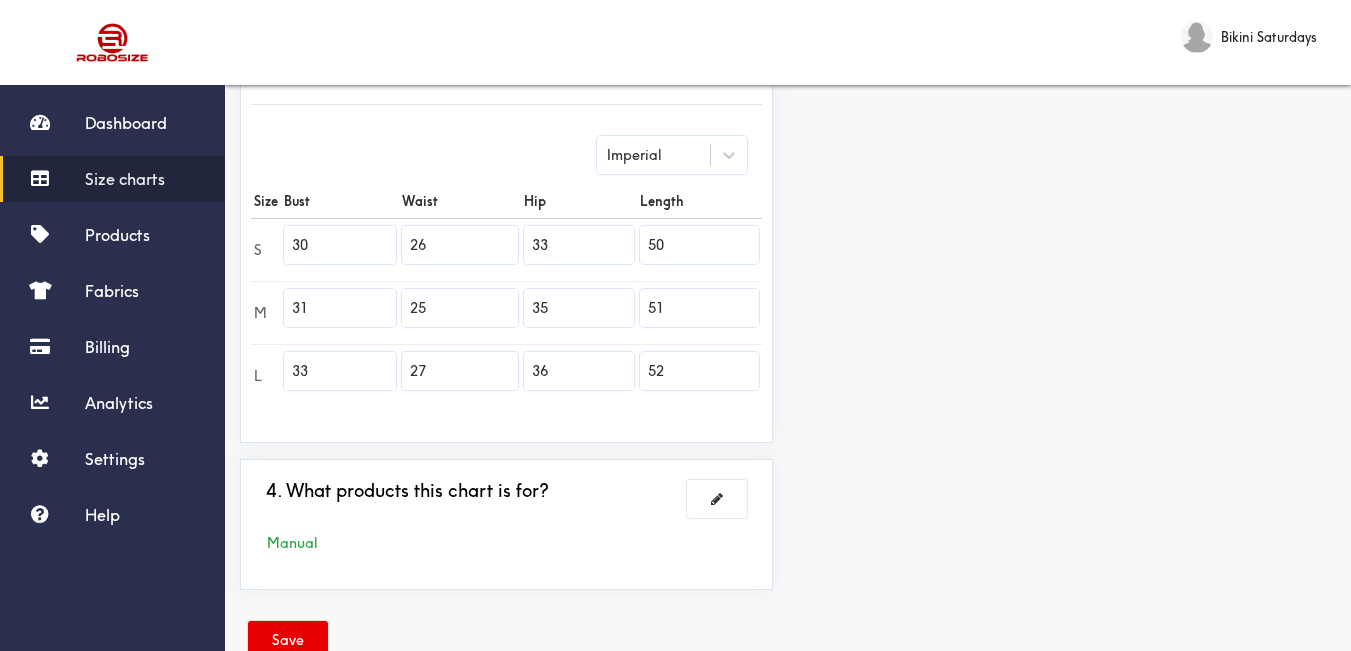 type on "52" 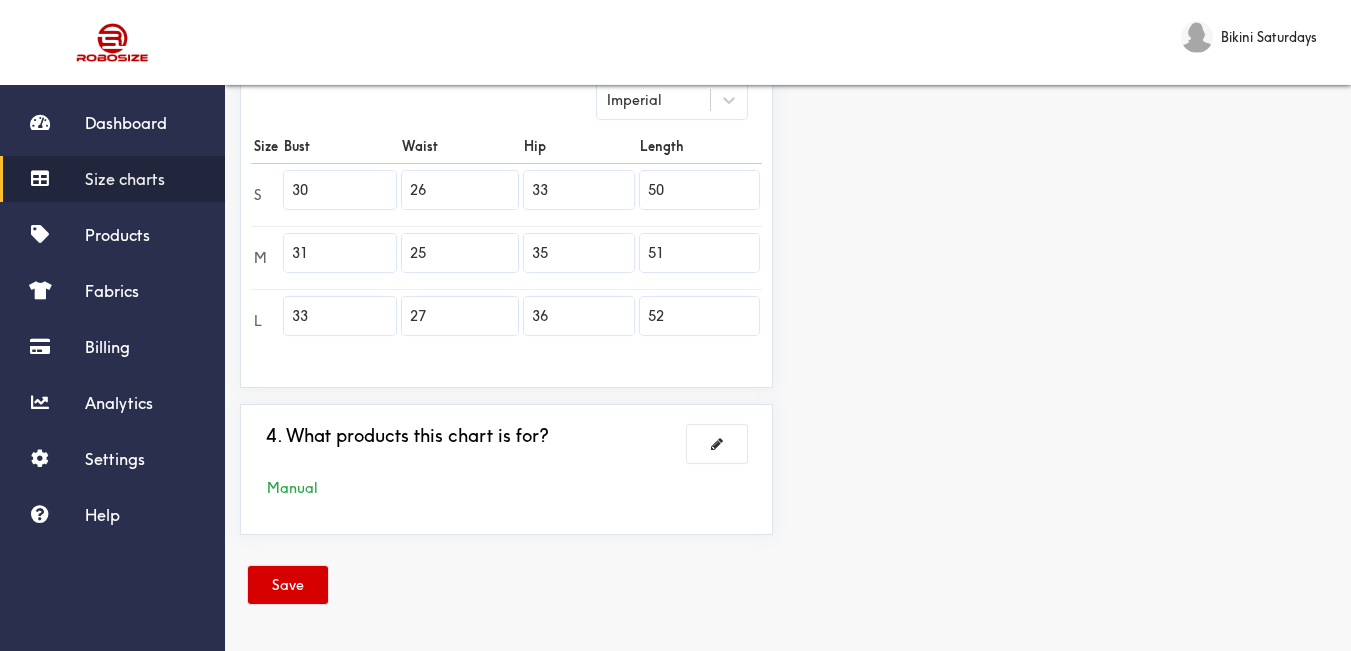 click on "Save" at bounding box center [288, 585] 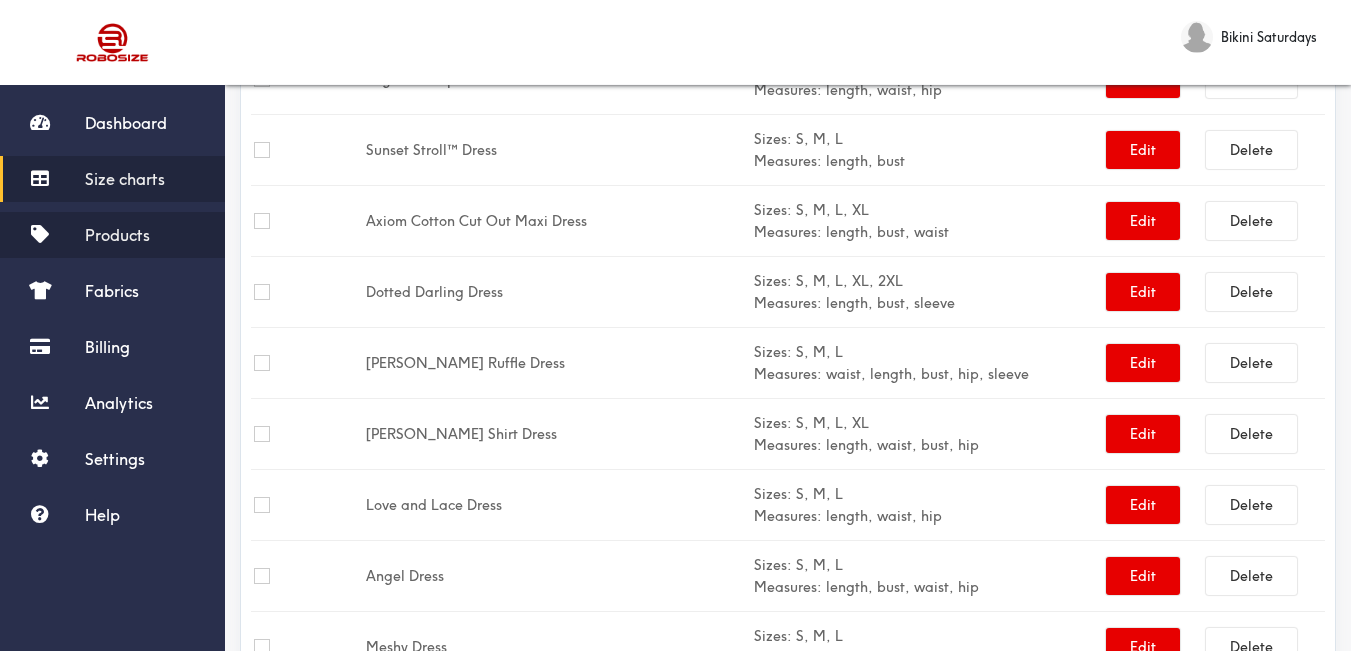 scroll, scrollTop: 355, scrollLeft: 0, axis: vertical 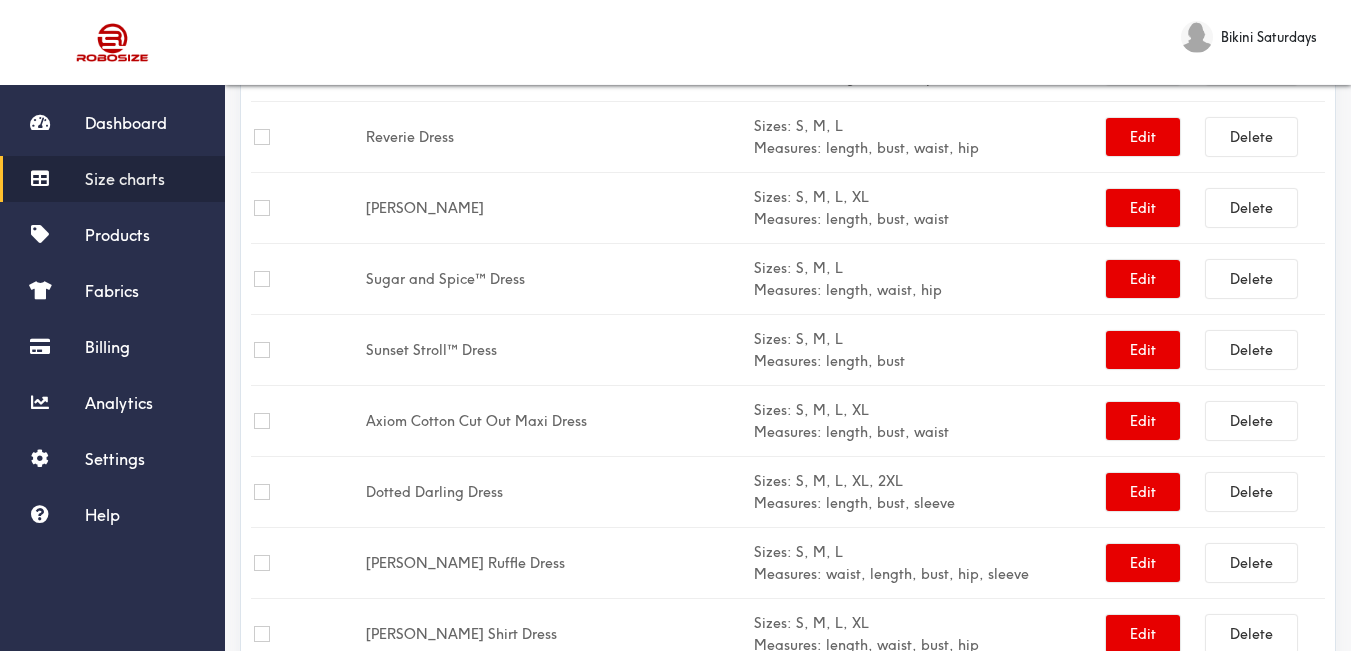 click on "Size charts" at bounding box center [125, 179] 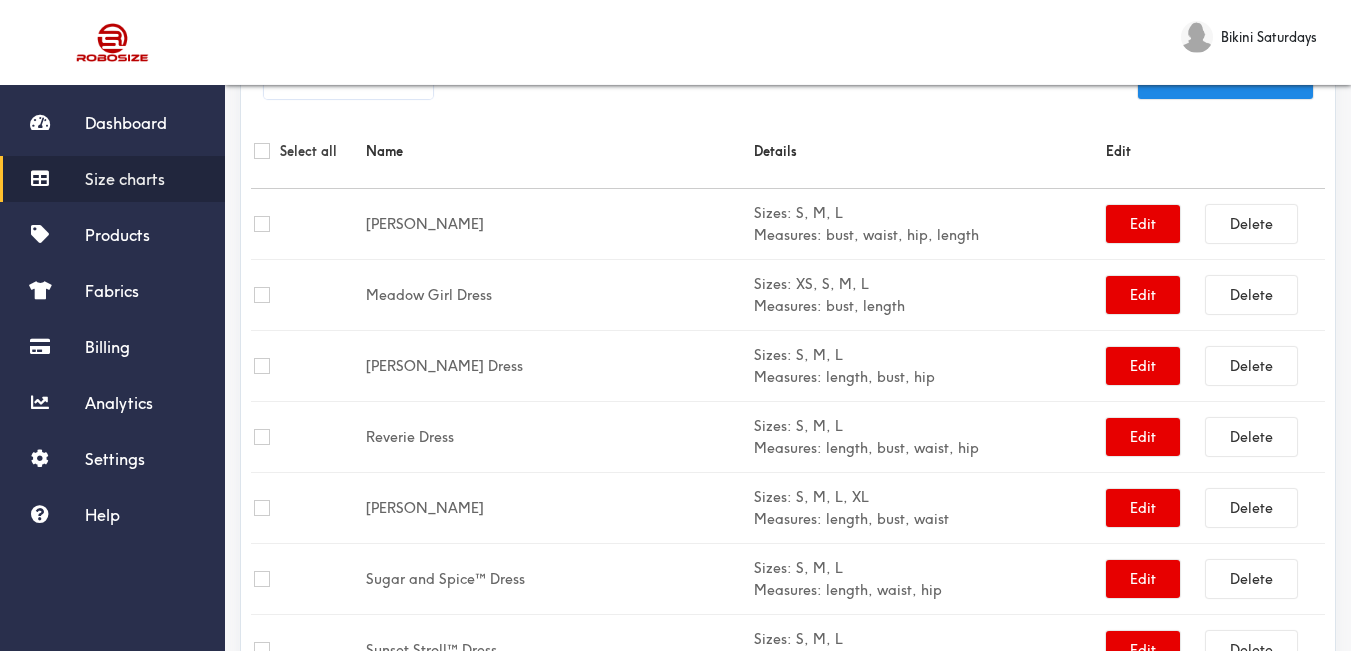 scroll, scrollTop: 0, scrollLeft: 0, axis: both 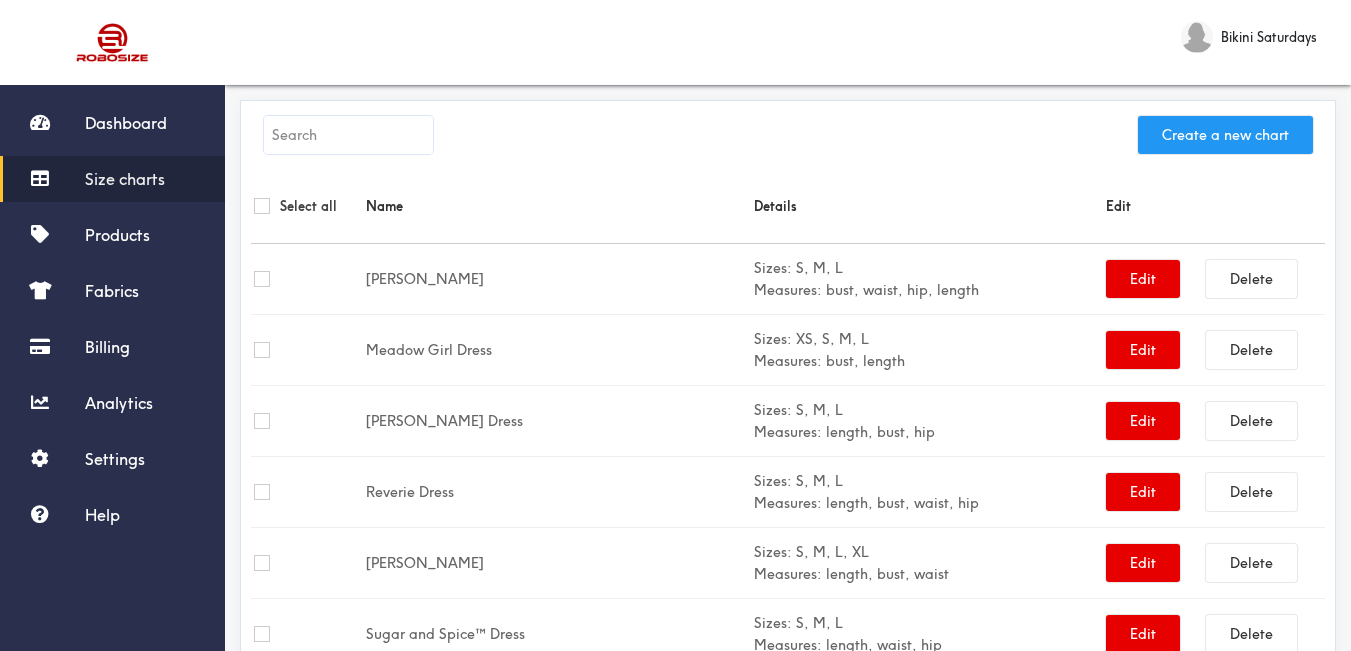 click on "Create a new chart" at bounding box center [1225, 135] 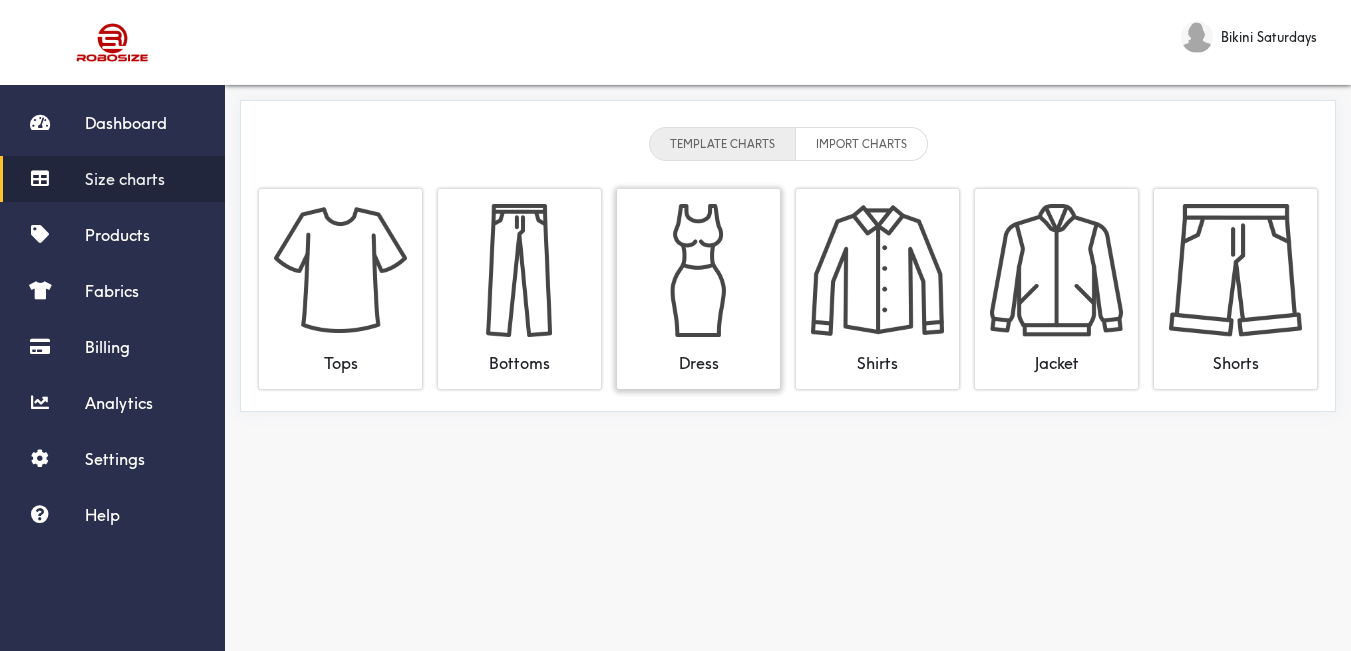 click at bounding box center (698, 270) 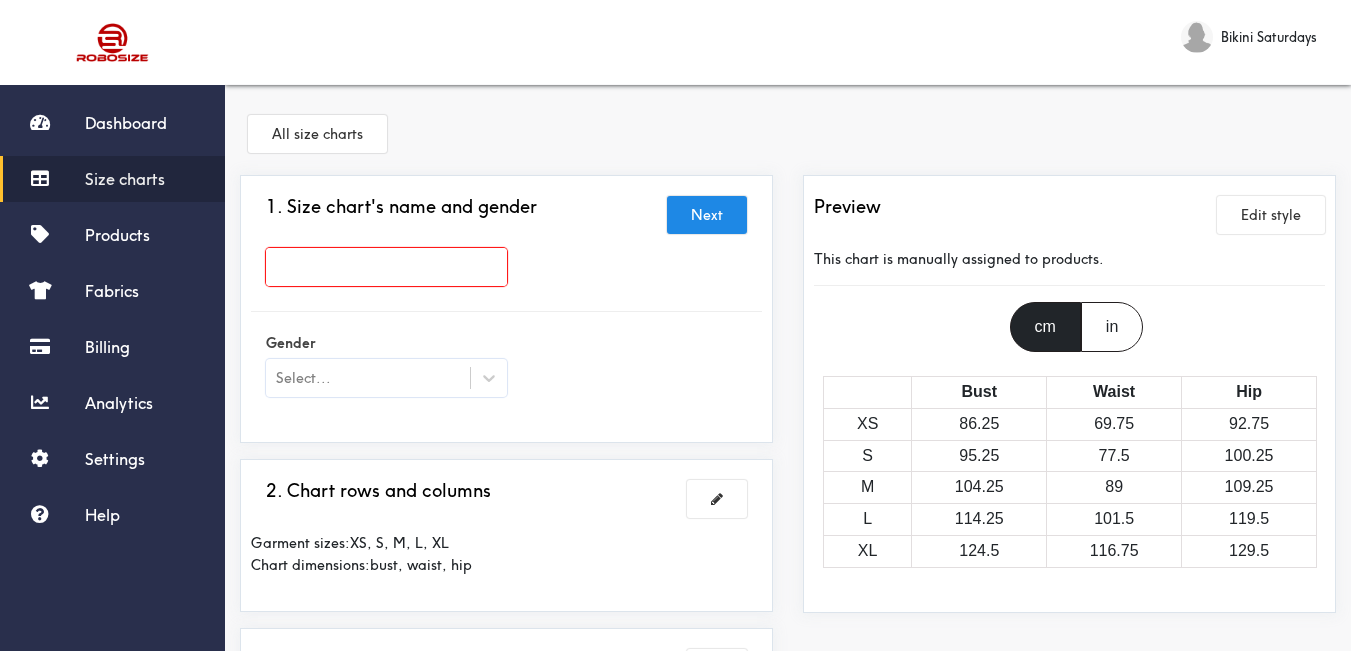 click at bounding box center [386, 267] 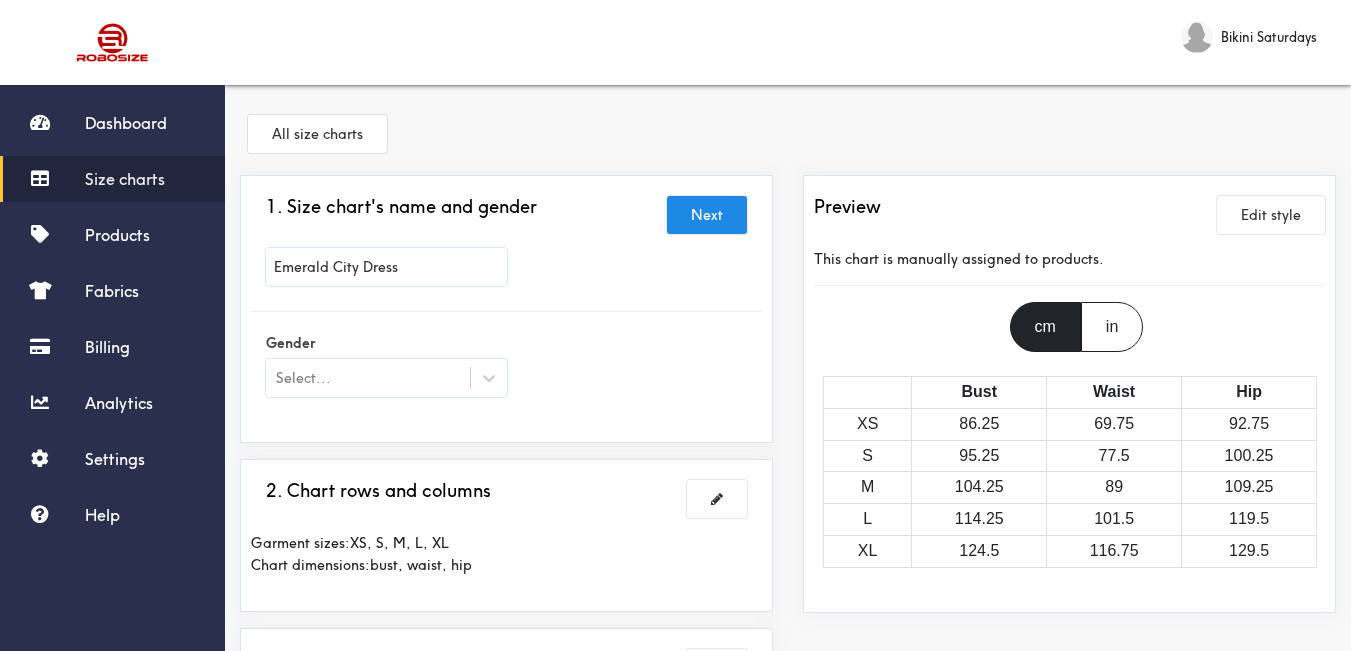 type on "Emerald City Dress" 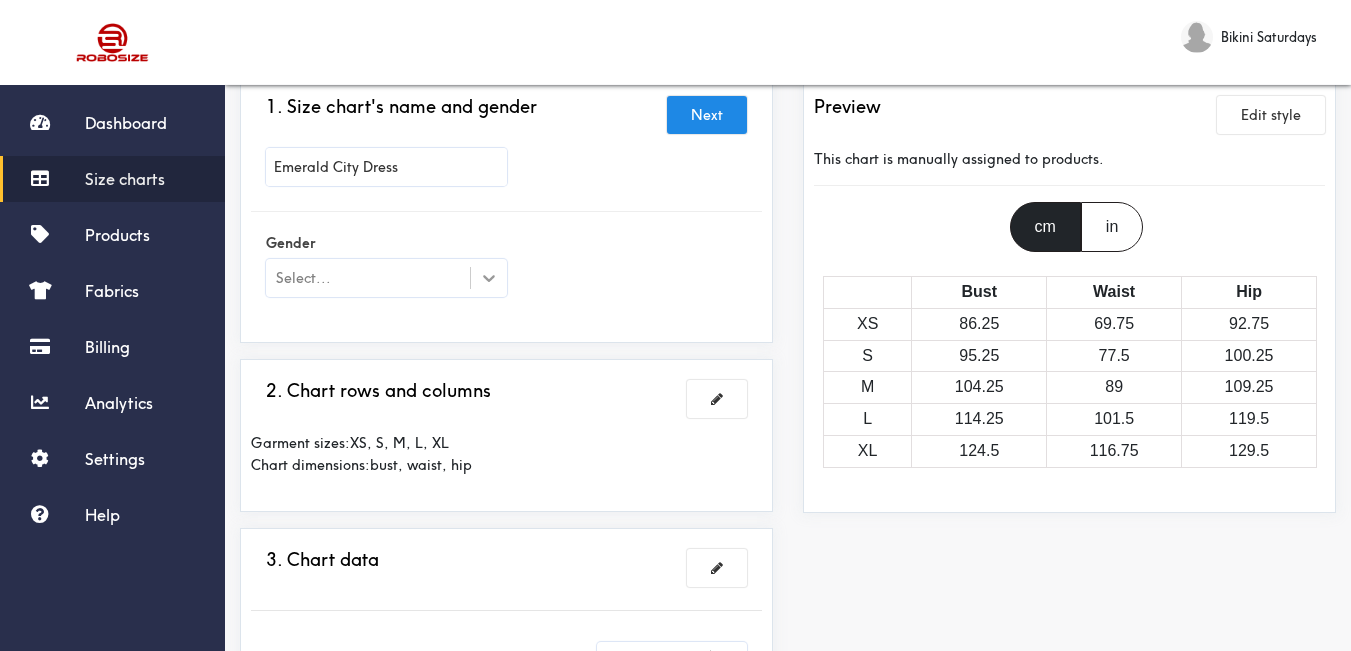 click 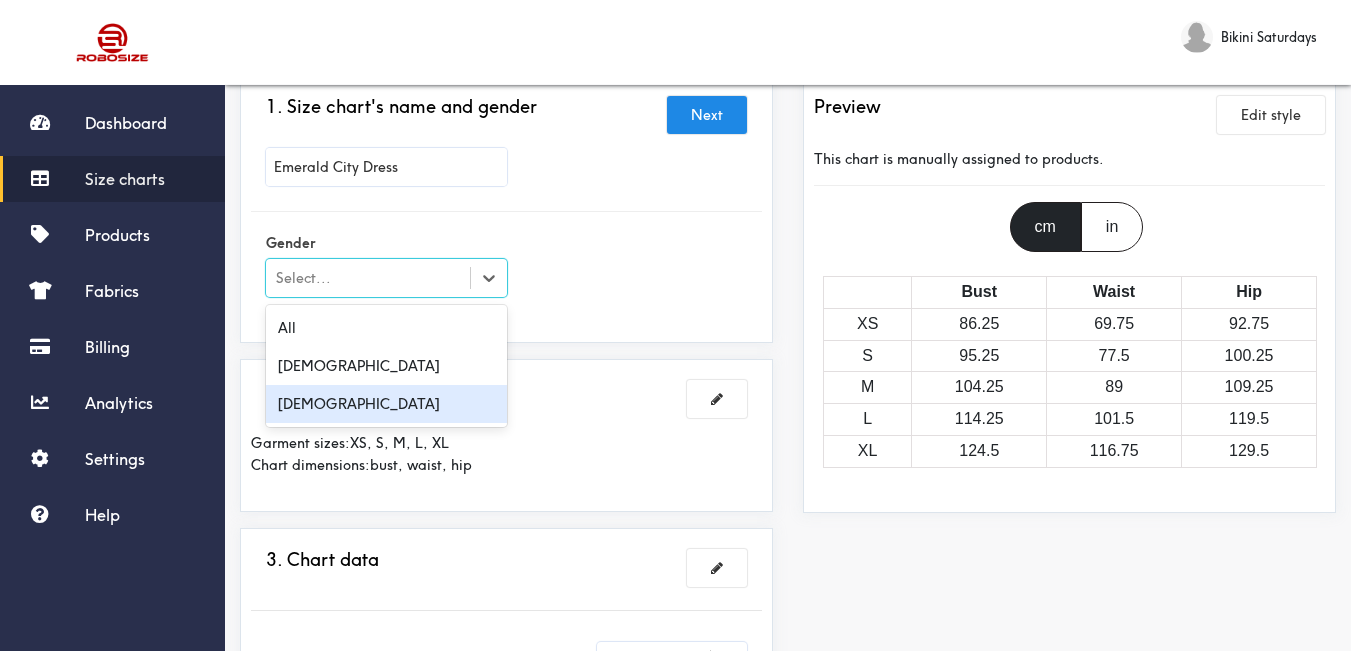 click on "[DEMOGRAPHIC_DATA]" at bounding box center [386, 404] 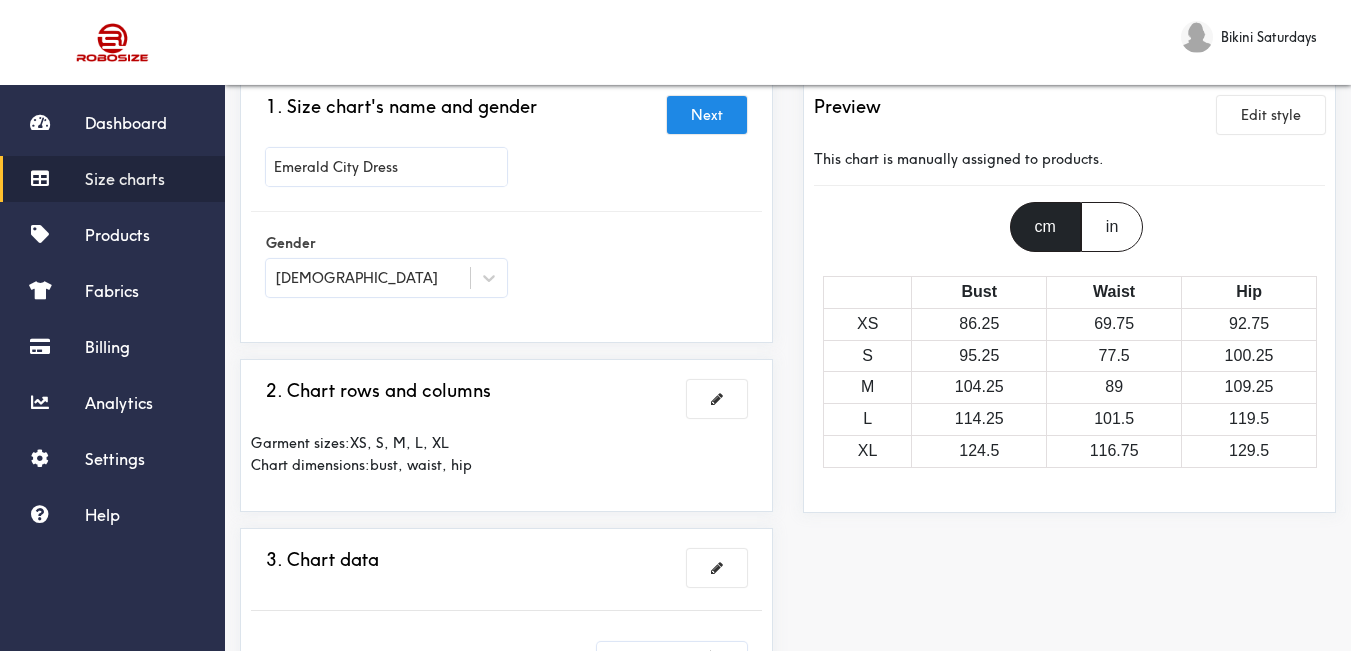 drag, startPoint x: 575, startPoint y: 376, endPoint x: 883, endPoint y: 23, distance: 468.47946 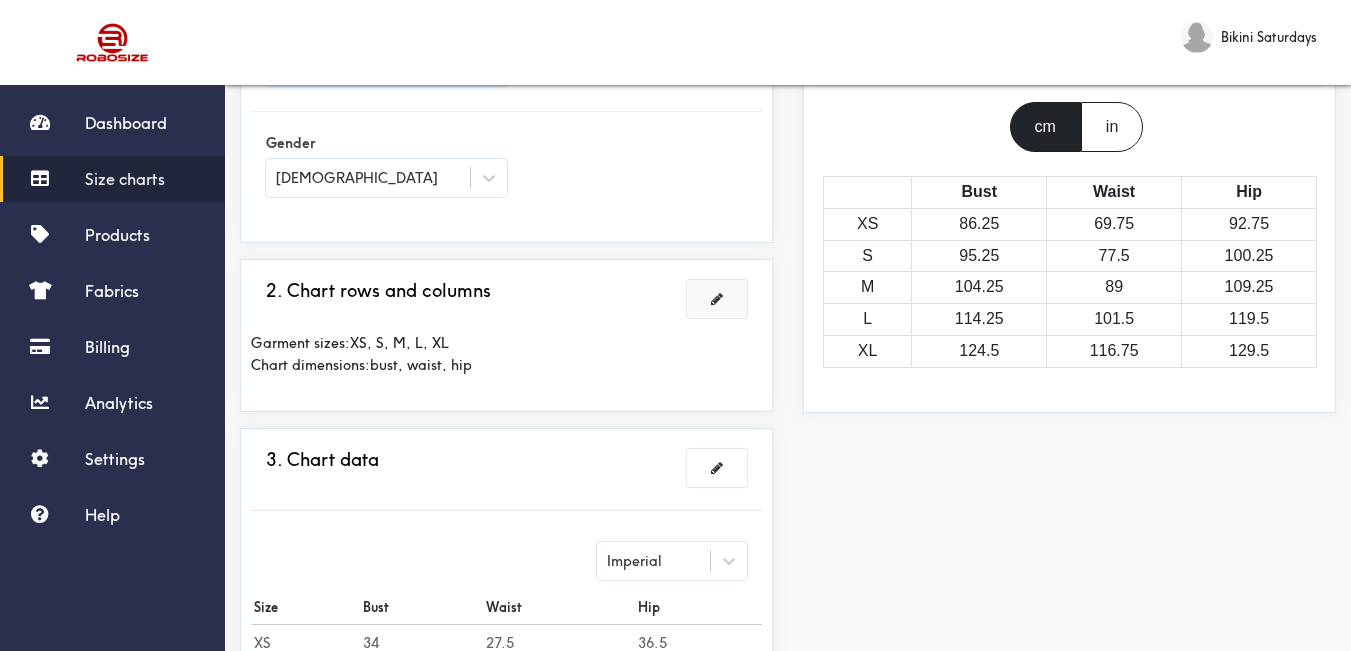 click at bounding box center [717, 299] 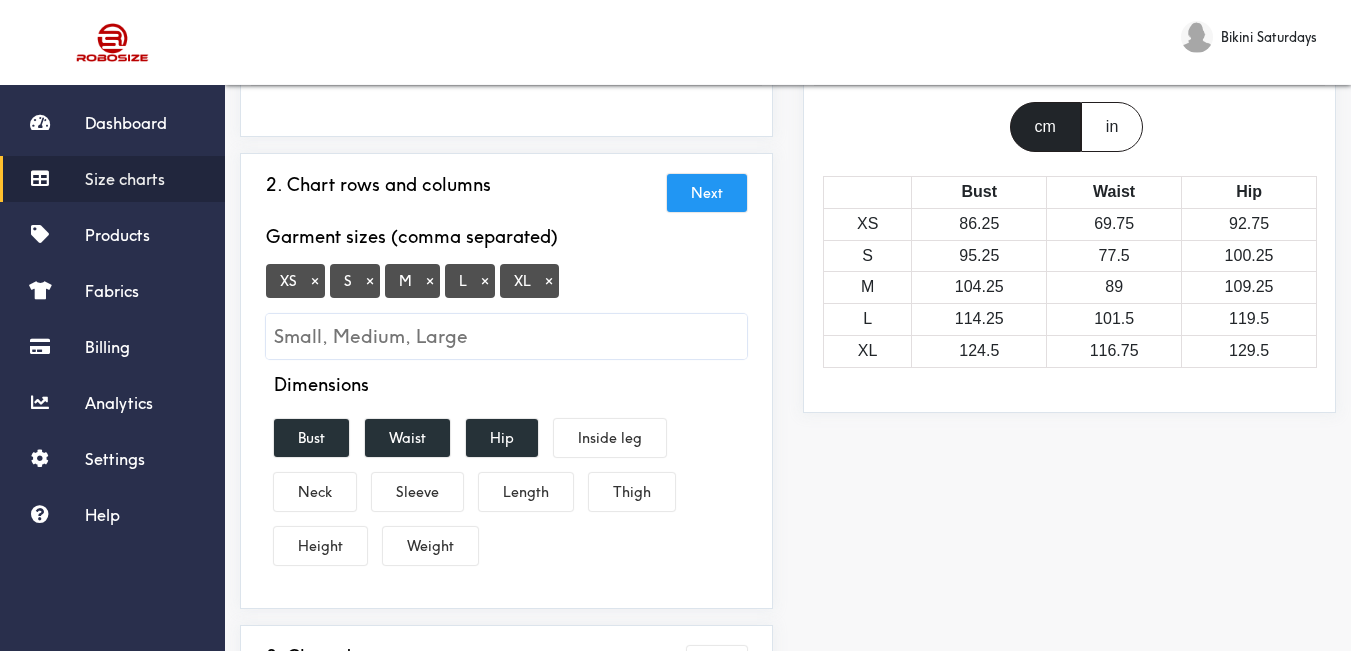 click on "×" at bounding box center [549, 281] 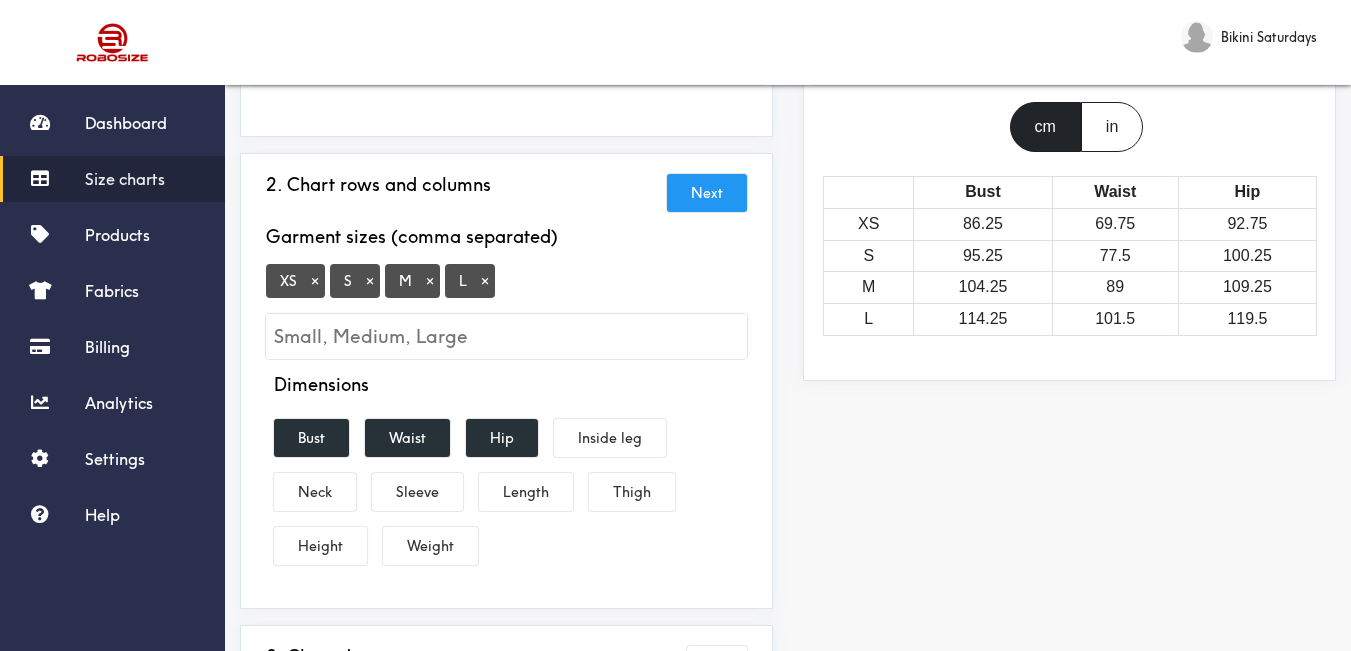 click at bounding box center [506, 336] 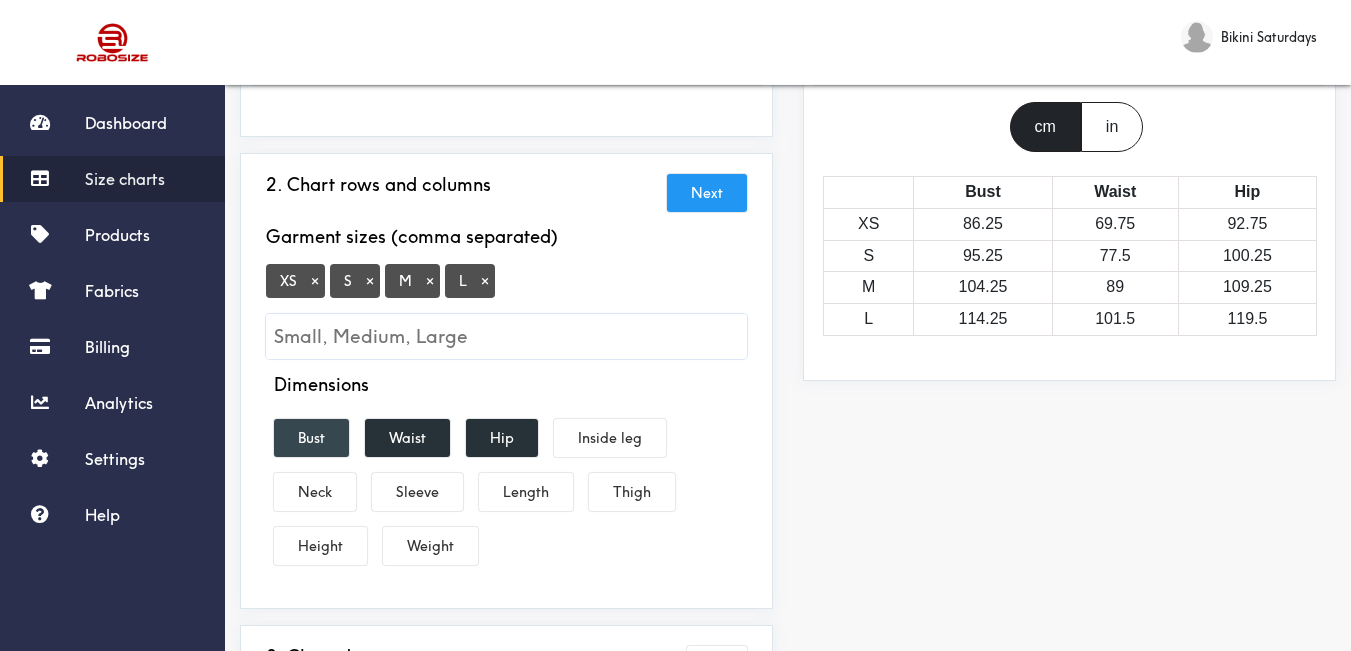 click on "Bust" at bounding box center (311, 438) 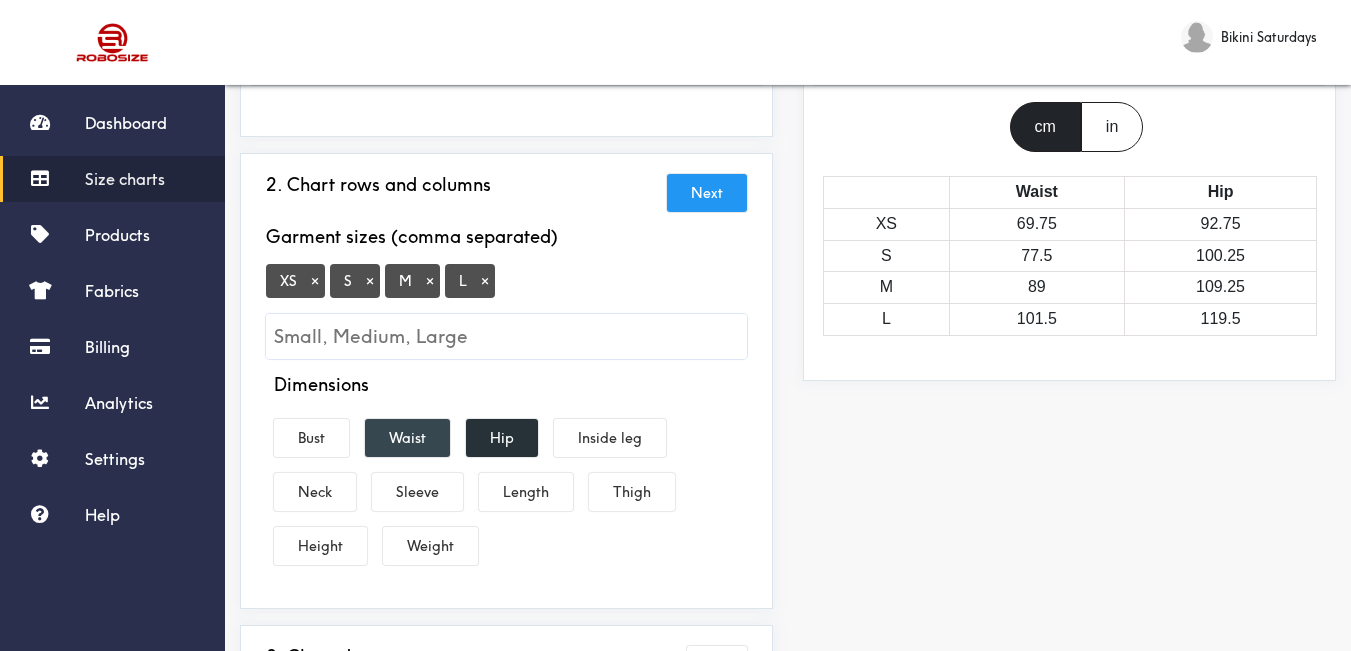 drag, startPoint x: 403, startPoint y: 446, endPoint x: 419, endPoint y: 446, distance: 16 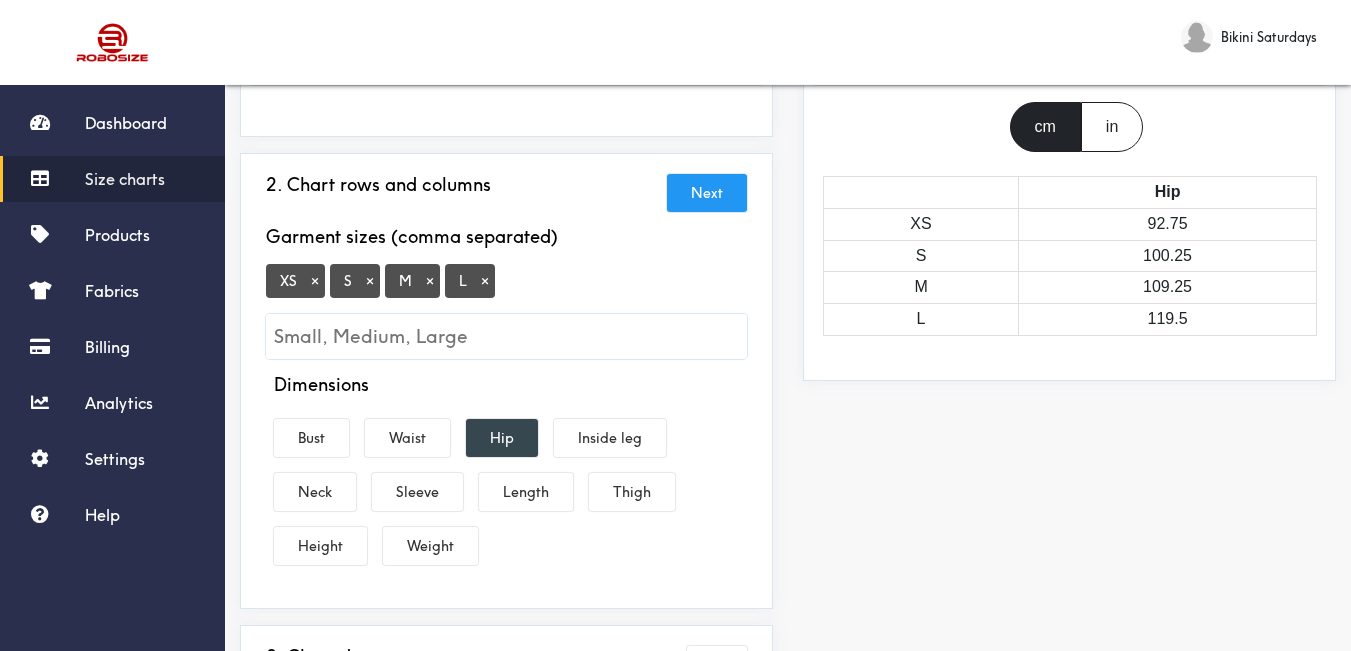 click on "Hip" at bounding box center (502, 438) 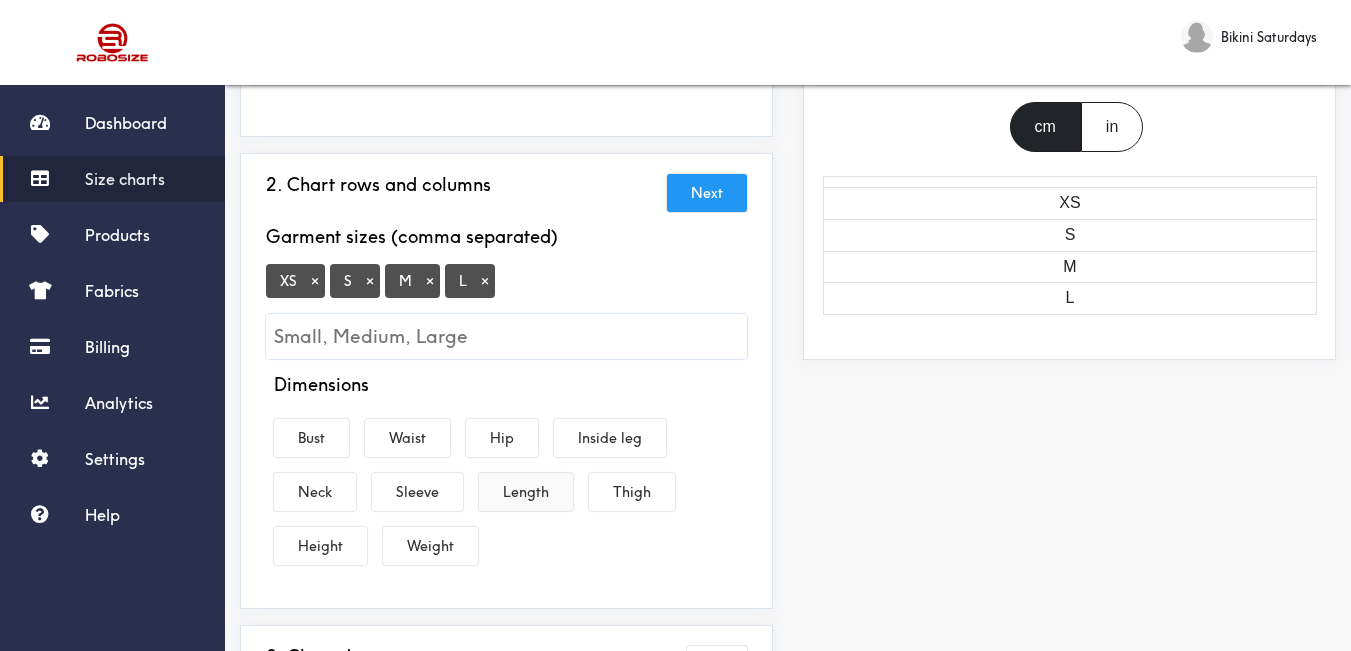 click on "Length" at bounding box center (526, 492) 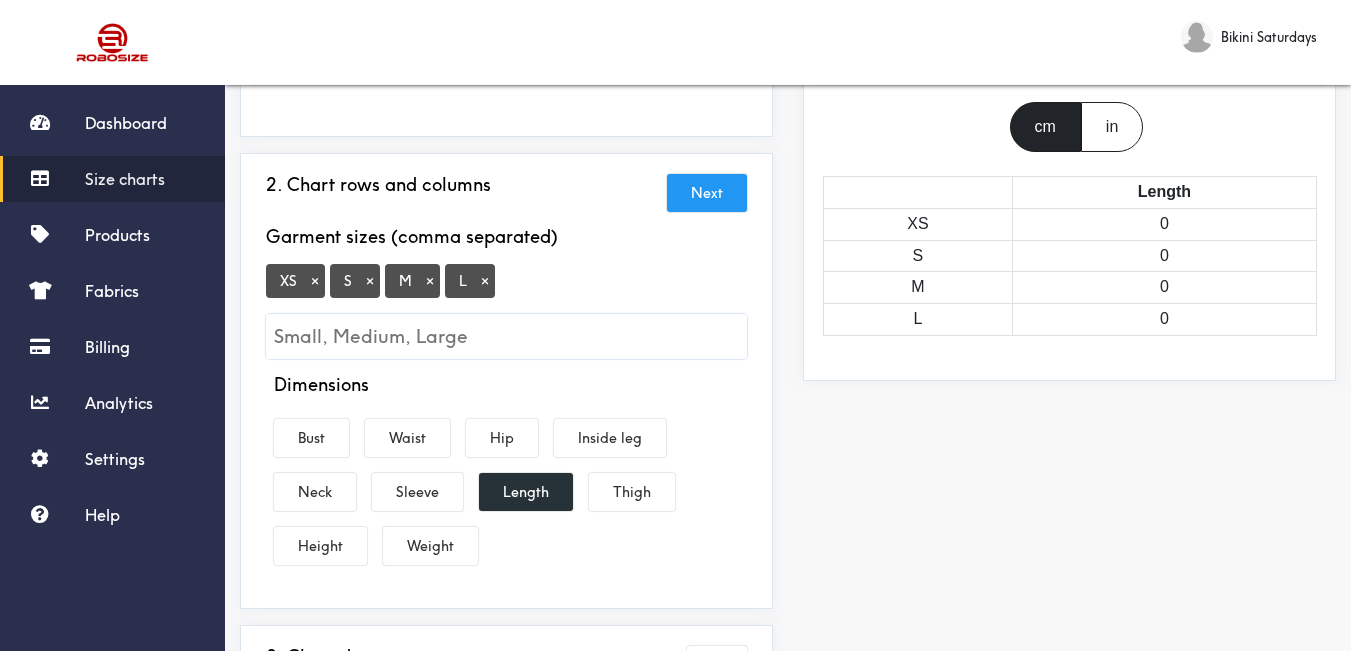 drag, startPoint x: 329, startPoint y: 448, endPoint x: 362, endPoint y: 448, distance: 33 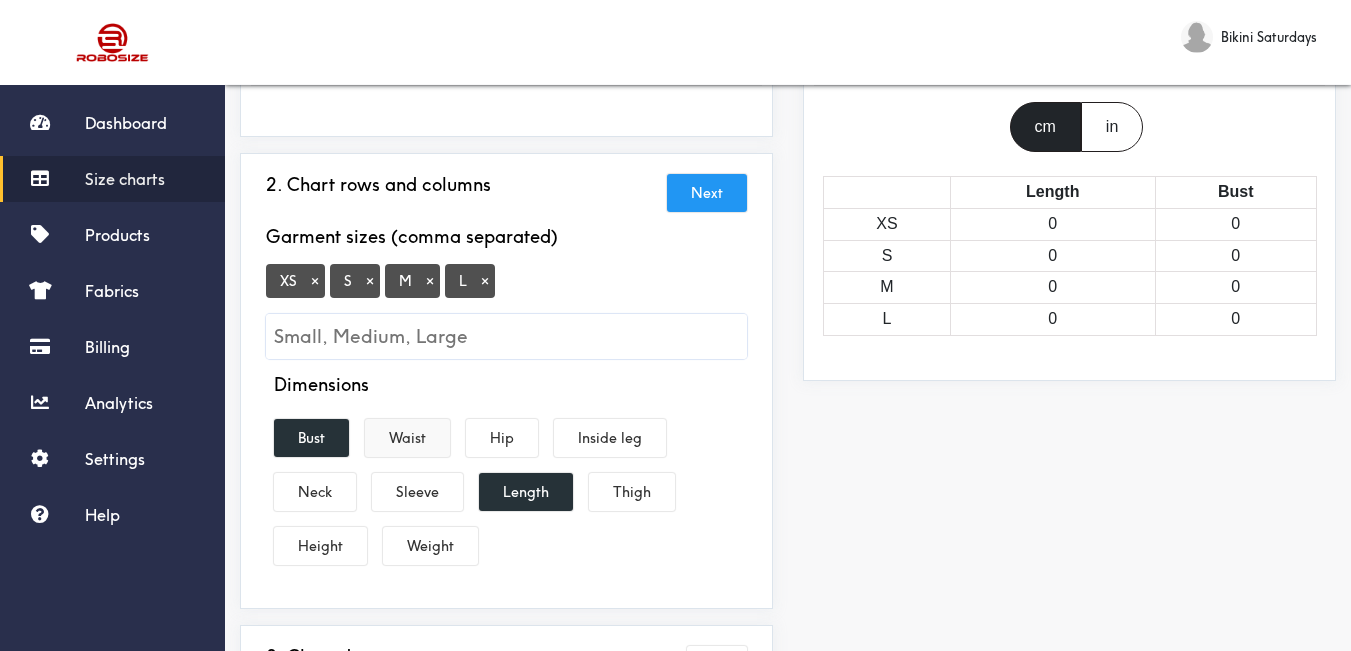 click on "Waist" at bounding box center [407, 438] 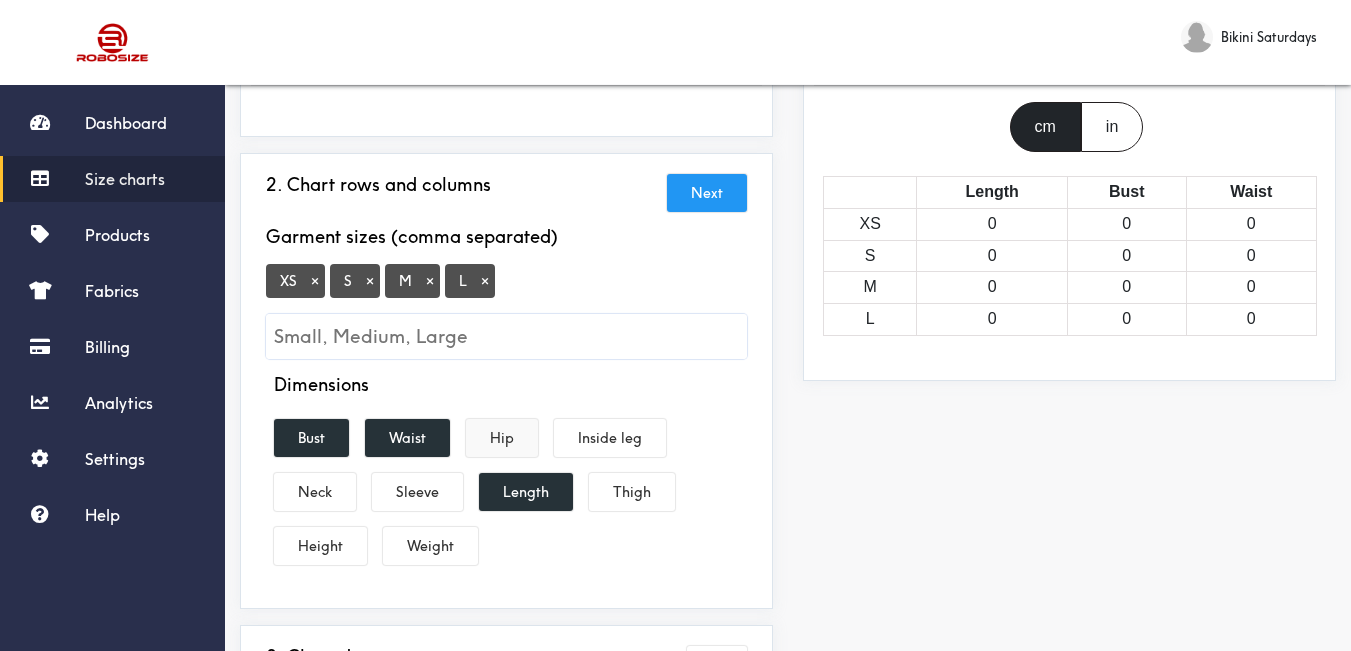 drag, startPoint x: 501, startPoint y: 449, endPoint x: 514, endPoint y: 445, distance: 13.601471 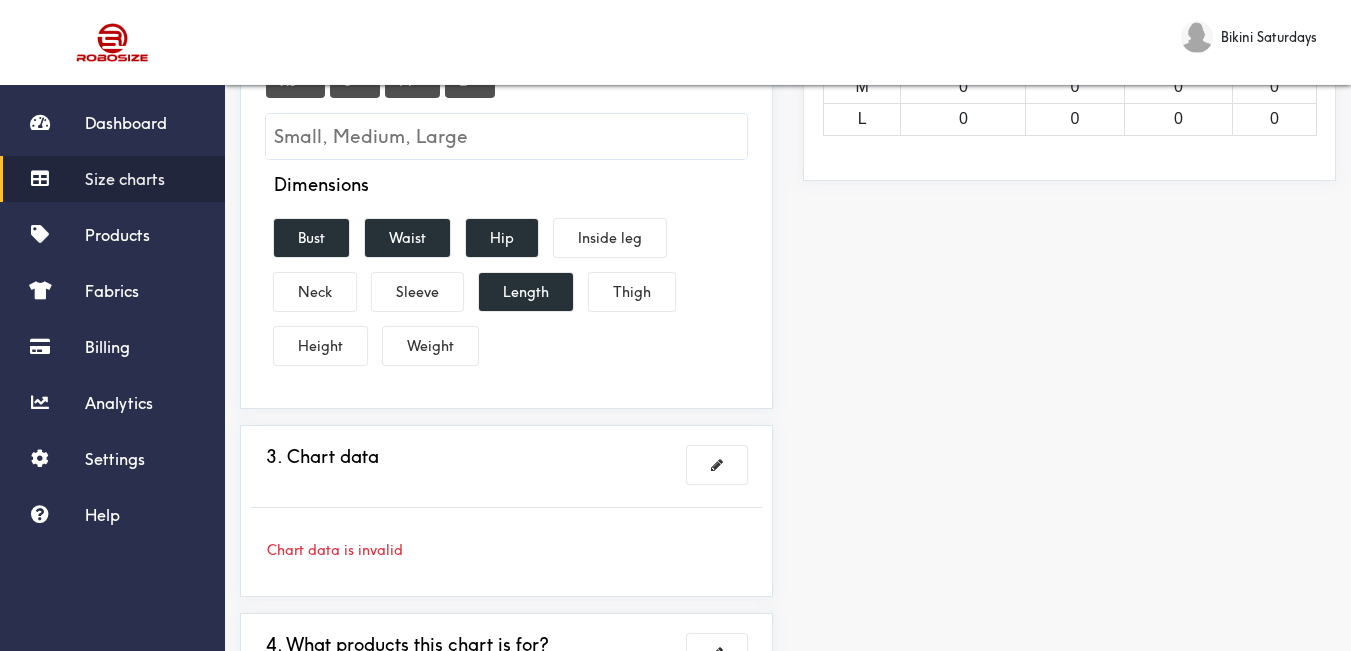 scroll, scrollTop: 500, scrollLeft: 0, axis: vertical 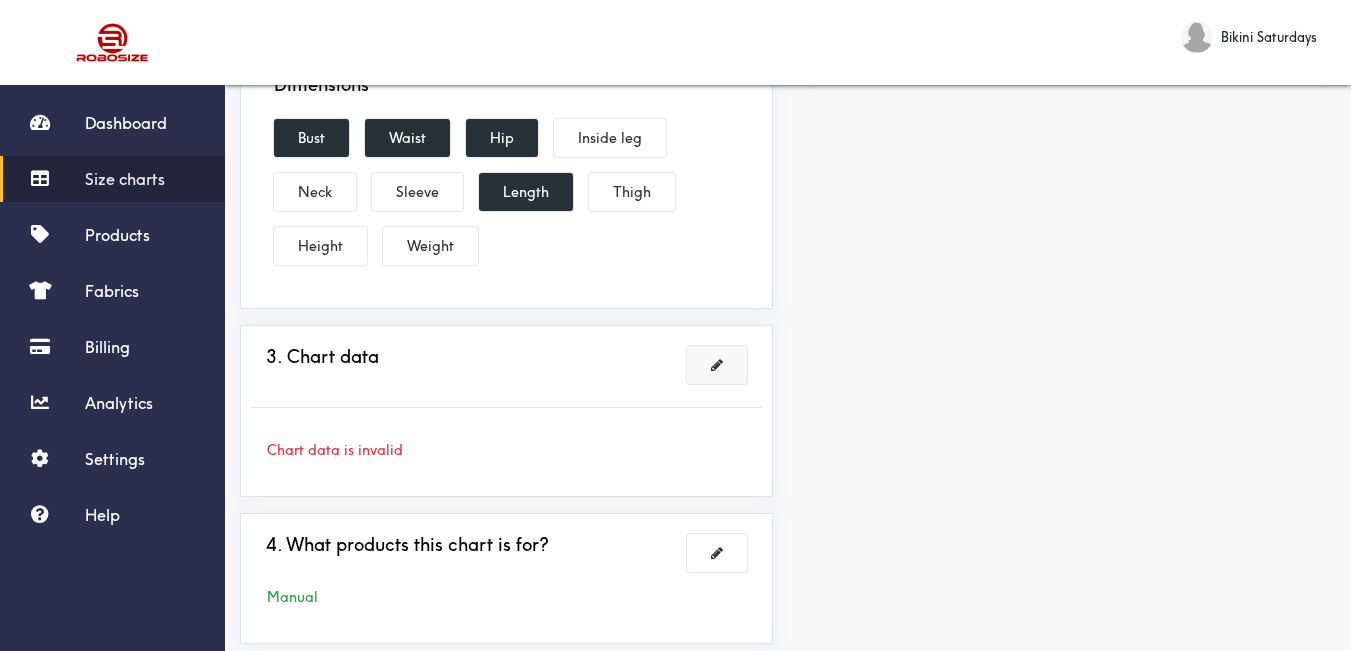 click at bounding box center [717, 365] 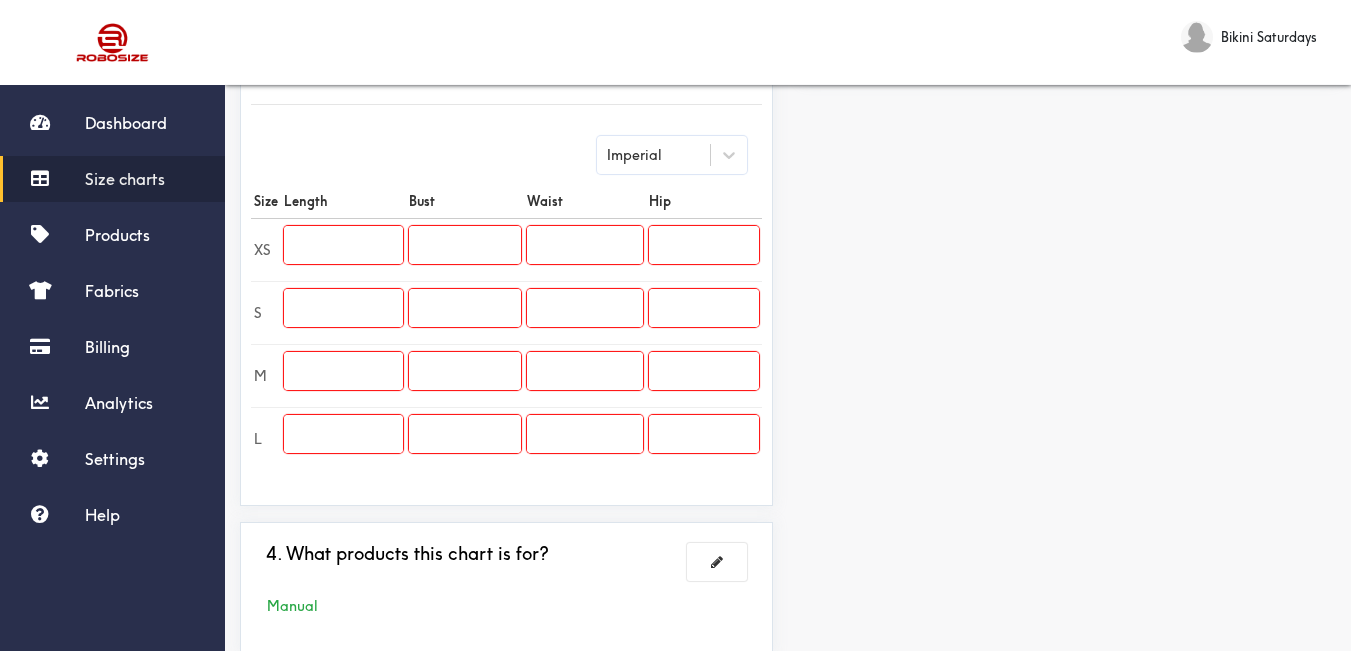 click at bounding box center [343, 245] 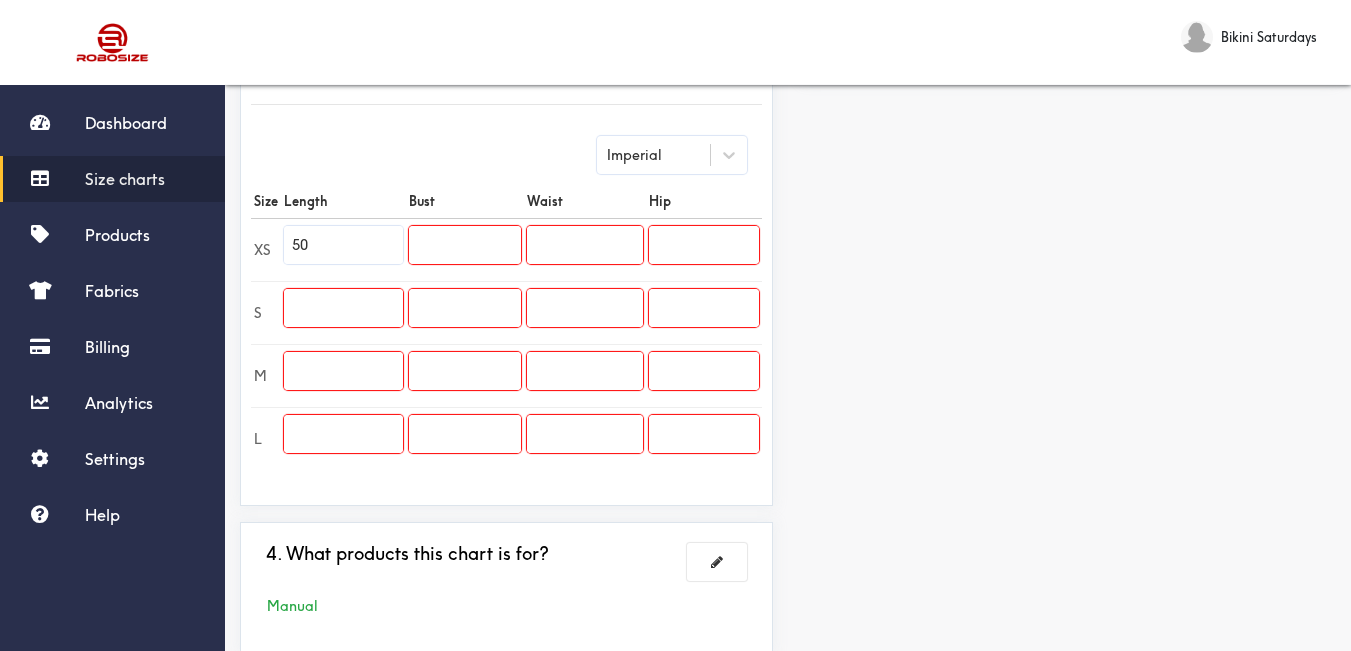 type on "50" 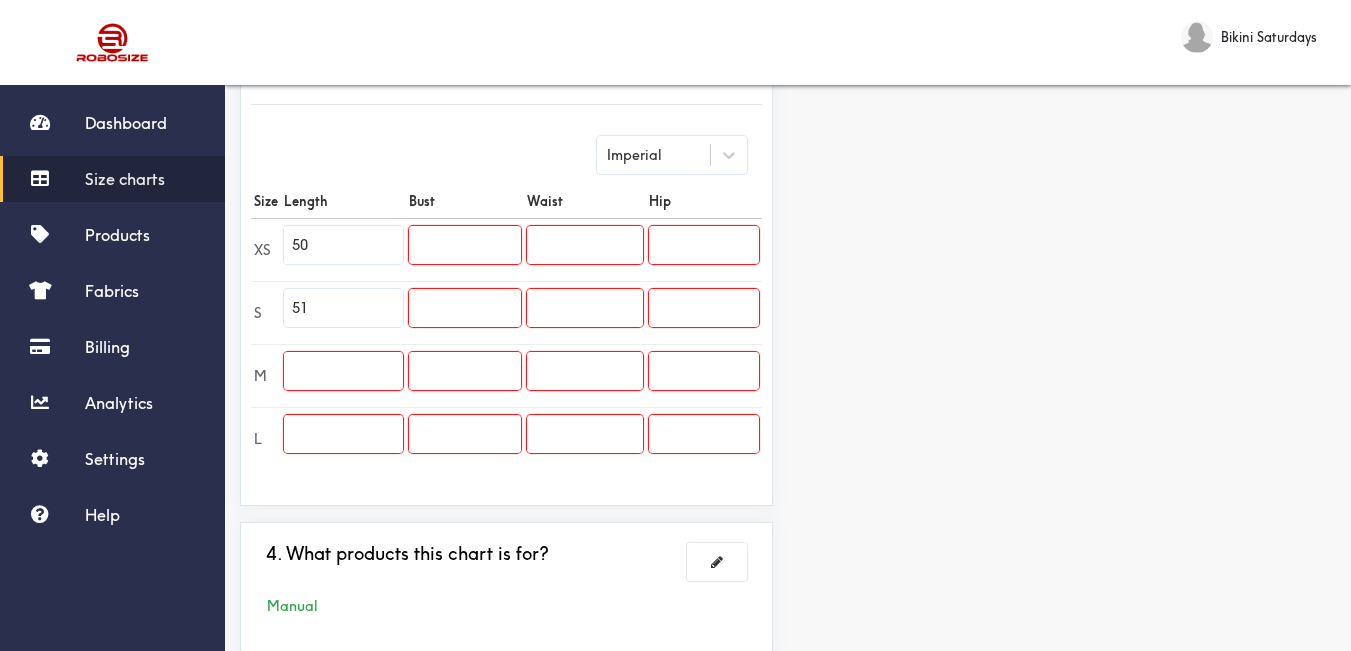 type on "51" 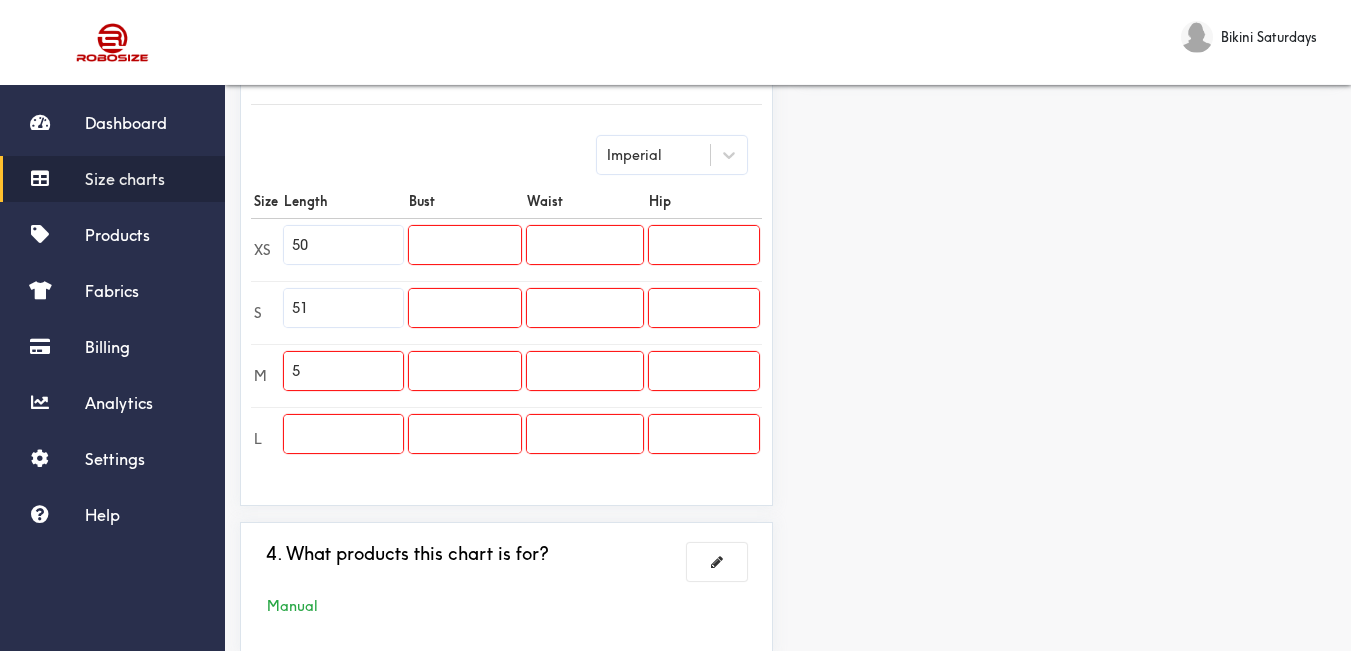 click on "5" at bounding box center (343, 371) 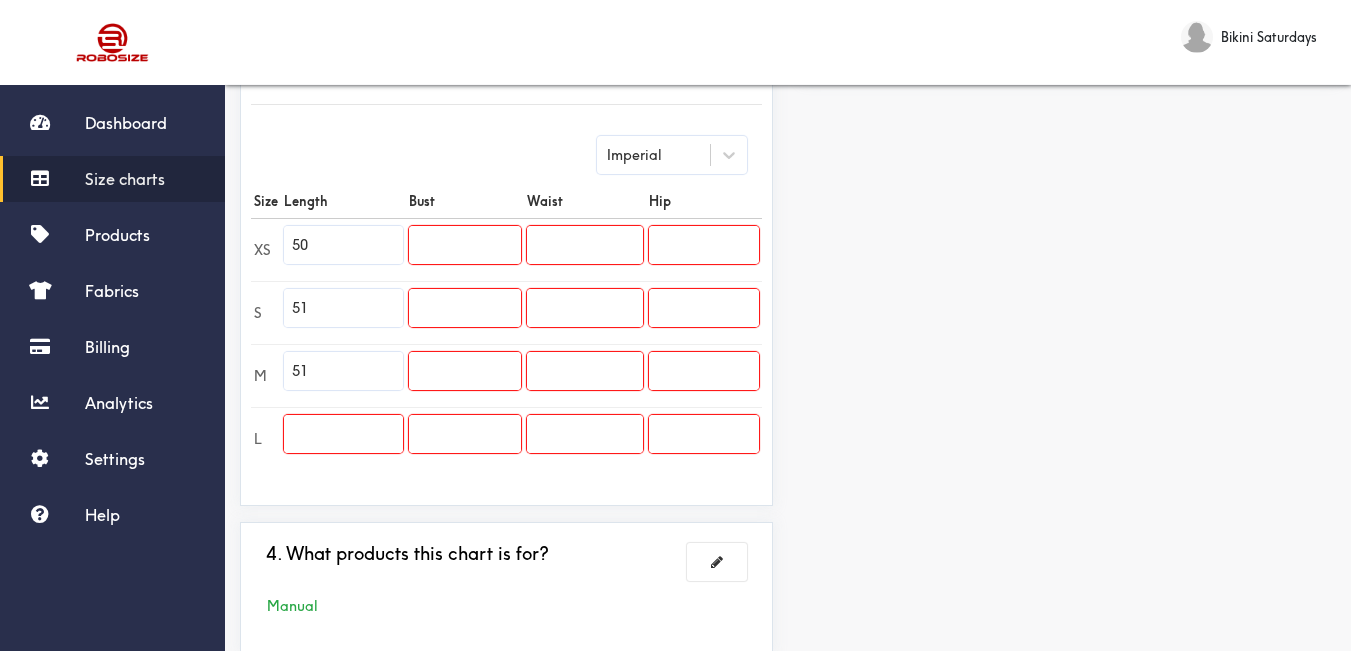 type on "51" 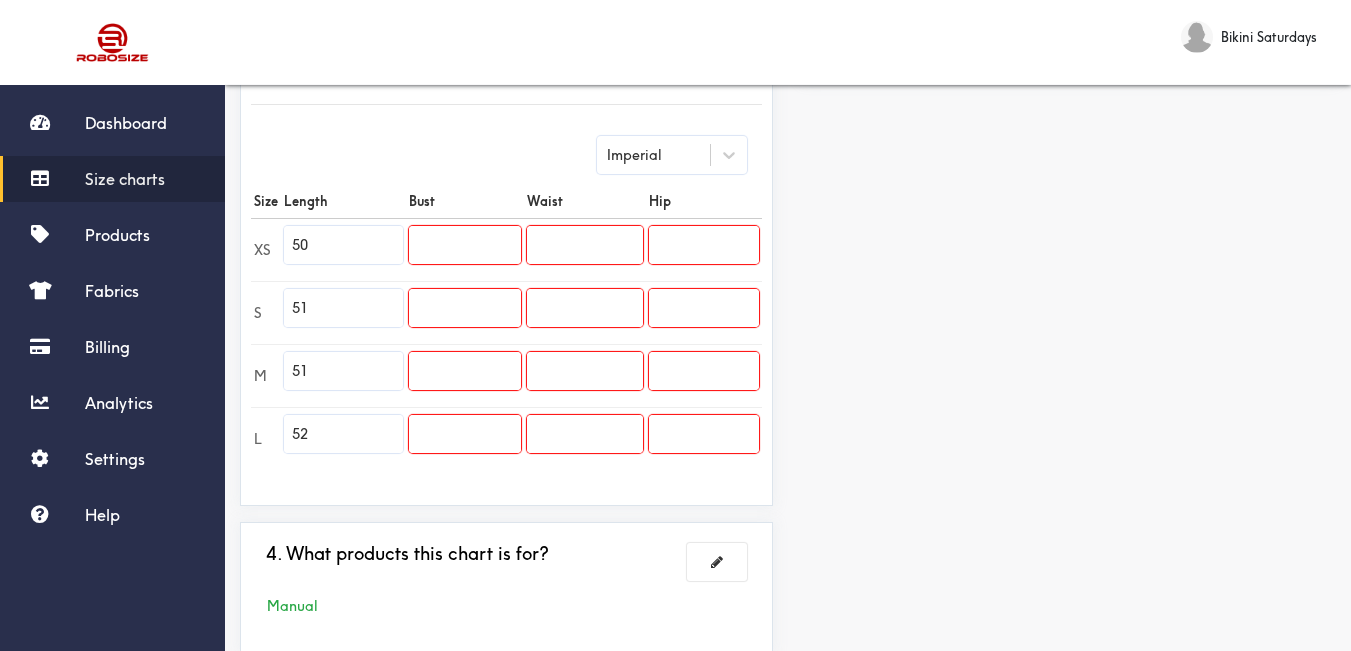 type on "52" 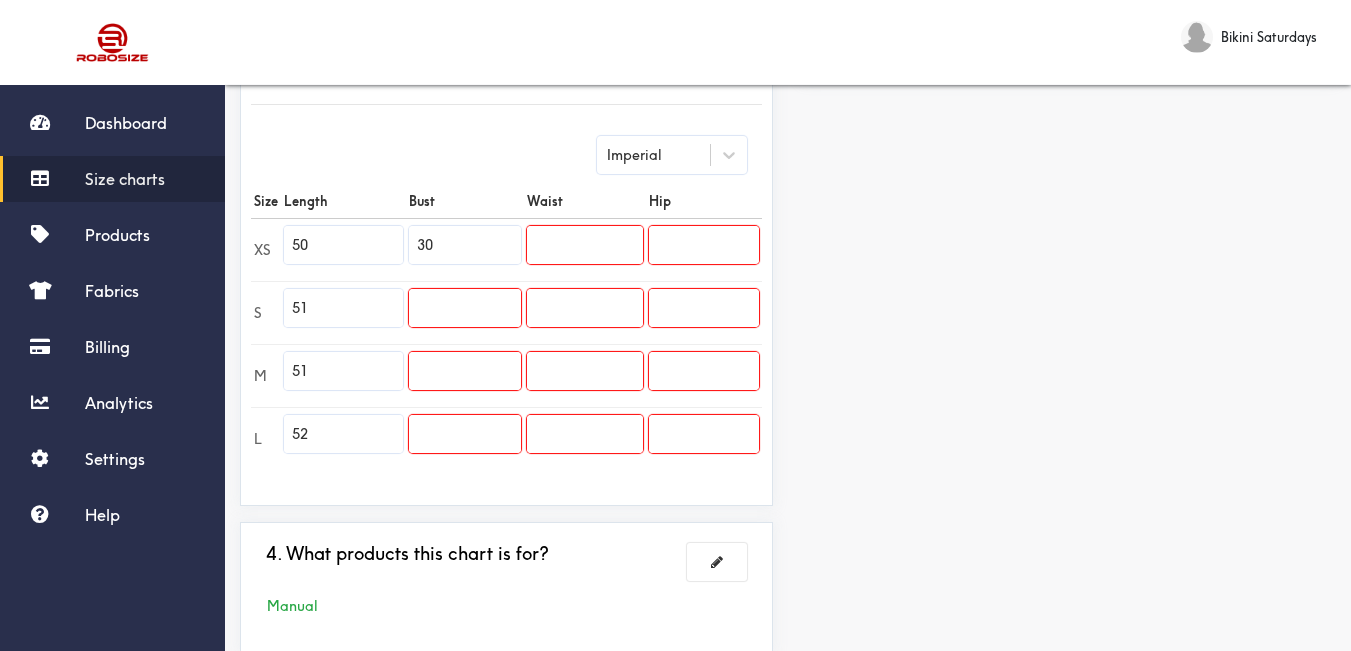 type on "30" 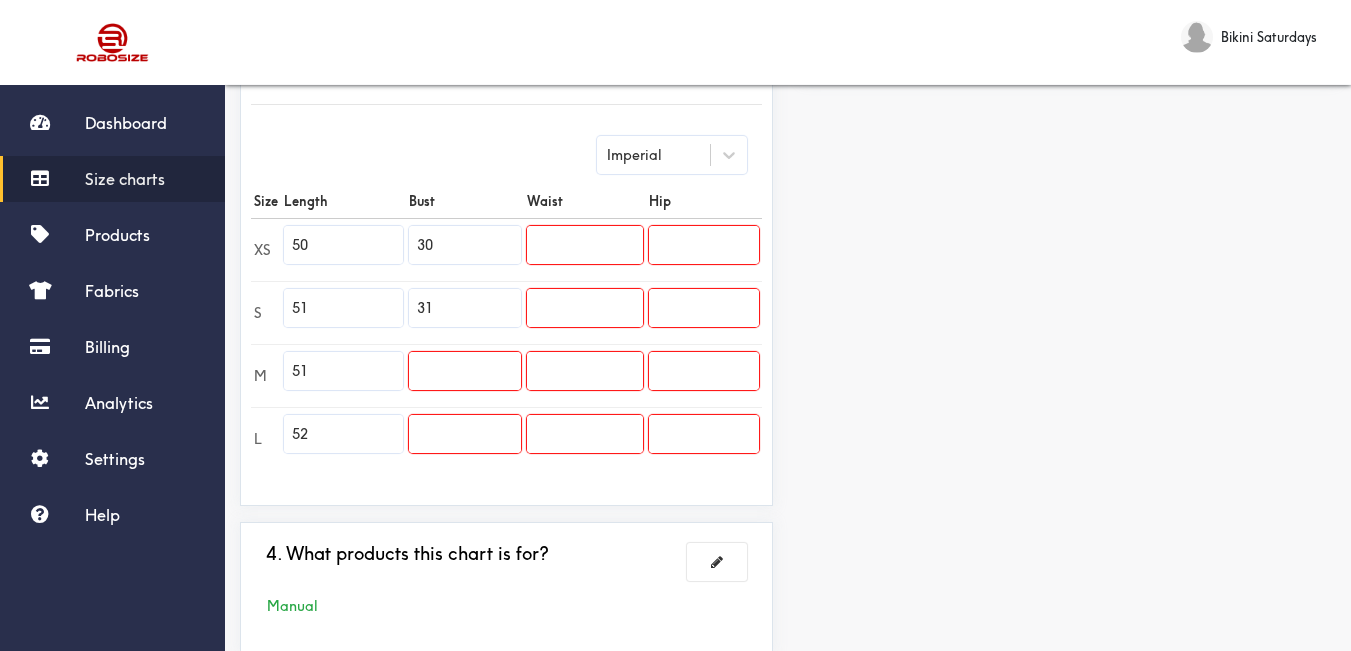 type on "31" 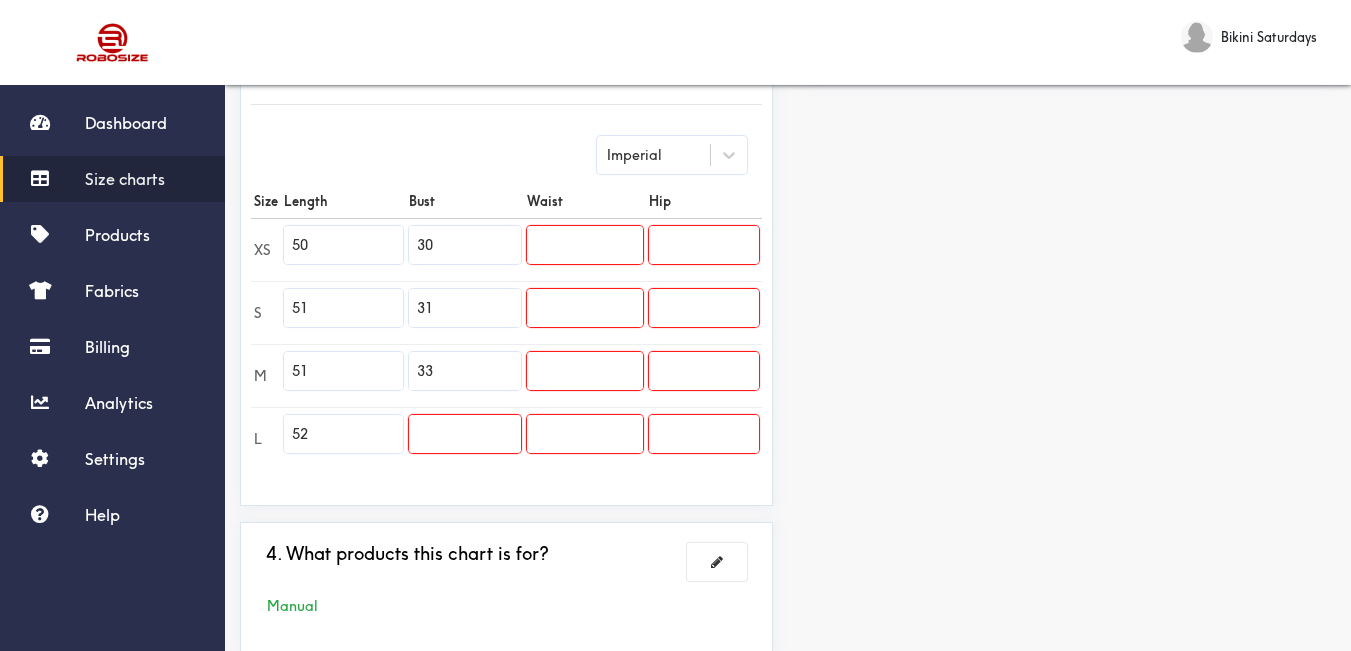 type on "33" 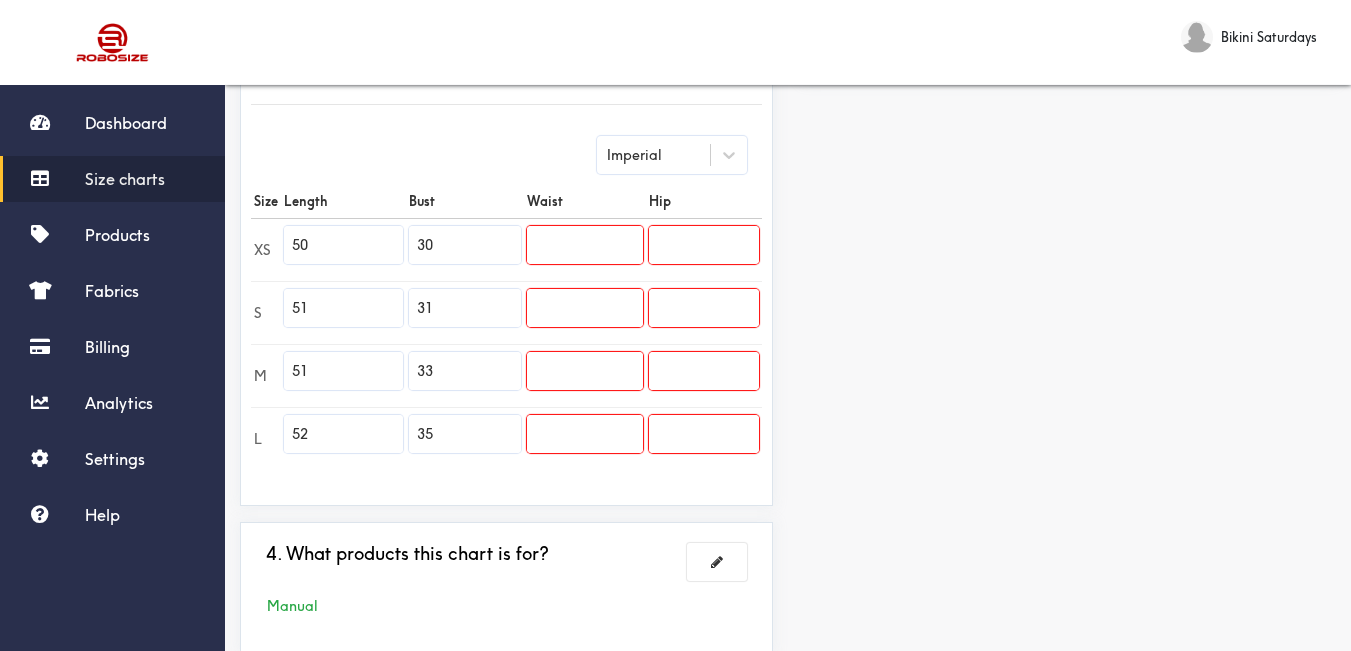 type on "35" 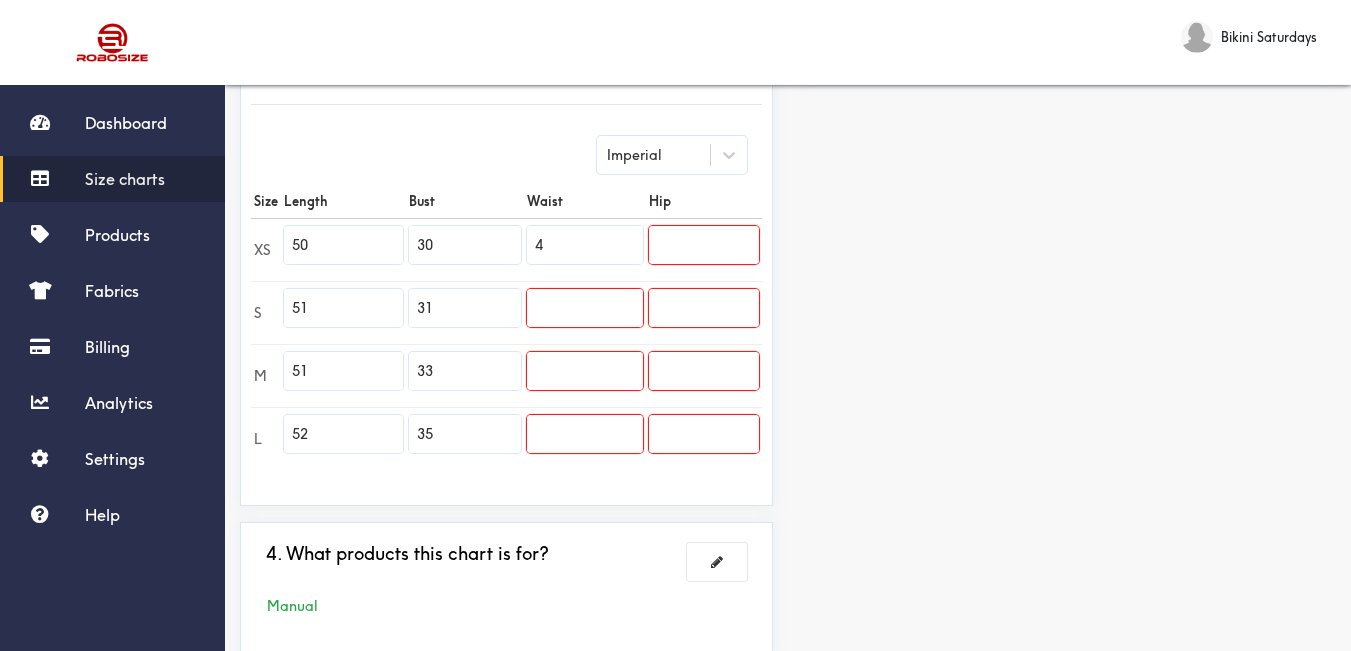 click at bounding box center (585, 308) 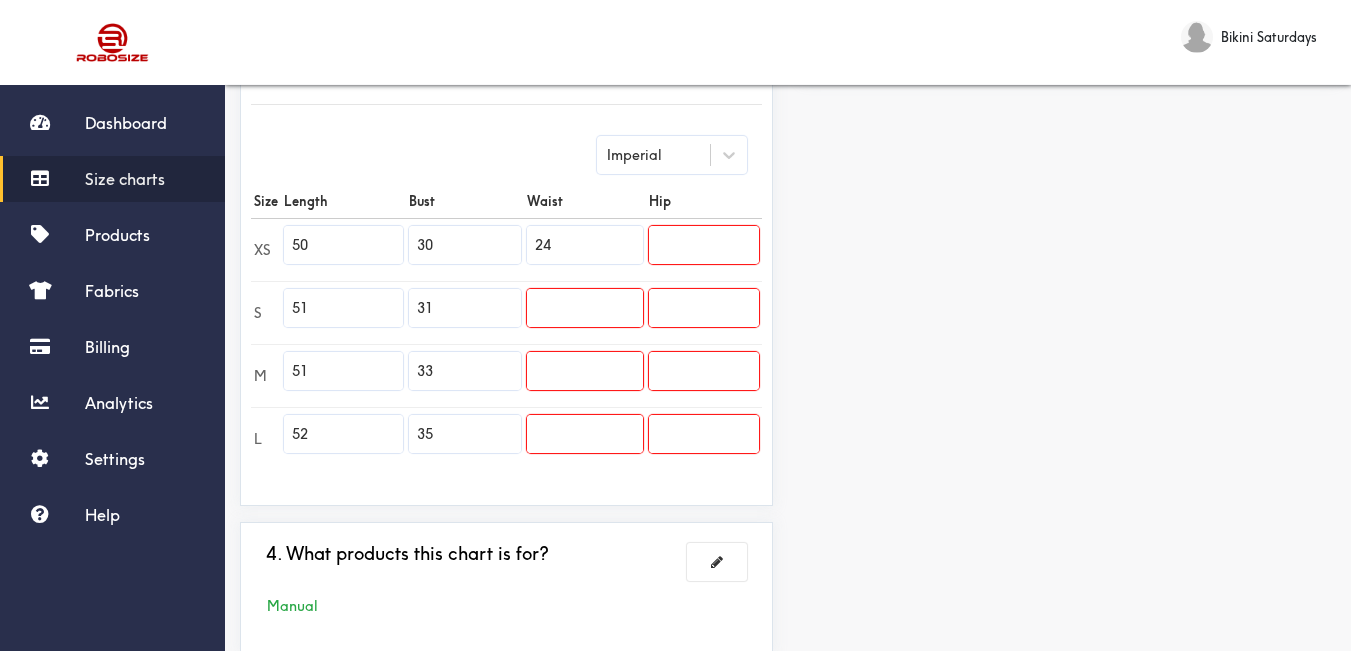 type on "24" 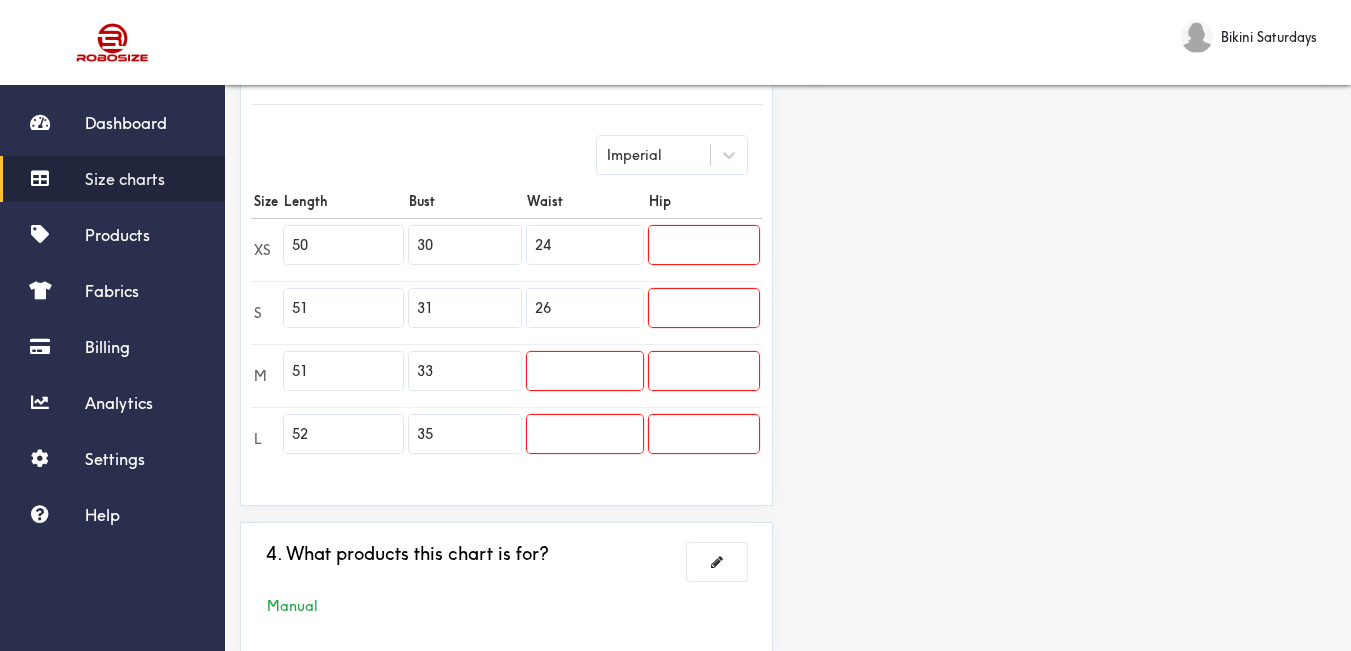 type on "26" 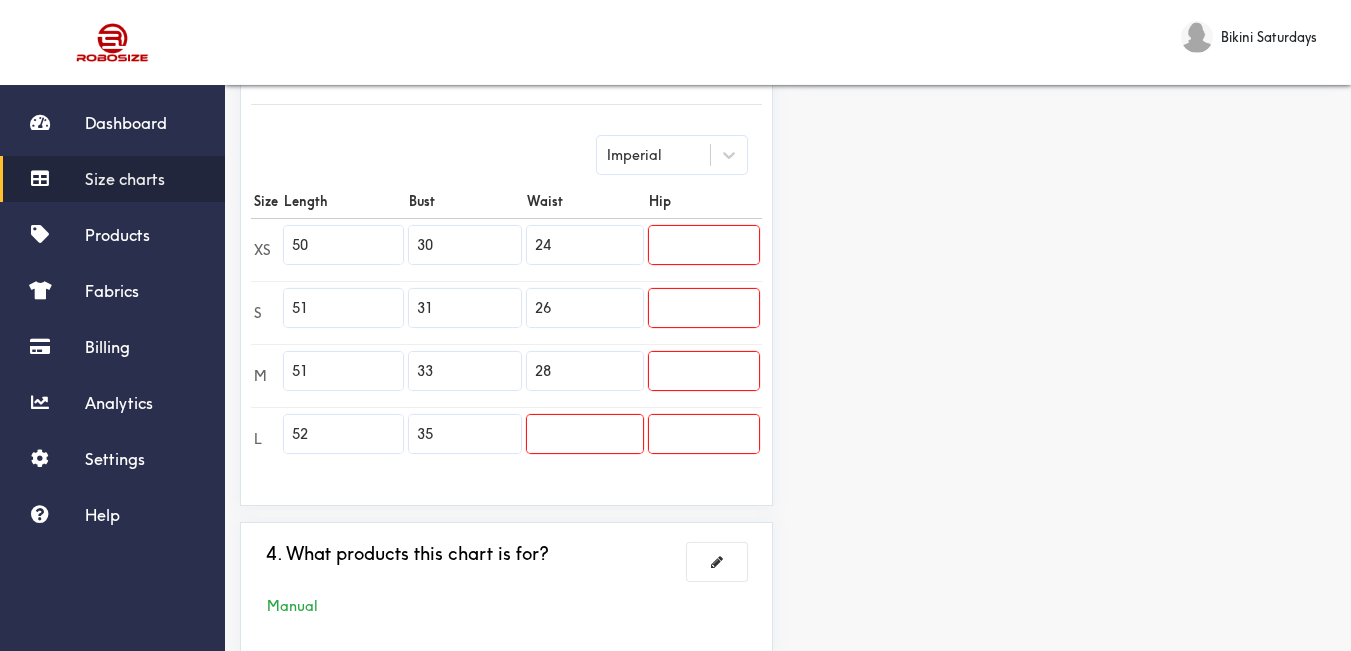 type on "28" 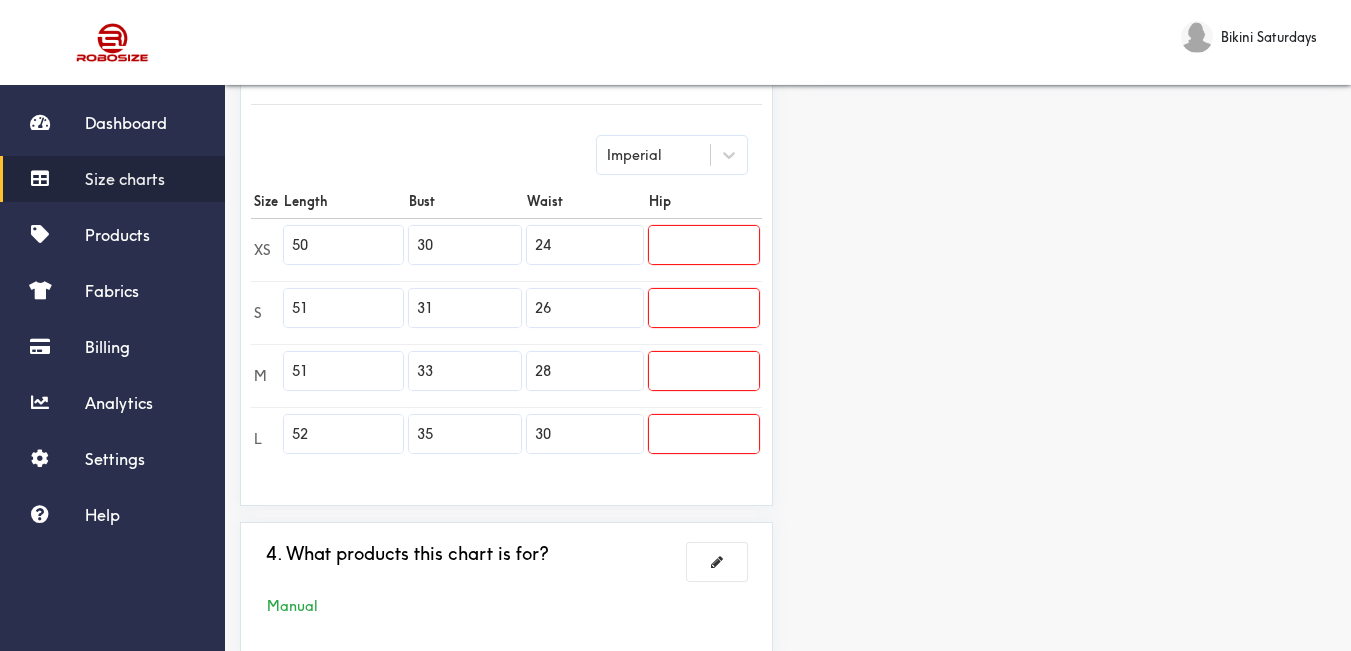 type on "30" 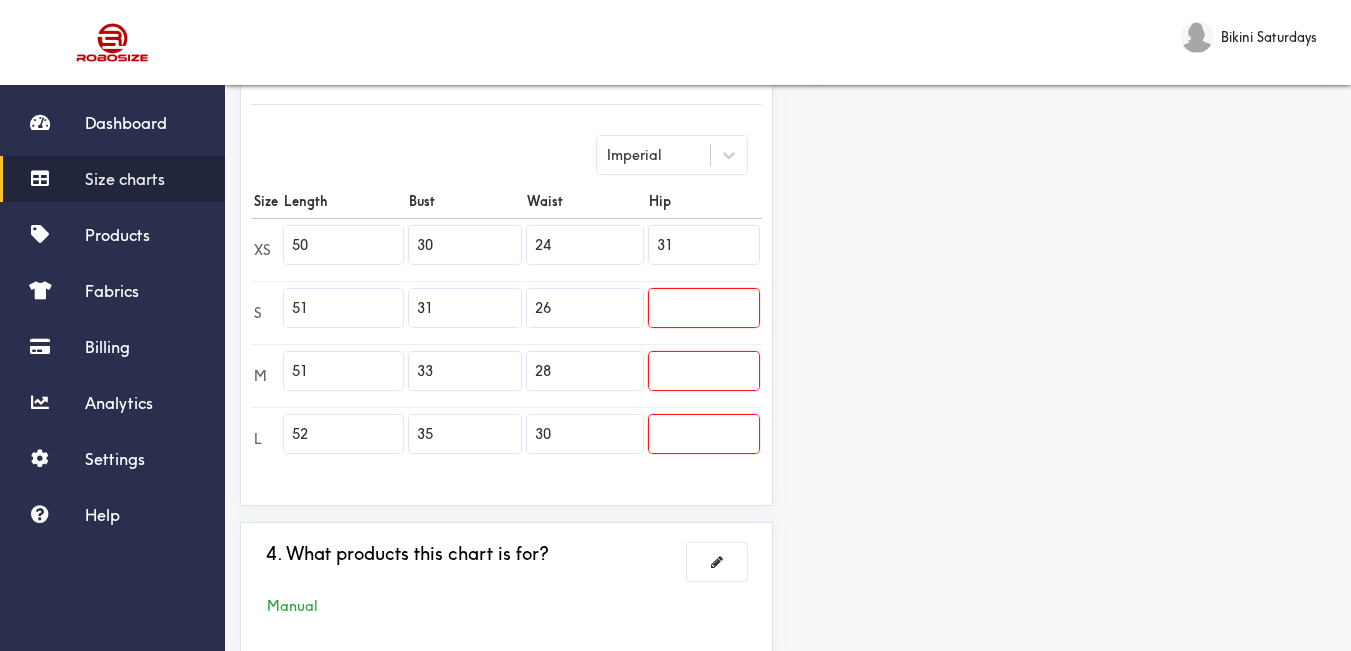 type on "31" 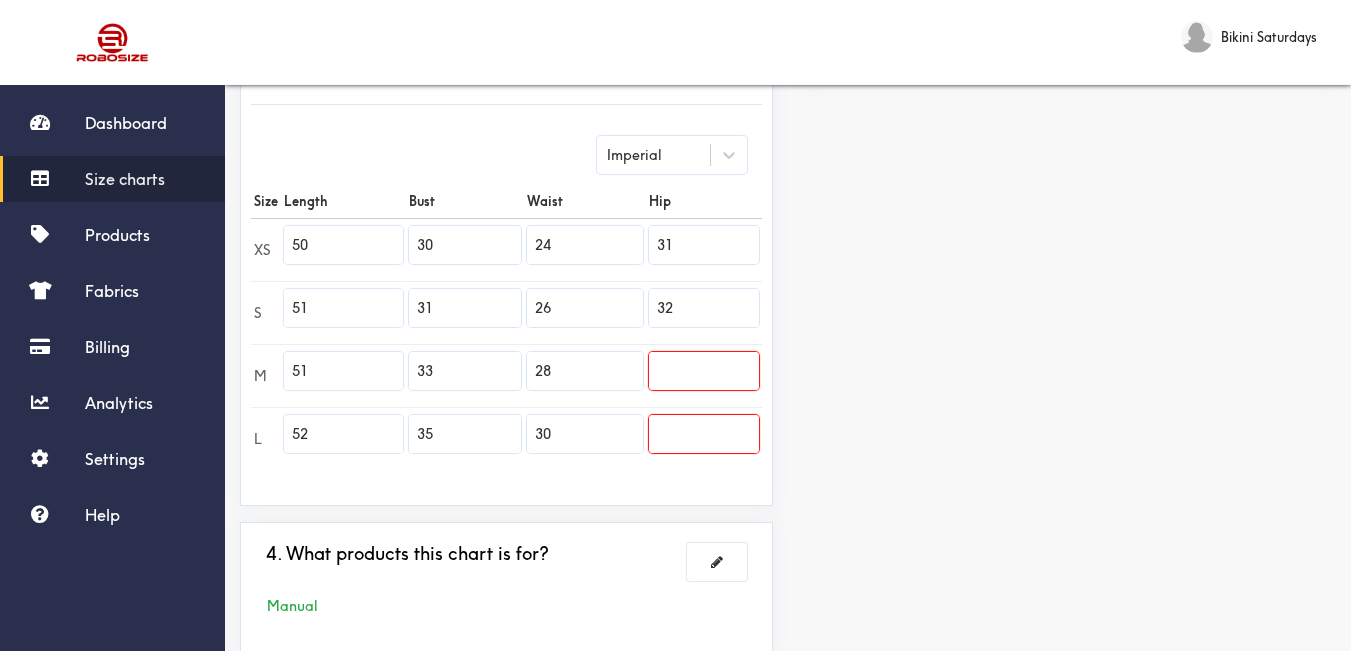 type on "32" 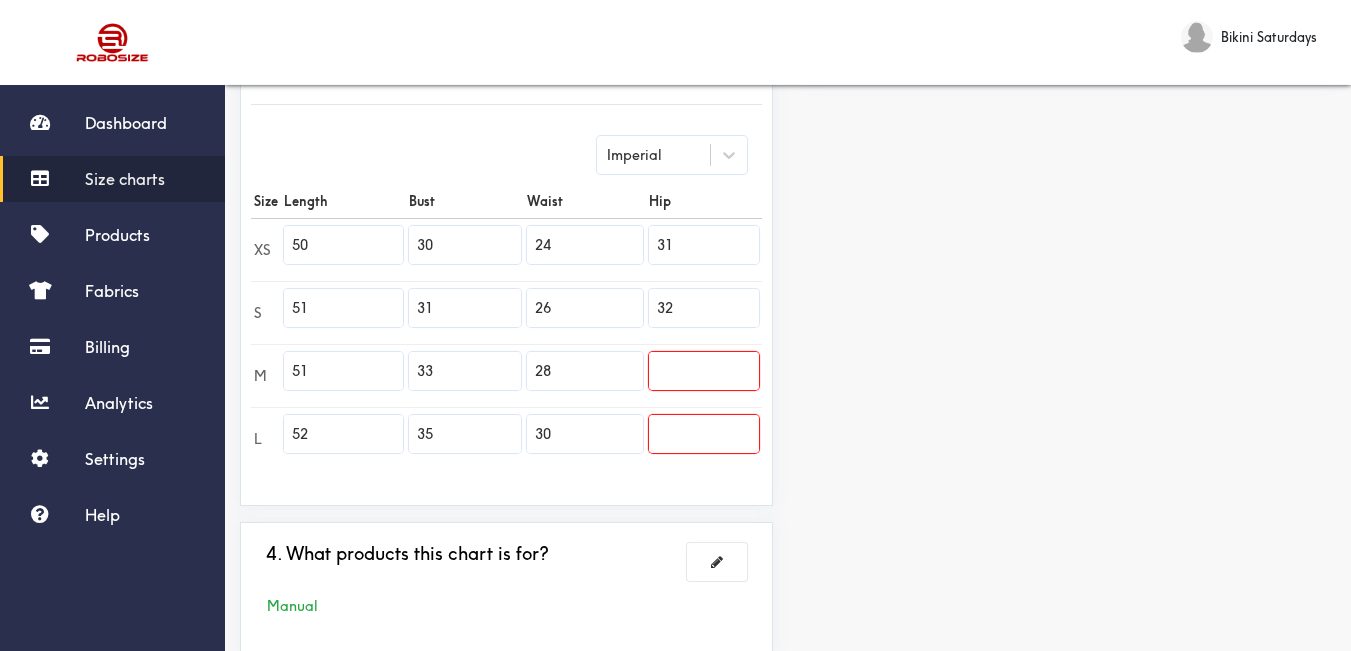click at bounding box center (704, 371) 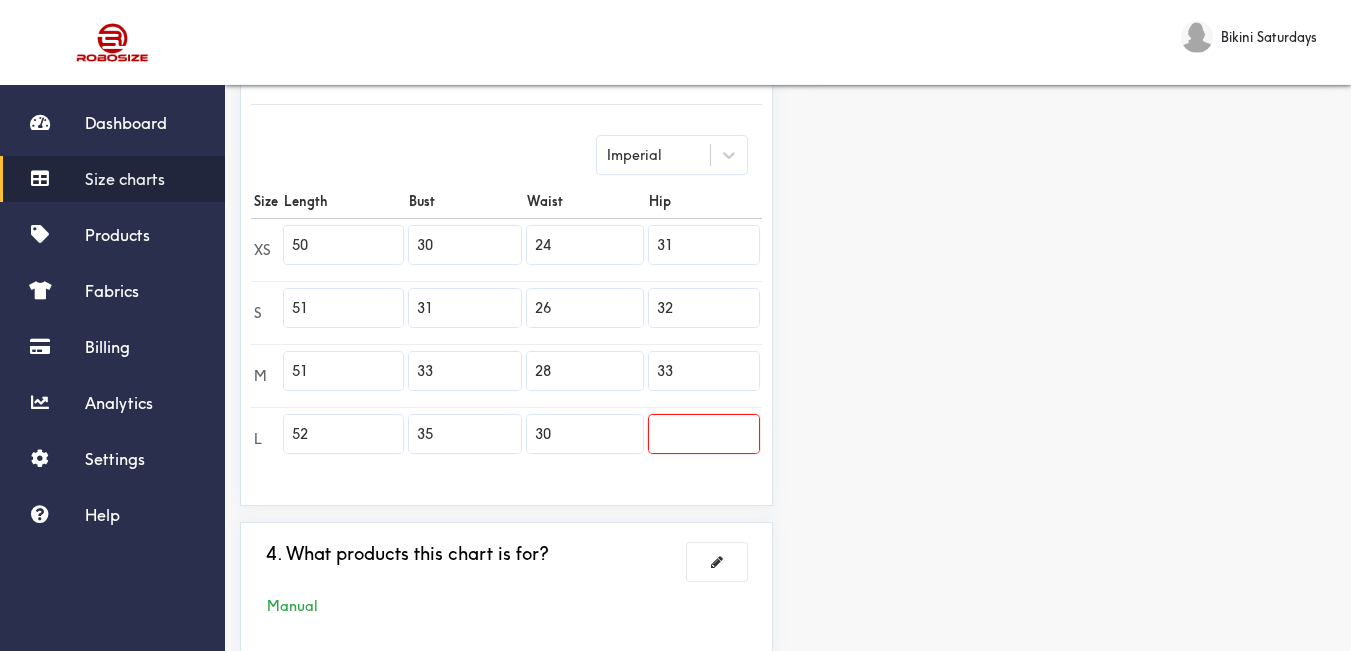 type on "33" 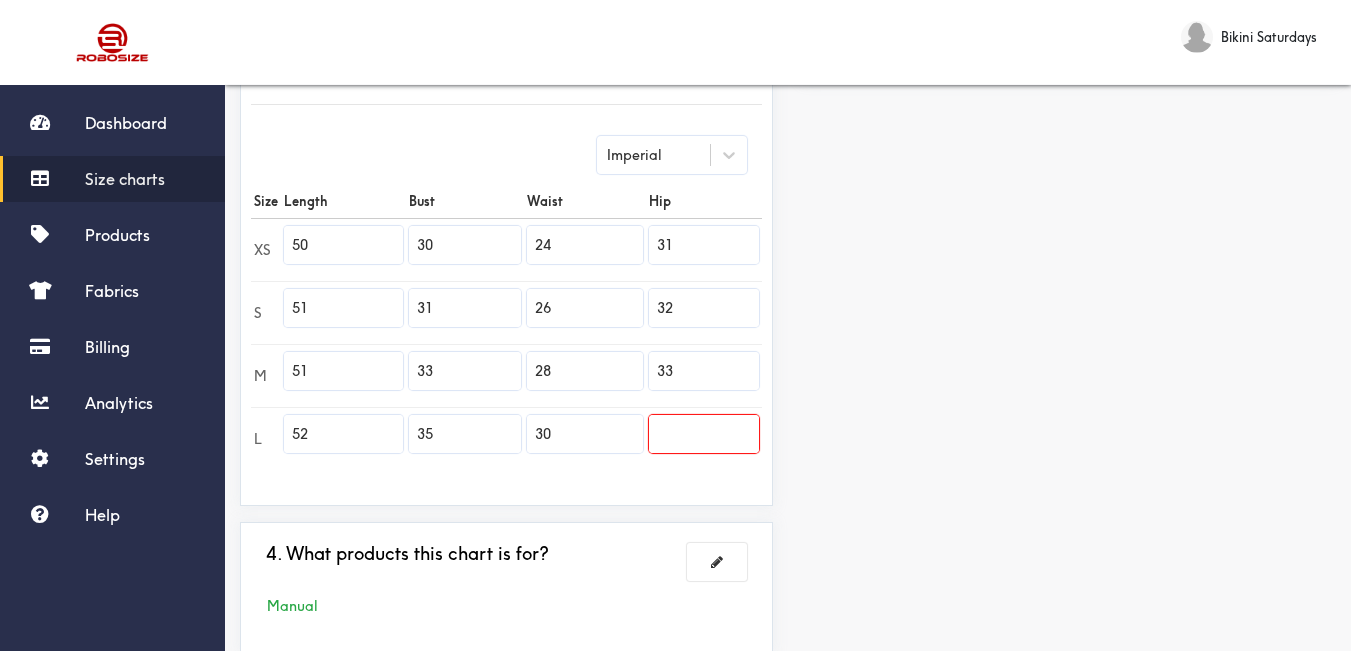 click at bounding box center [704, 434] 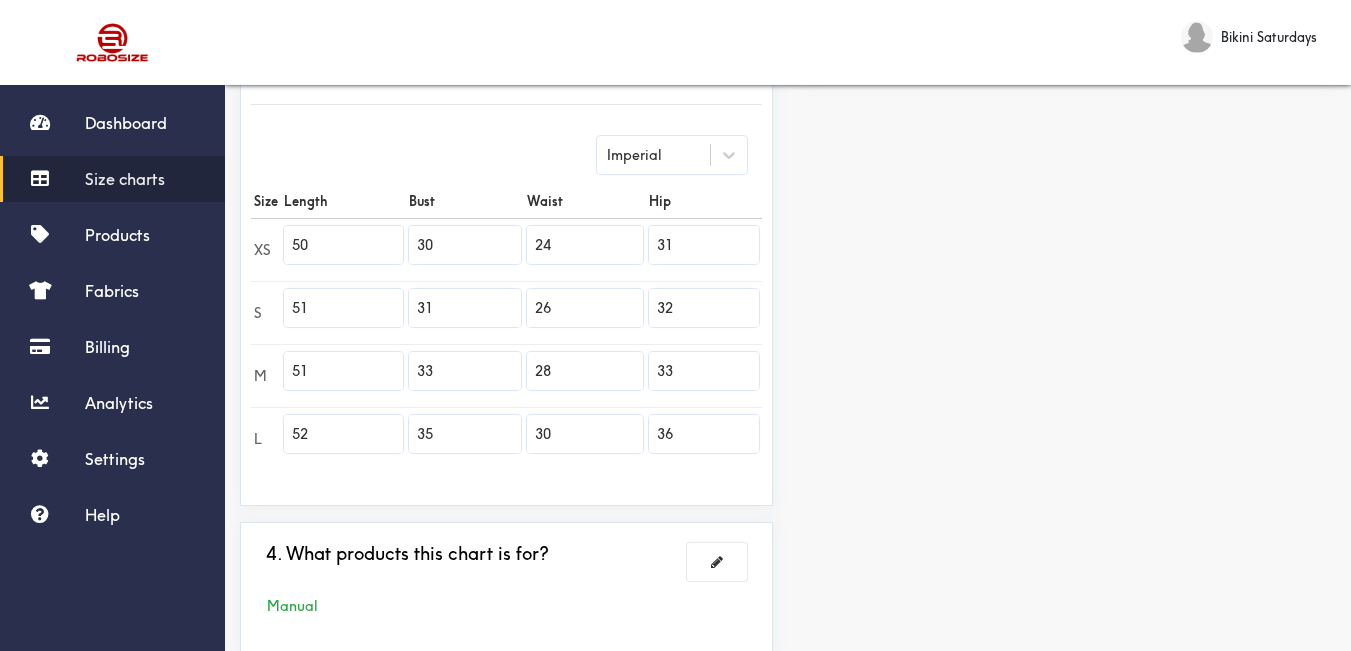 type on "36" 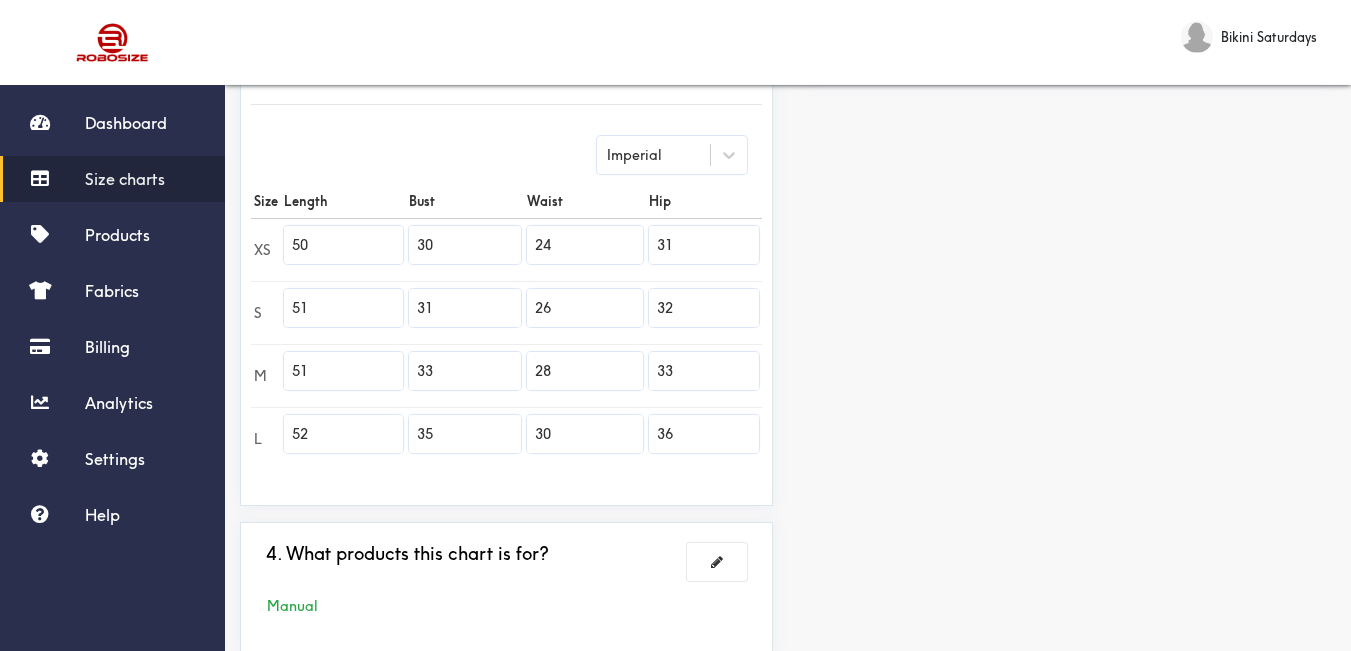 click on "Preview Edit style This chart is manually assigned to products. cm in Length Bust Waist Hip XS 127 76.25 61 78.75 S 129.5 78.75 66 81.25 M 129.5 83.75 71 83.75 L 132 89 76.25 91.5" at bounding box center [1069, 172] 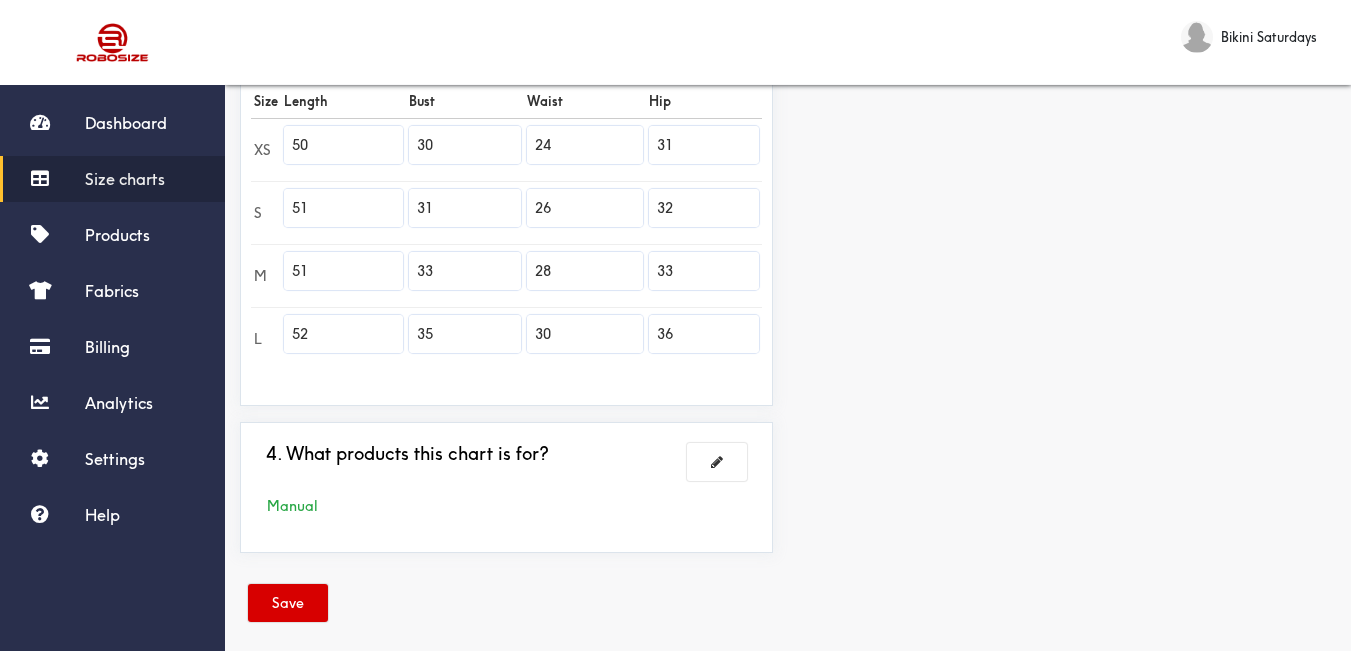click on "Save" at bounding box center [288, 603] 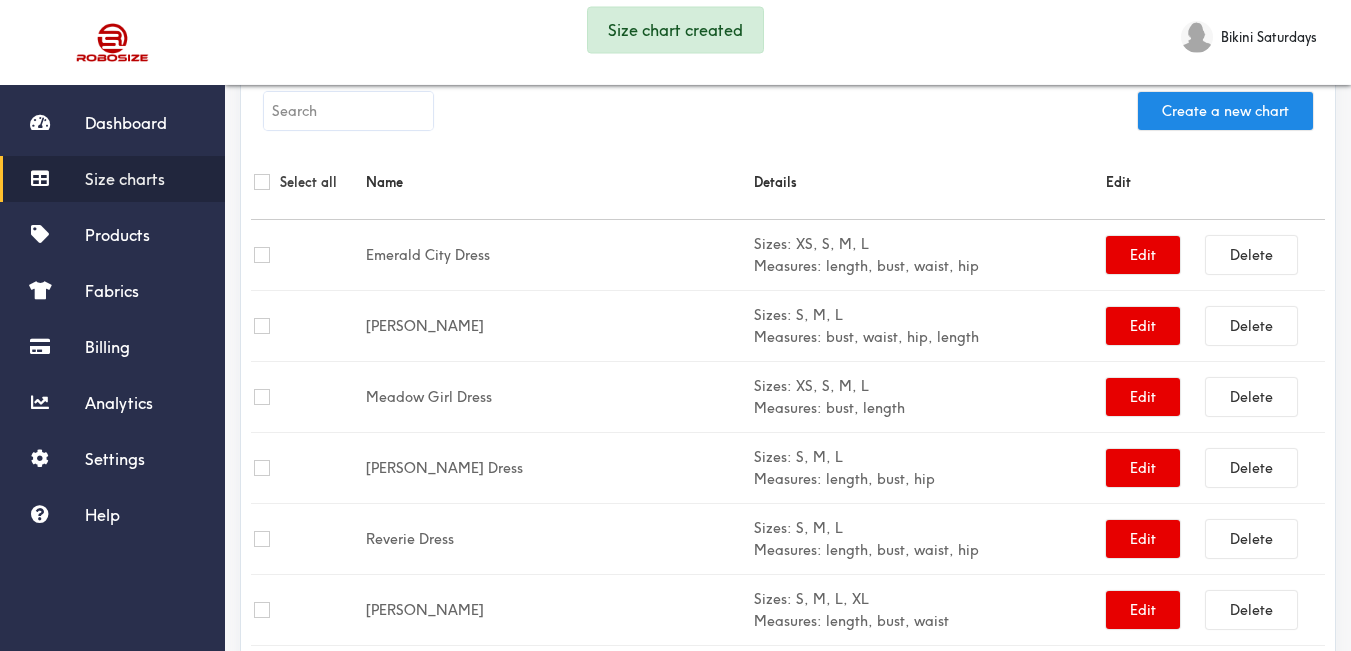 scroll, scrollTop: 600, scrollLeft: 0, axis: vertical 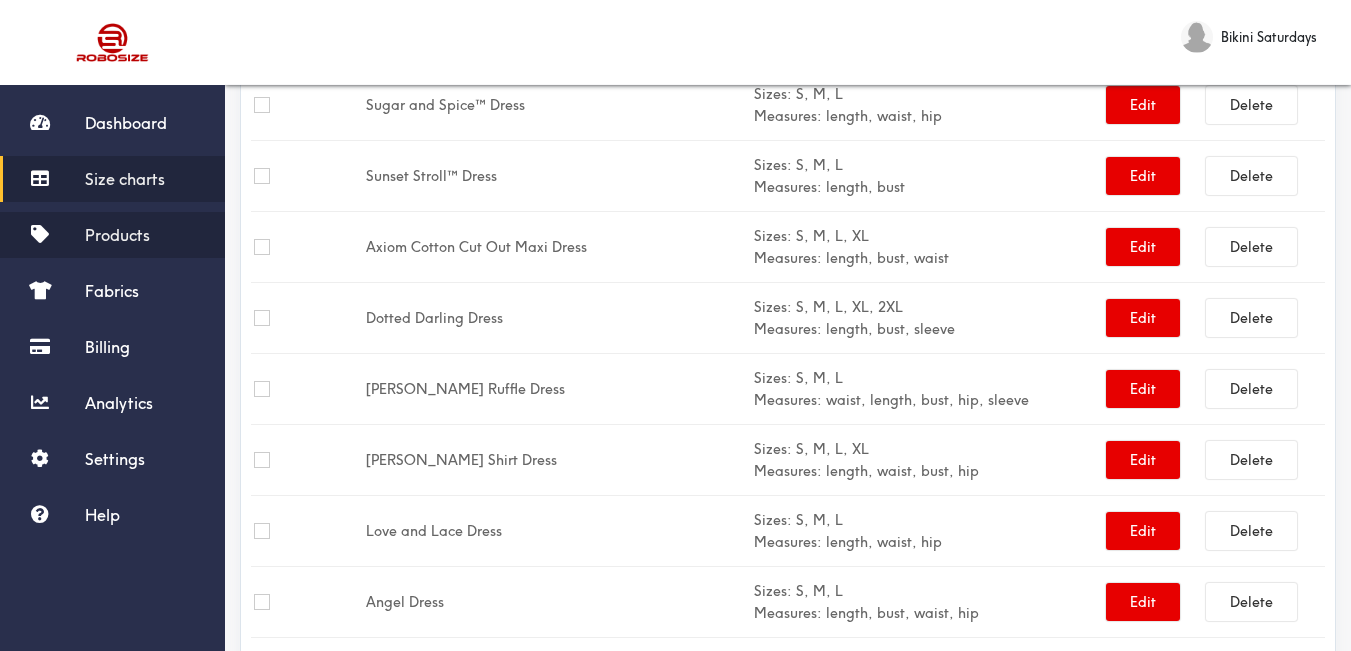 click on "Products" at bounding box center [112, 235] 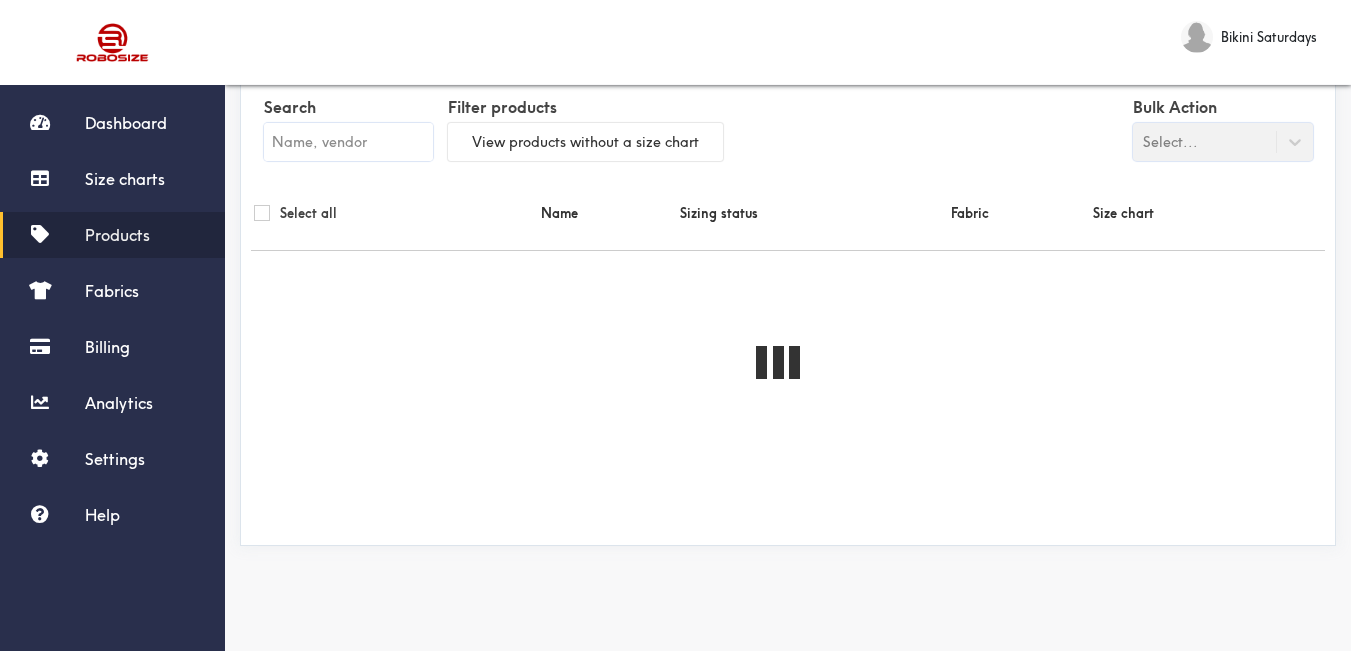 scroll, scrollTop: 0, scrollLeft: 0, axis: both 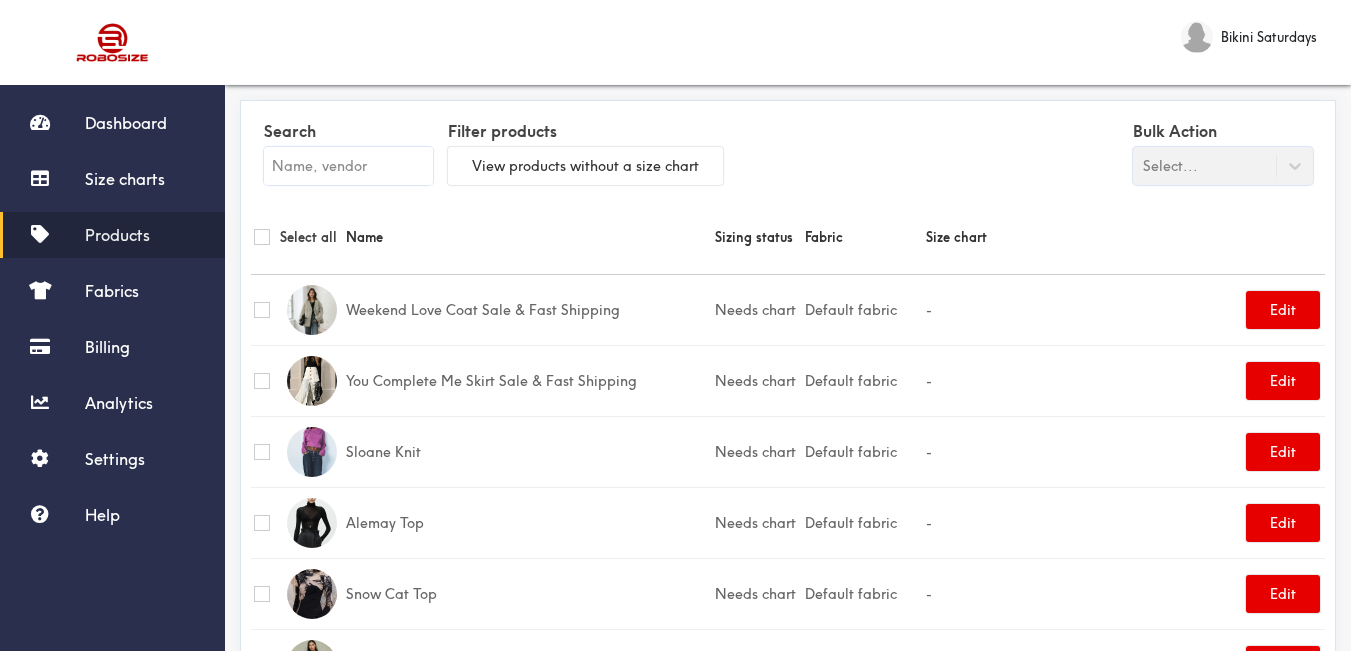 click at bounding box center [348, 166] 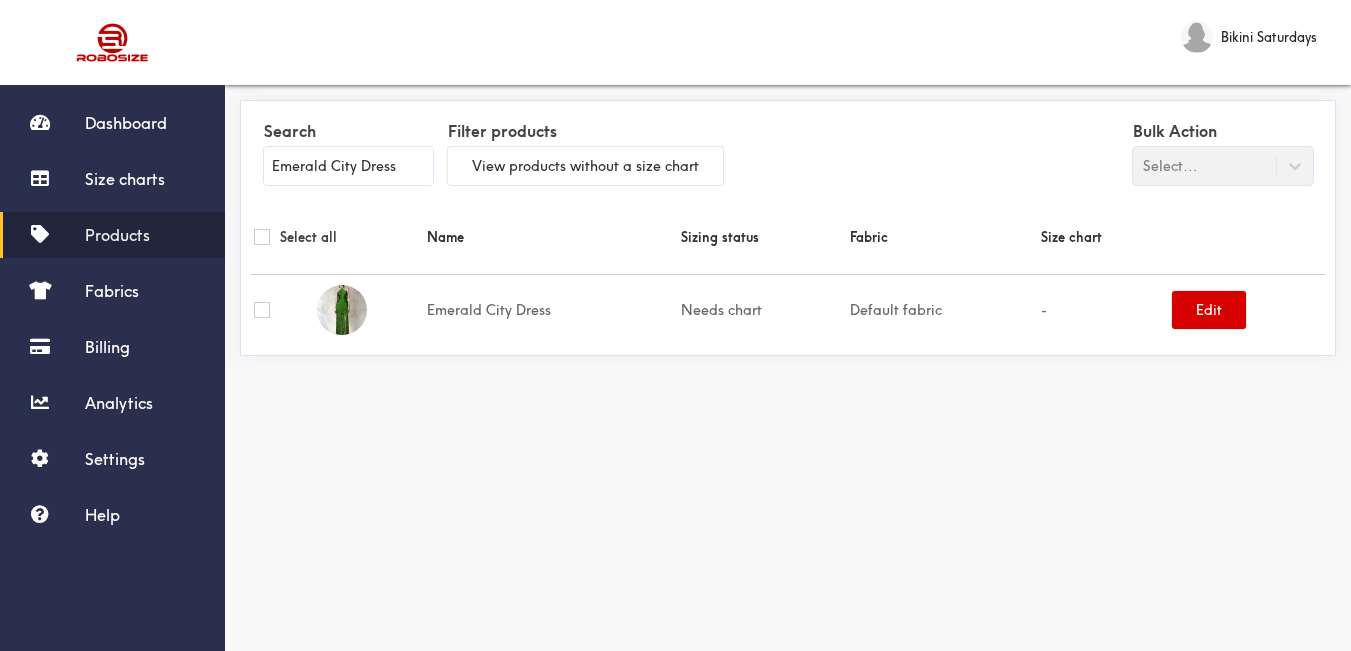 type on "Emerald City Dress" 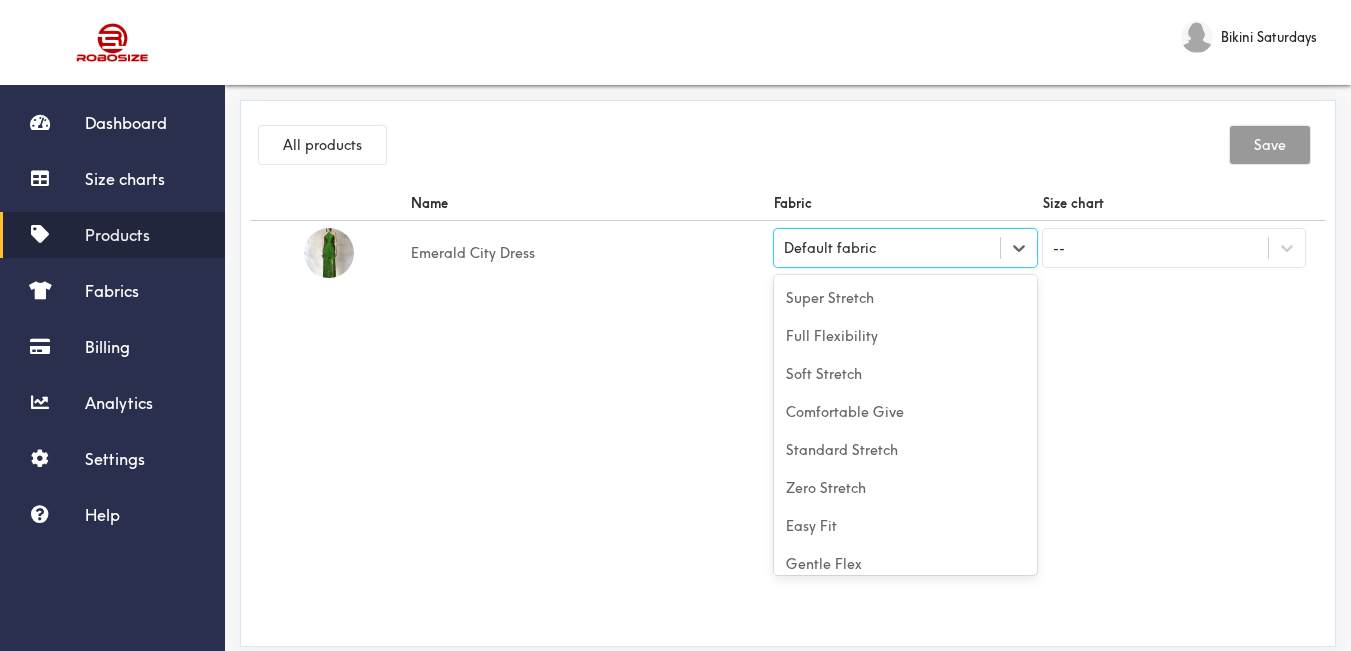 click on "Default fabric" at bounding box center [887, 248] 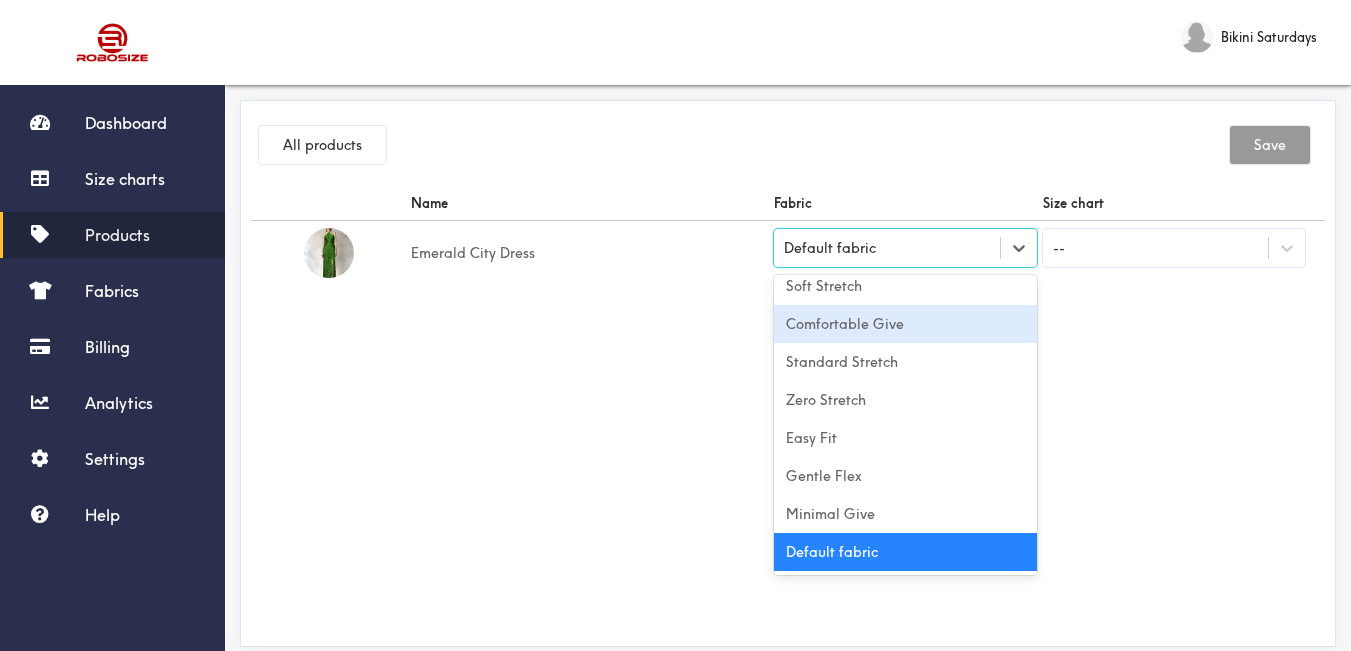 scroll, scrollTop: 0, scrollLeft: 0, axis: both 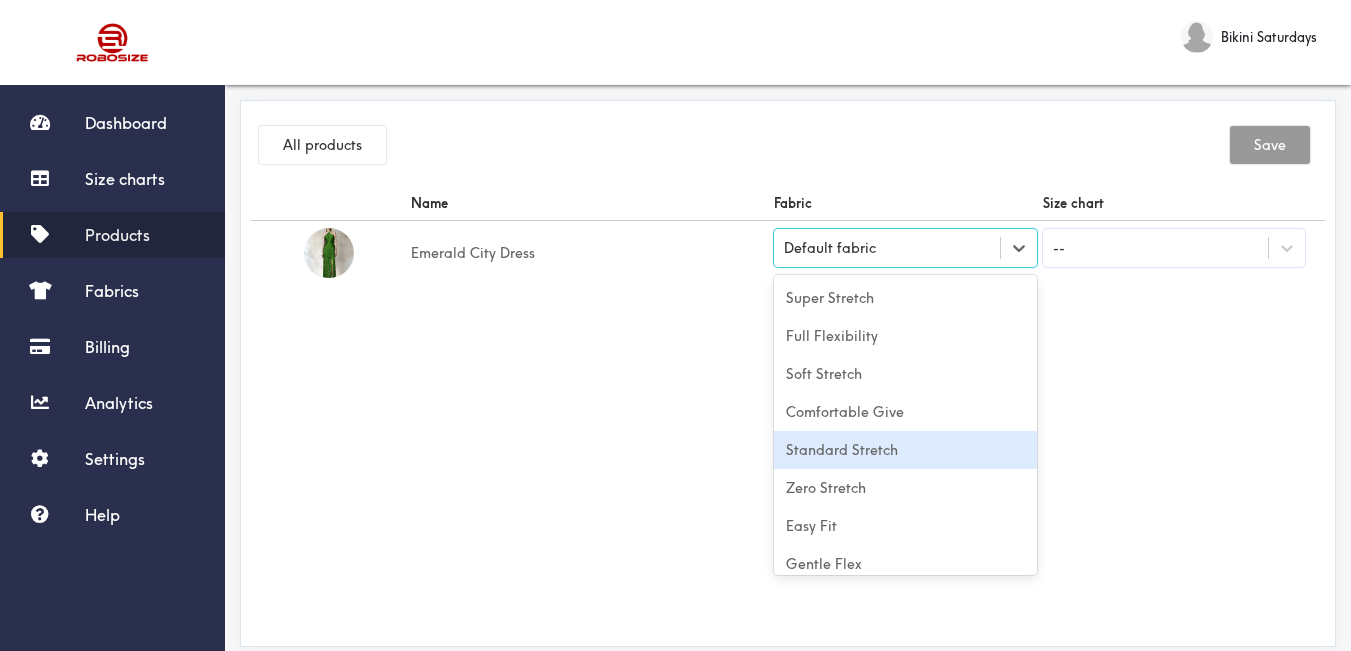 drag, startPoint x: 894, startPoint y: 447, endPoint x: 916, endPoint y: 441, distance: 22.803509 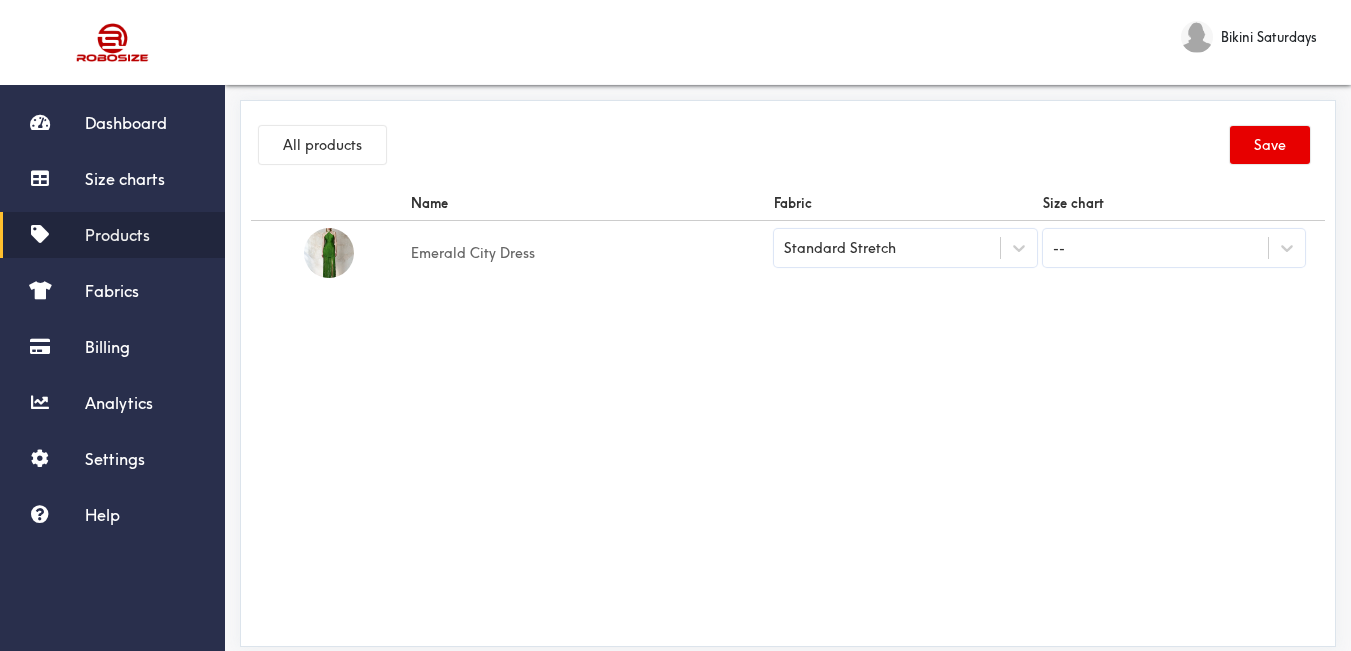 drag, startPoint x: 1094, startPoint y: 403, endPoint x: 1183, endPoint y: 292, distance: 142.27438 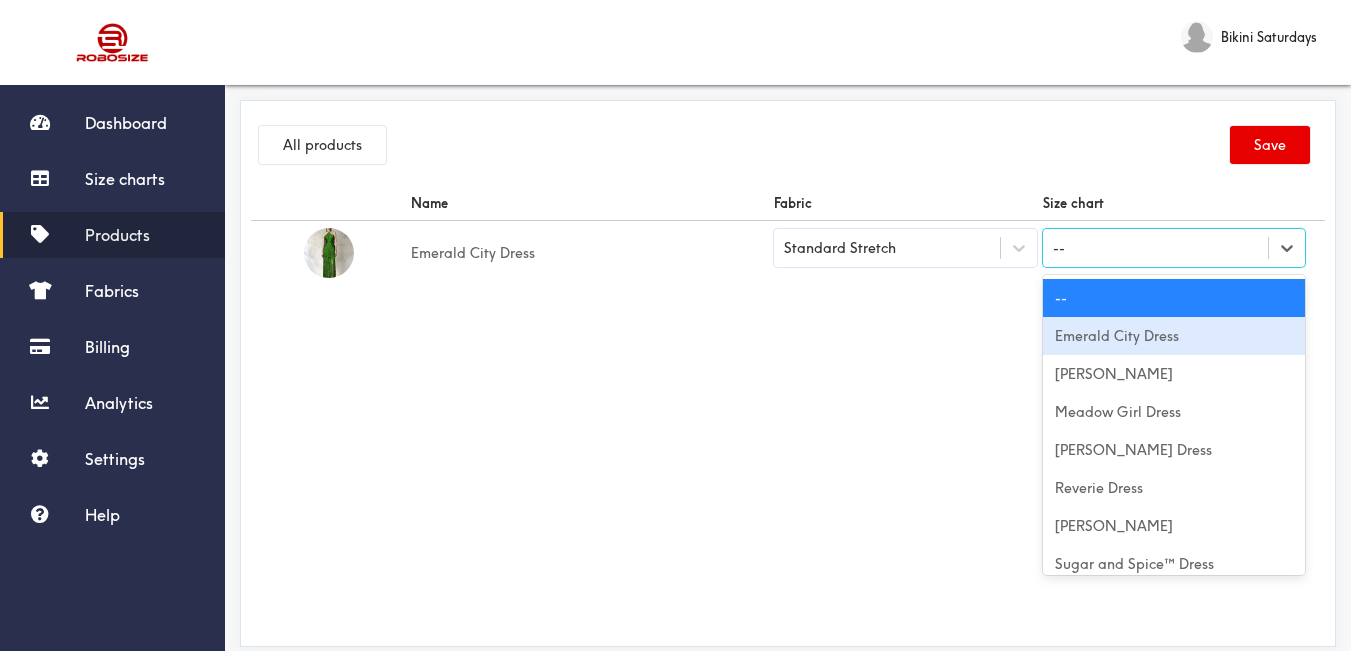 click on "Emerald City Dress" at bounding box center [1174, 336] 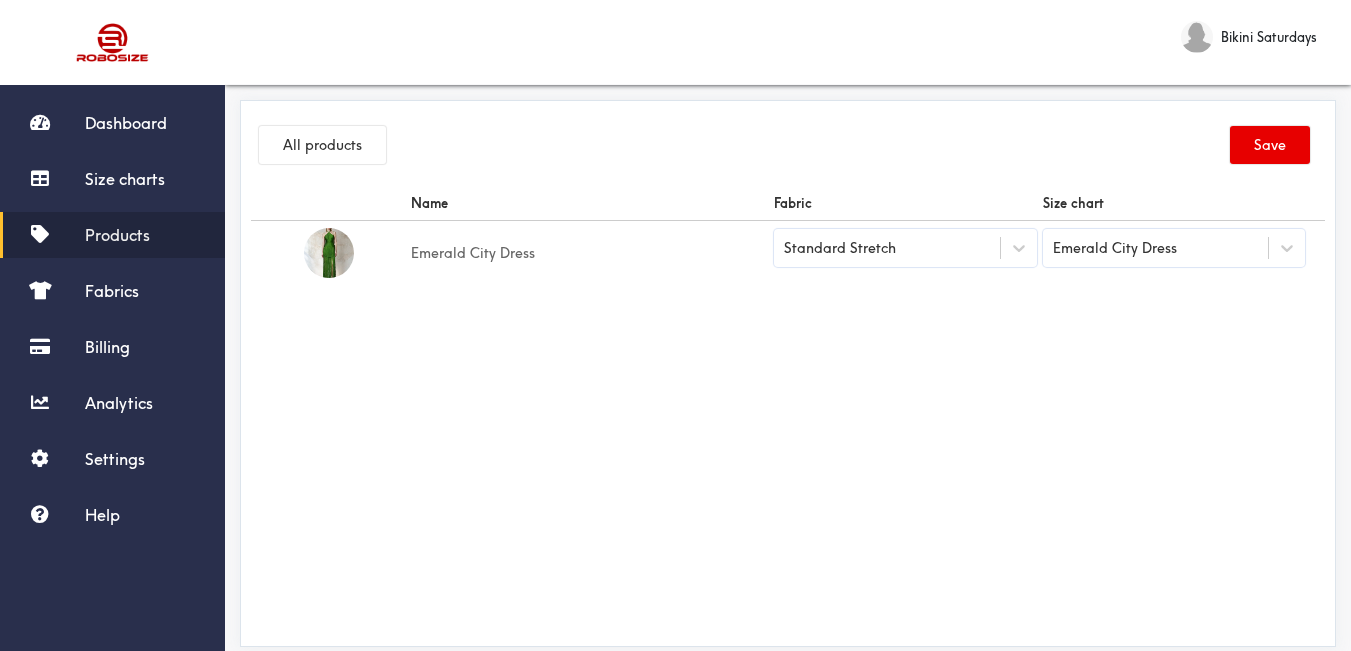 drag, startPoint x: 1047, startPoint y: 315, endPoint x: 1247, endPoint y: 230, distance: 217.31314 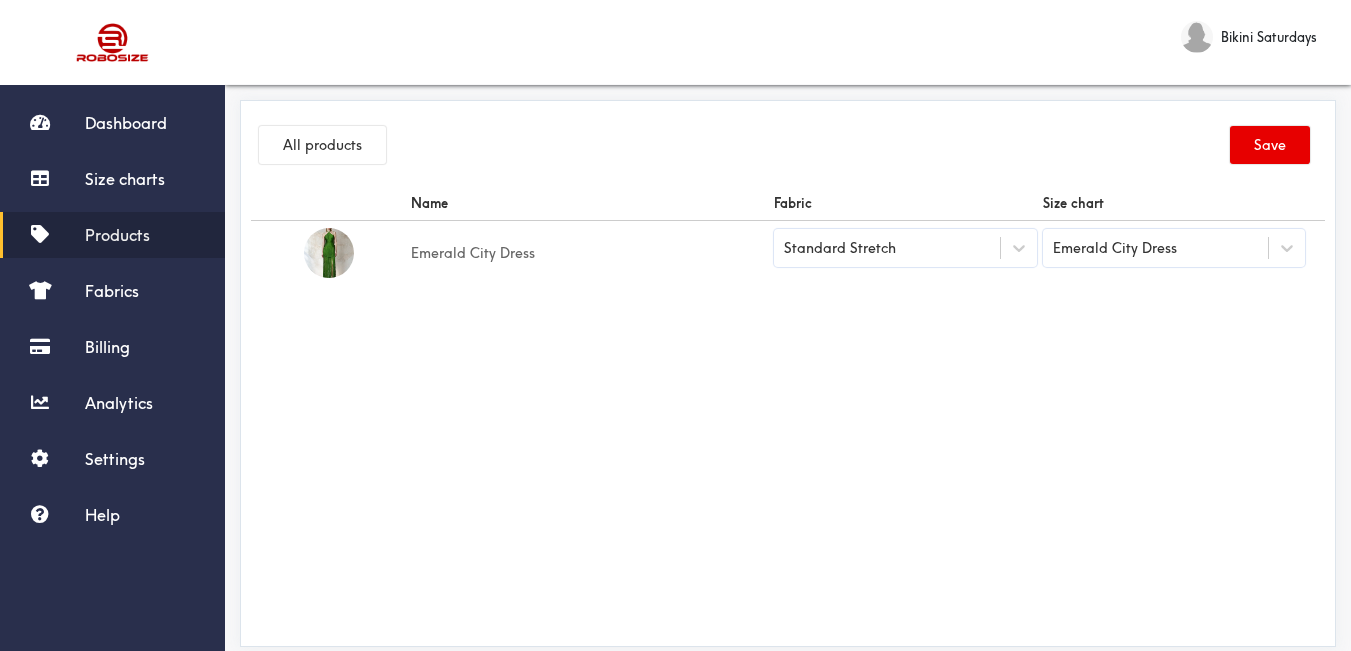 click on "All products Save" at bounding box center (788, 148) 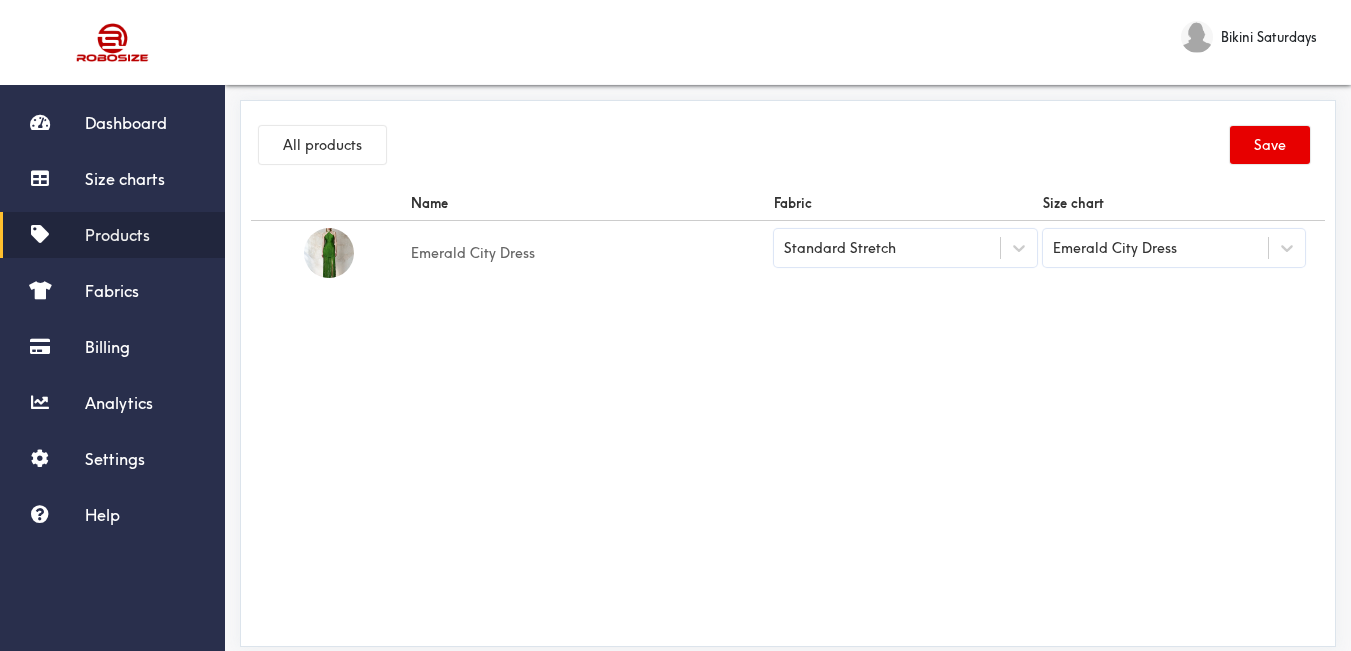 drag, startPoint x: 1279, startPoint y: 140, endPoint x: 1175, endPoint y: 12, distance: 164.92422 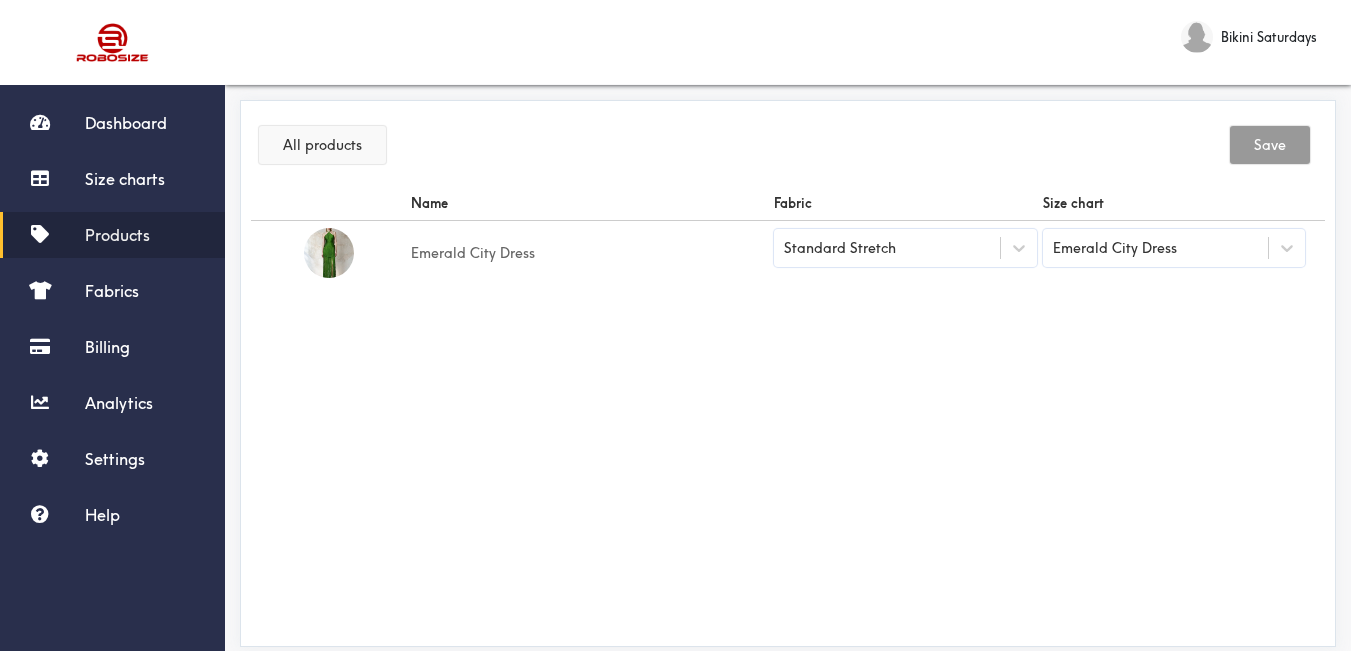 click on "All products" at bounding box center (322, 145) 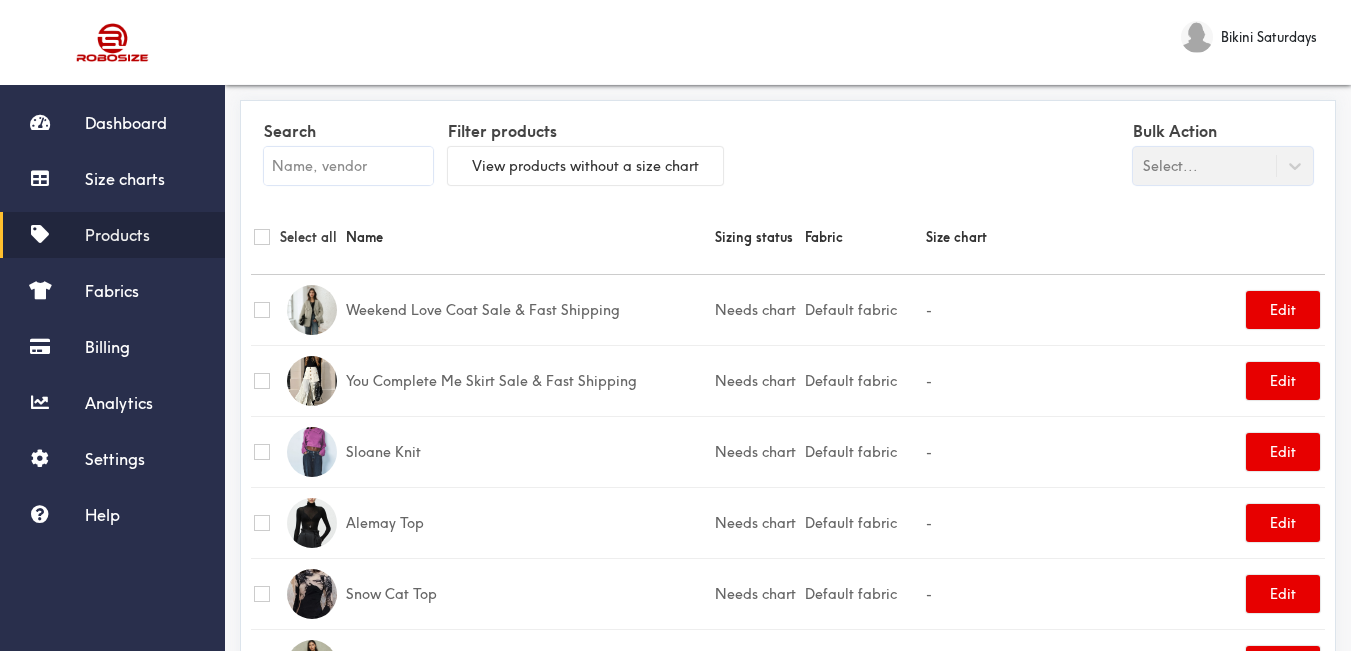 click at bounding box center (348, 166) 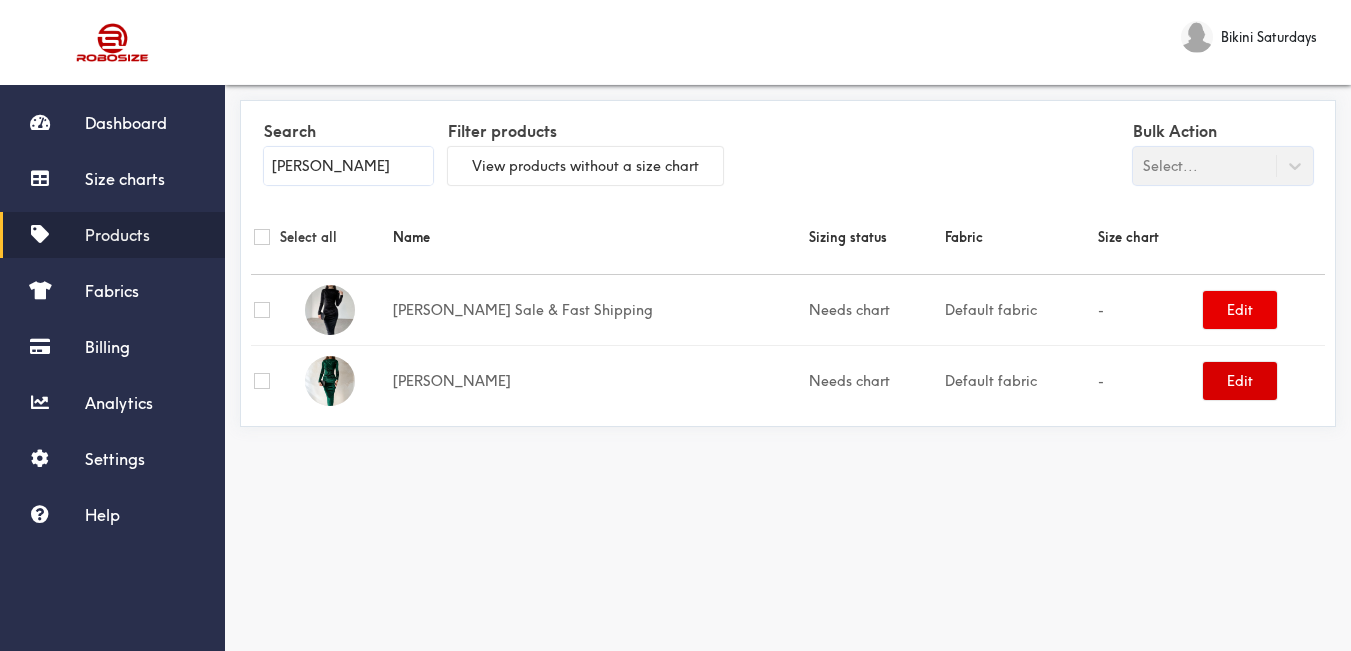 type on "[PERSON_NAME]" 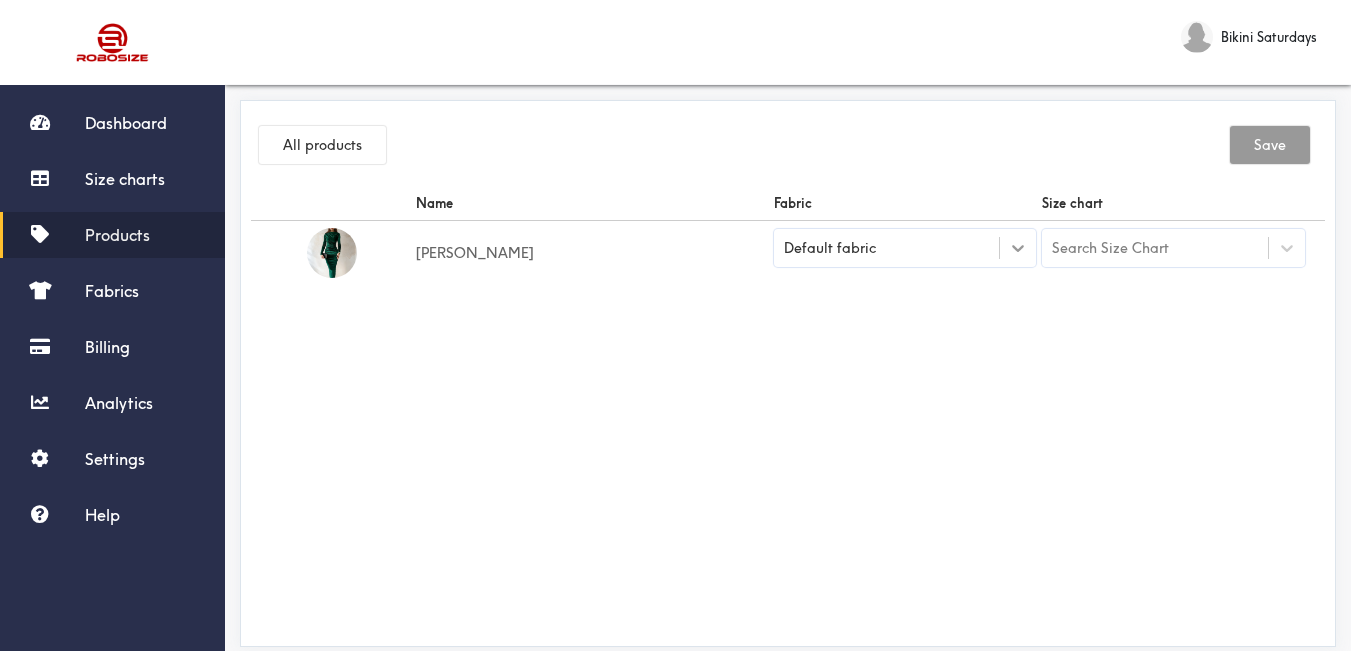 click 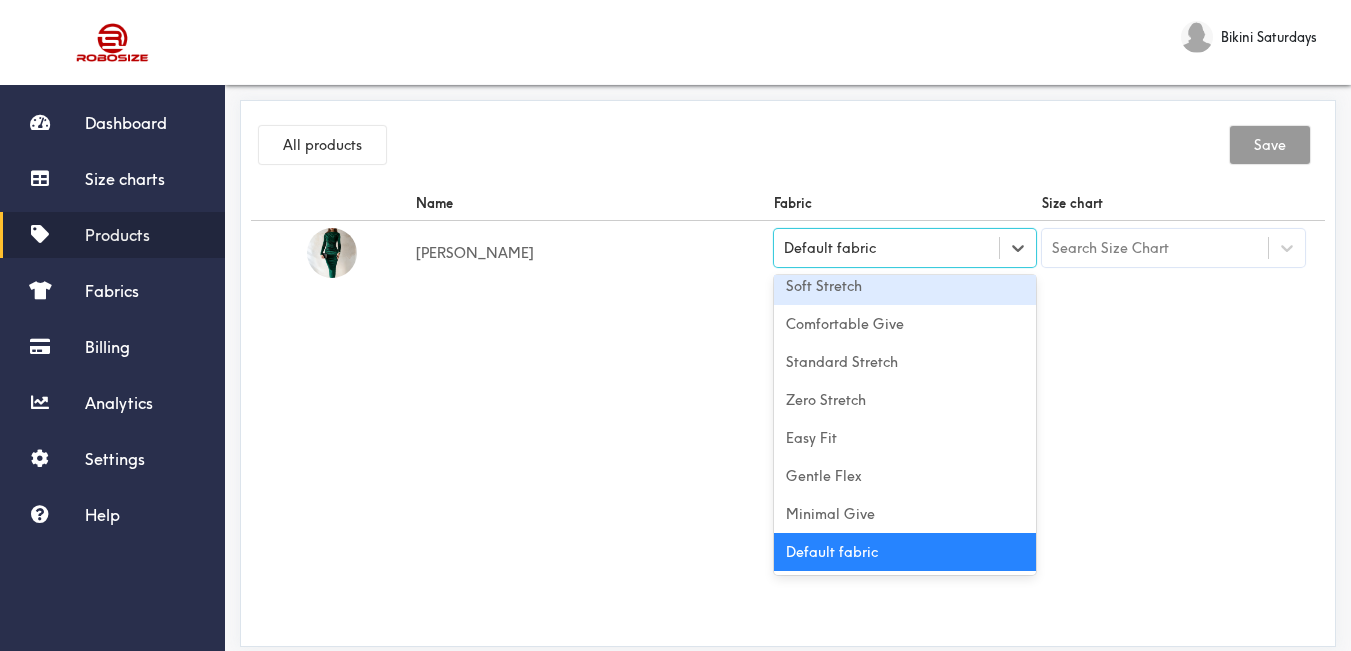 scroll, scrollTop: 0, scrollLeft: 0, axis: both 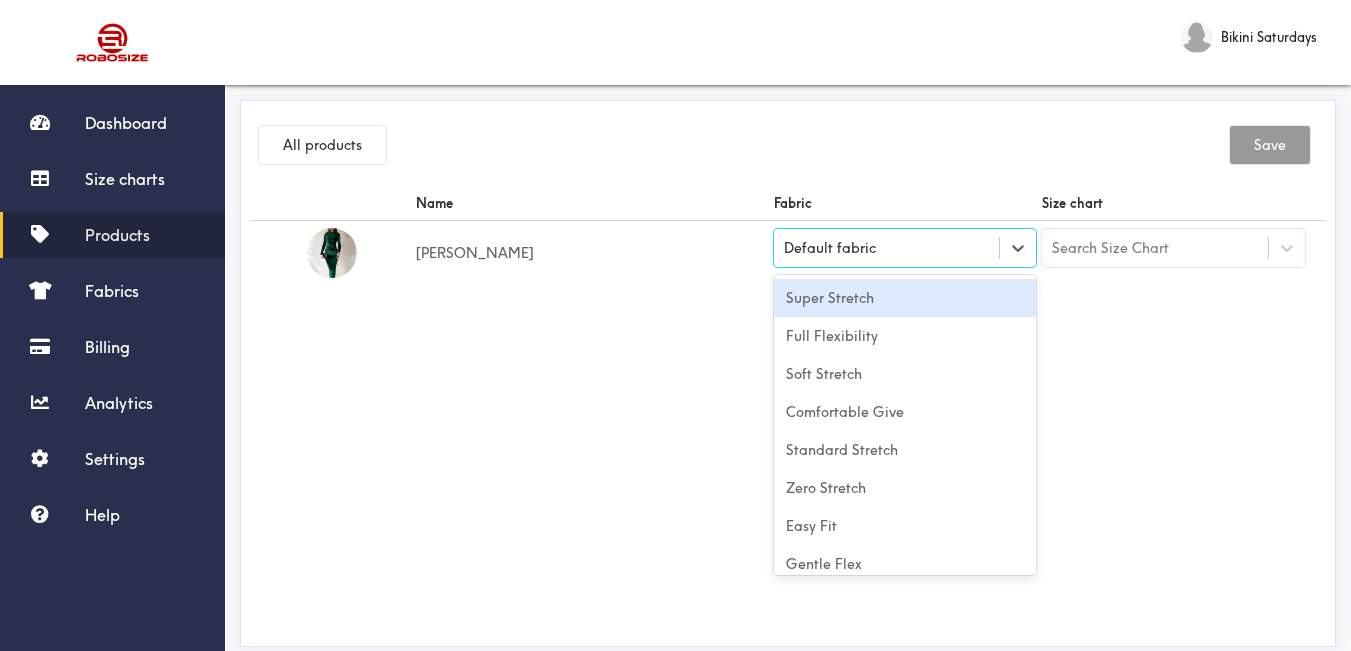 click on "Super Stretch" at bounding box center [905, 298] 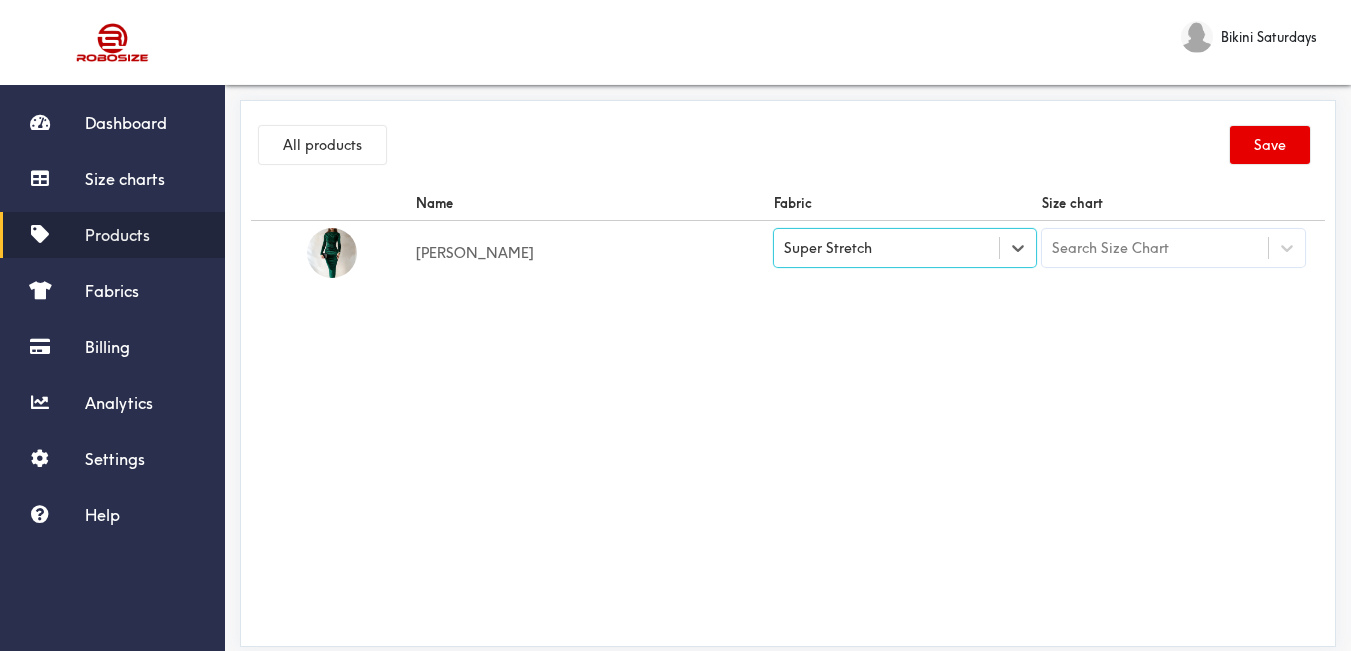 drag, startPoint x: 818, startPoint y: 299, endPoint x: 881, endPoint y: 292, distance: 63.387695 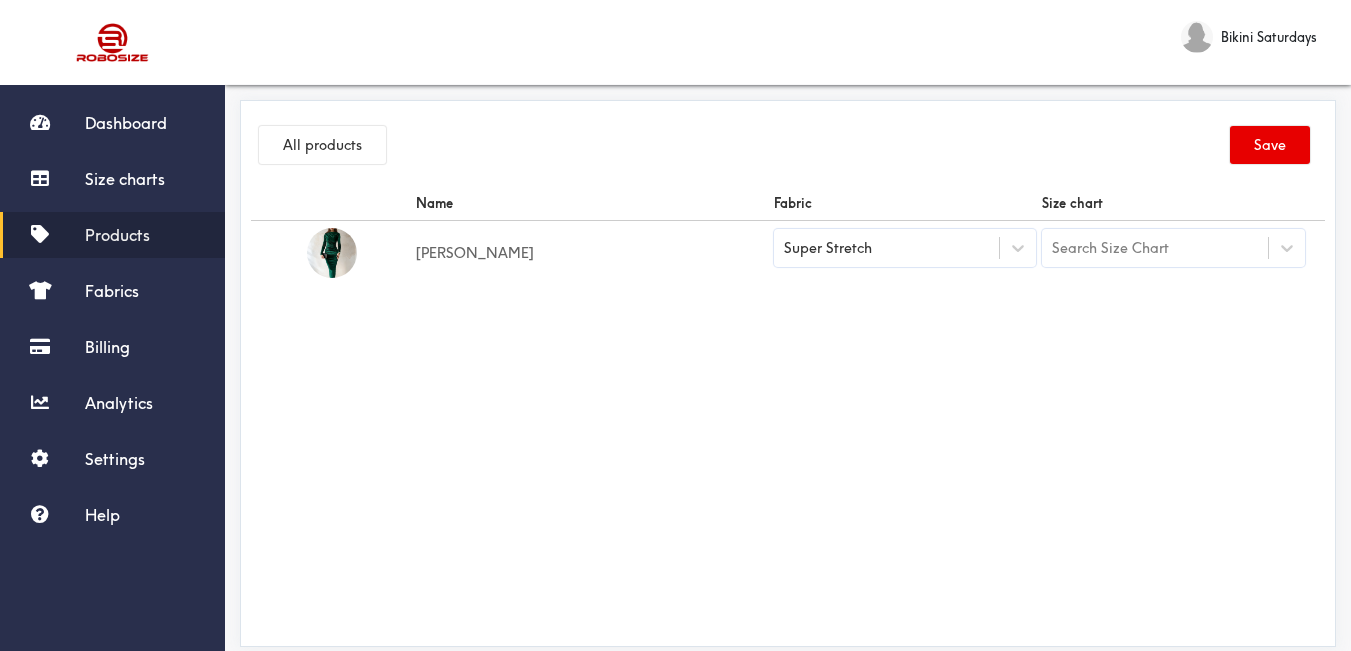 drag, startPoint x: 1235, startPoint y: 254, endPoint x: 1214, endPoint y: 256, distance: 21.095022 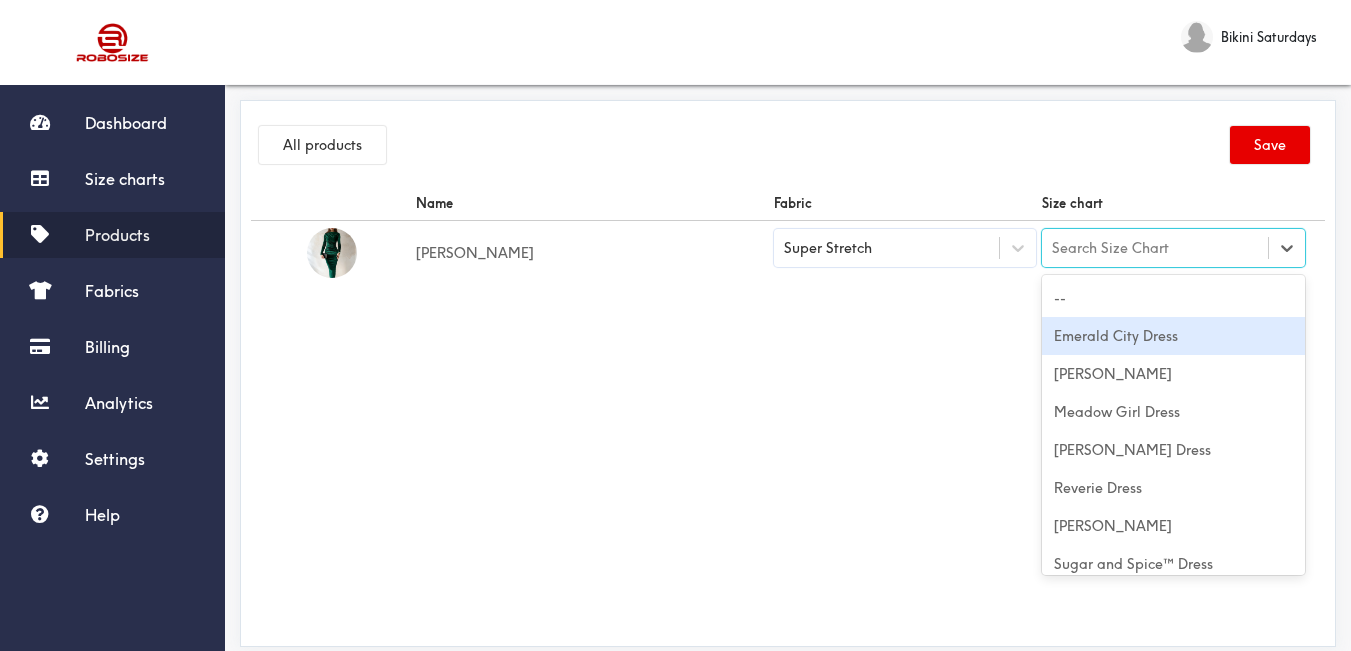 click on "Emerald City Dress" at bounding box center [1173, 336] 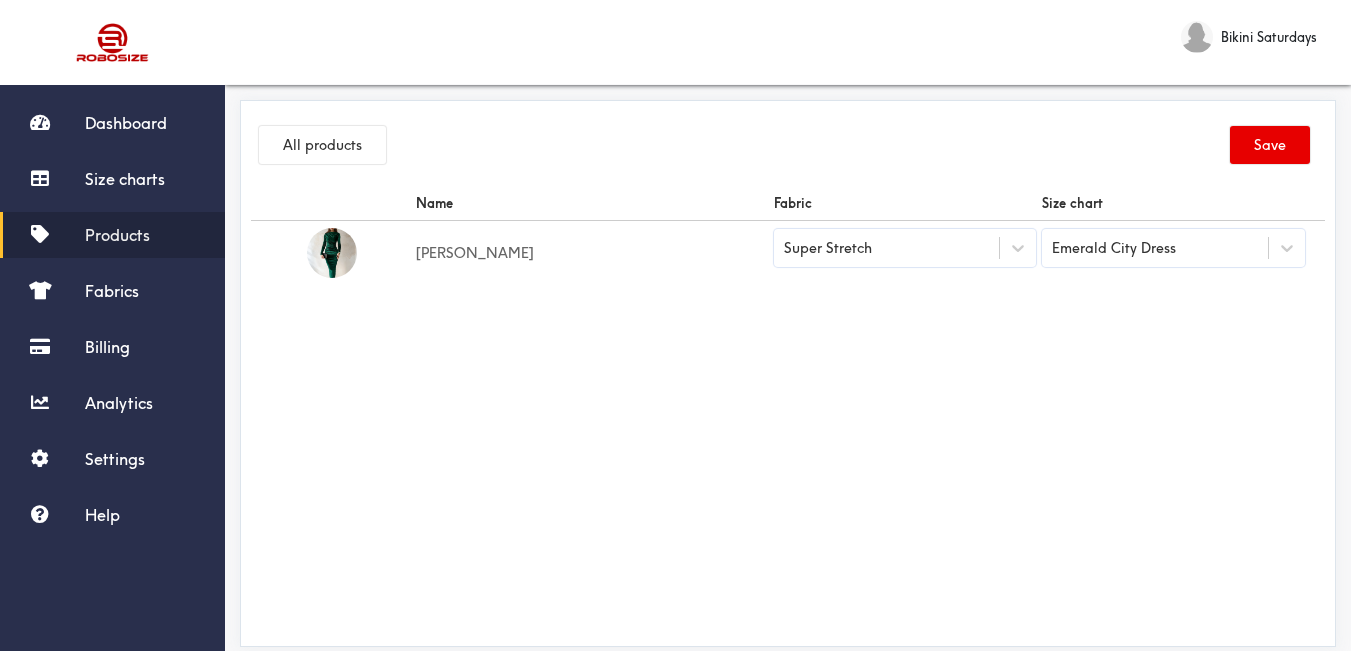 drag, startPoint x: 1085, startPoint y: 317, endPoint x: 1253, endPoint y: 190, distance: 210.60152 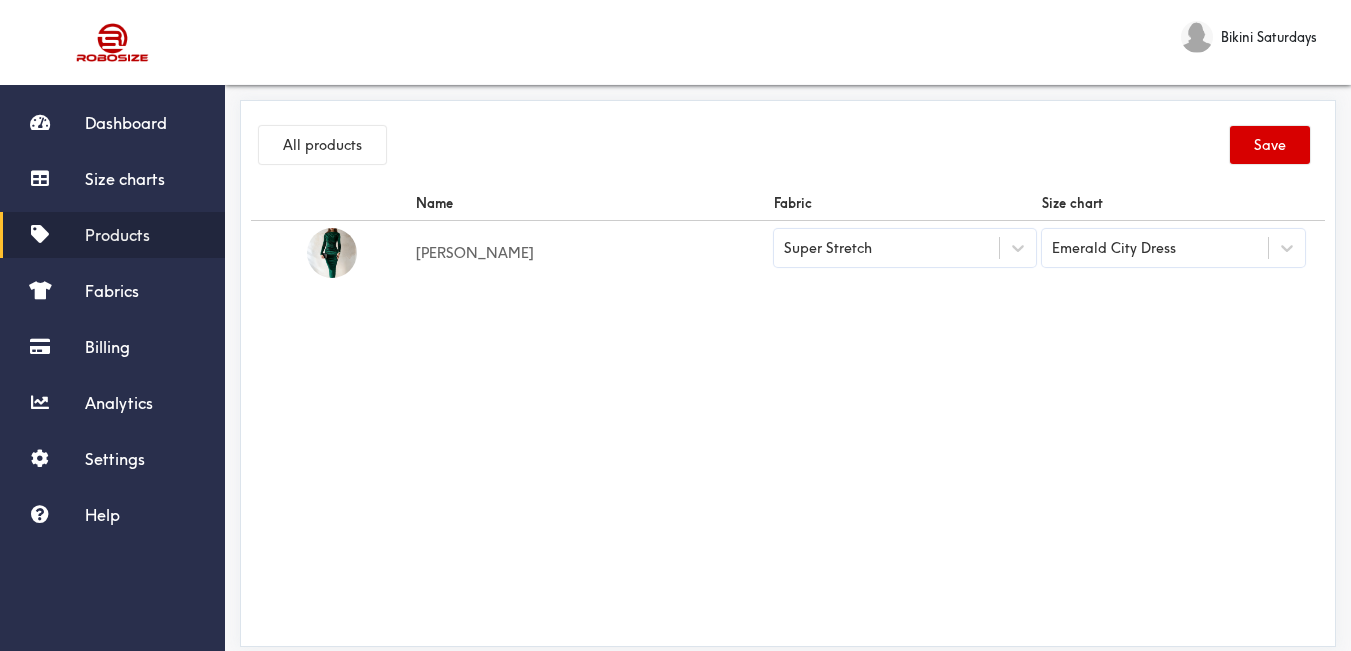 click on "Save" at bounding box center (1270, 145) 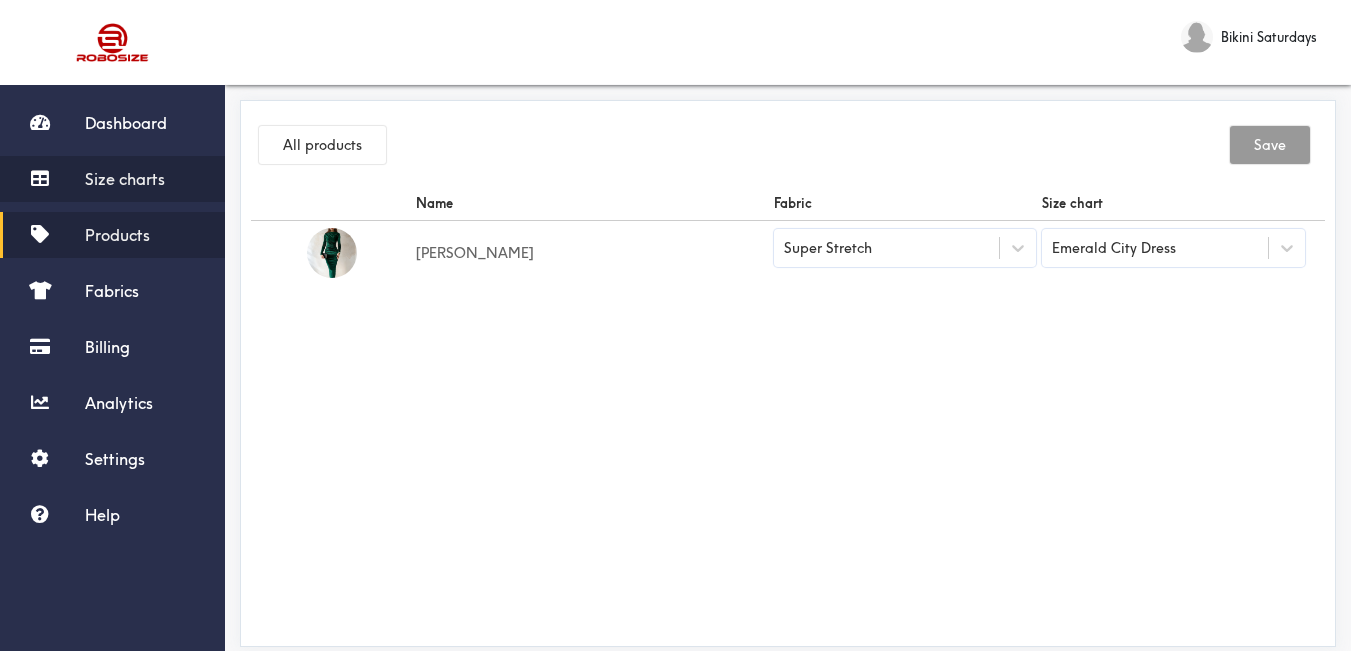 click on "Size charts" at bounding box center (112, 179) 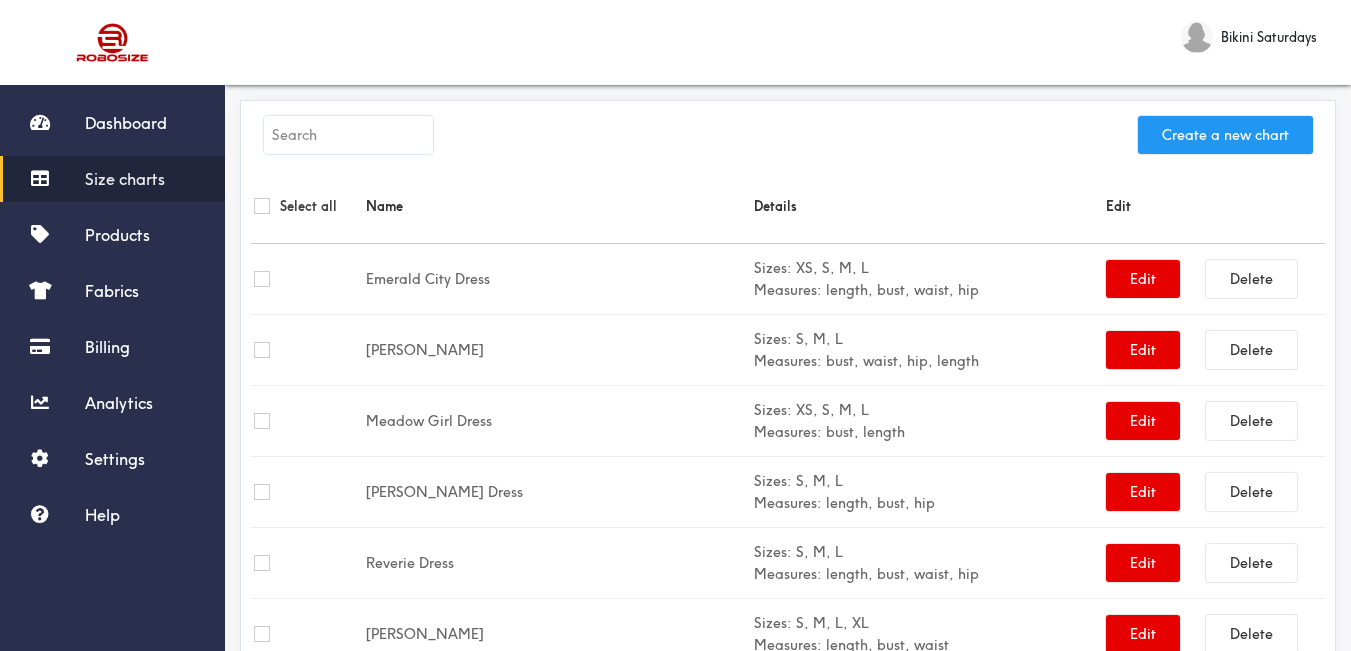 click on "Create a new chart" at bounding box center [1225, 135] 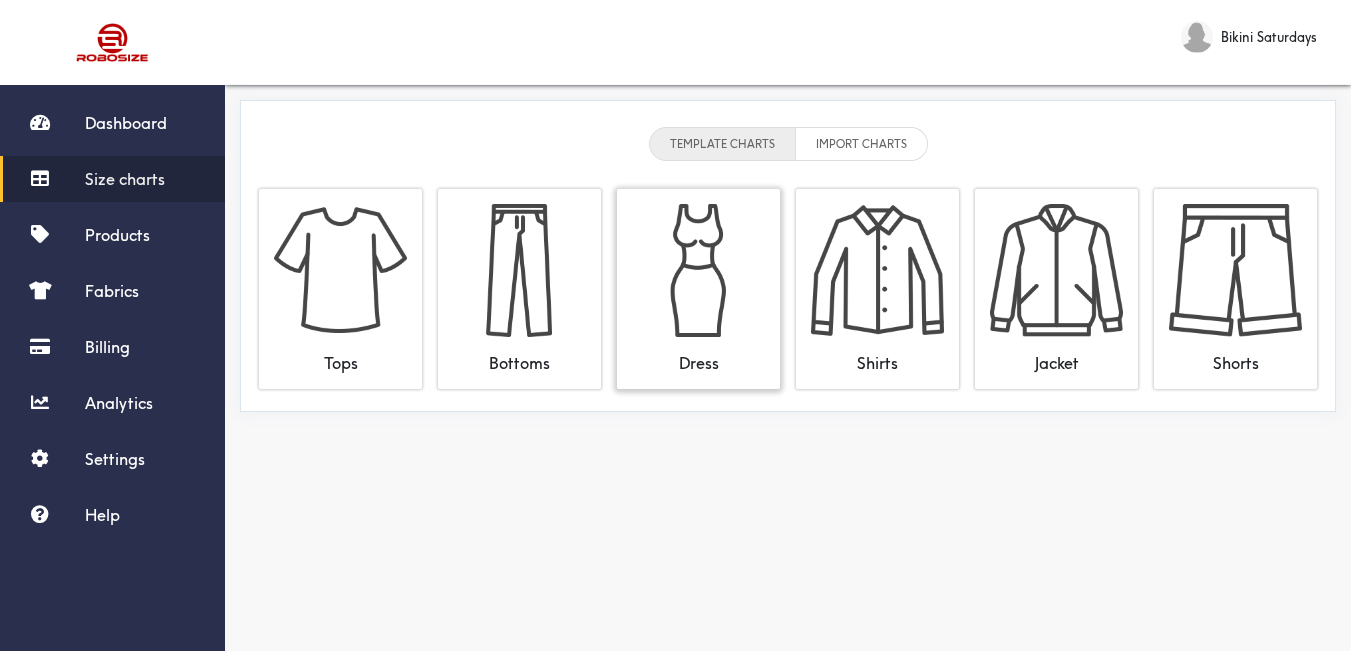 click at bounding box center [698, 270] 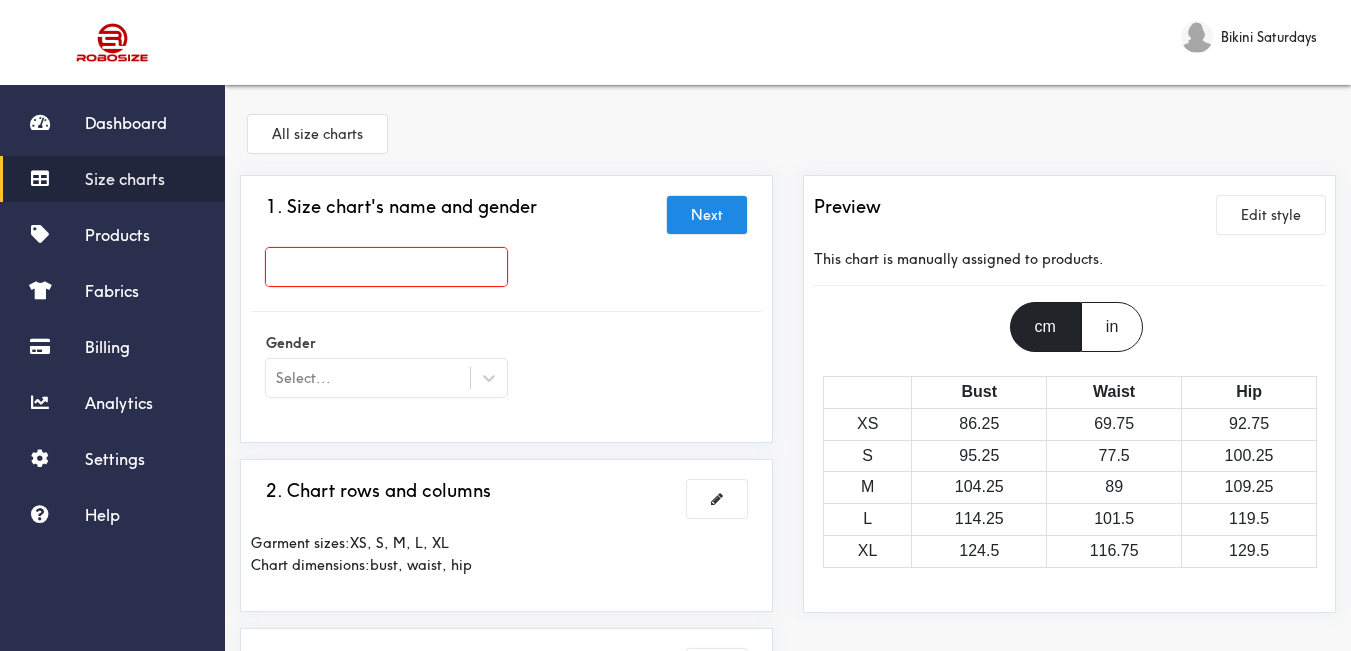 click at bounding box center (386, 267) 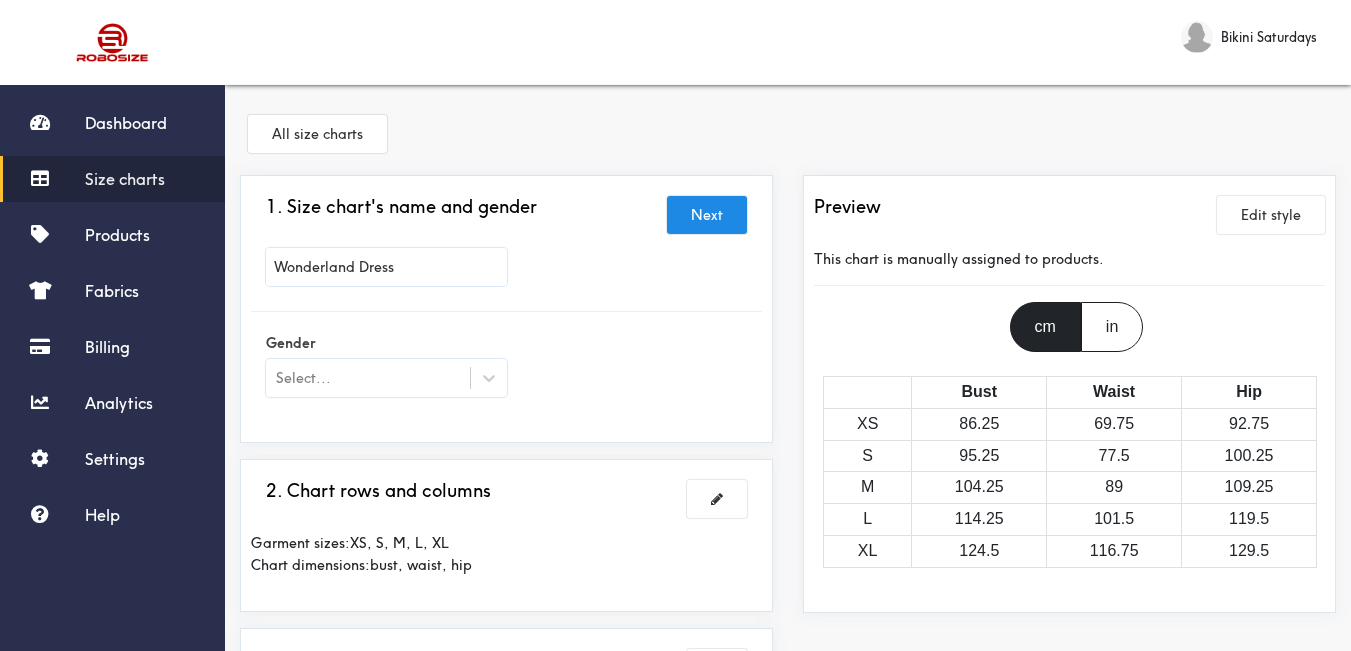 scroll, scrollTop: 100, scrollLeft: 0, axis: vertical 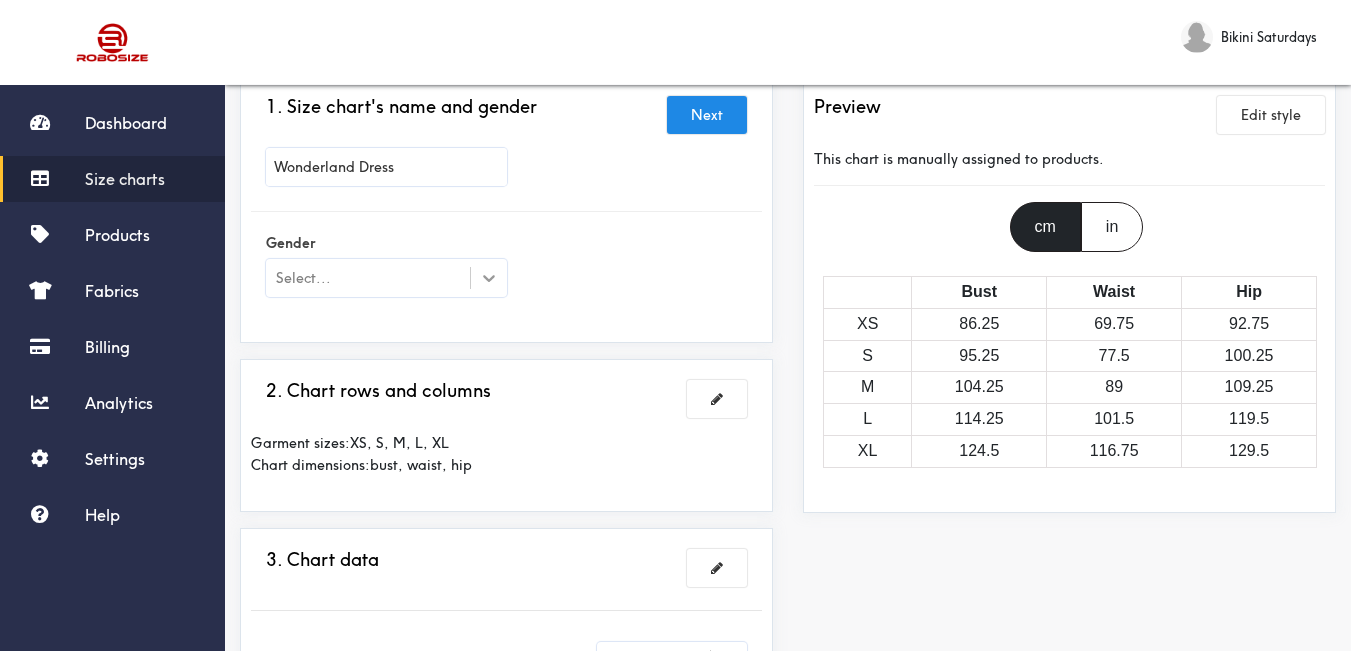 type on "Wonderland Dress" 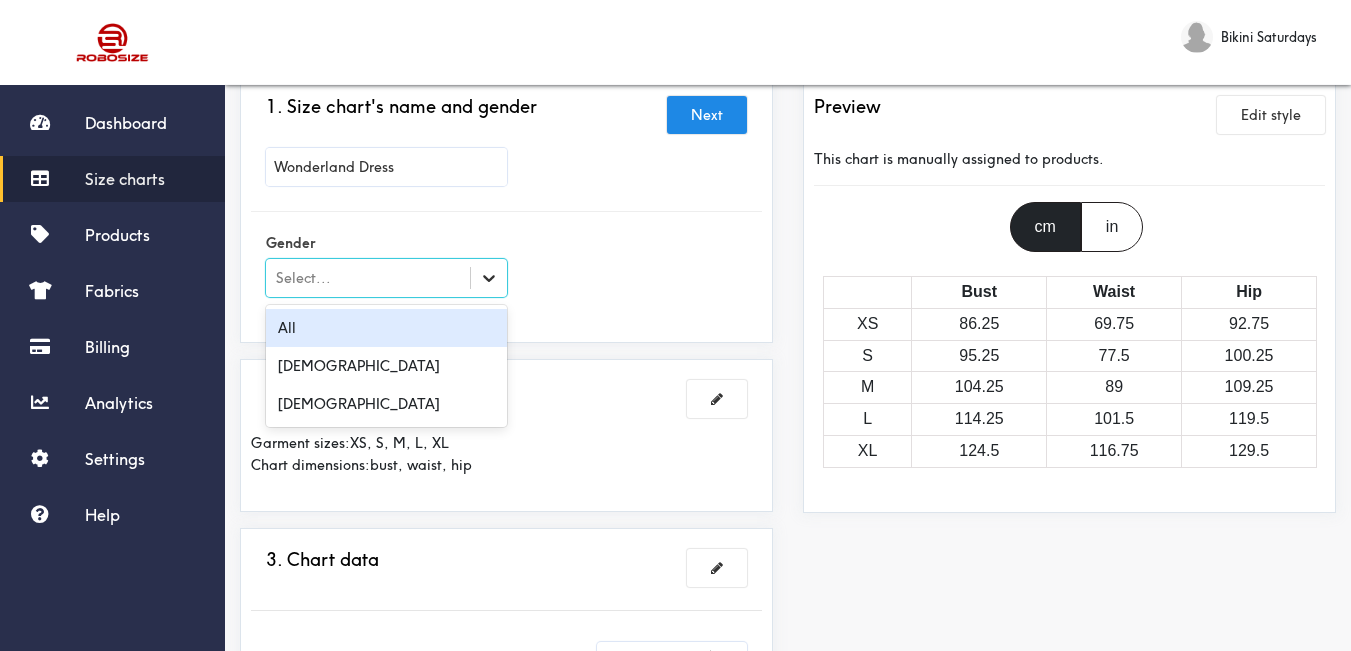 click 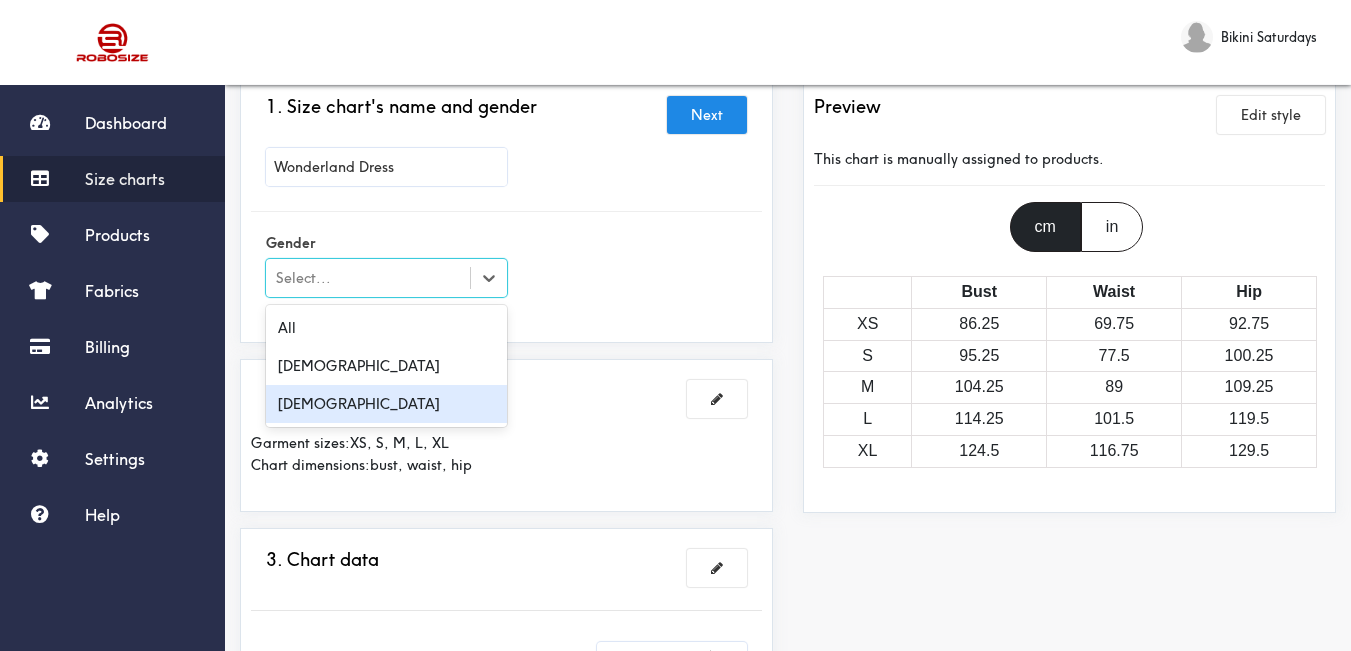 click on "[DEMOGRAPHIC_DATA]" at bounding box center (386, 404) 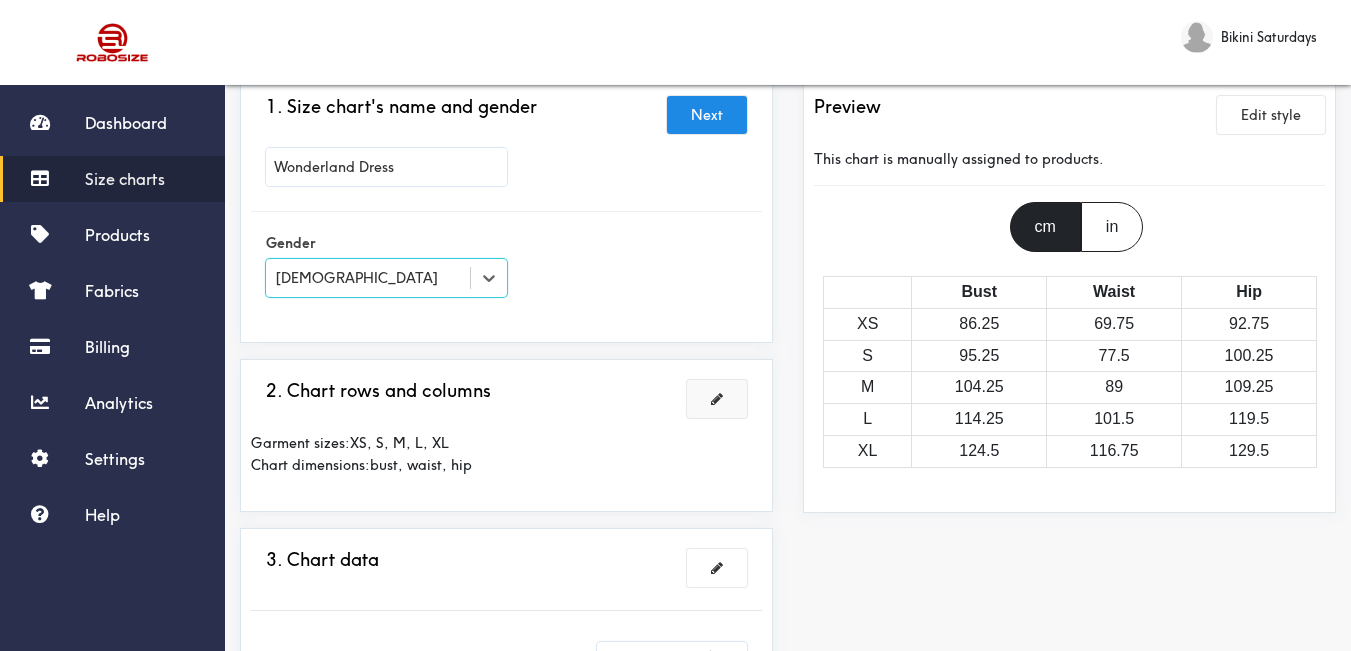 click at bounding box center (717, 399) 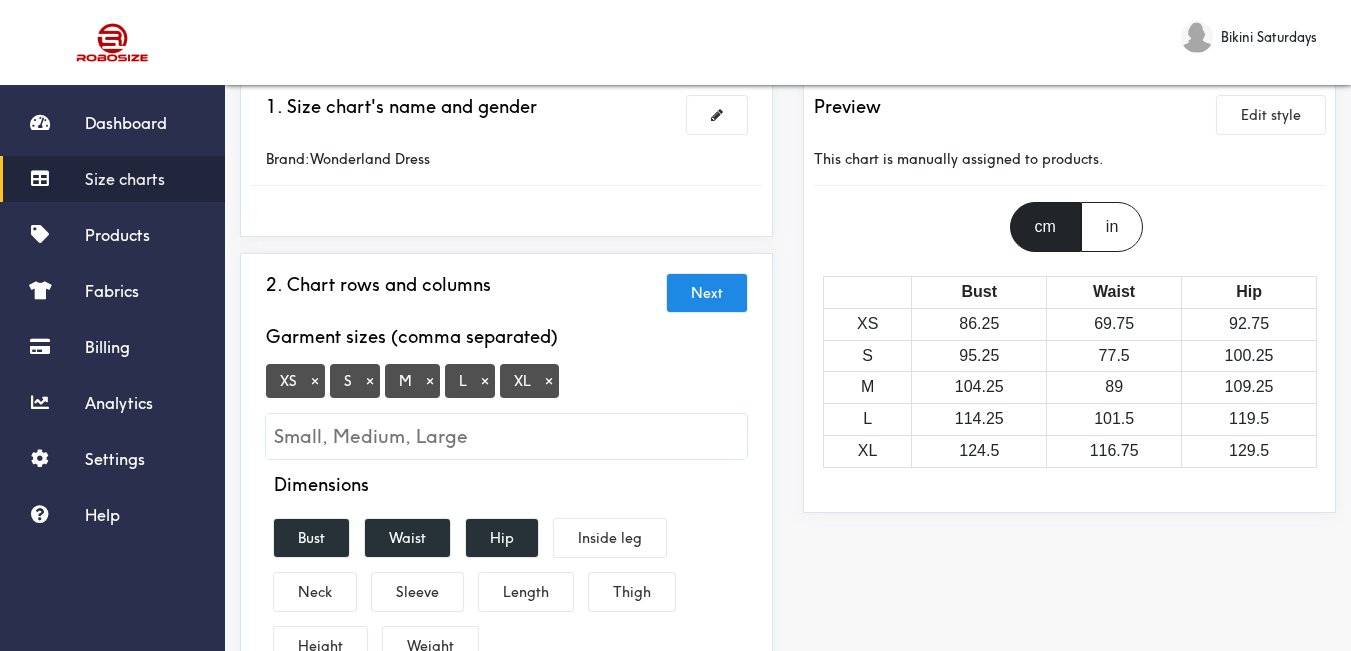 scroll, scrollTop: 200, scrollLeft: 0, axis: vertical 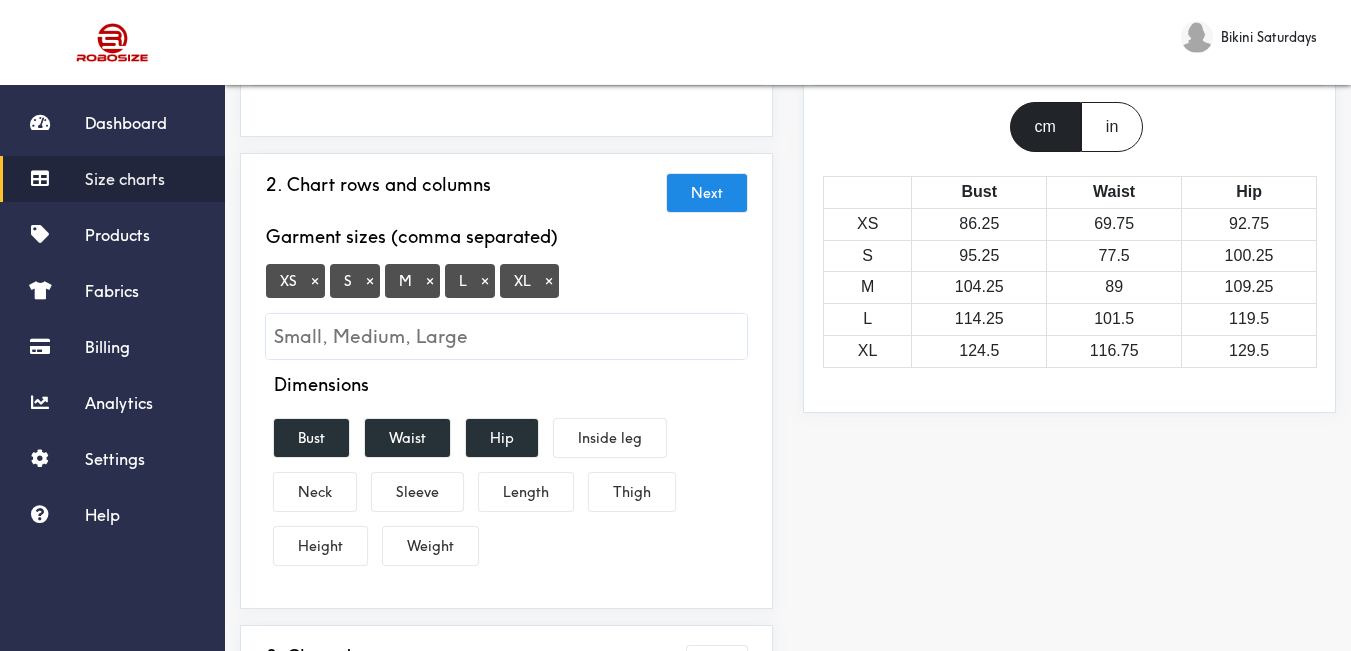 click on "×" at bounding box center (315, 281) 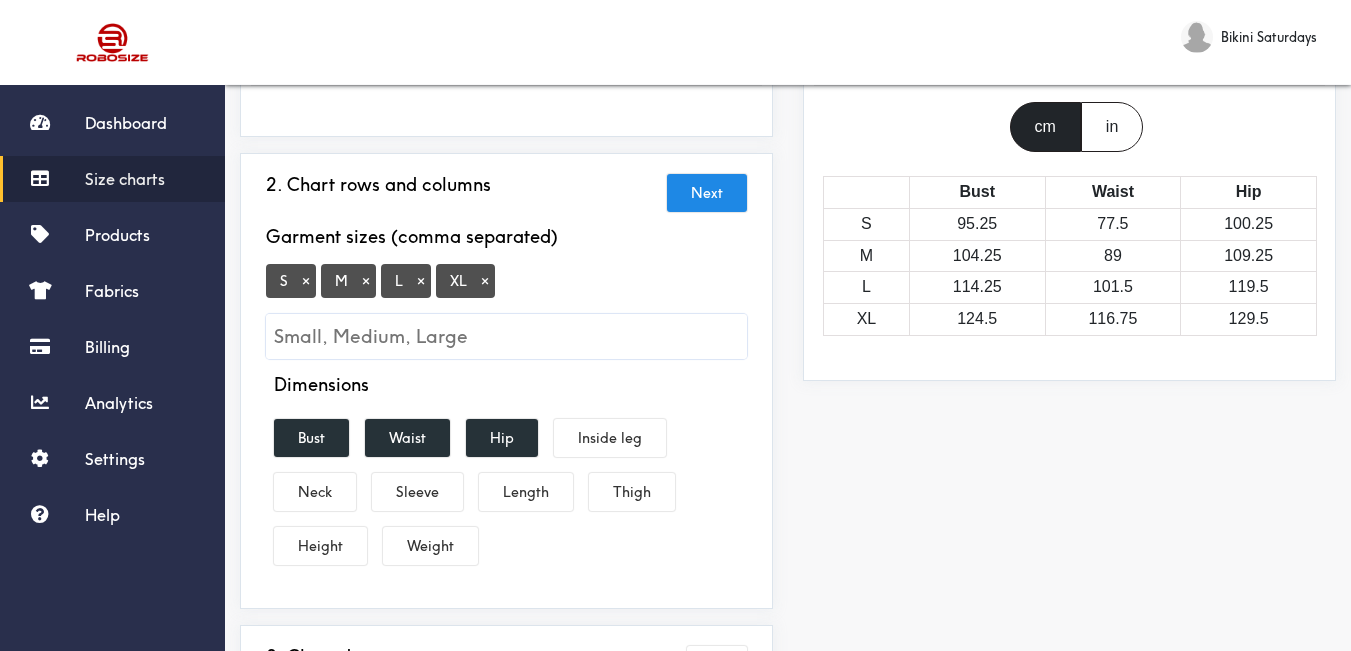 click on "×" at bounding box center [485, 281] 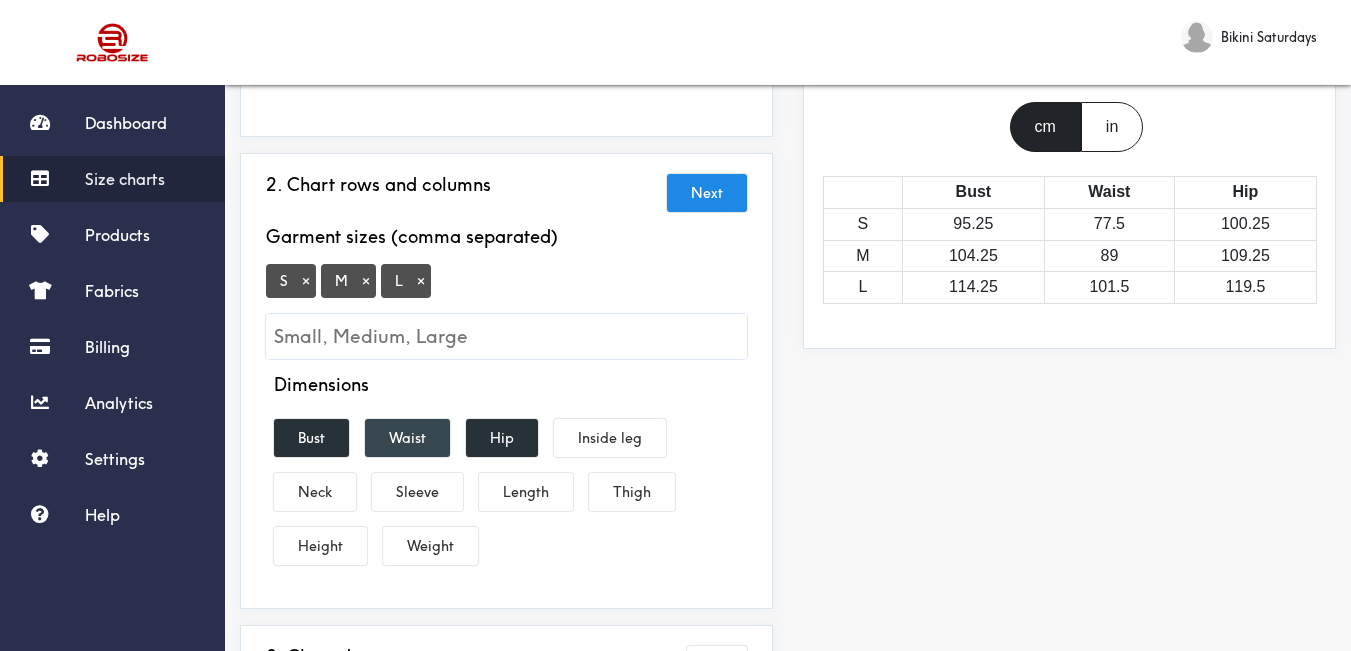 drag, startPoint x: 320, startPoint y: 443, endPoint x: 388, endPoint y: 440, distance: 68.06615 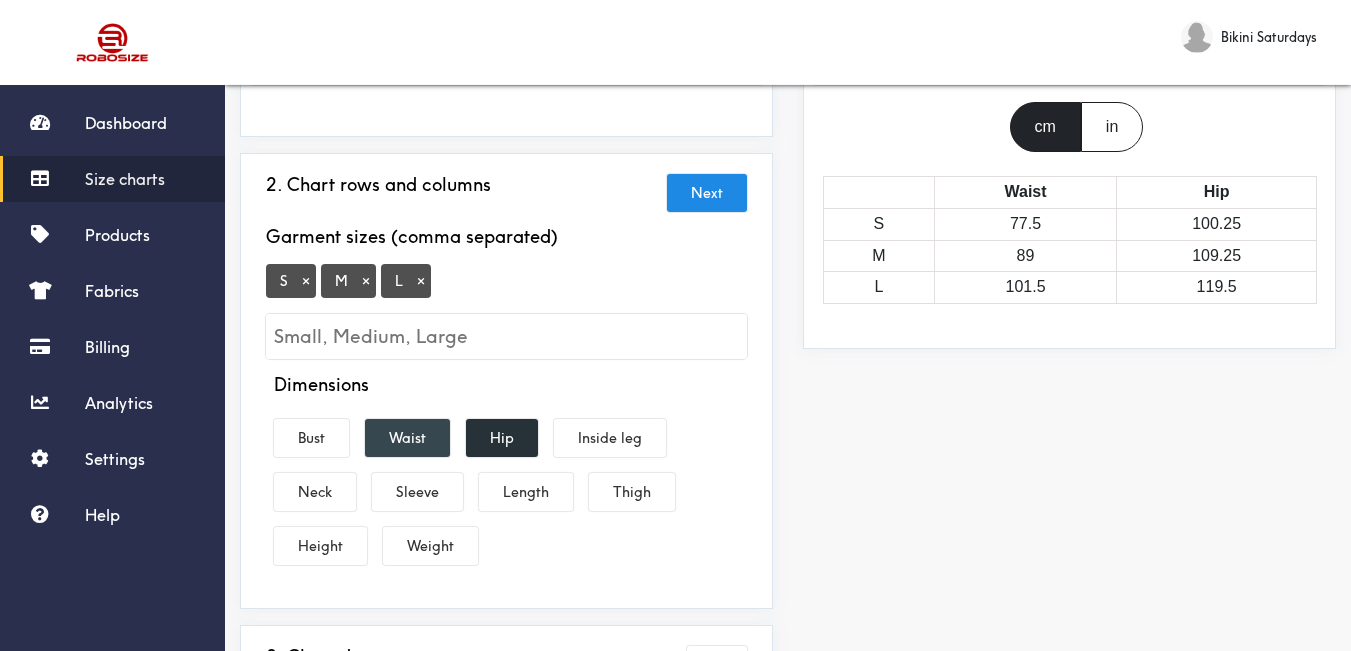 click on "Waist" at bounding box center [407, 438] 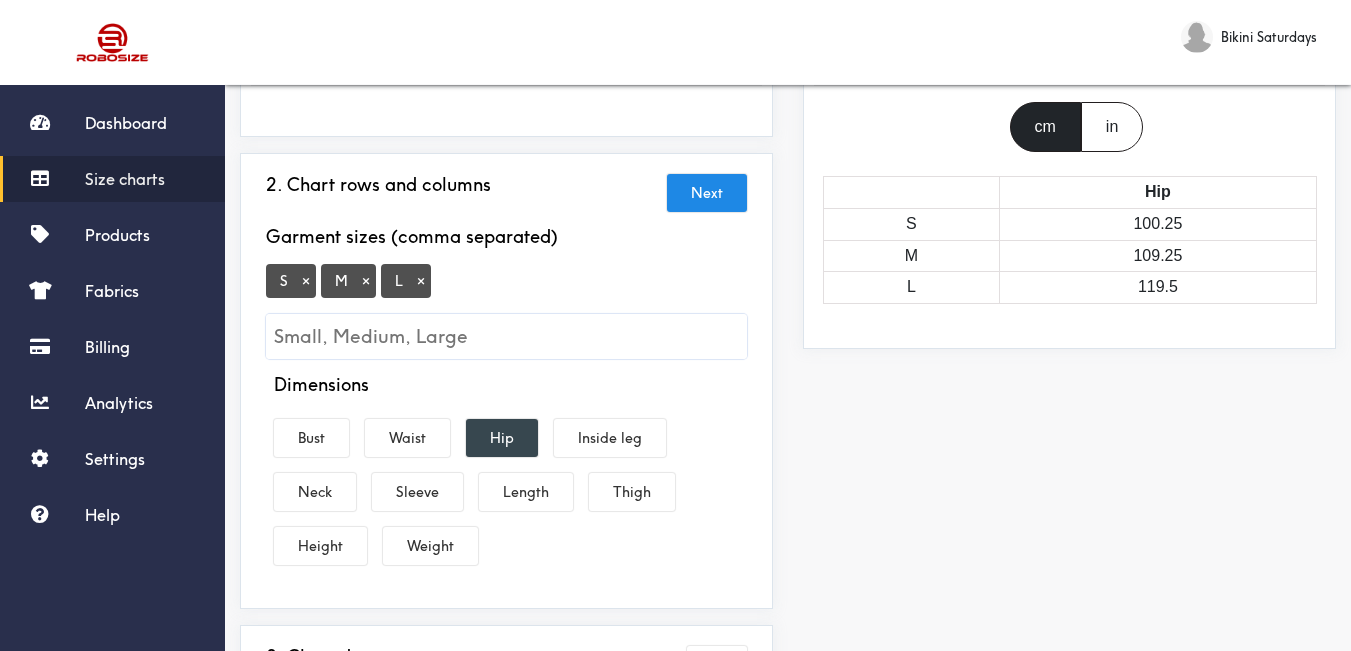 click on "Hip" at bounding box center [502, 438] 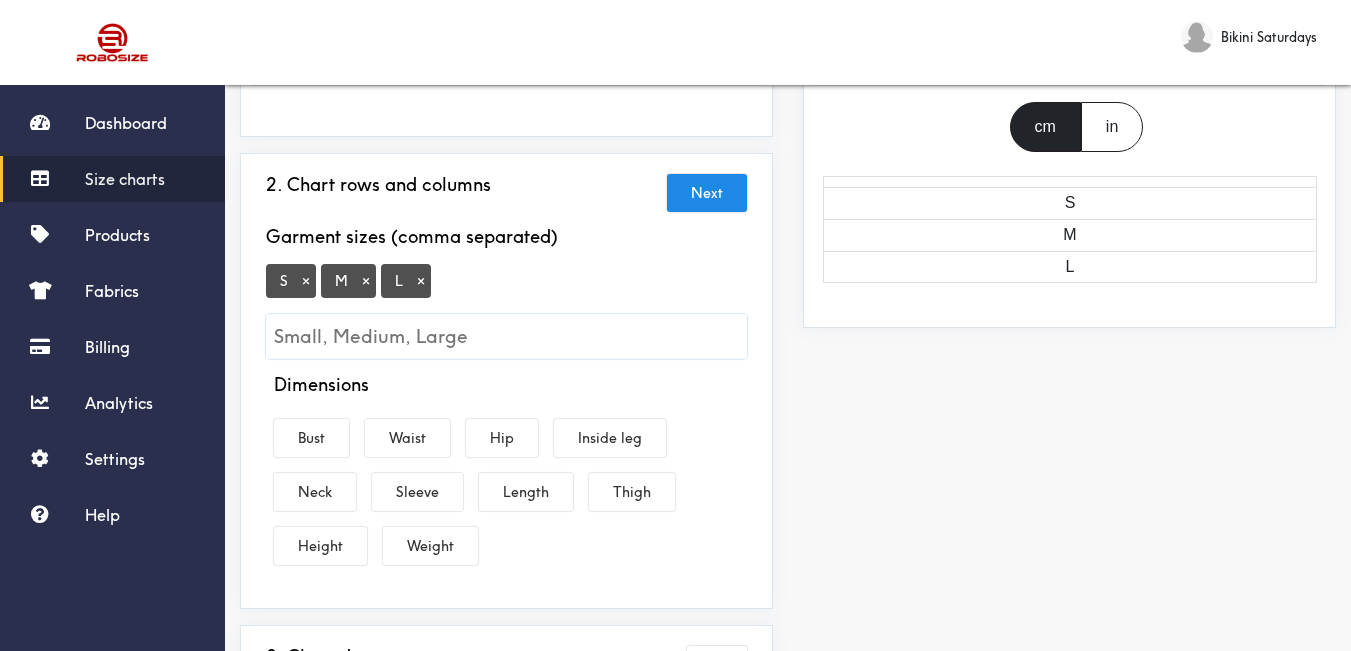 click on "Dimensions Bust Waist Hip Inside leg Neck Sleeve Length Thigh Height Weight" at bounding box center [506, 473] 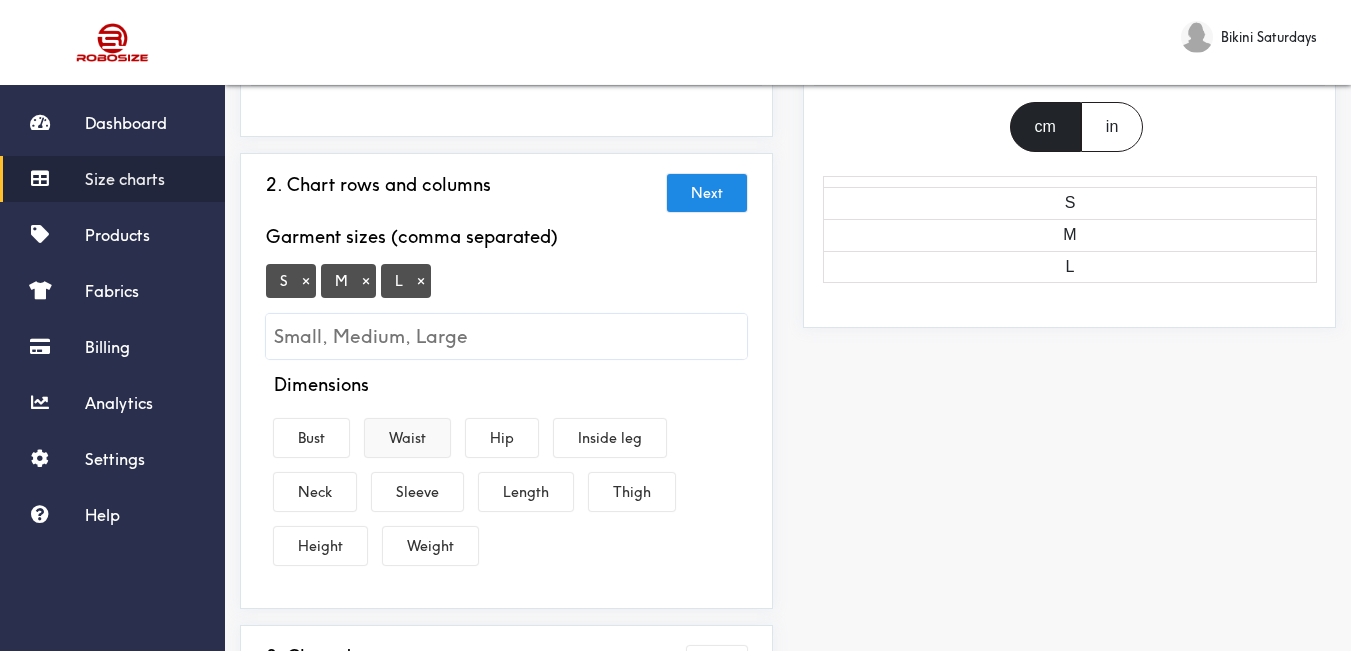 drag, startPoint x: 326, startPoint y: 442, endPoint x: 409, endPoint y: 442, distance: 83 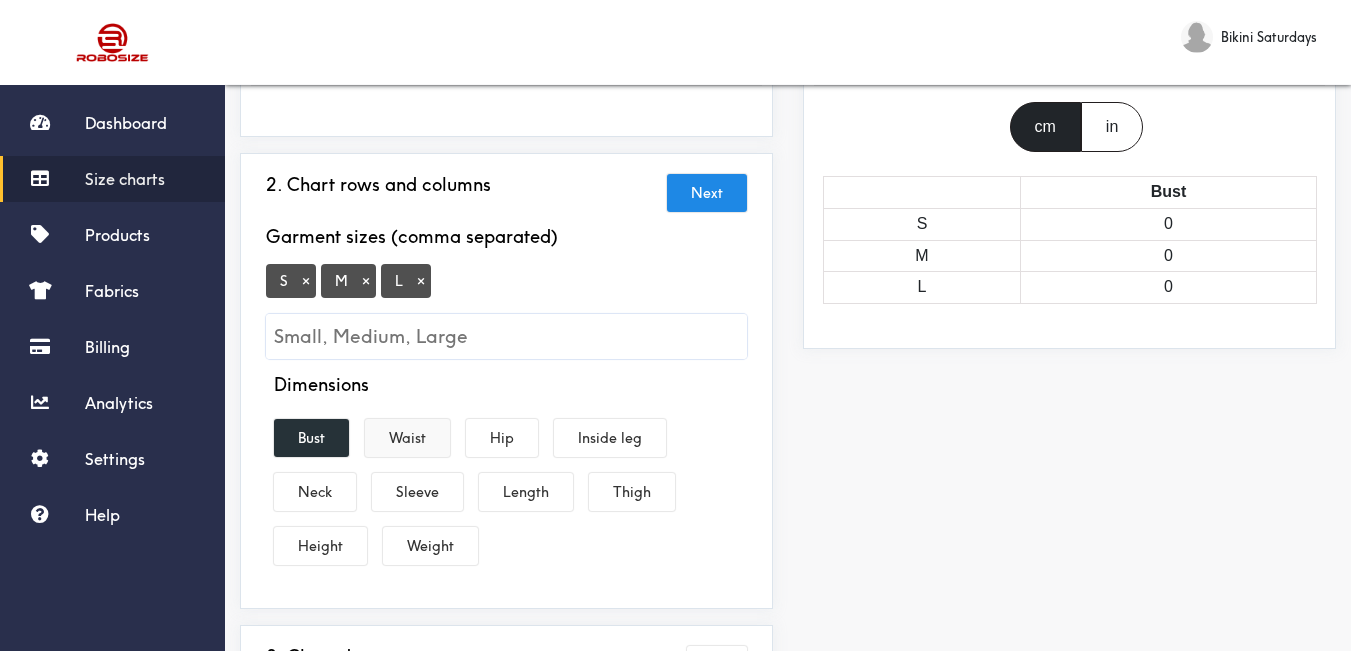 drag, startPoint x: 411, startPoint y: 440, endPoint x: 437, endPoint y: 440, distance: 26 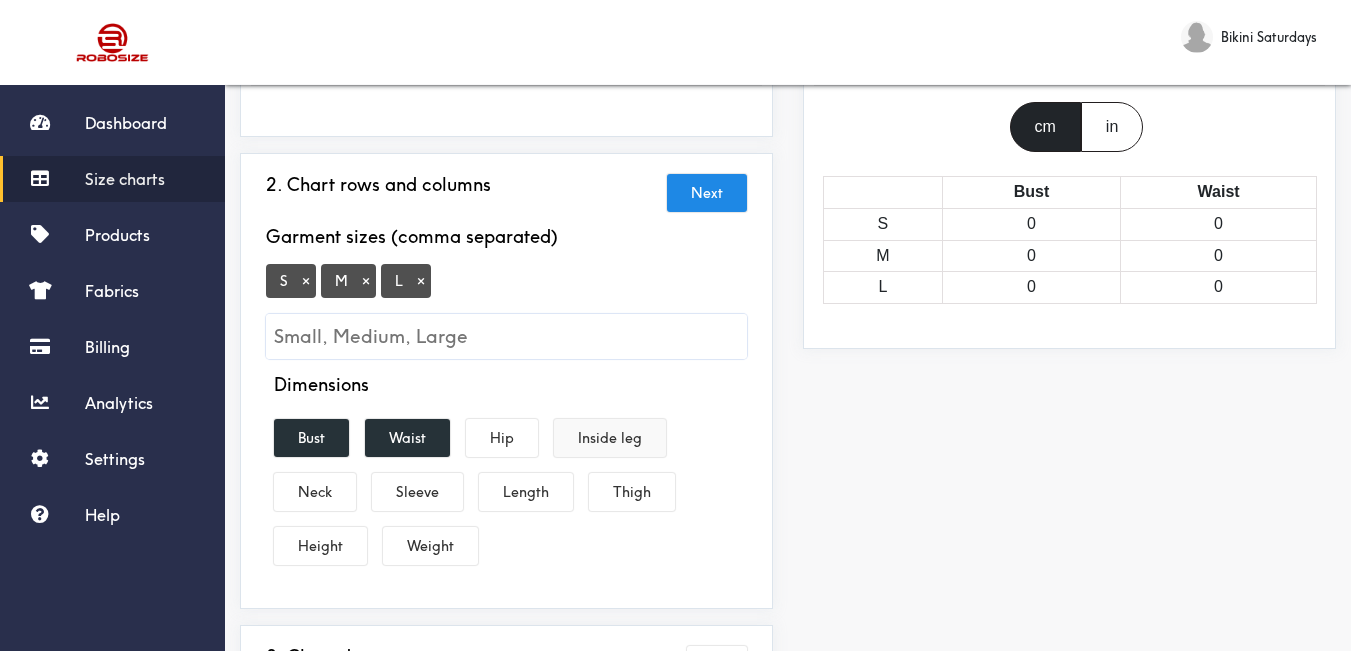 drag, startPoint x: 503, startPoint y: 434, endPoint x: 650, endPoint y: 448, distance: 147.66516 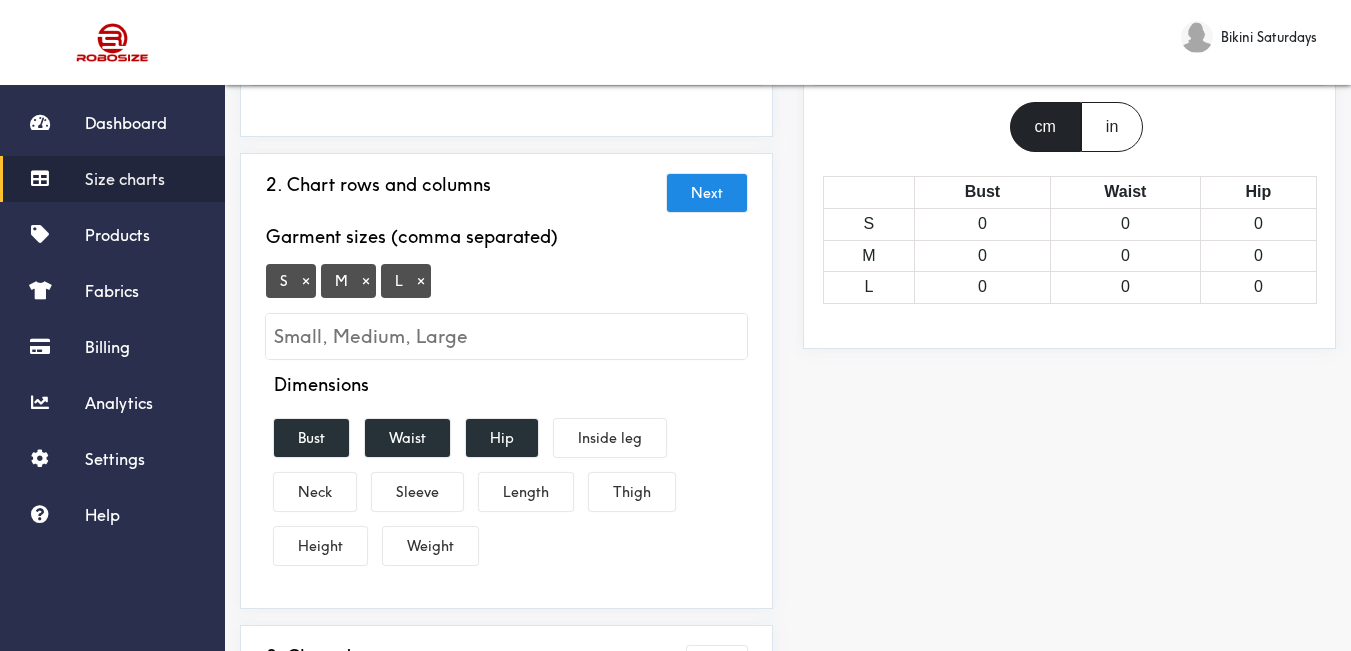 drag, startPoint x: 833, startPoint y: 500, endPoint x: 795, endPoint y: 487, distance: 40.16217 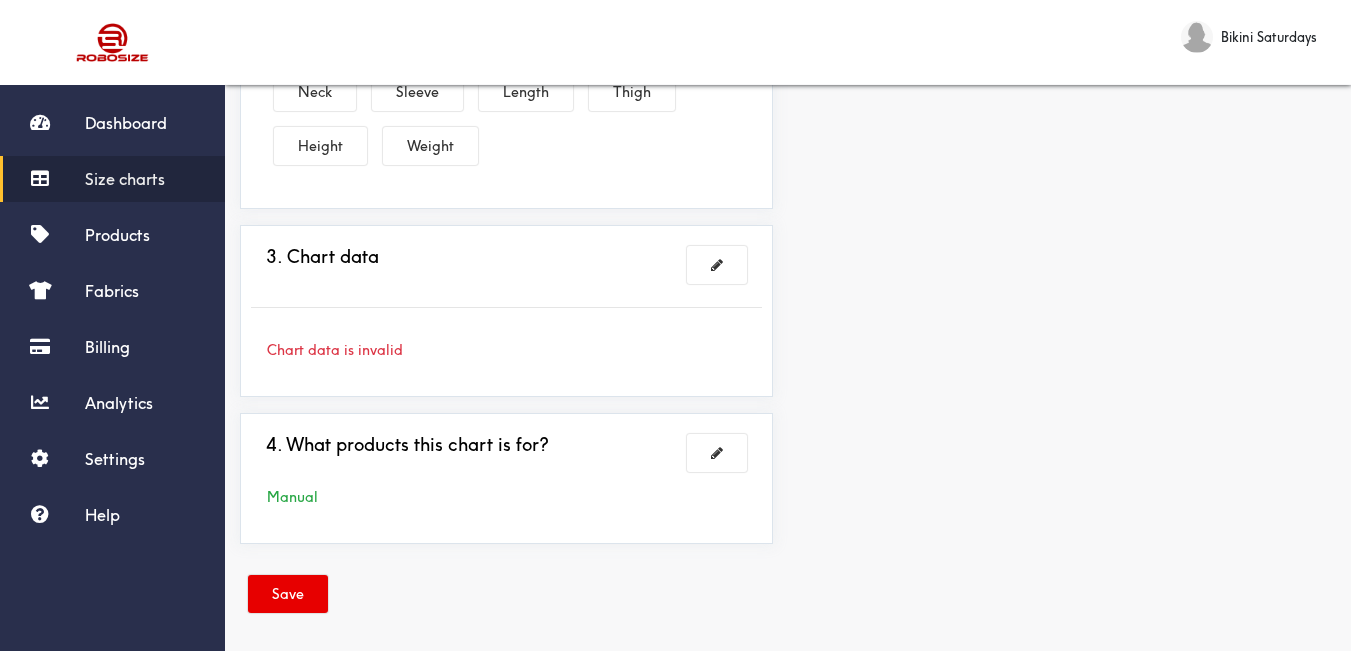 drag, startPoint x: 724, startPoint y: 273, endPoint x: 774, endPoint y: 217, distance: 75.073296 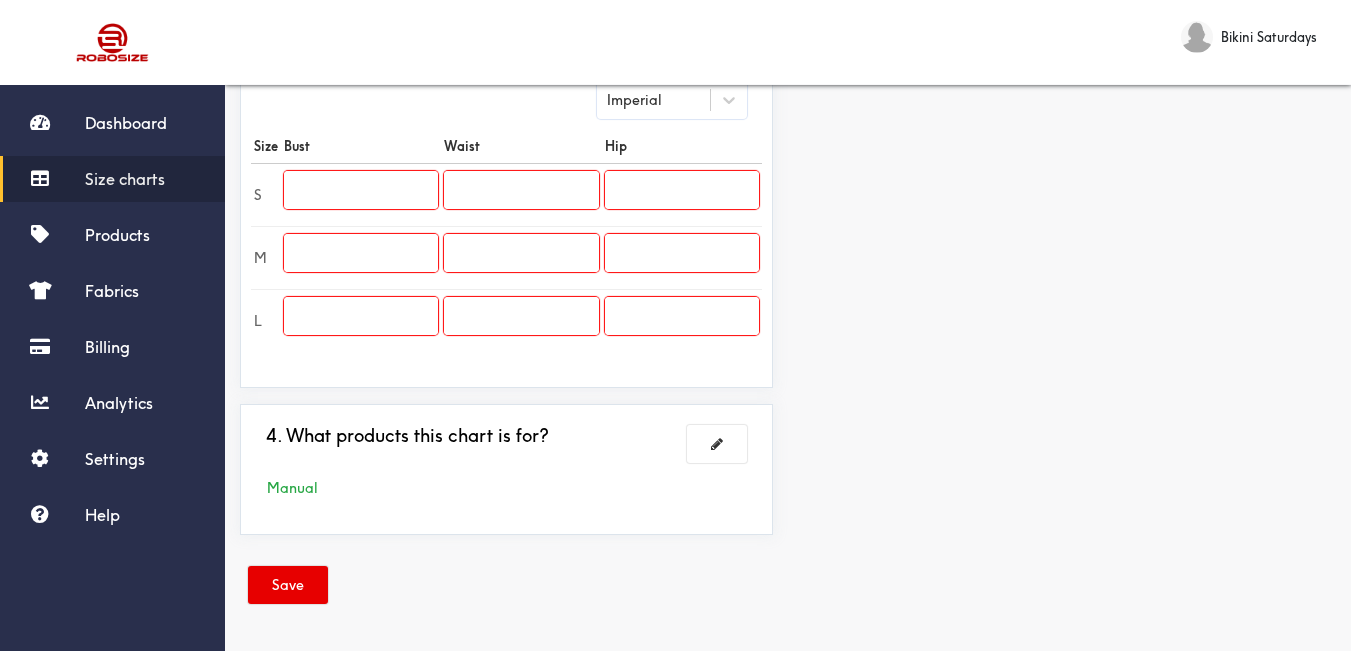 scroll, scrollTop: 555, scrollLeft: 0, axis: vertical 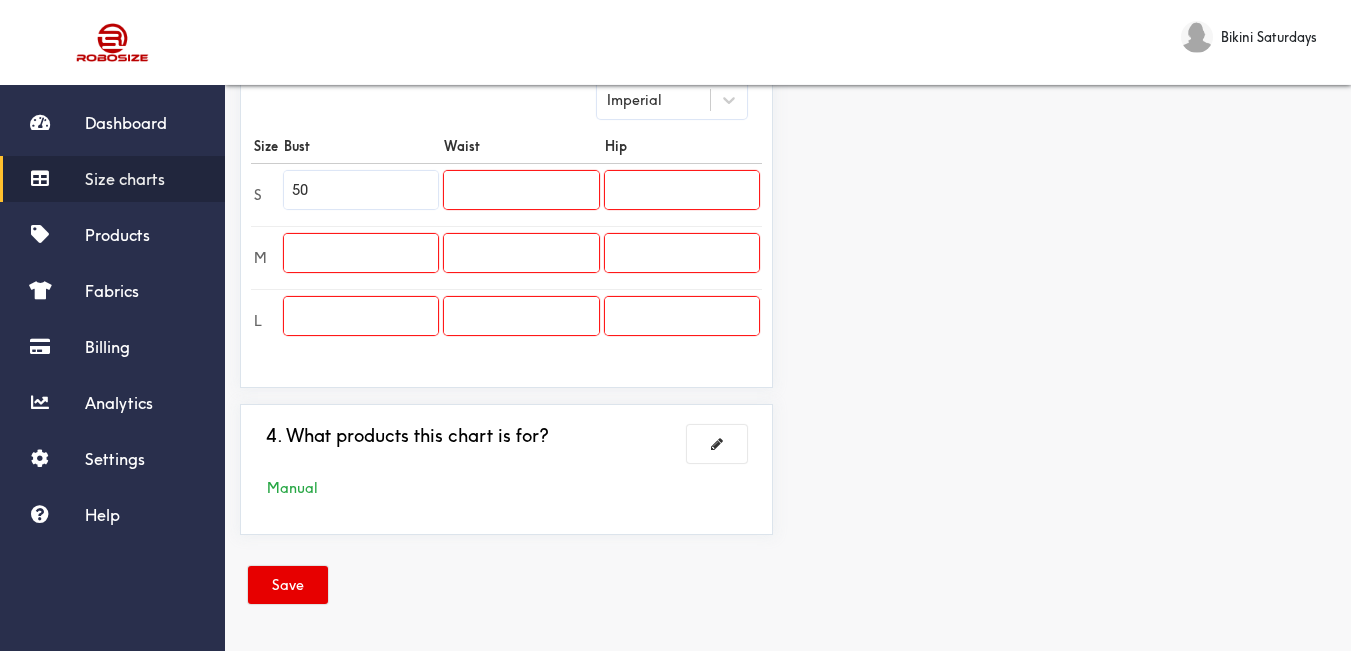 type on "50" 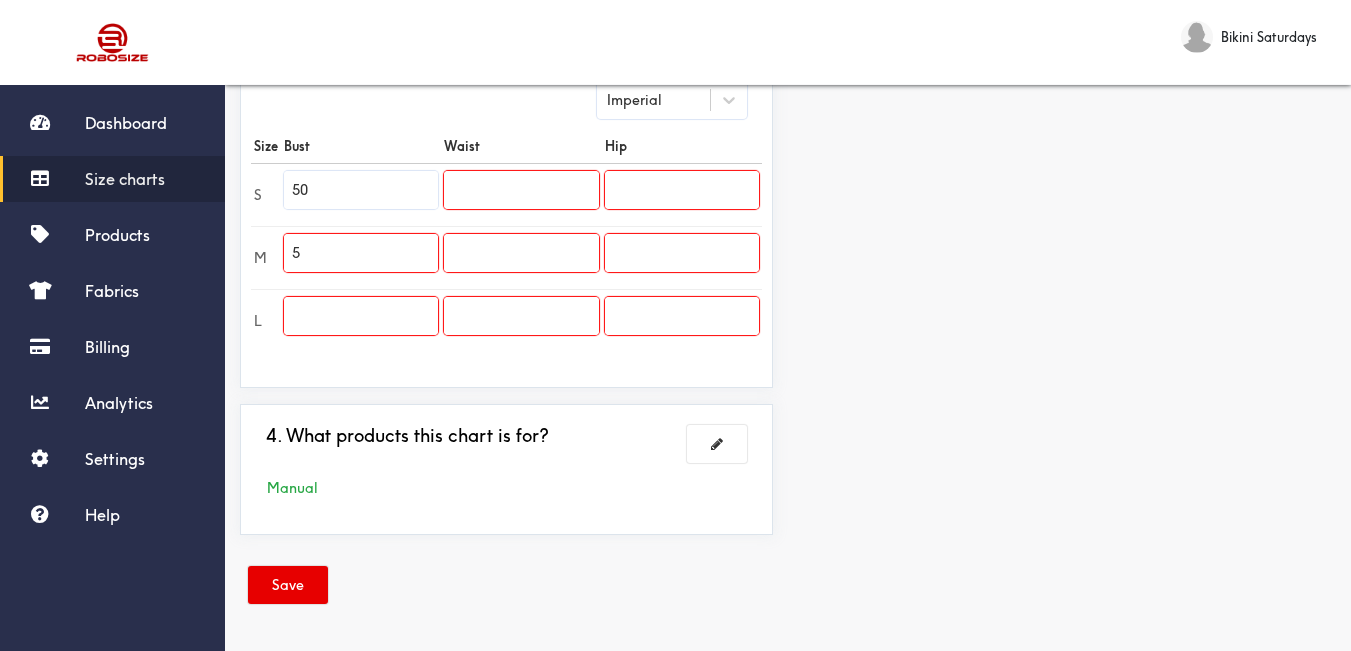 click on "5" at bounding box center [361, 253] 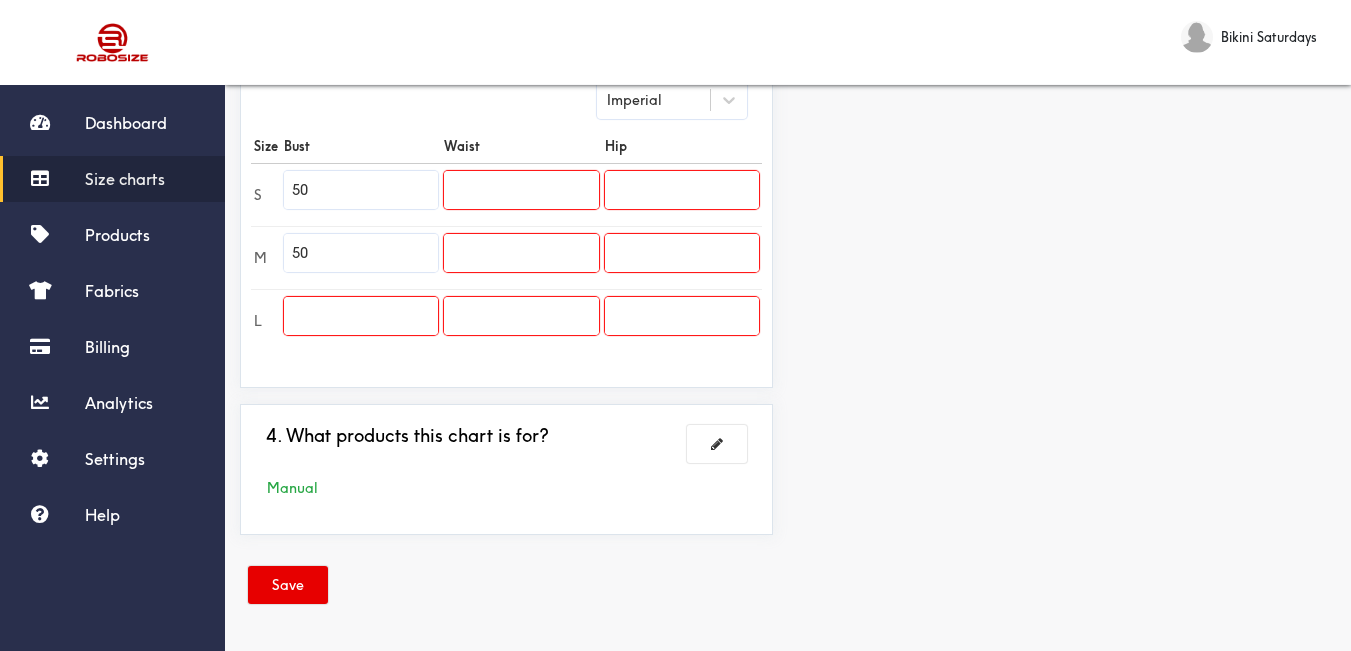 type on "50" 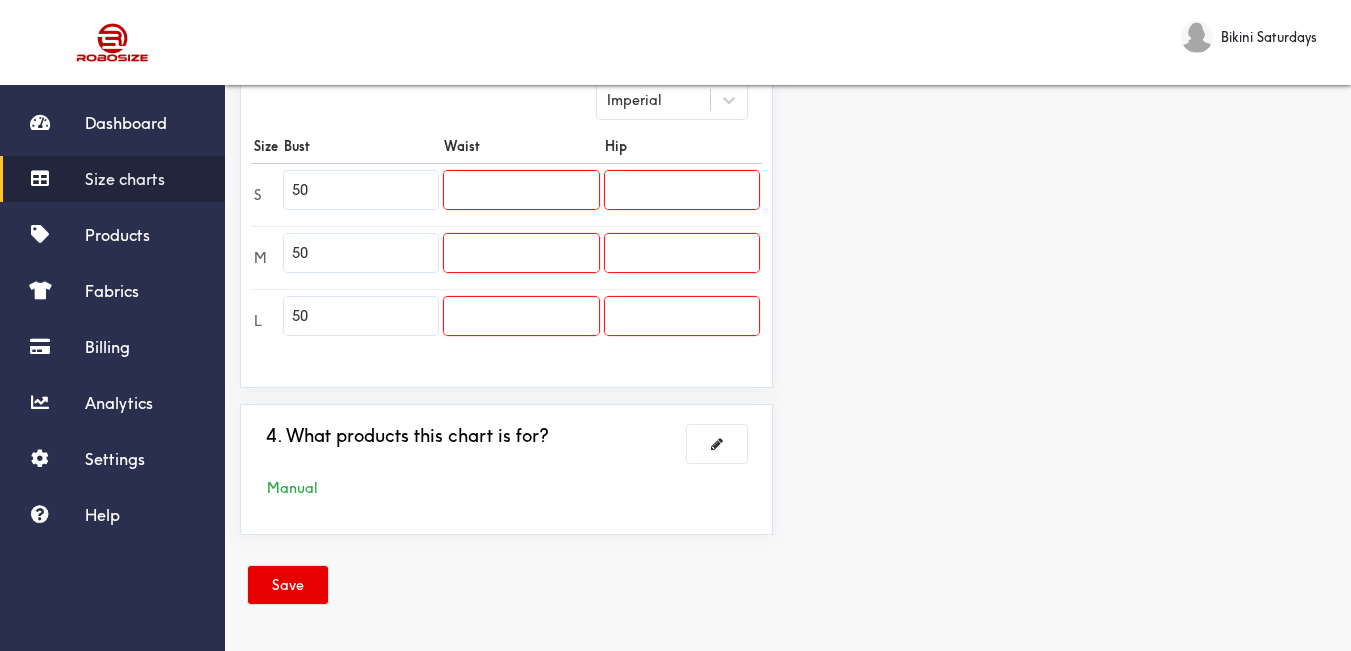 type on "50" 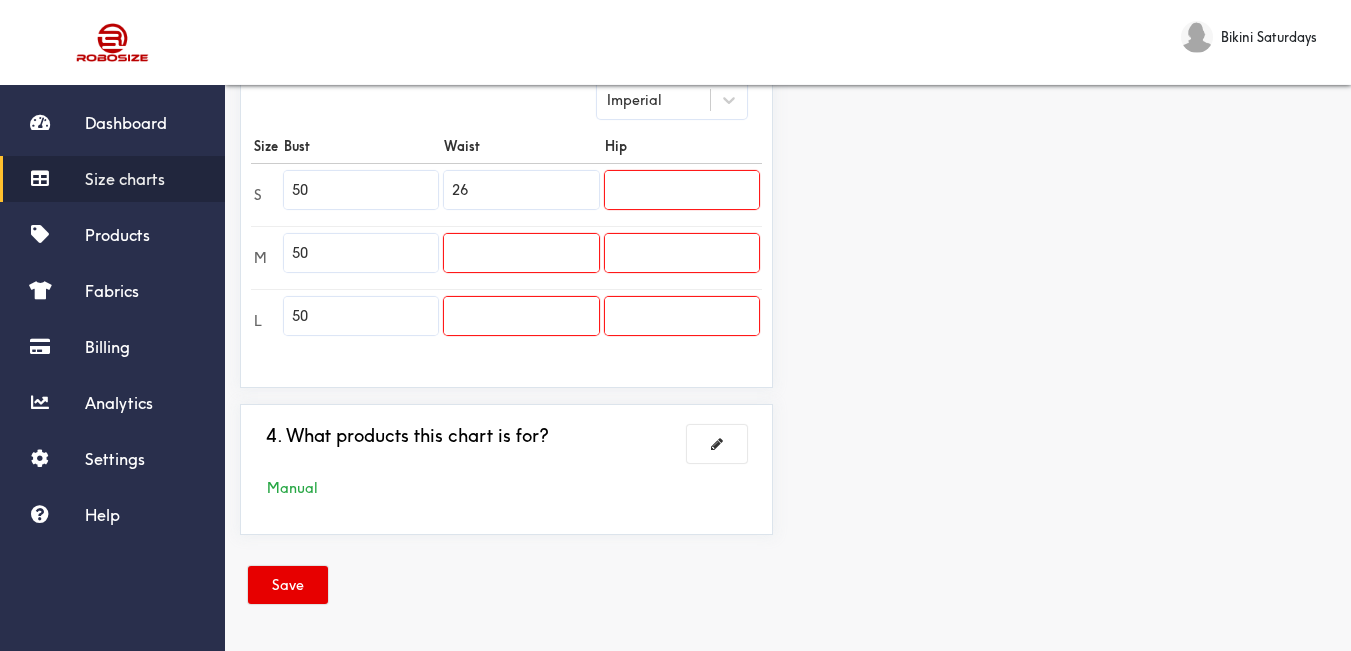 type on "26" 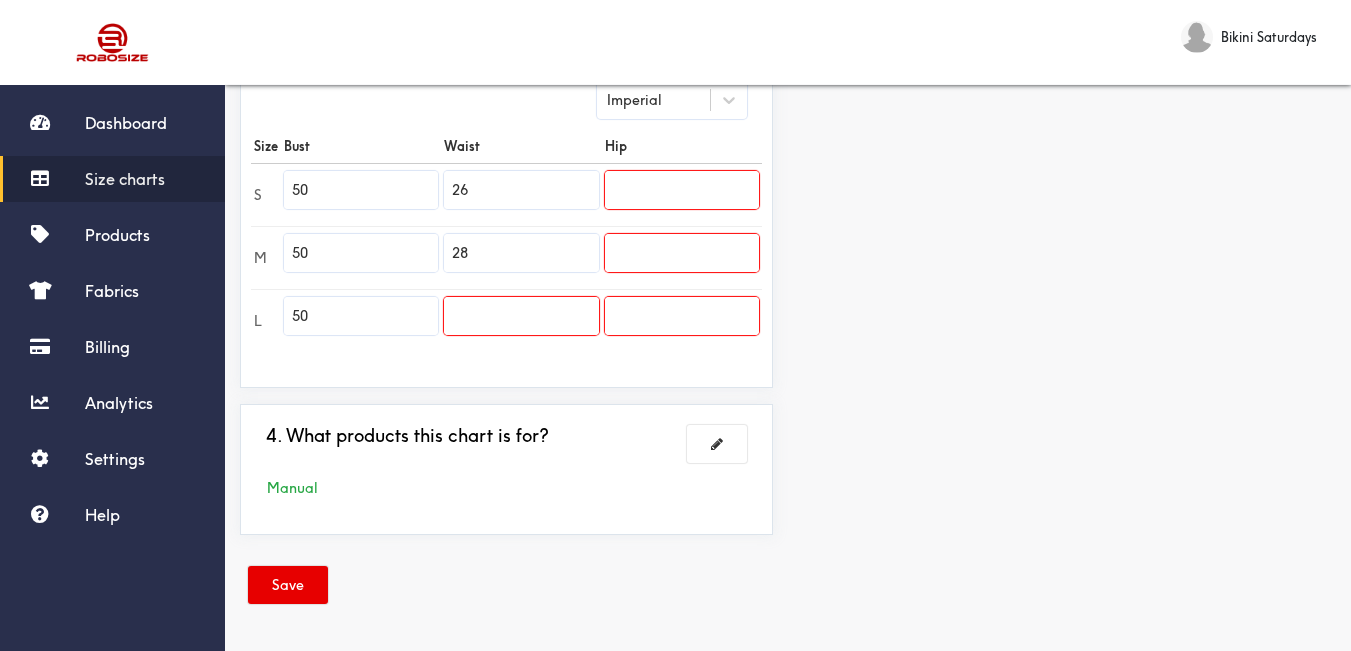 type on "28" 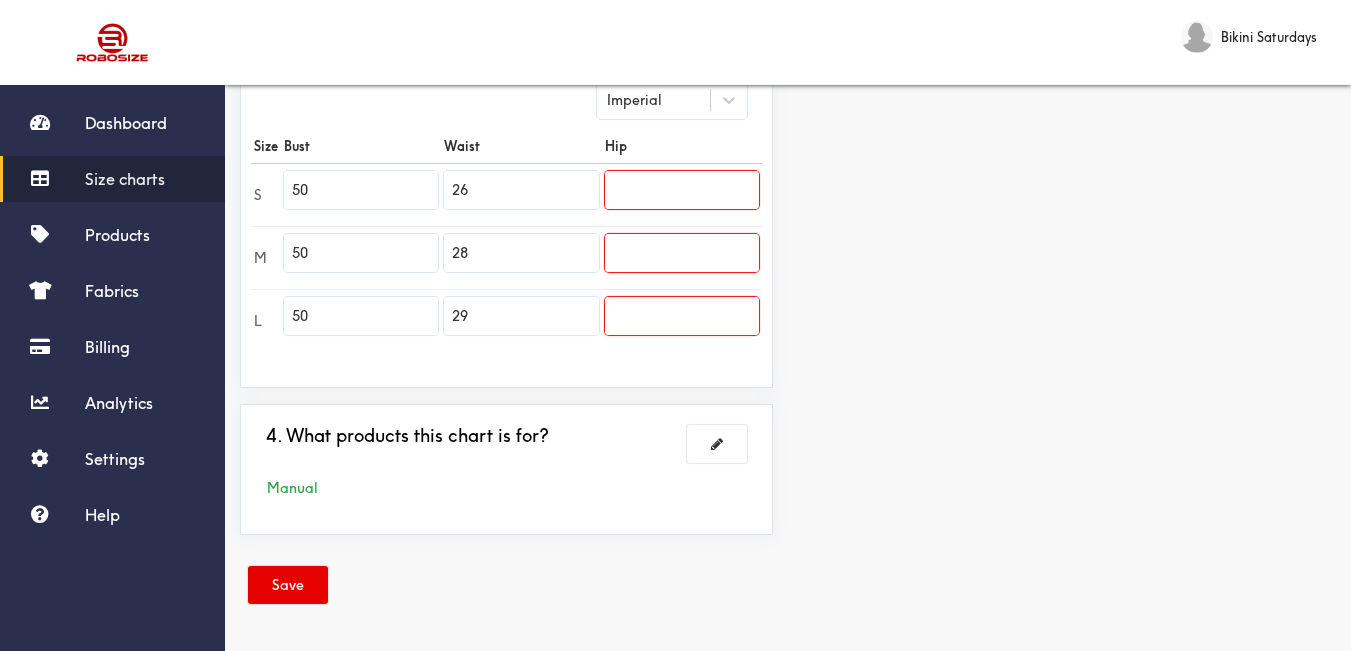 type on "29" 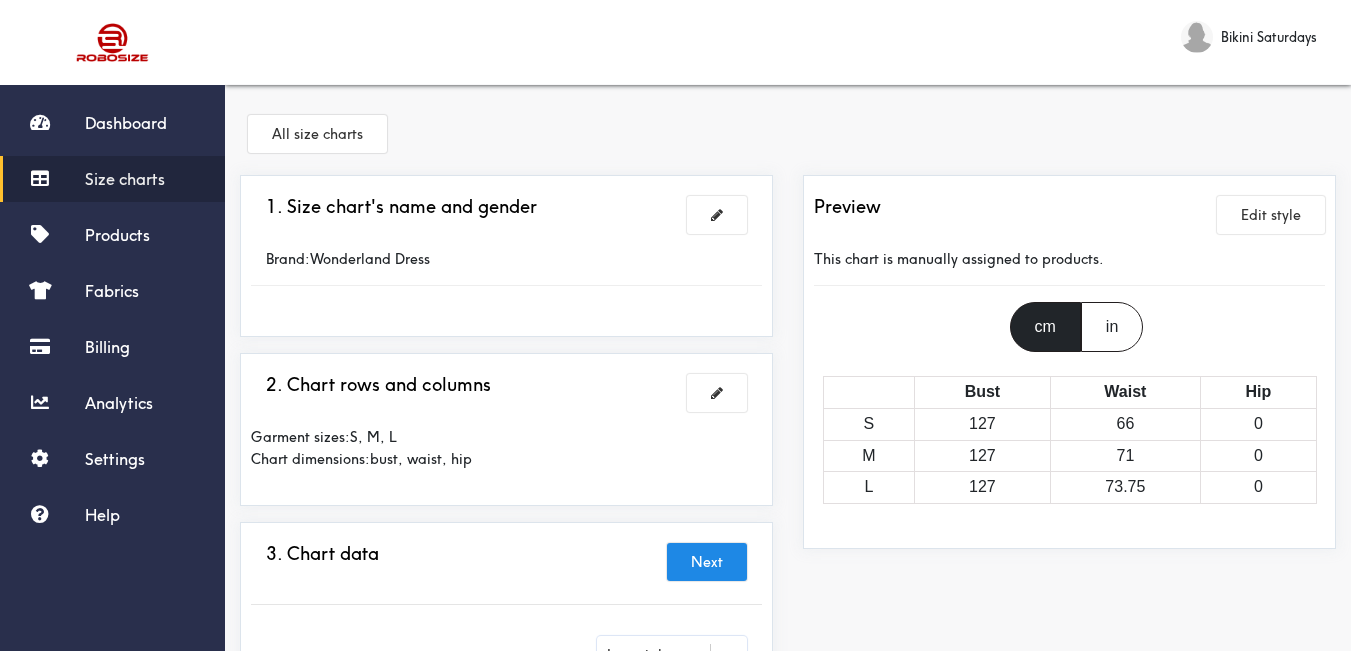 scroll, scrollTop: 100, scrollLeft: 0, axis: vertical 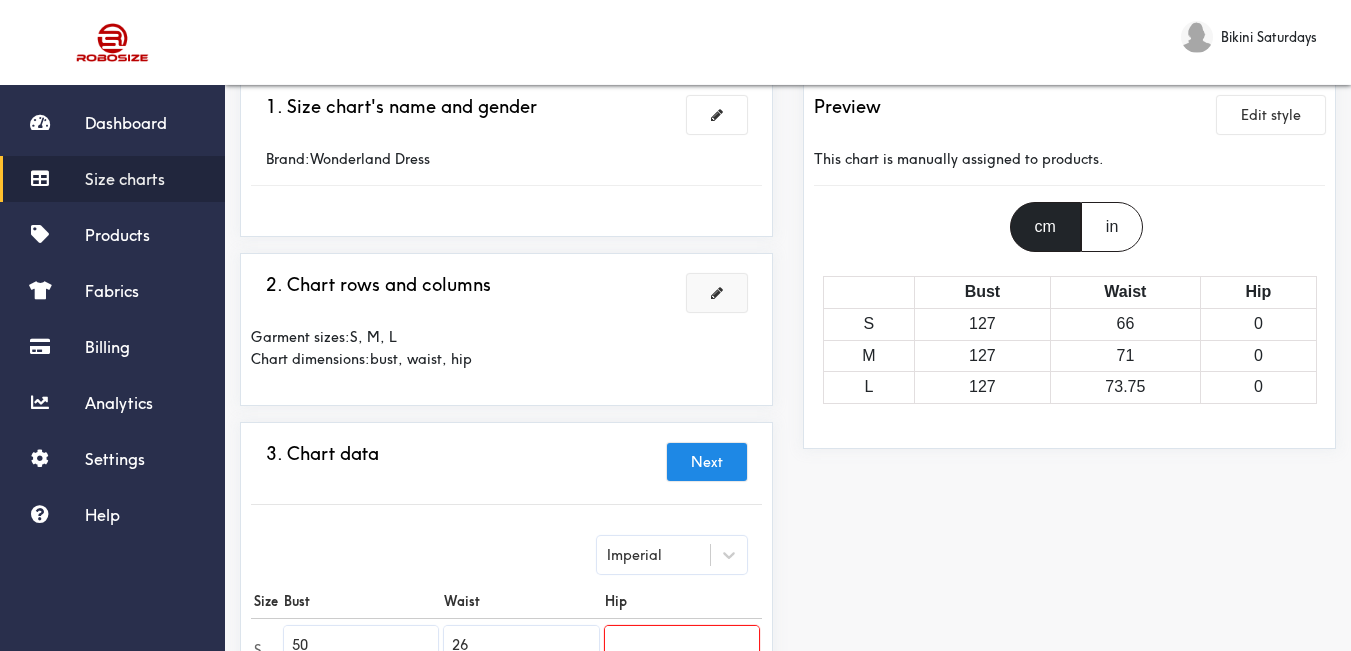 click at bounding box center (717, 293) 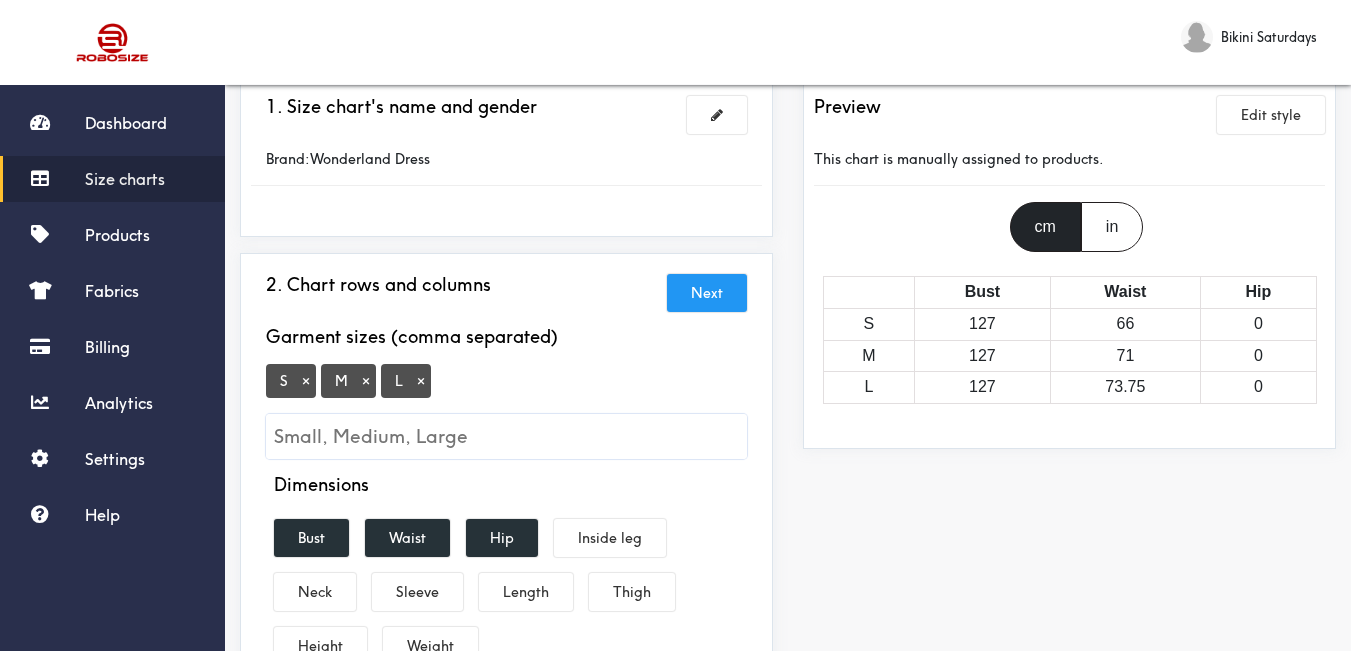 click on "Next" at bounding box center [707, 293] 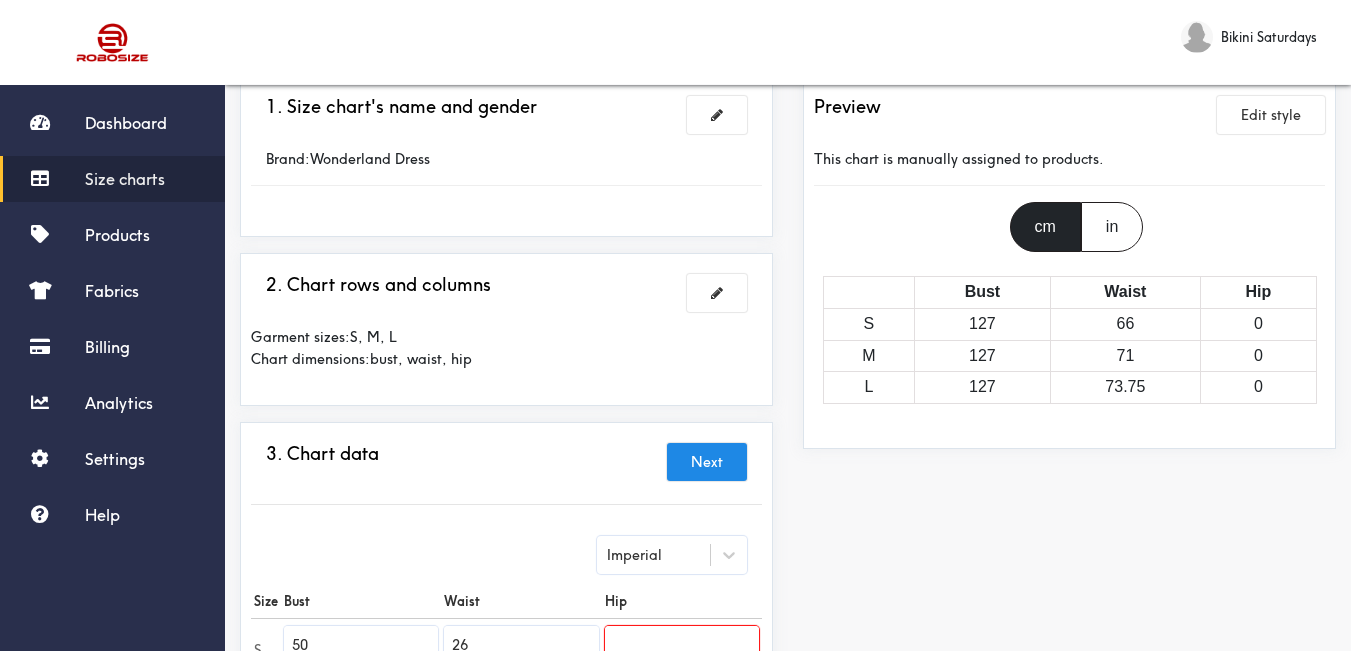 scroll, scrollTop: 500, scrollLeft: 0, axis: vertical 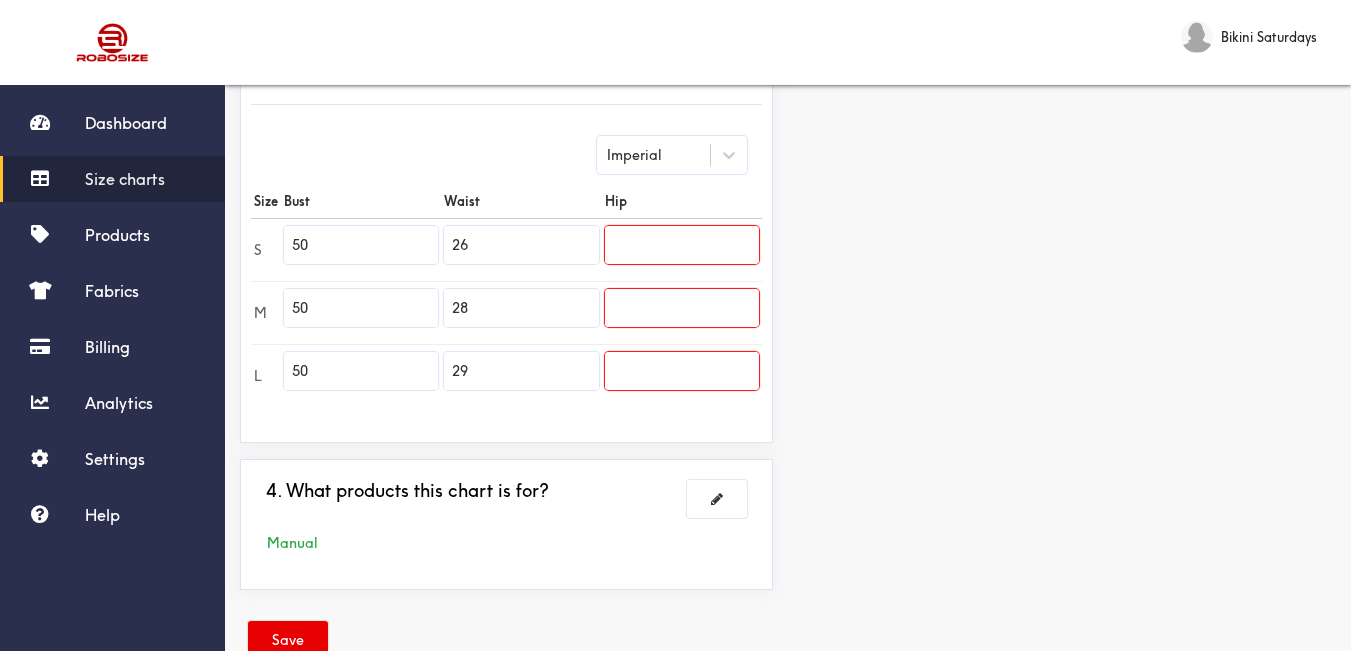 drag, startPoint x: 483, startPoint y: 246, endPoint x: 429, endPoint y: 254, distance: 54.589375 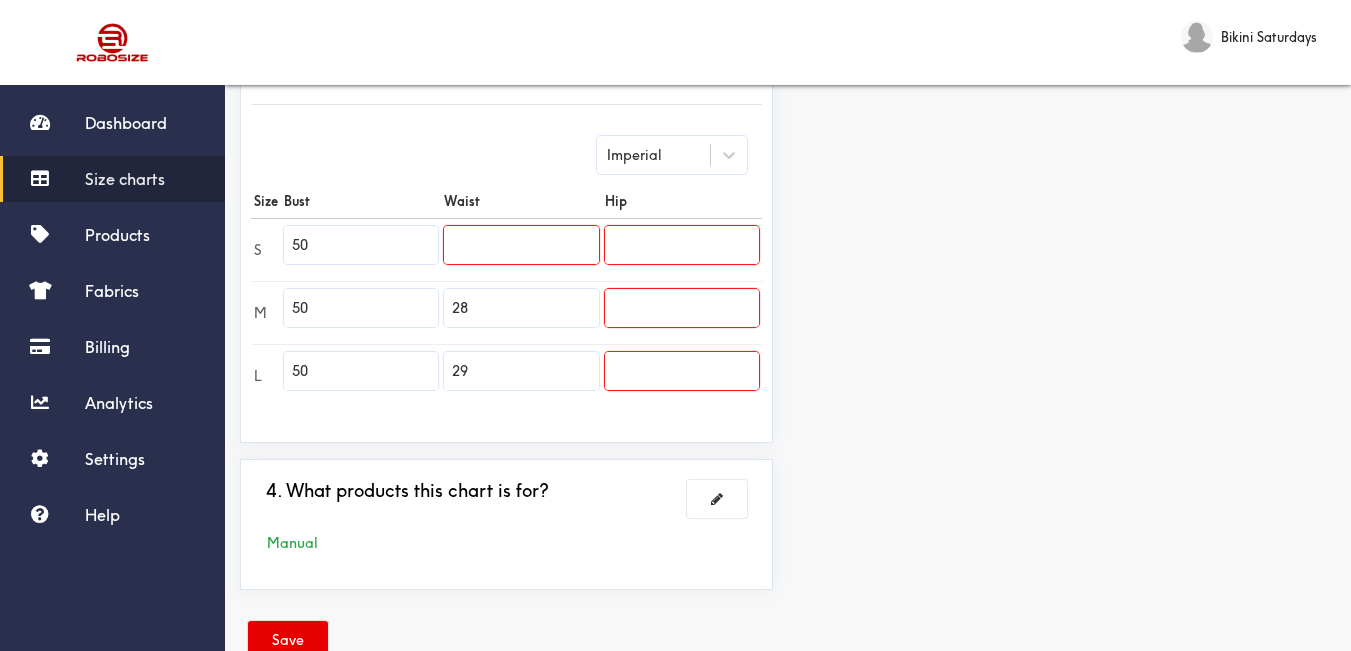 type 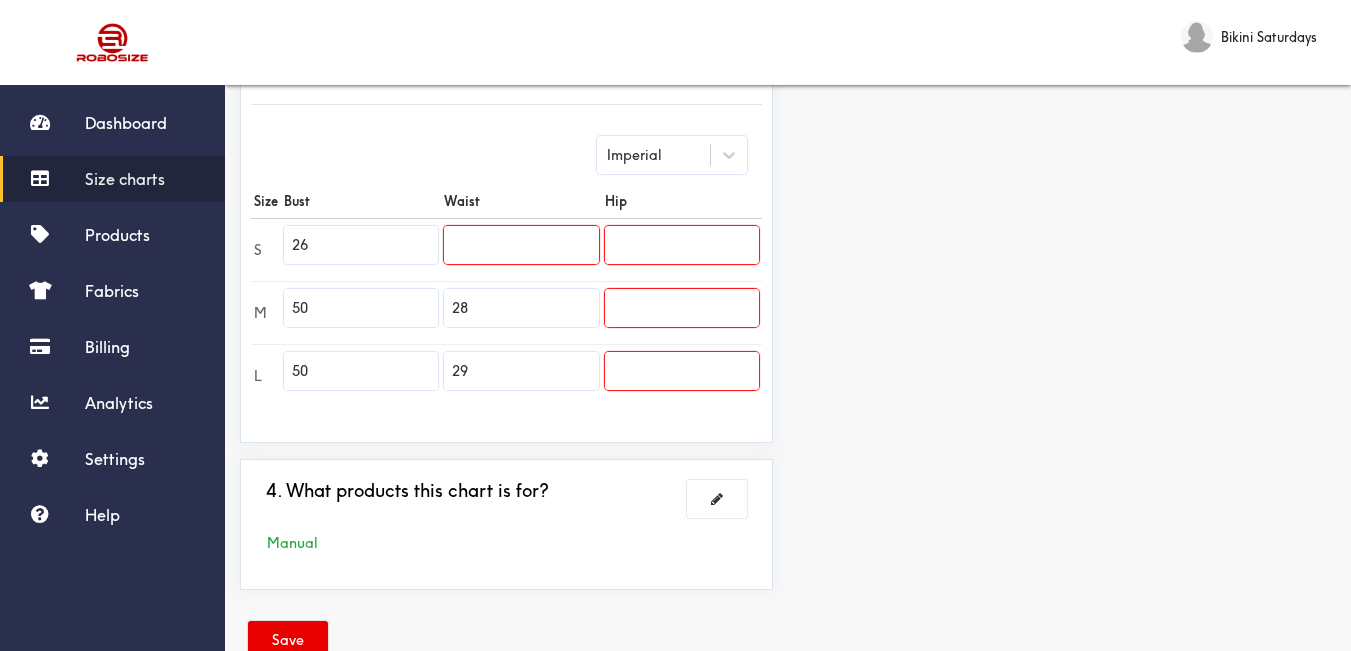 type on "26" 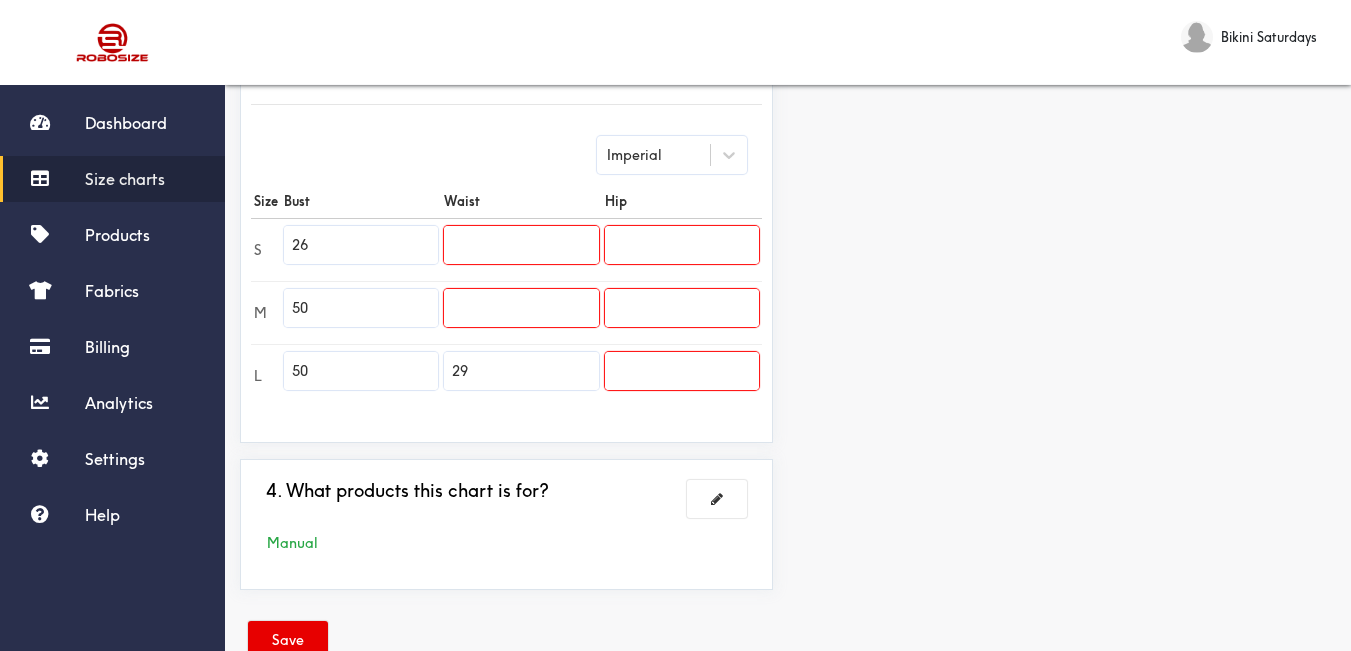 type 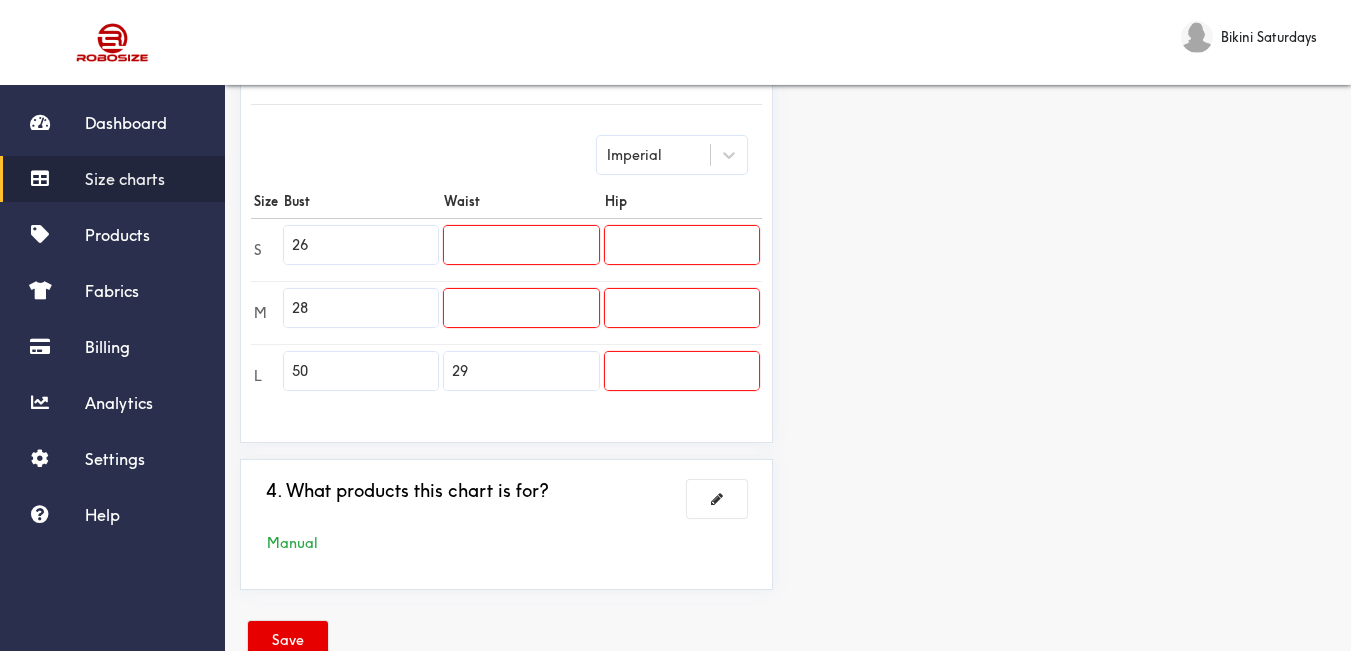 type on "28" 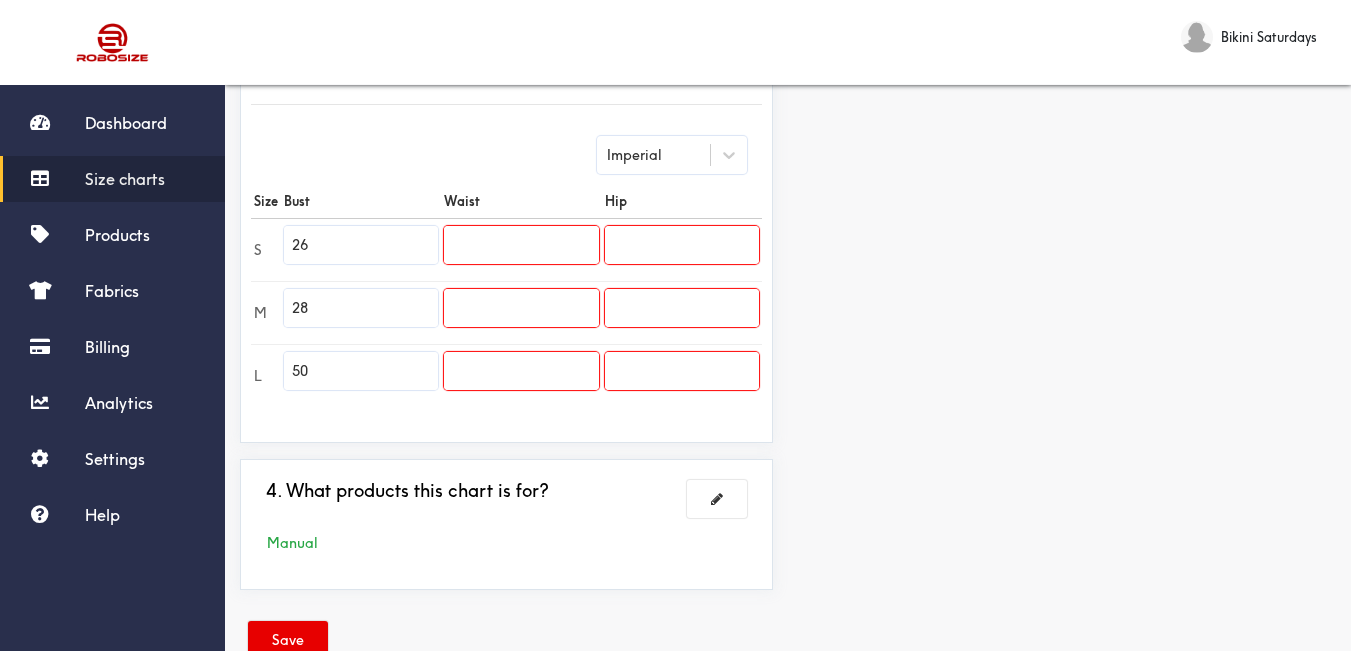 type 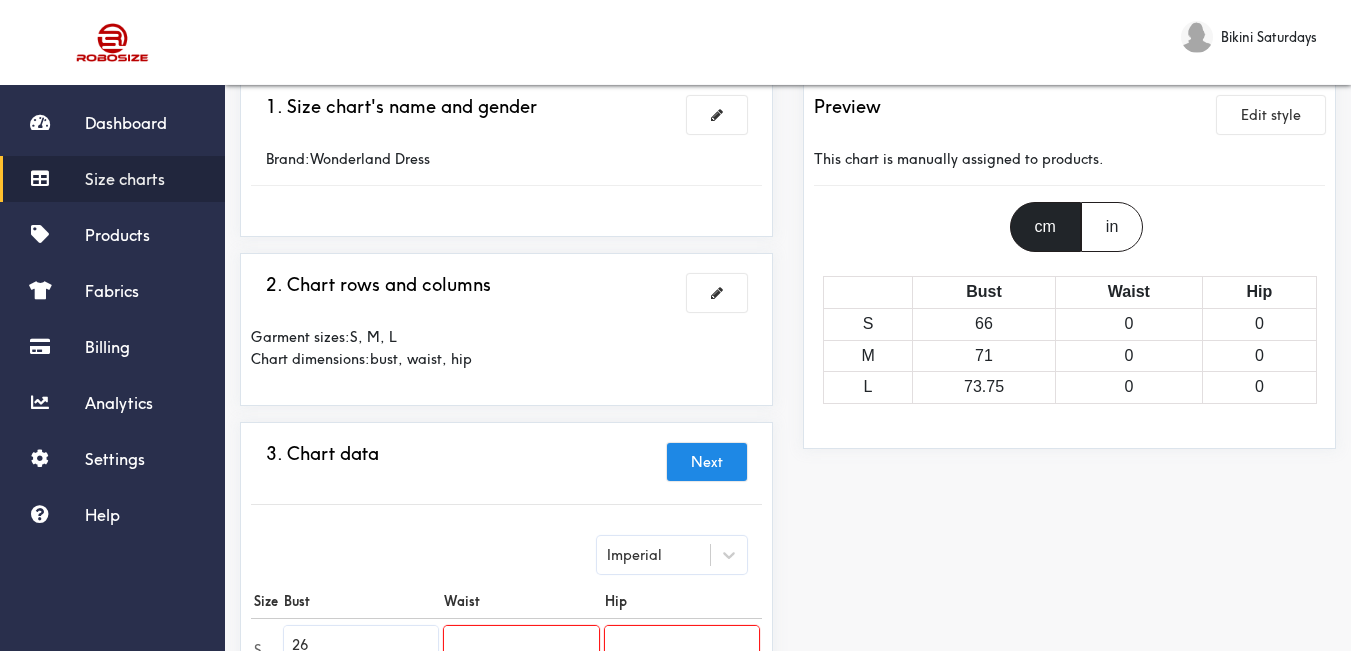 scroll, scrollTop: 0, scrollLeft: 0, axis: both 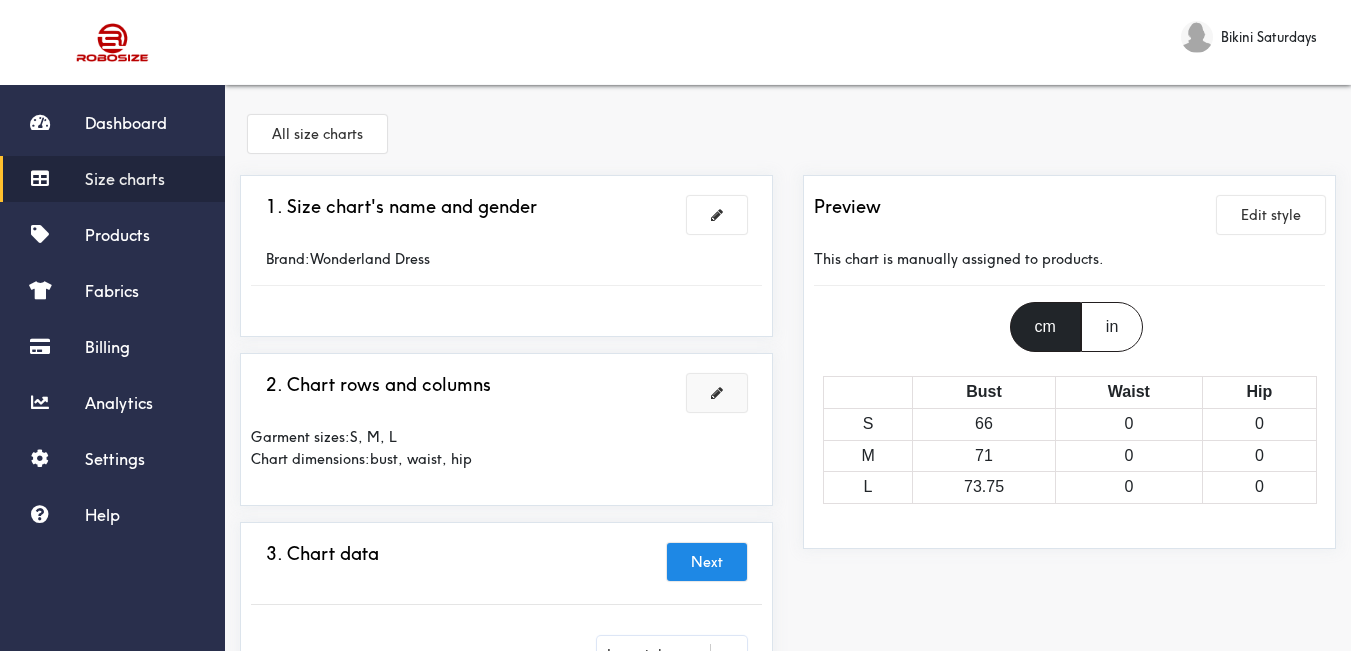 type on "29" 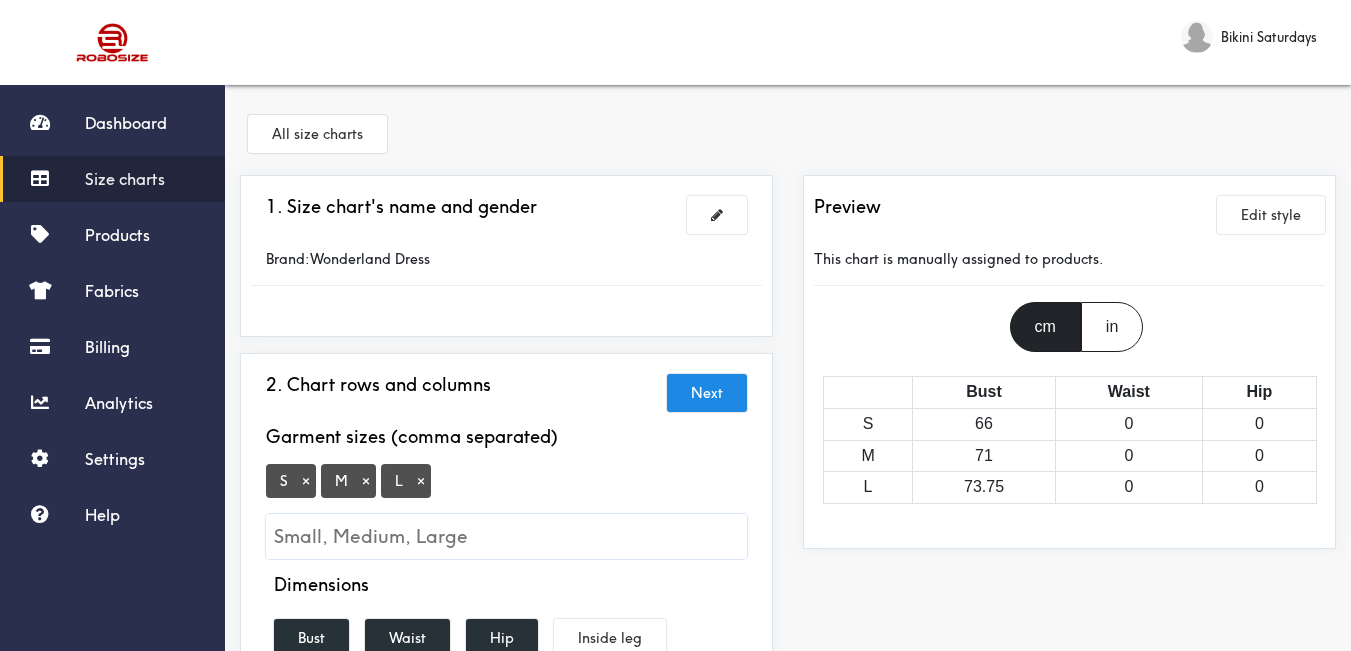 scroll, scrollTop: 200, scrollLeft: 0, axis: vertical 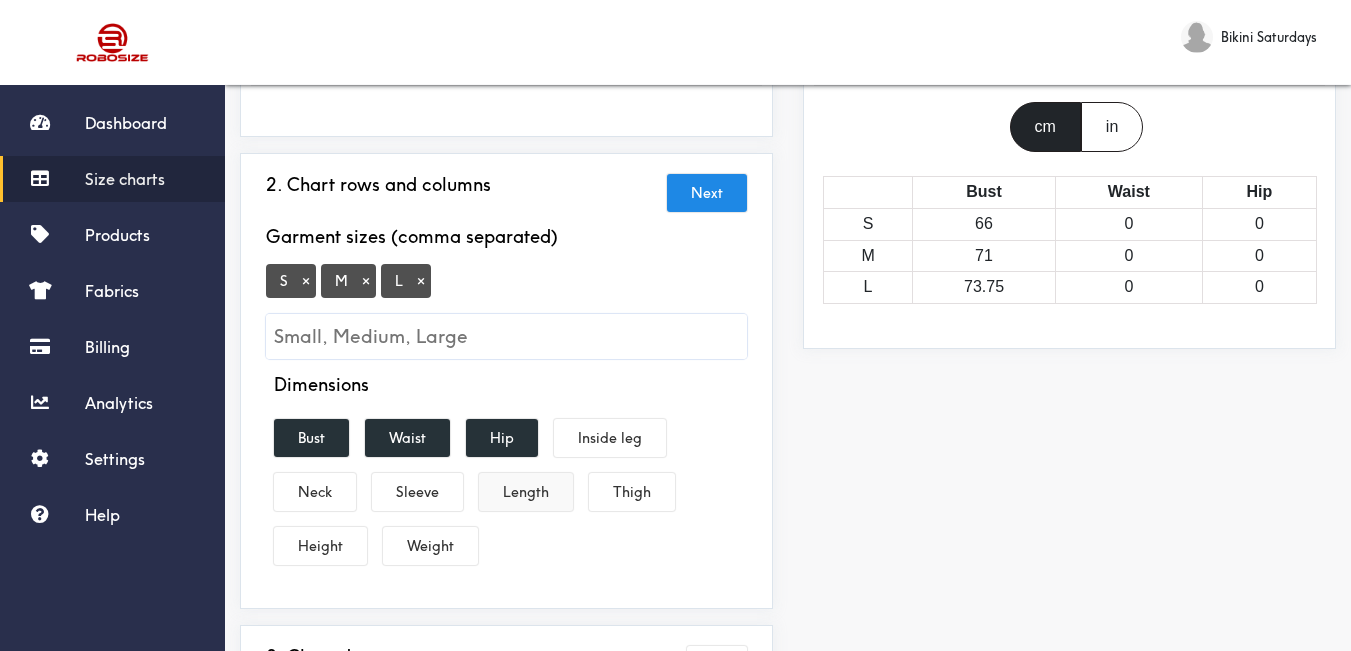 click on "Length" at bounding box center [526, 492] 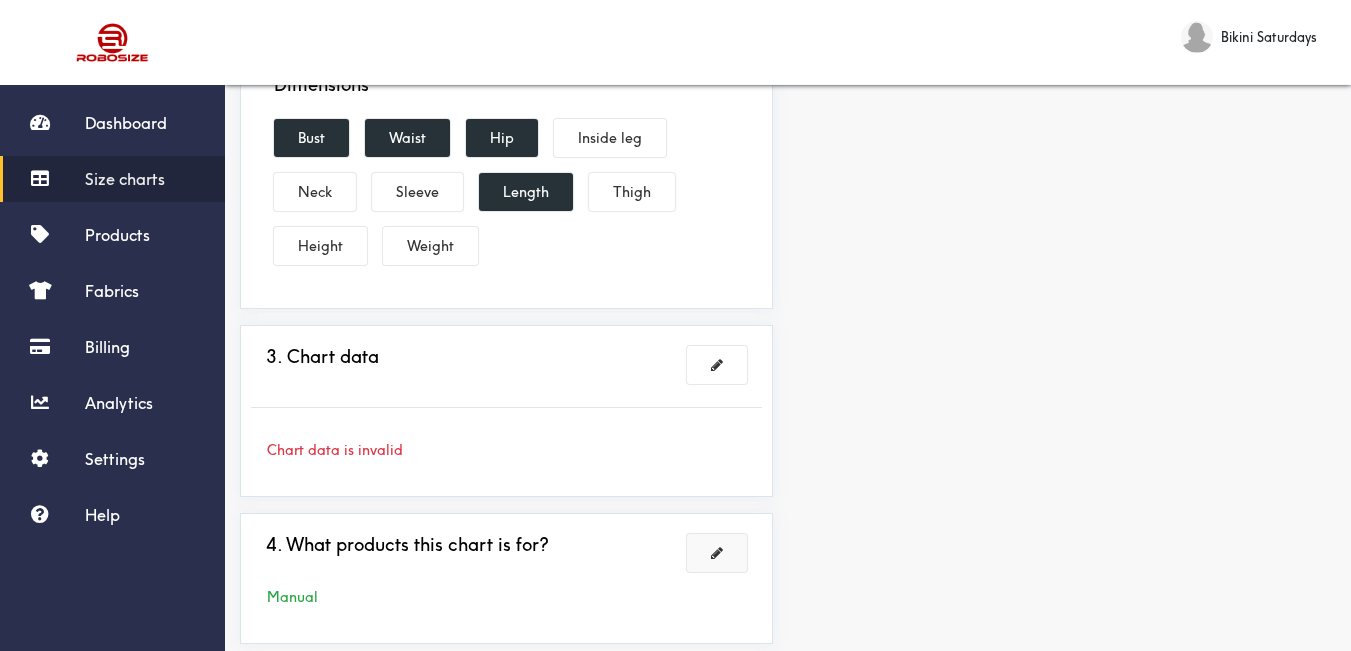scroll, scrollTop: 609, scrollLeft: 0, axis: vertical 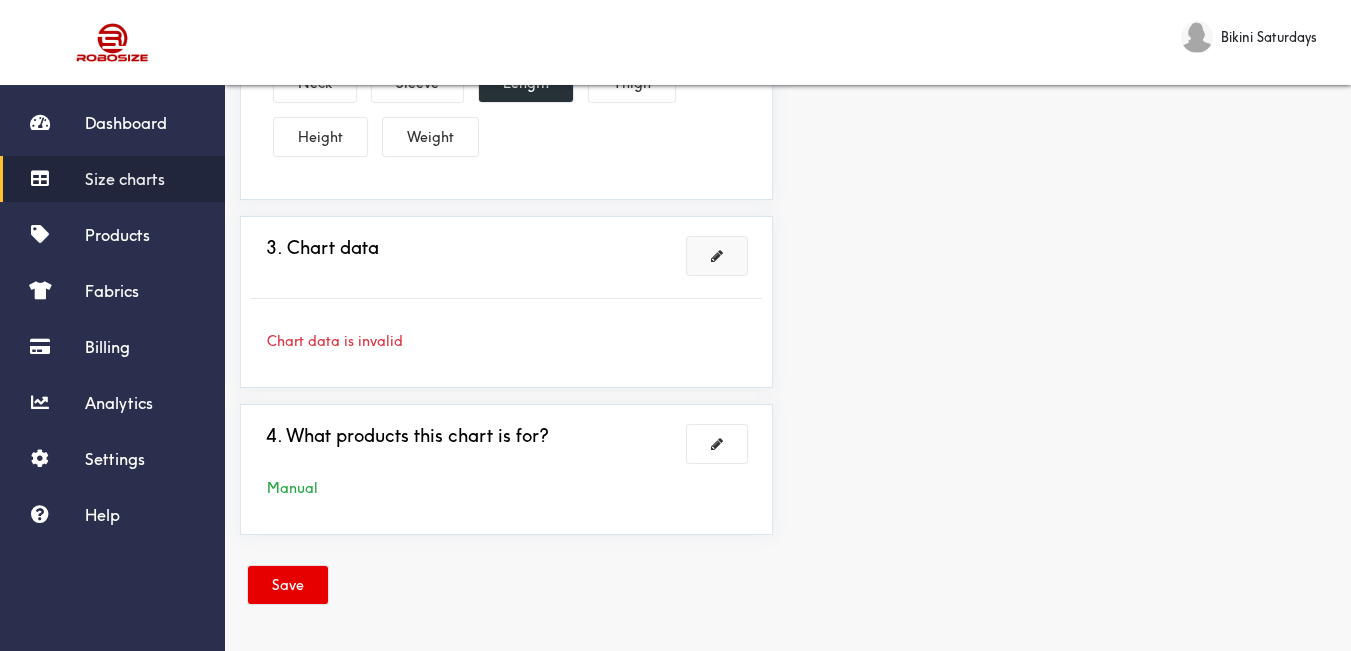 click at bounding box center [717, 256] 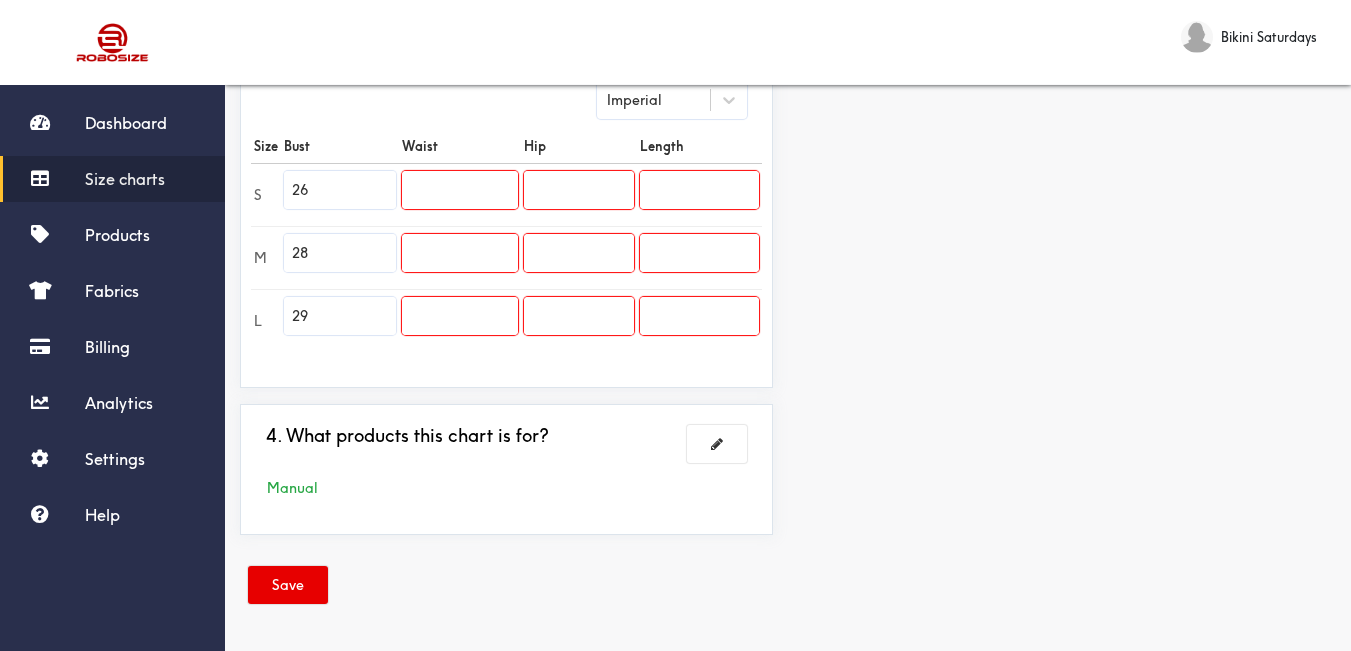 scroll, scrollTop: 455, scrollLeft: 0, axis: vertical 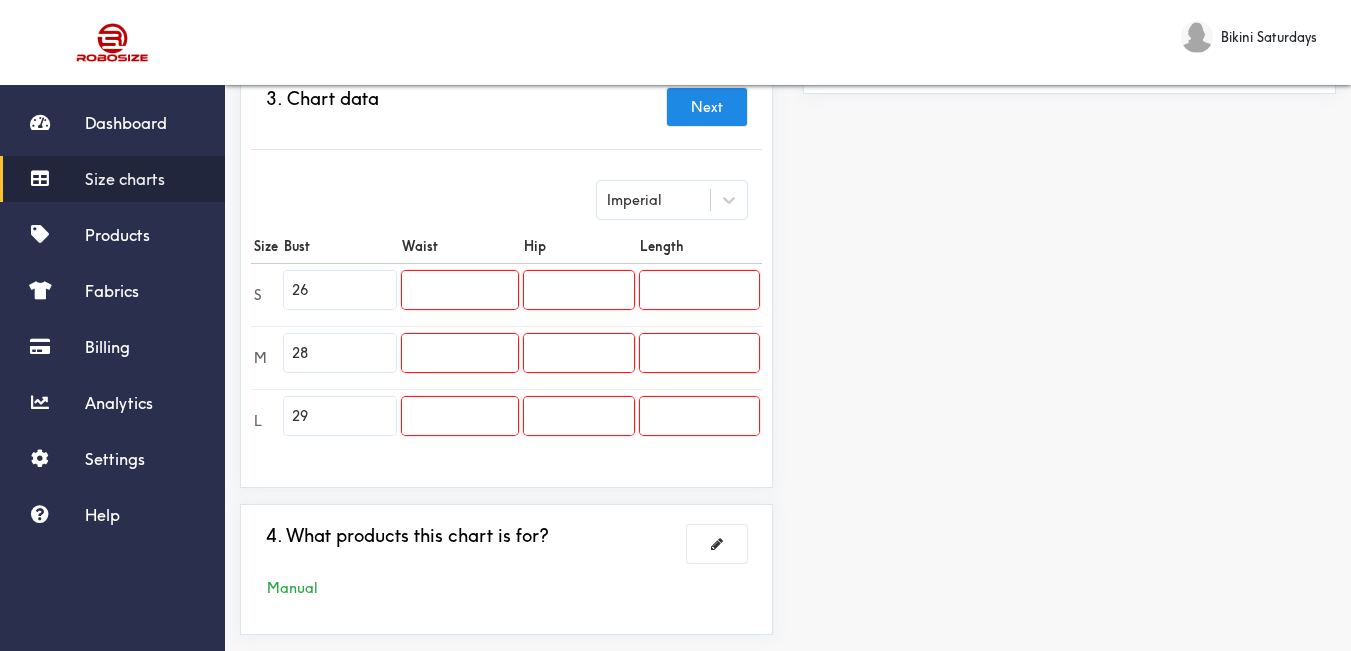 click at bounding box center [699, 290] 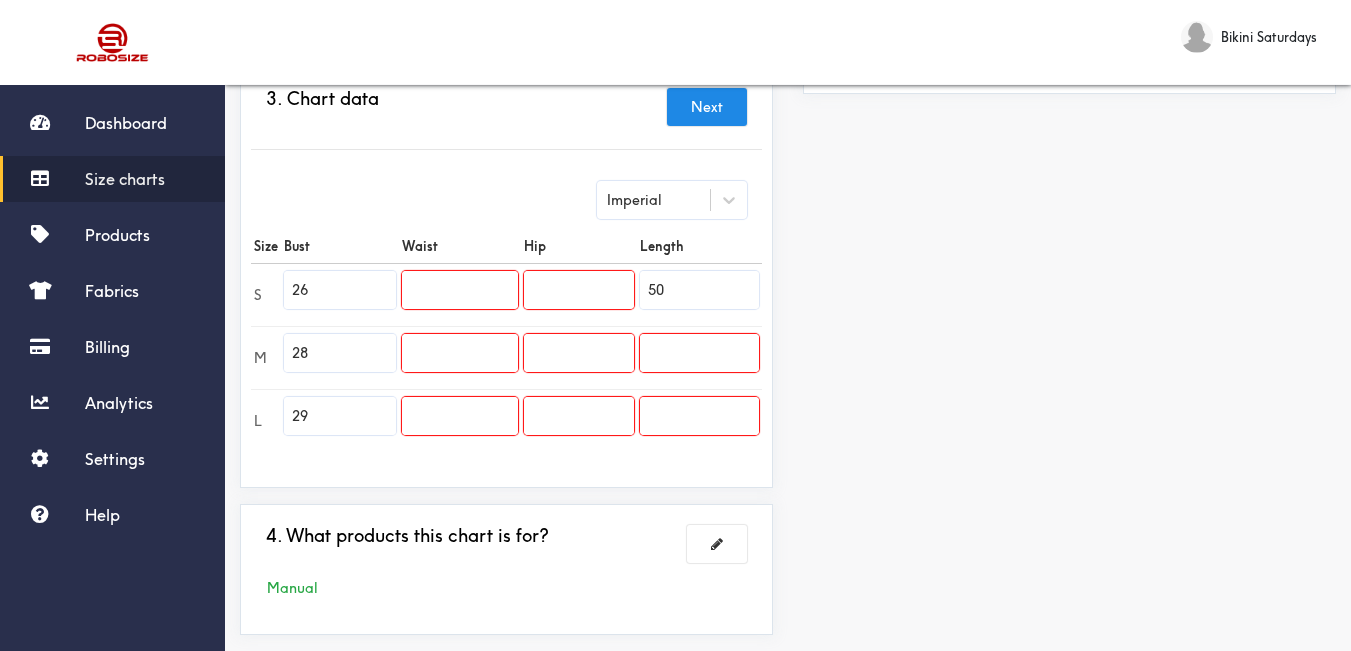 type on "50" 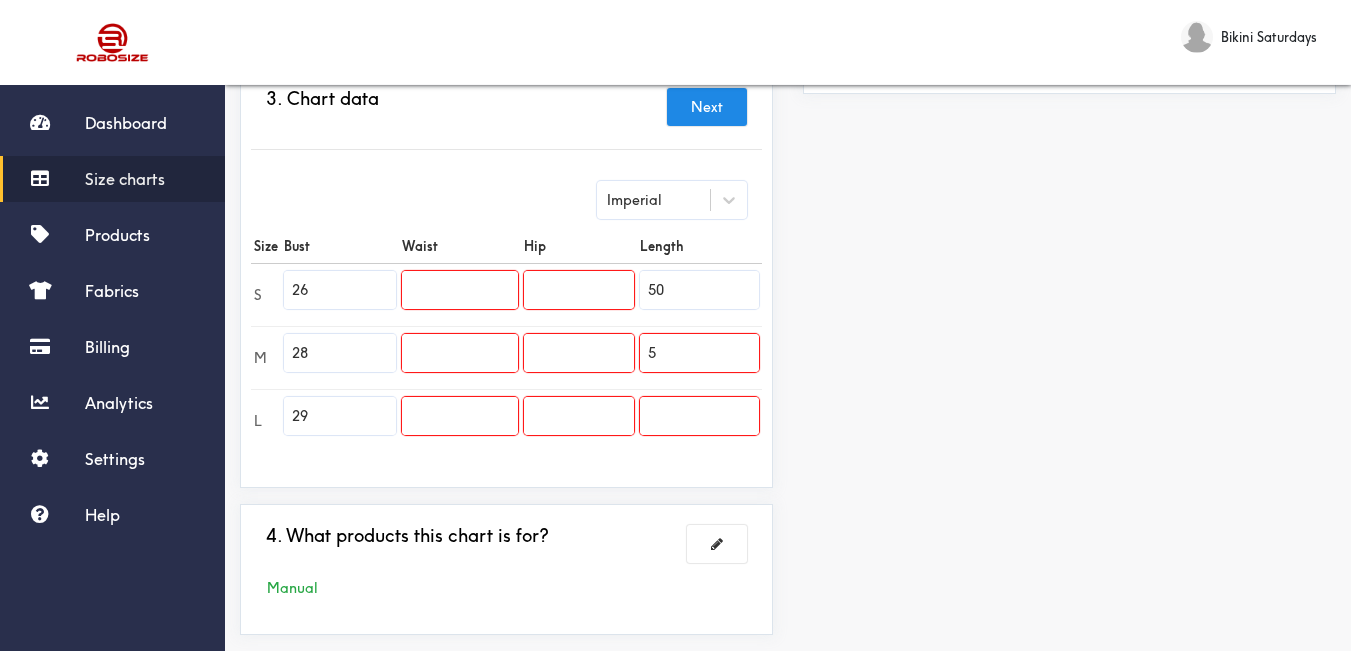 click on "5" at bounding box center [699, 353] 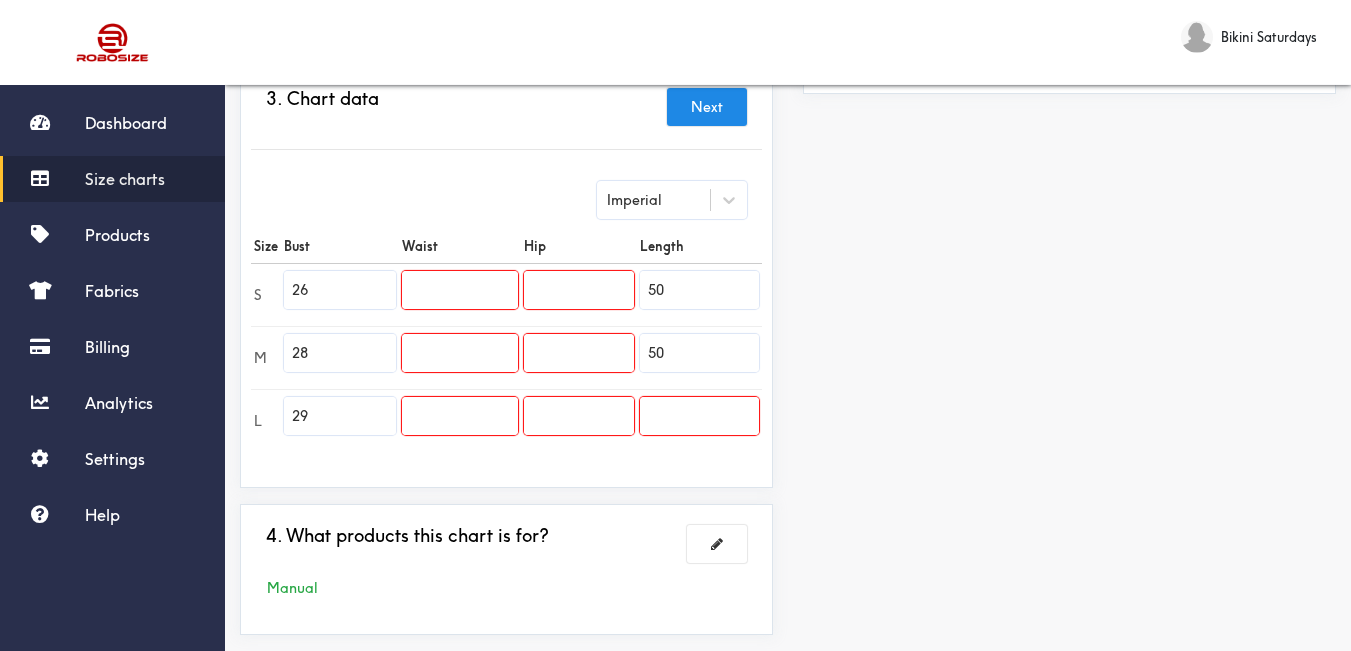 type on "50" 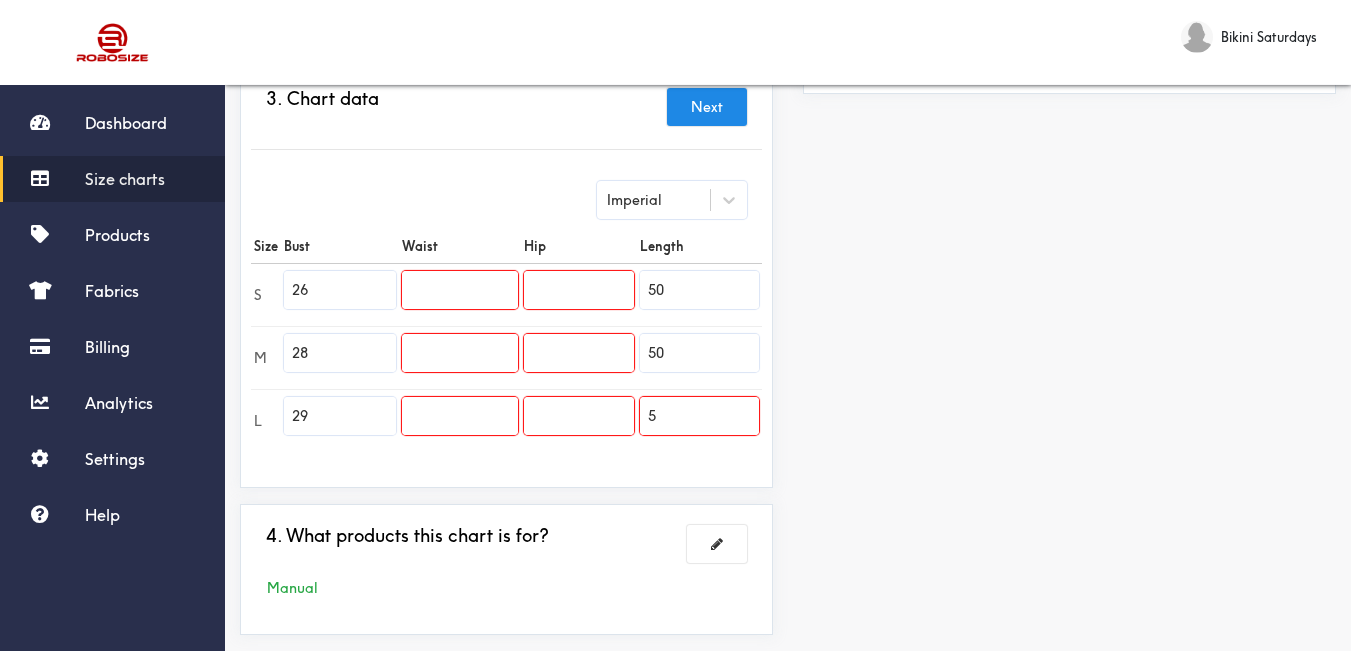 click on "5" at bounding box center (699, 416) 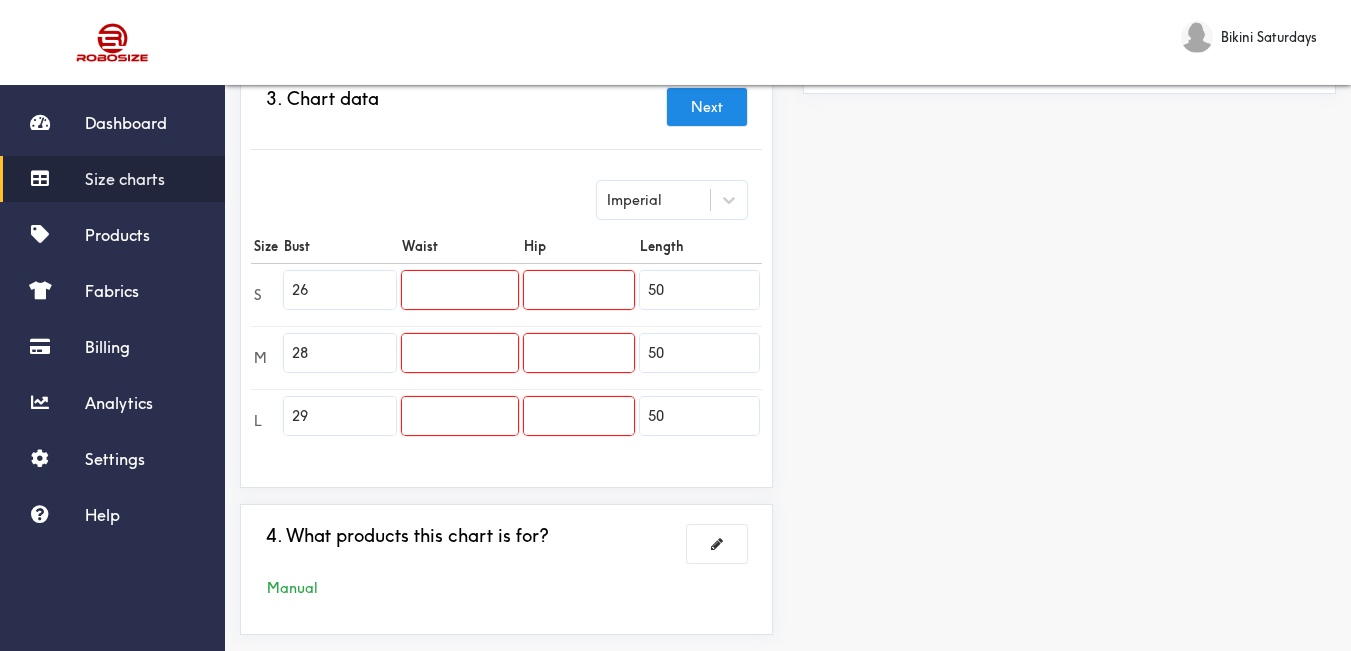 type on "50" 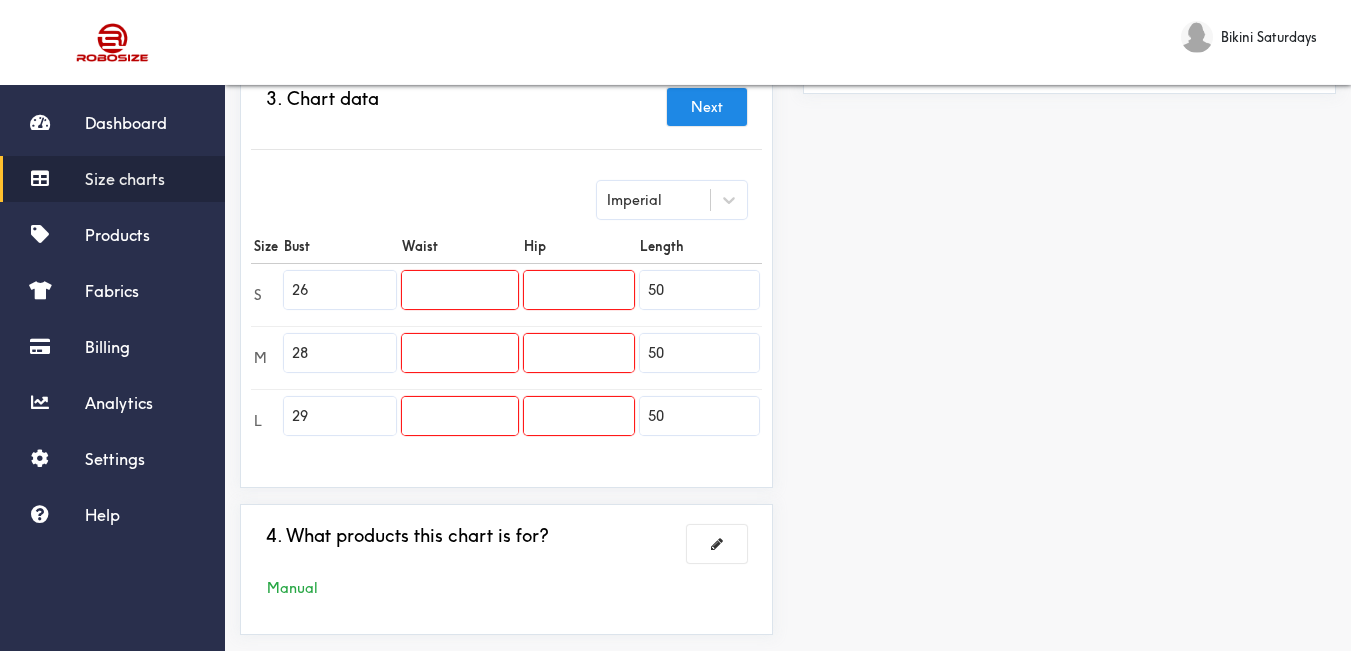 click at bounding box center [460, 290] 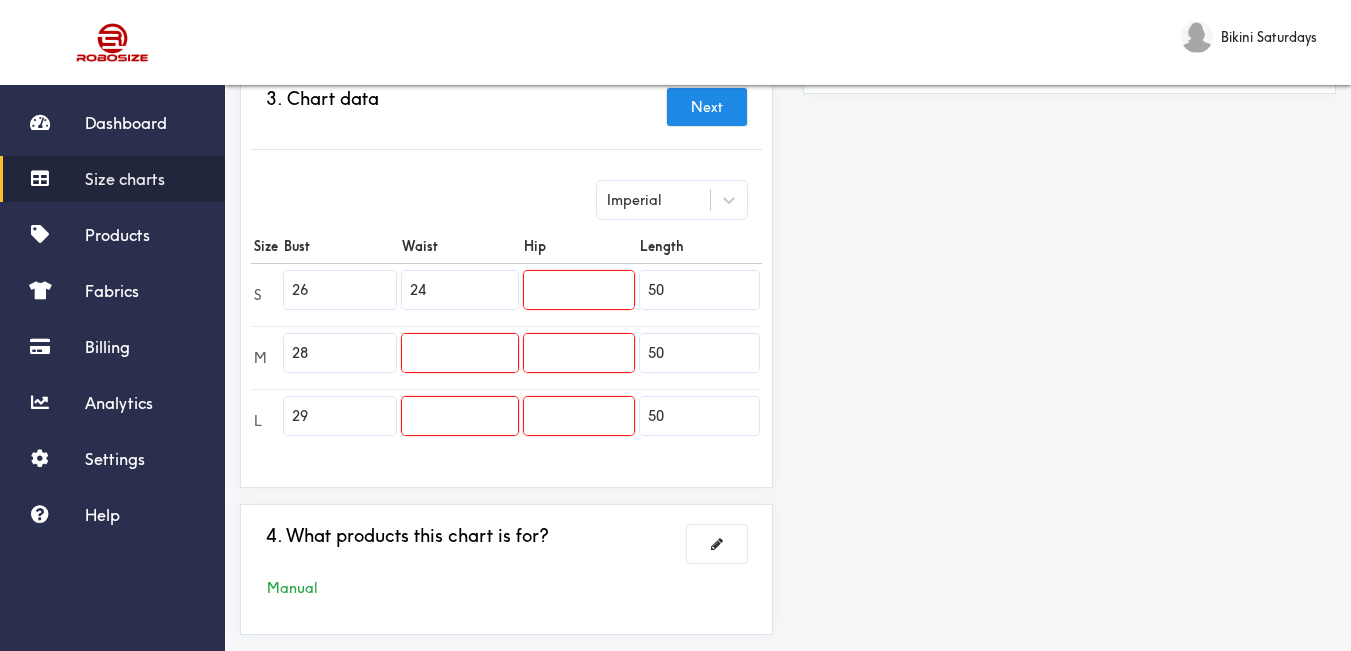 type on "24" 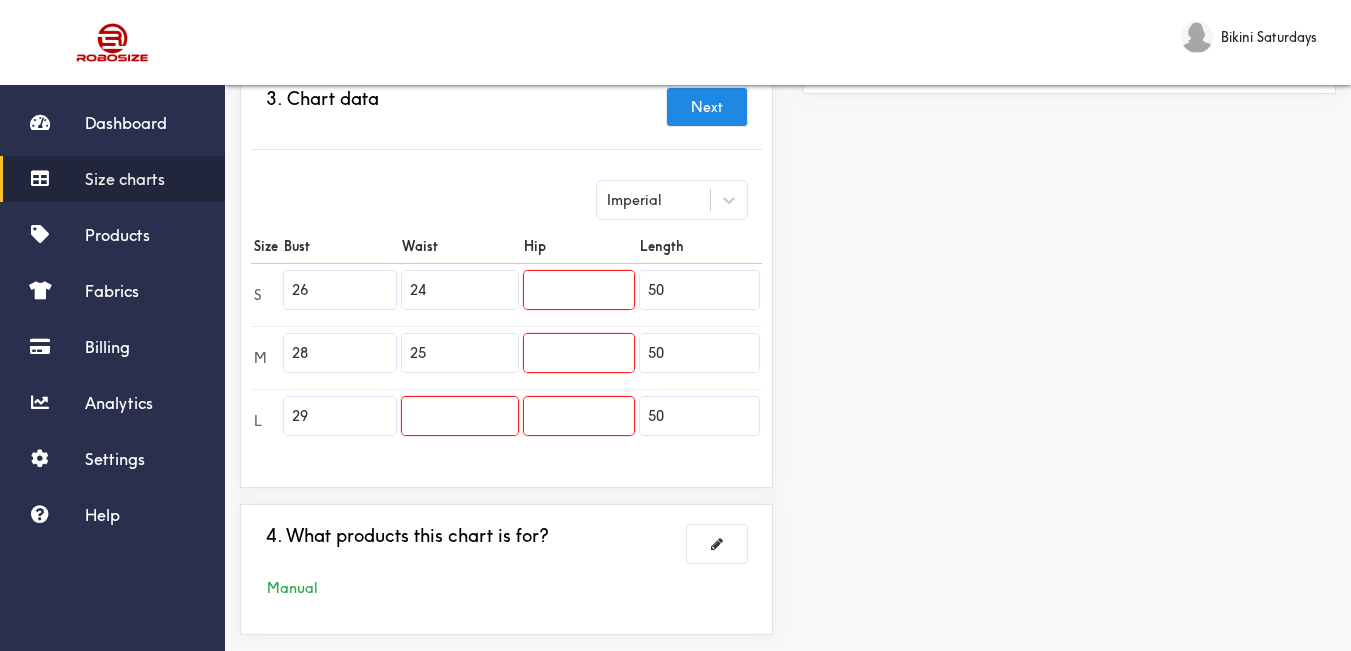 type on "25" 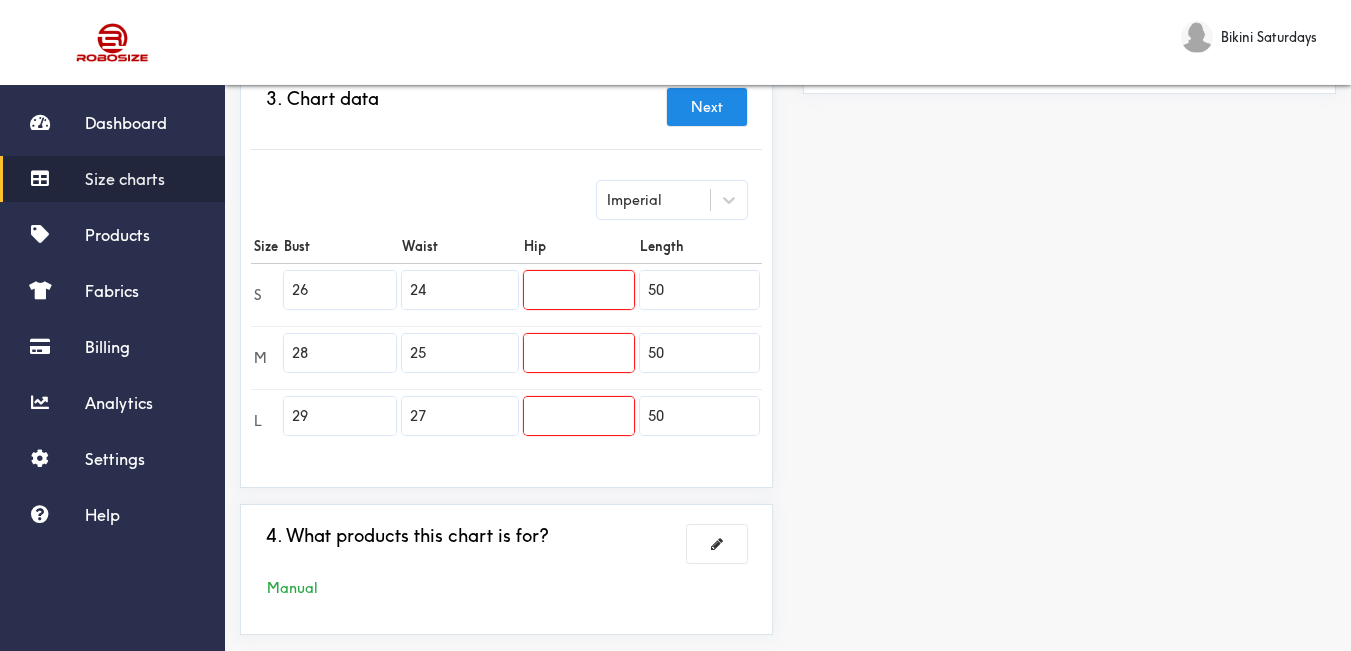 type on "27" 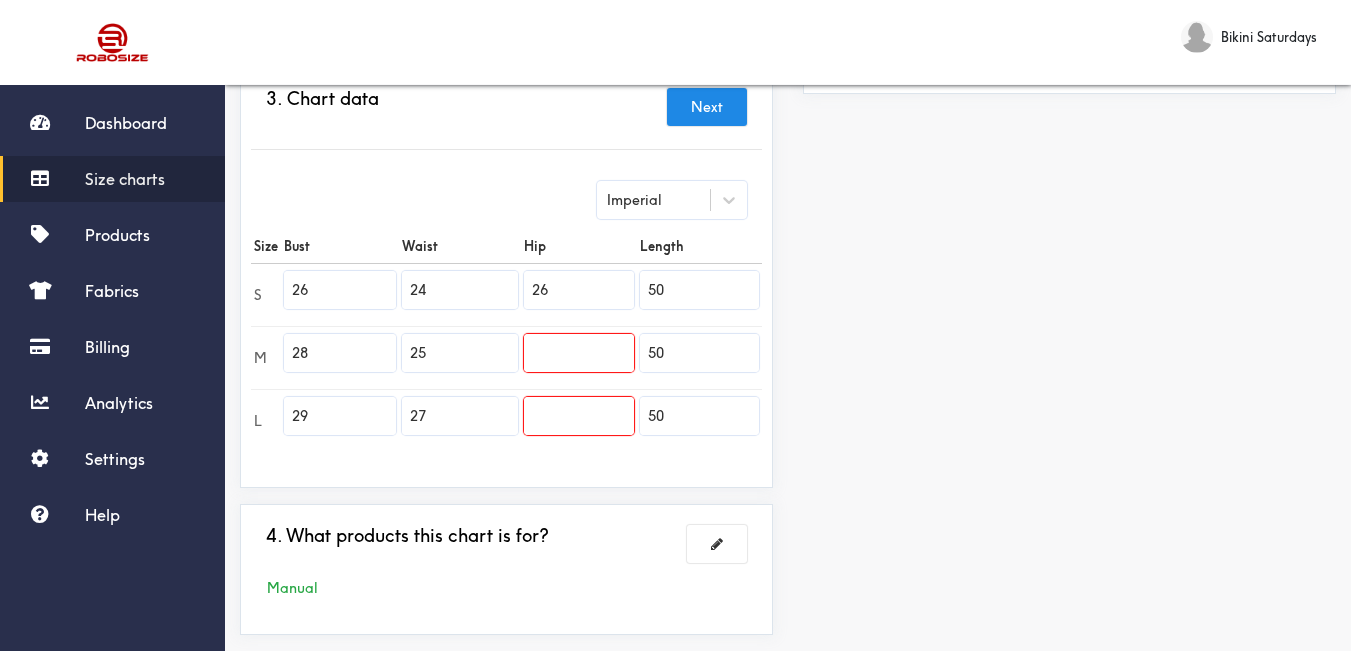 type on "26" 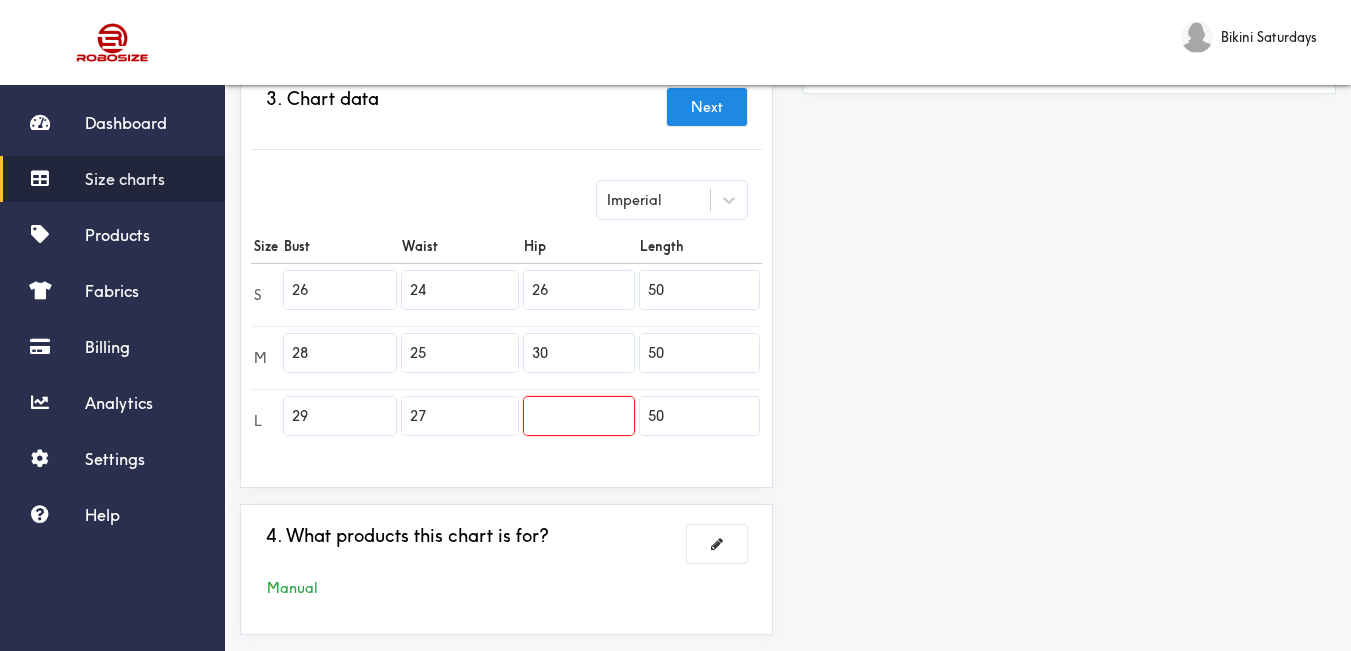 type on "30" 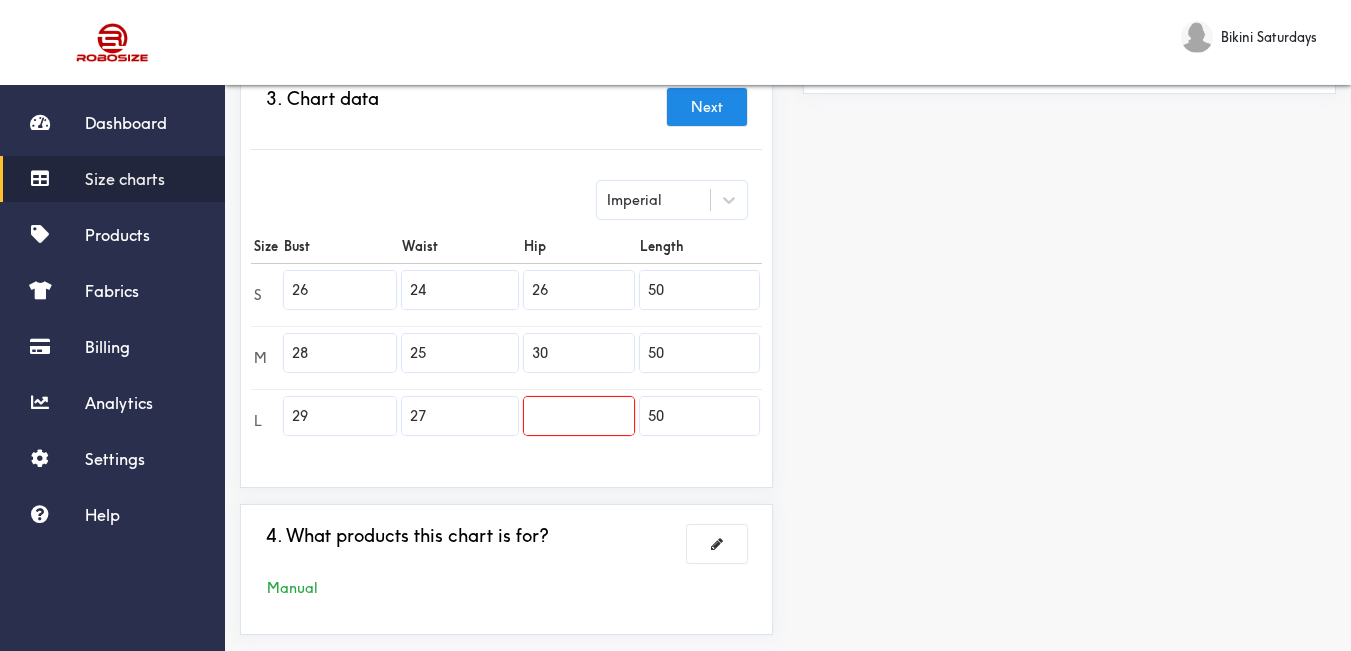 click at bounding box center [579, 416] 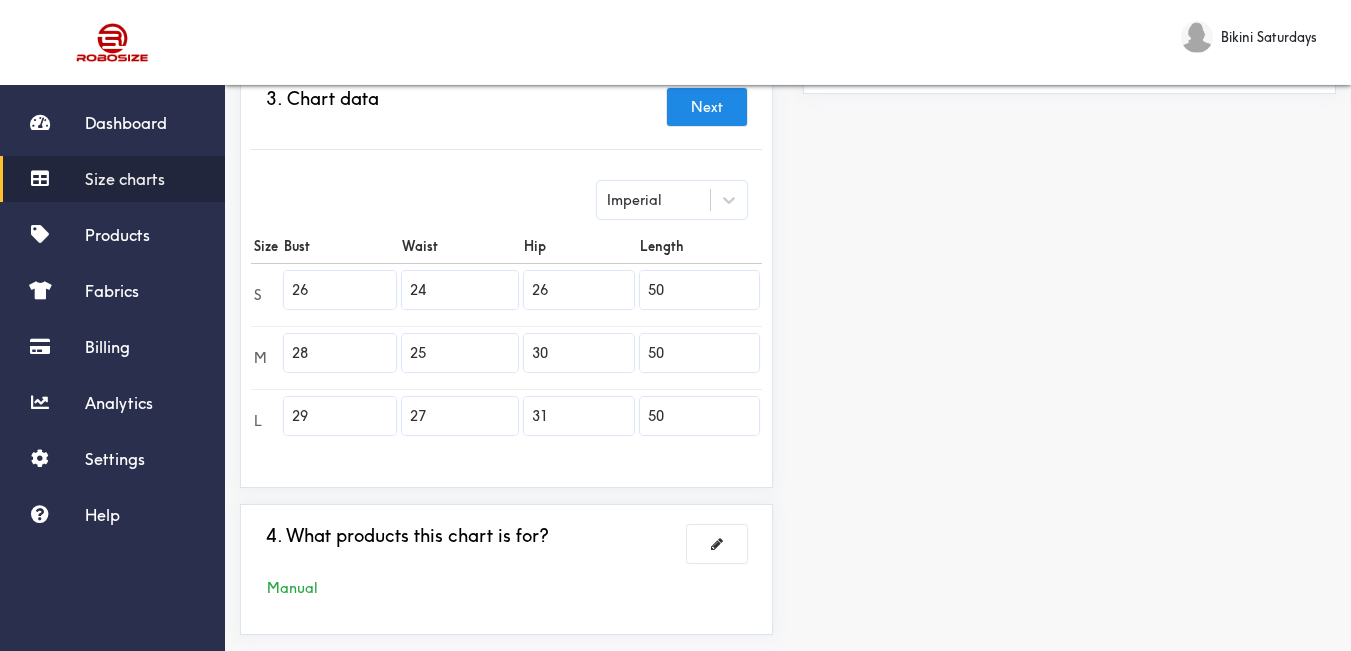 type on "31" 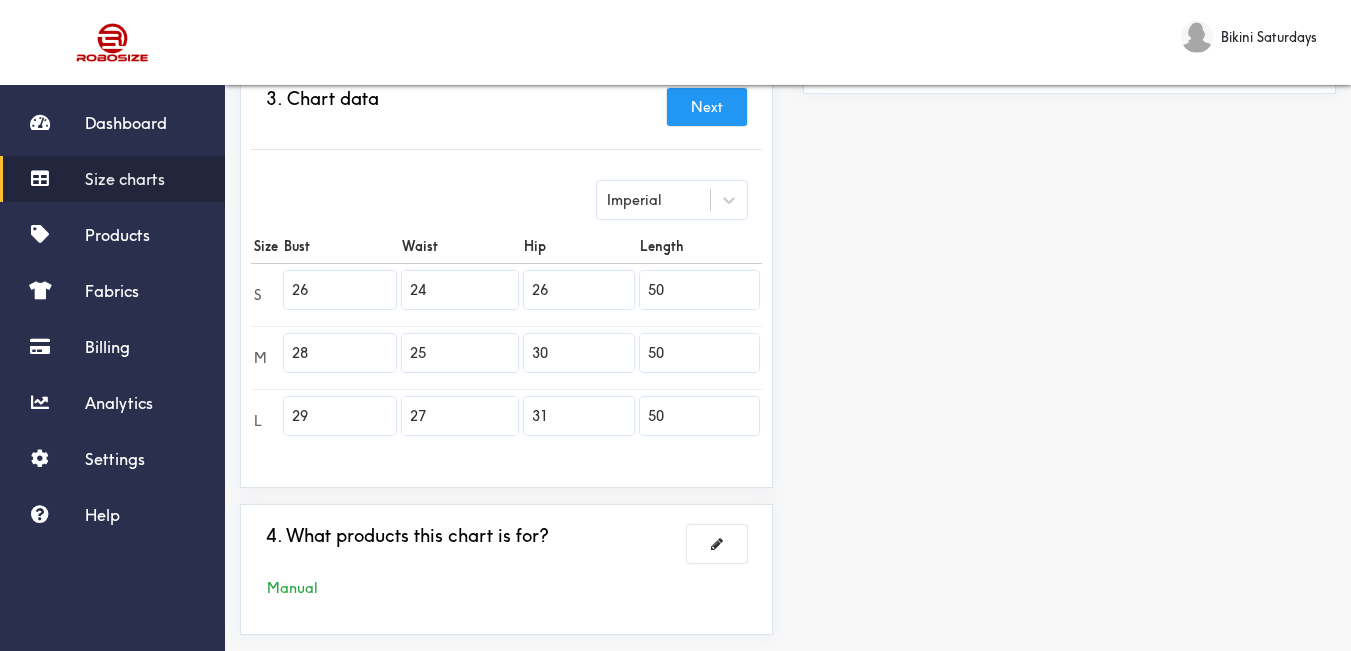 click on "Next" at bounding box center (707, 107) 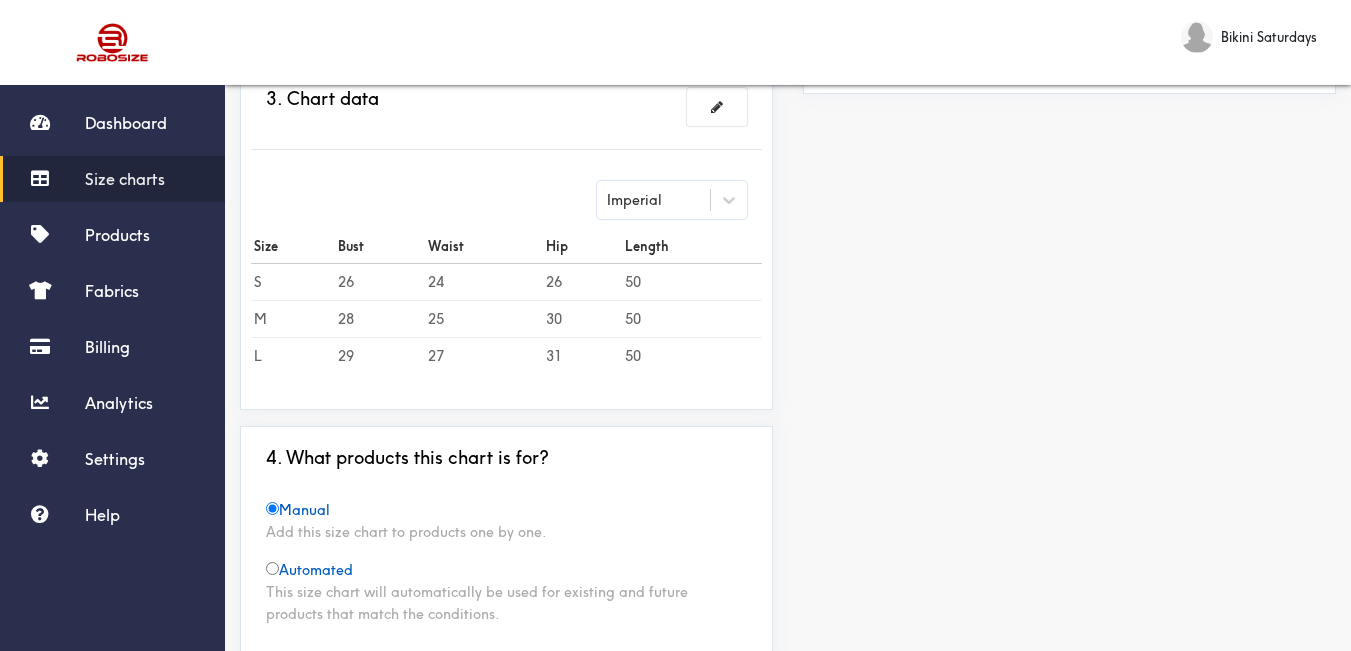 scroll, scrollTop: 581, scrollLeft: 0, axis: vertical 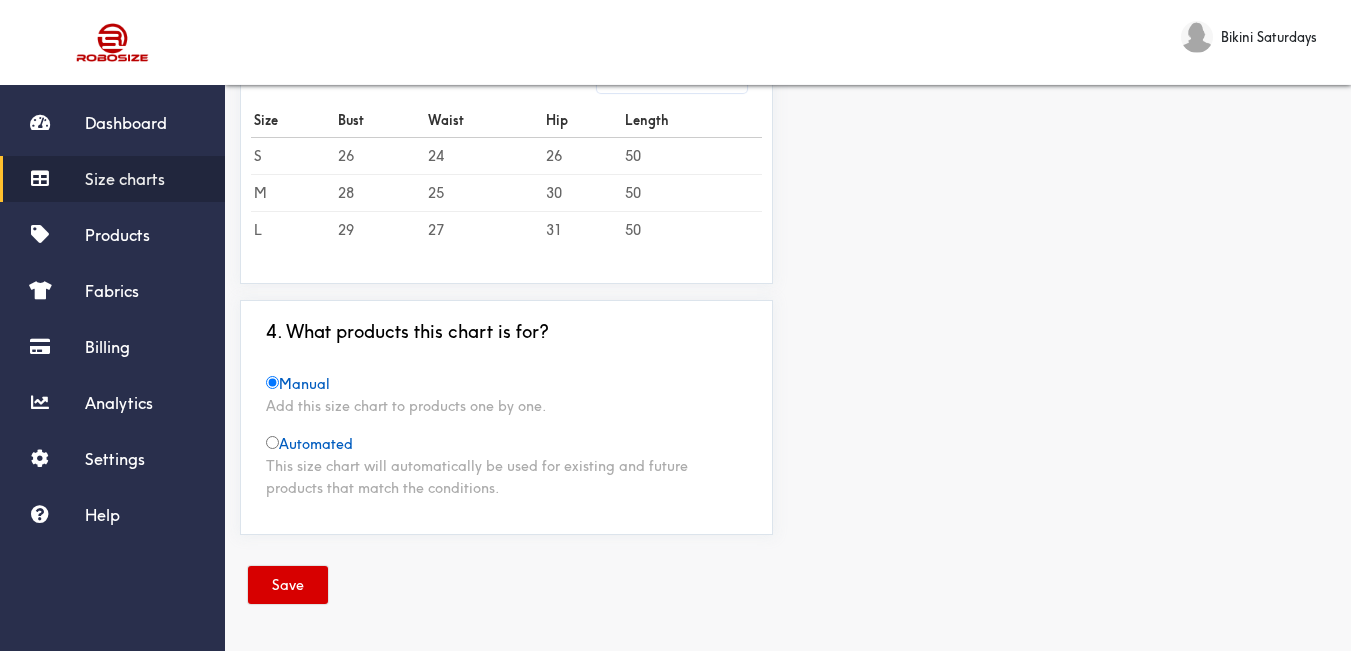 click on "Save" at bounding box center [288, 585] 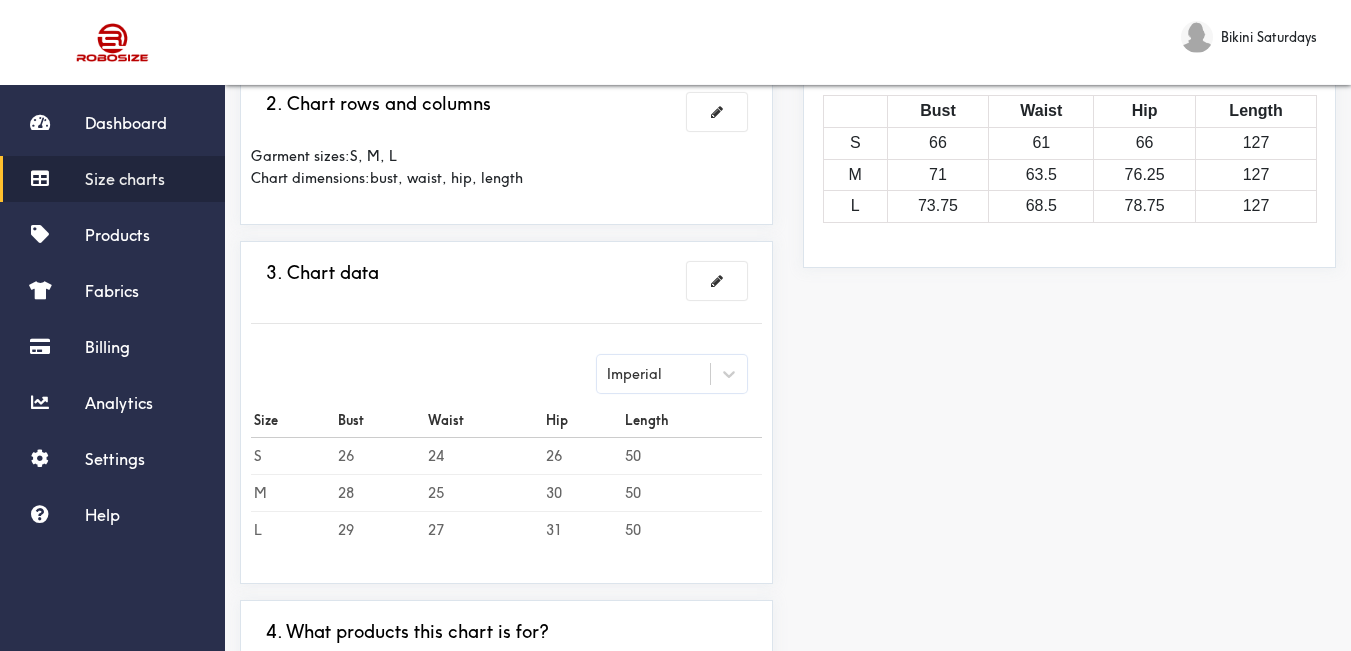 scroll, scrollTop: 0, scrollLeft: 0, axis: both 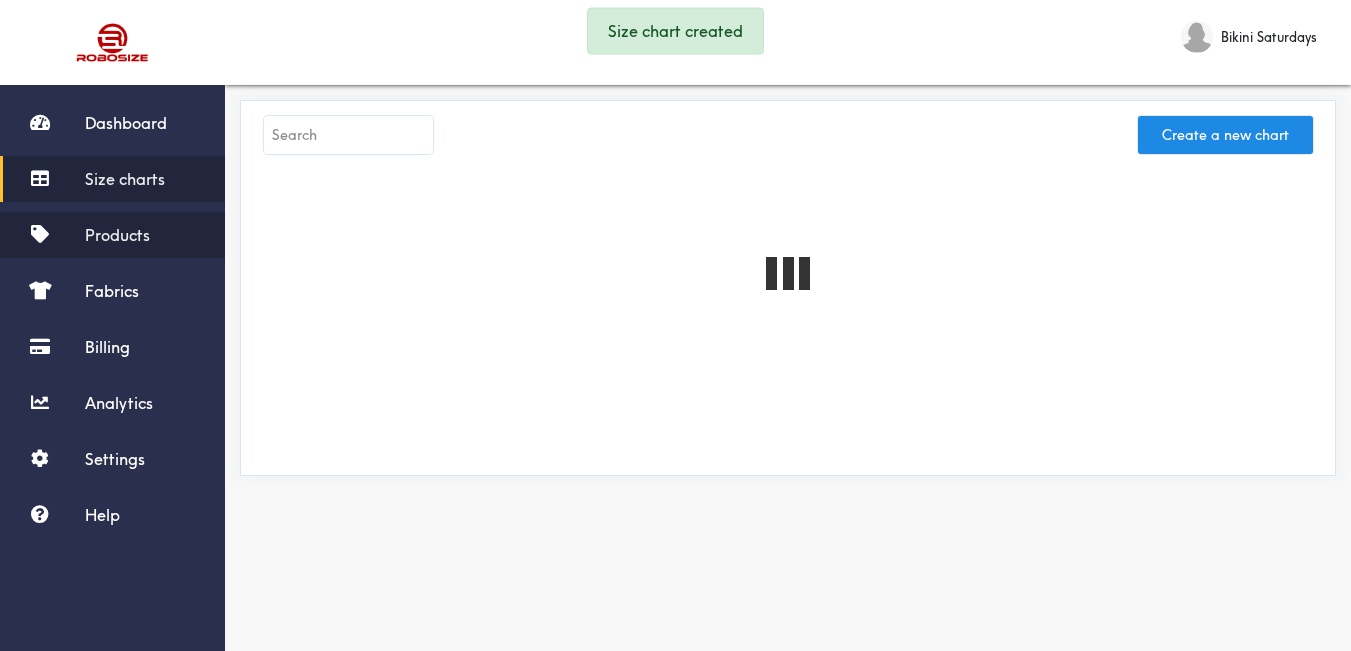 click on "Products" at bounding box center (117, 235) 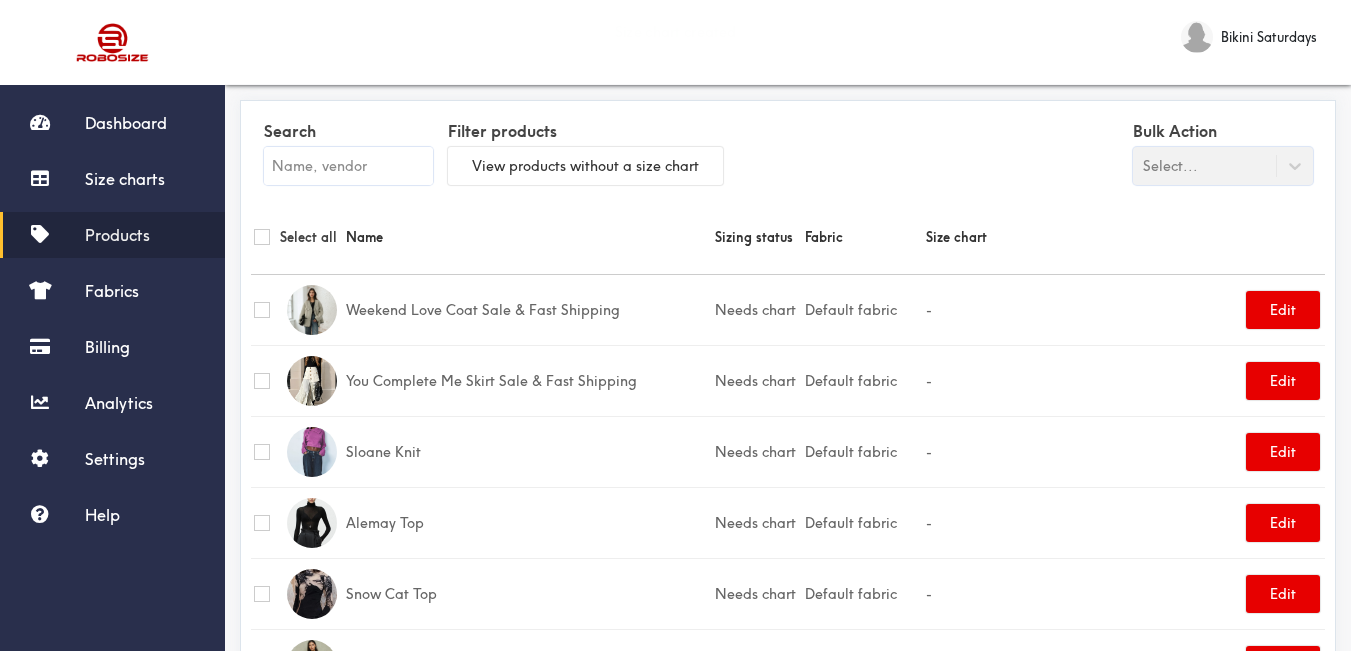 click at bounding box center (348, 166) 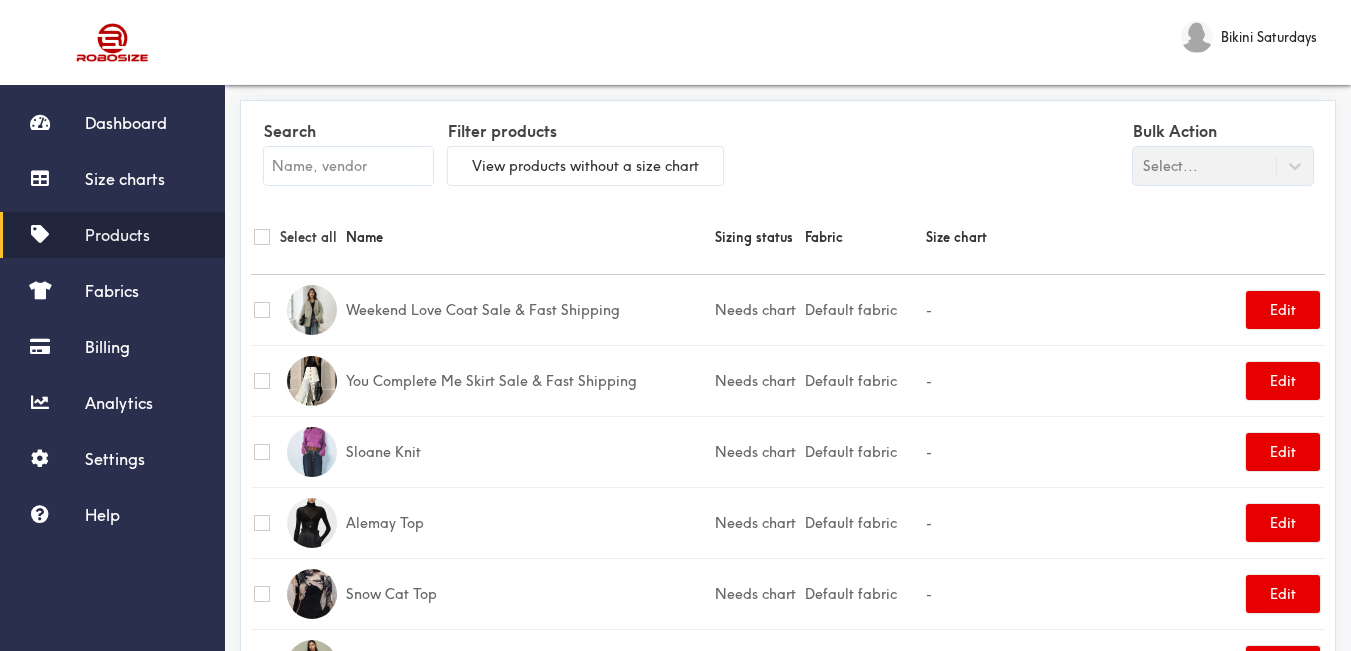 paste on "Wonderland Dress" 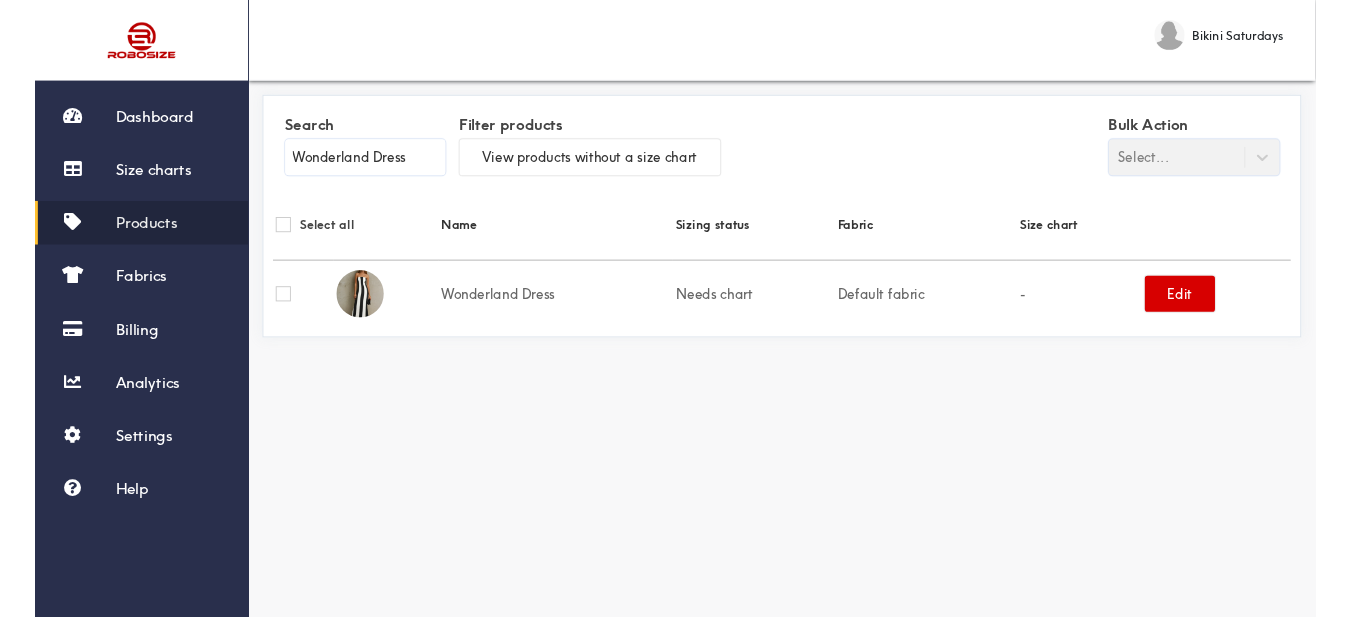 type 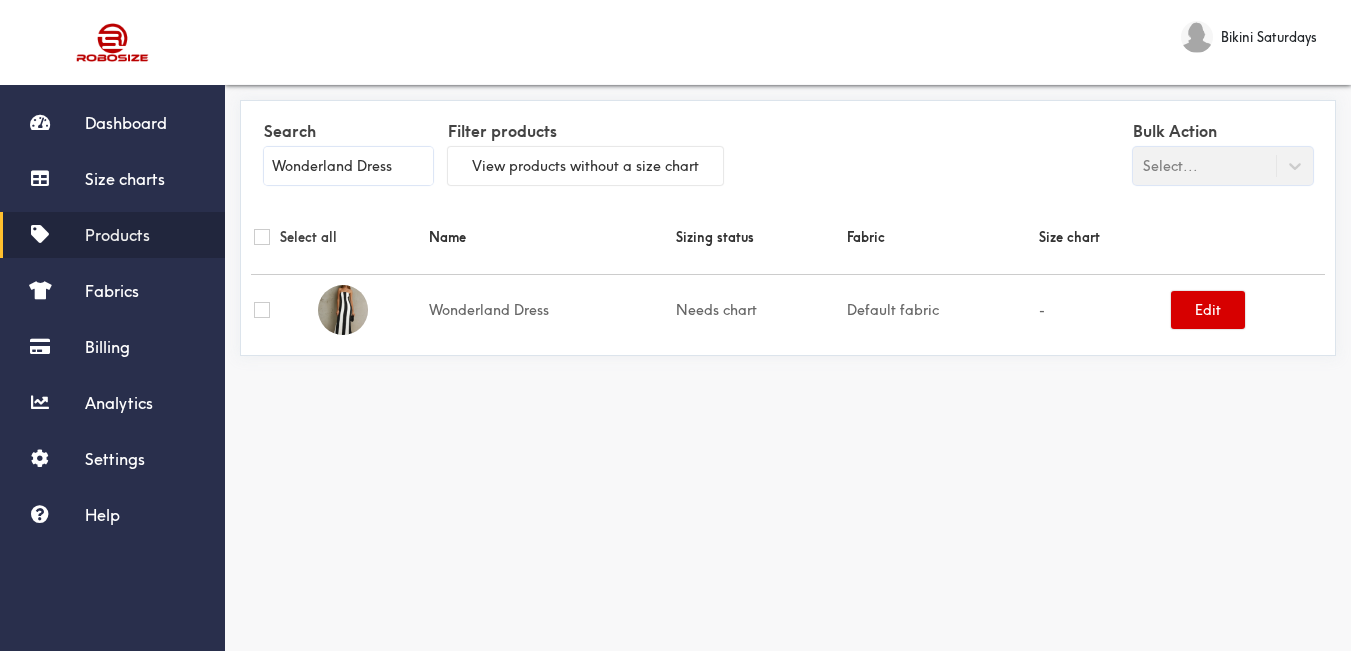 click on "Edit" at bounding box center [1208, 310] 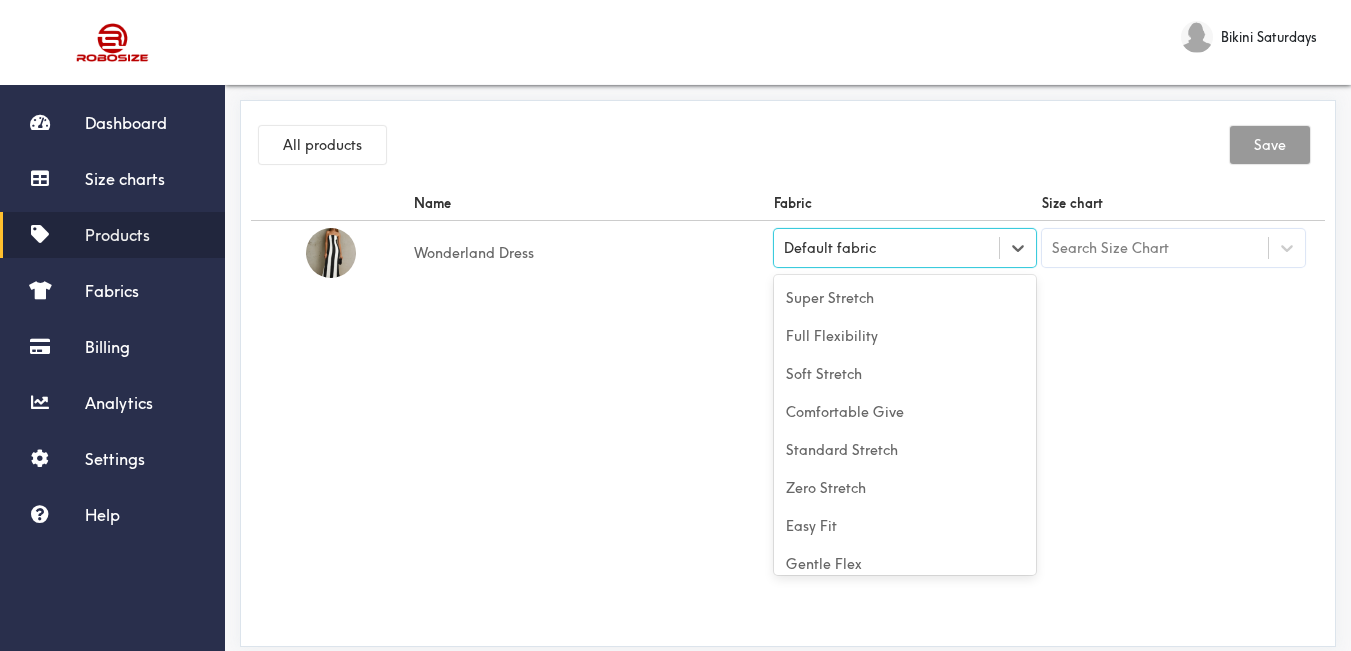 click on "Default fabric" at bounding box center [887, 248] 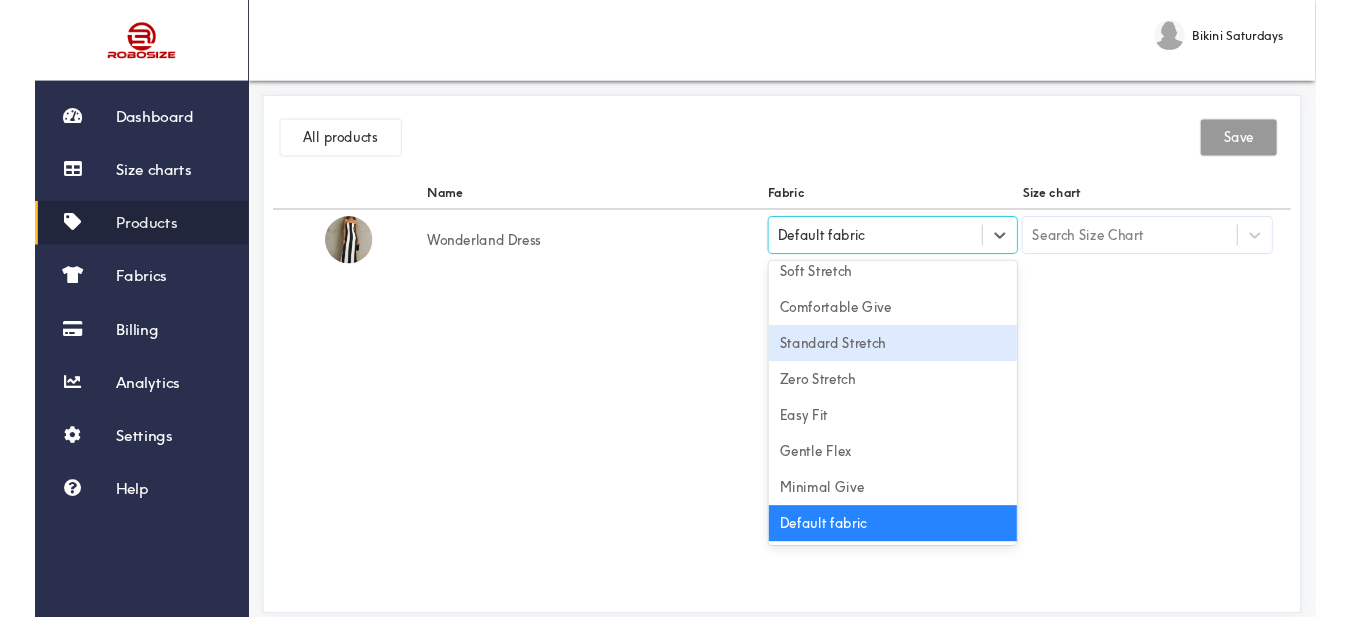 scroll, scrollTop: 0, scrollLeft: 0, axis: both 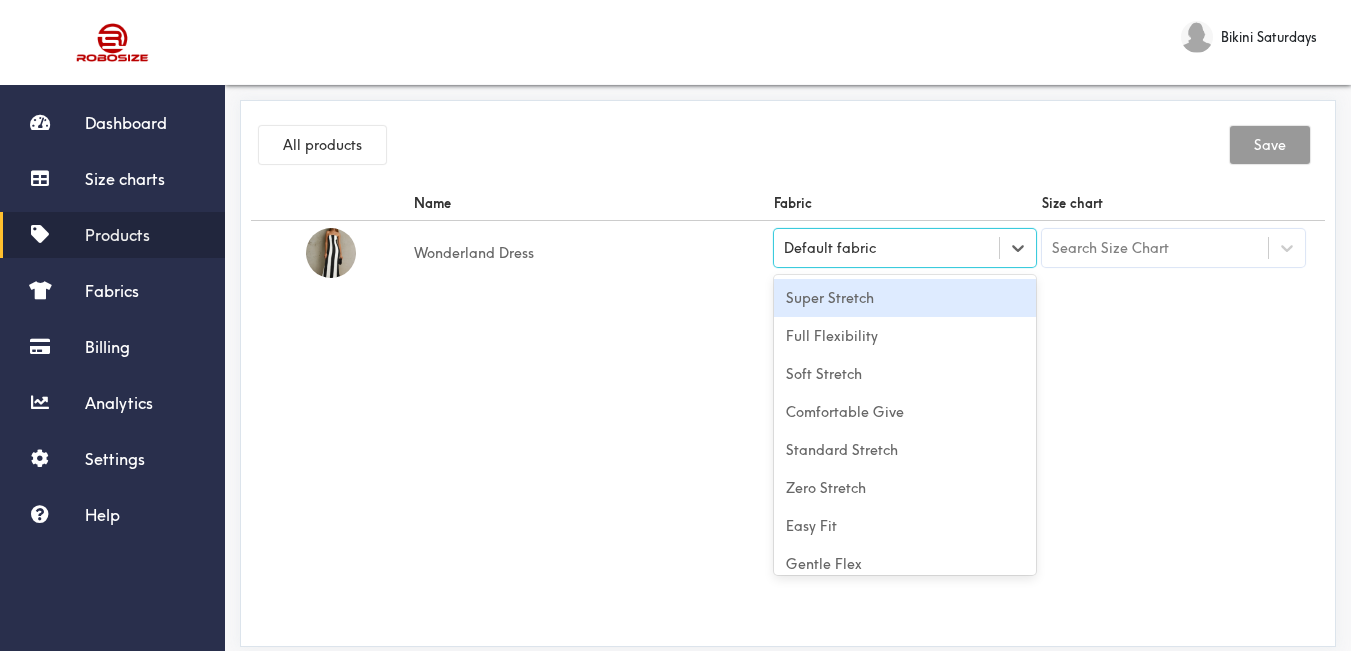 click on "Super Stretch" at bounding box center (905, 298) 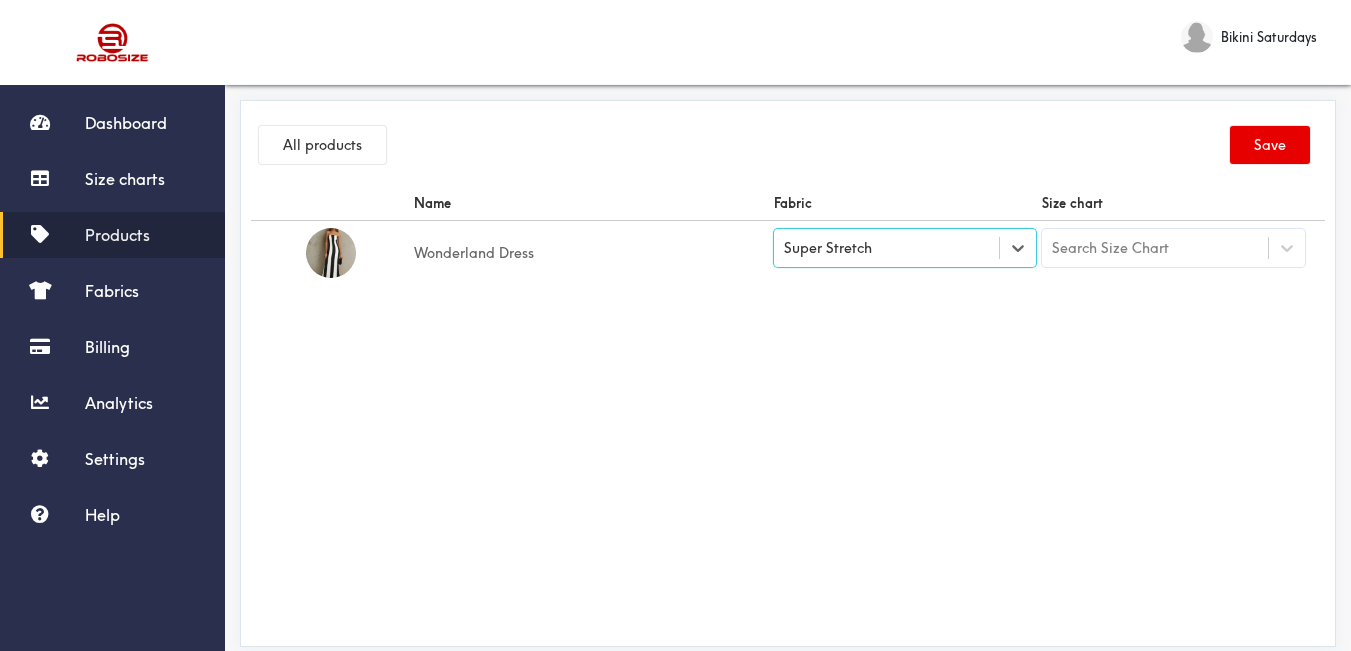 click on "Name Fabric Size chart Wonderland Dress option [object Object], selected.   Select is focused , press Down to open the menu,  Super Stretch Search Size Chart" at bounding box center [788, 411] 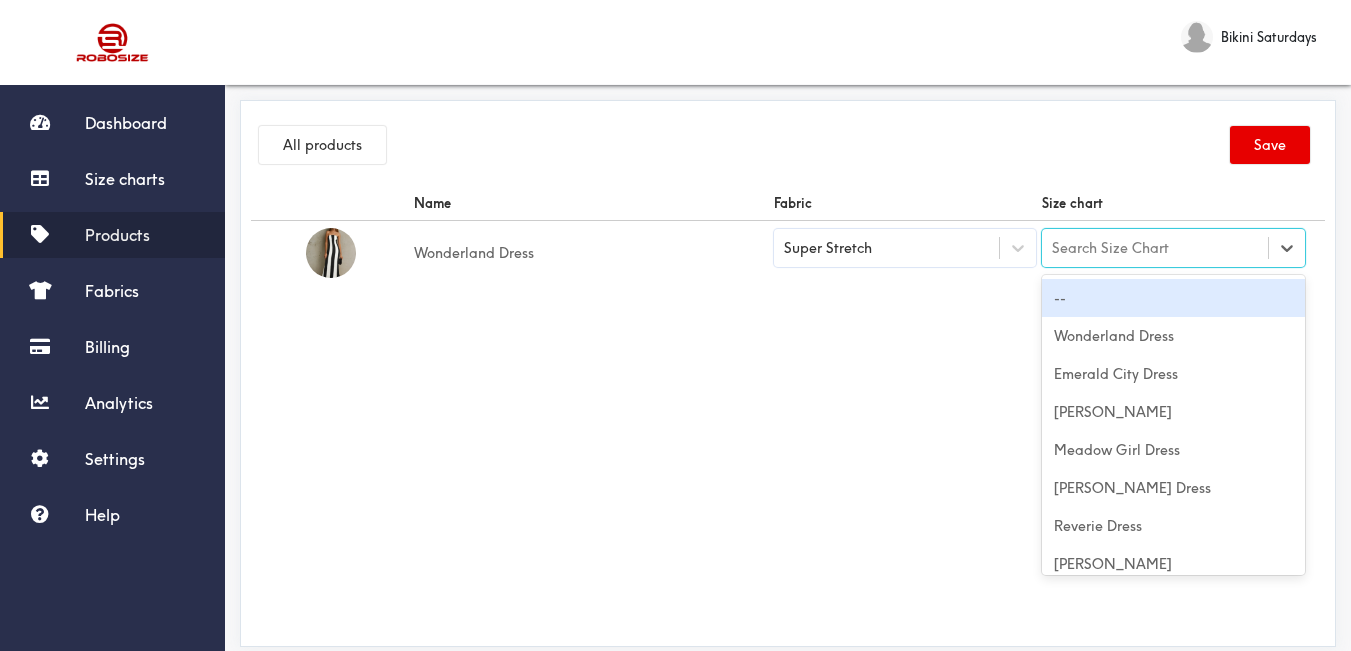 click on "Search Size Chart" at bounding box center (1155, 248) 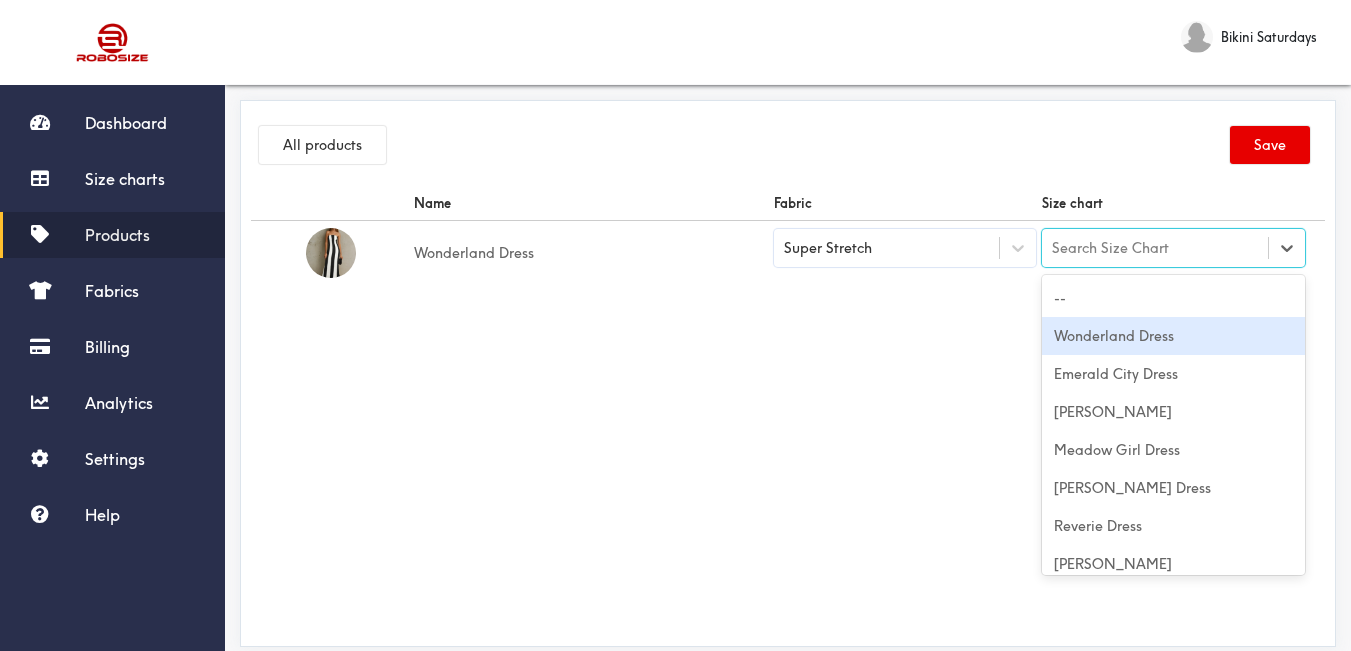 click on "Wonderland Dress" at bounding box center [1173, 336] 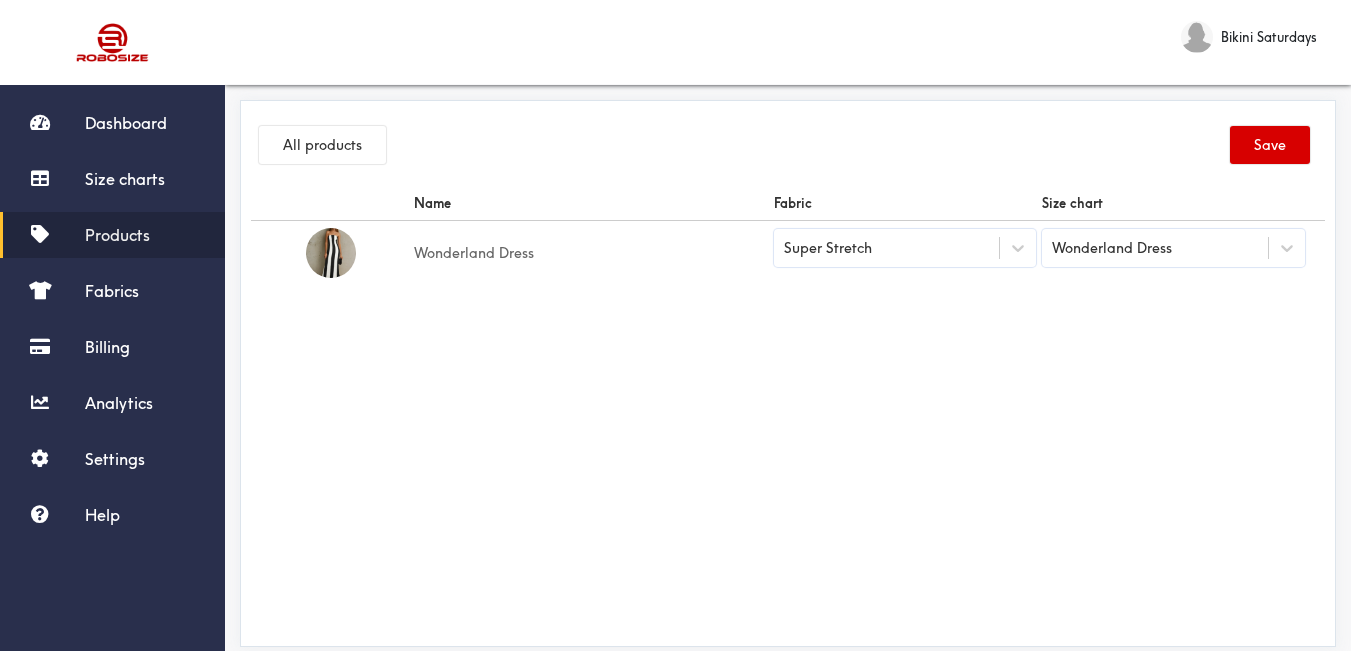 click on "Save" at bounding box center (1270, 145) 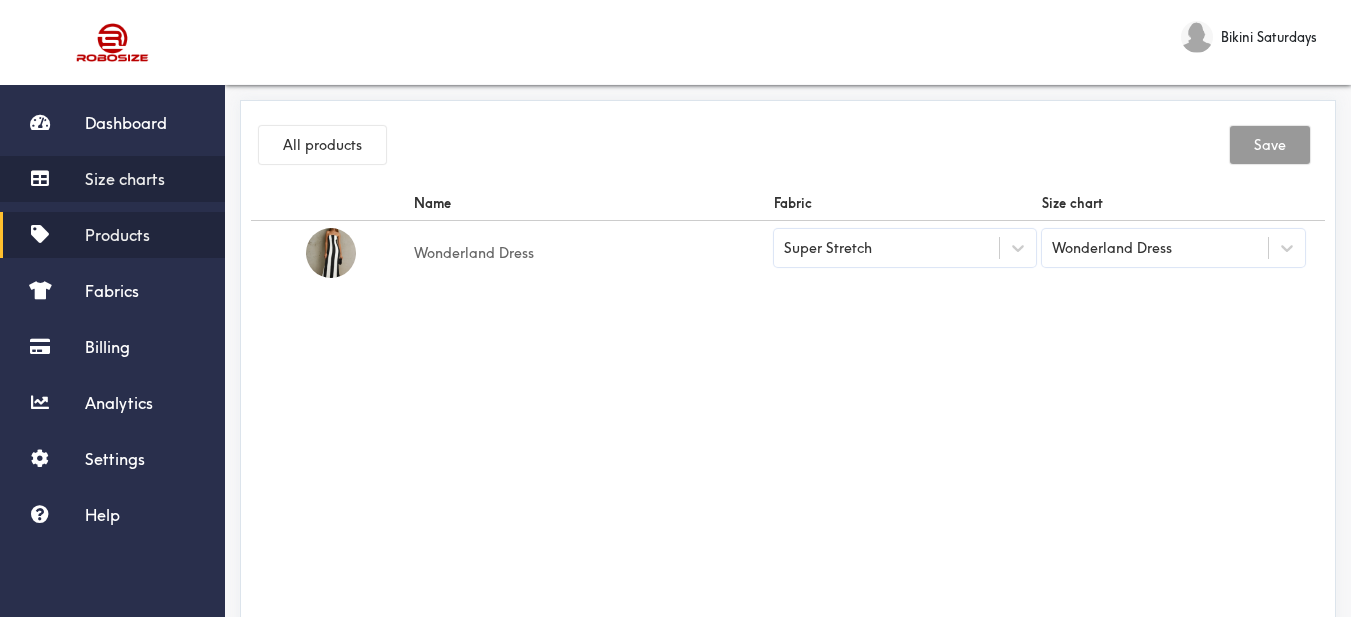 click on "Size charts" at bounding box center [112, 179] 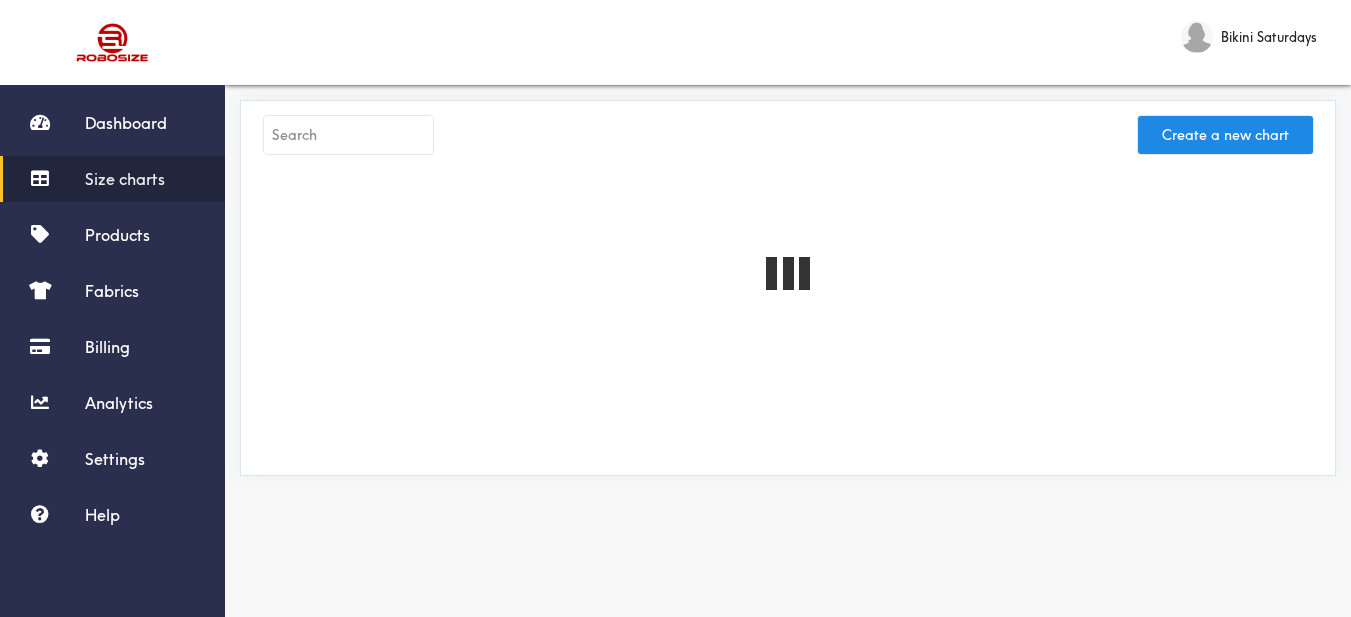 click at bounding box center (348, 135) 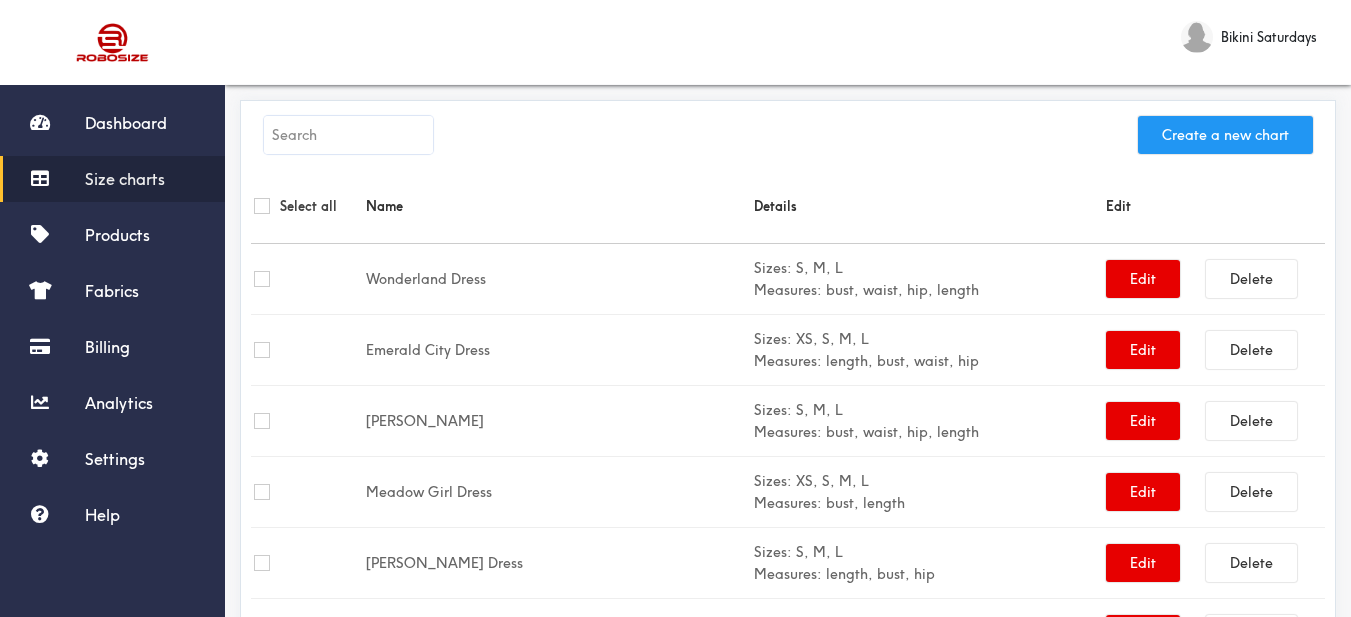 click on "Create a new chart" at bounding box center (1225, 135) 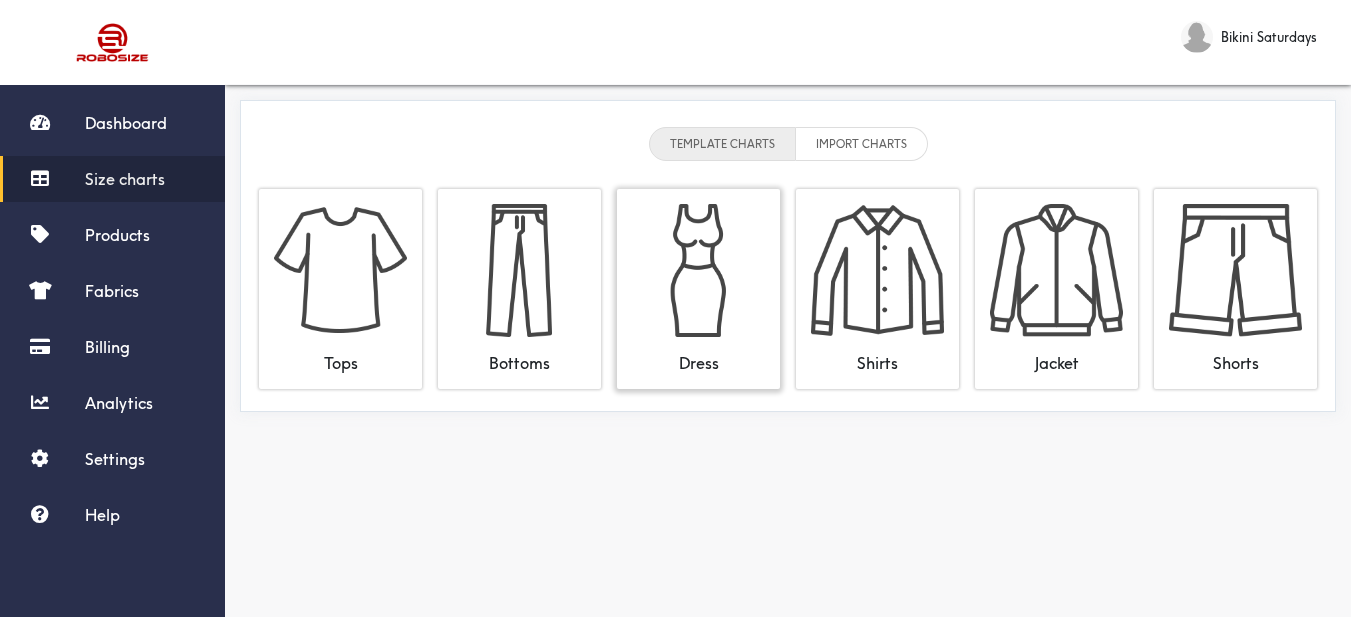 click at bounding box center [698, 270] 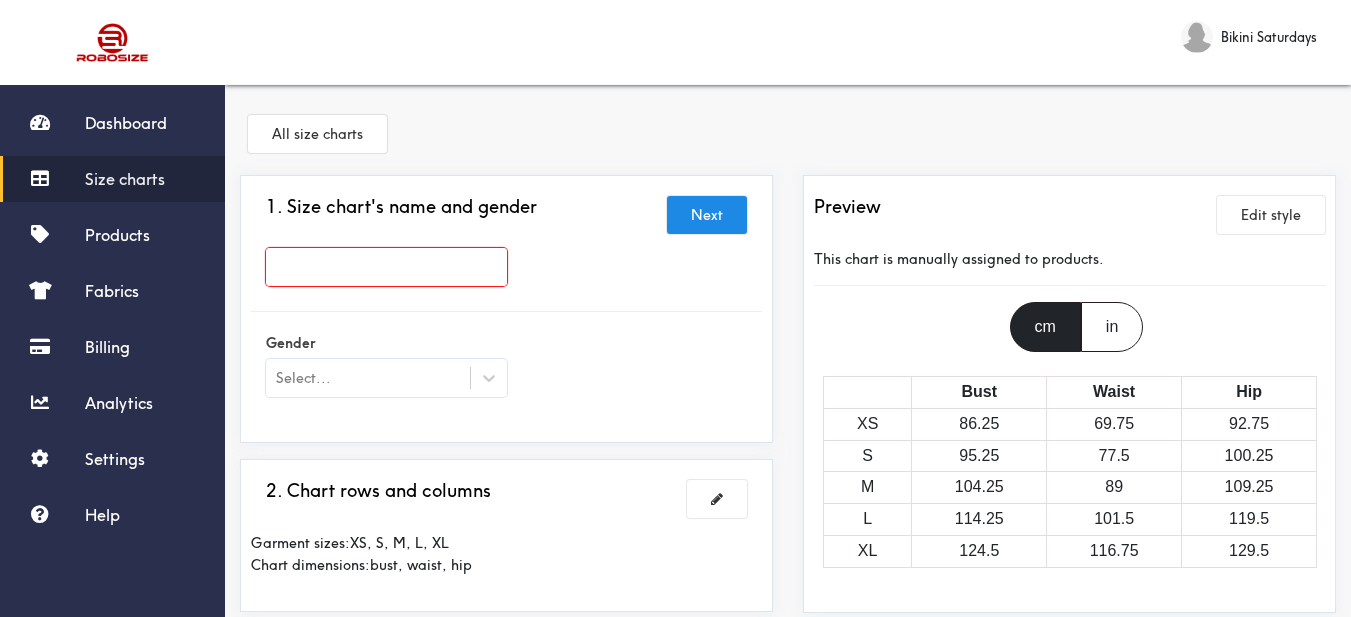 click at bounding box center [386, 267] 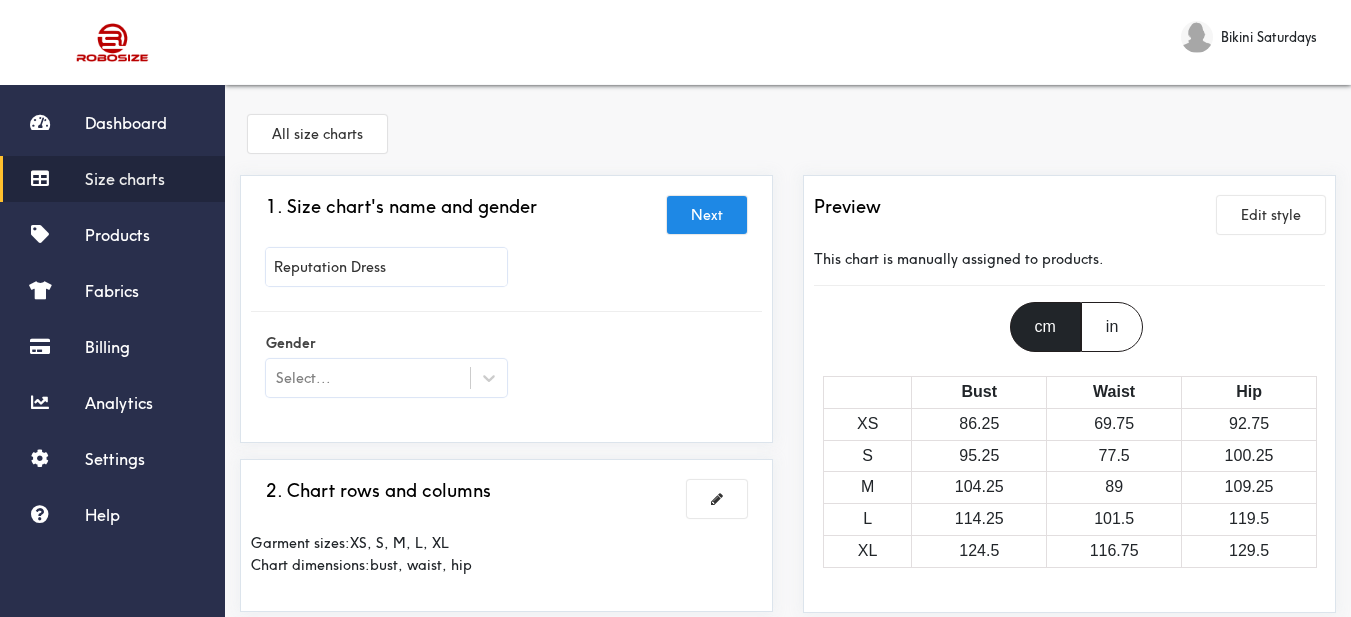scroll, scrollTop: 200, scrollLeft: 0, axis: vertical 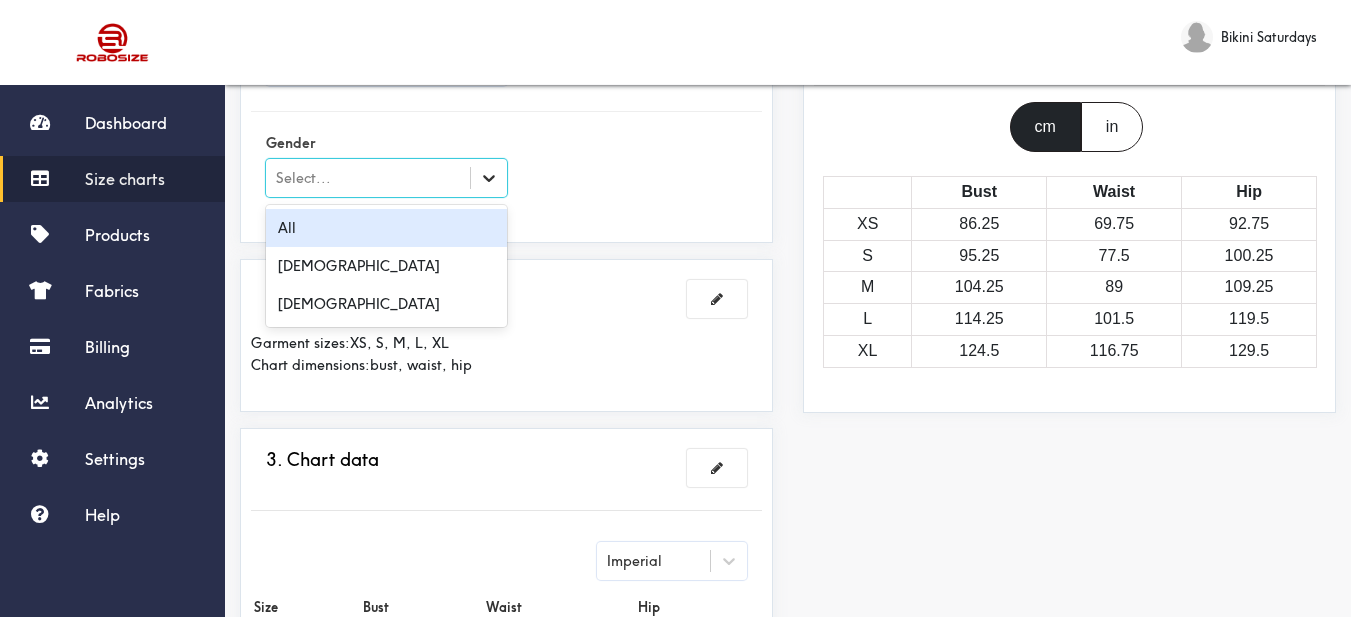 click 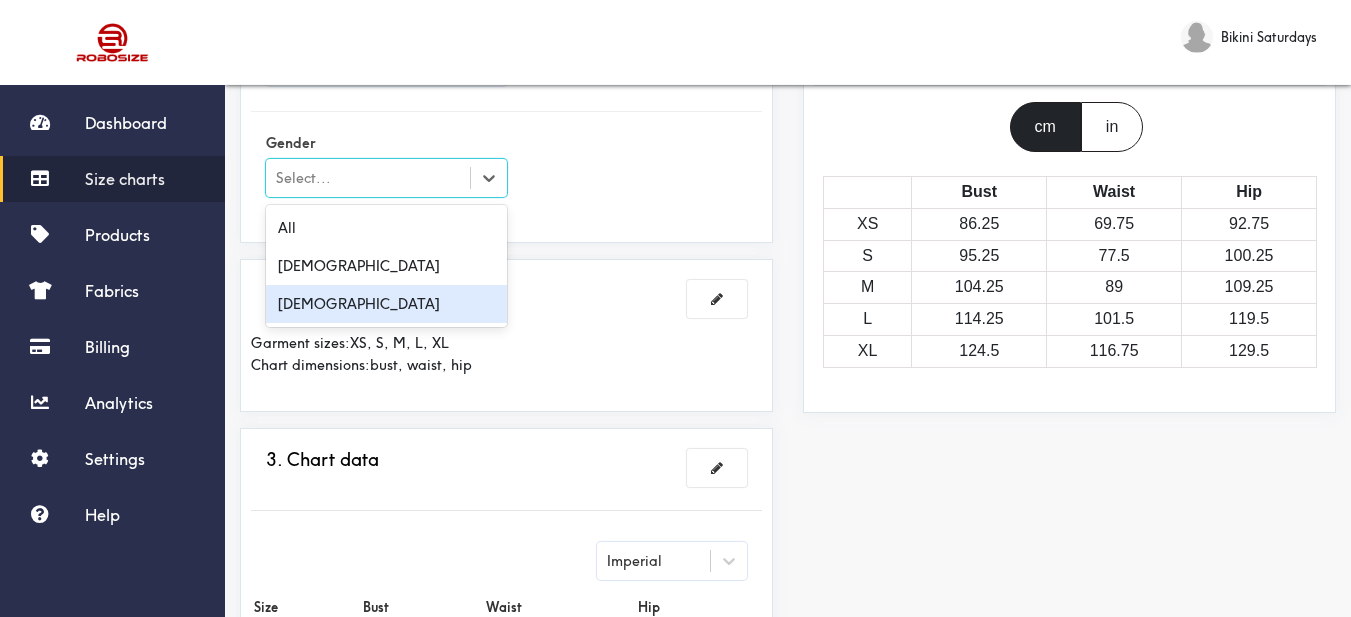 drag, startPoint x: 375, startPoint y: 309, endPoint x: 442, endPoint y: 298, distance: 67.89698 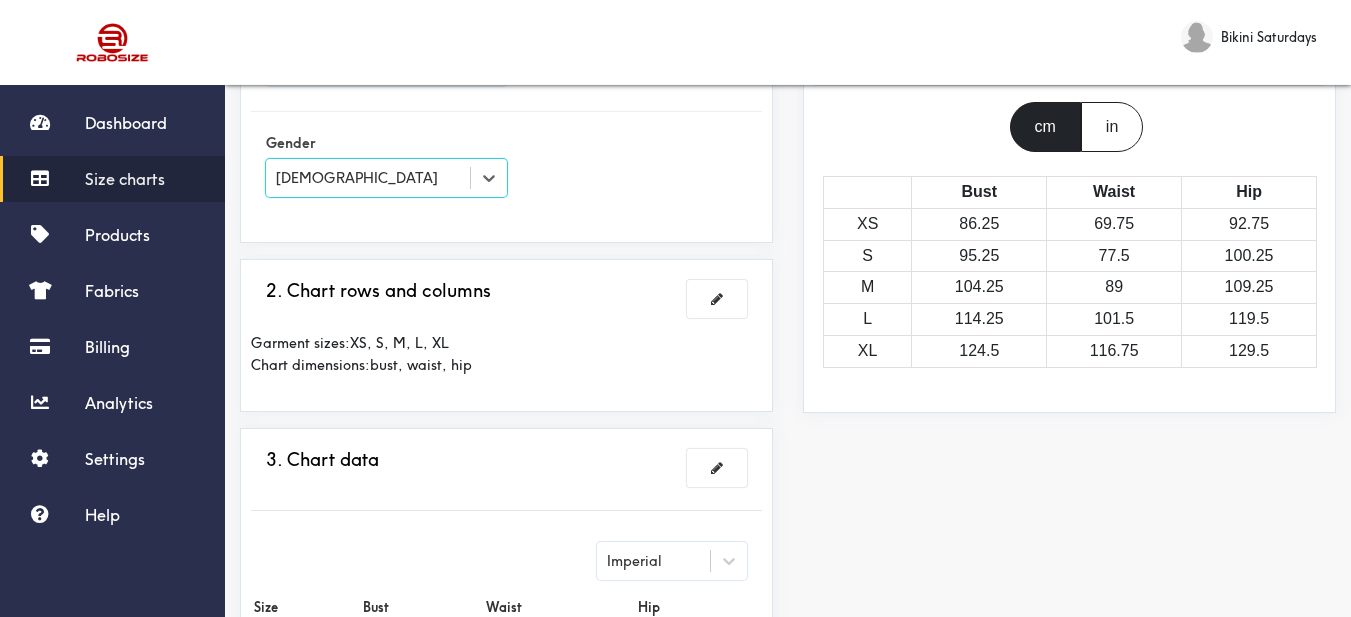 drag, startPoint x: 527, startPoint y: 298, endPoint x: 586, endPoint y: 294, distance: 59.135437 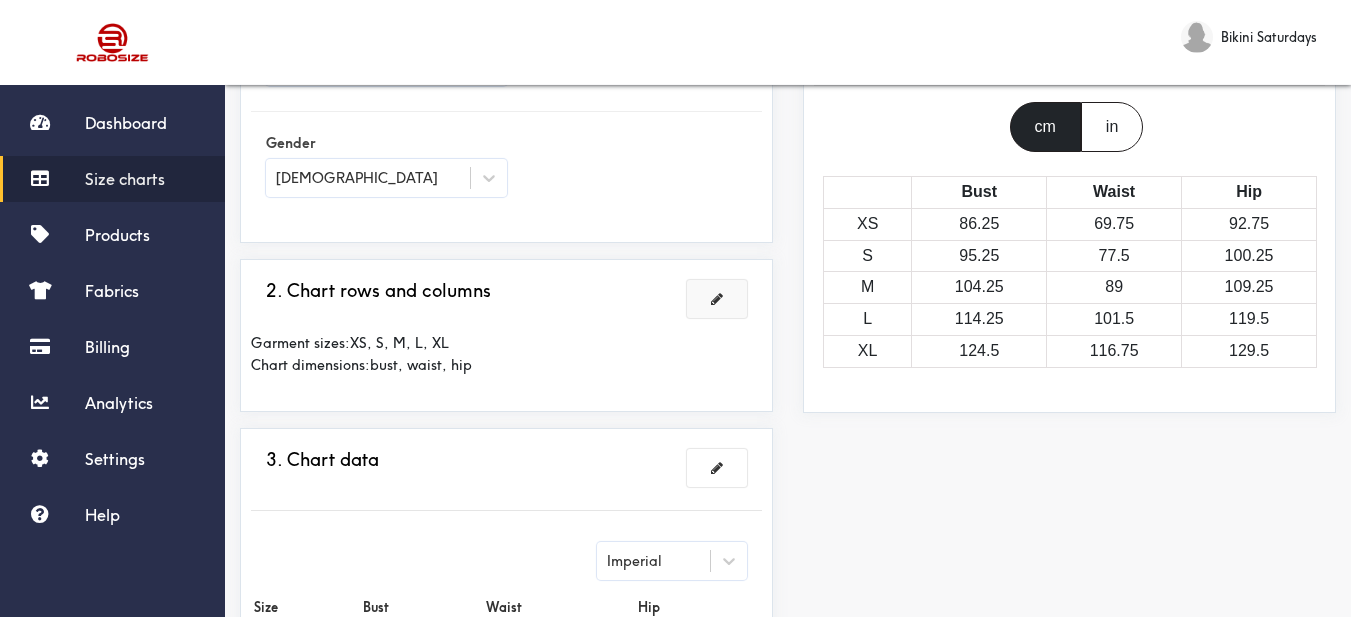 click at bounding box center [717, 299] 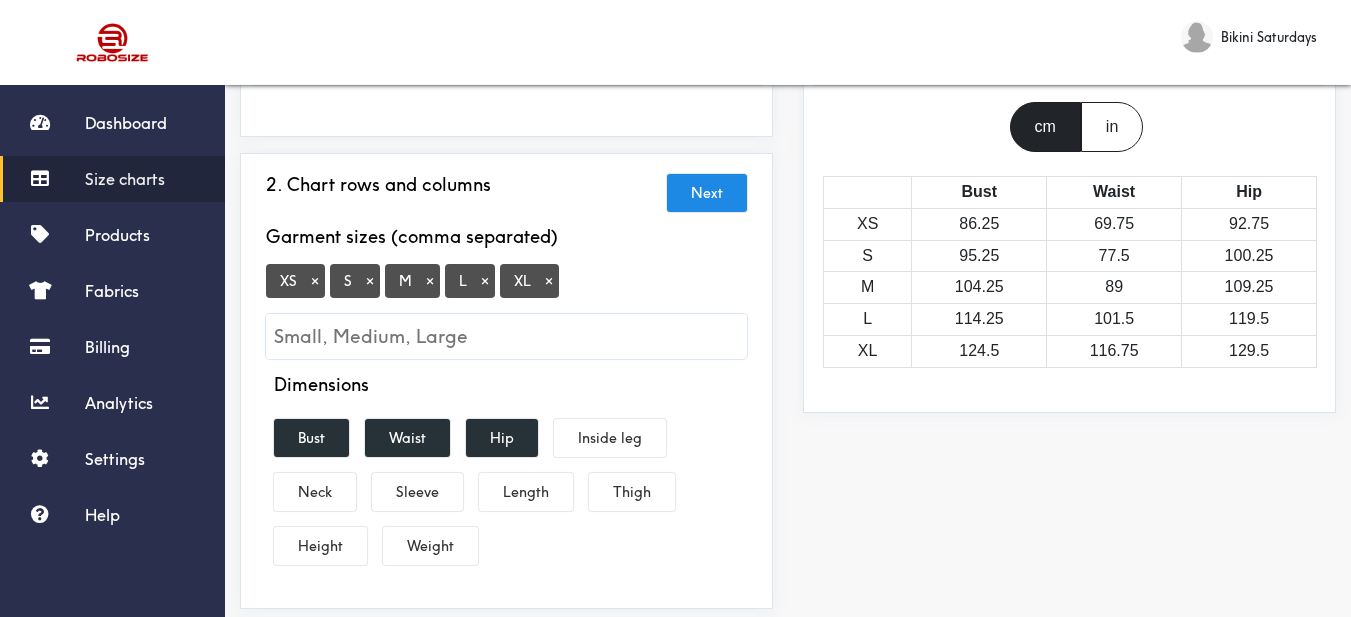 click on "×" at bounding box center [315, 281] 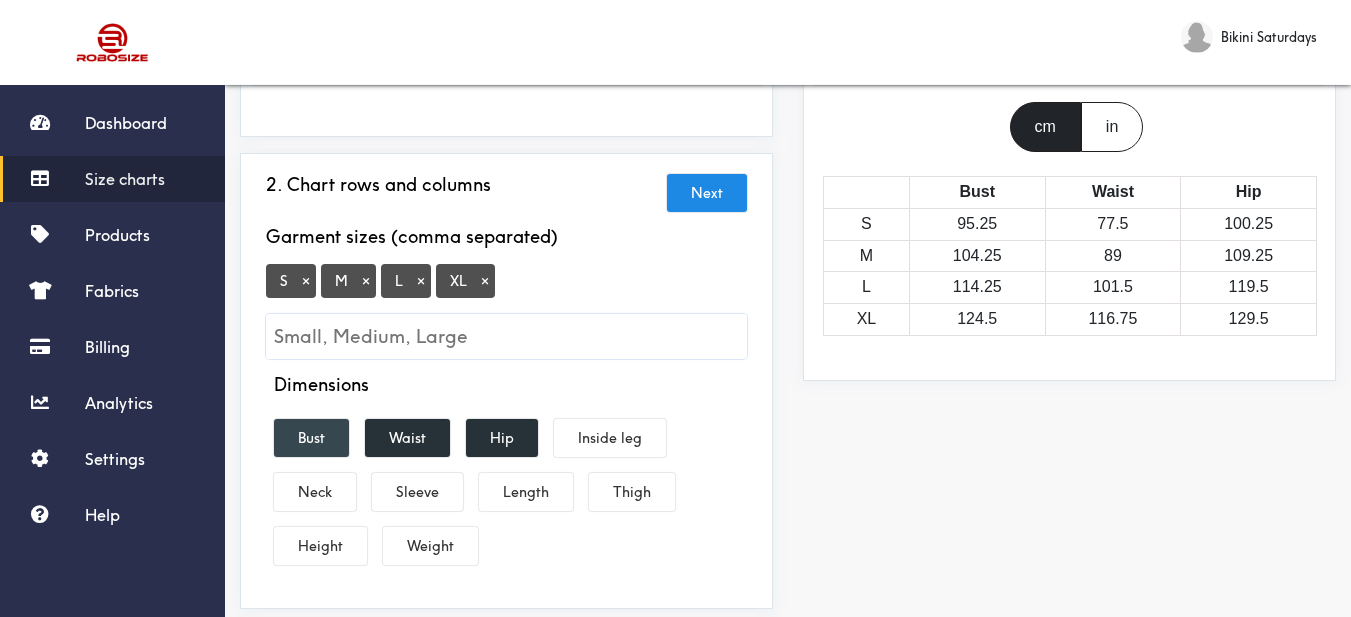 click on "Bust" at bounding box center (311, 438) 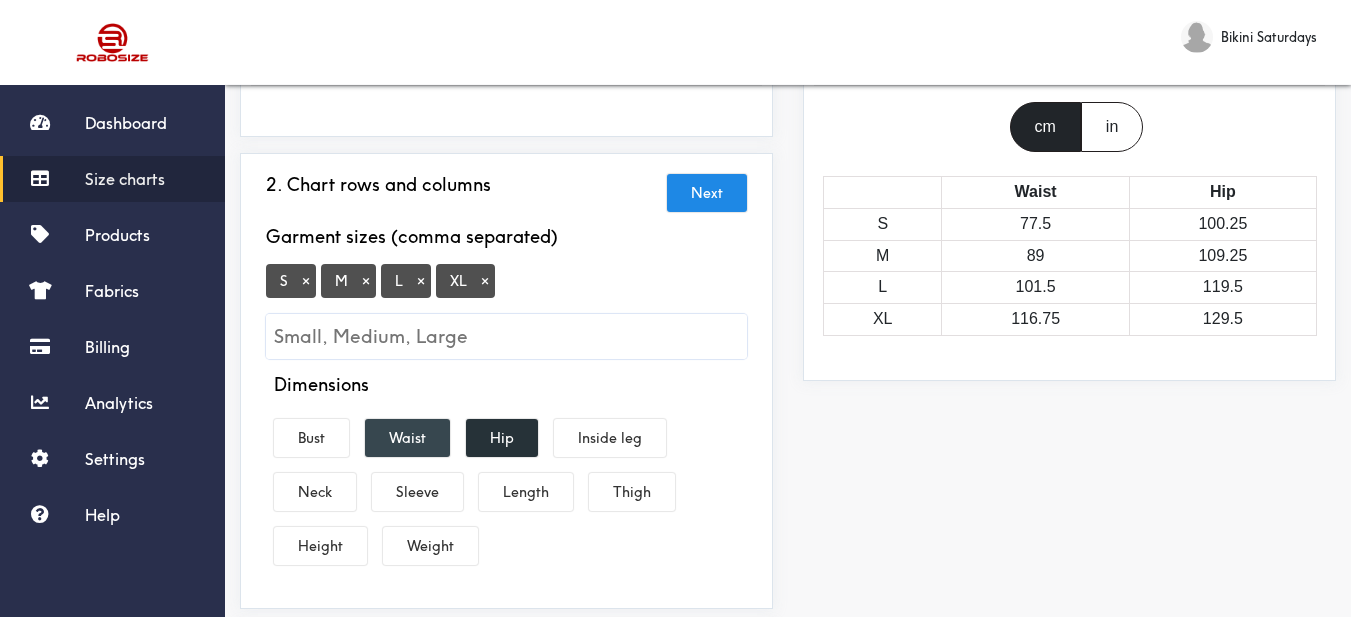 click on "Waist" at bounding box center (407, 438) 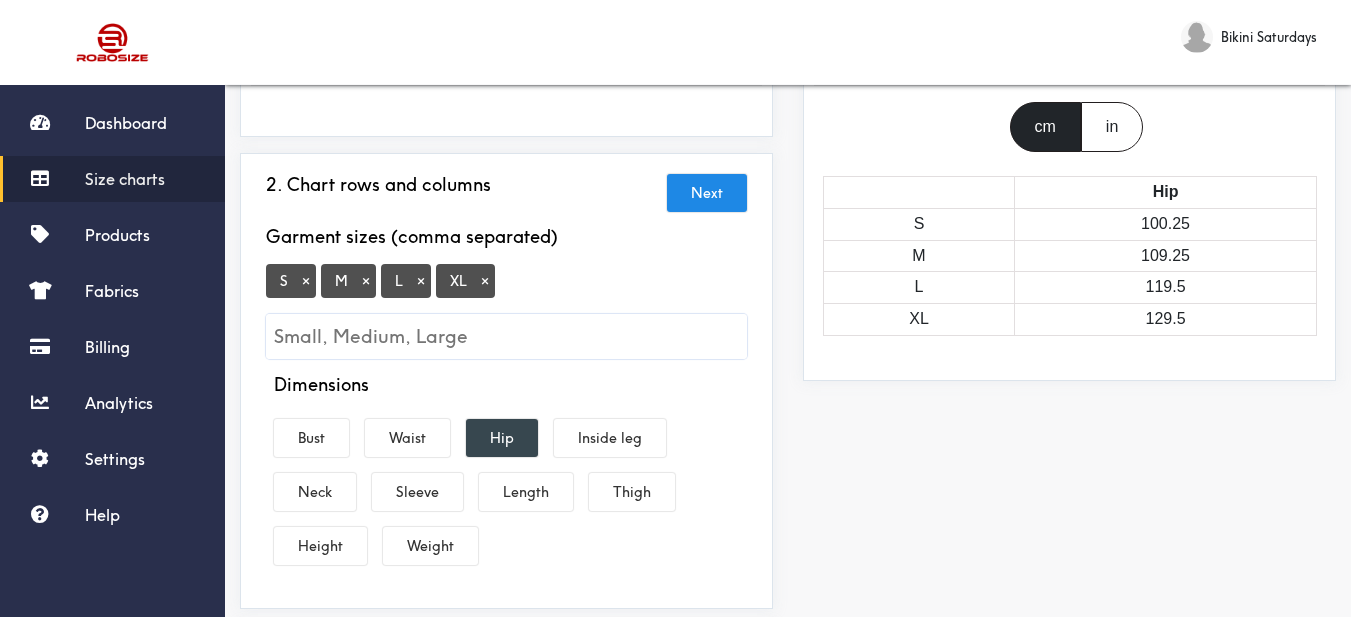 click on "Hip" at bounding box center (502, 438) 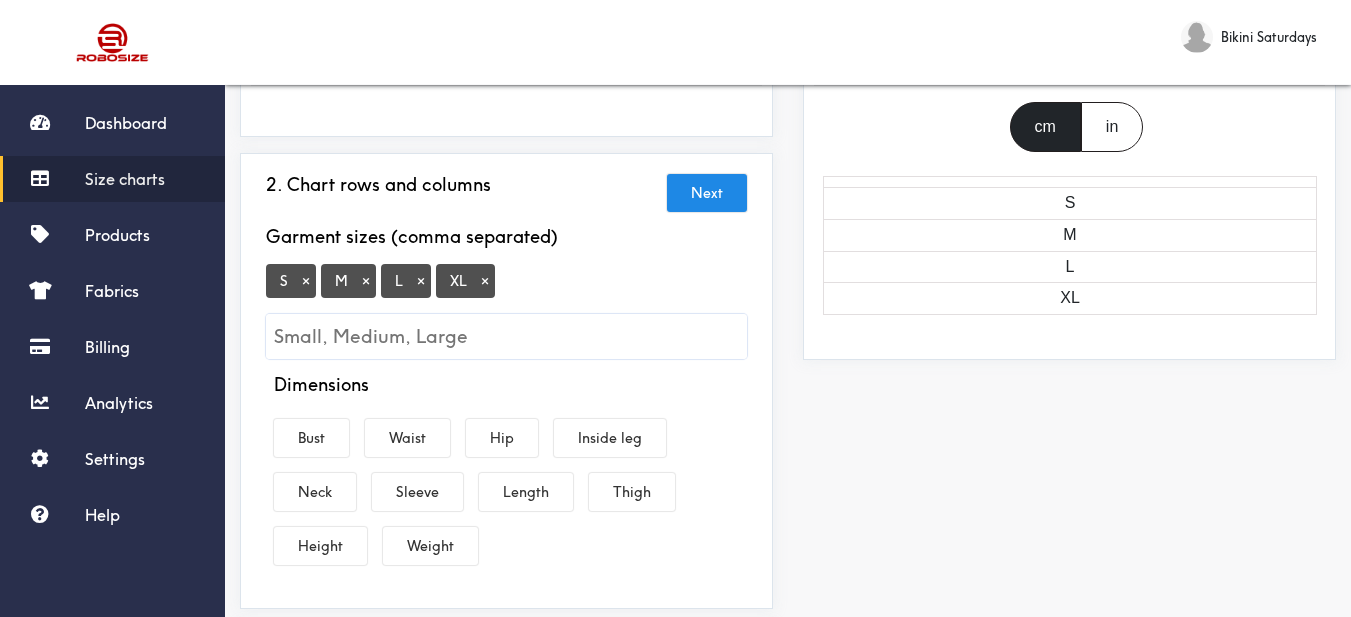 drag, startPoint x: 515, startPoint y: 480, endPoint x: 358, endPoint y: 444, distance: 161.07452 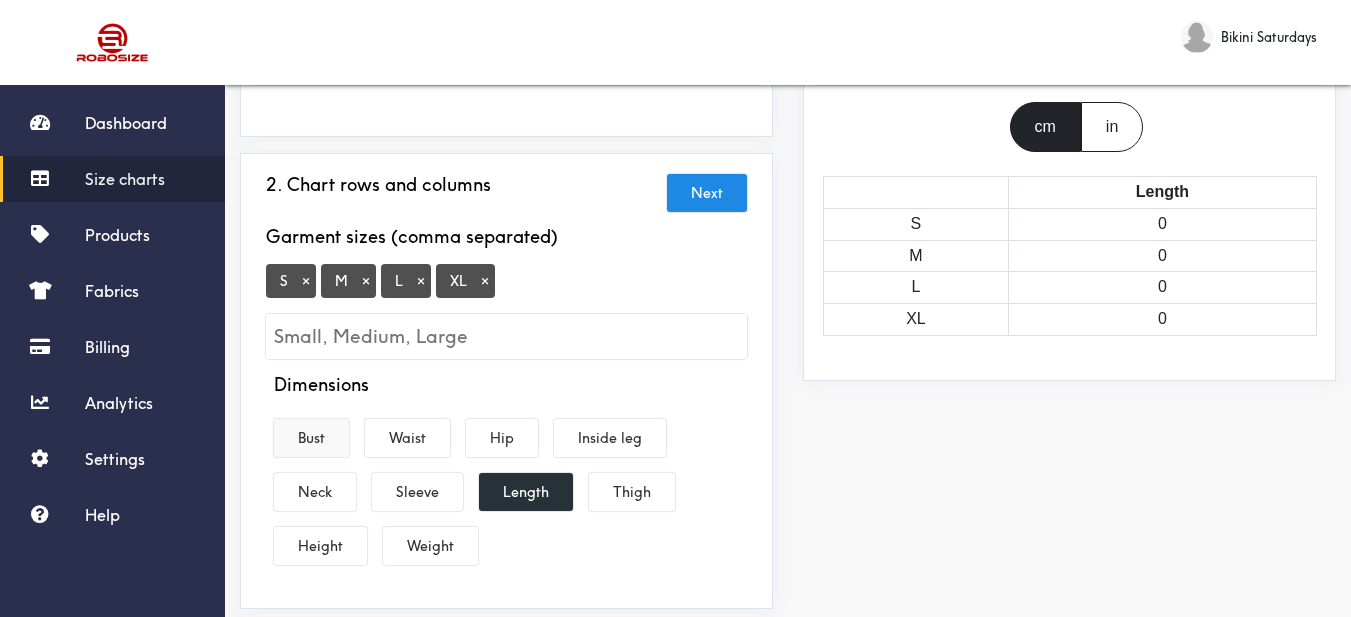 click on "Bust" at bounding box center [311, 438] 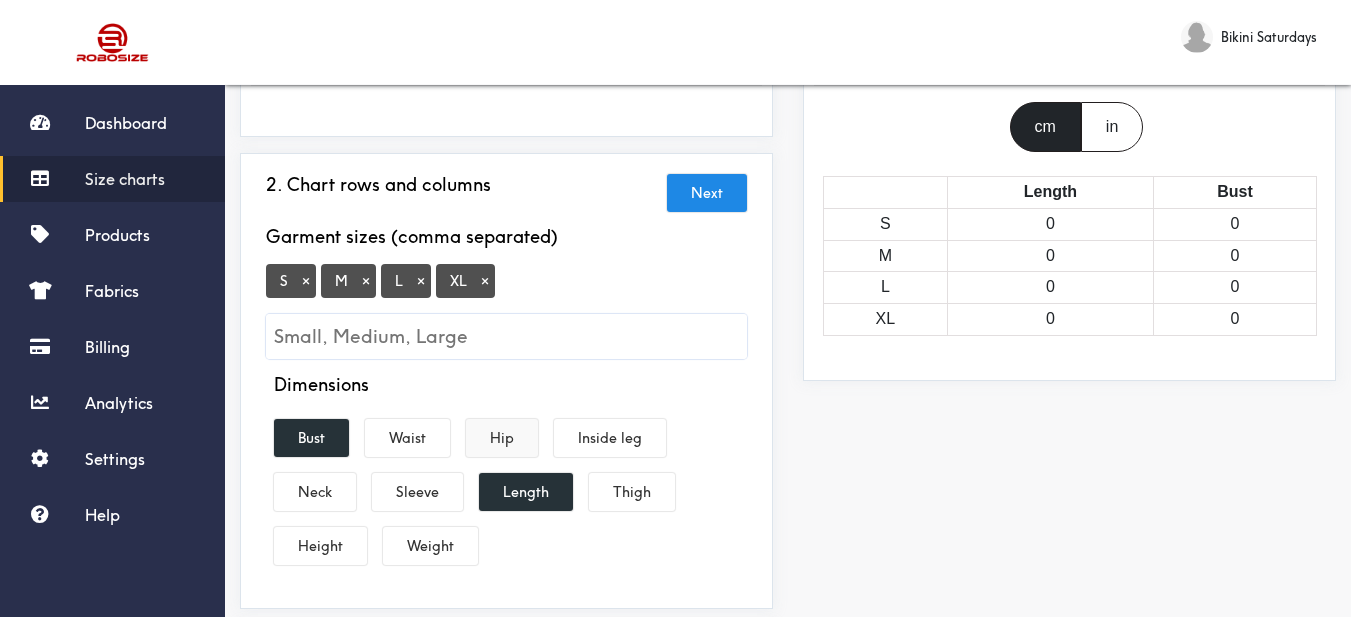 drag, startPoint x: 400, startPoint y: 444, endPoint x: 488, endPoint y: 440, distance: 88.09086 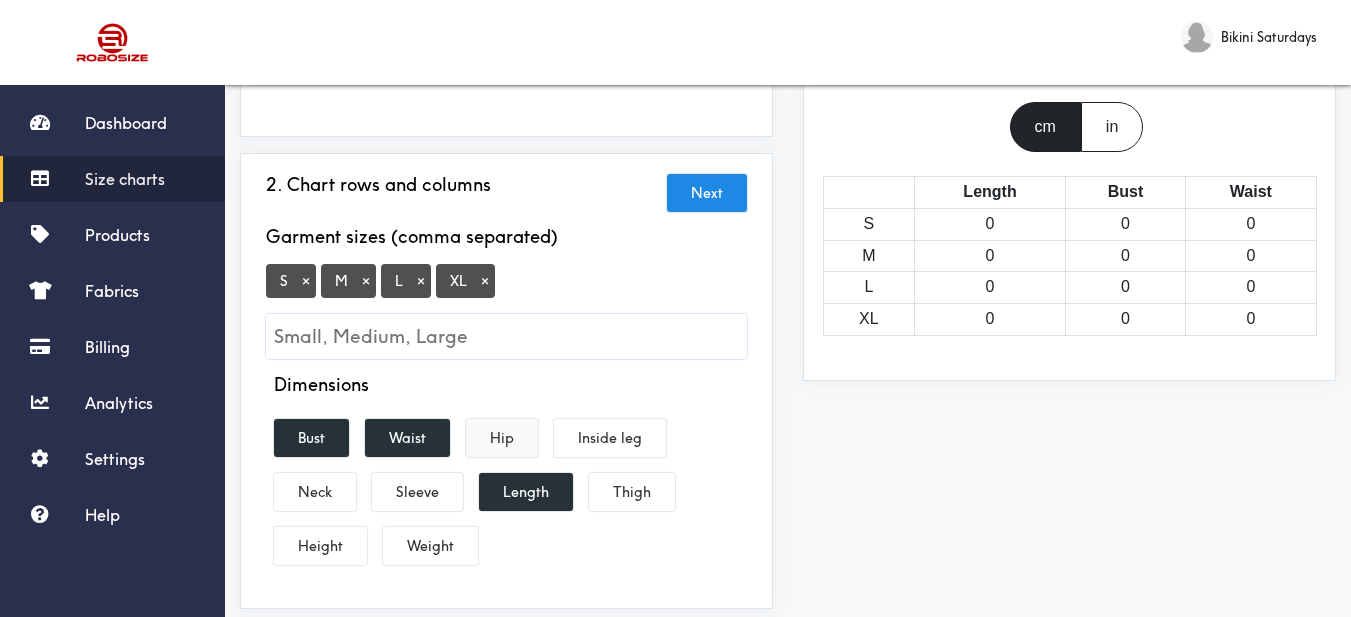 click on "Hip" at bounding box center (502, 438) 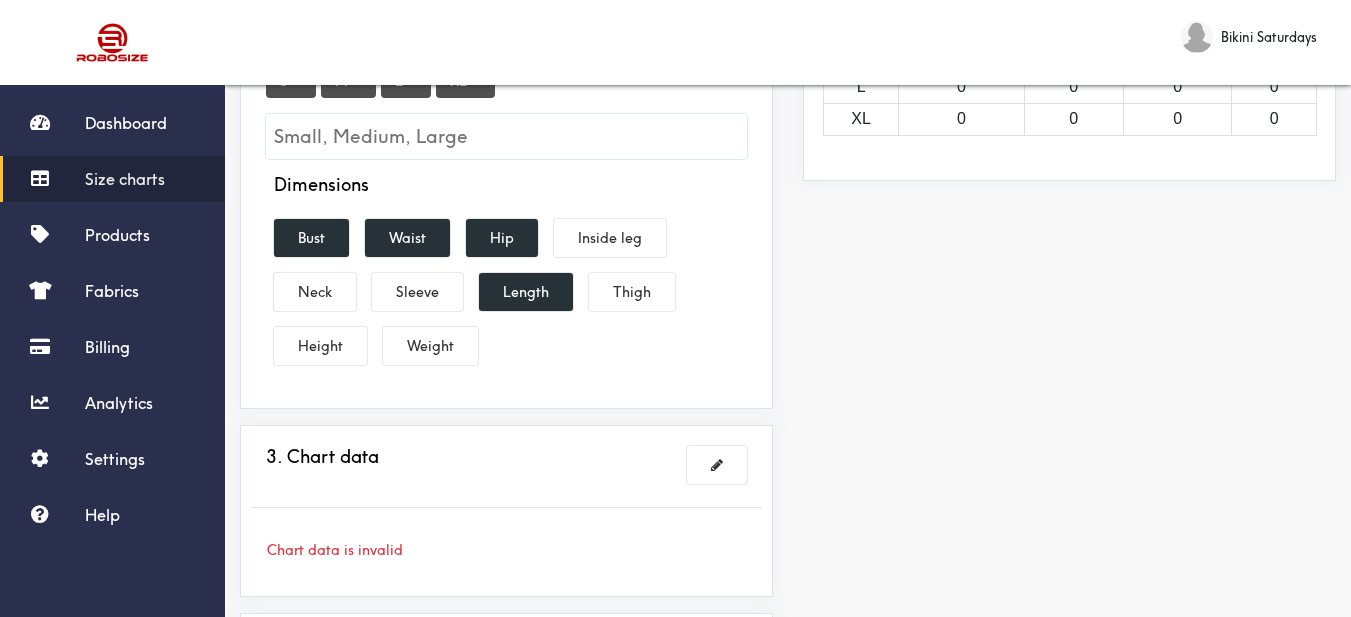 scroll, scrollTop: 600, scrollLeft: 0, axis: vertical 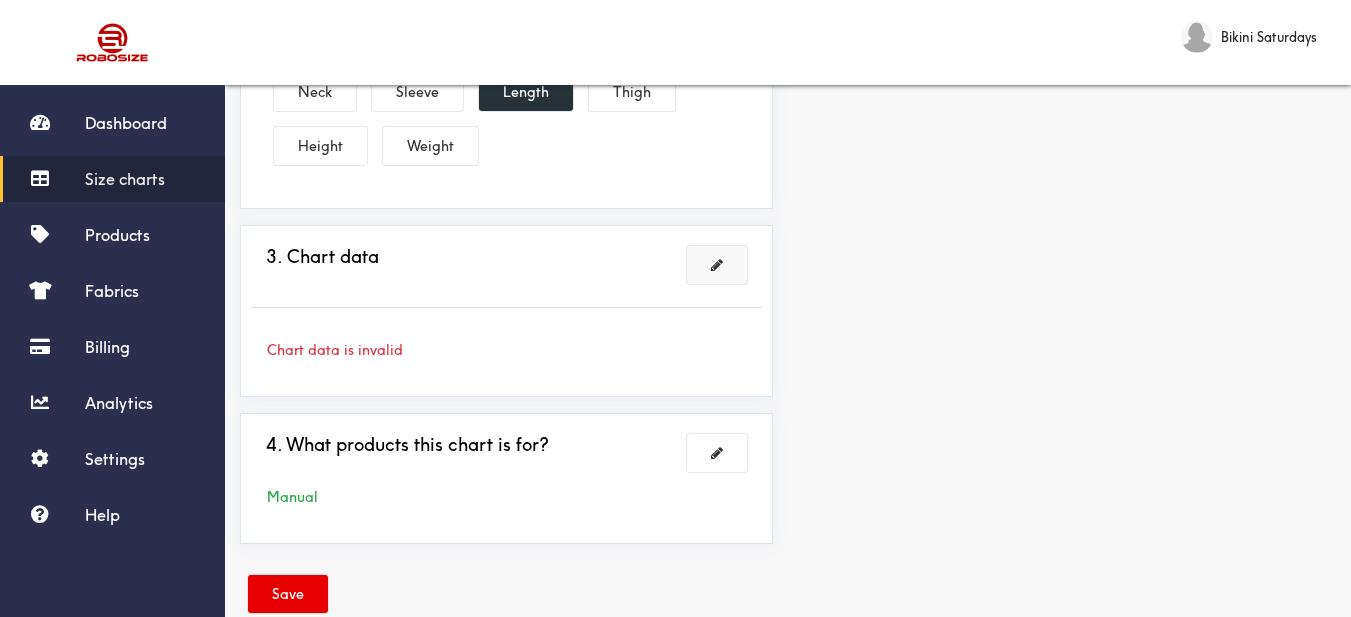 click at bounding box center (717, 265) 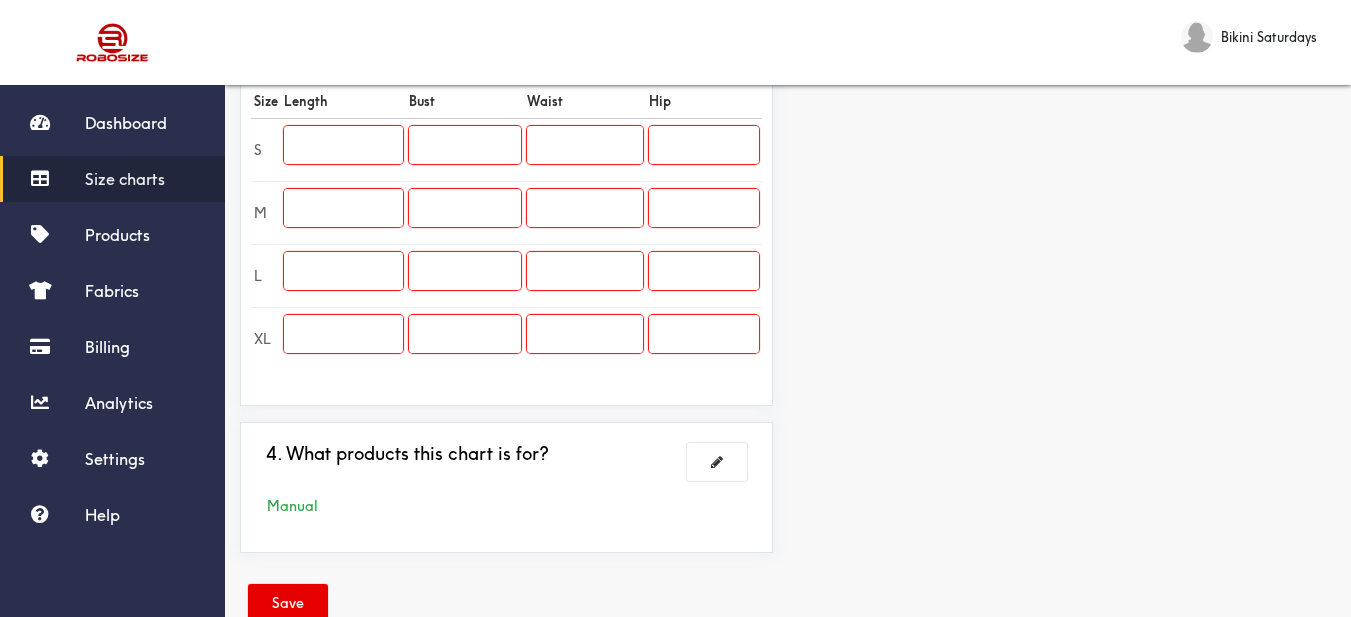 click at bounding box center [465, 145] 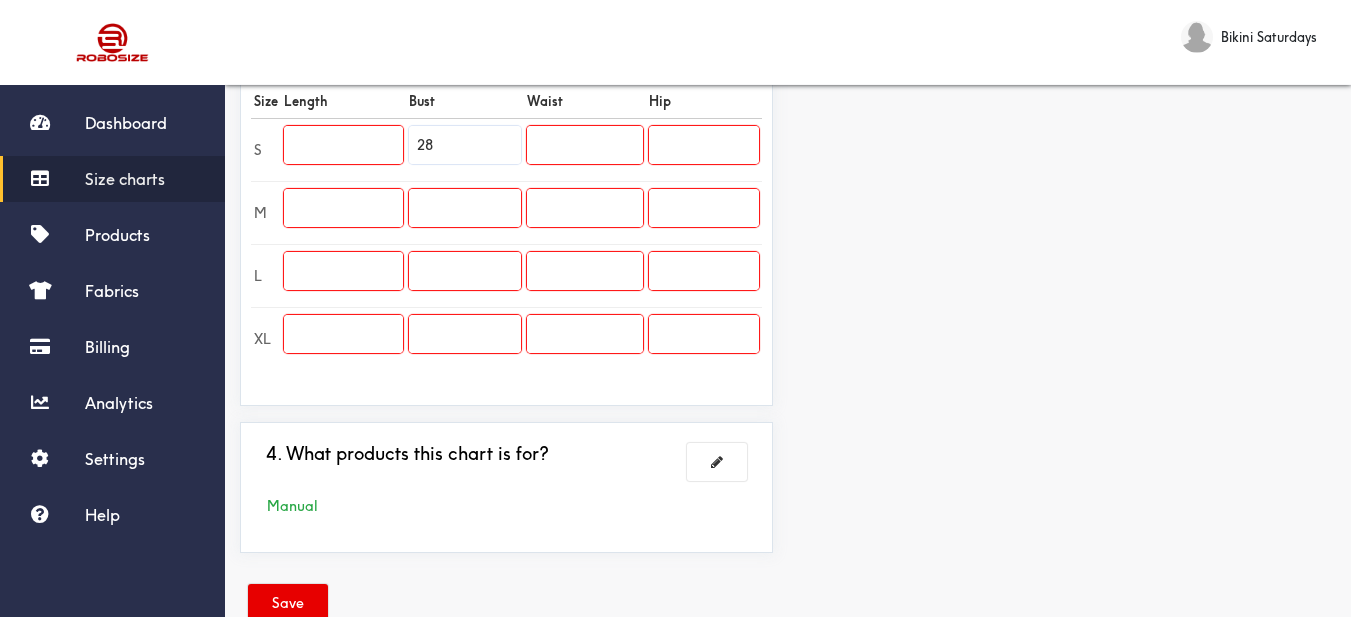 click at bounding box center (465, 208) 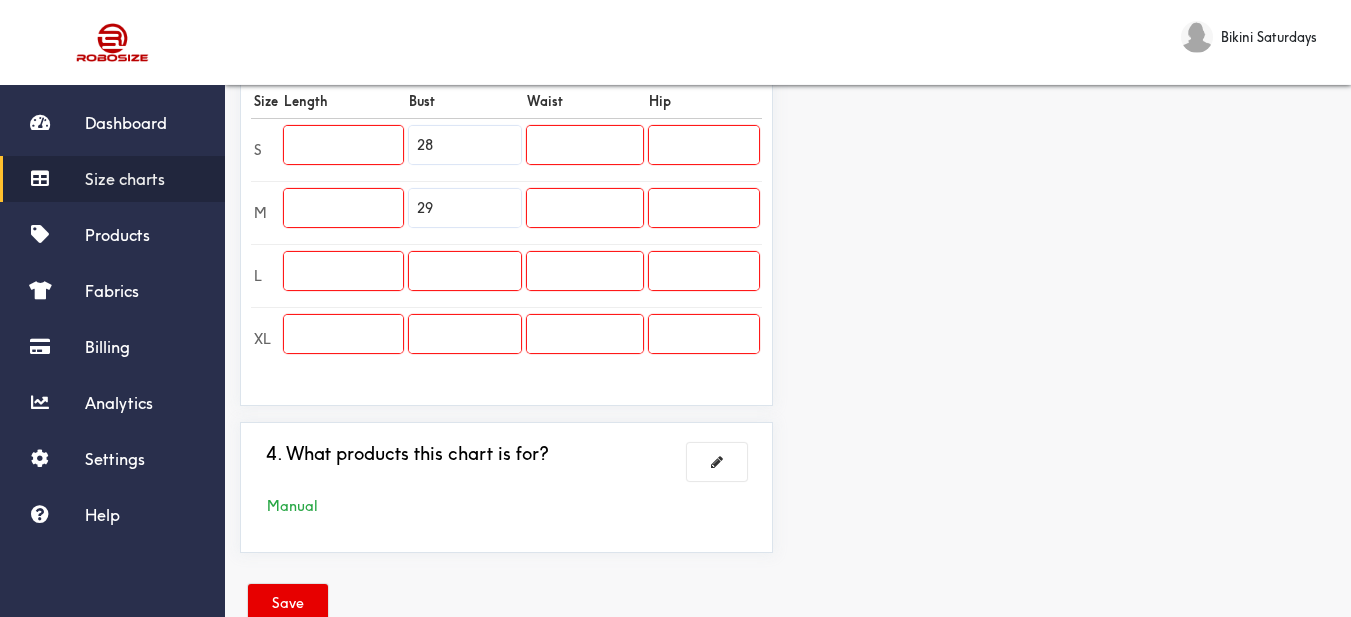 click at bounding box center (465, 271) 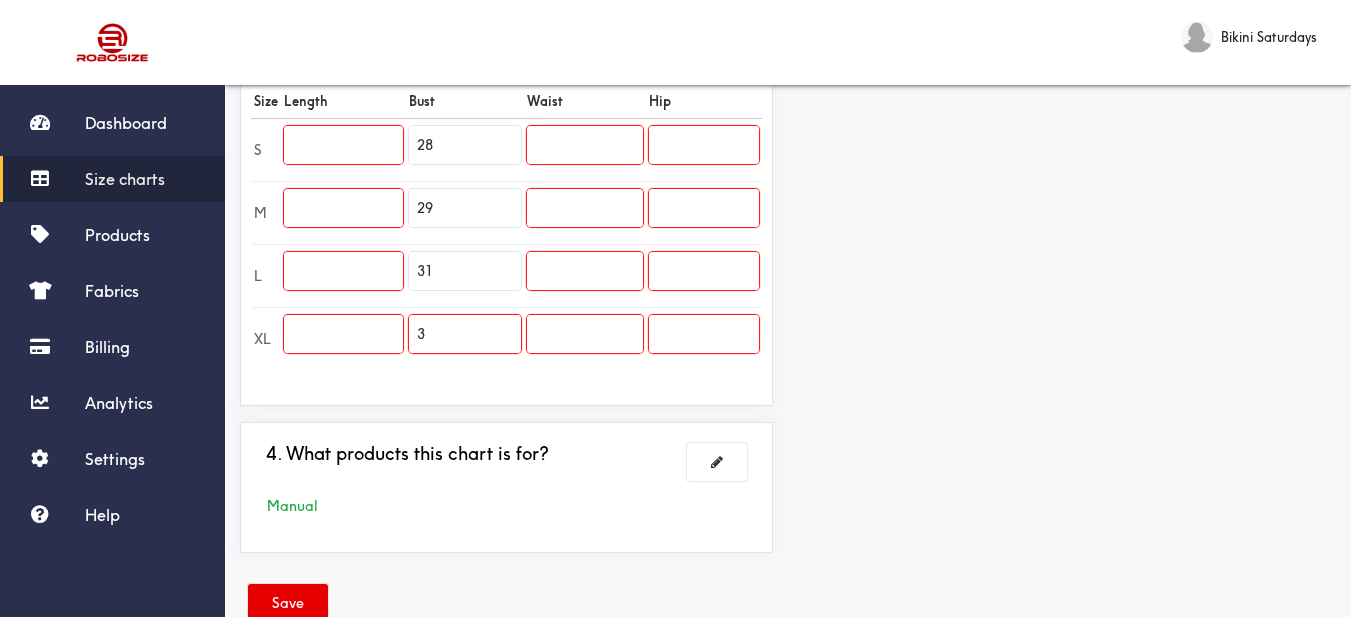 click on "3" at bounding box center [465, 334] 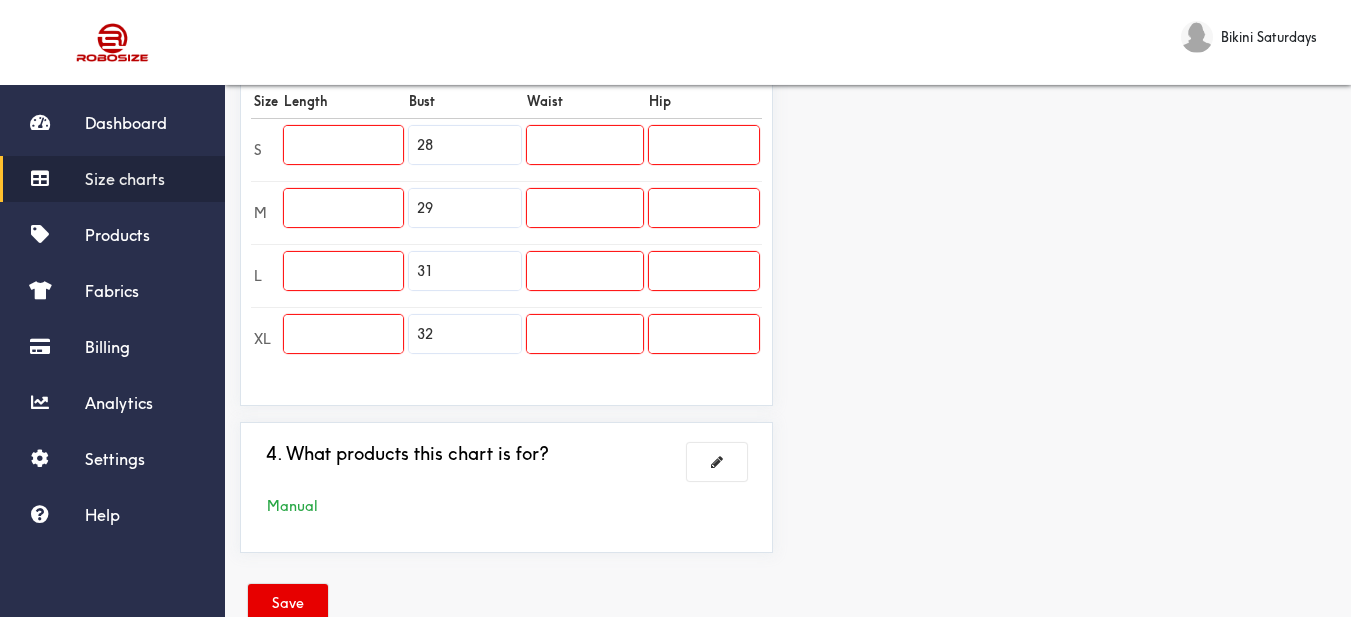 click at bounding box center (343, 145) 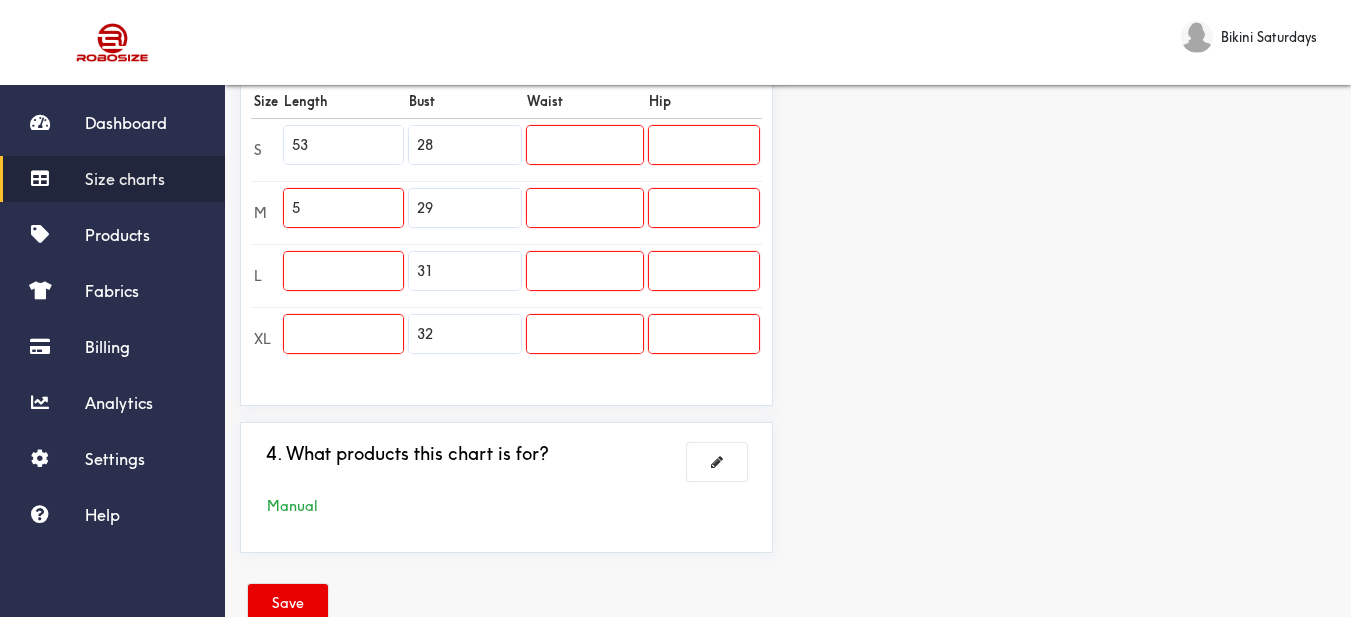 click on "5" at bounding box center (343, 208) 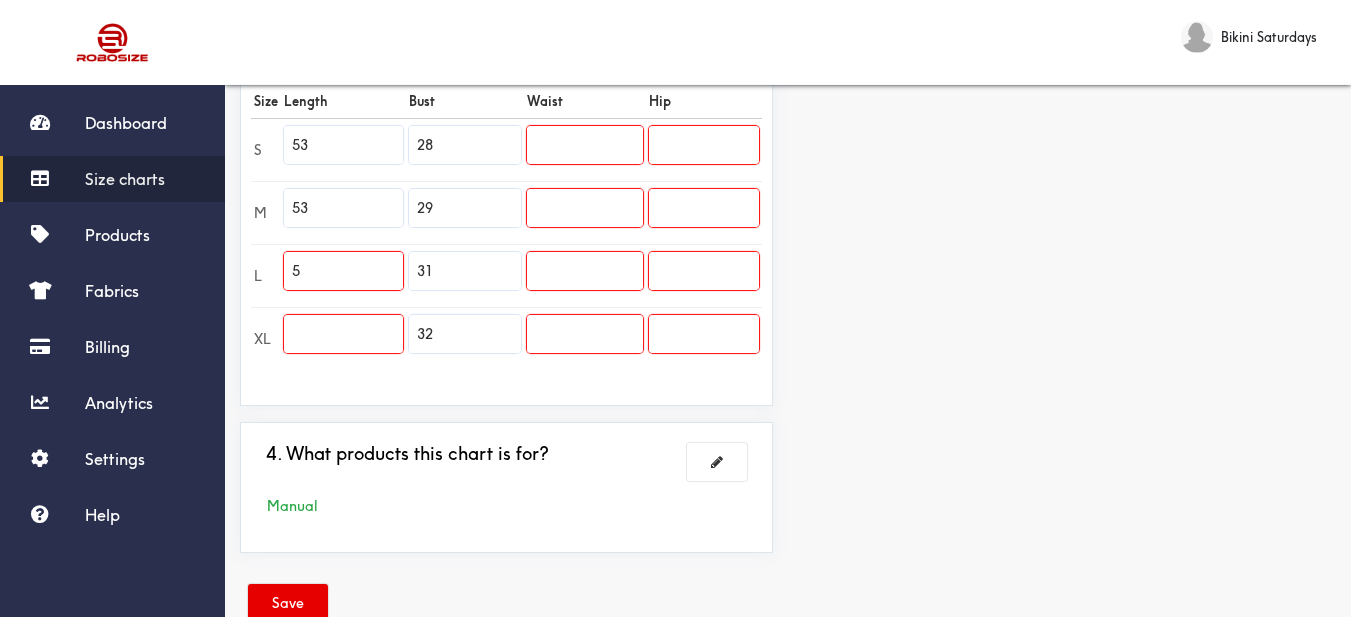 click on "5" at bounding box center (343, 271) 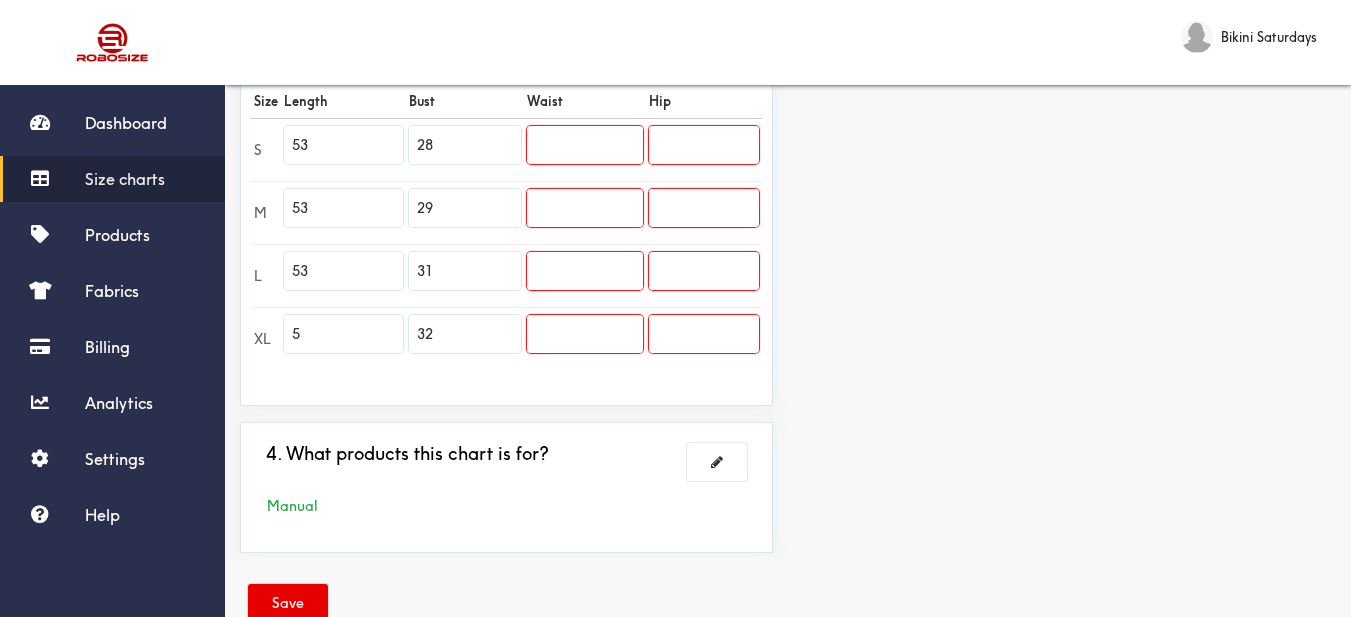 click on "5" at bounding box center (343, 334) 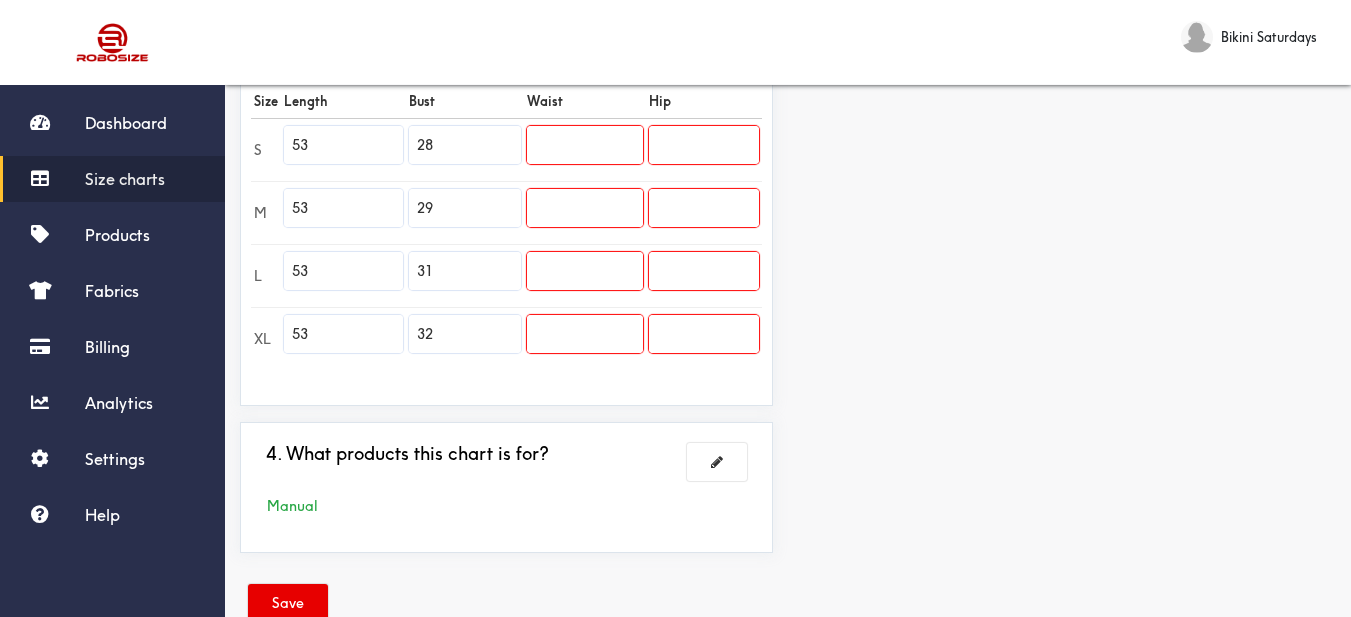 click at bounding box center (585, 145) 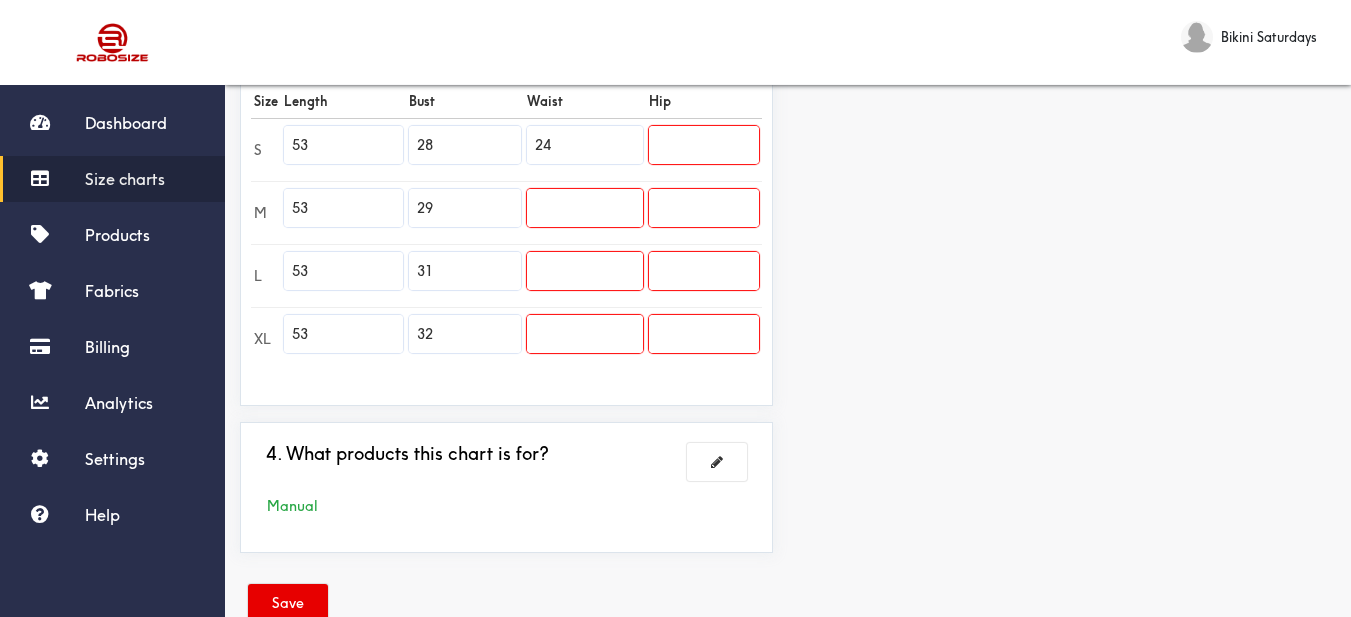 click at bounding box center (585, 208) 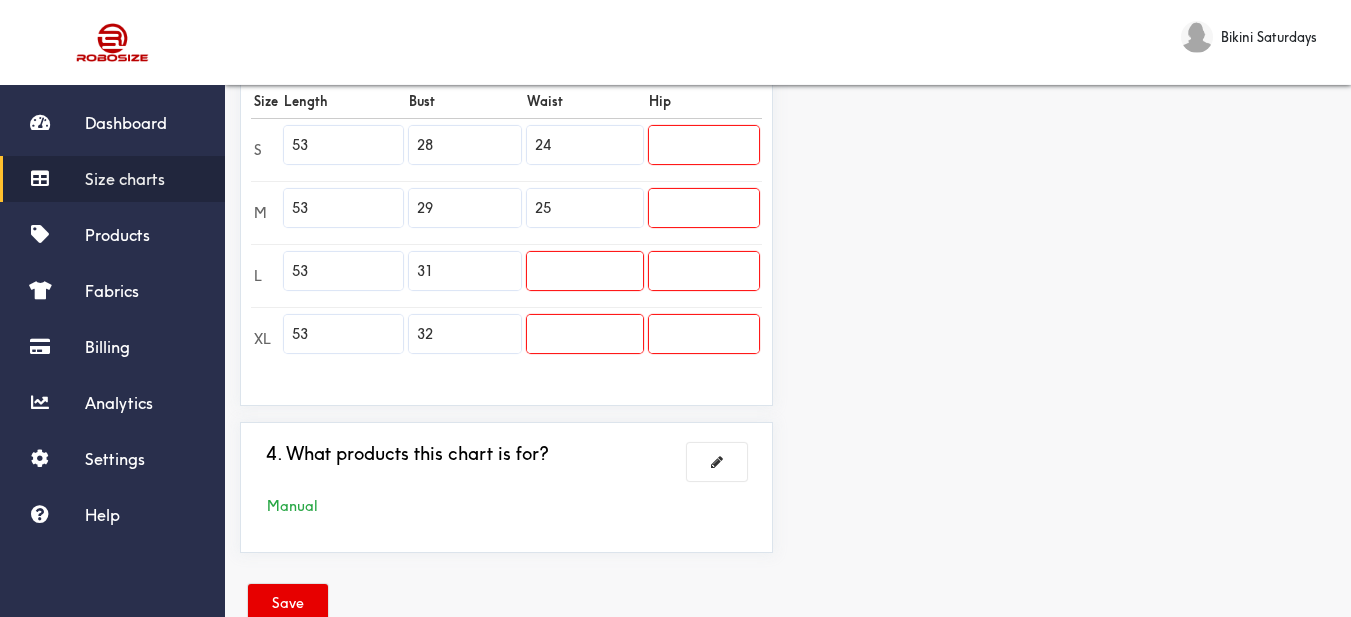 click at bounding box center (585, 271) 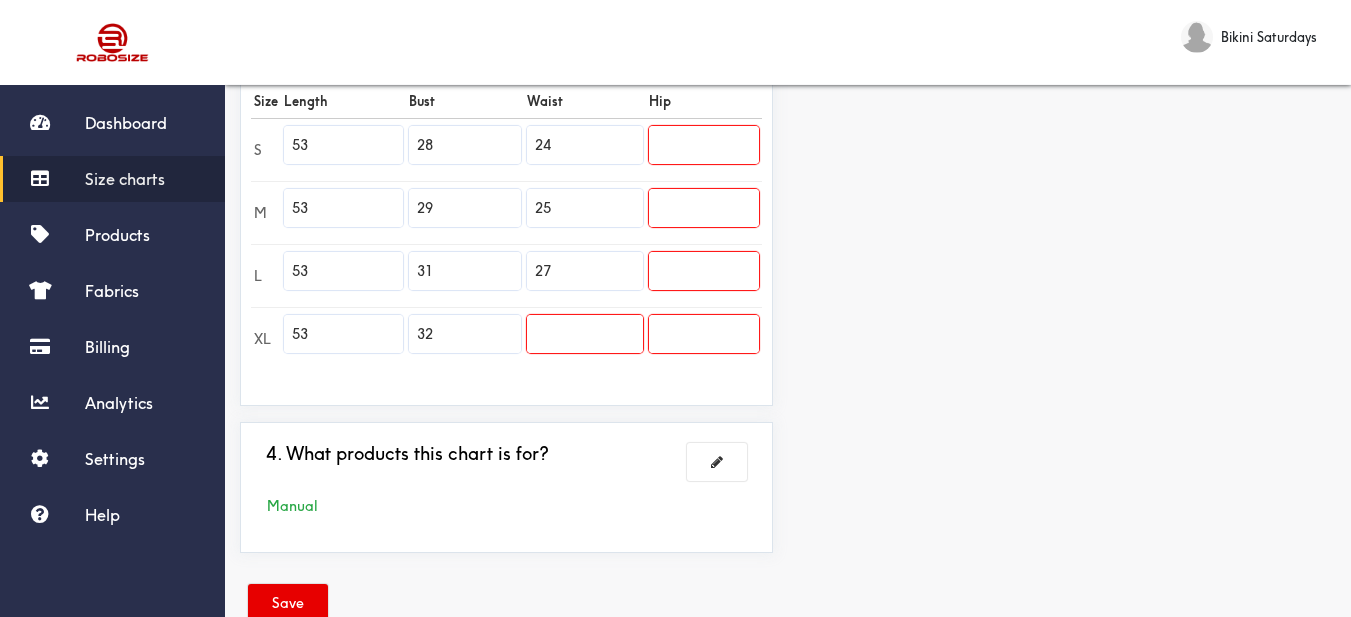 click at bounding box center [585, 334] 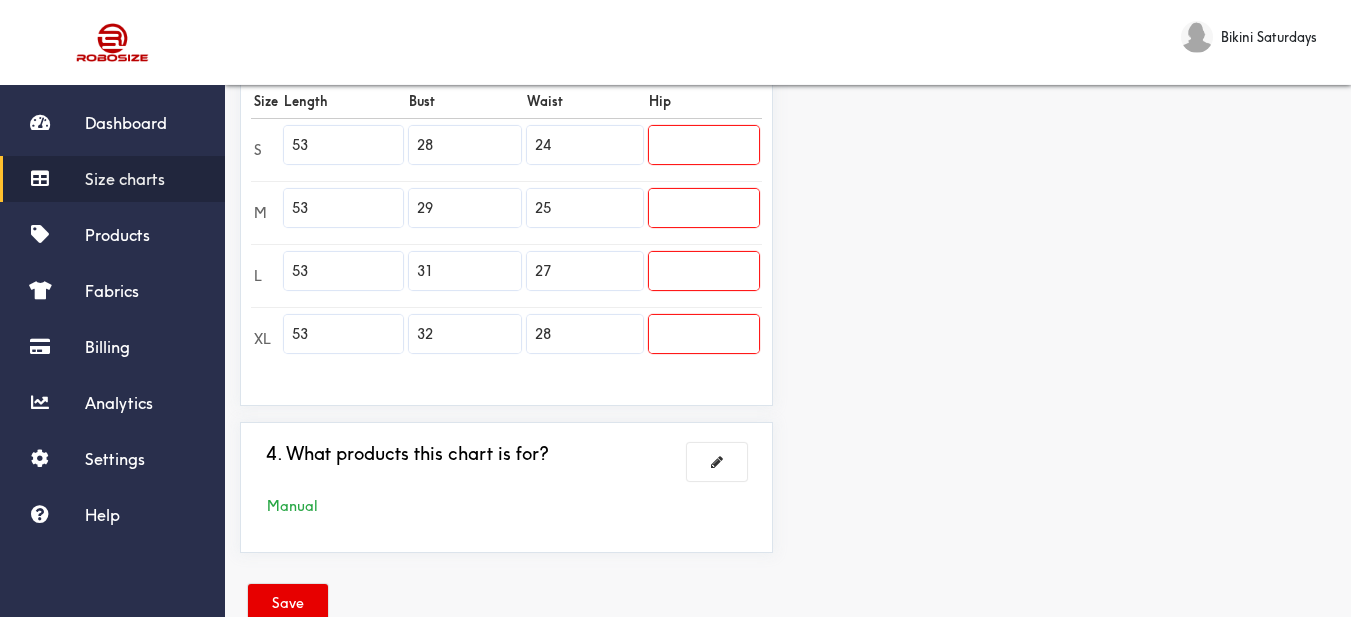click on "Preview Edit style This chart is manually assigned to products. cm in Length Bust Waist Hip S 134.5 71 61 0 M 134.5 73.75 63.5 0 L 134.5 78.75 68.5 0 XL 134.5 81.25 71 0" at bounding box center (1069, 72) 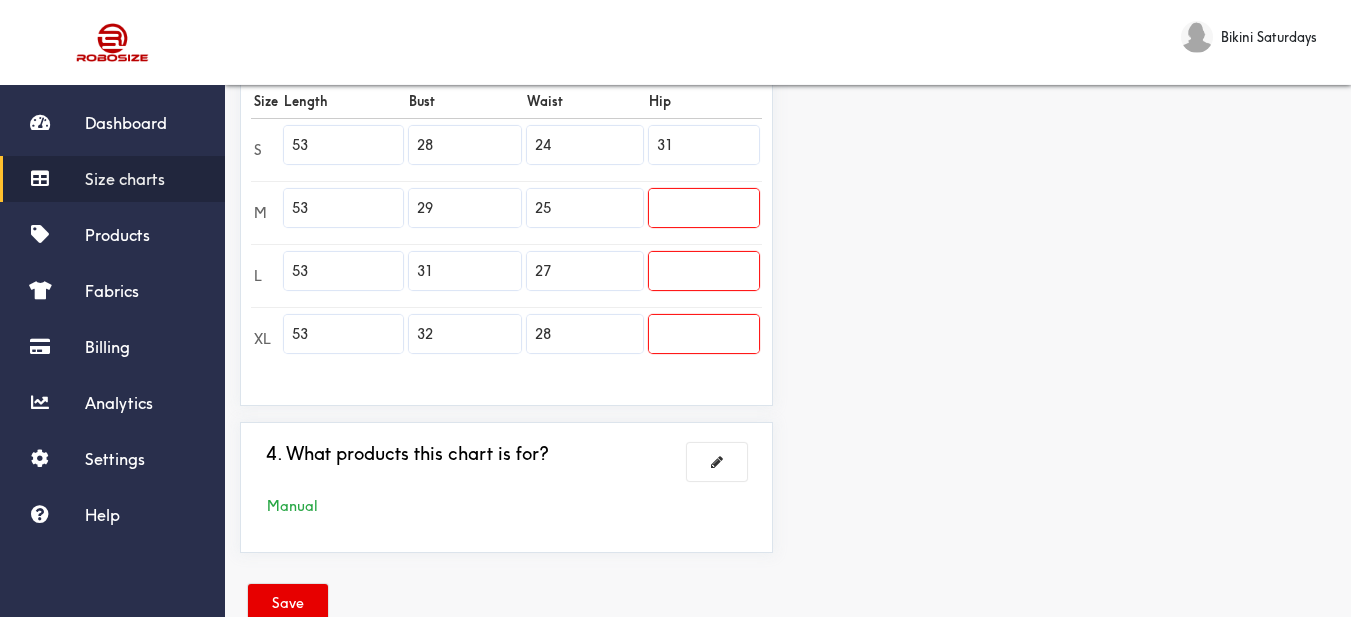 click at bounding box center [704, 208] 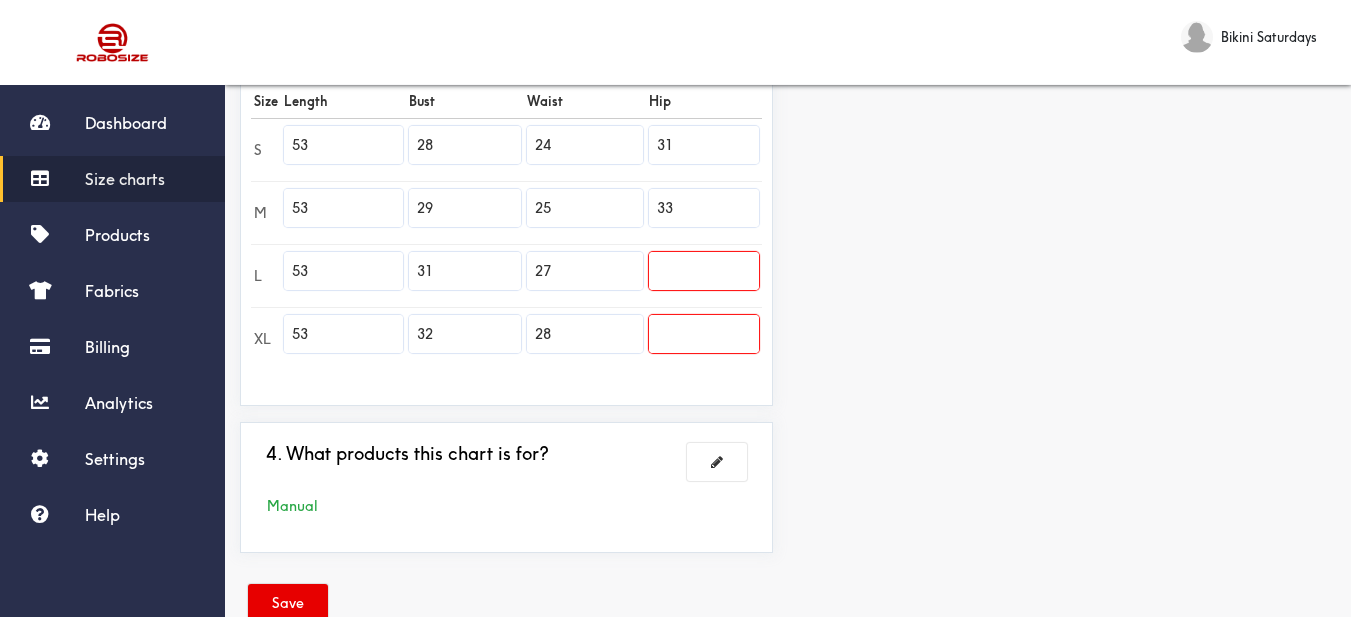 click at bounding box center (704, 271) 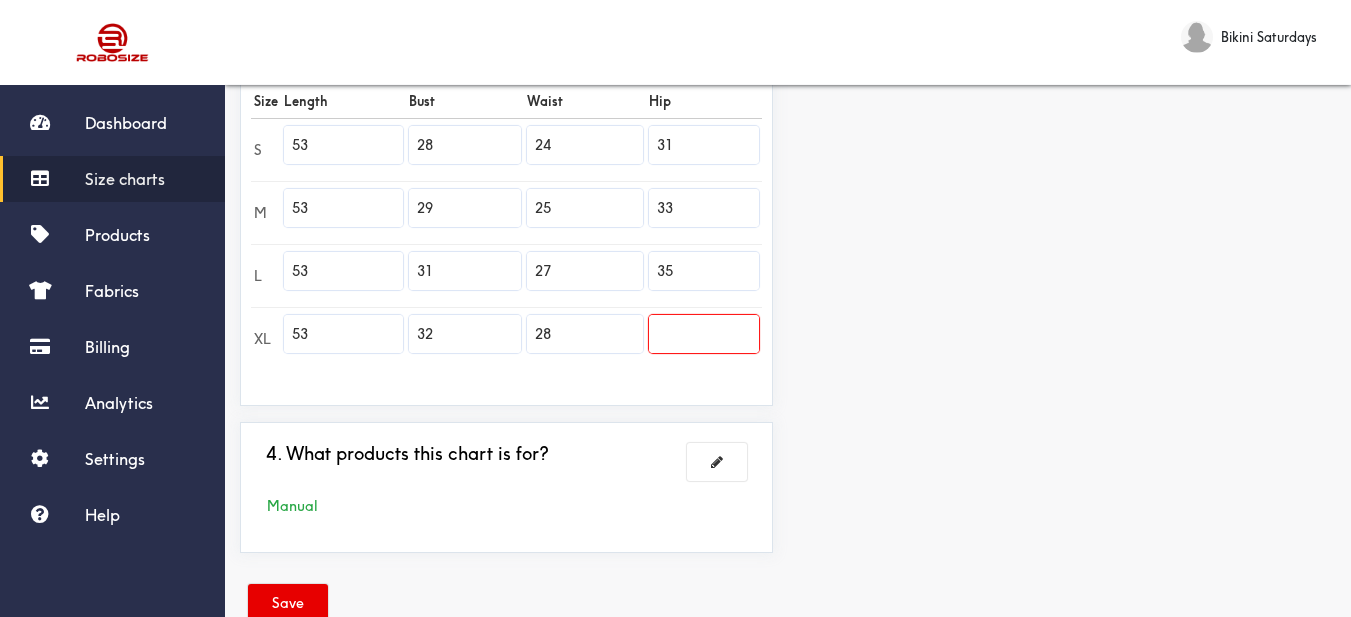 click at bounding box center [704, 334] 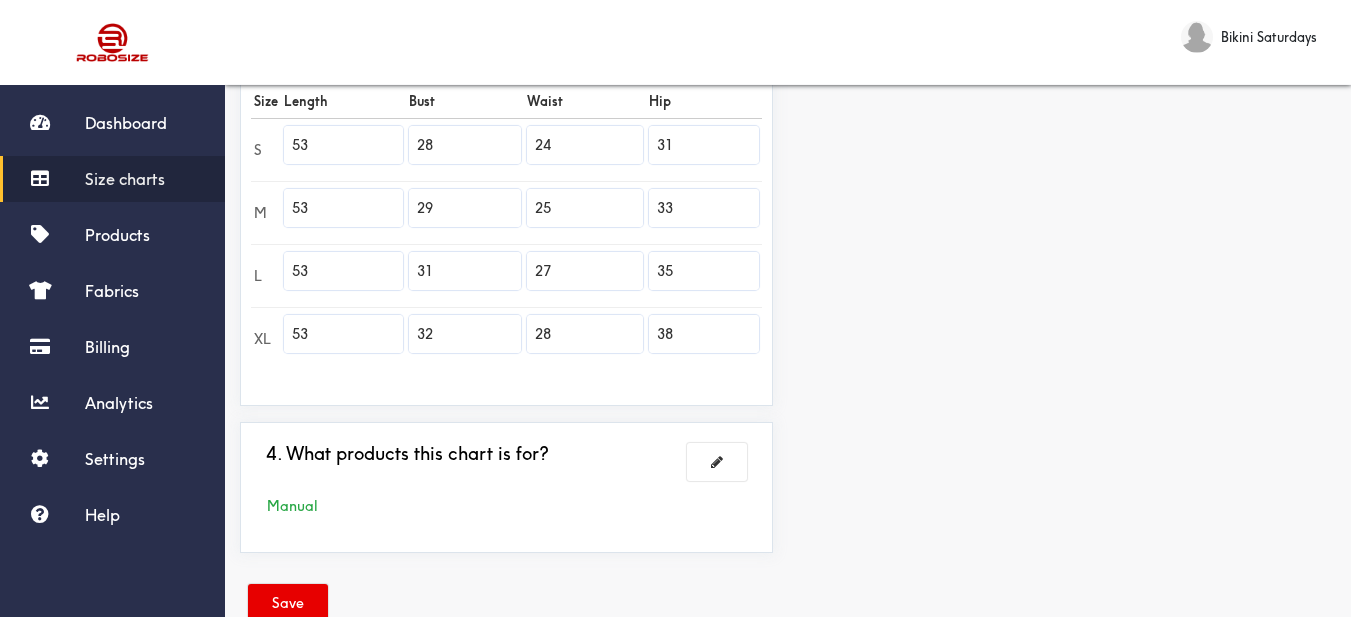 drag, startPoint x: 918, startPoint y: 382, endPoint x: 864, endPoint y: 369, distance: 55.542778 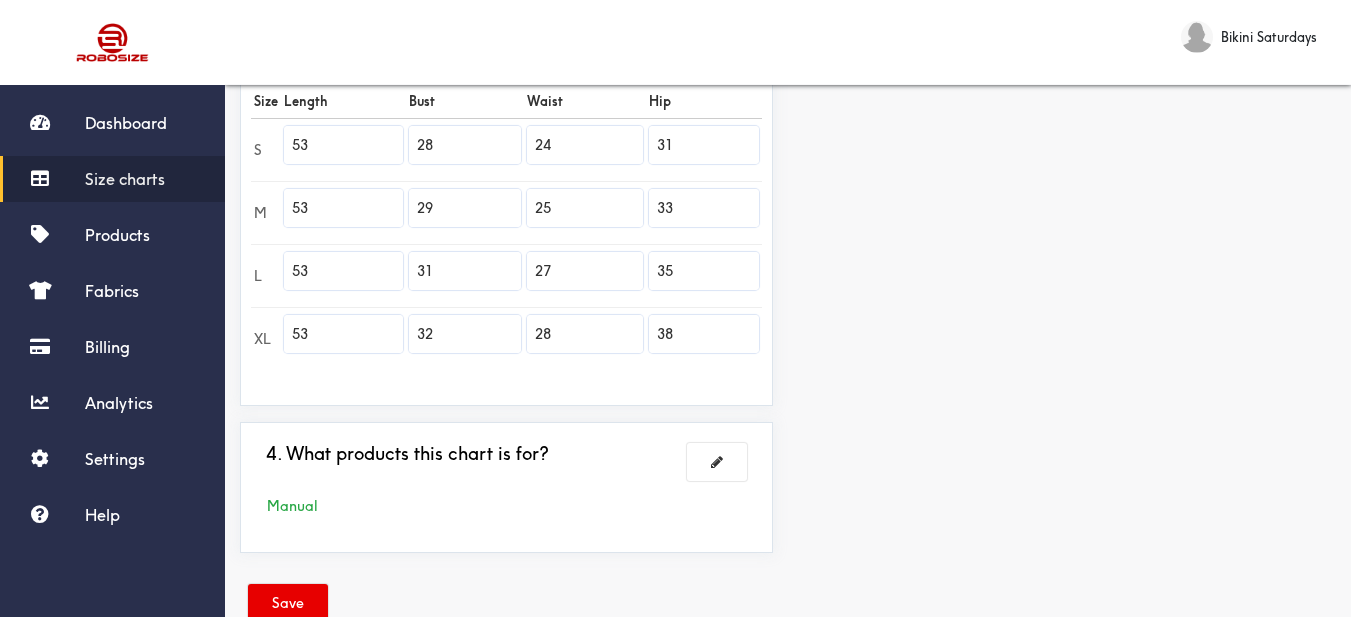 click on "Preview Edit style This chart is manually assigned to products. cm in Length Bust Waist Hip S 134.5 71 61 78.75 M 134.5 73.75 63.5 83.75 L 134.5 78.75 68.5 89 XL 134.5 81.25 71 96.5" at bounding box center (1069, 72) 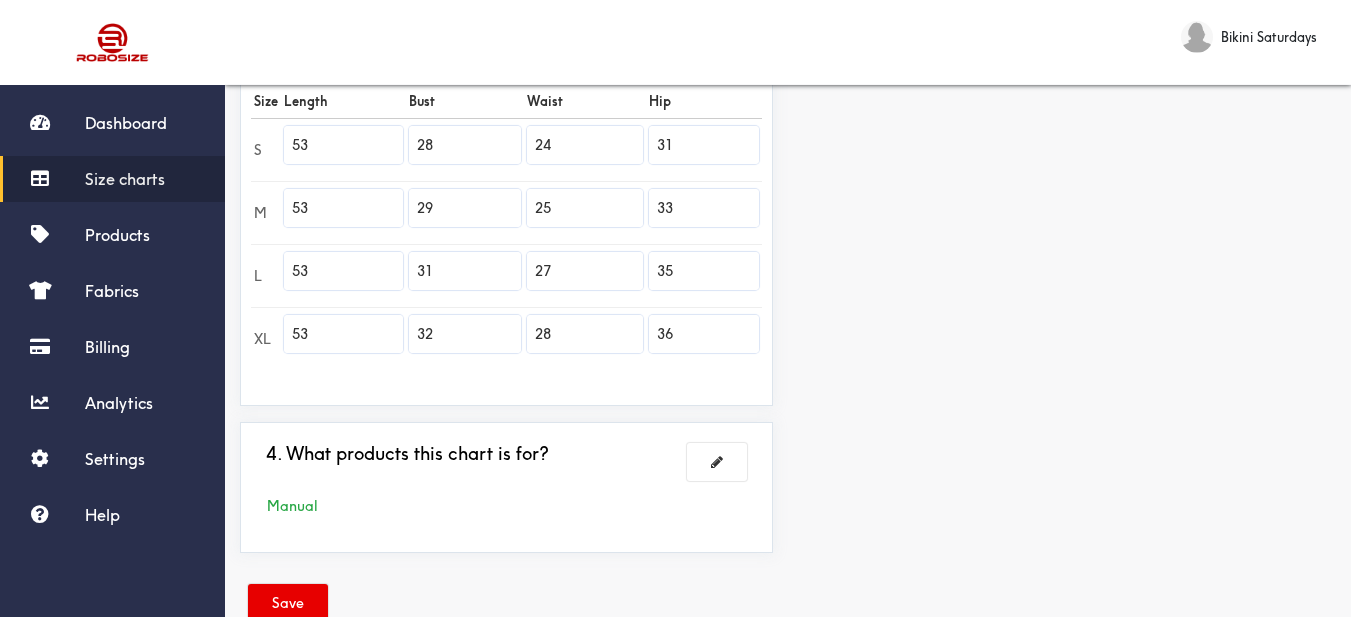 click on "Preview Edit style This chart is manually assigned to products. cm in Length Bust Waist Hip S 134.5 71 61 78.75 M 134.5 73.75 63.5 83.75 L 134.5 78.75 68.5 89 XL 134.5 81.25 71 91.5" at bounding box center (1069, 72) 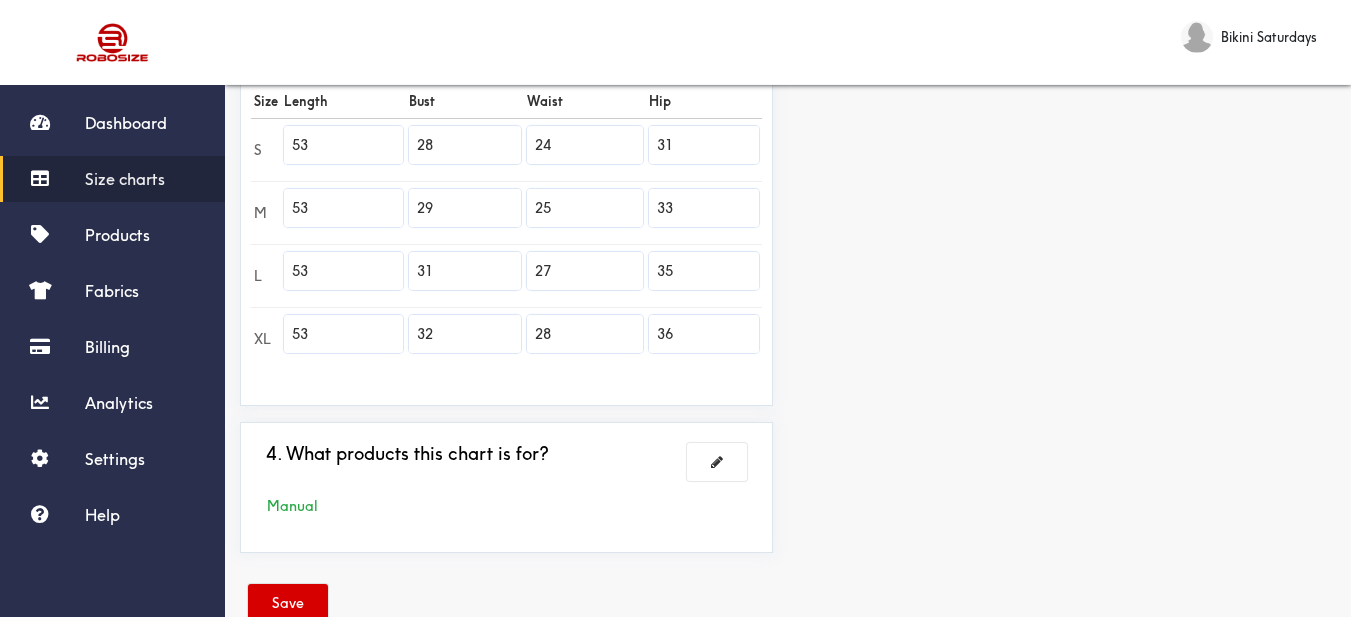 scroll, scrollTop: 652, scrollLeft: 0, axis: vertical 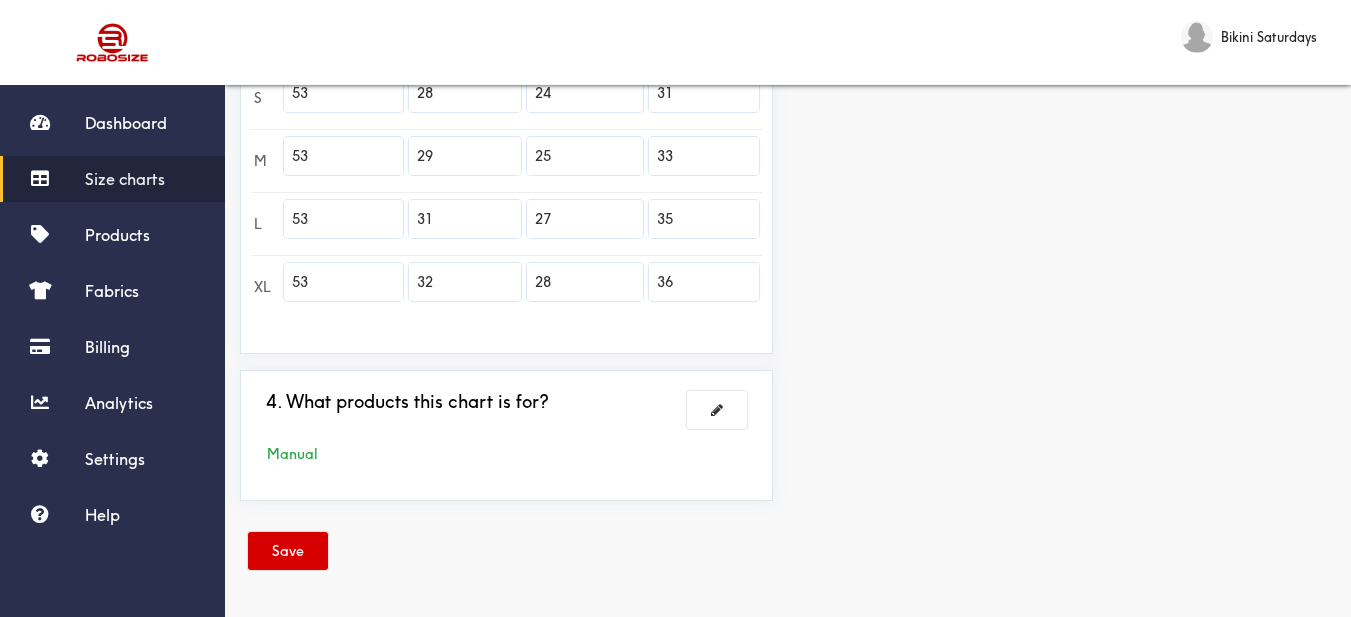 click on "Save" at bounding box center (288, 551) 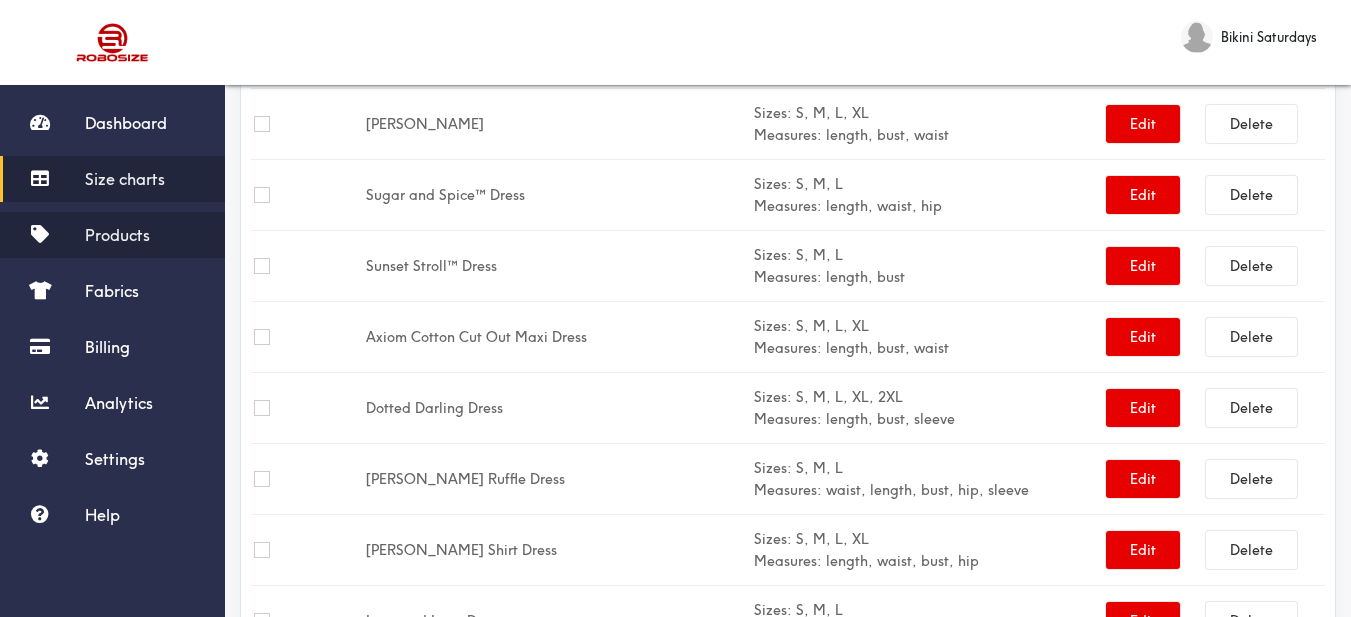 click on "Products" at bounding box center (117, 235) 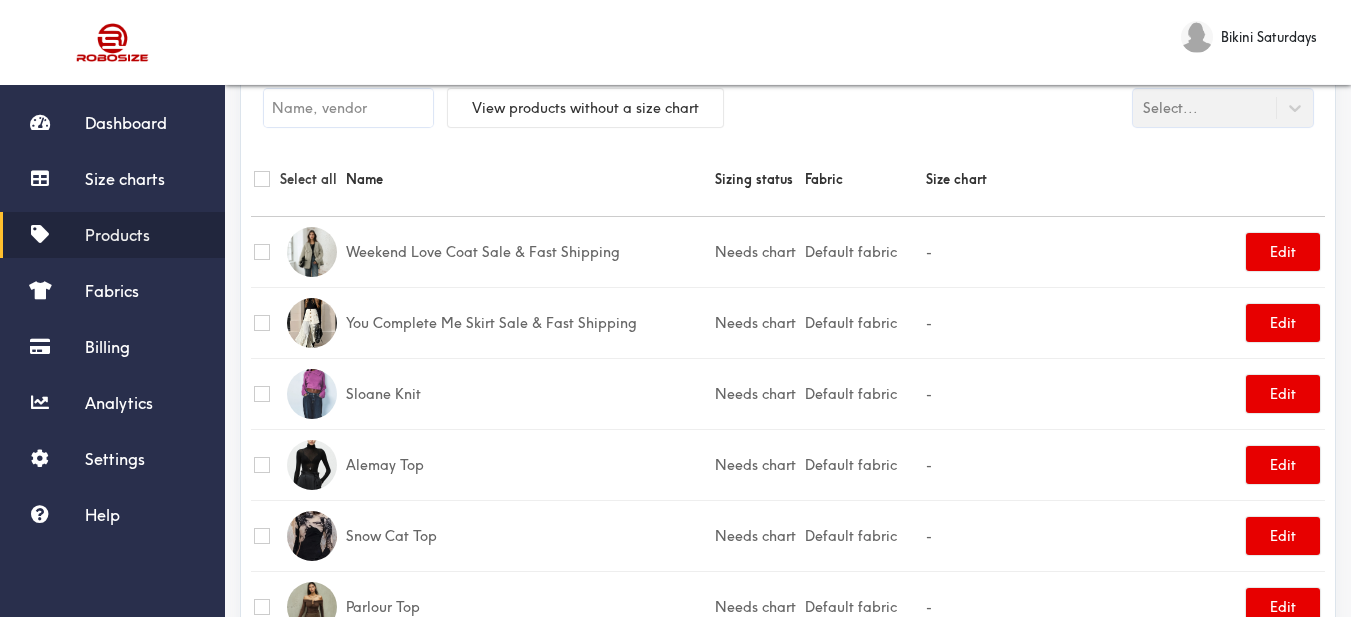 click on "Cookies and Cream Top" at bounding box center (528, 677) 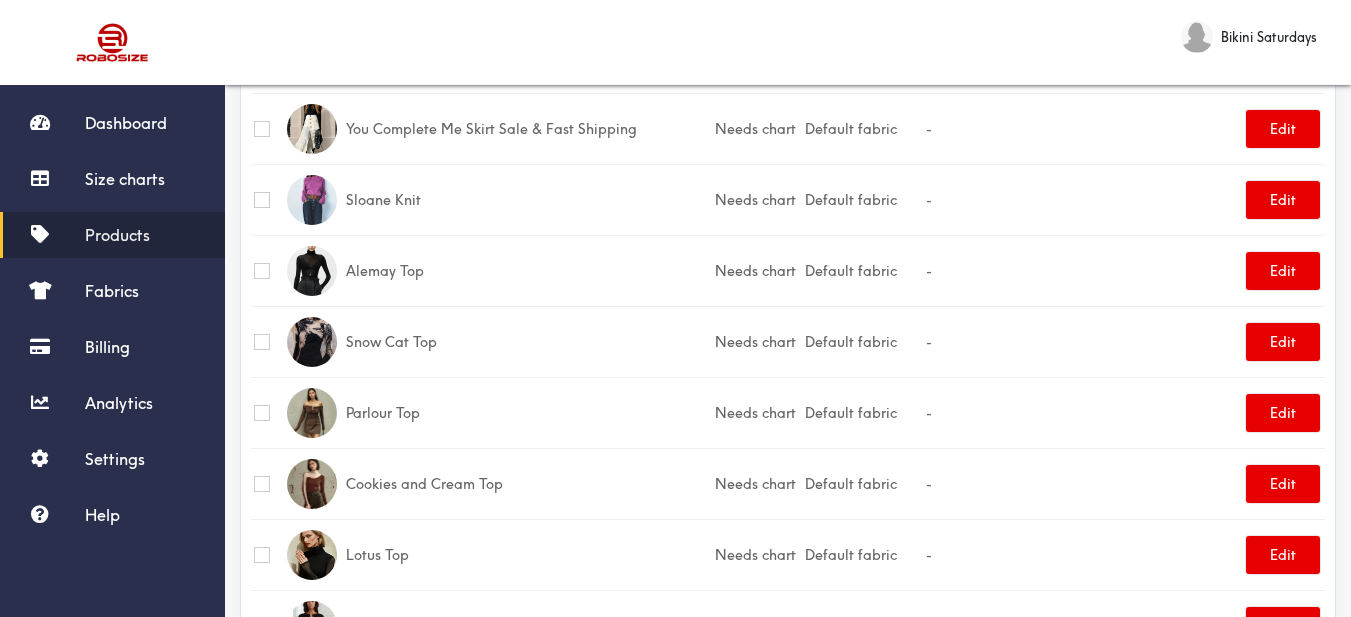 scroll, scrollTop: 0, scrollLeft: 0, axis: both 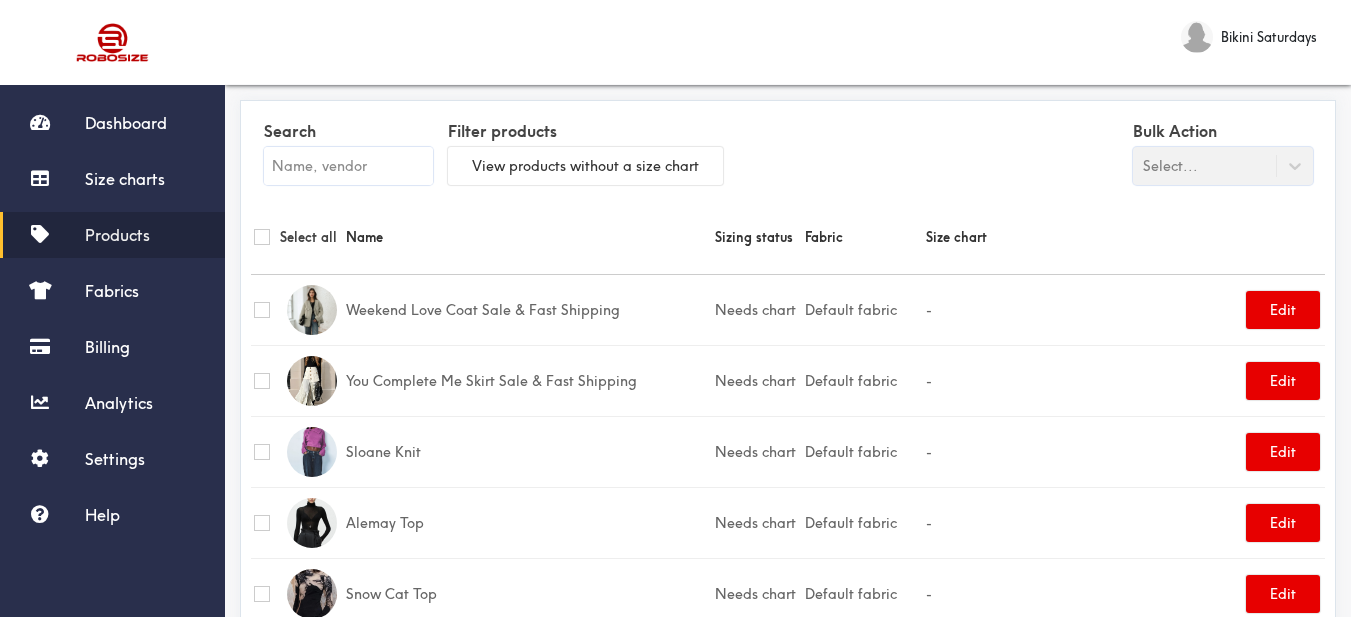 click at bounding box center (348, 166) 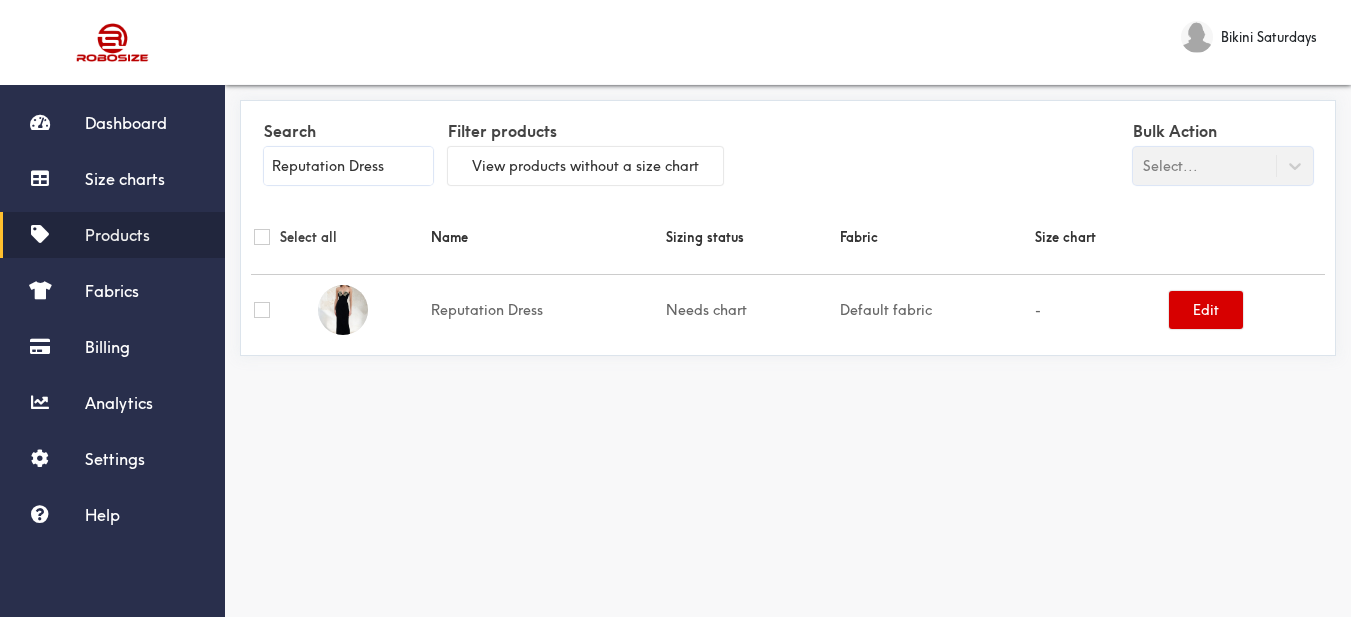 click on "Edit" at bounding box center [1206, 310] 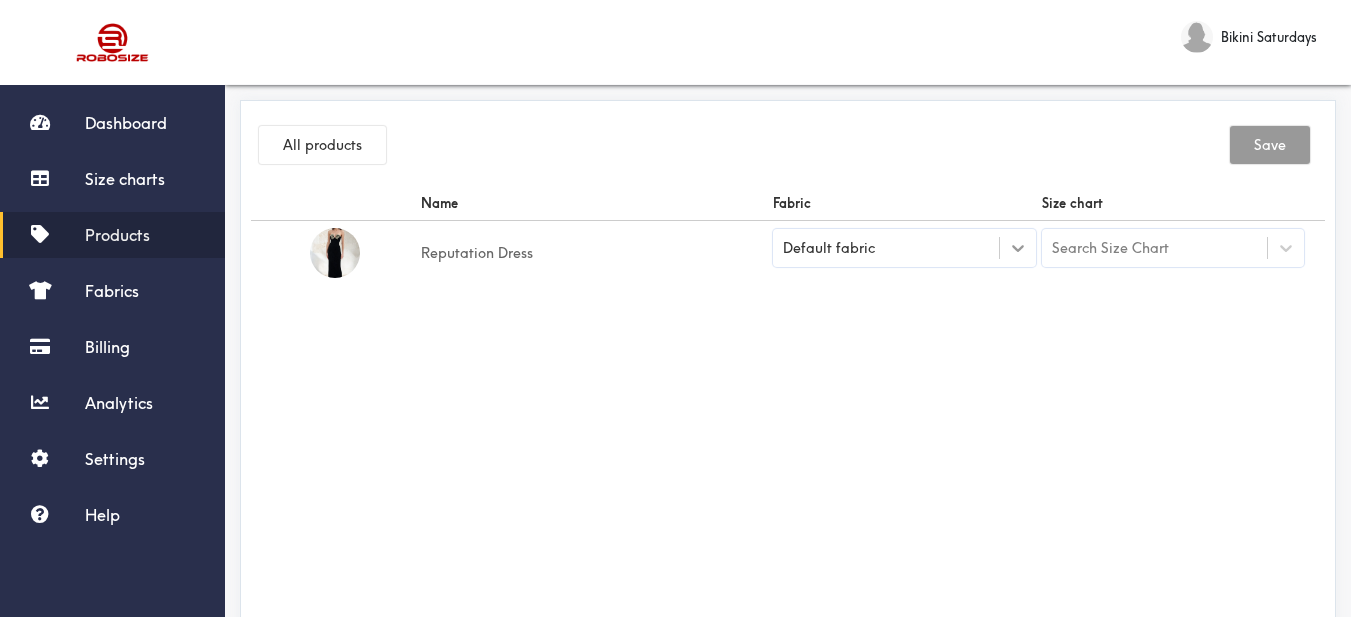 drag, startPoint x: 1020, startPoint y: 259, endPoint x: 987, endPoint y: 258, distance: 33.01515 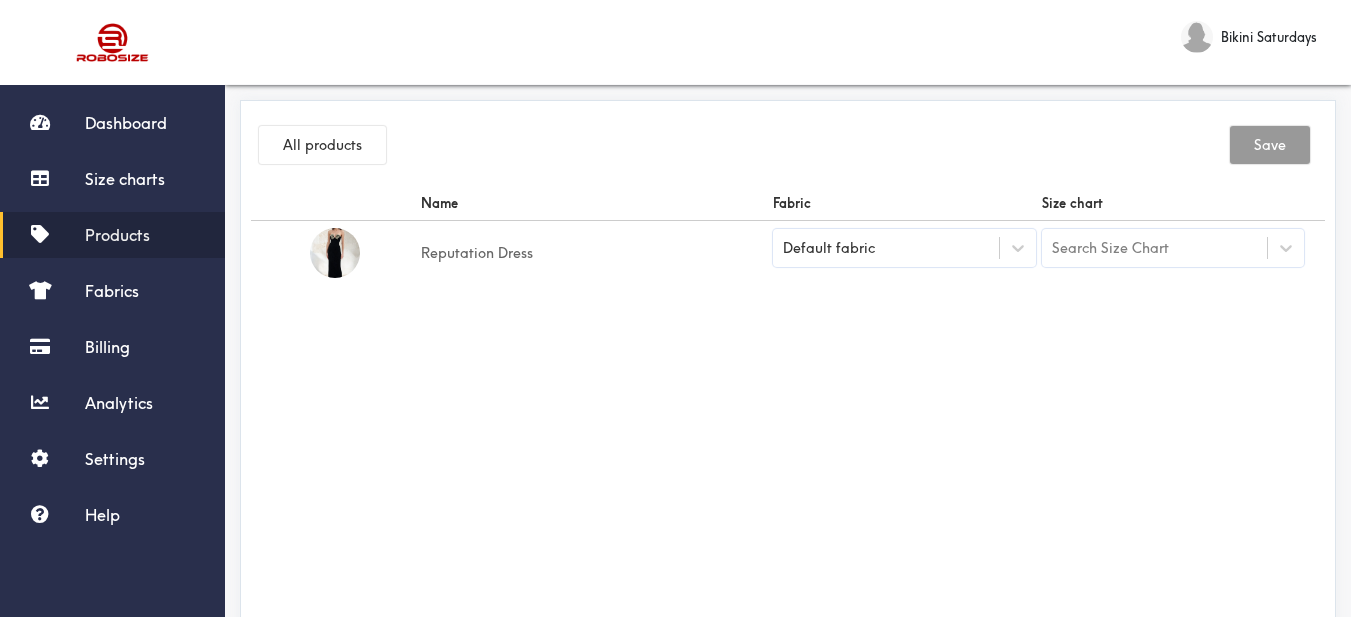 click at bounding box center [1018, 248] 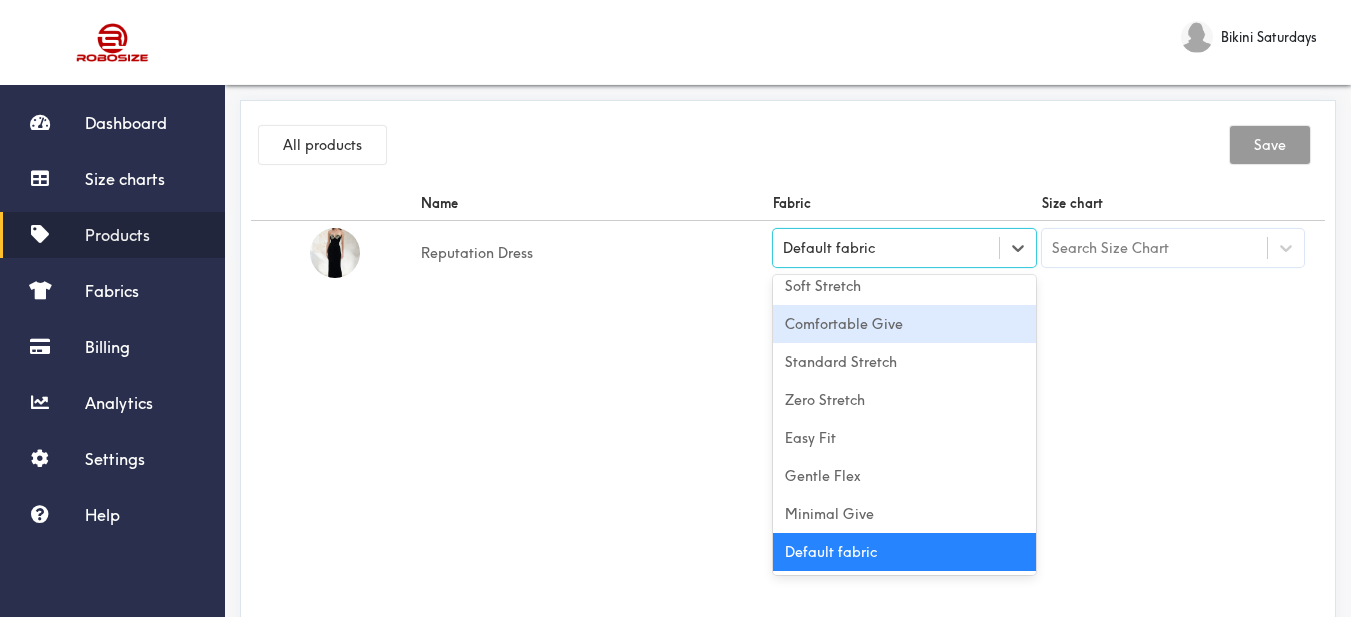 scroll, scrollTop: 0, scrollLeft: 0, axis: both 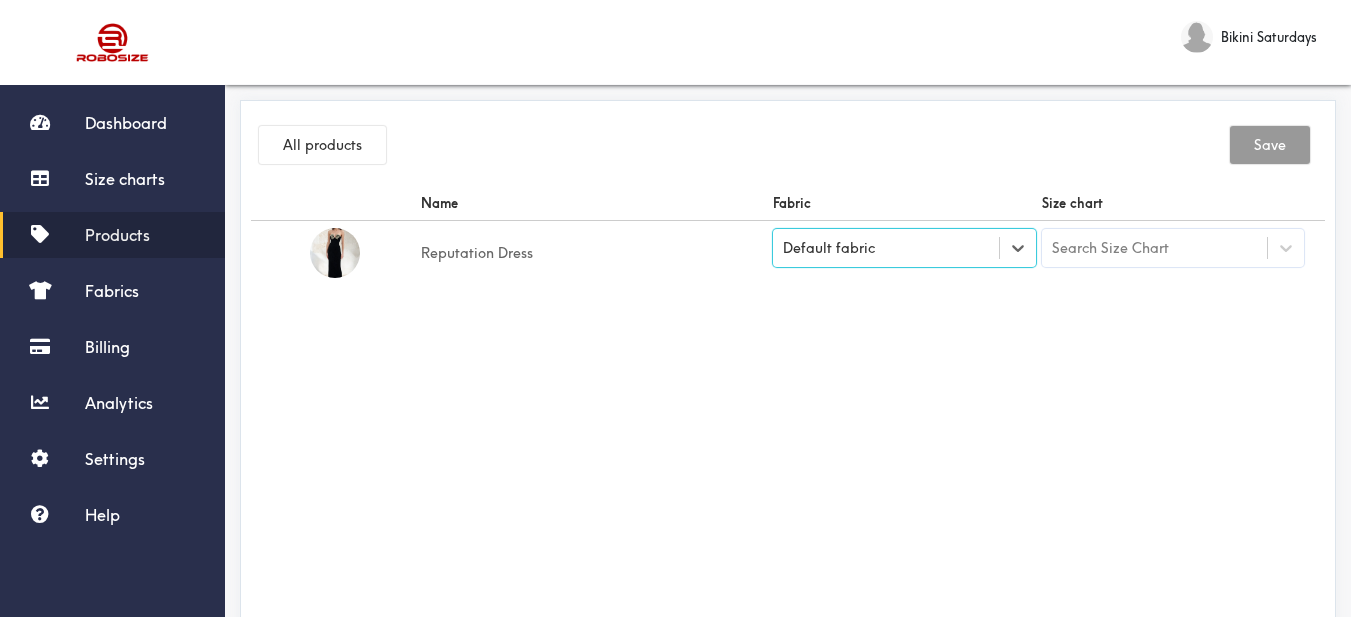 click on "Default fabric" at bounding box center [886, 248] 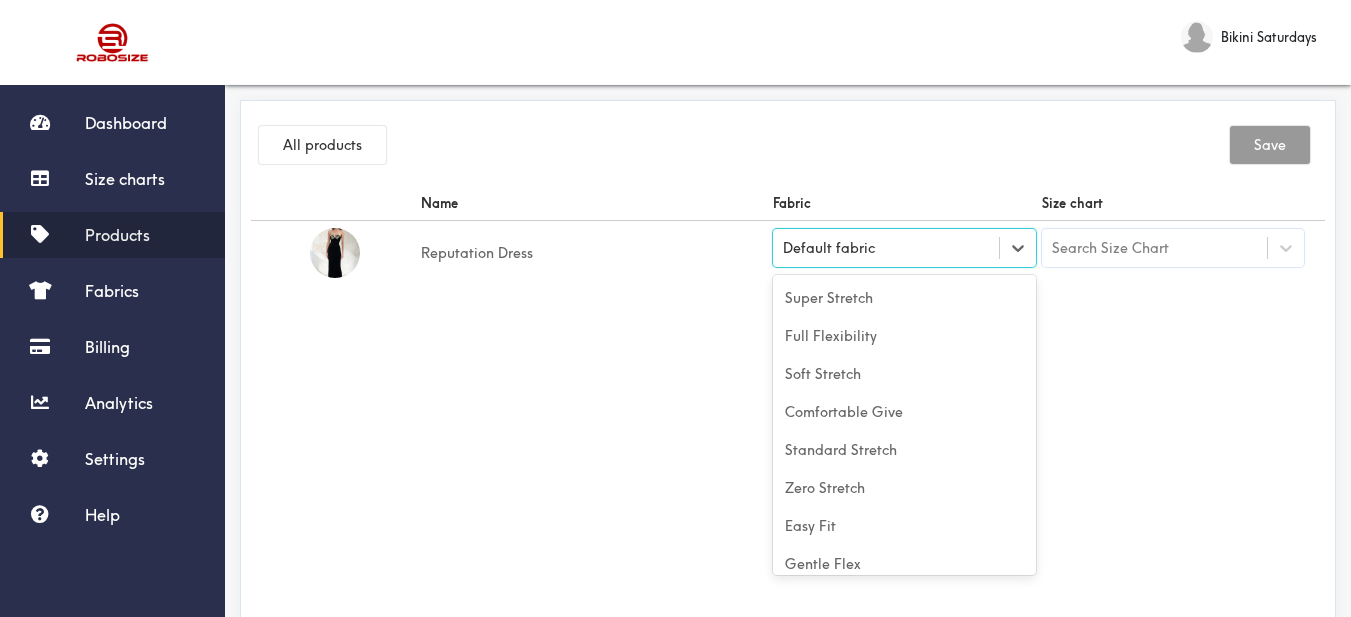 scroll, scrollTop: 88, scrollLeft: 0, axis: vertical 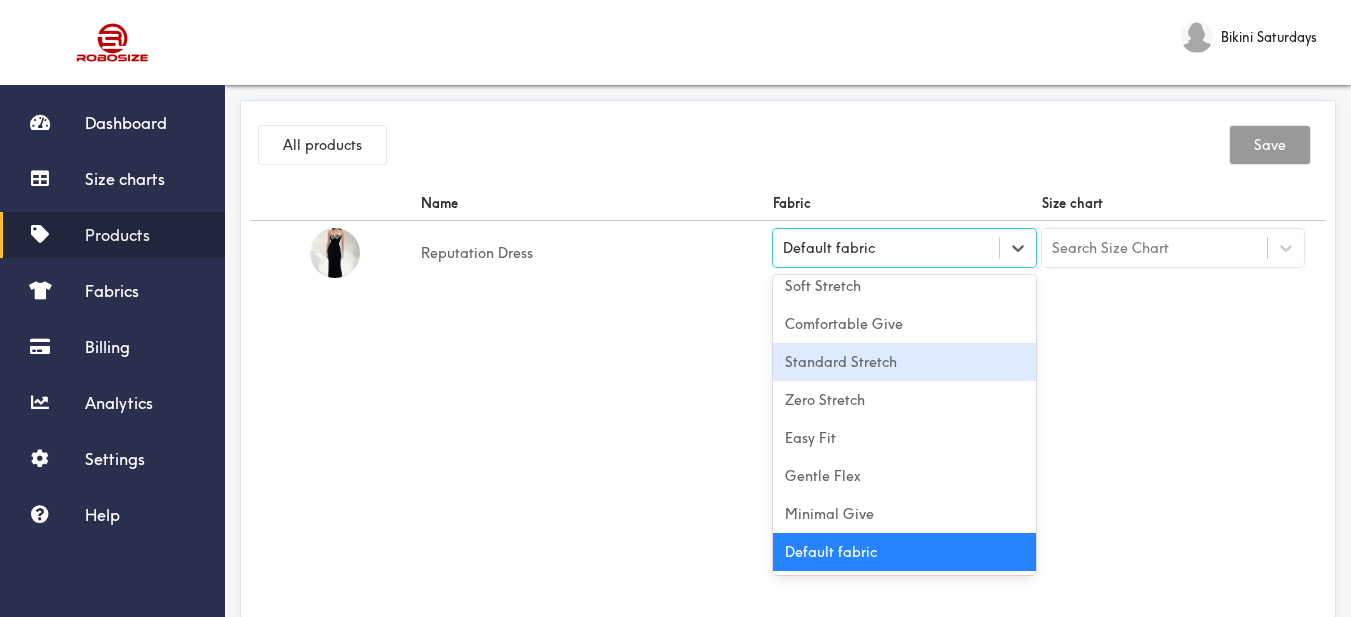 click on "Standard Stretch" at bounding box center [904, 362] 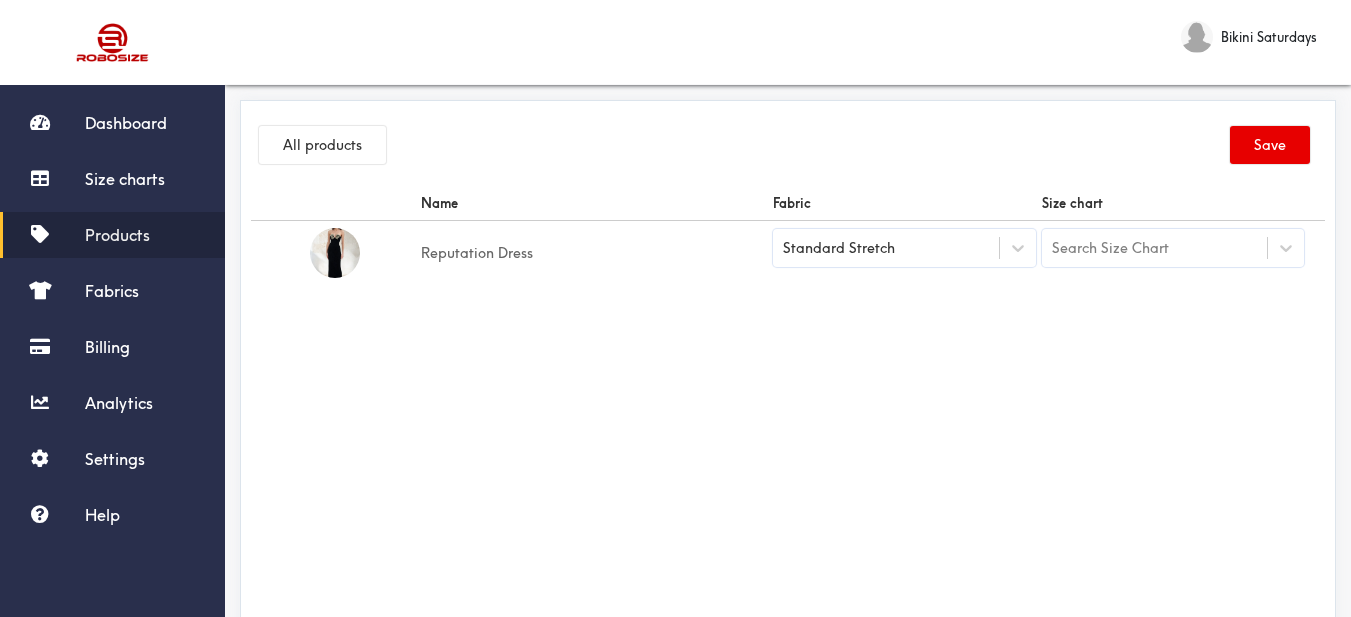 drag, startPoint x: 1061, startPoint y: 361, endPoint x: 1148, endPoint y: 306, distance: 102.92716 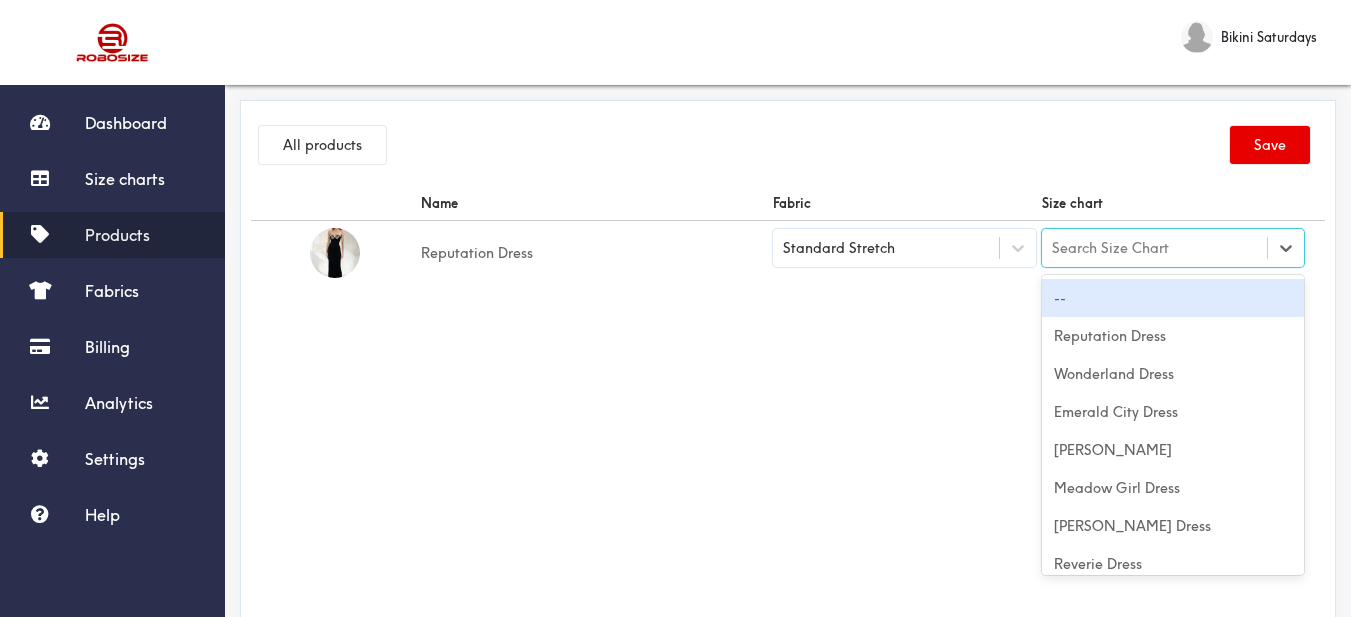 click on "Search Size Chart" at bounding box center (1110, 248) 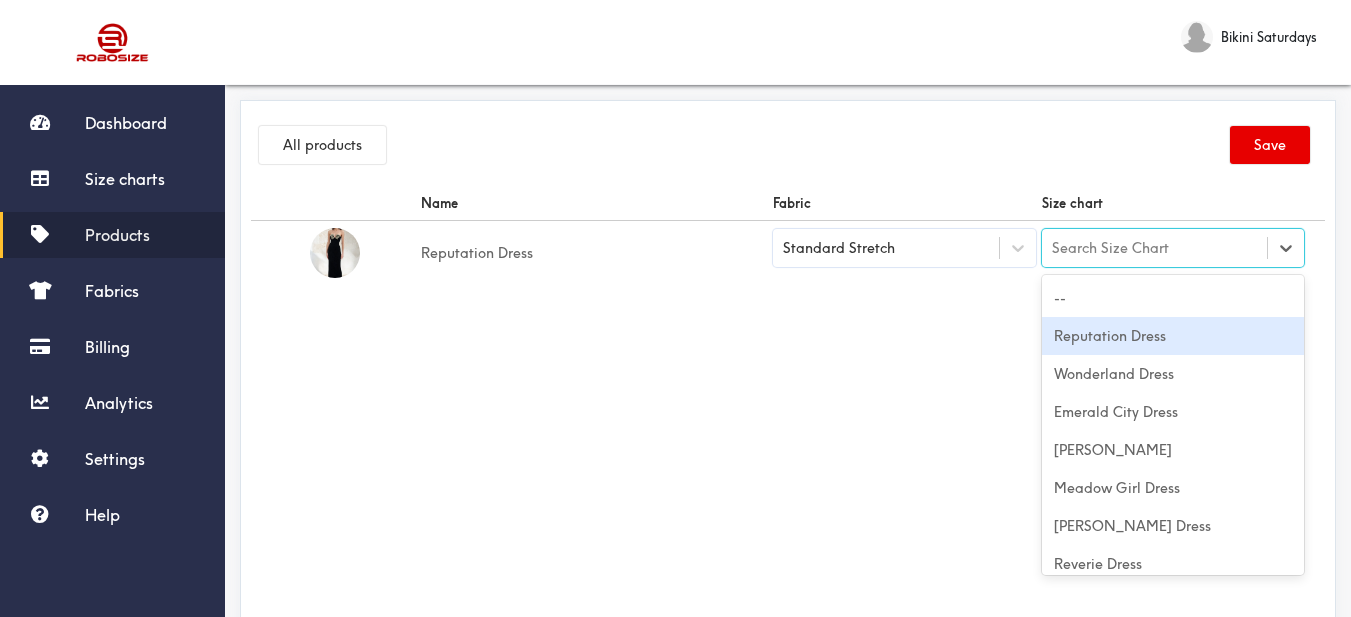 click on "Reputation Dress" at bounding box center [1173, 336] 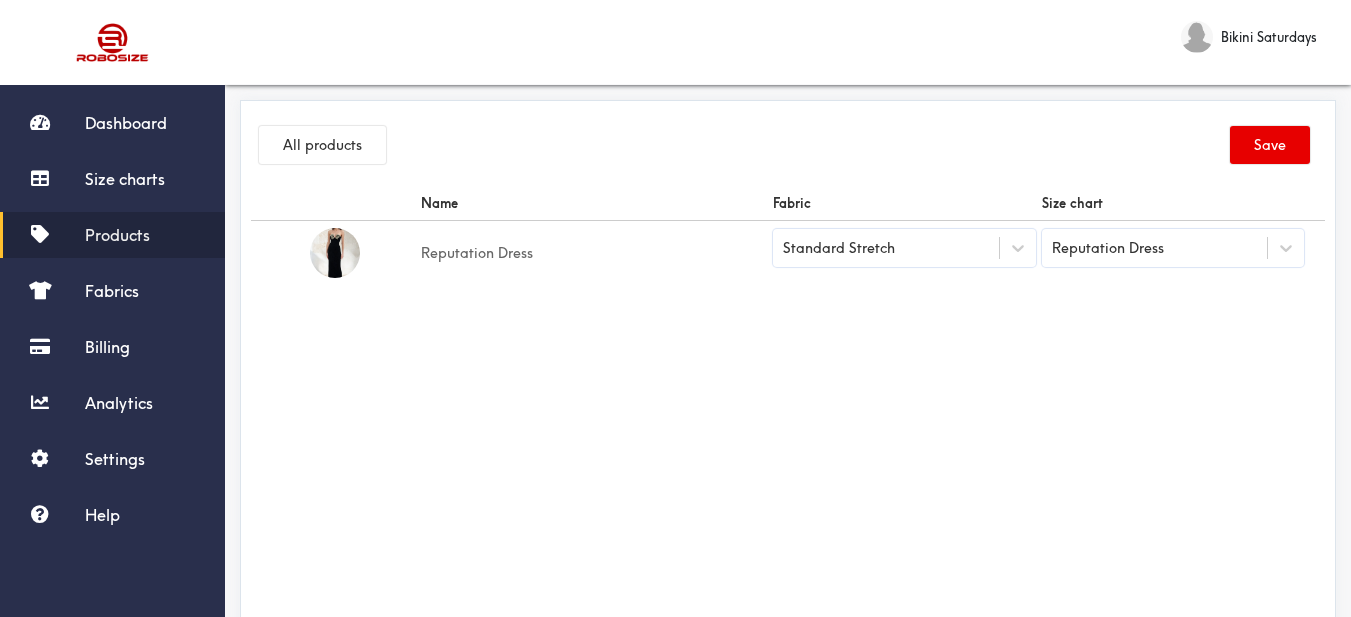 drag, startPoint x: 1072, startPoint y: 326, endPoint x: 1233, endPoint y: 207, distance: 200.2049 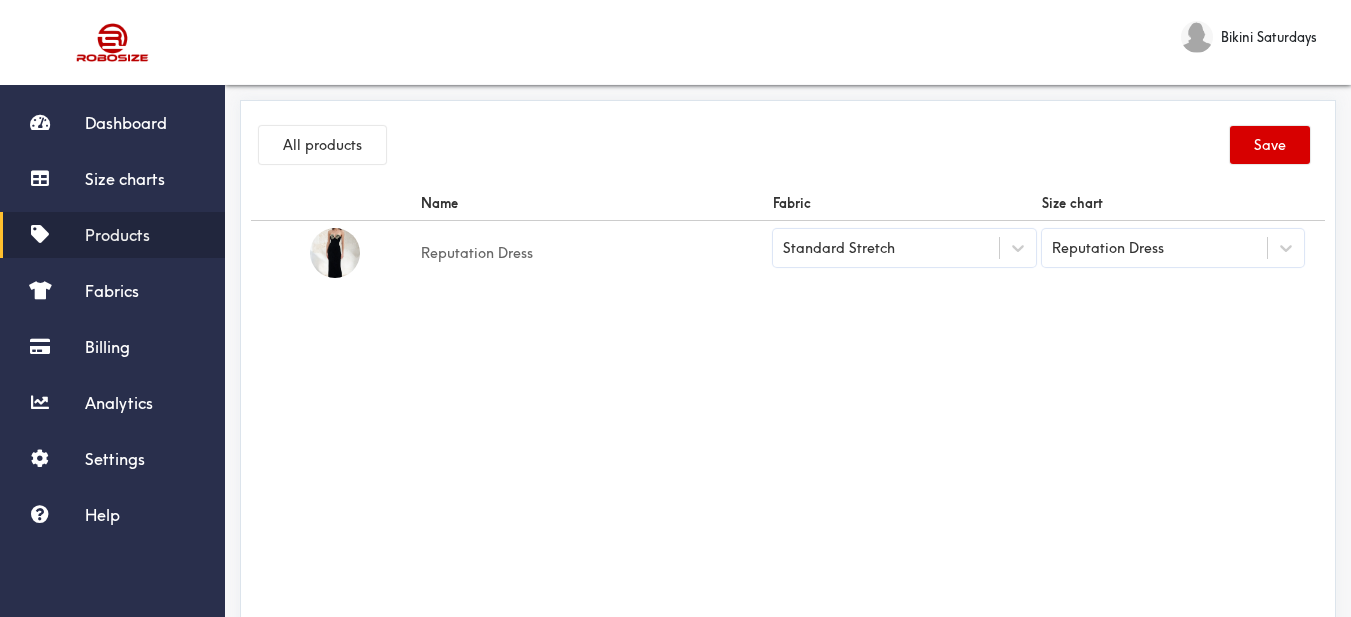 click on "Save" at bounding box center [1270, 145] 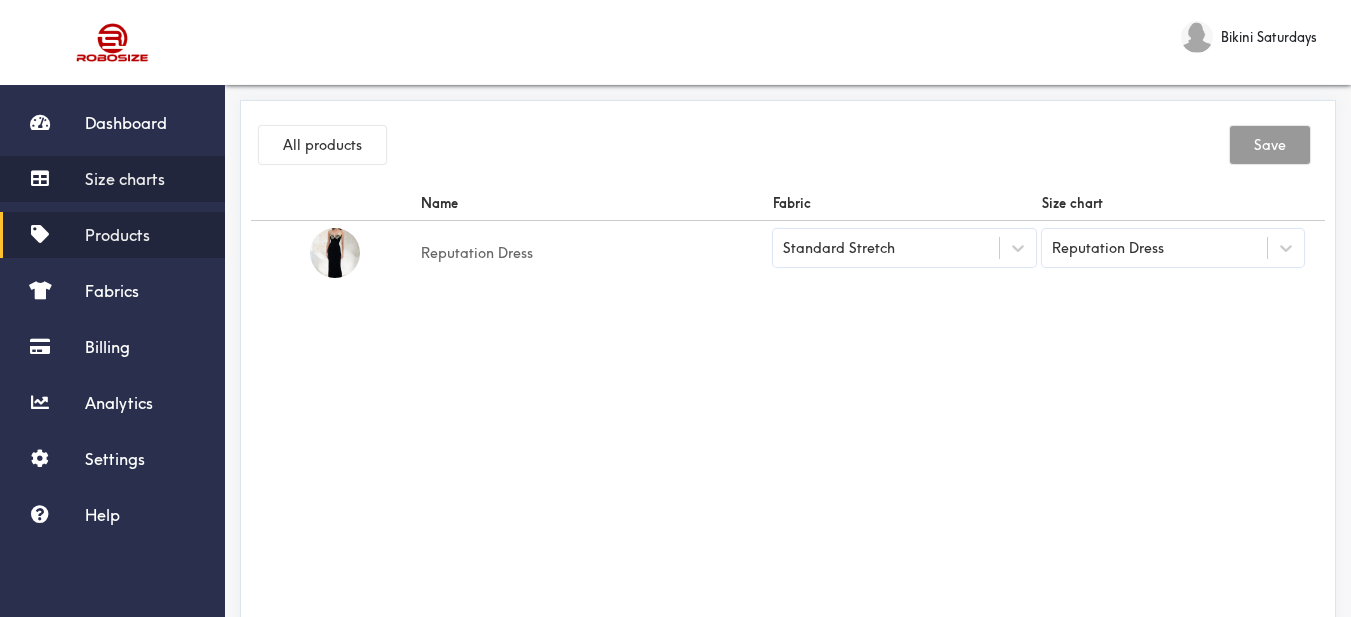 click on "Size charts" at bounding box center [125, 179] 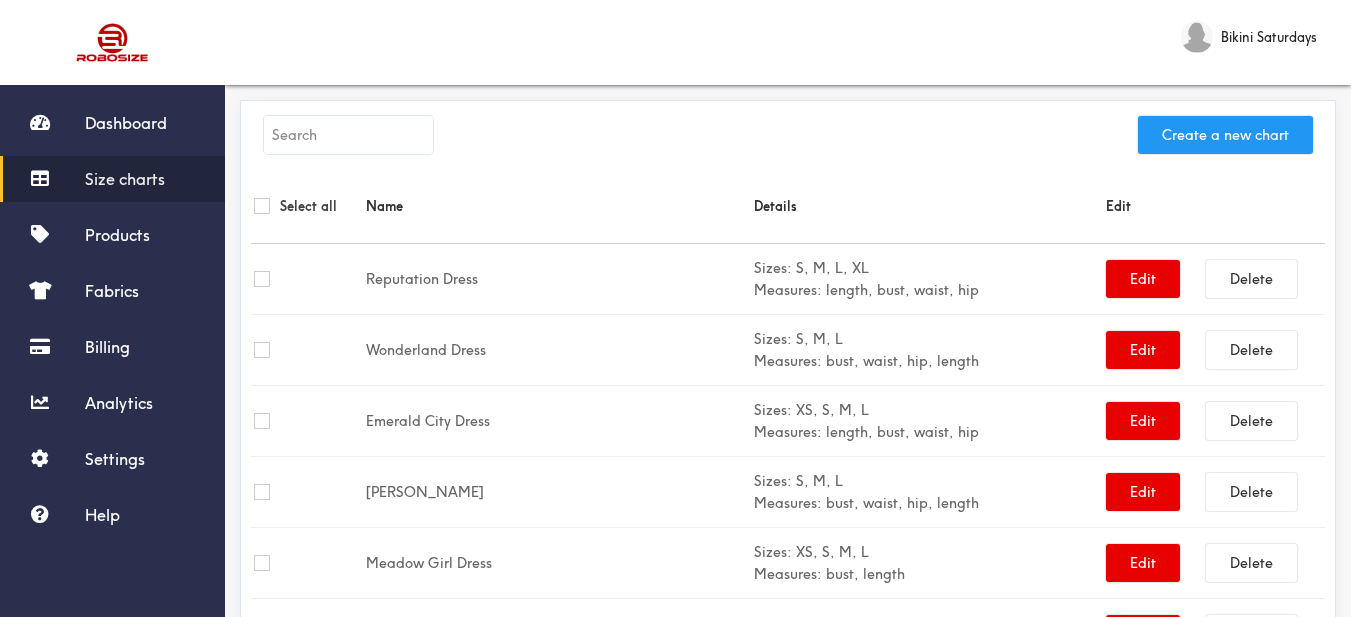 click on "Create a new chart" at bounding box center [1225, 135] 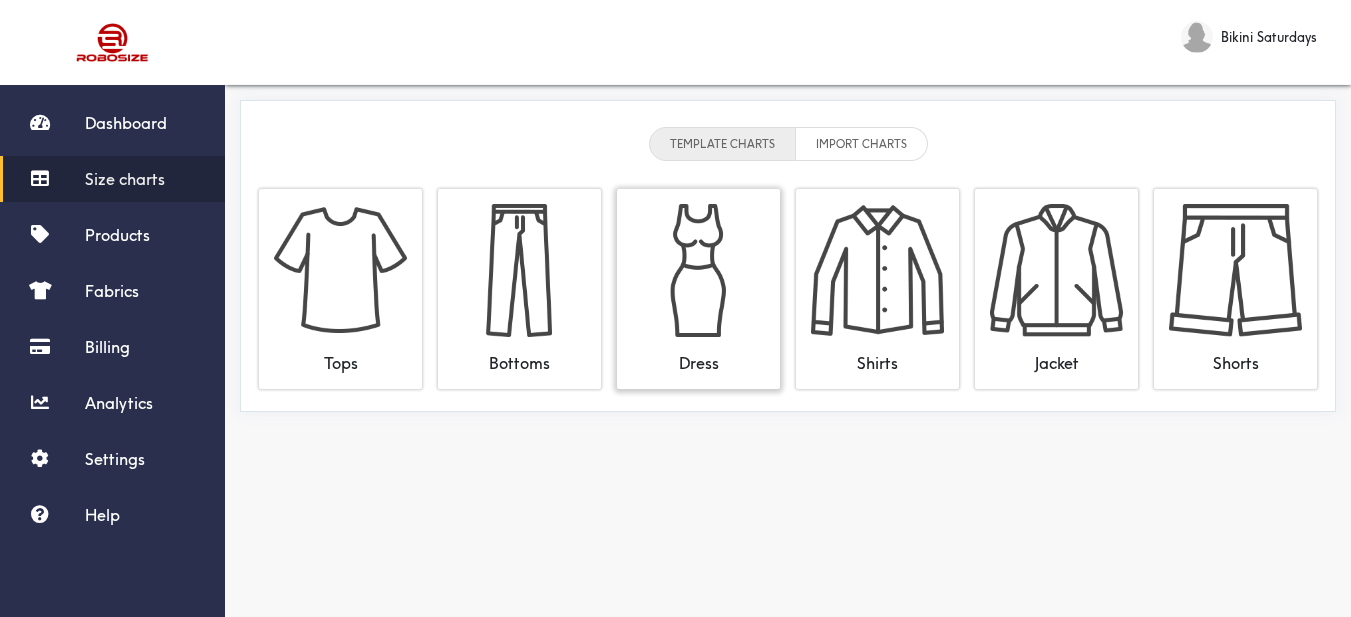 click at bounding box center (698, 270) 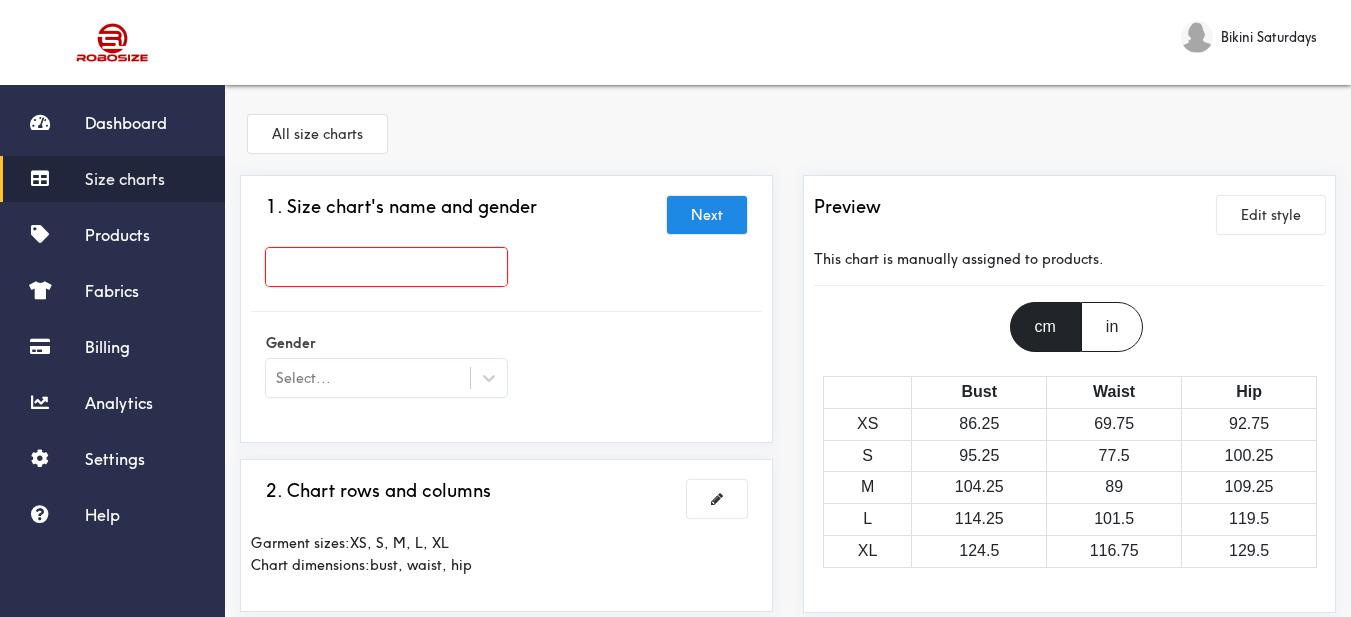 click at bounding box center [386, 267] 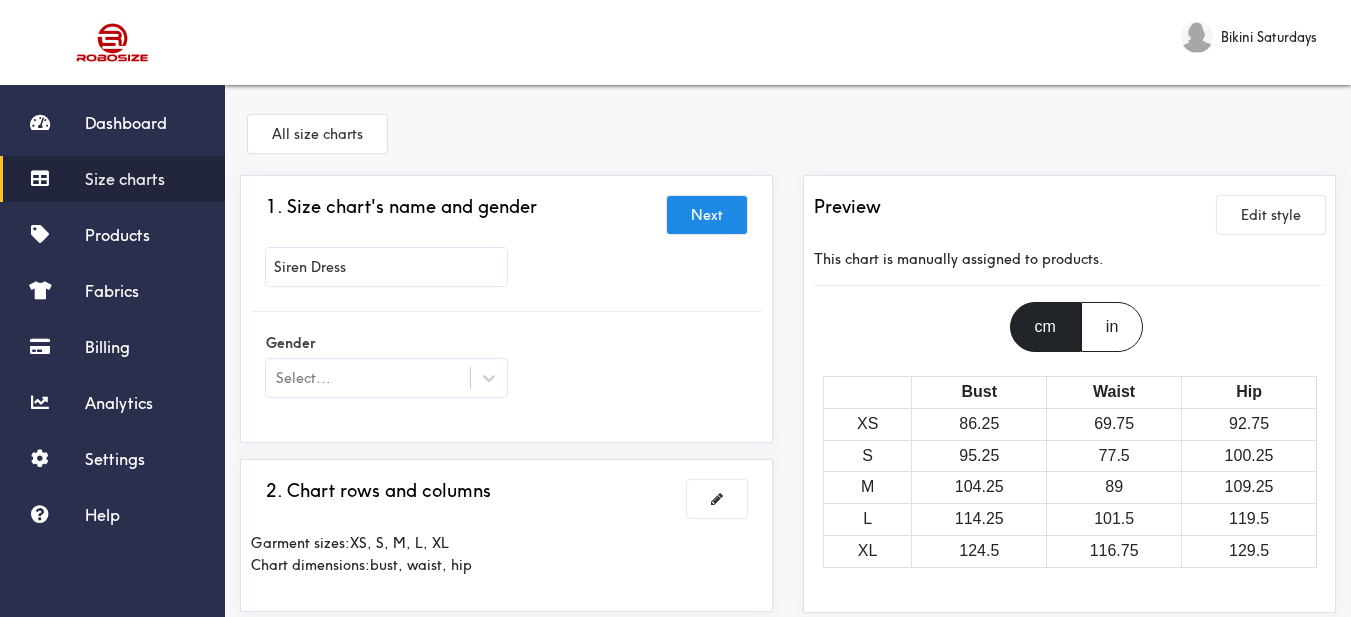 scroll, scrollTop: 200, scrollLeft: 0, axis: vertical 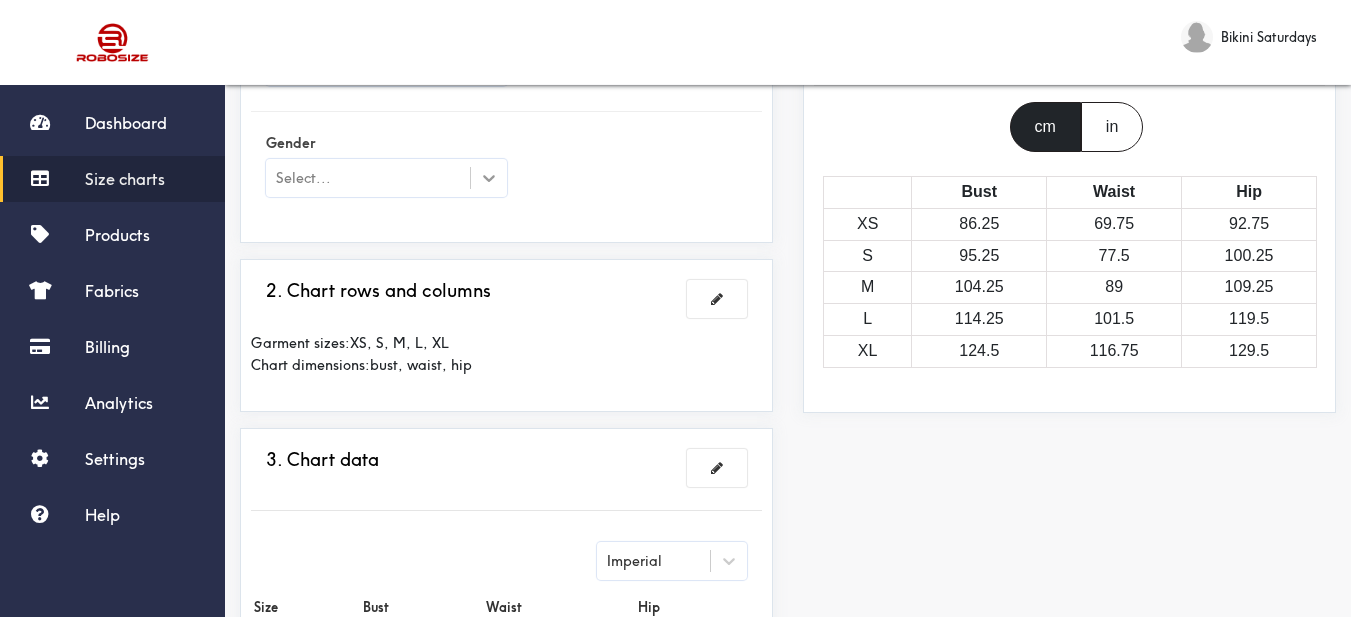 click 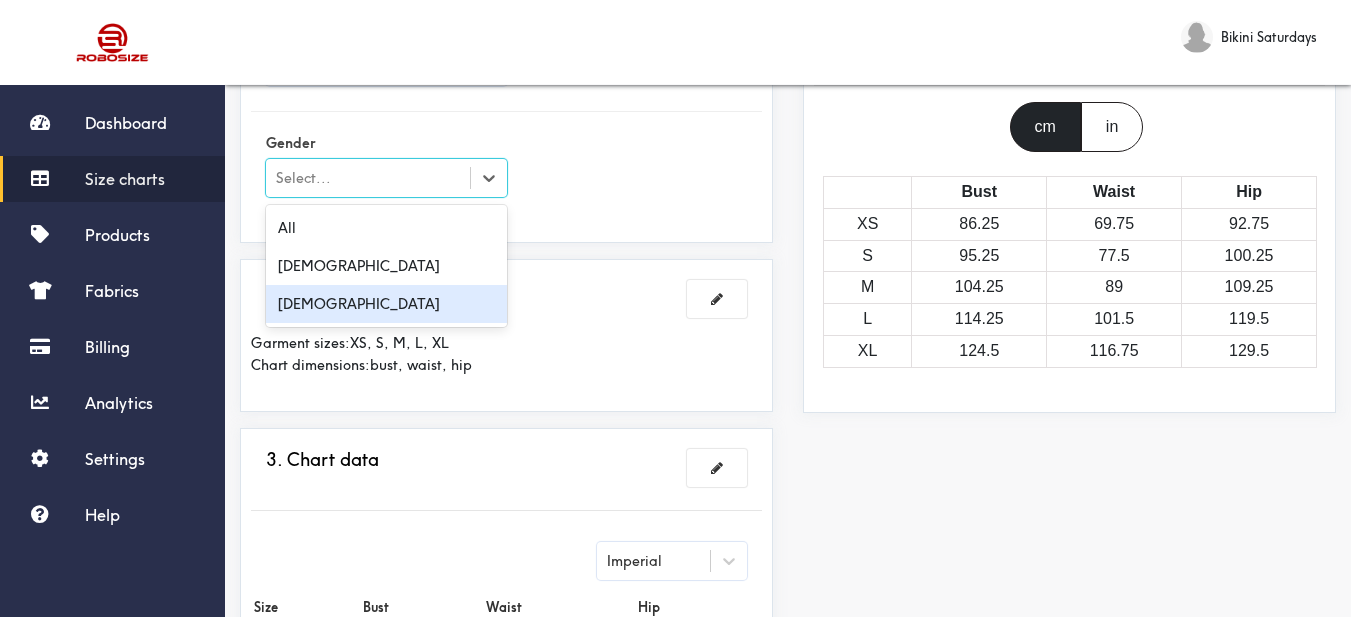 click on "All [DEMOGRAPHIC_DATA] [DEMOGRAPHIC_DATA]" at bounding box center (386, 266) 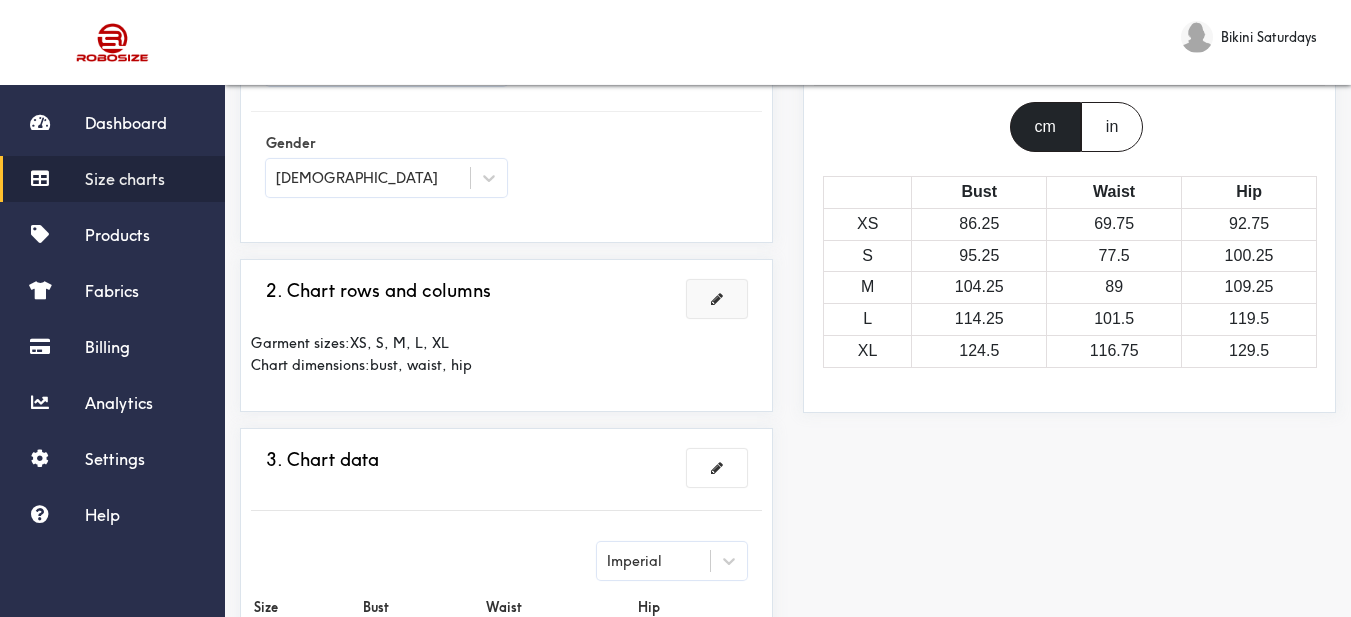 click at bounding box center [717, 299] 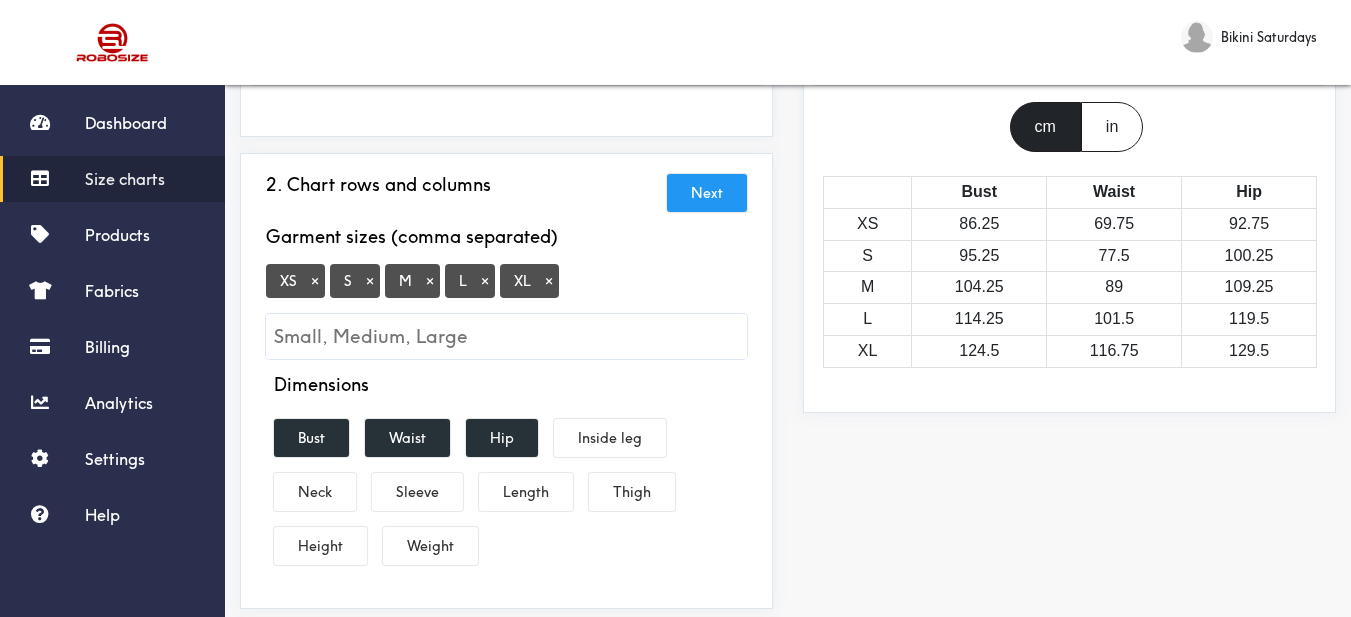 click on "×" at bounding box center [315, 281] 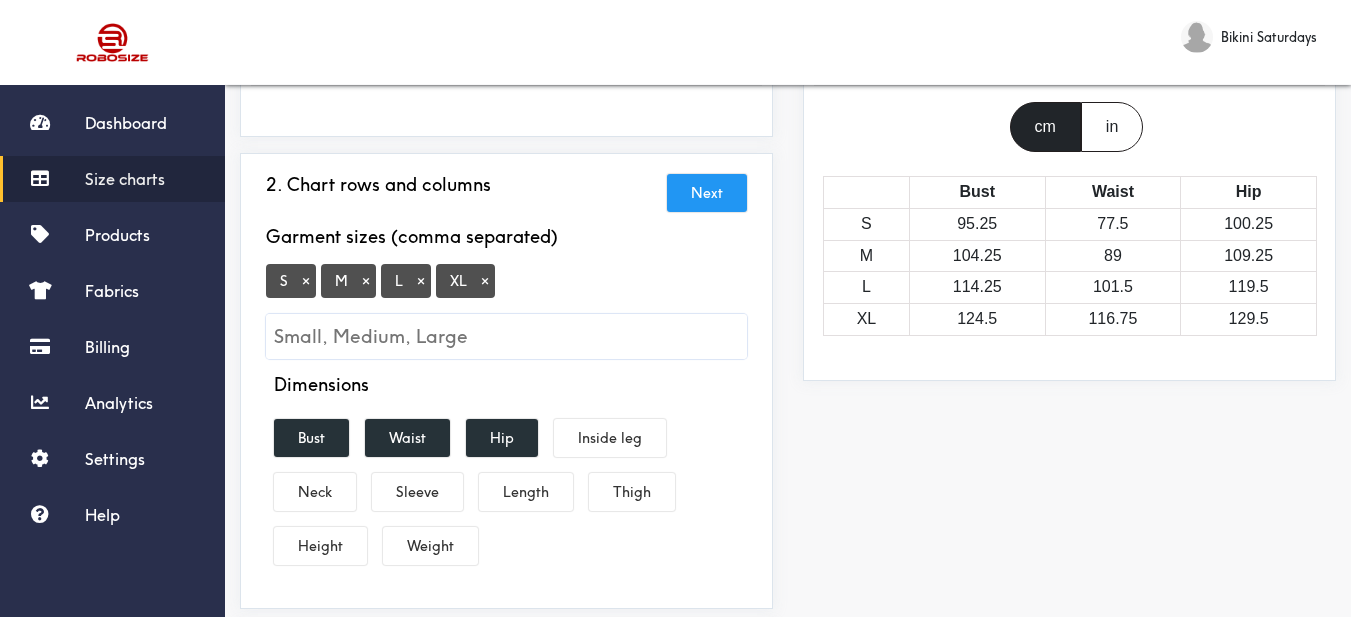 click on "×" at bounding box center (485, 281) 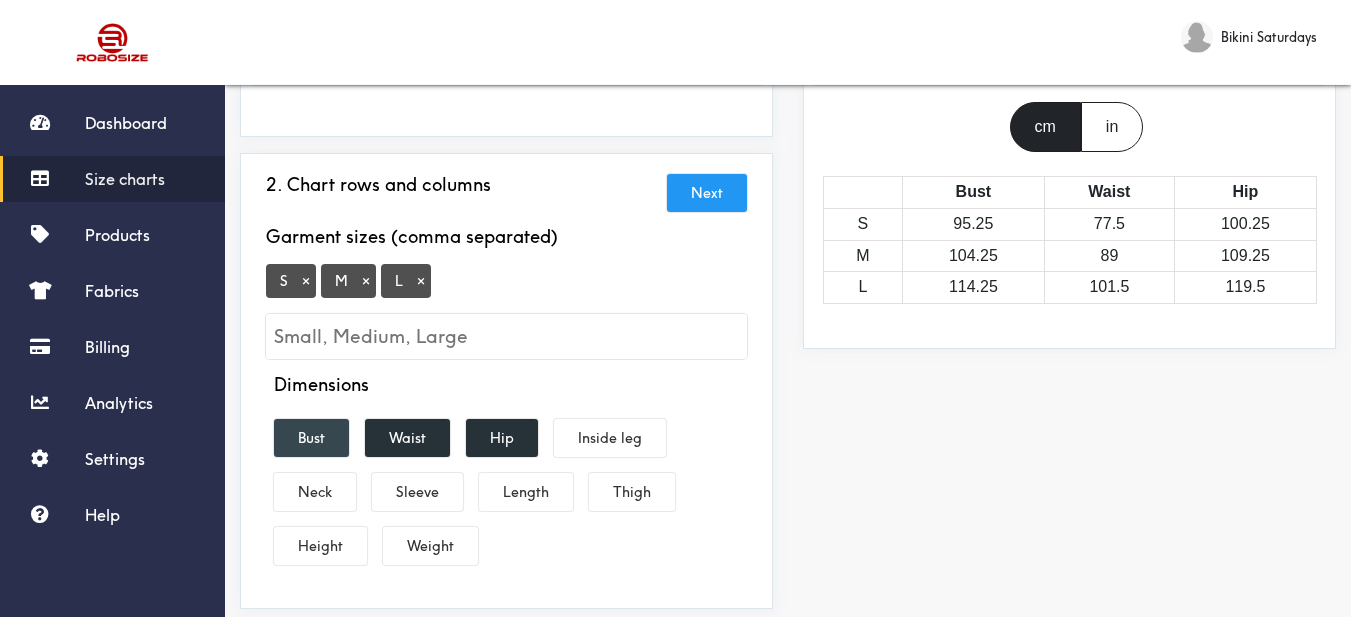 click on "Bust" at bounding box center [311, 438] 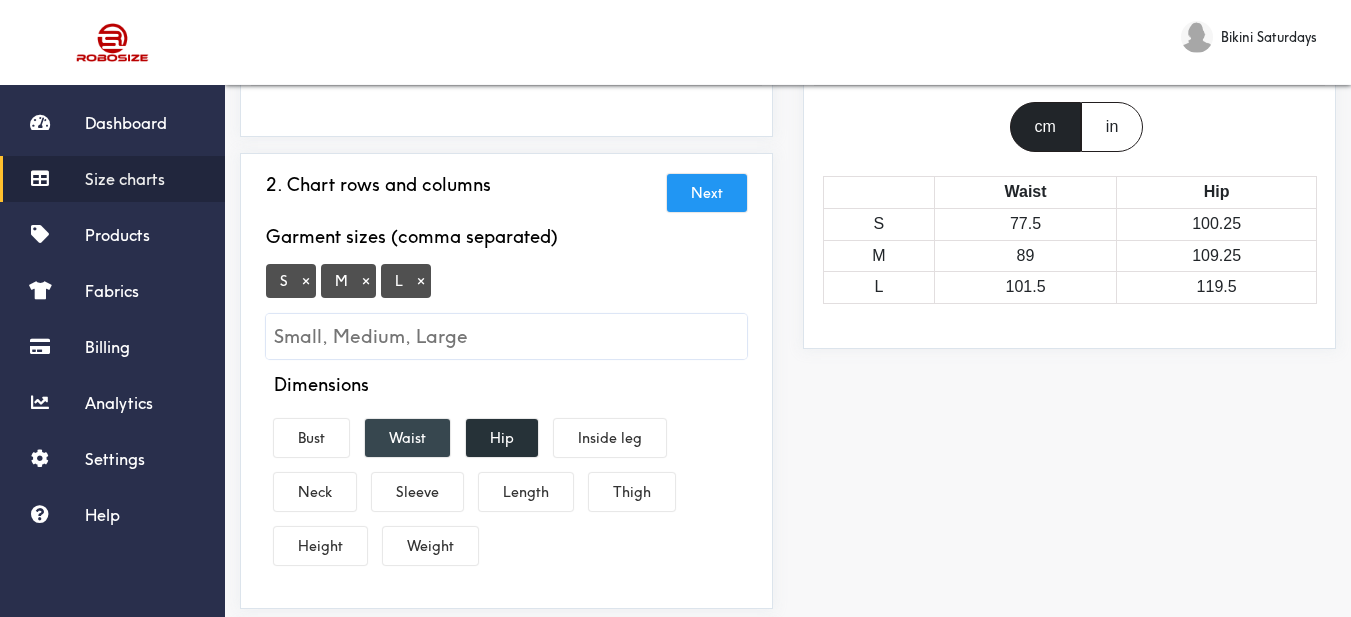 click on "Waist" at bounding box center (407, 438) 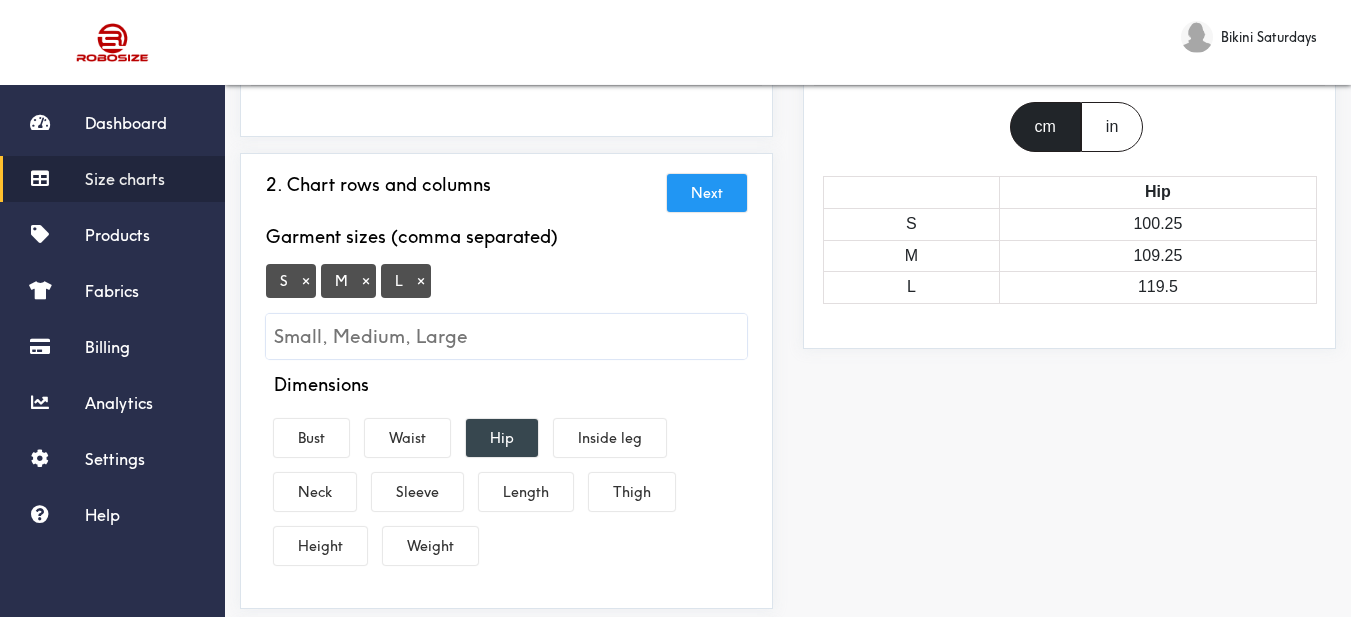 click on "Hip" at bounding box center [502, 438] 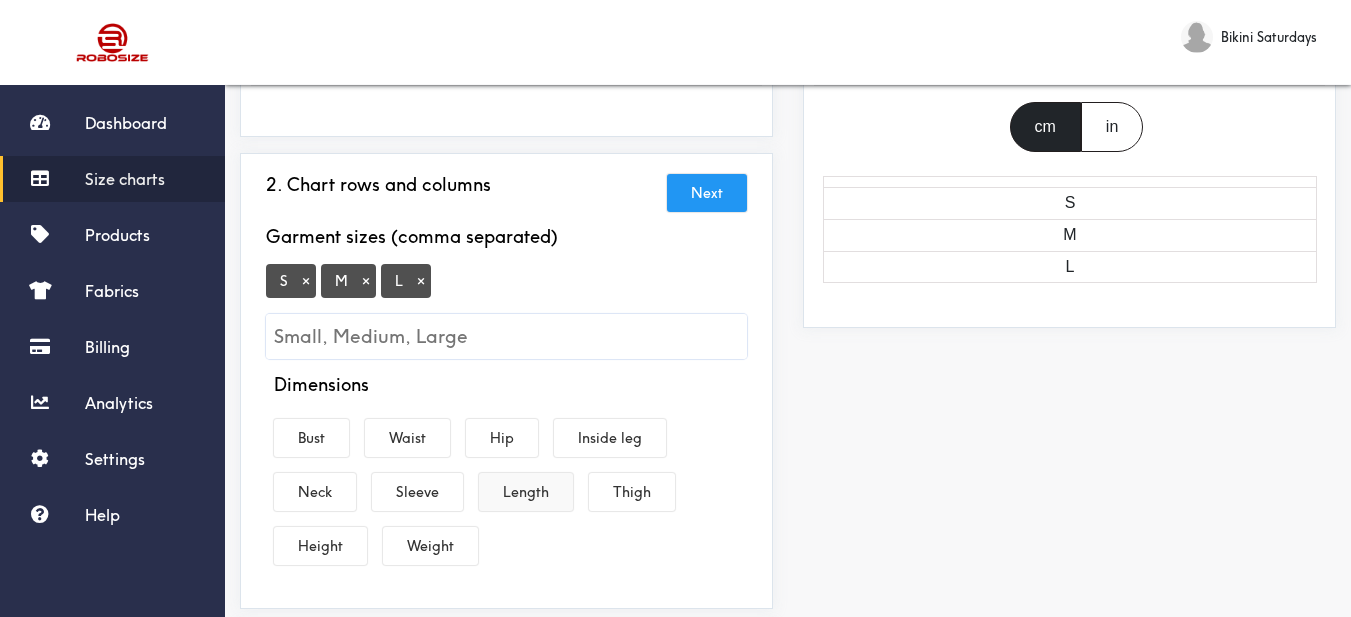 drag, startPoint x: 524, startPoint y: 483, endPoint x: 509, endPoint y: 481, distance: 15.132746 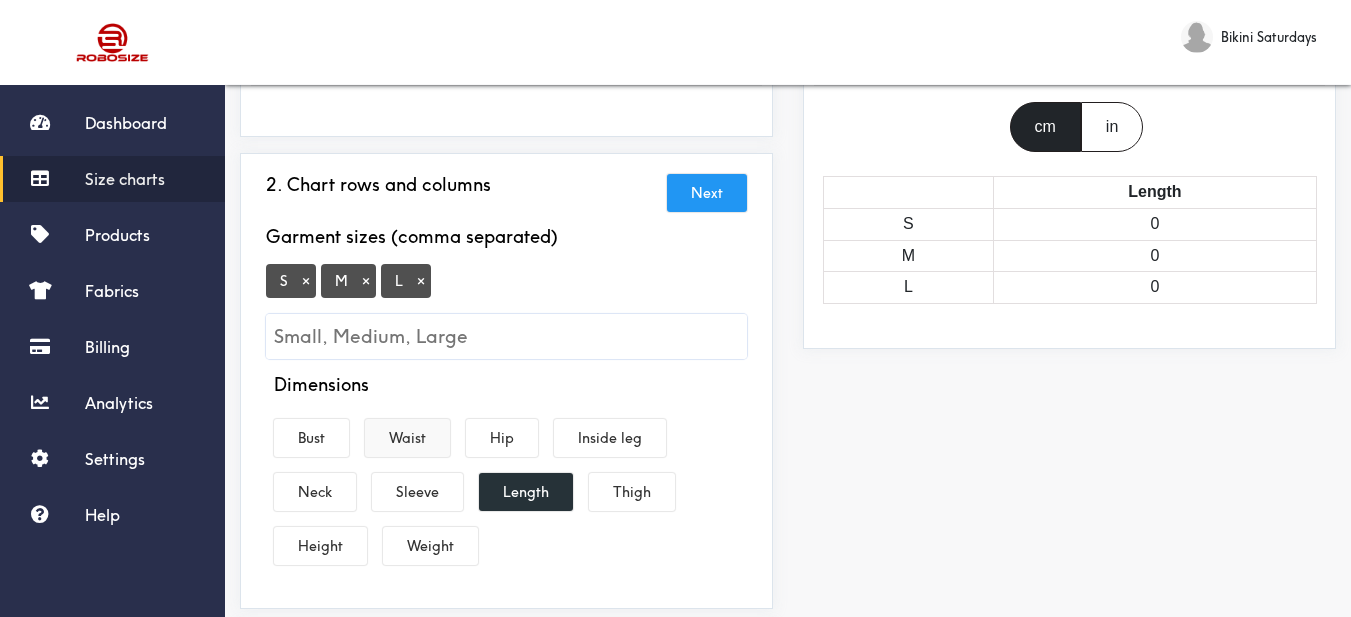 click on "Waist" at bounding box center [407, 438] 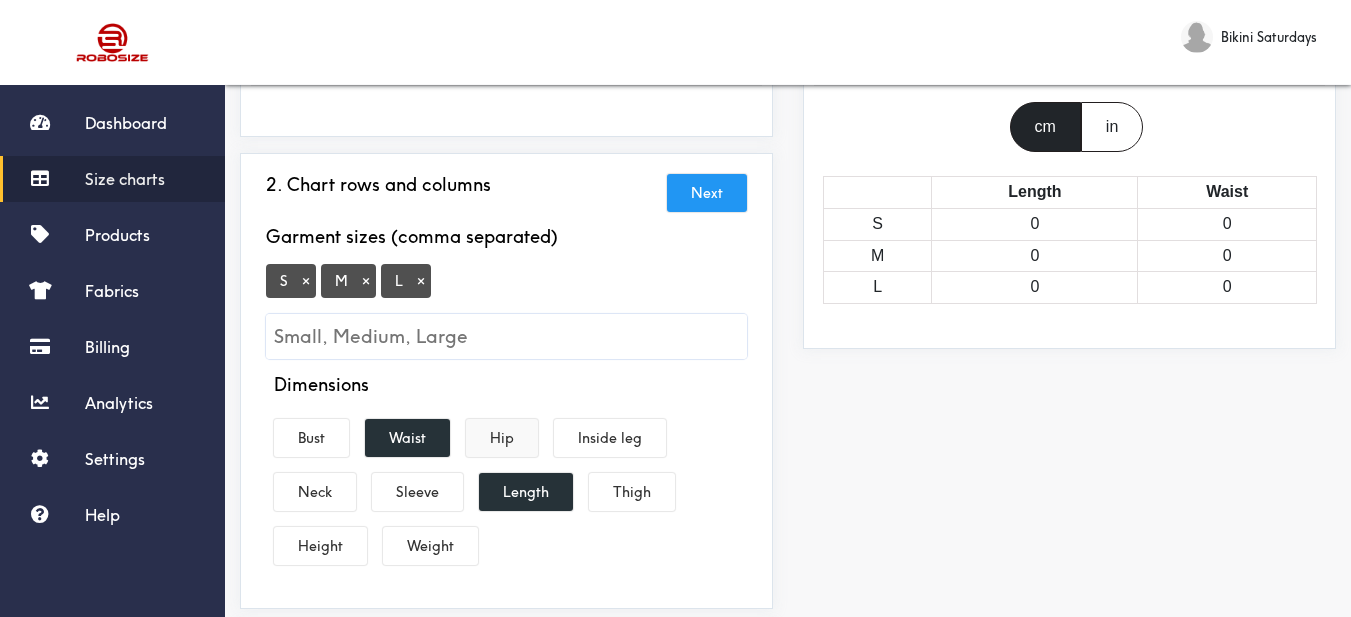 drag, startPoint x: 311, startPoint y: 422, endPoint x: 466, endPoint y: 433, distance: 155.38983 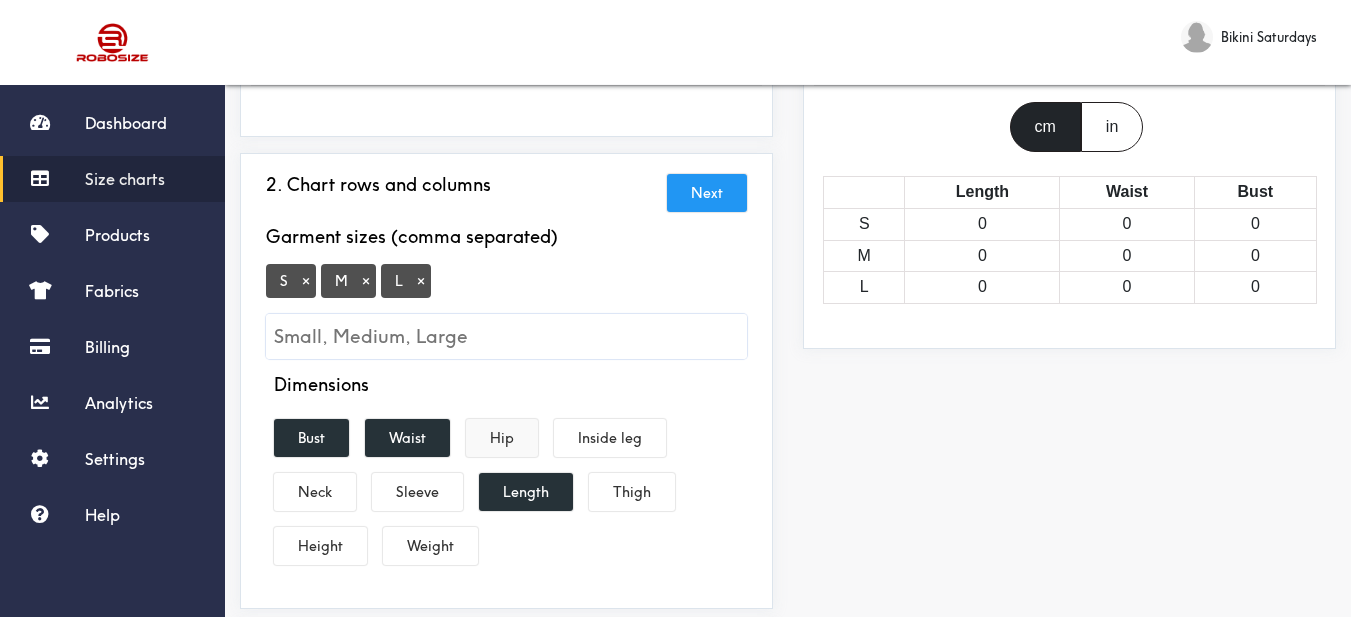 click on "Hip" at bounding box center (502, 438) 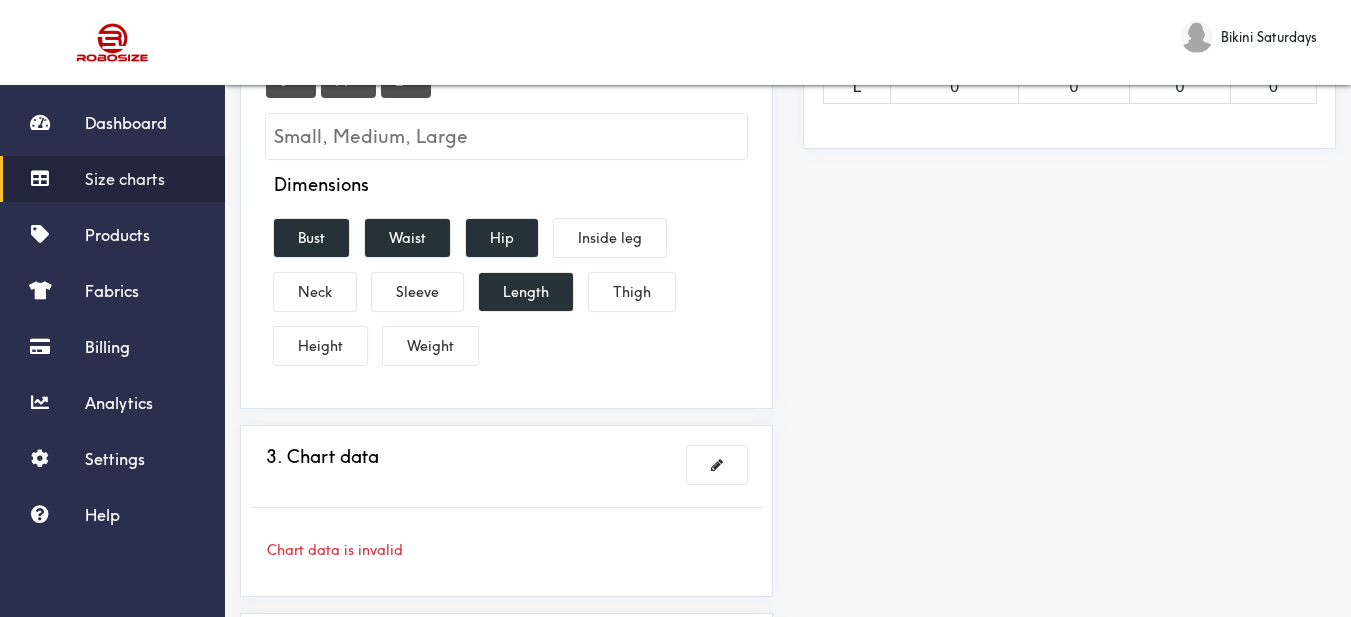scroll, scrollTop: 500, scrollLeft: 0, axis: vertical 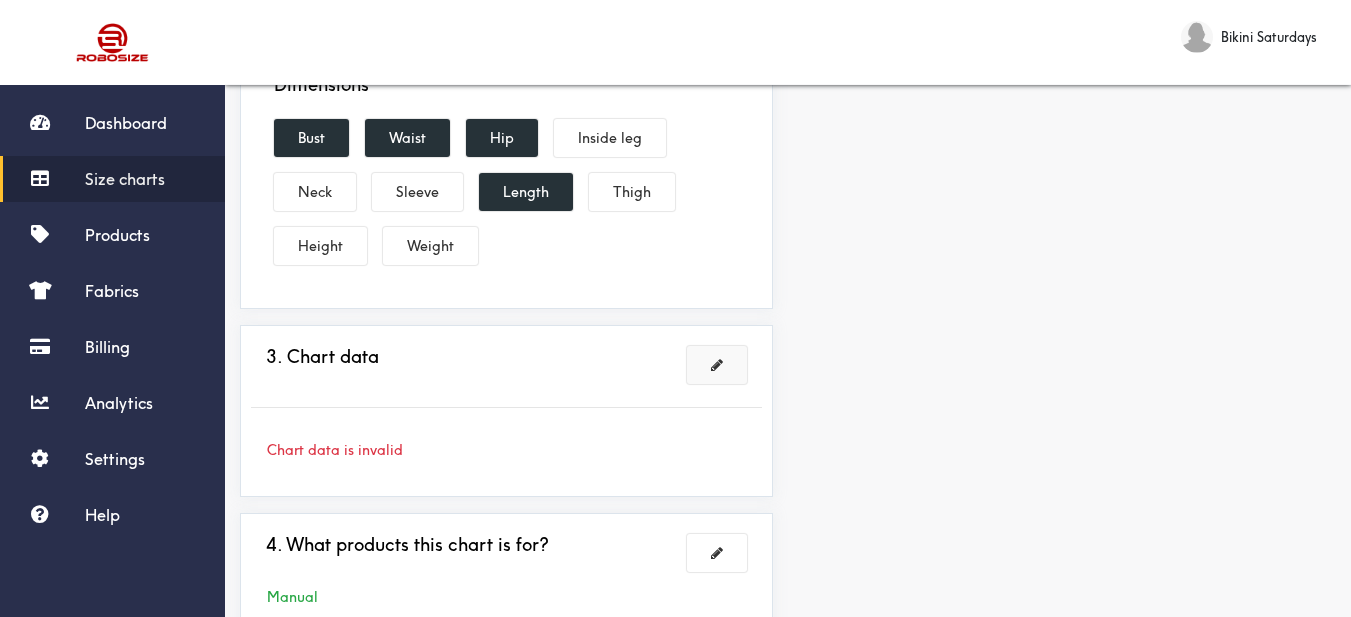 click at bounding box center (717, 365) 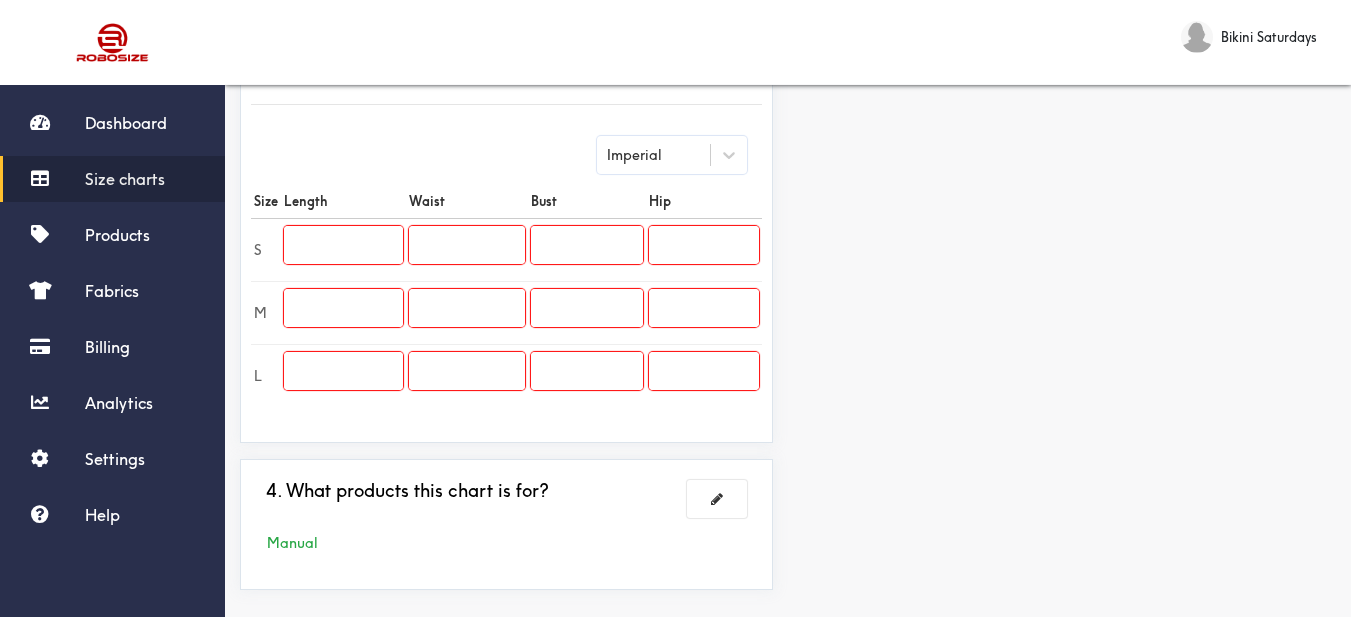 click at bounding box center (343, 245) 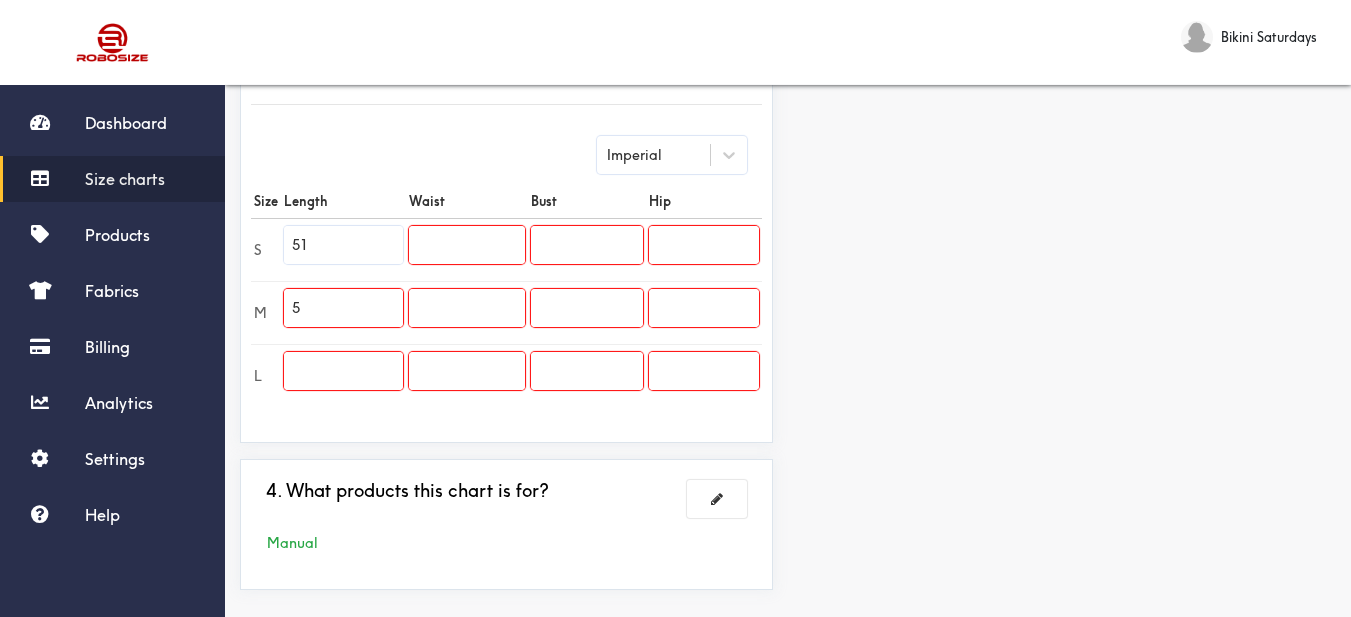 click on "5" at bounding box center [343, 308] 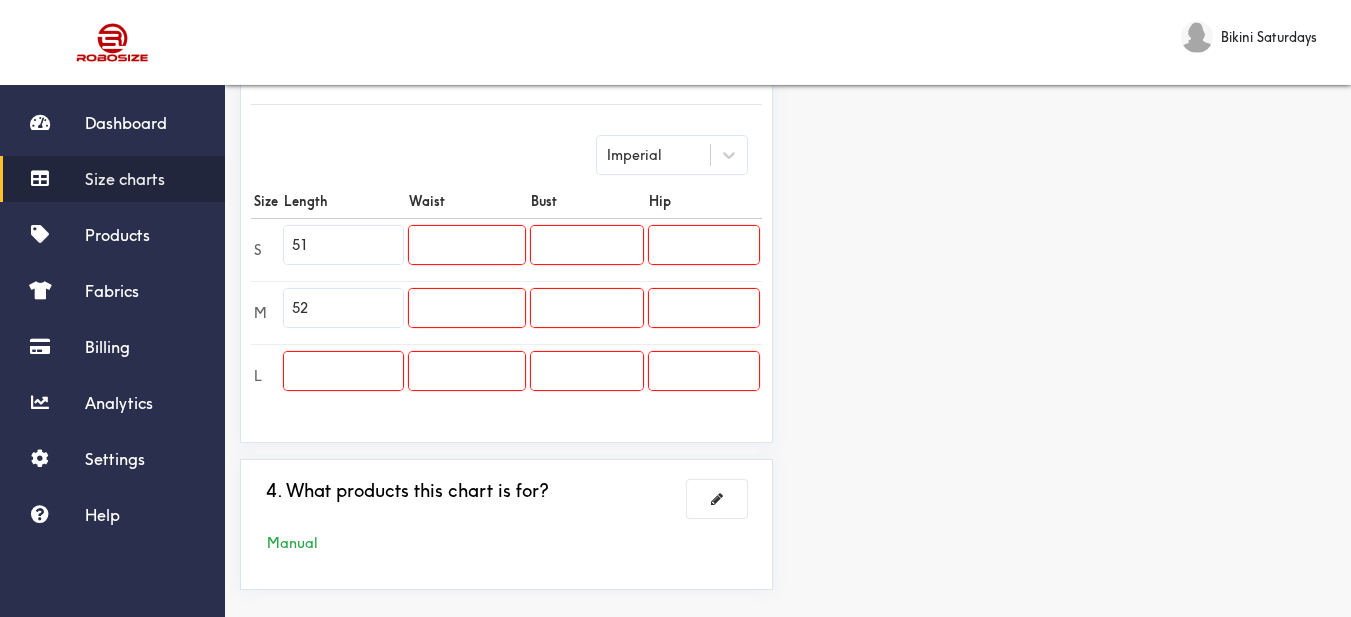 click at bounding box center (343, 371) 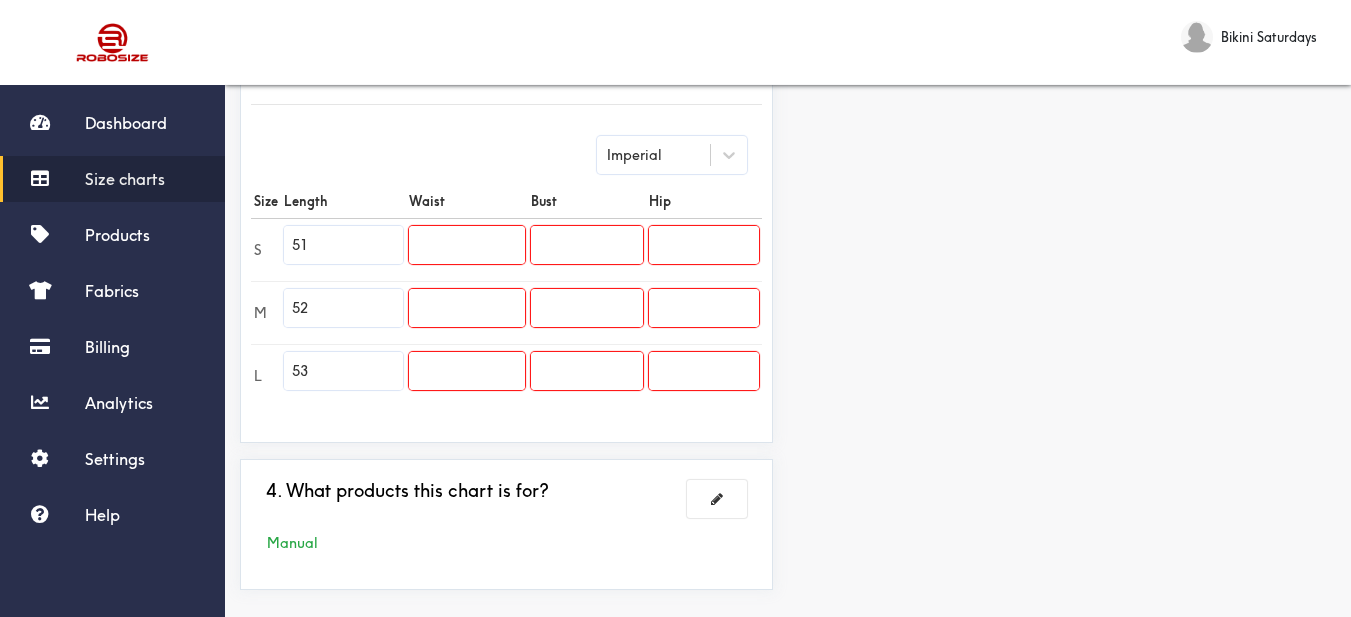 click at bounding box center [467, 245] 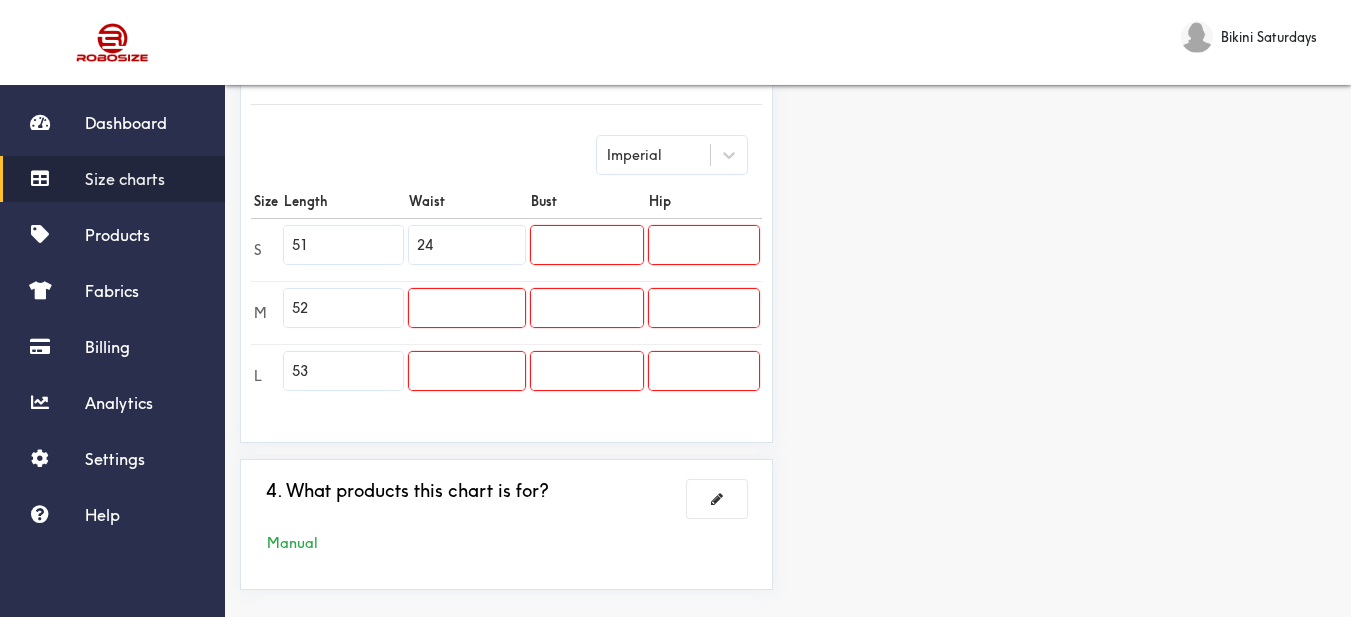 click at bounding box center [467, 308] 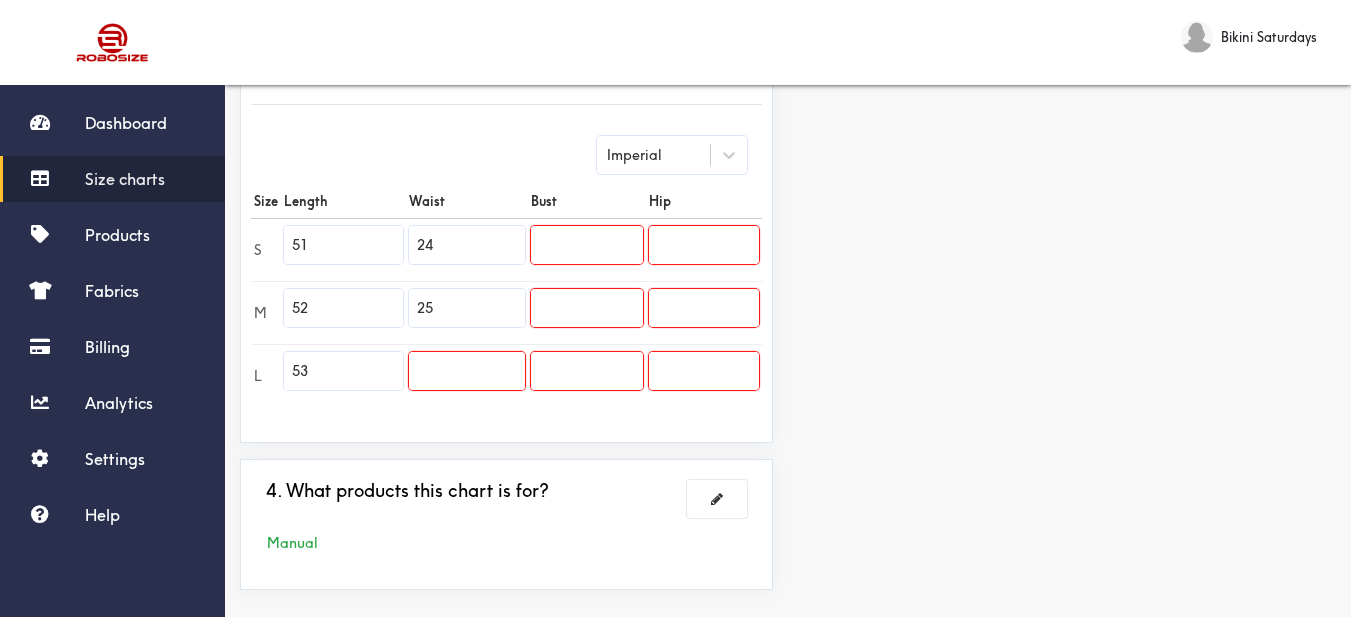 click at bounding box center [467, 371] 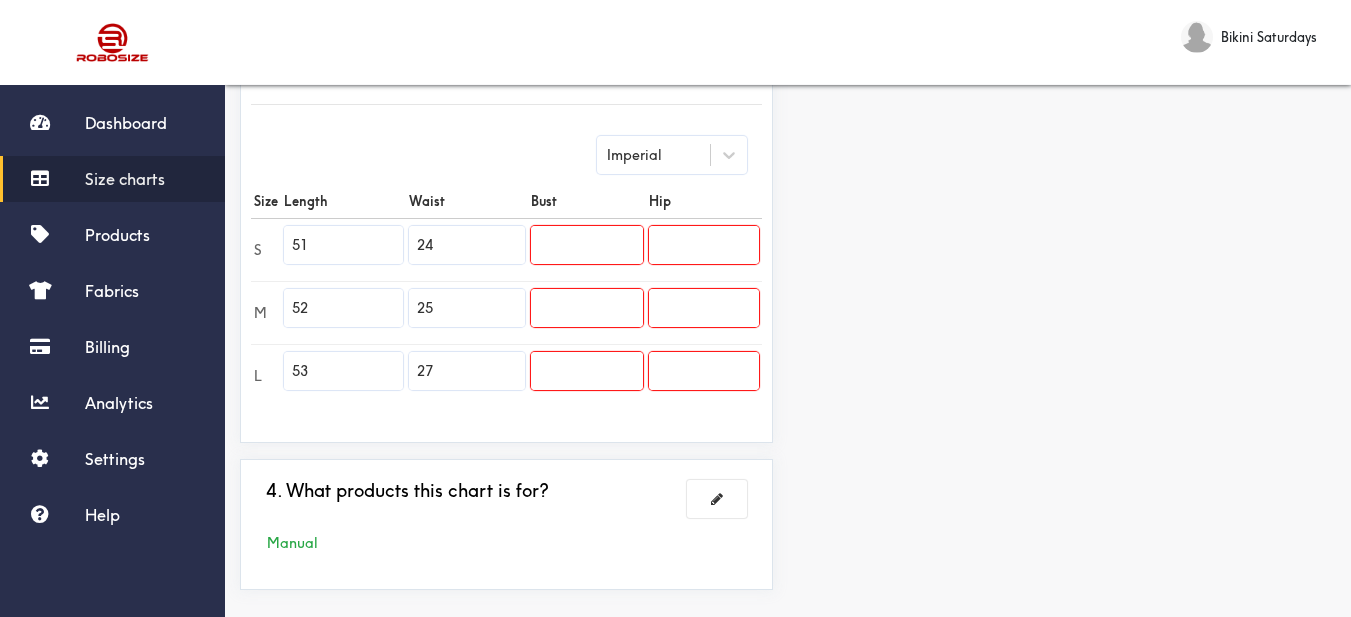 click at bounding box center [587, 245] 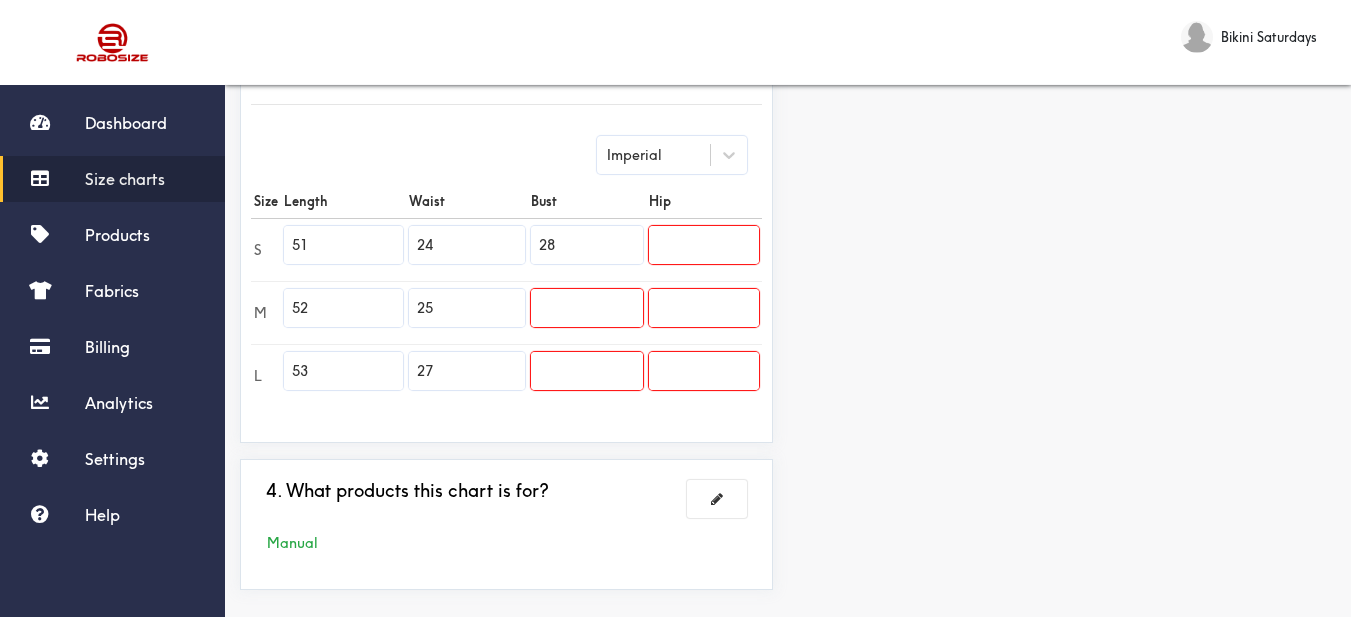 click at bounding box center [587, 308] 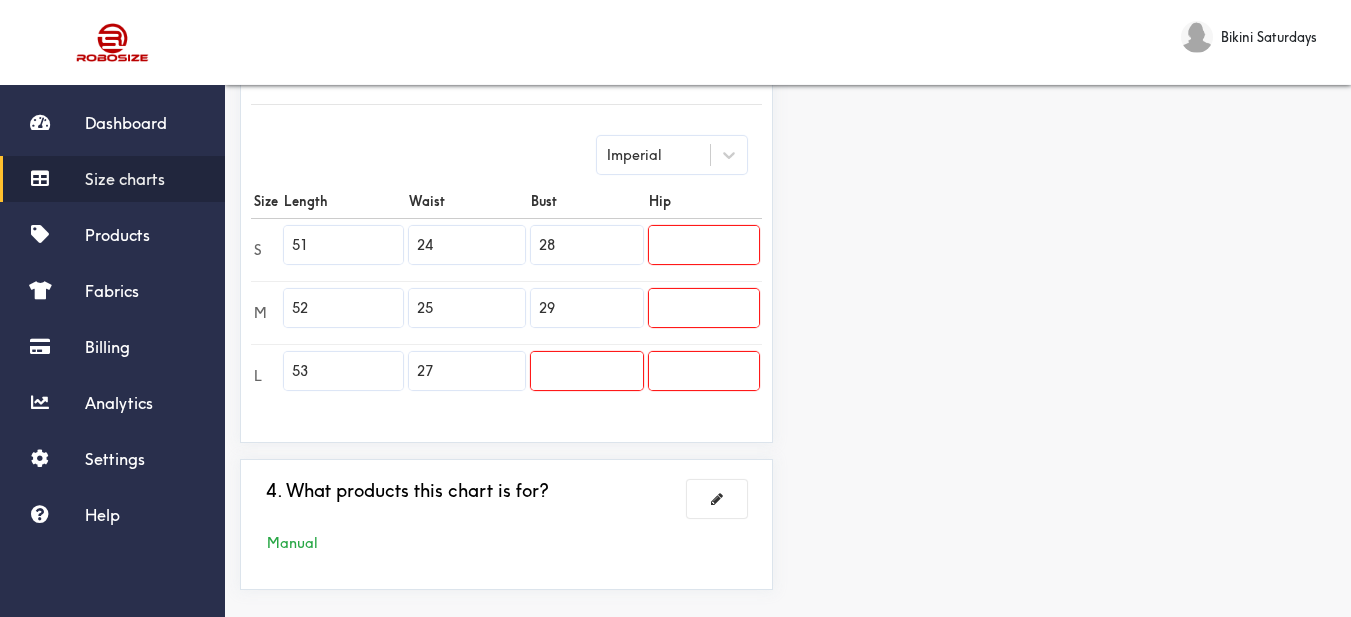 click at bounding box center [587, 371] 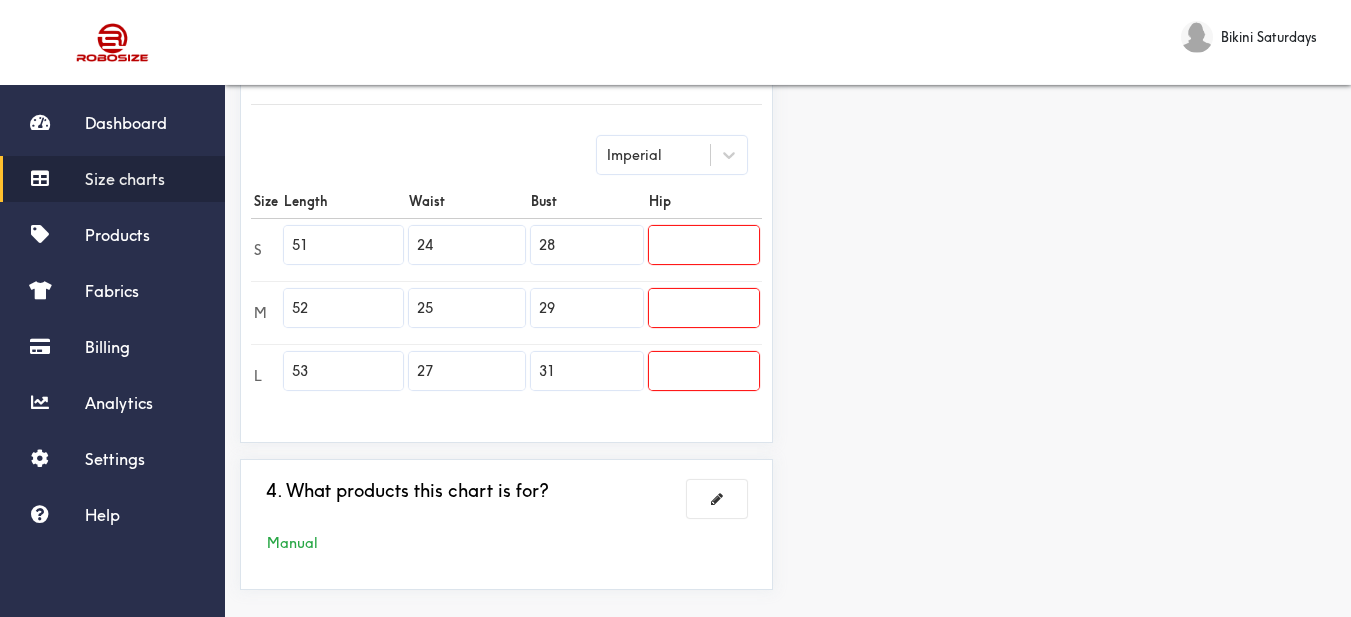 click on "Preview Edit style This chart is manually assigned to products. cm in Length Waist Bust Hip S 129.5 61 71 0 M 132 63.5 73.75 0 L 134.5 68.5 78.75 0" at bounding box center (1069, 140) 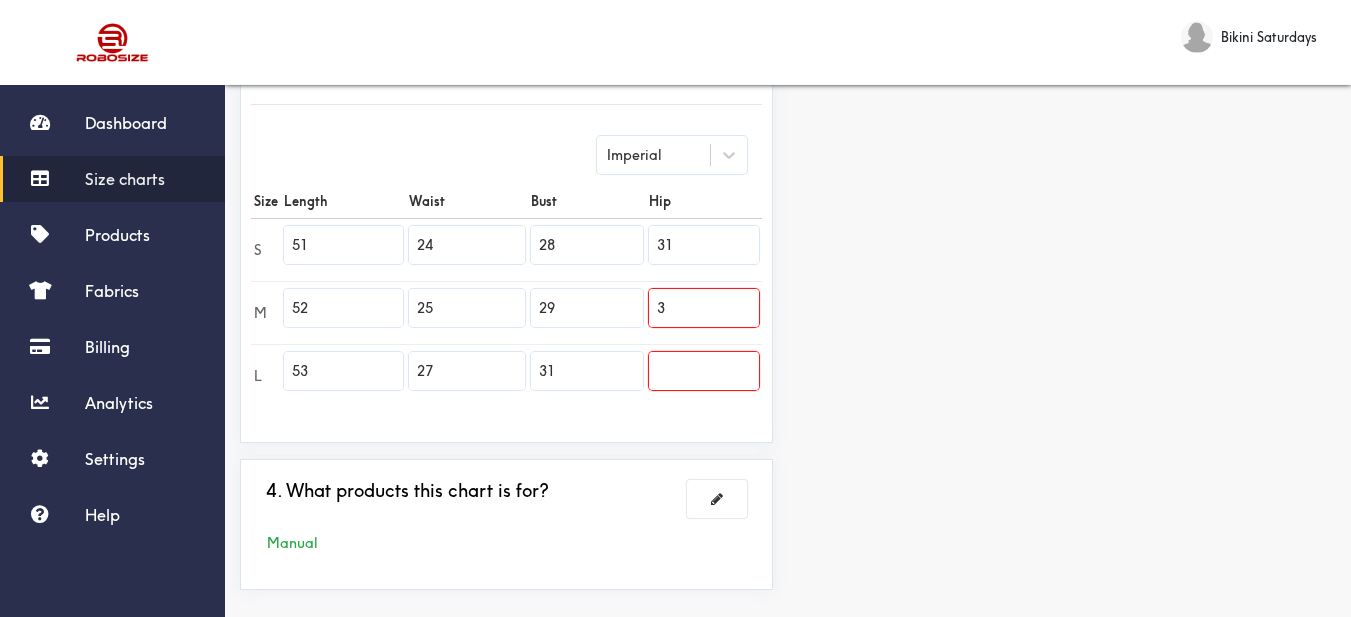 click on "3" at bounding box center [704, 308] 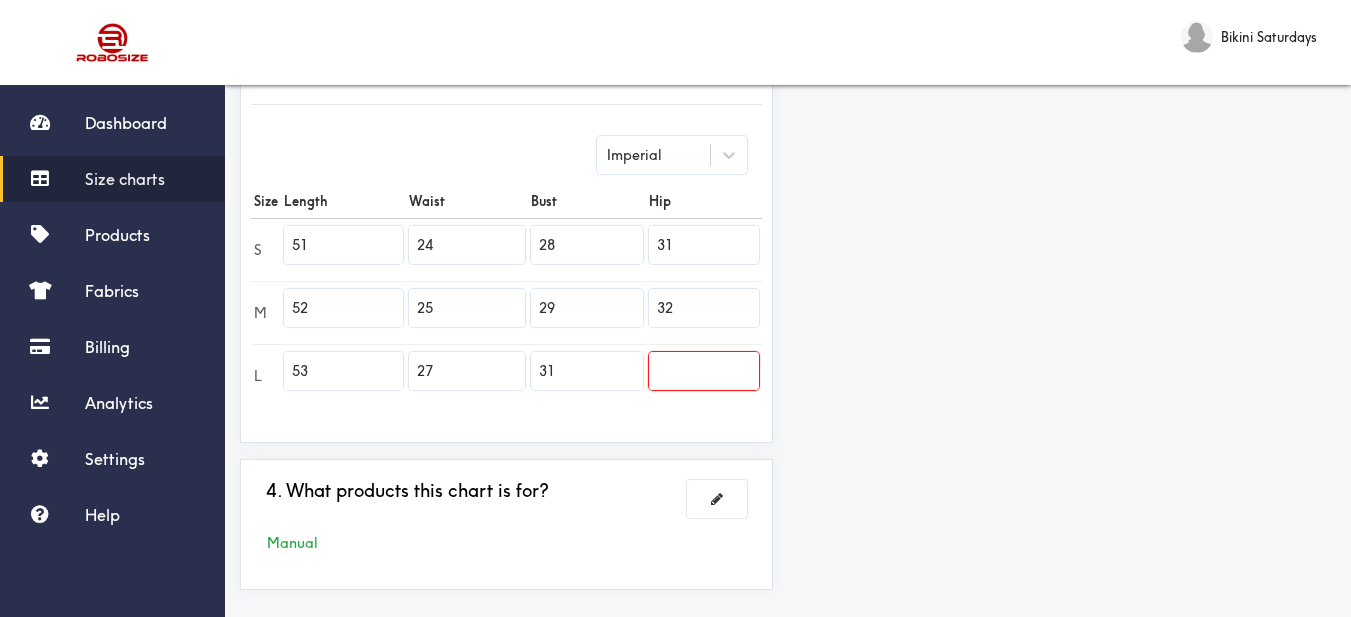 click at bounding box center (704, 371) 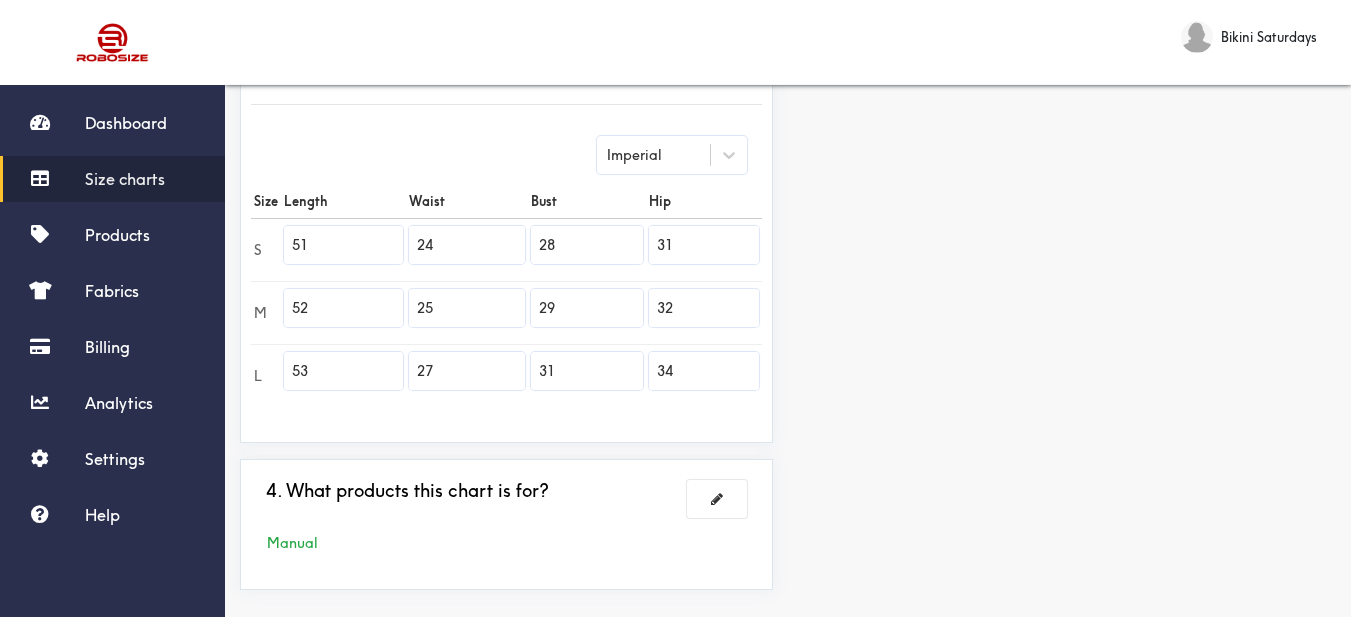 click on "Preview Edit style This chart is manually assigned to products. cm in Length Waist Bust Hip S 129.5 61 71 78.75 M 132 63.5 73.75 81.25 L 134.5 68.5 78.75 86.25" at bounding box center (1069, 140) 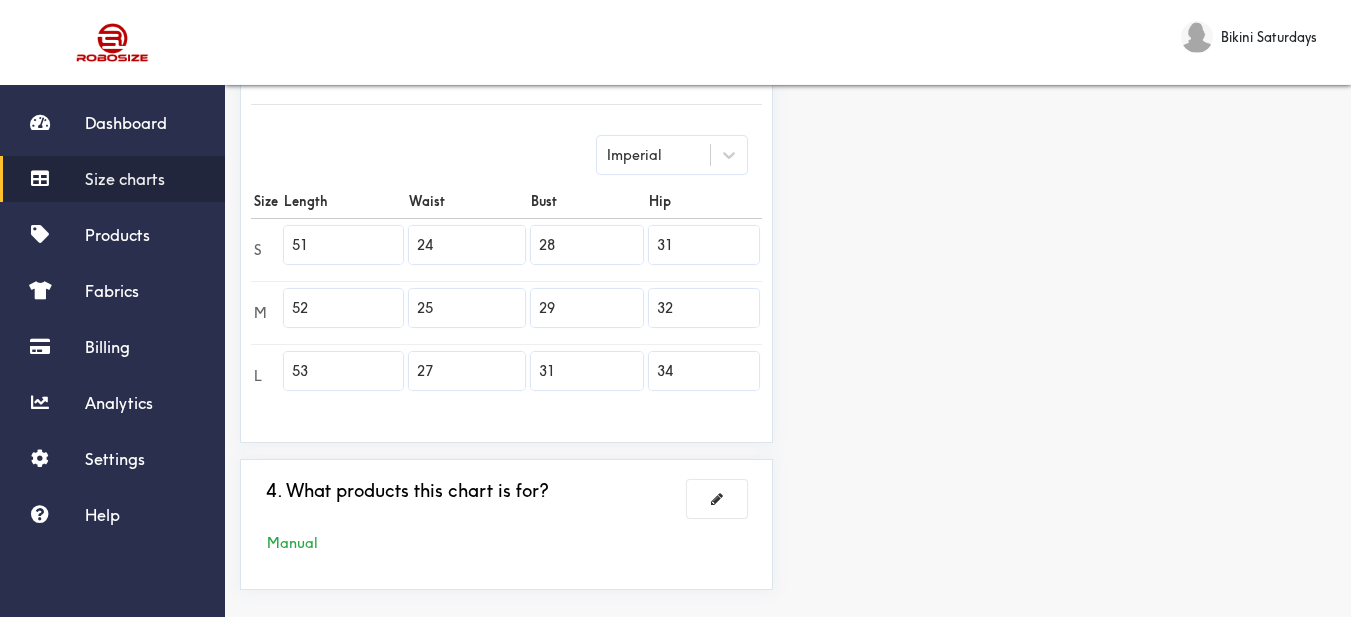 scroll, scrollTop: 589, scrollLeft: 0, axis: vertical 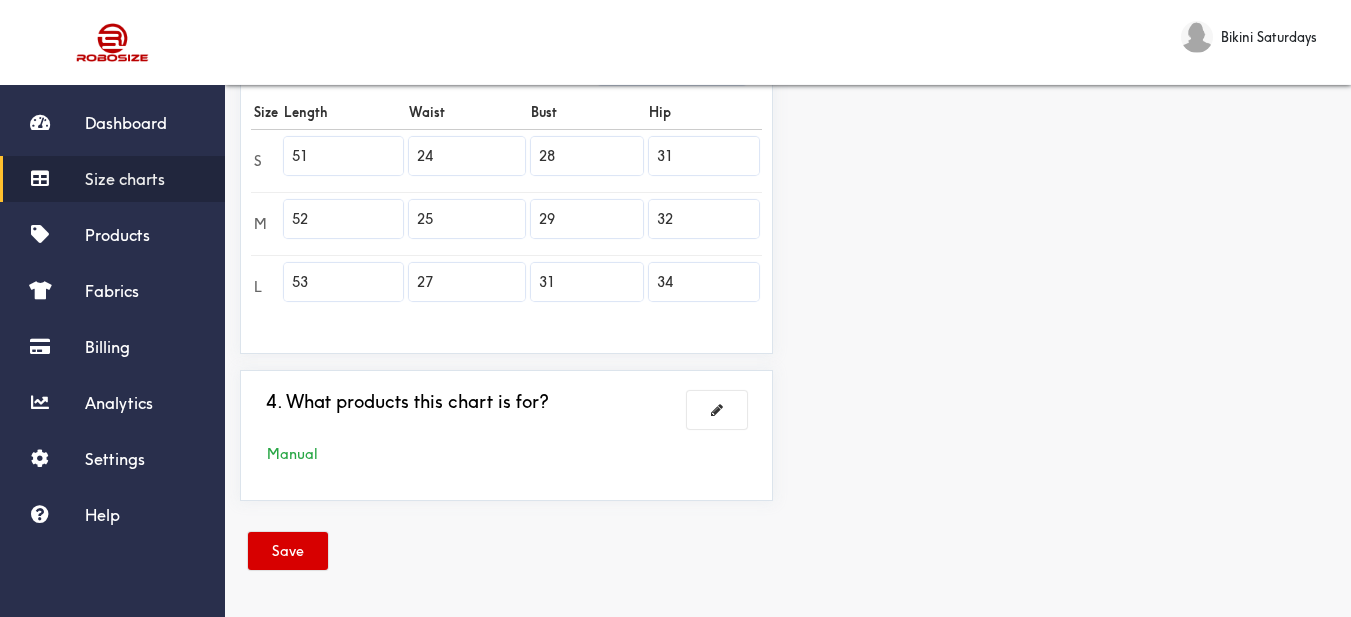 click on "Save" at bounding box center (288, 551) 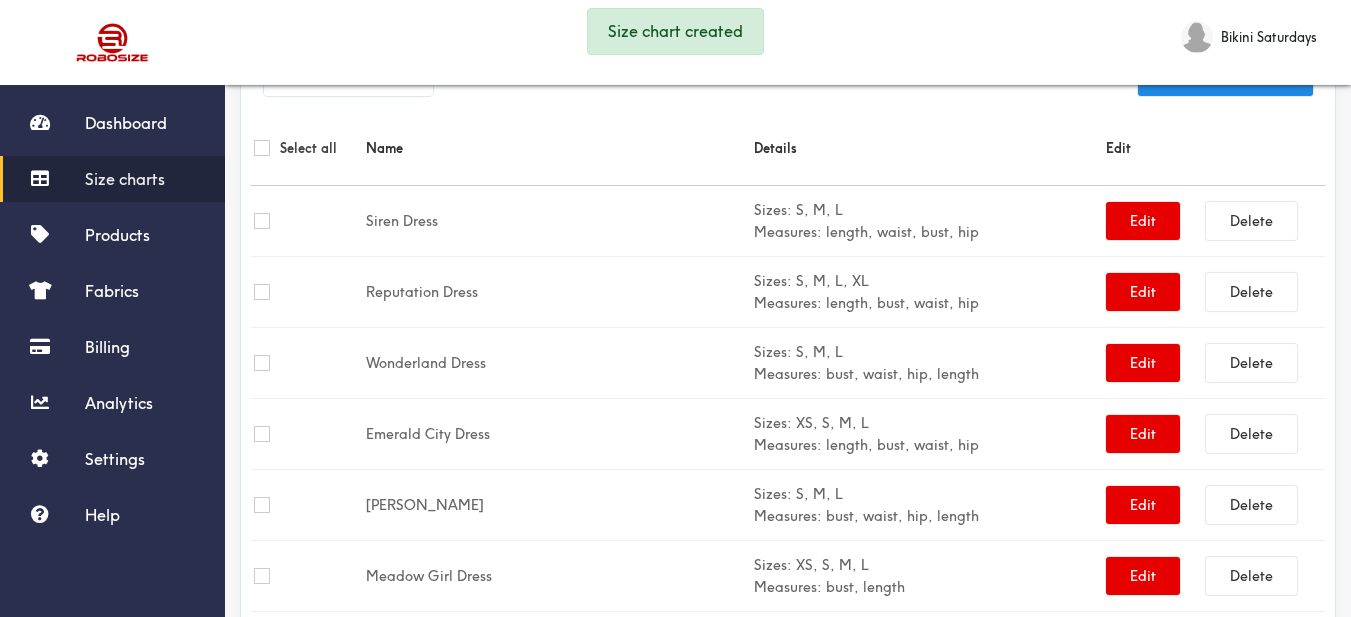 scroll, scrollTop: 589, scrollLeft: 0, axis: vertical 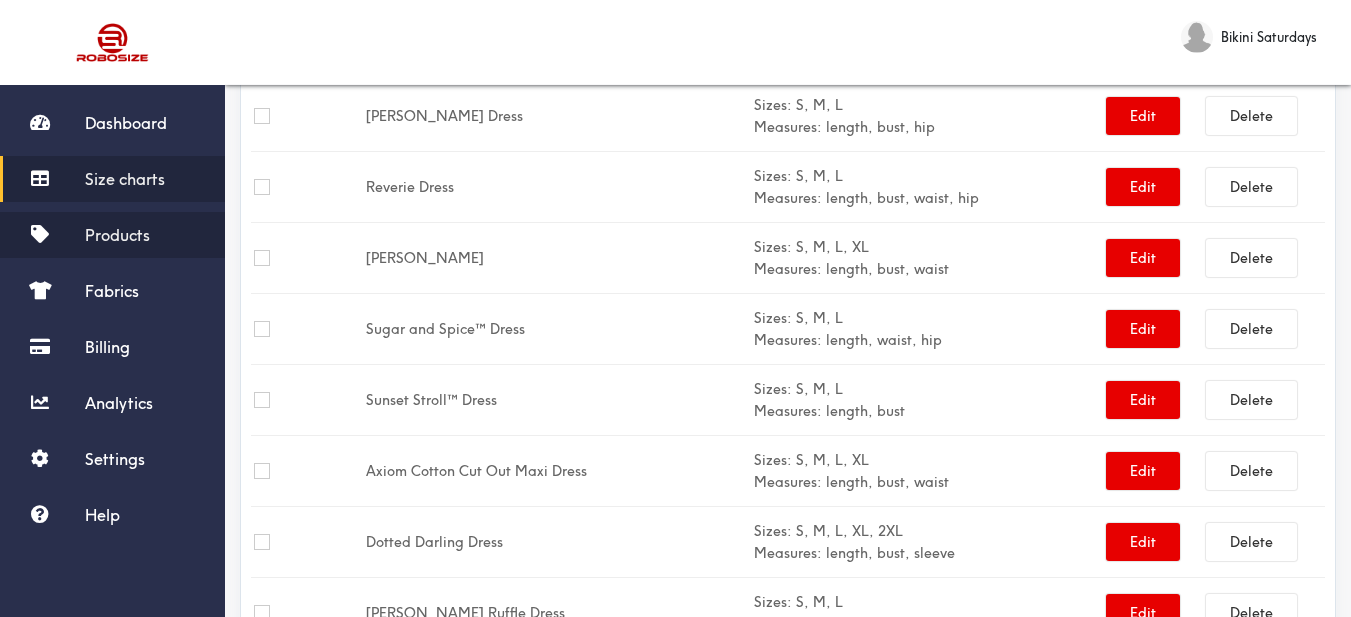 click on "Products" at bounding box center [117, 235] 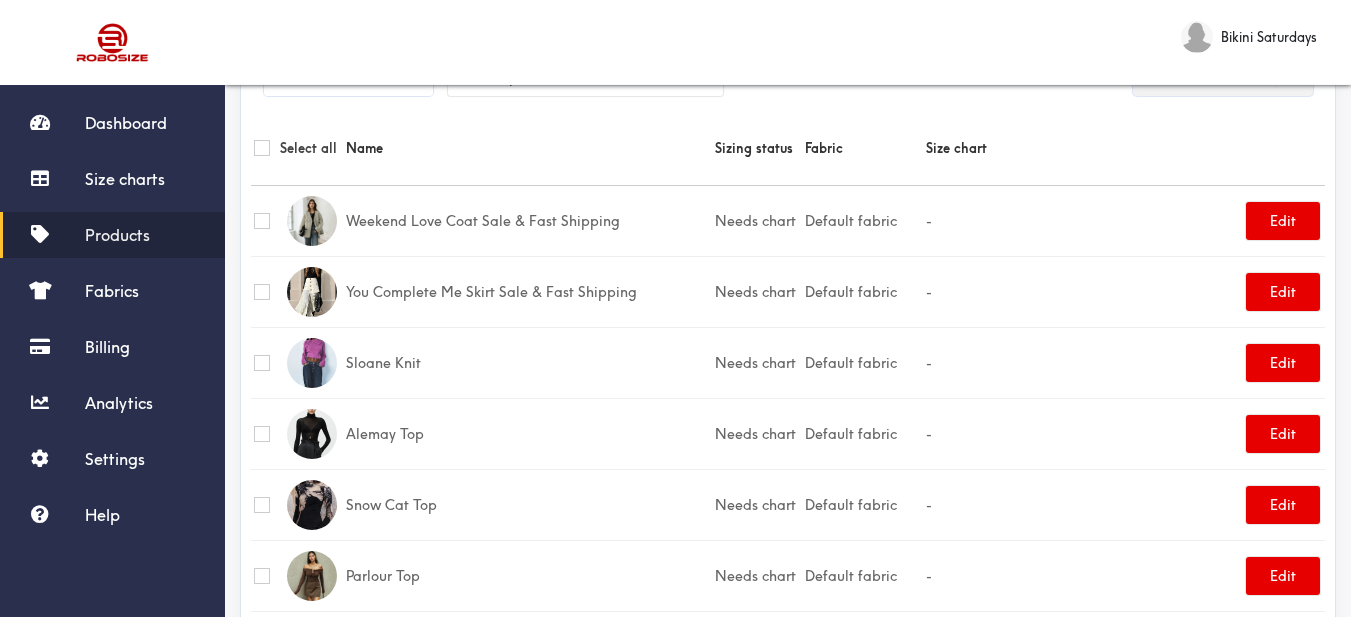 scroll, scrollTop: 0, scrollLeft: 0, axis: both 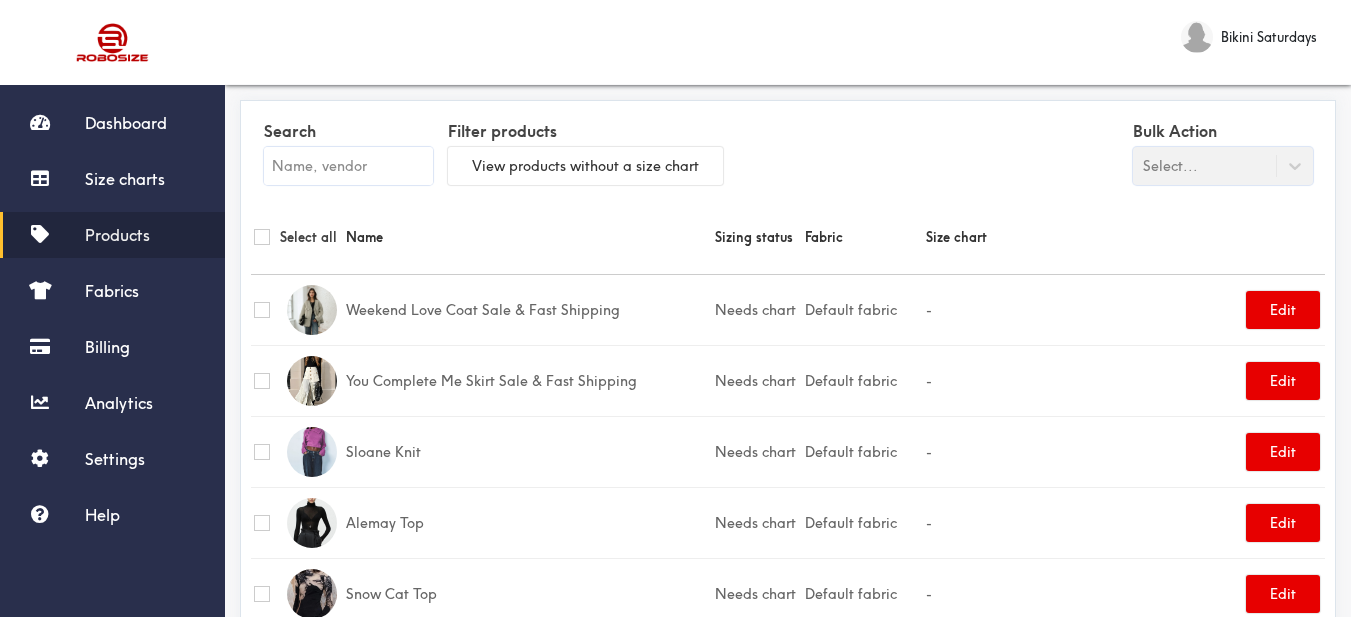 click at bounding box center [348, 166] 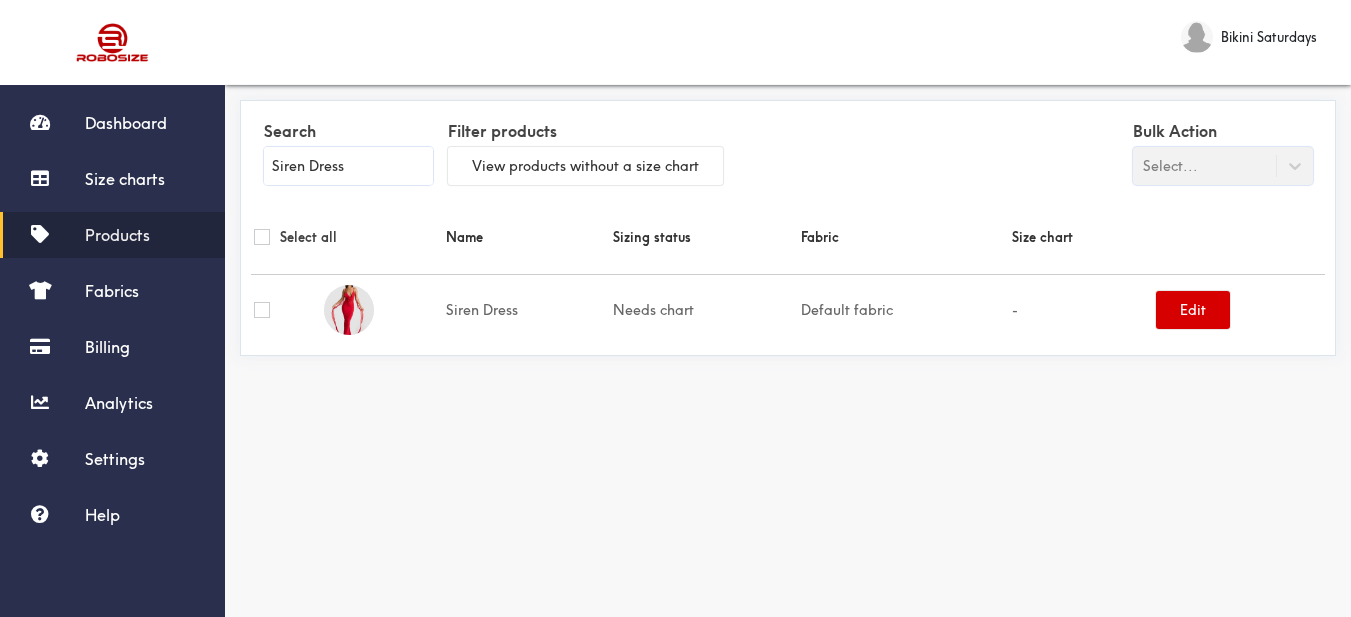 click on "Edit" at bounding box center (1193, 310) 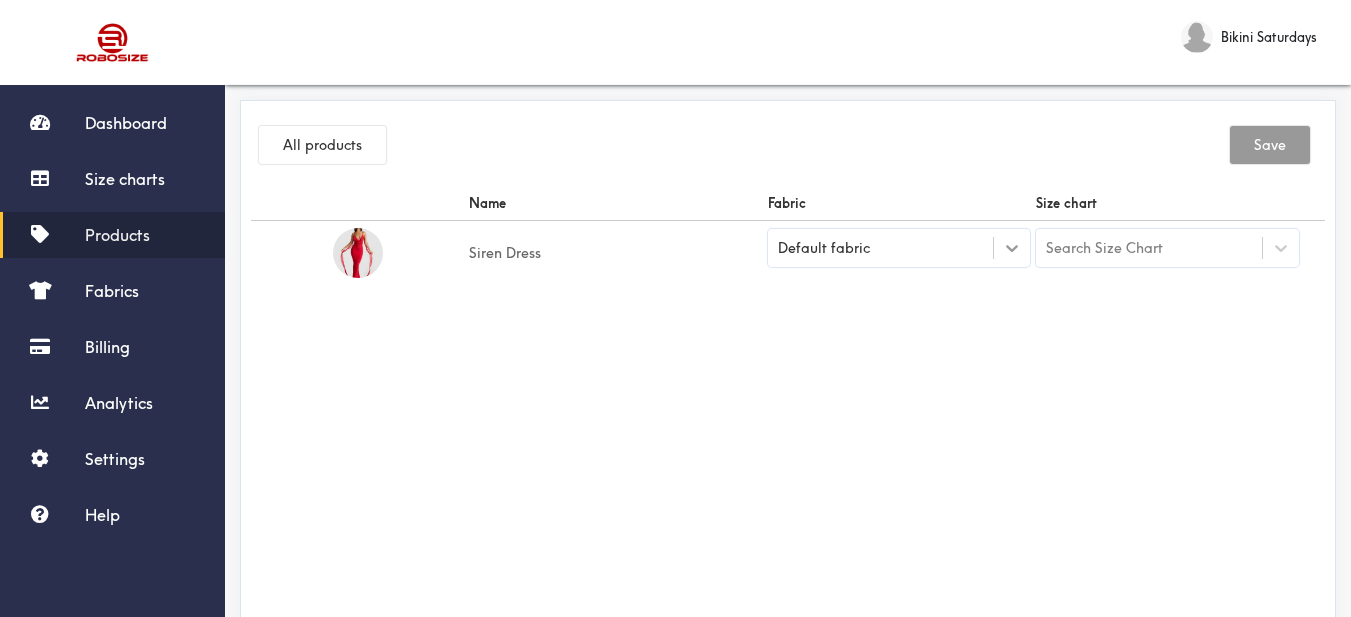 click at bounding box center [1012, 248] 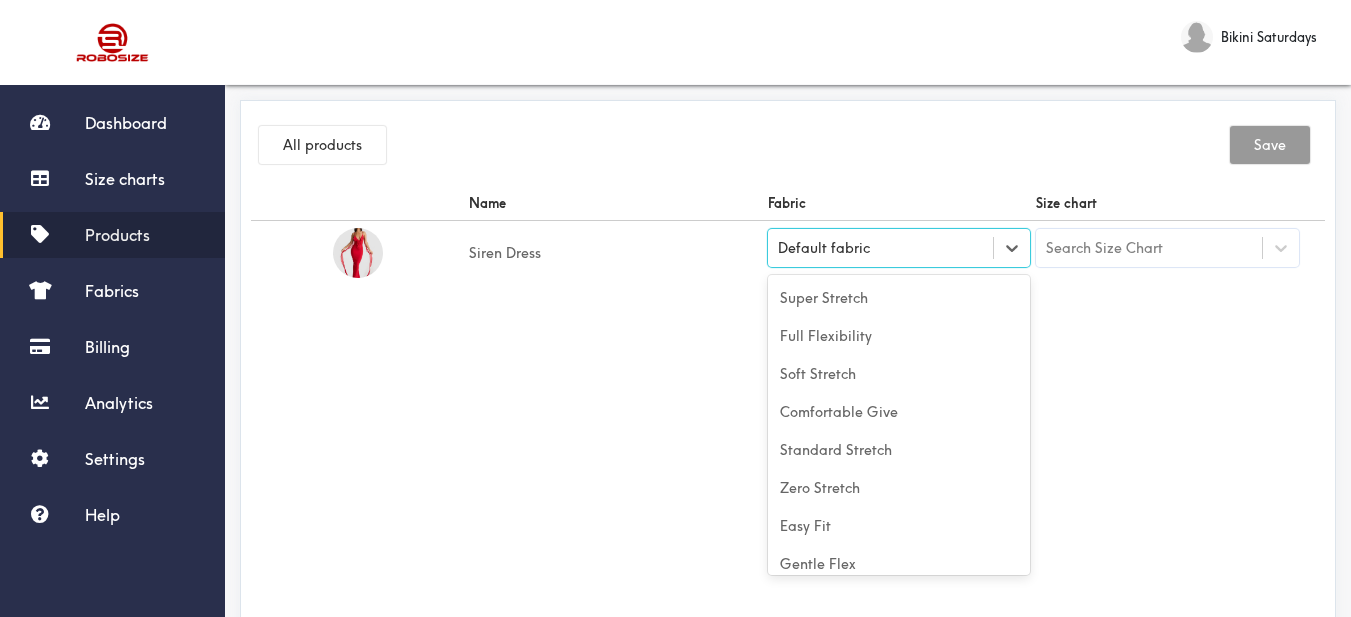 scroll, scrollTop: 88, scrollLeft: 0, axis: vertical 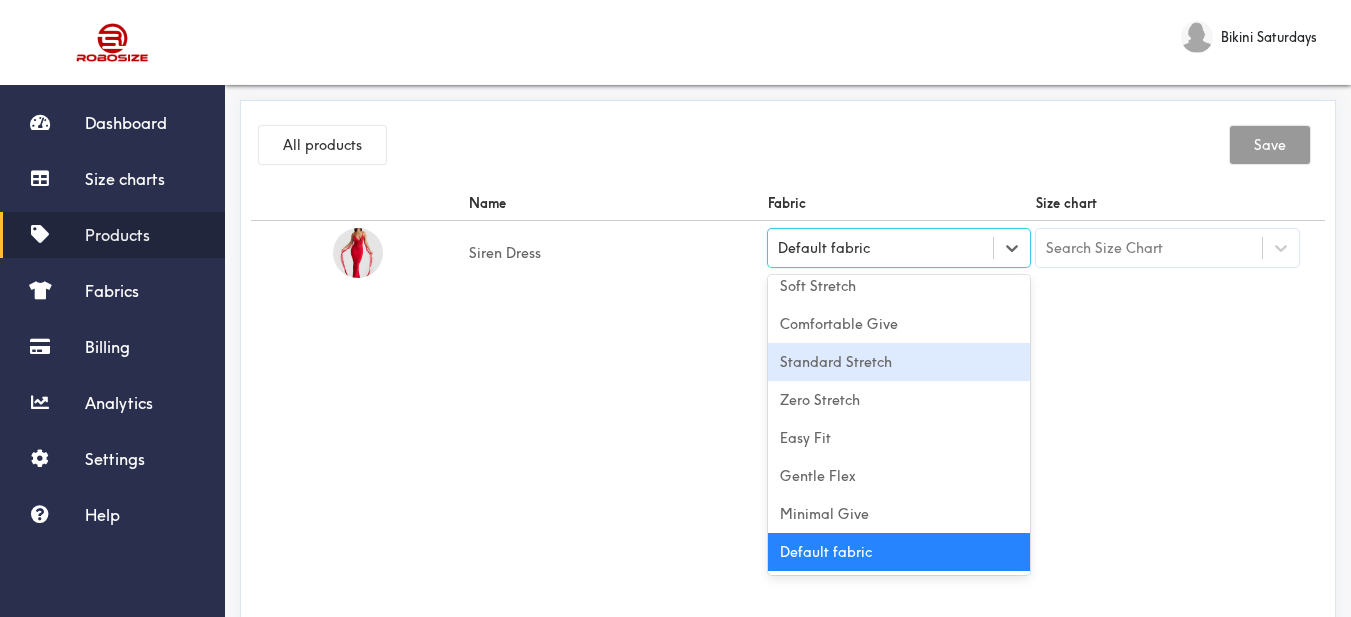 click on "Standard Stretch" at bounding box center (899, 362) 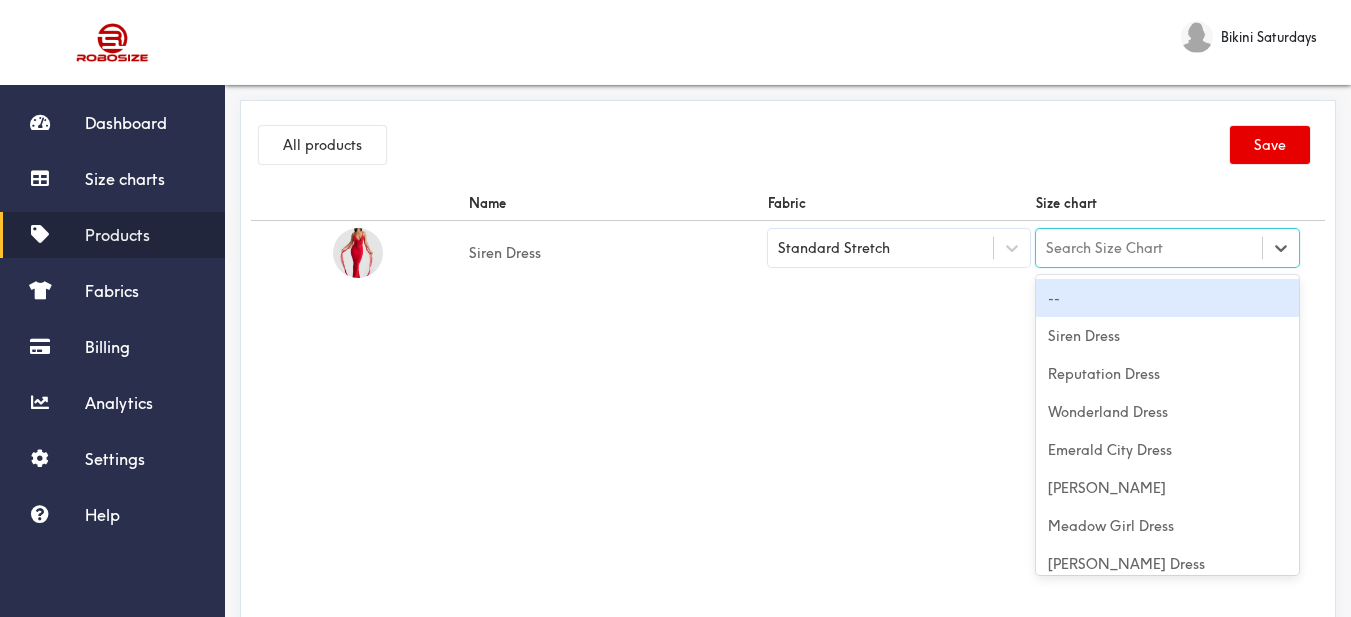 click on "Search Size Chart" at bounding box center (1149, 248) 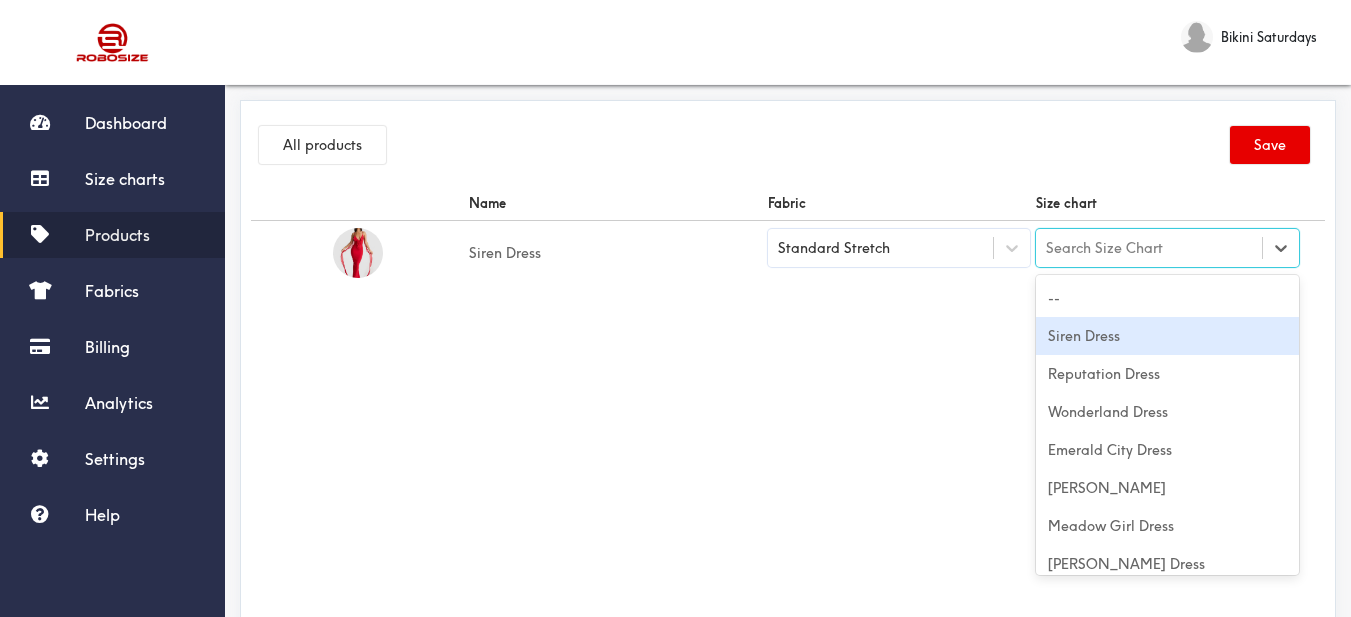 click on "Siren Dress" at bounding box center [1167, 336] 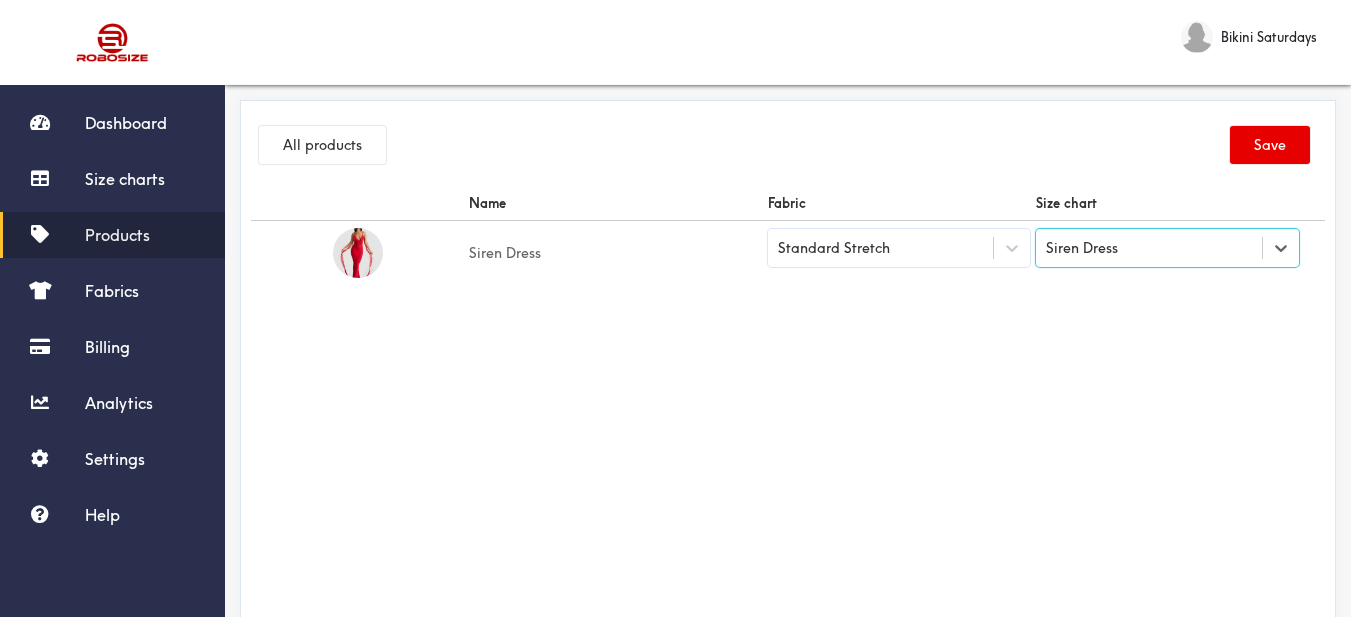 click on "All products Save" at bounding box center [788, 148] 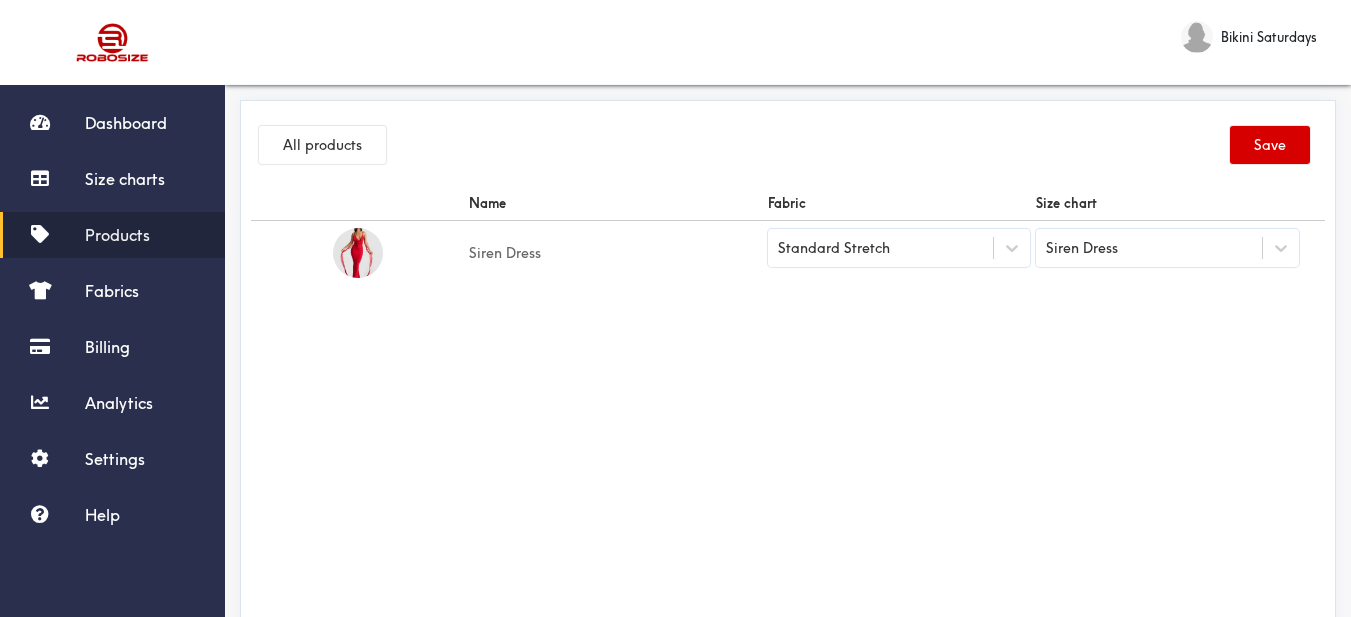 click on "Save" at bounding box center (1270, 145) 